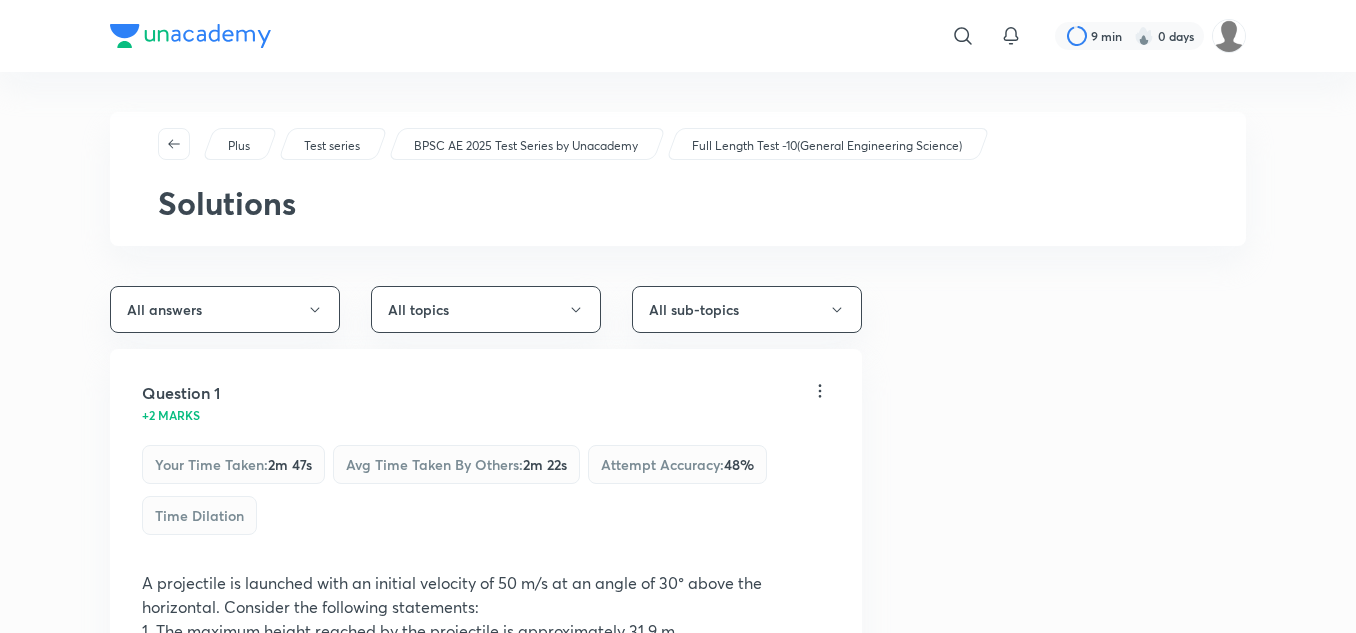 scroll, scrollTop: 33151, scrollLeft: 0, axis: vertical 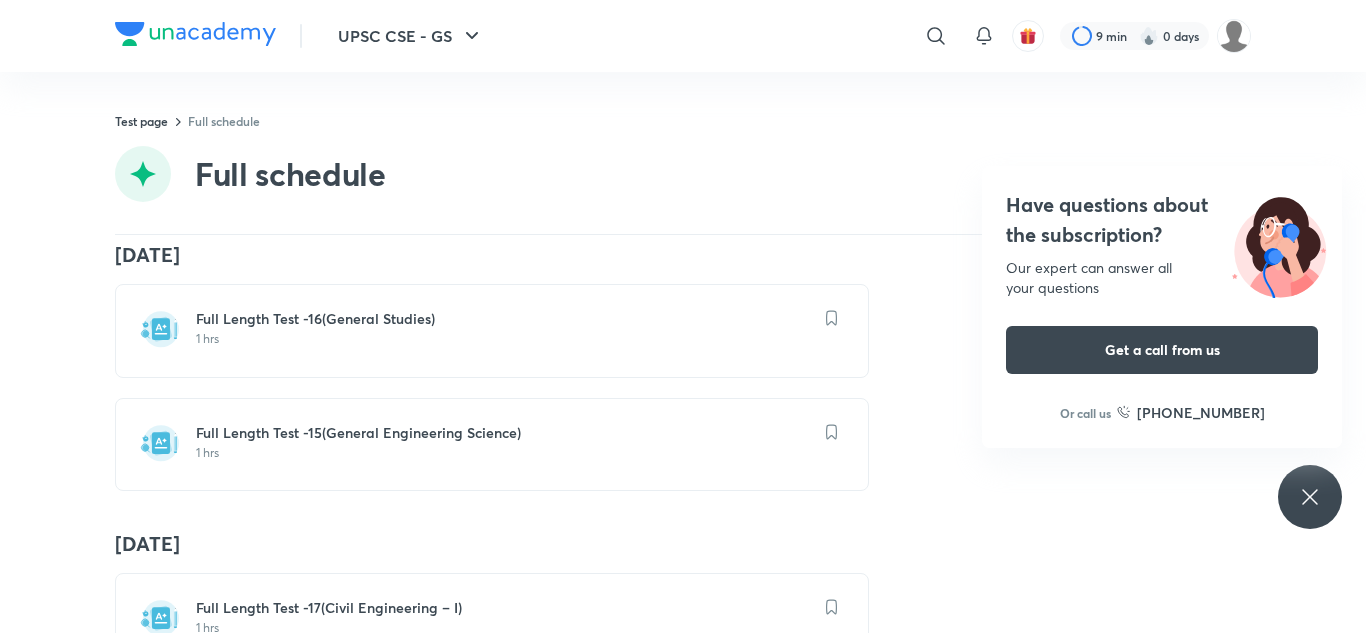 click on "Our expert can answer all your questions" at bounding box center (1162, 278) 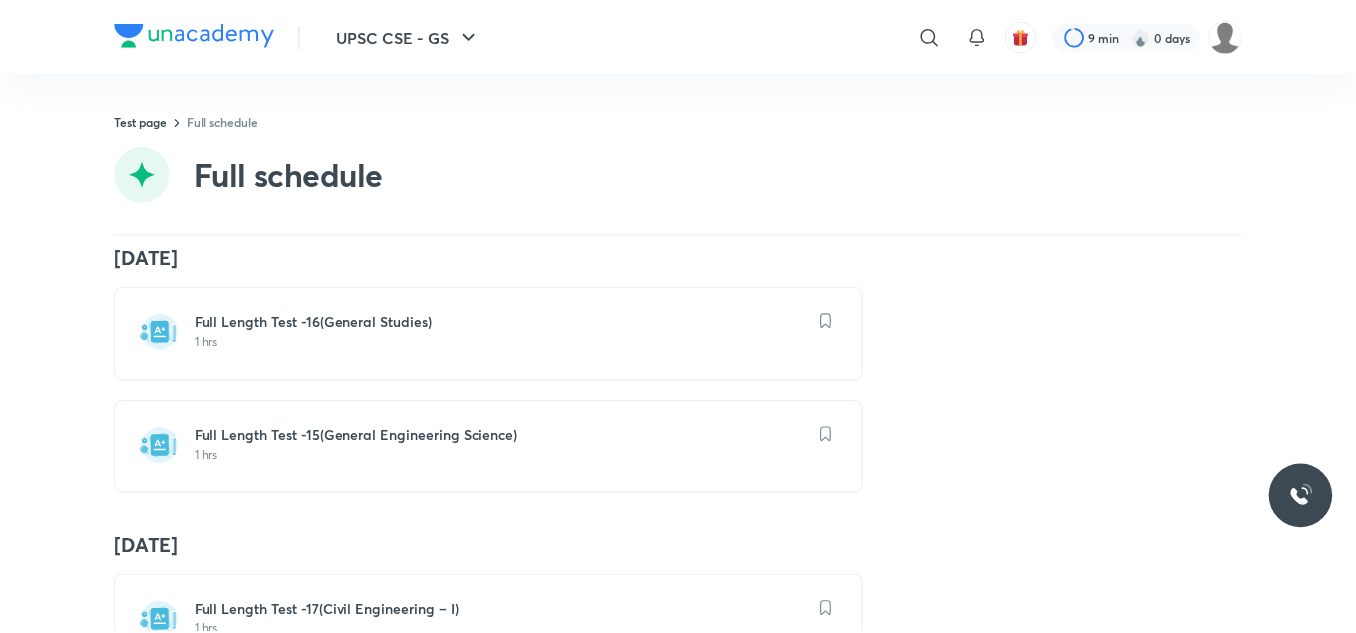 scroll, scrollTop: 2376, scrollLeft: 0, axis: vertical 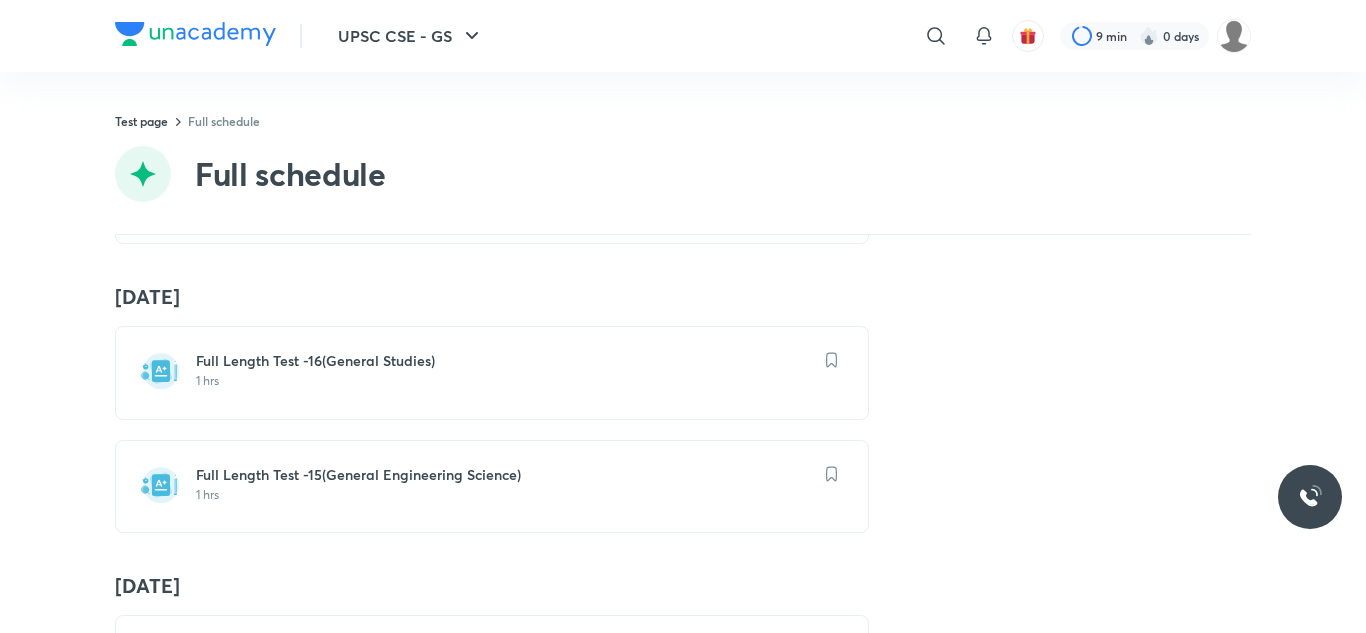 click on "Full Length Test -15(General Engineering Science)" at bounding box center [504, 475] 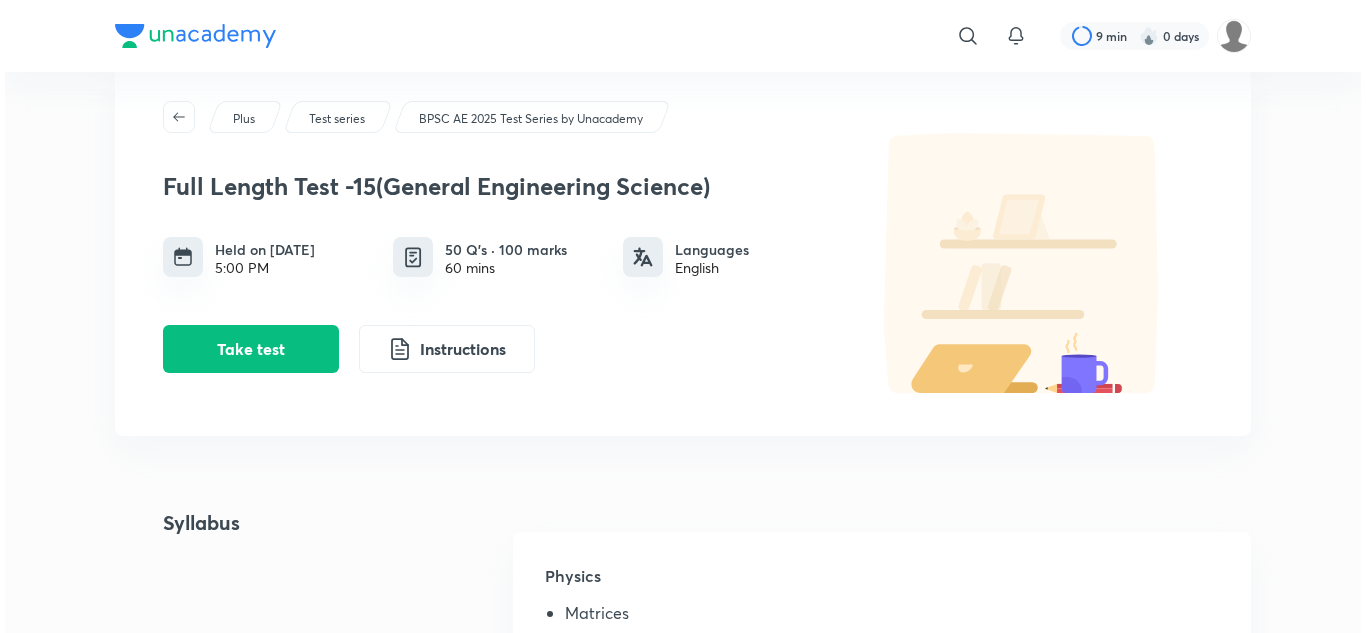scroll, scrollTop: 0, scrollLeft: 0, axis: both 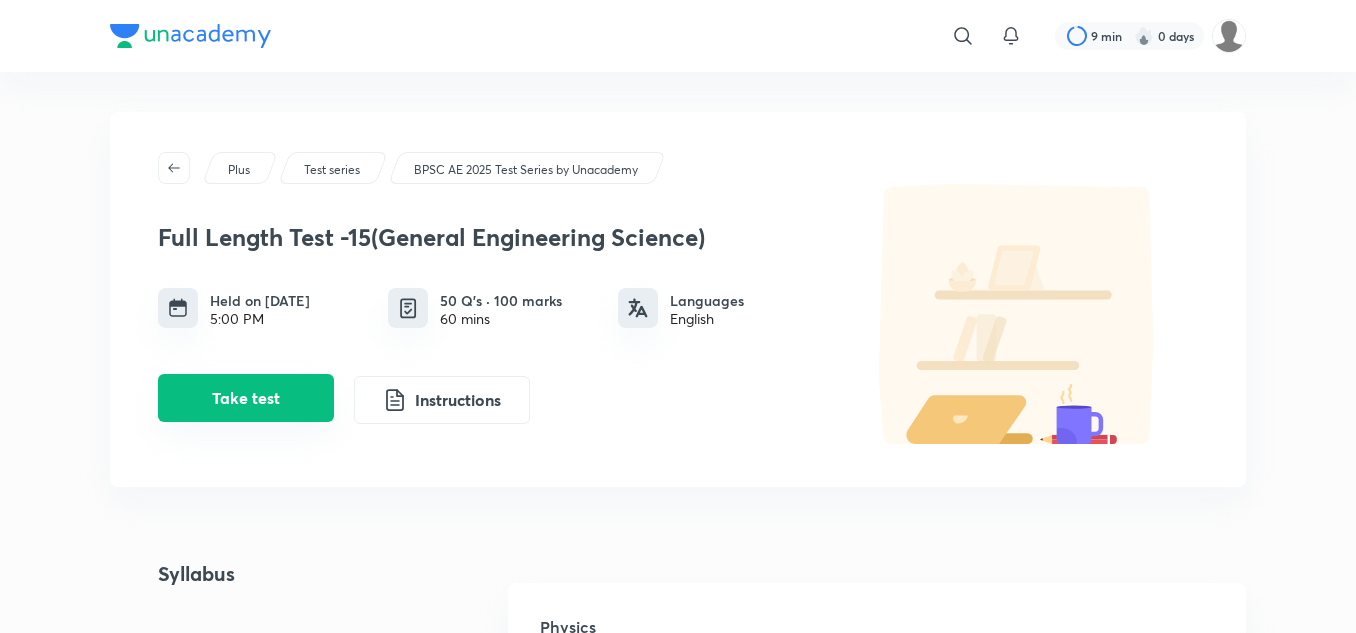 click on "Take test" at bounding box center (246, 398) 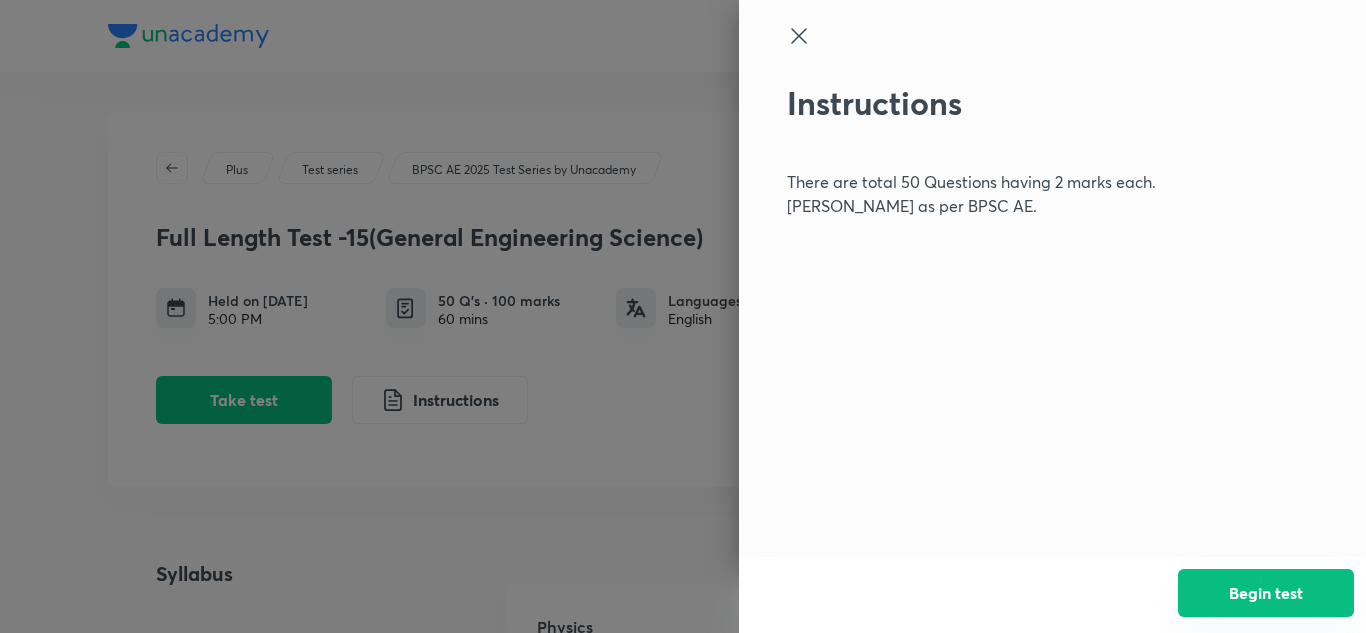 click on "Begin test" at bounding box center (1266, 593) 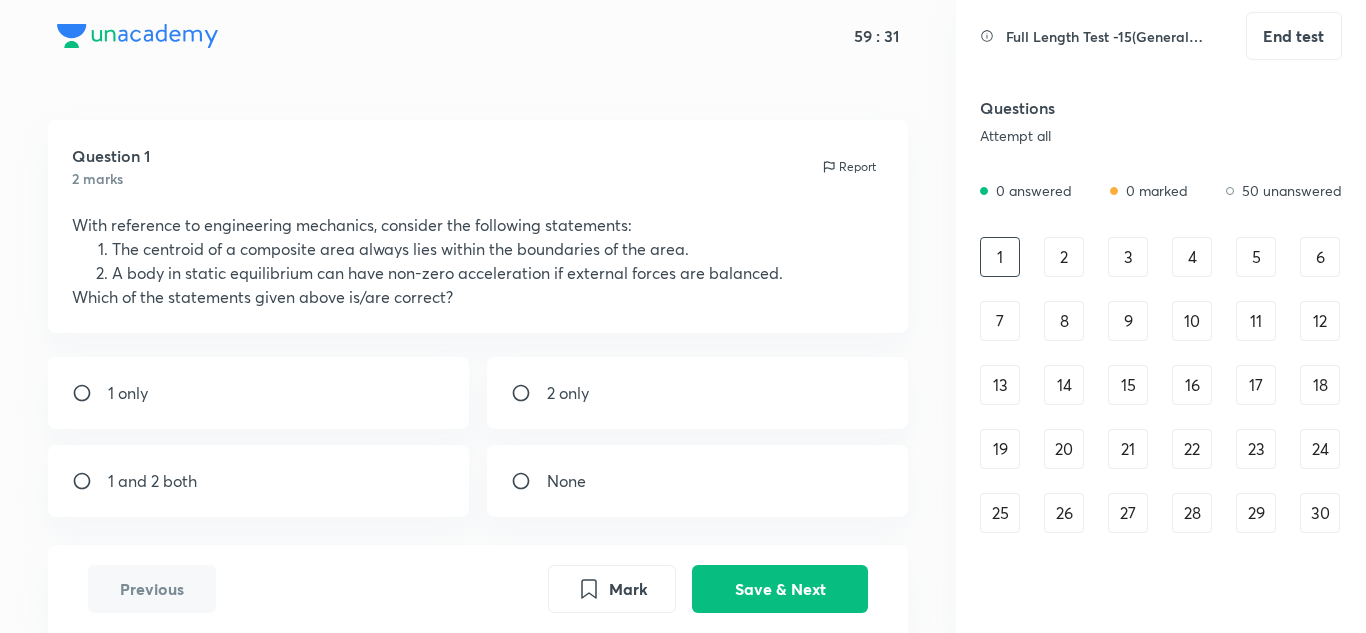 click on "1 only" at bounding box center (128, 393) 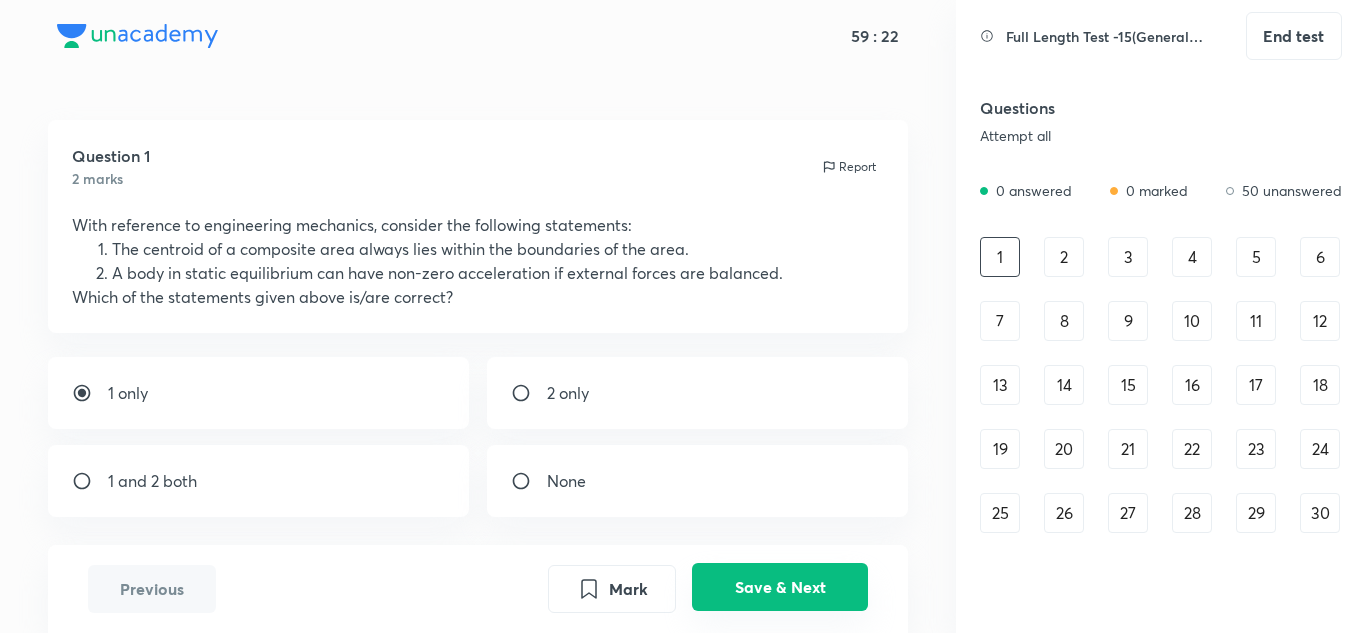 click on "Save & Next" at bounding box center [780, 587] 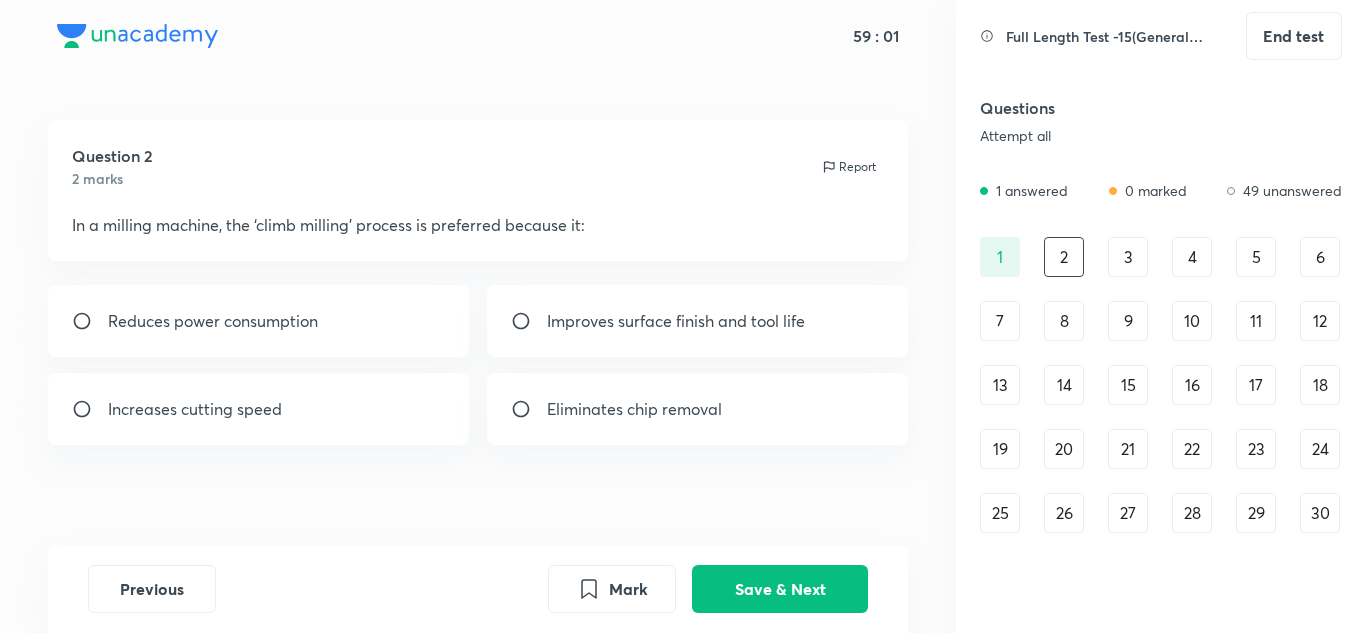 click on "Increases cutting speed" at bounding box center [195, 409] 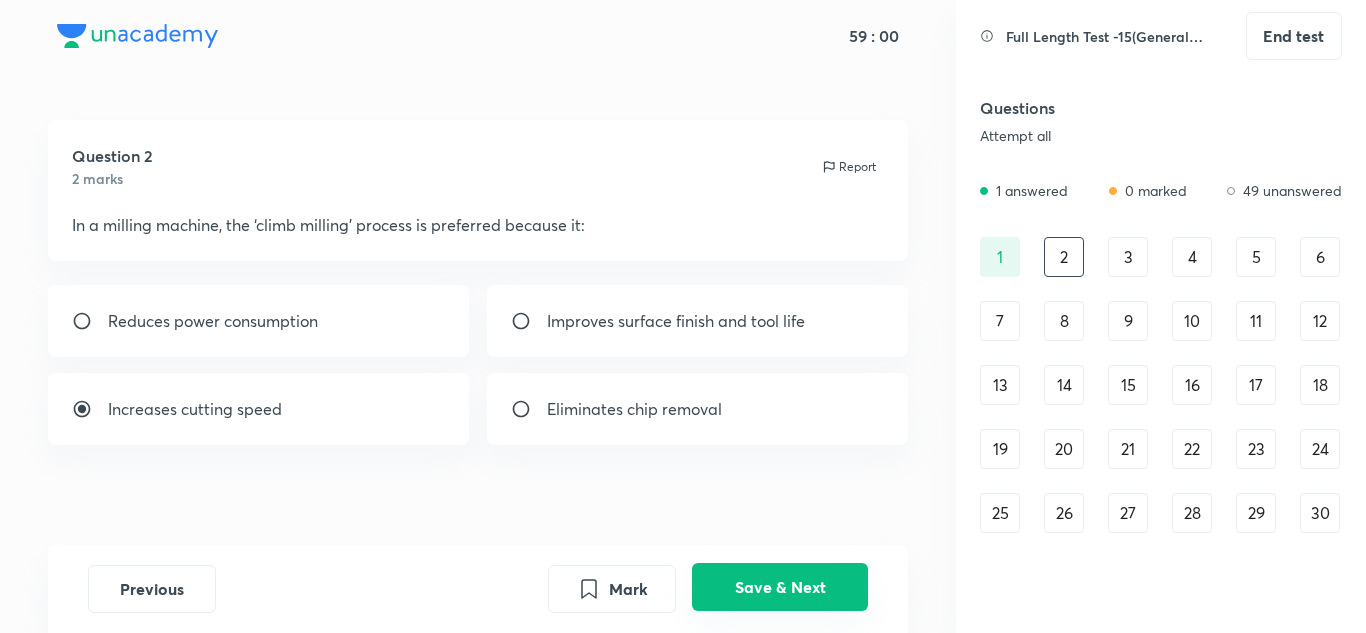 click on "Save & Next" at bounding box center [780, 587] 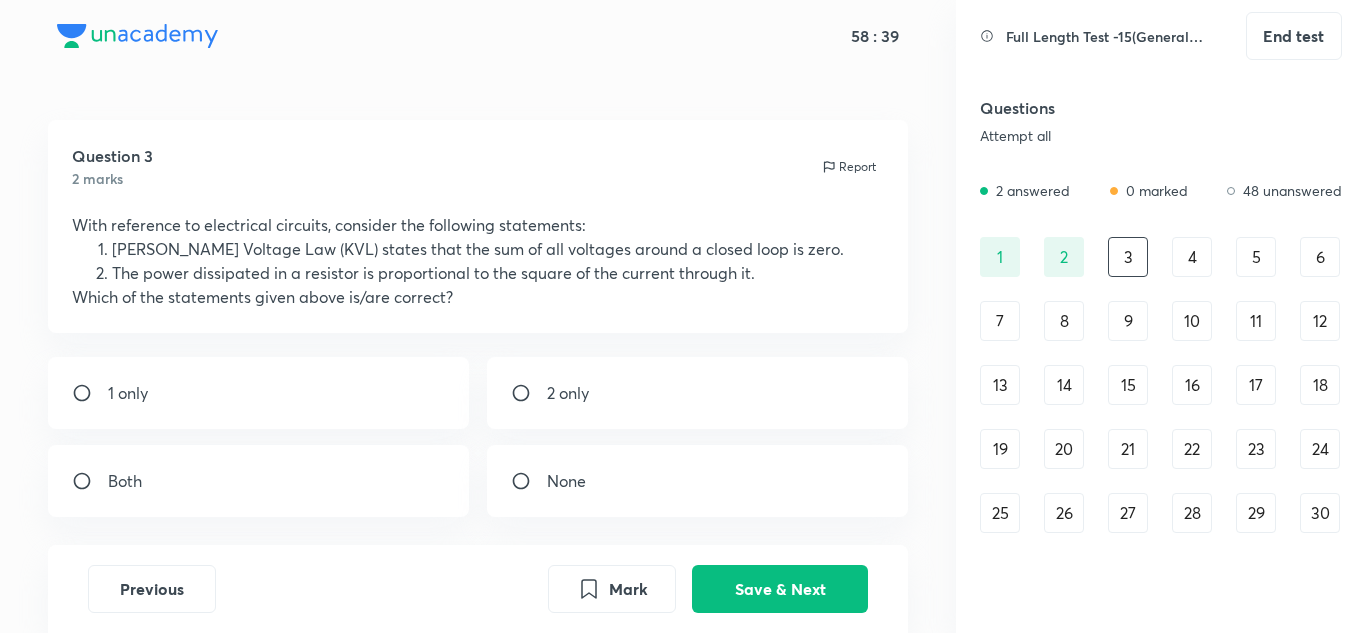 click on "Both" at bounding box center (125, 481) 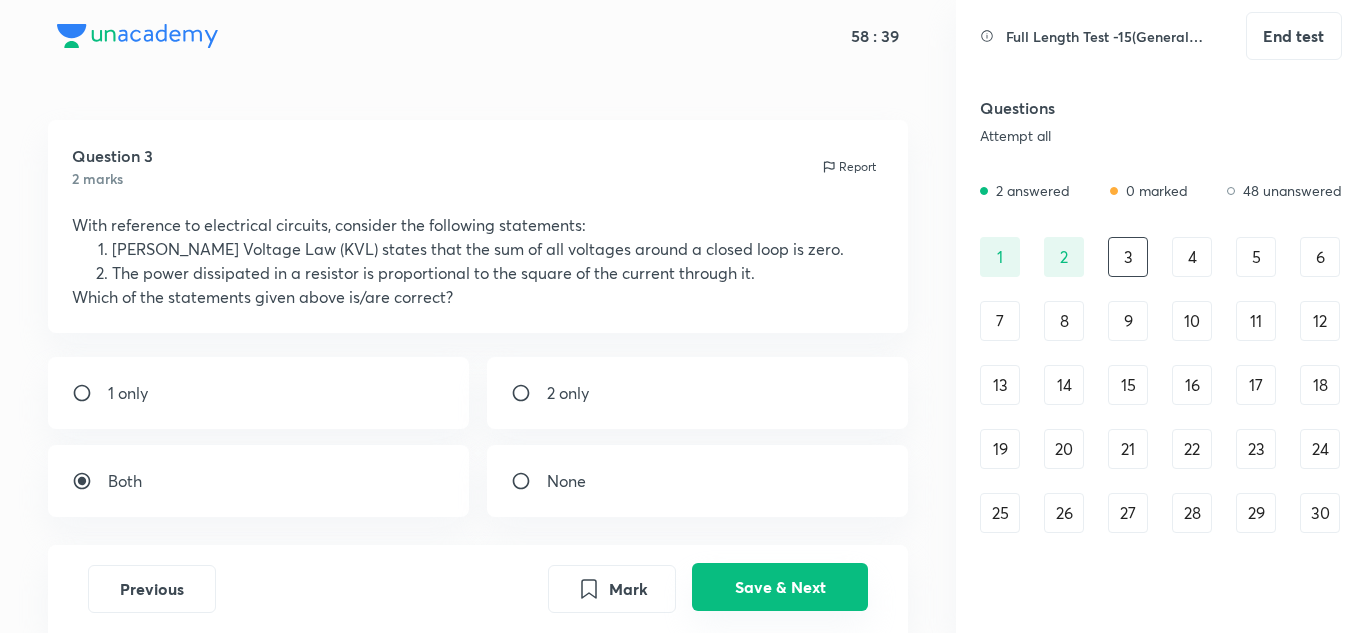 click on "Save & Next" at bounding box center (780, 587) 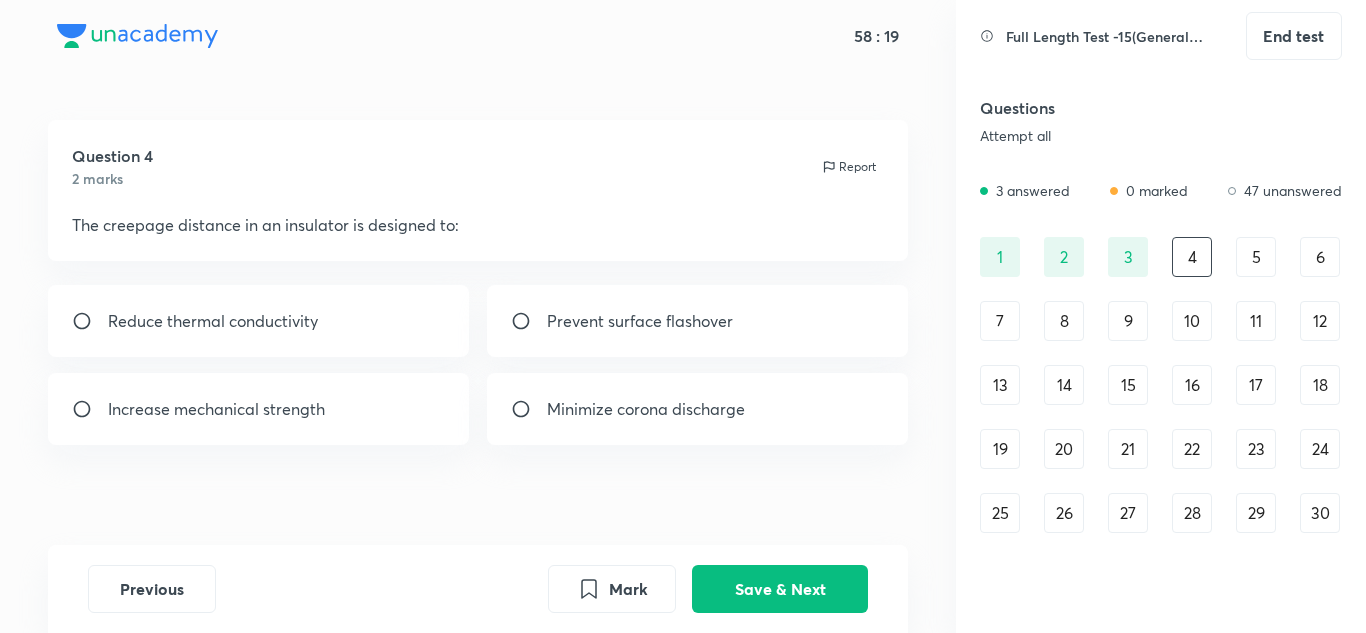 click on "Reduce thermal conductivity" at bounding box center (213, 321) 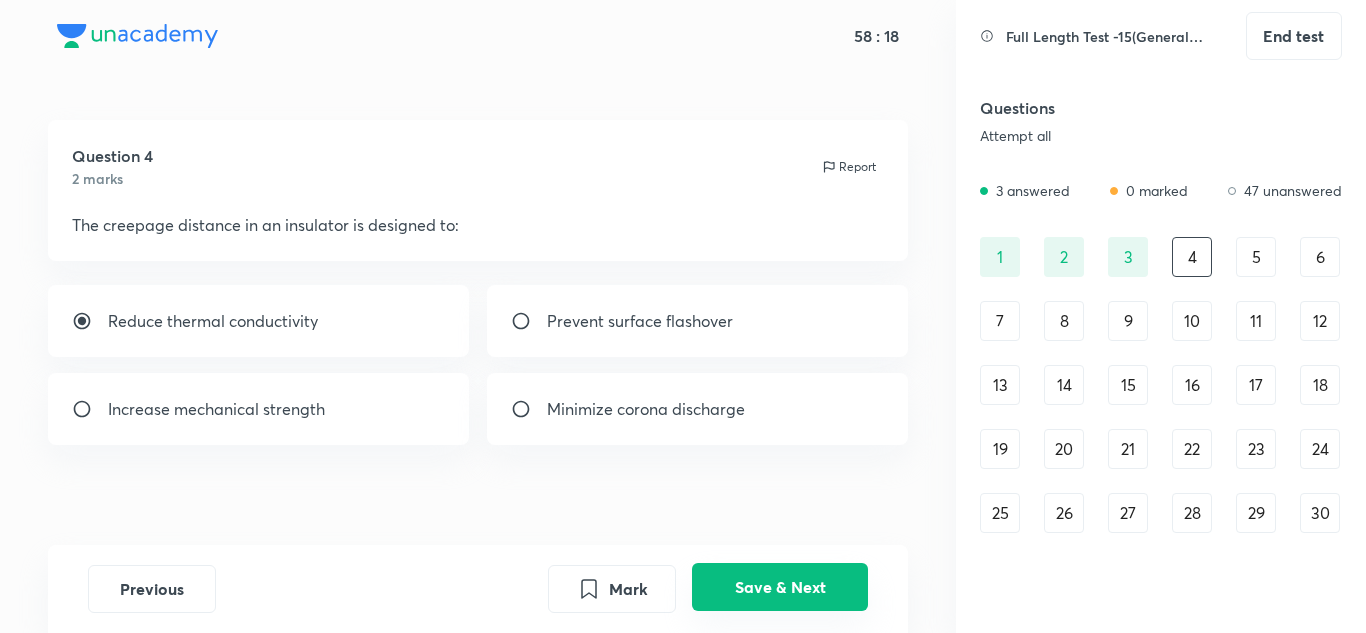 drag, startPoint x: 763, startPoint y: 599, endPoint x: 625, endPoint y: 560, distance: 143.40501 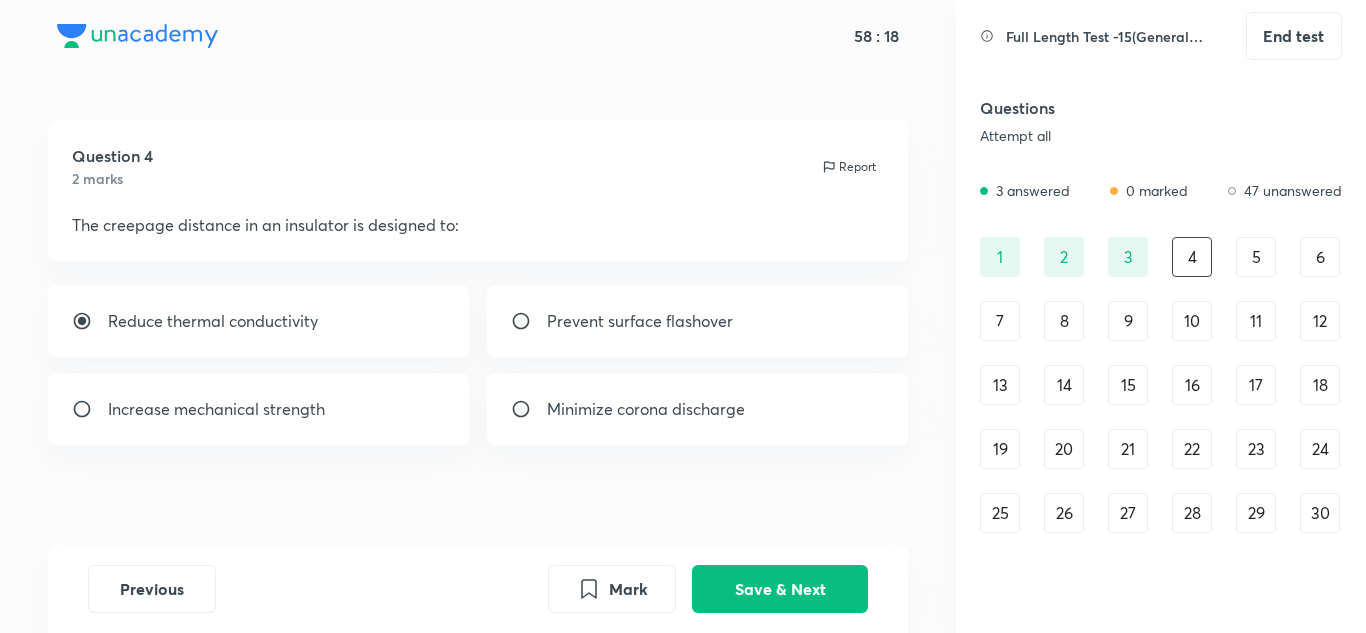click on "Save & Next" at bounding box center [780, 589] 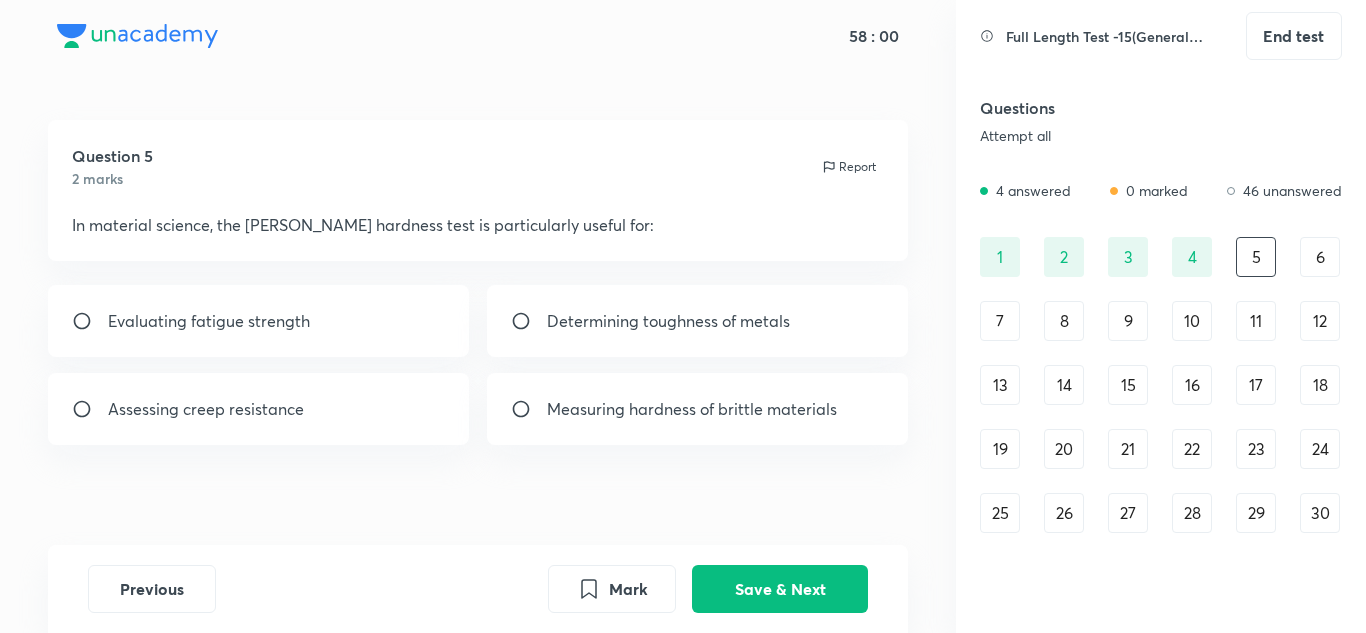 click on "Measuring hardness of brittle materials" at bounding box center [692, 409] 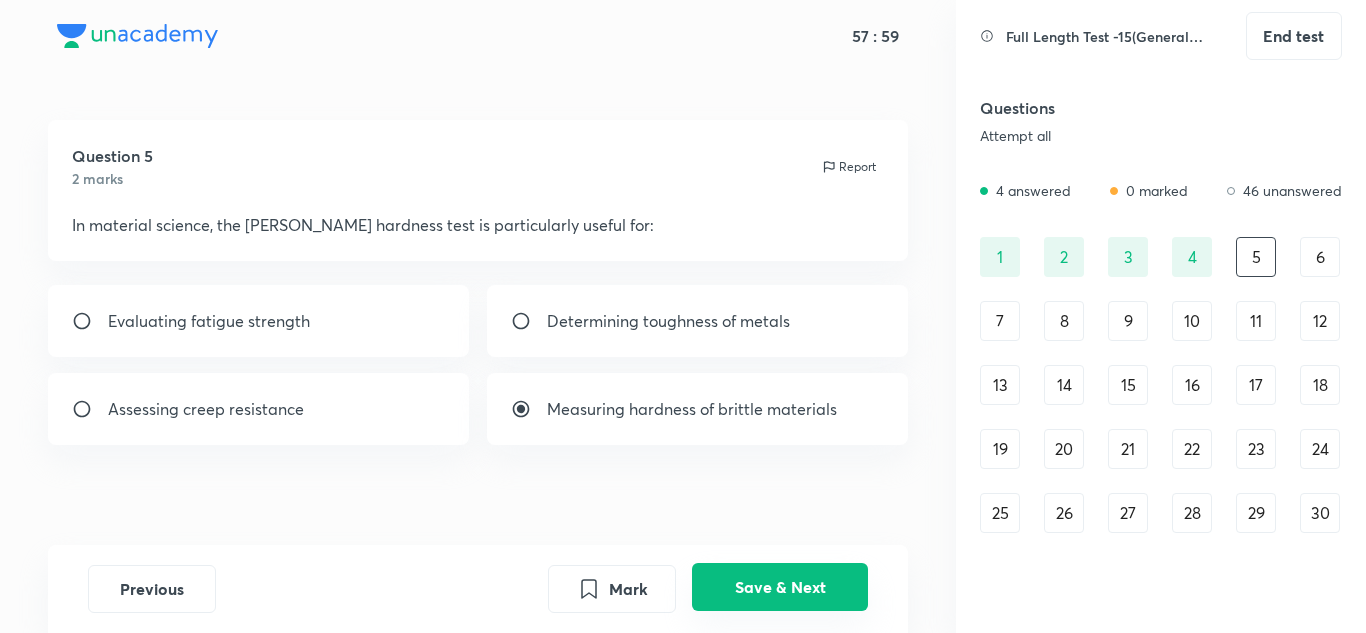 click on "Save & Next" at bounding box center (780, 587) 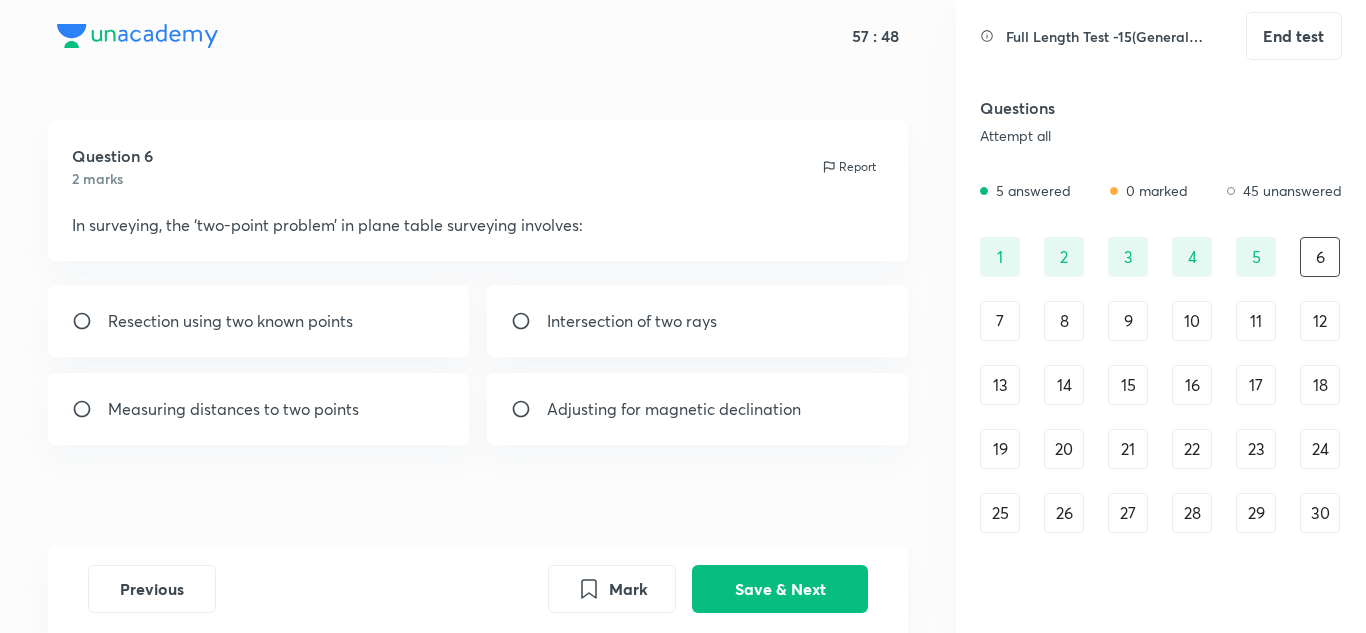 drag, startPoint x: 310, startPoint y: 319, endPoint x: 401, endPoint y: 390, distance: 115.42097 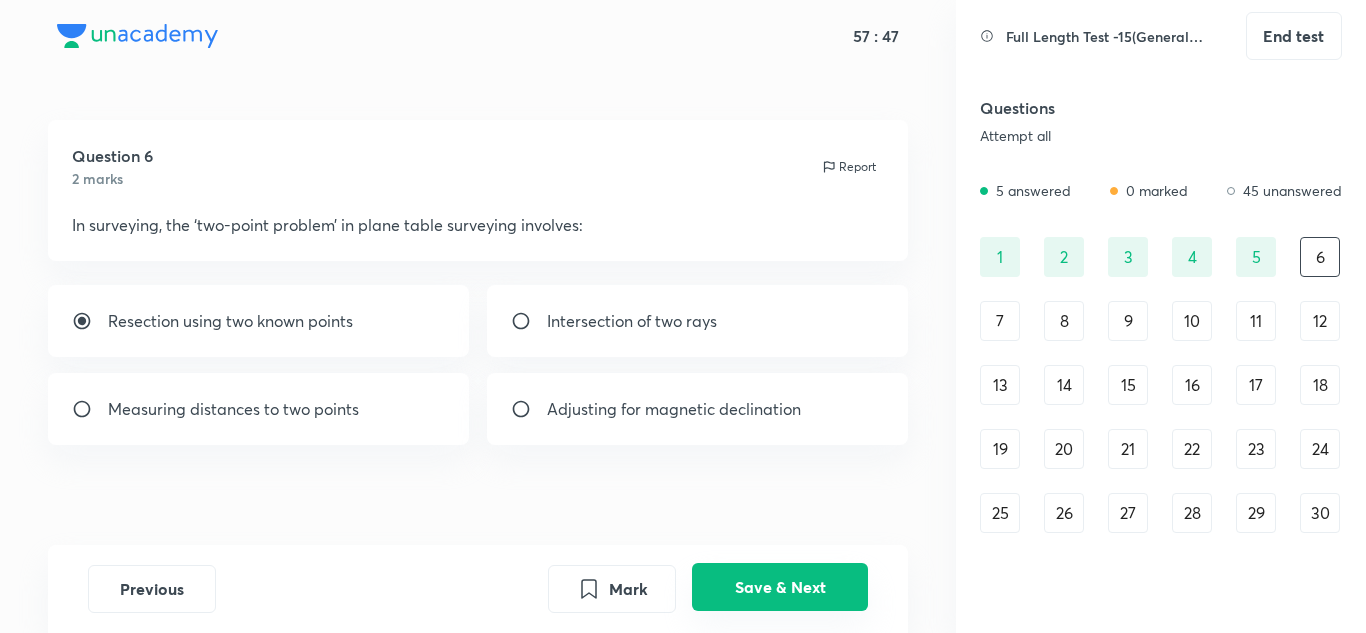click on "Save & Next" at bounding box center (780, 587) 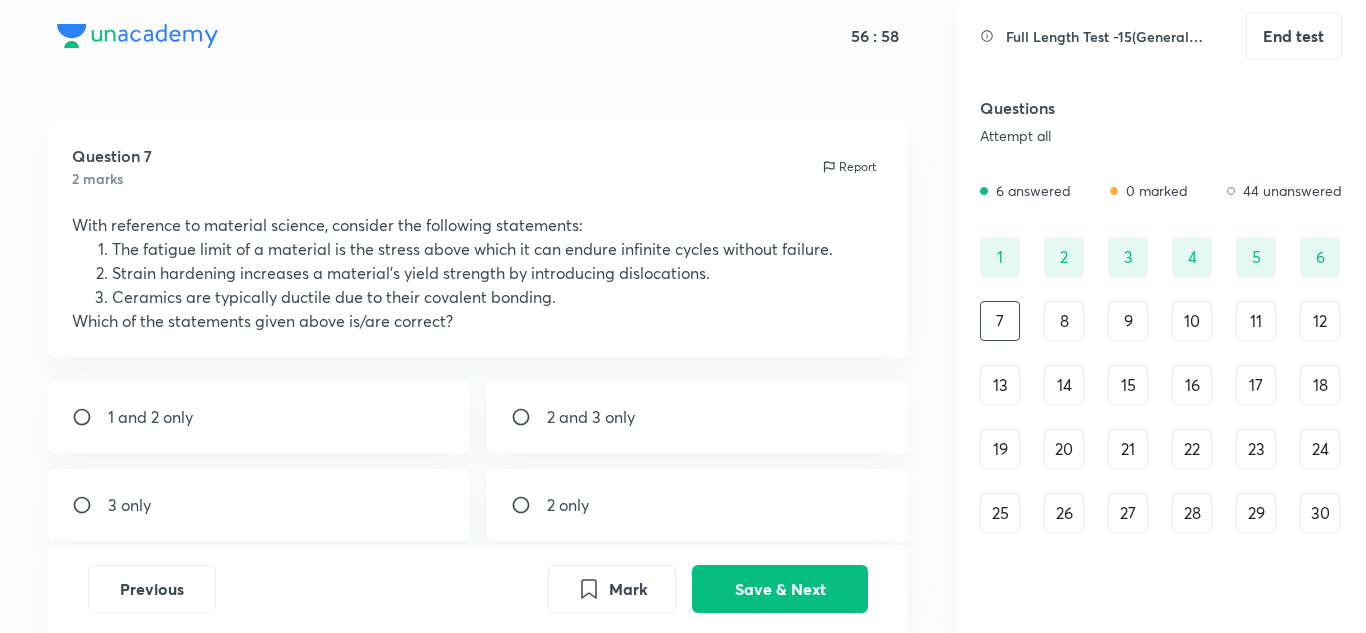 click at bounding box center [529, 505] 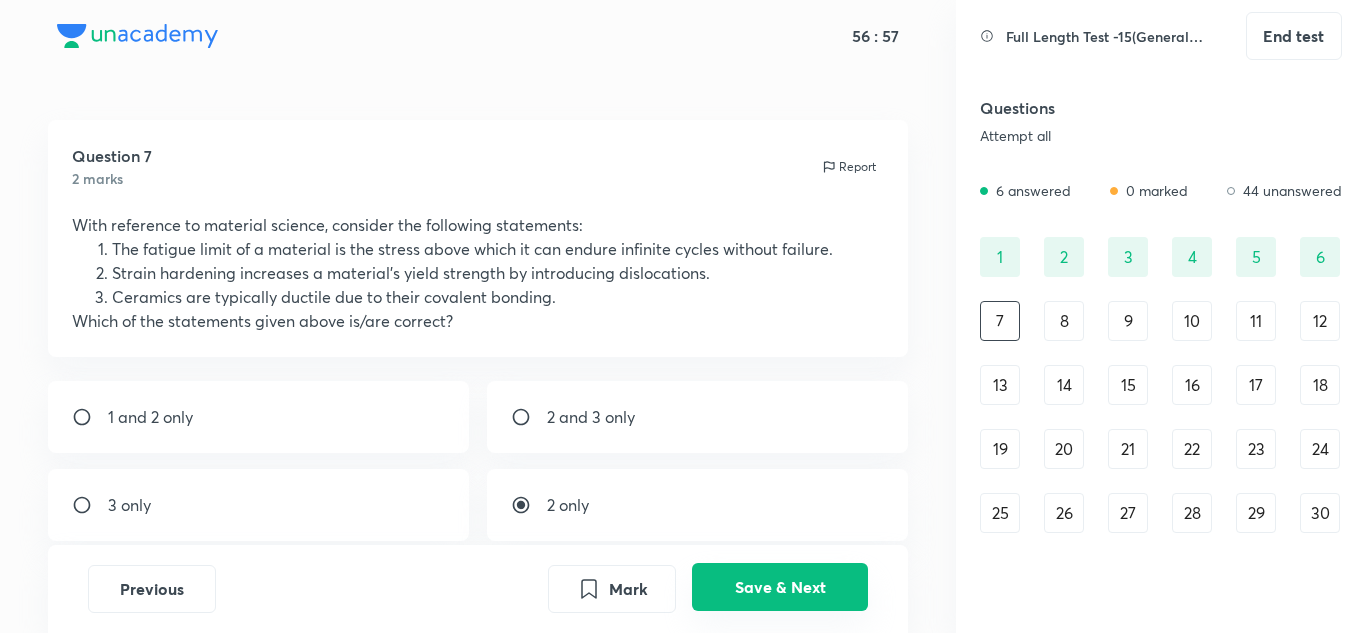 click on "Save & Next" at bounding box center [780, 587] 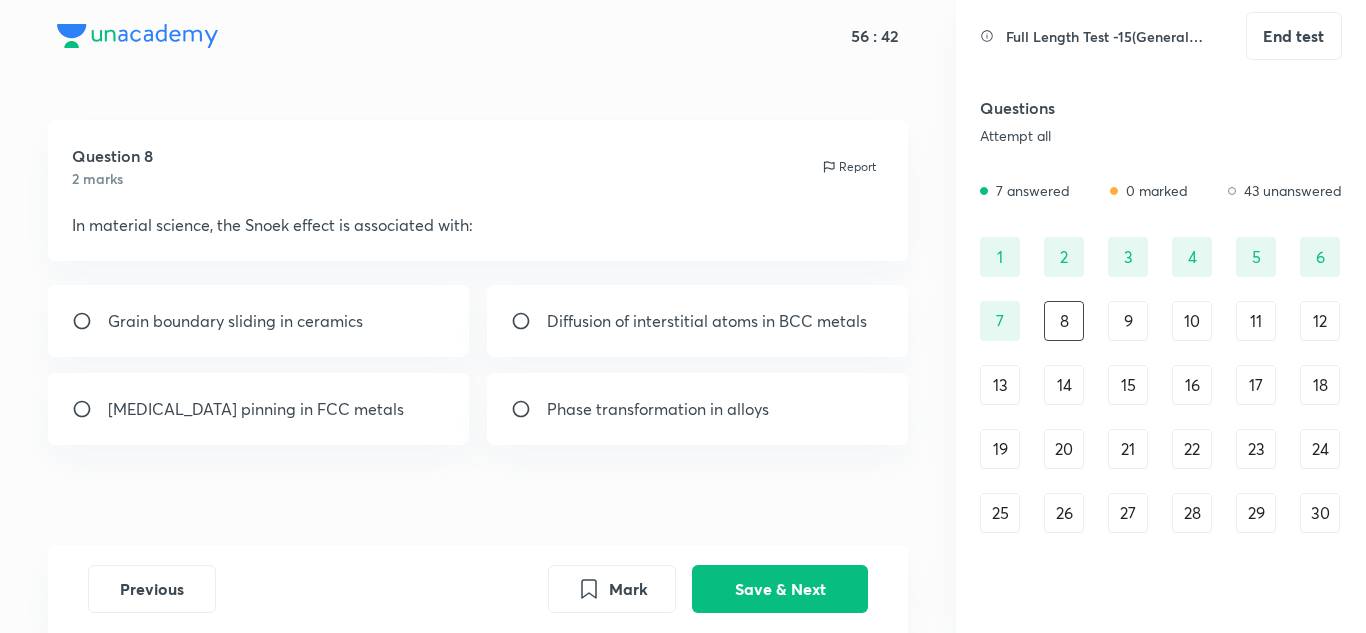 click on "Diffusion of interstitial atoms in BCC metals" at bounding box center [707, 321] 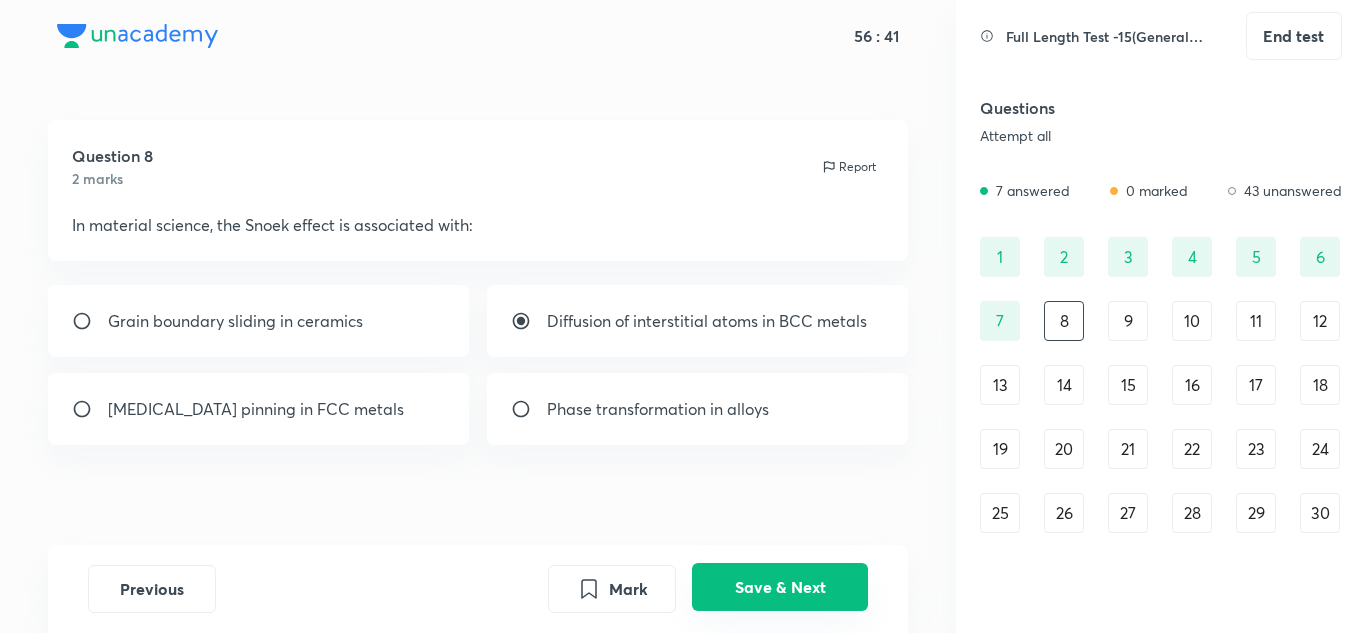 click on "Save & Next" at bounding box center [780, 587] 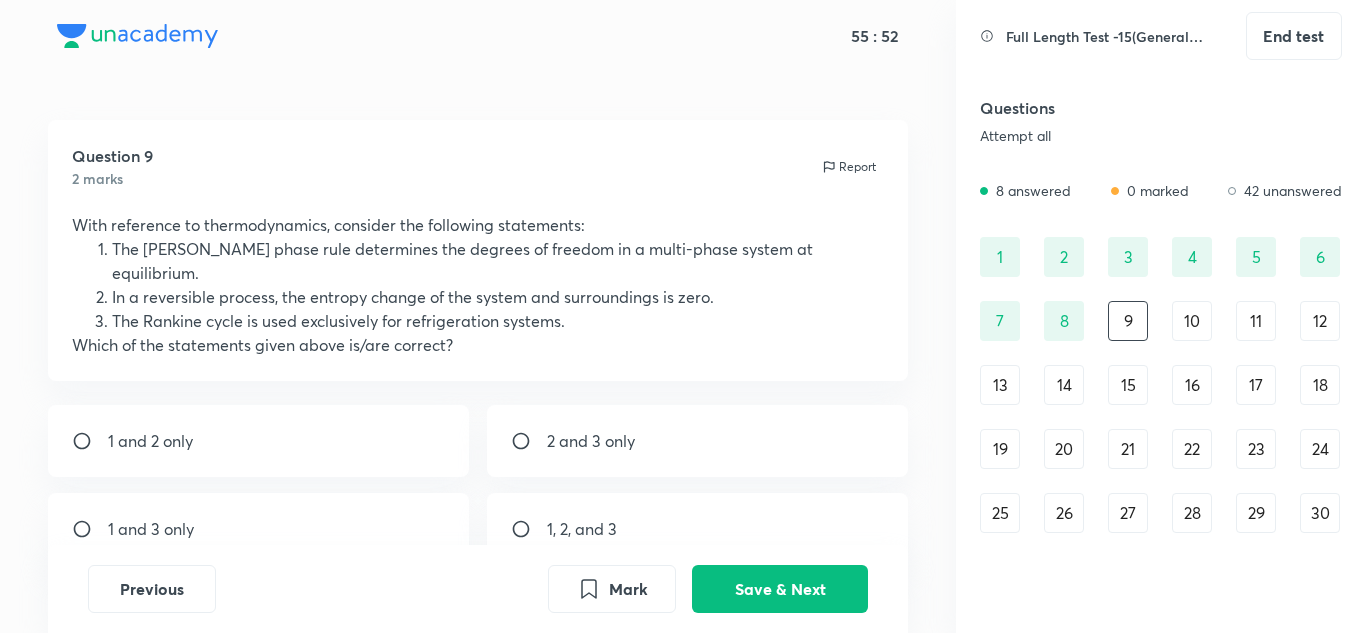 click on "1, 2, and 3" at bounding box center (582, 529) 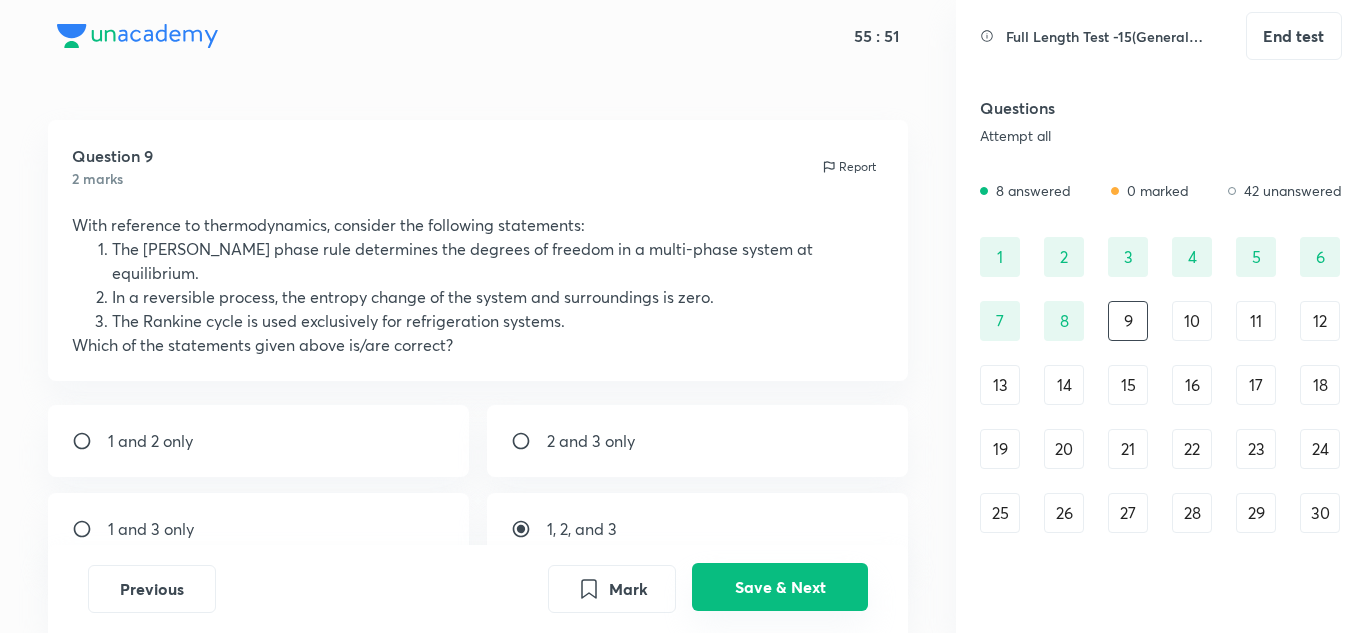 click on "Save & Next" at bounding box center [780, 587] 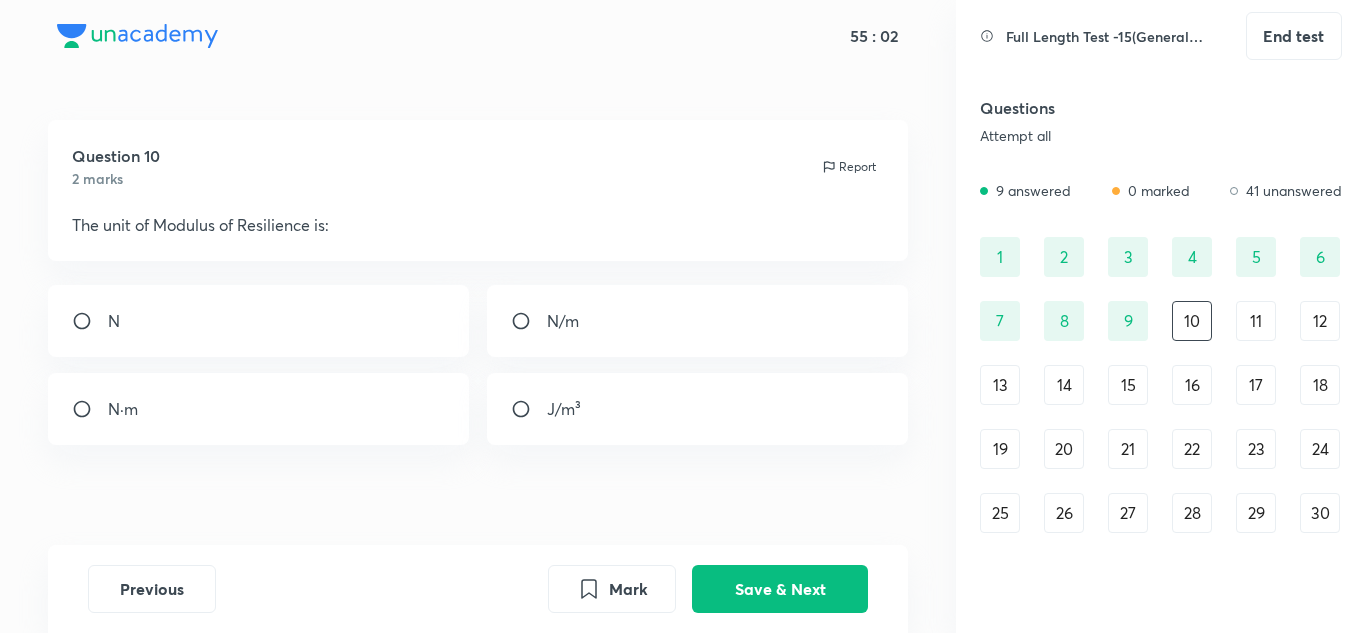 click at bounding box center (529, 409) 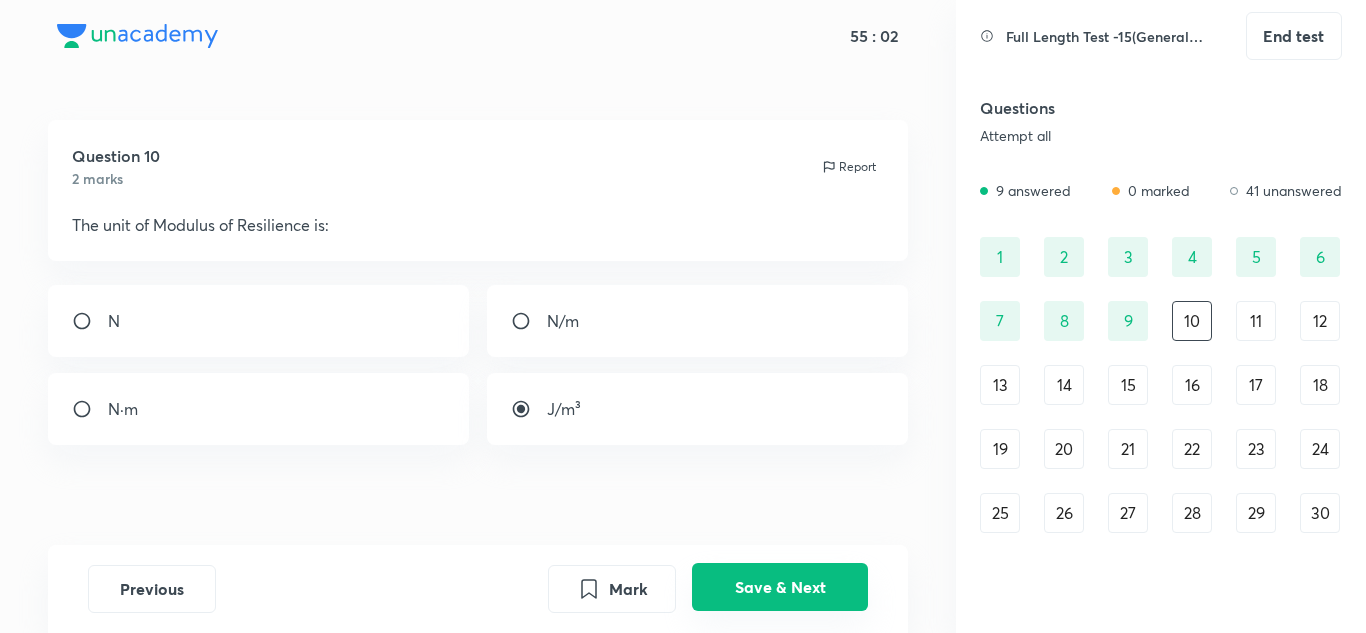 click on "Save & Next" at bounding box center [780, 587] 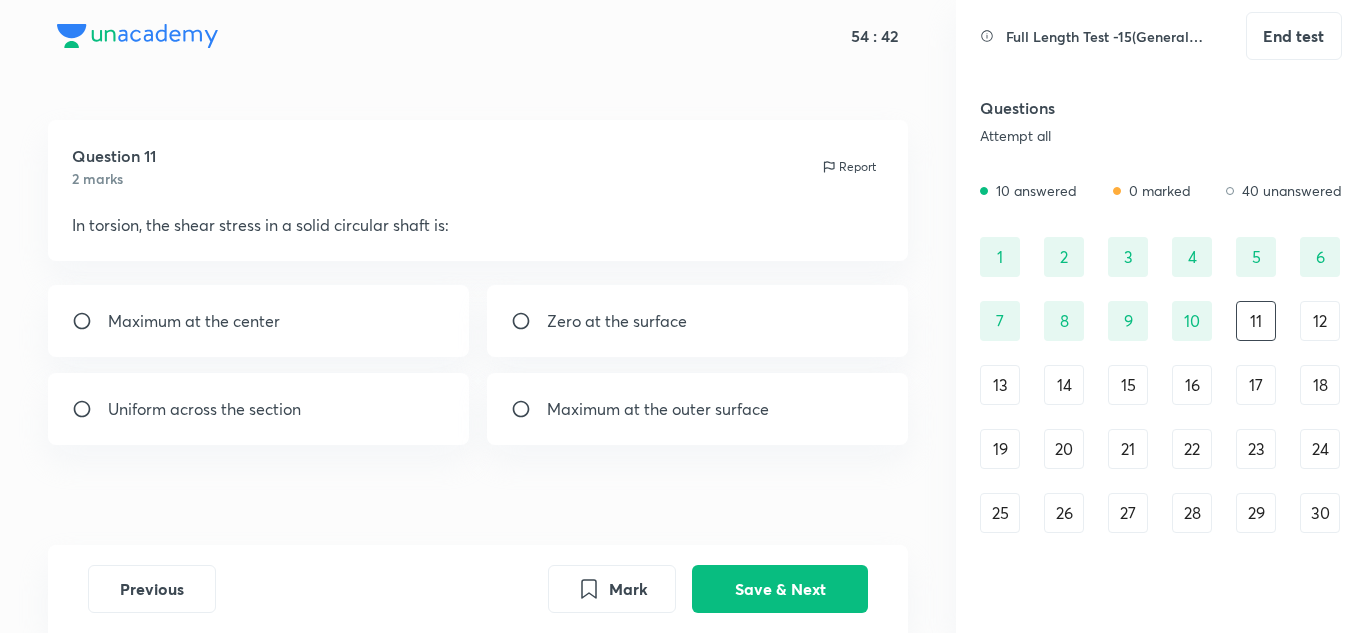 click on "Maximum at the outer surface" at bounding box center (698, 409) 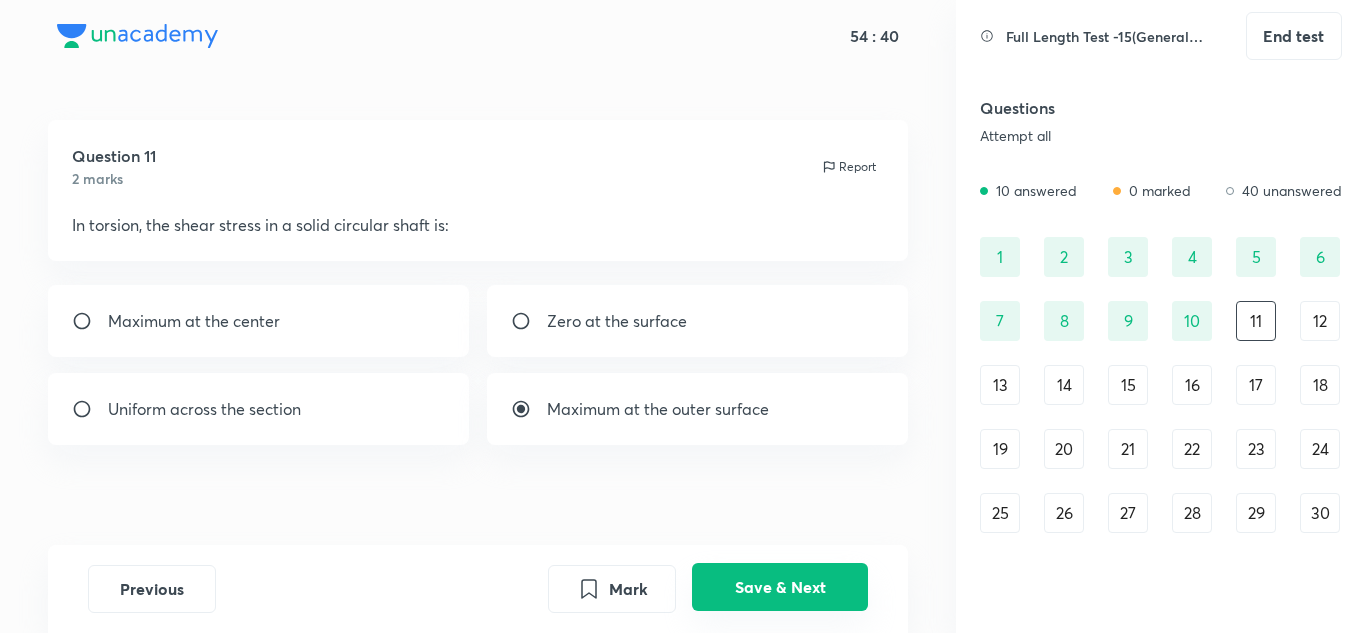 click on "Save & Next" at bounding box center [780, 587] 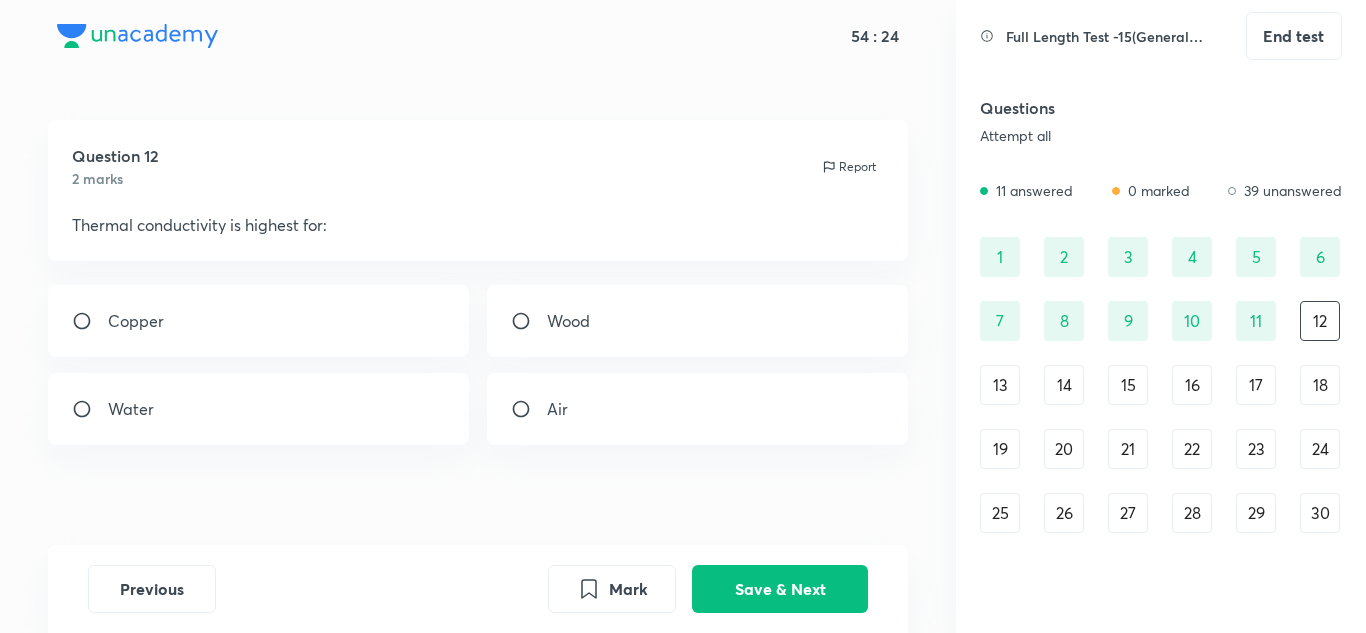 drag, startPoint x: 91, startPoint y: 319, endPoint x: 264, endPoint y: 367, distance: 179.5355 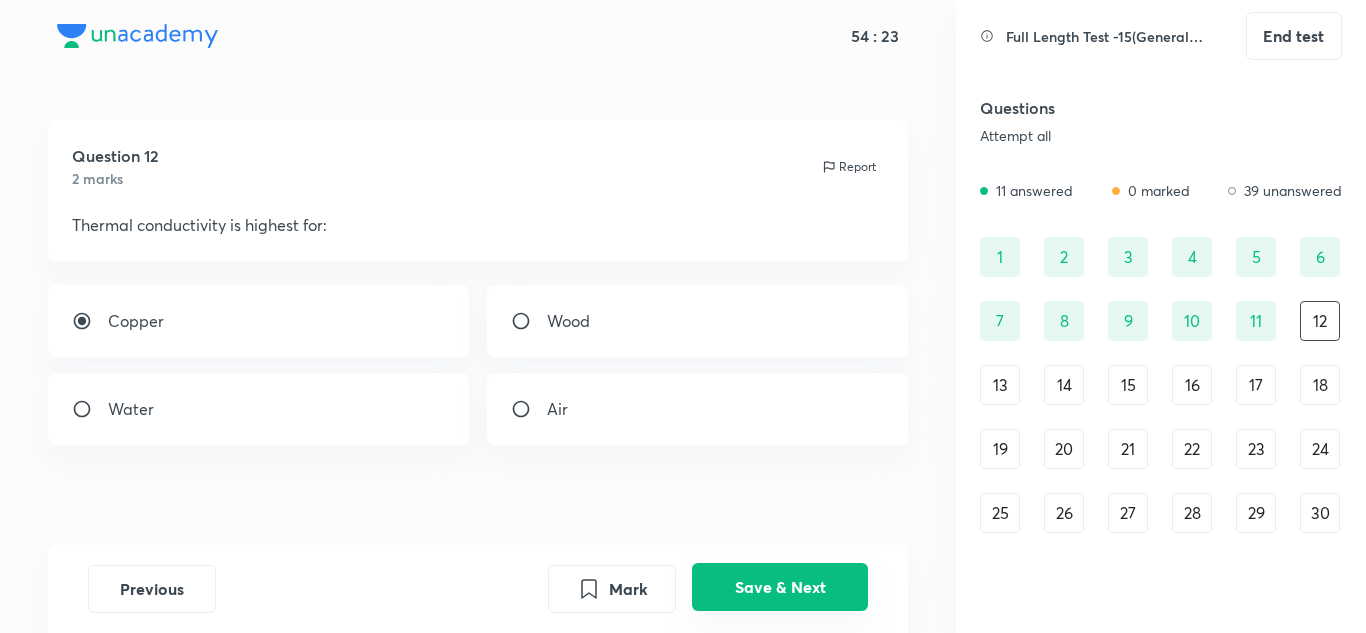 click on "Save & Next" at bounding box center (780, 587) 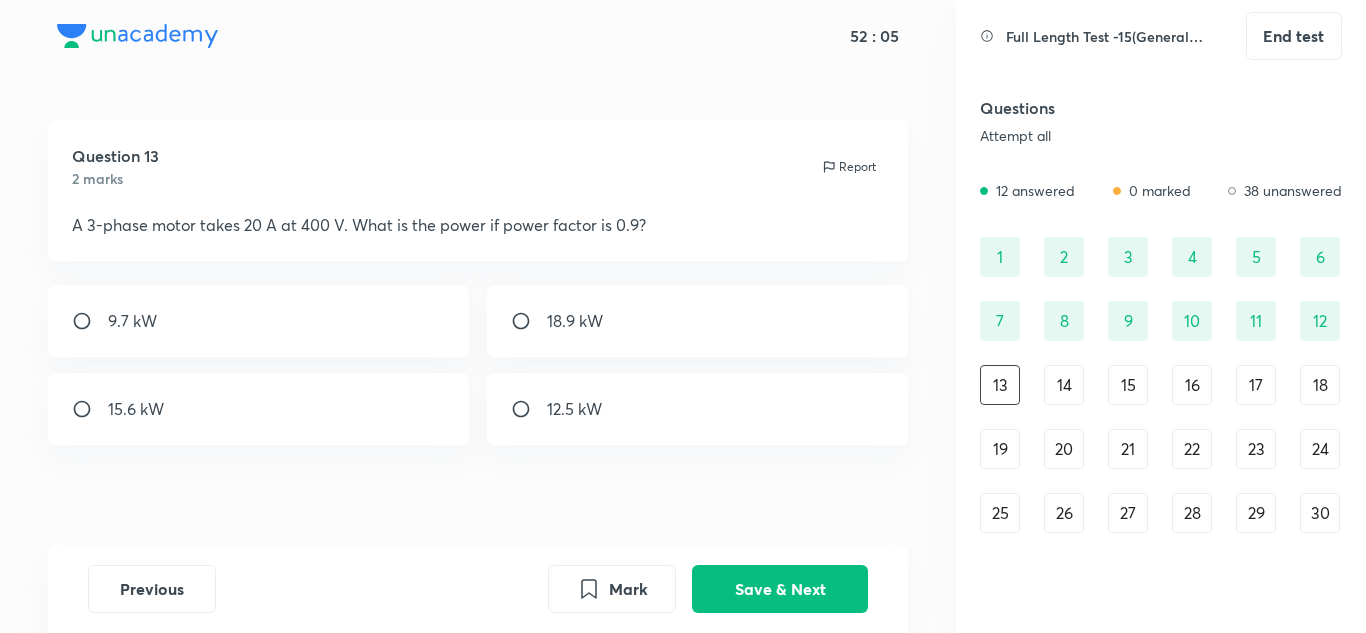 drag, startPoint x: 542, startPoint y: 321, endPoint x: 629, endPoint y: 363, distance: 96.60745 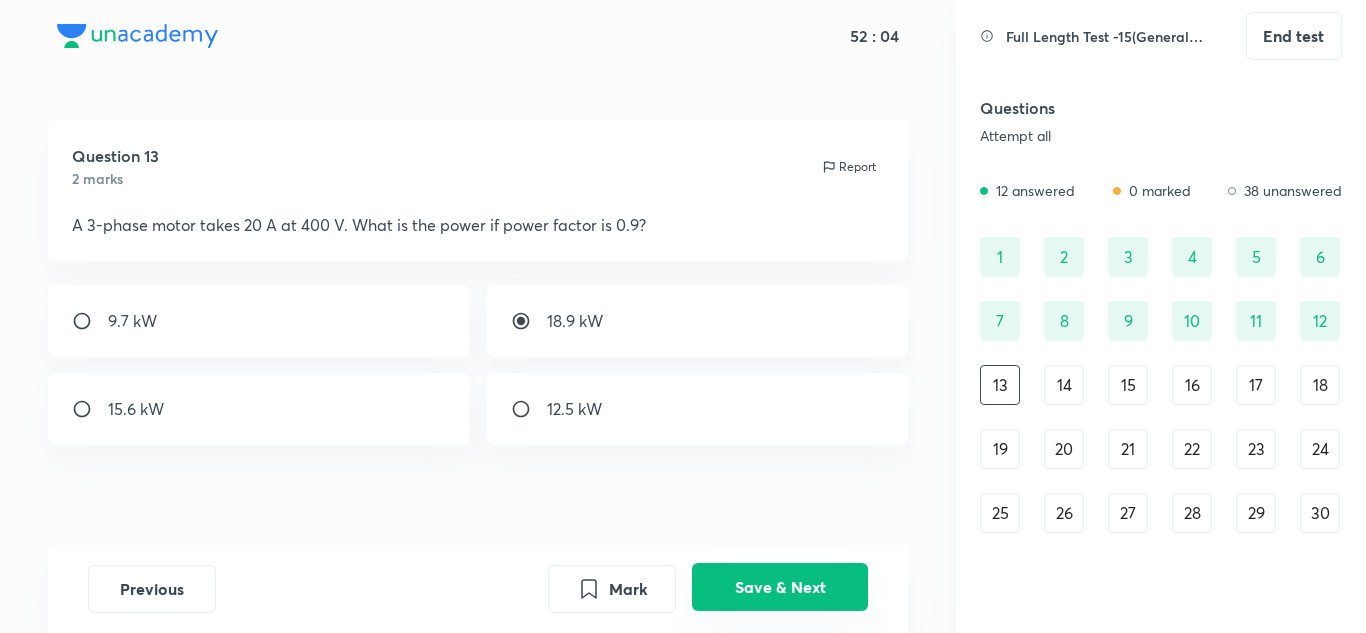 click on "Save & Next" at bounding box center (780, 587) 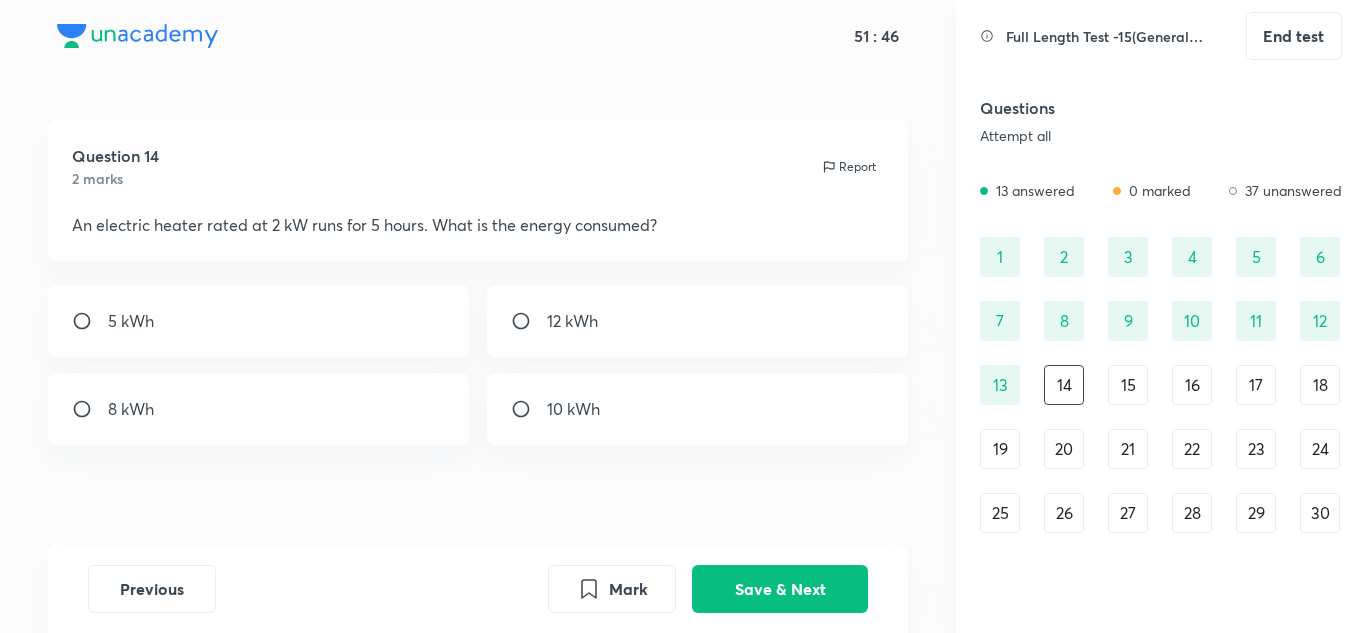 drag, startPoint x: 554, startPoint y: 419, endPoint x: 645, endPoint y: 438, distance: 92.96236 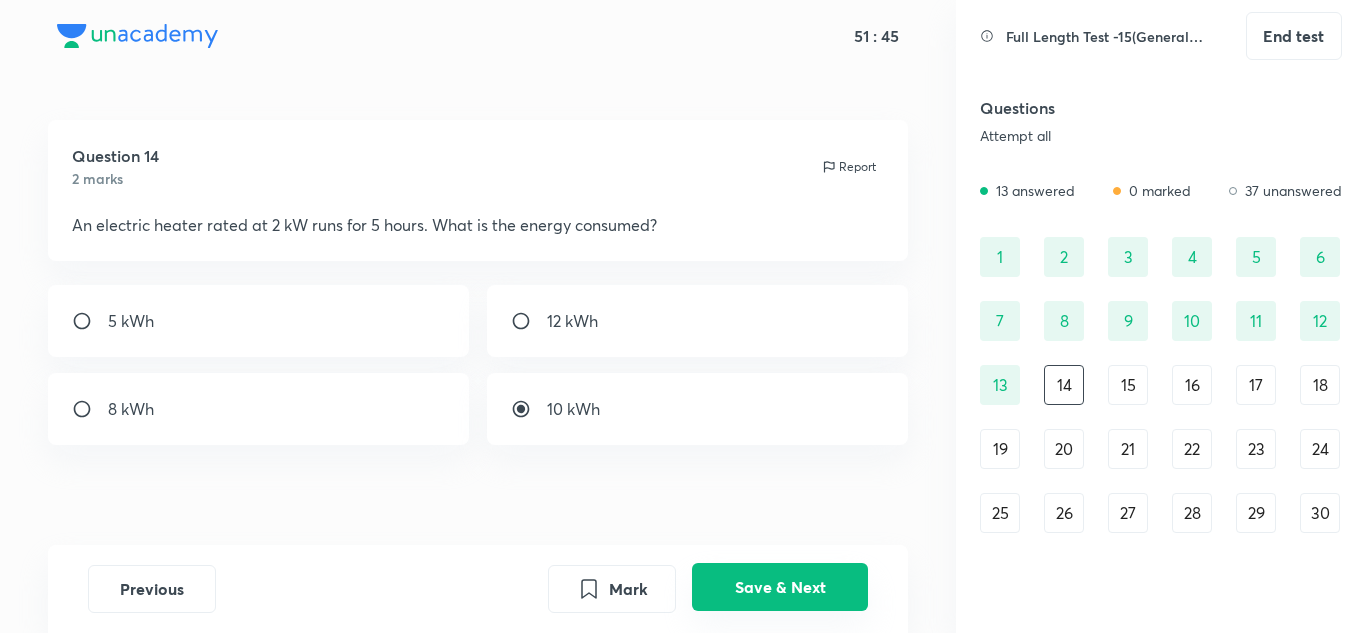 click on "Save & Next" at bounding box center (780, 587) 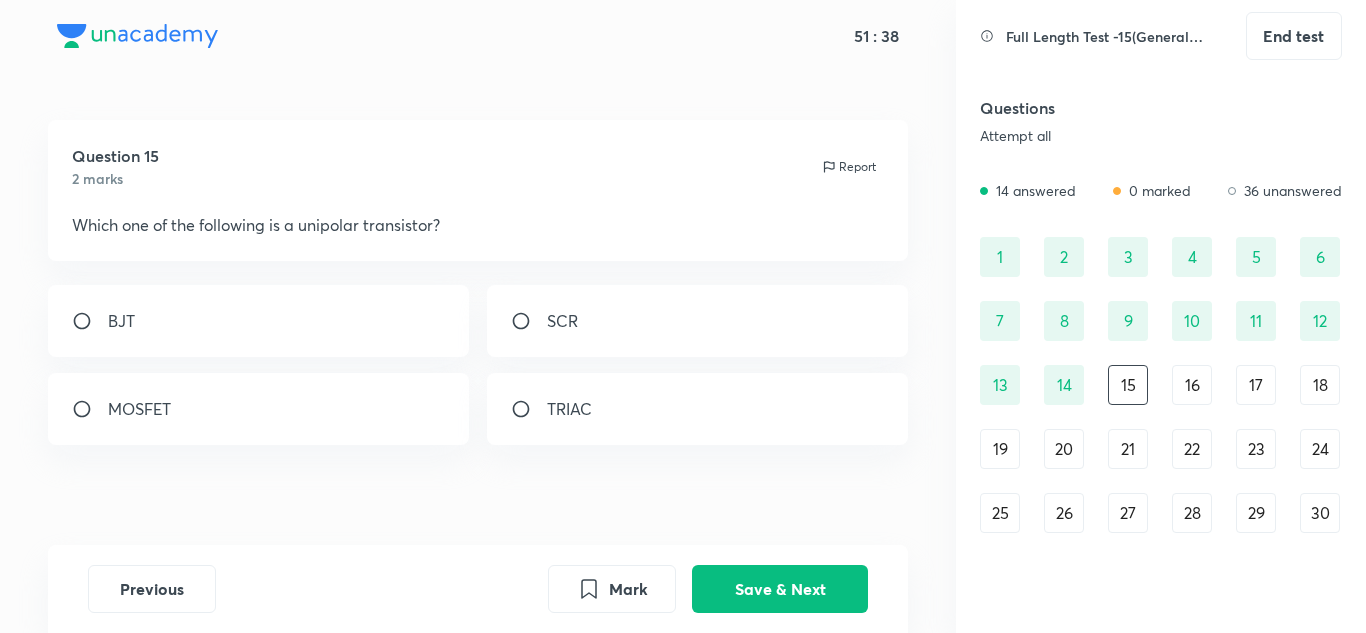 click on "MOSFET" at bounding box center [139, 409] 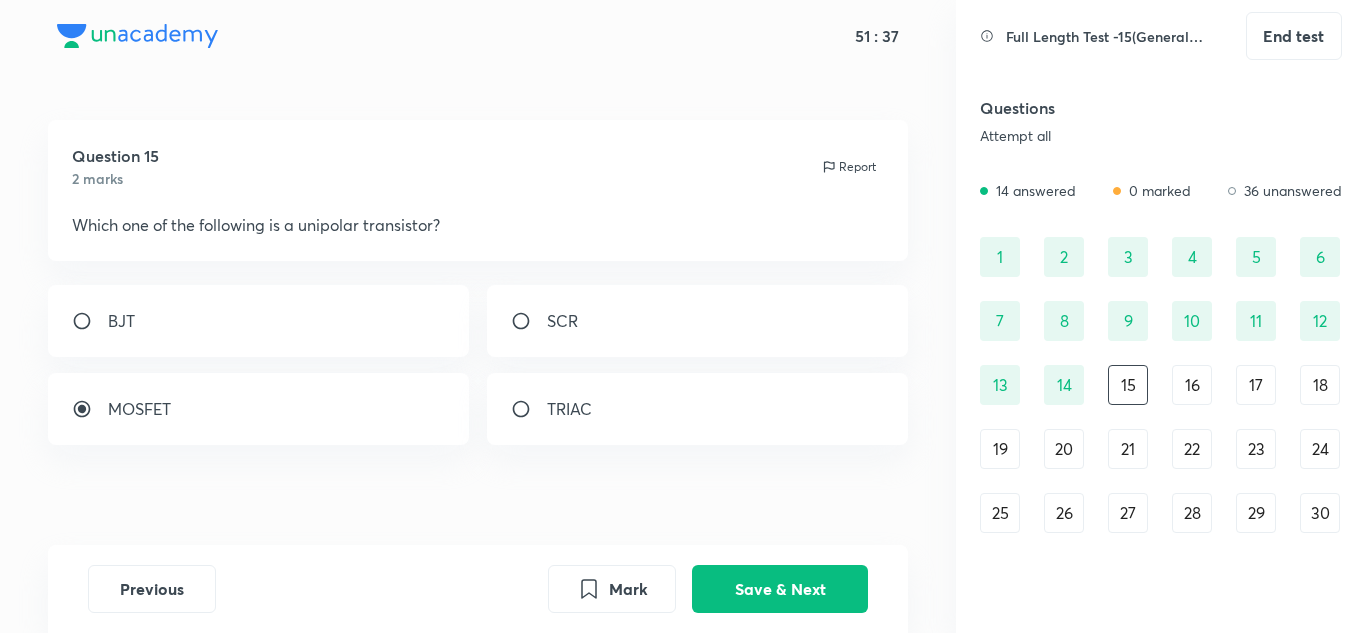 drag, startPoint x: 738, startPoint y: 581, endPoint x: 706, endPoint y: 555, distance: 41.231056 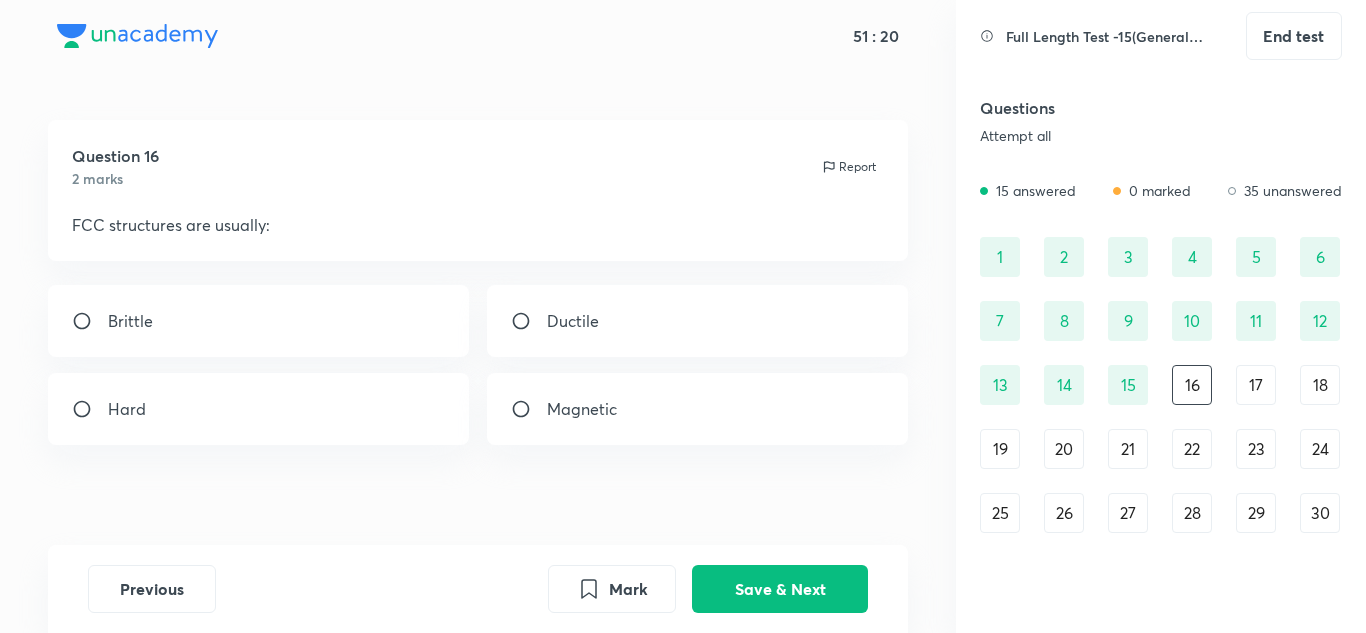 click on "Brittle" at bounding box center (259, 321) 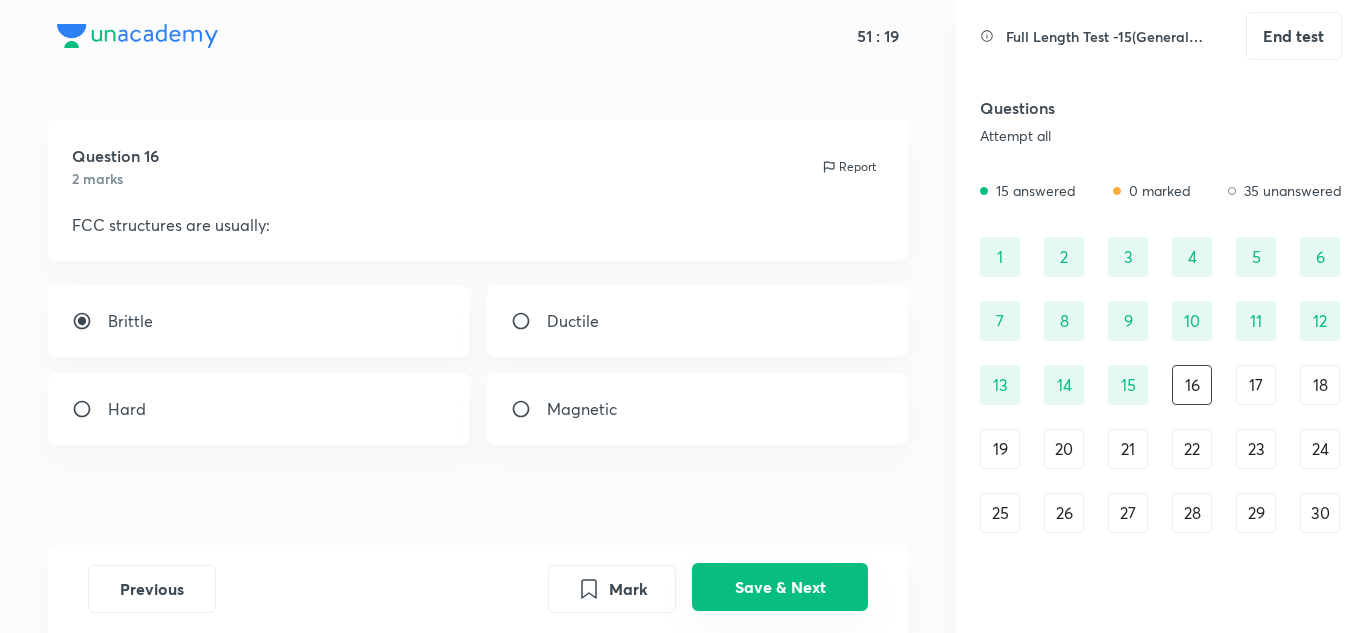 click on "Save & Next" at bounding box center [780, 587] 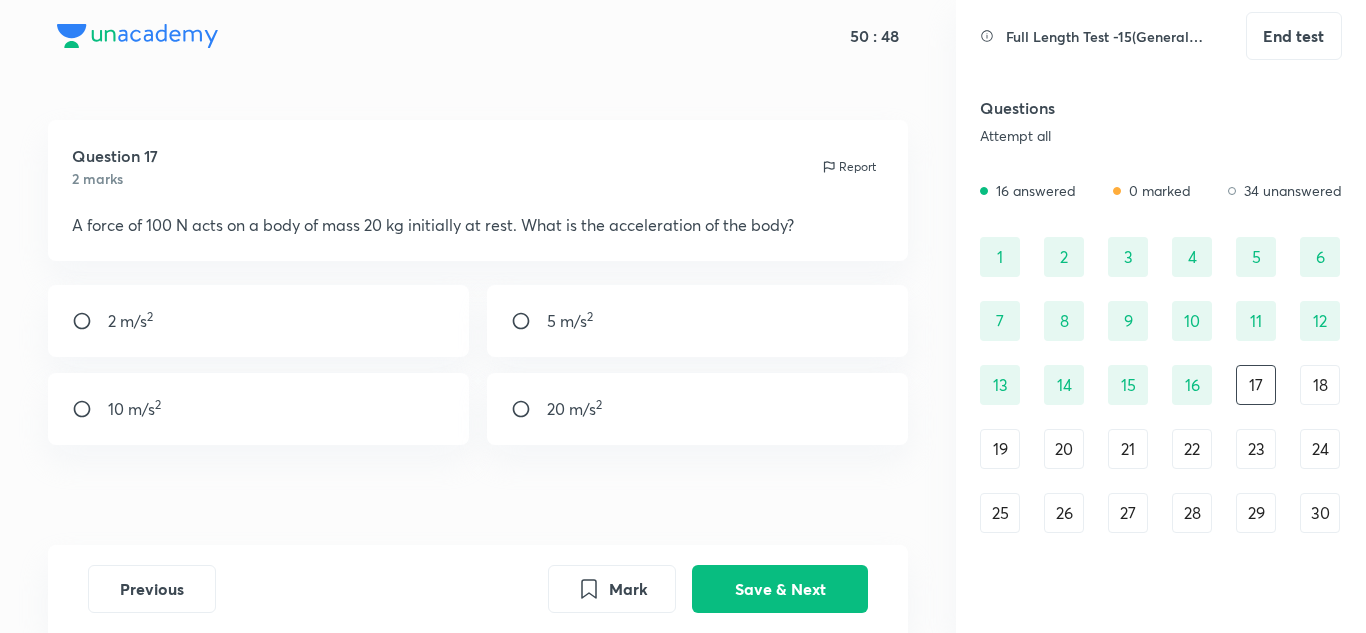 drag, startPoint x: 540, startPoint y: 318, endPoint x: 545, endPoint y: 309, distance: 10.29563 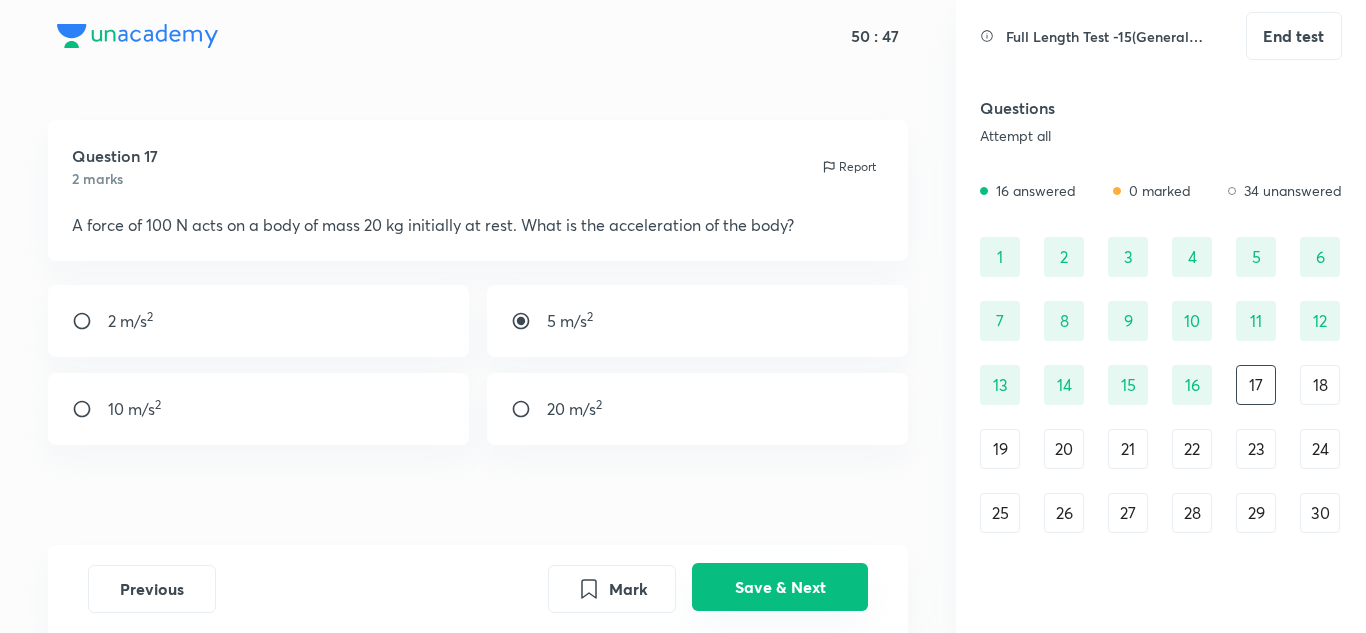 click on "Save & Next" at bounding box center [780, 587] 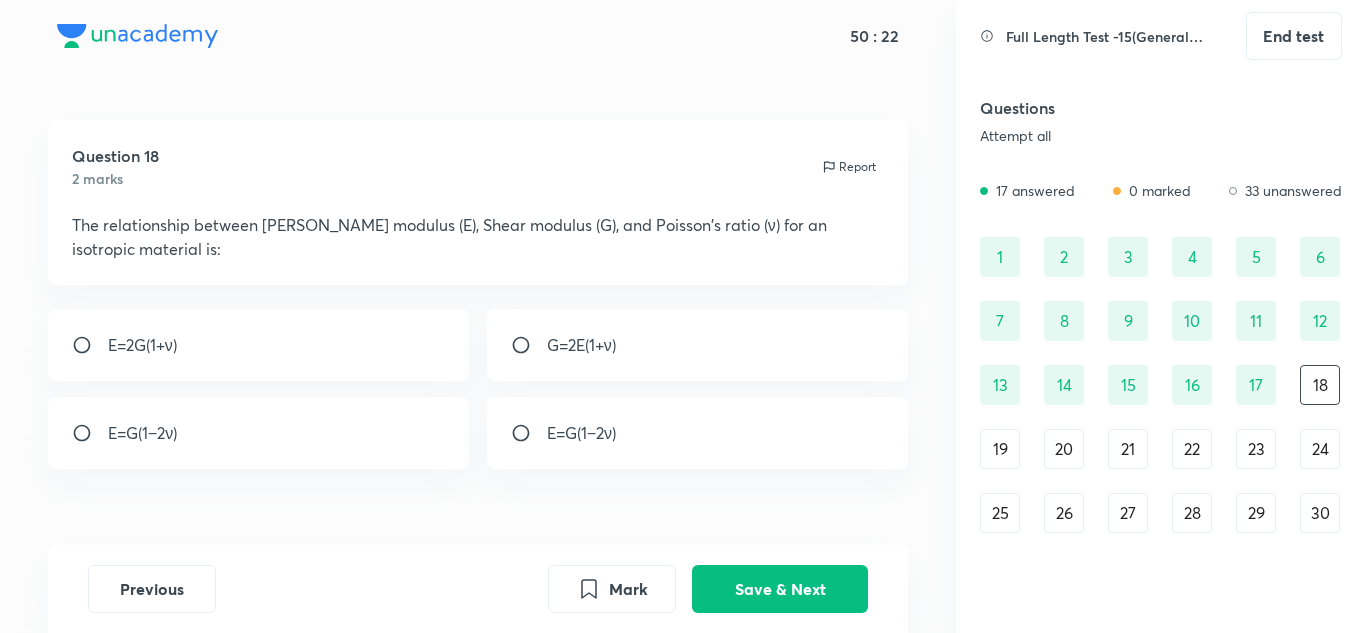 click at bounding box center (90, 345) 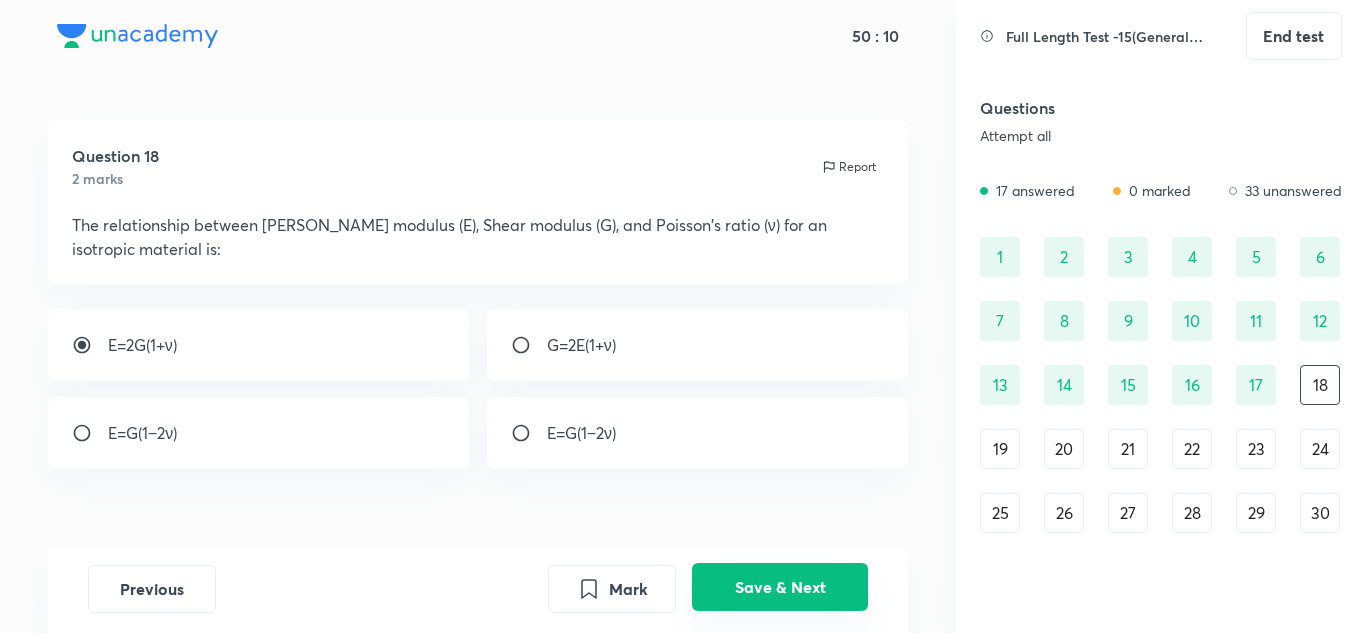 click on "Save & Next" at bounding box center [780, 587] 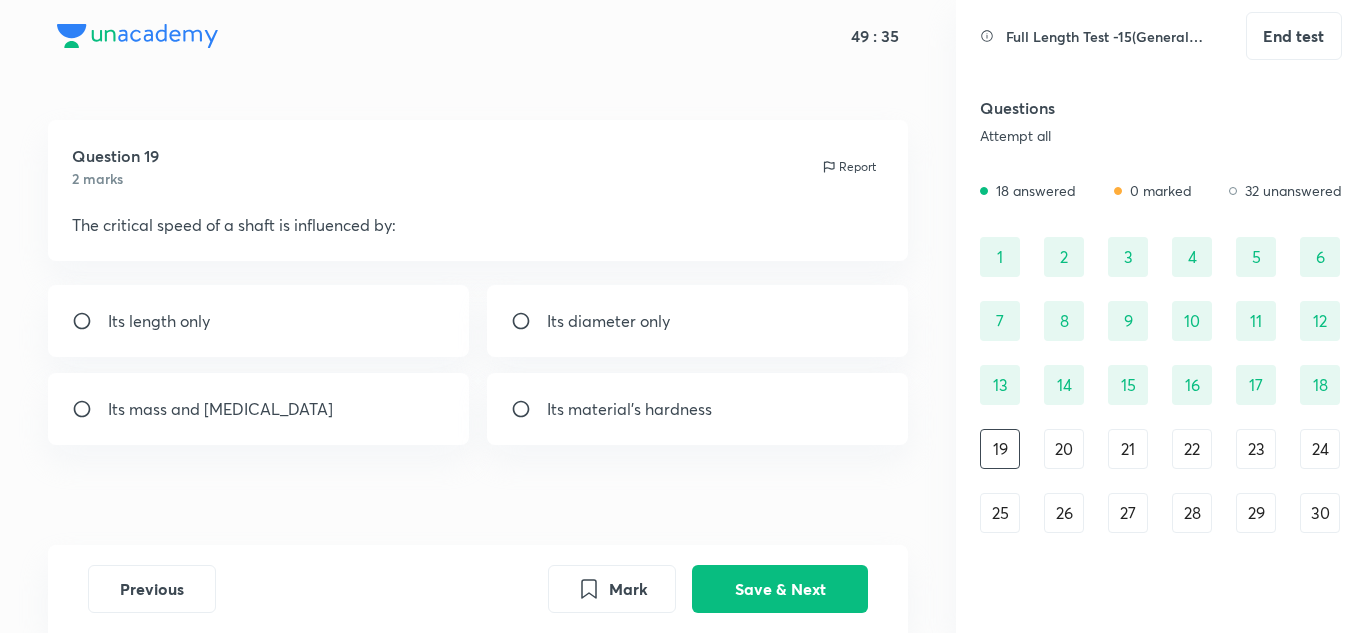 click on "Its mass and [MEDICAL_DATA]" at bounding box center (220, 409) 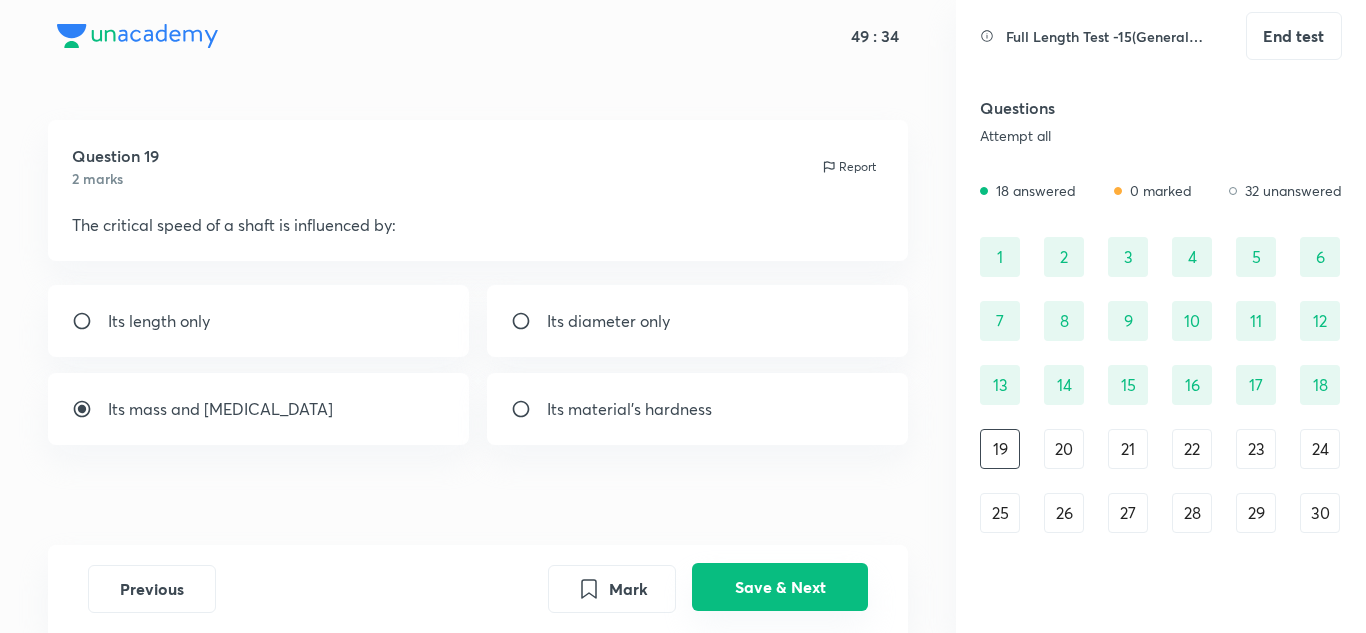 click on "Save & Next" at bounding box center [780, 587] 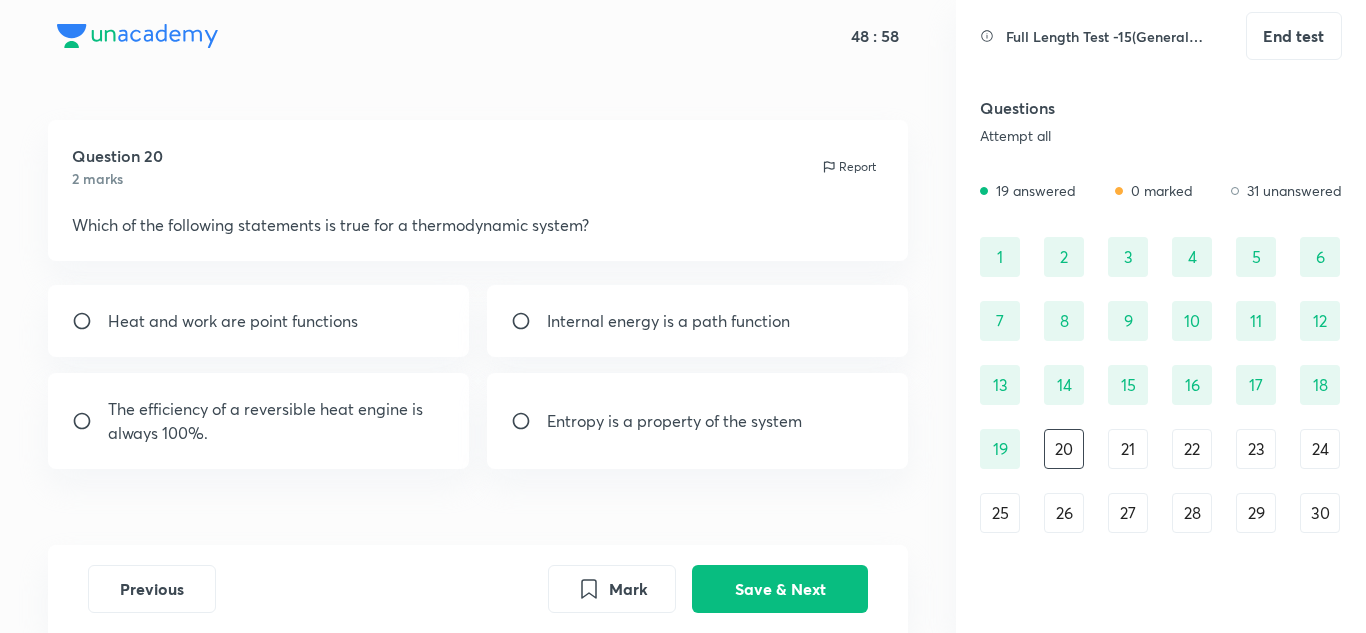 click on "Entropy is a property of the system" at bounding box center [674, 421] 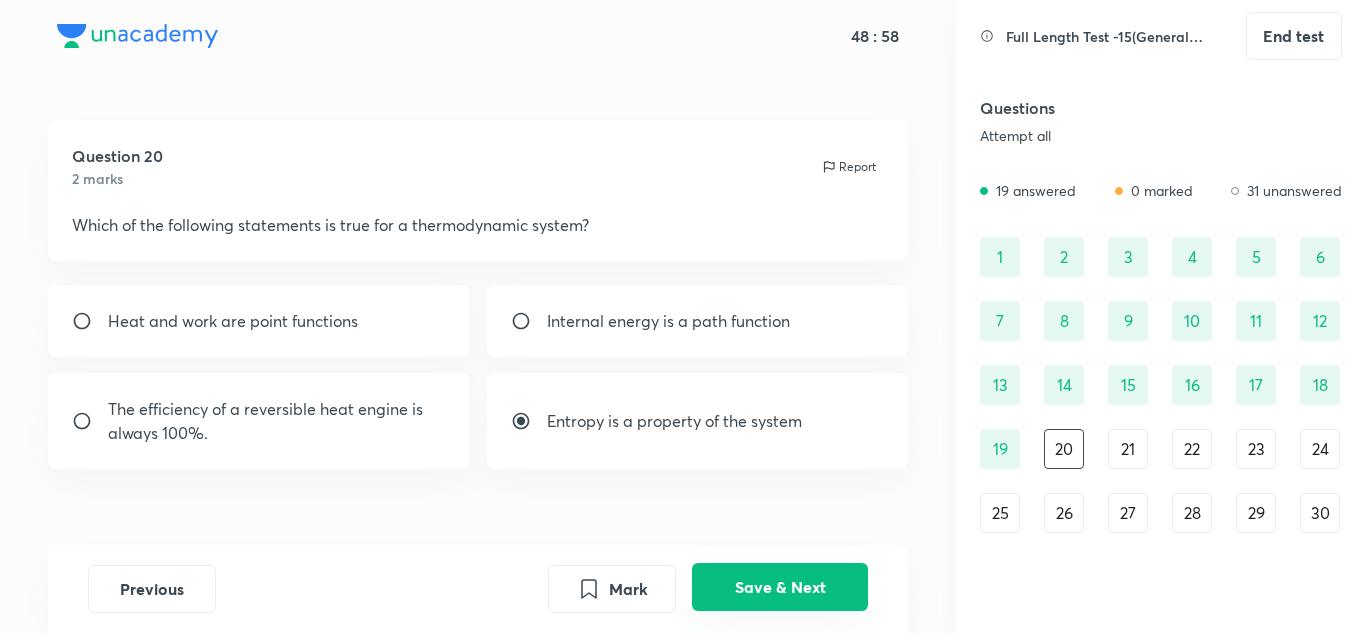 click on "Save & Next" at bounding box center (780, 587) 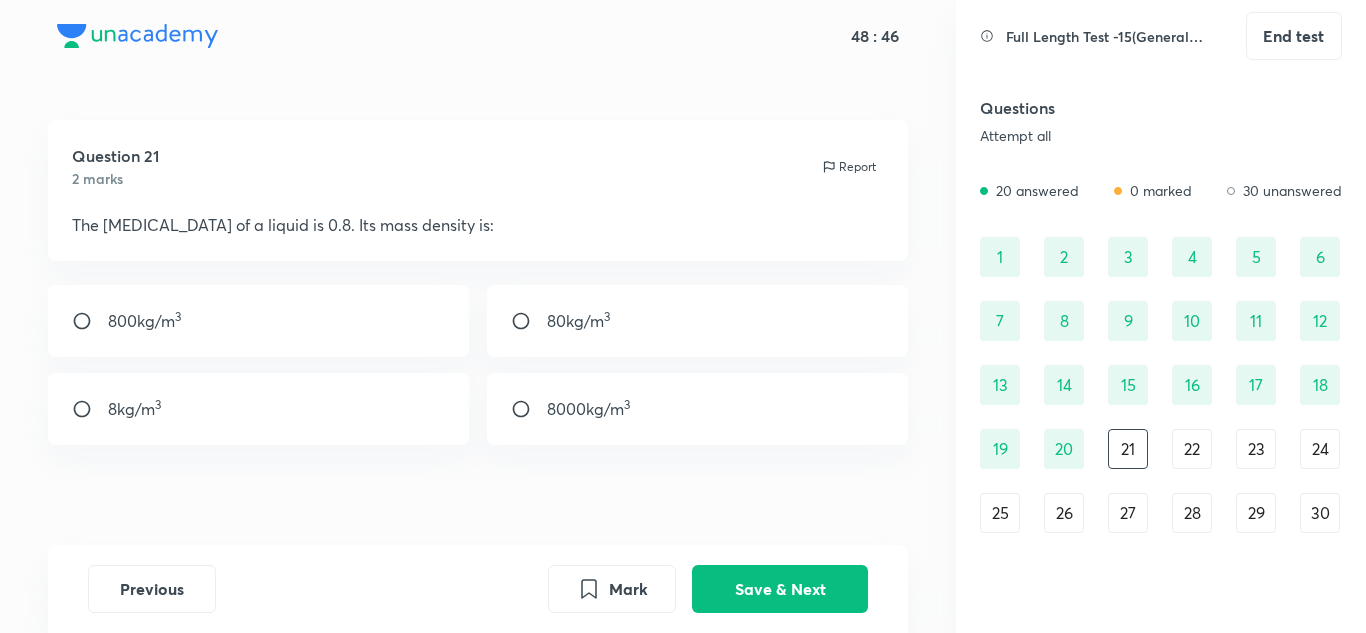 drag, startPoint x: 148, startPoint y: 320, endPoint x: 169, endPoint y: 320, distance: 21 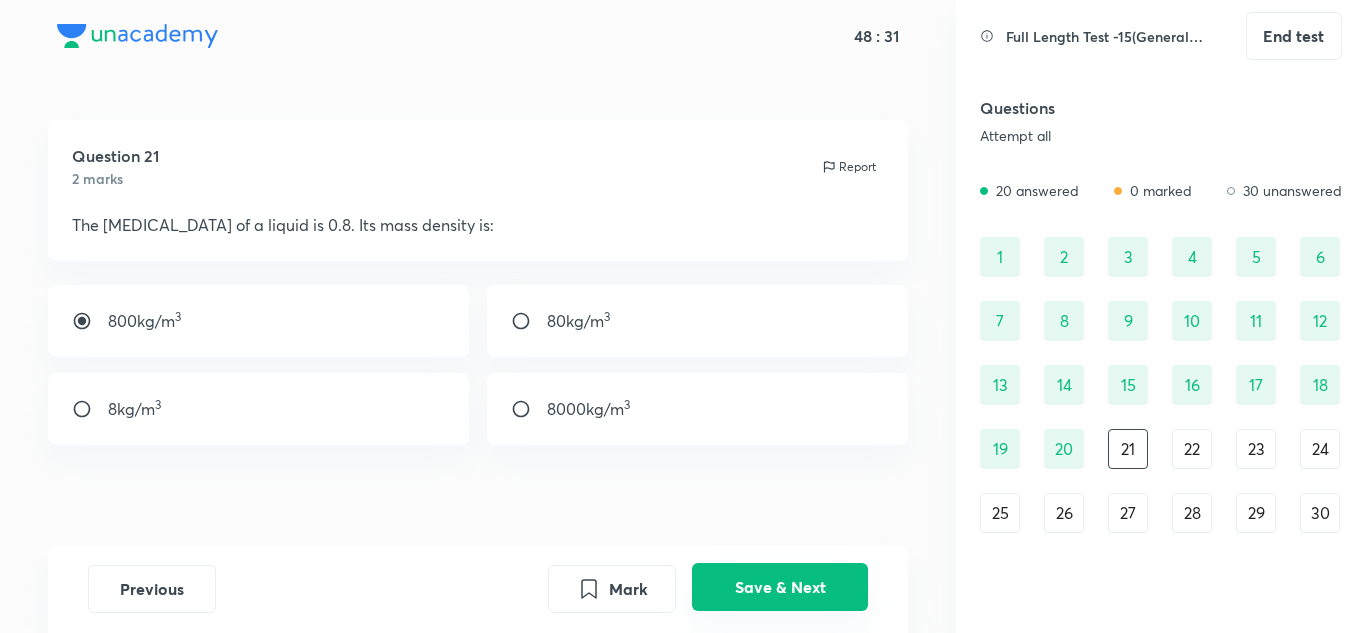 click on "Save & Next" at bounding box center (780, 587) 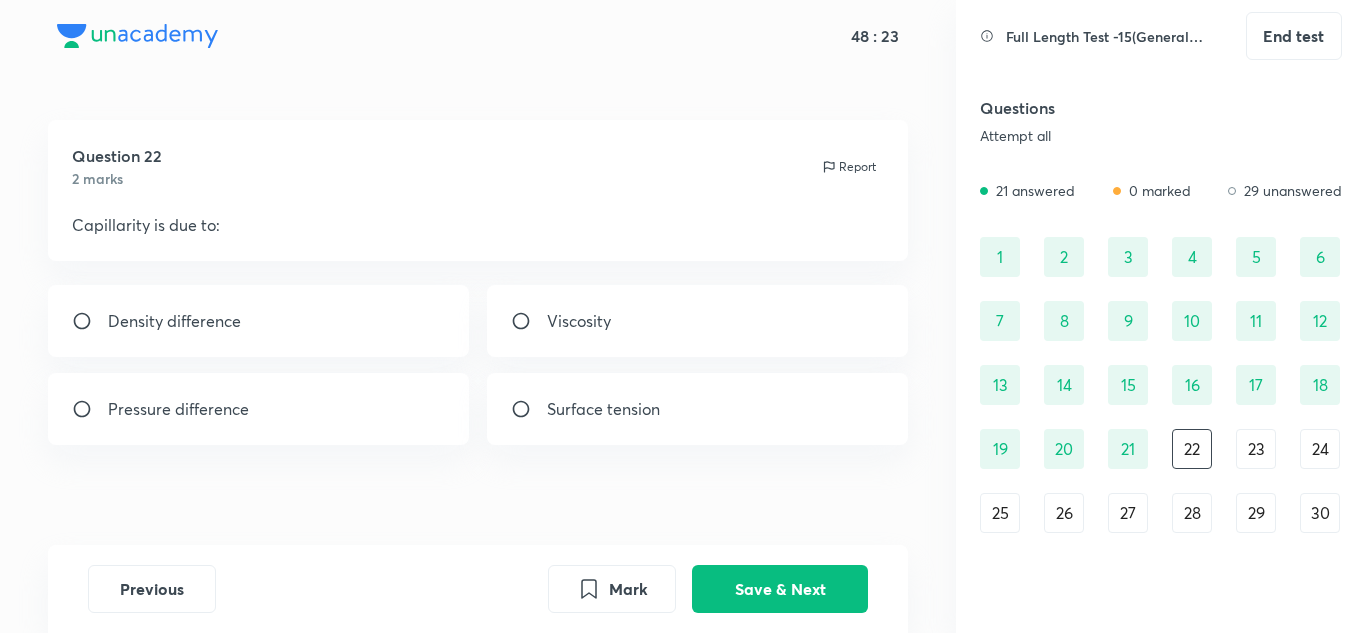 drag, startPoint x: 615, startPoint y: 413, endPoint x: 708, endPoint y: 460, distance: 104.20173 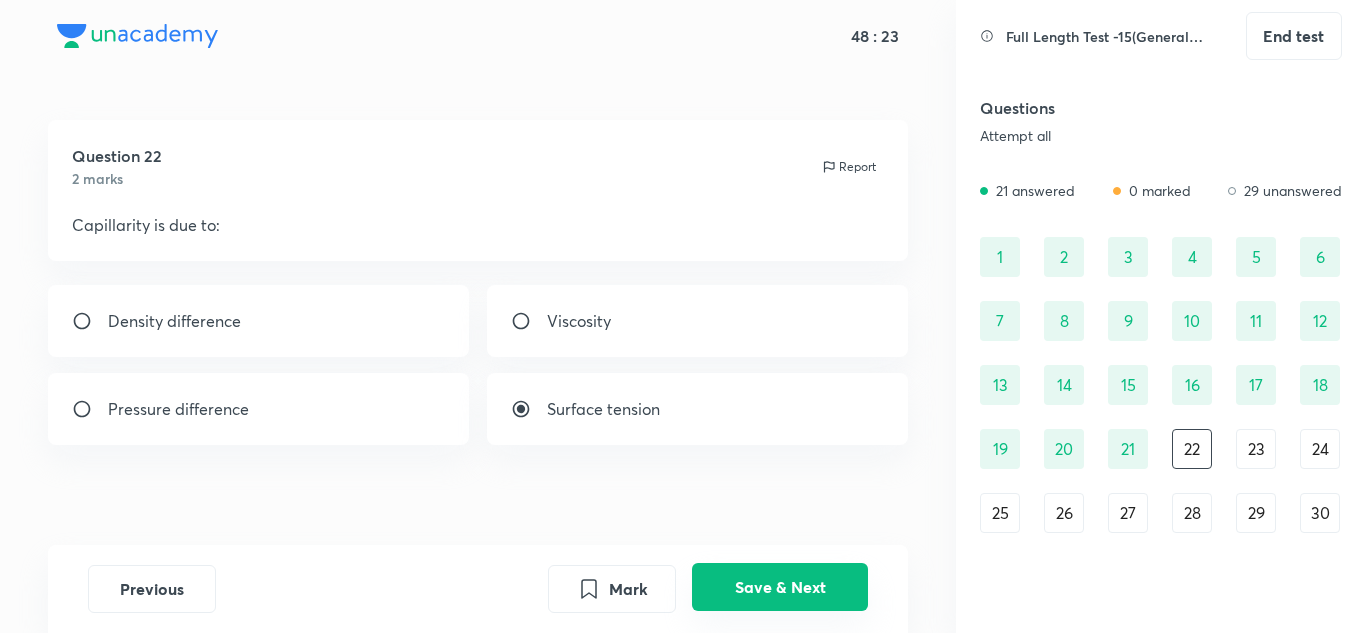 click on "Save & Next" at bounding box center (780, 587) 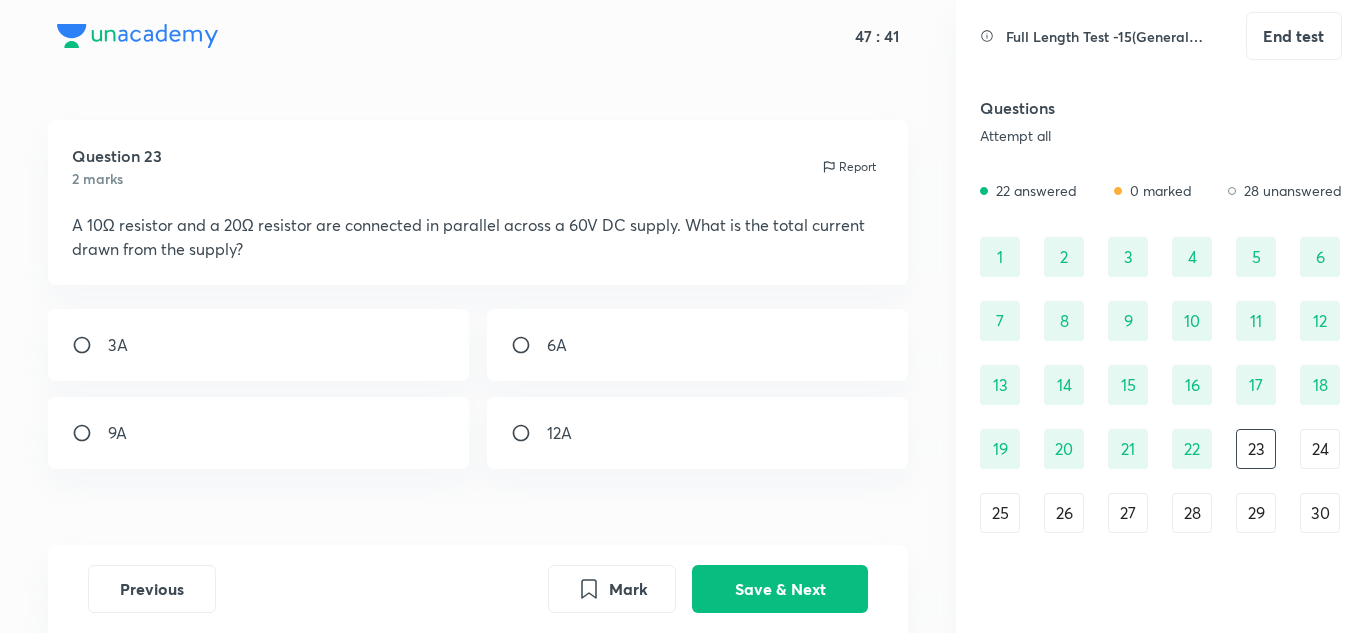click on "9A" at bounding box center (259, 433) 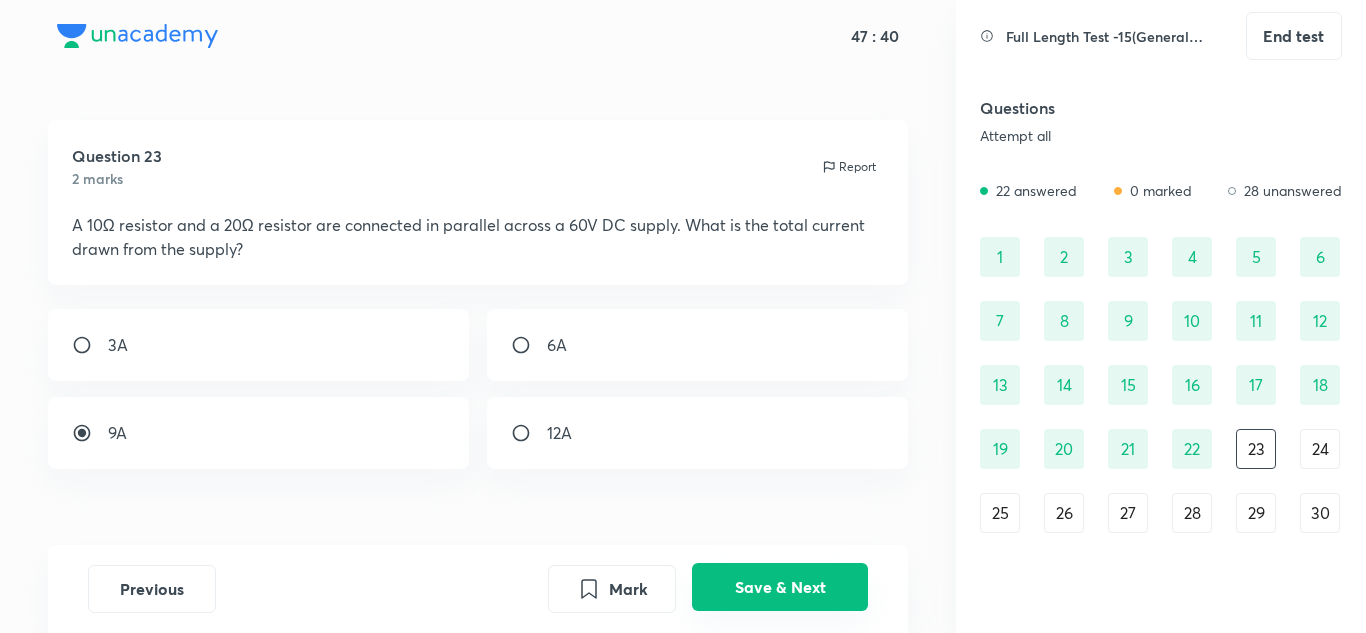 click on "Save & Next" at bounding box center (780, 587) 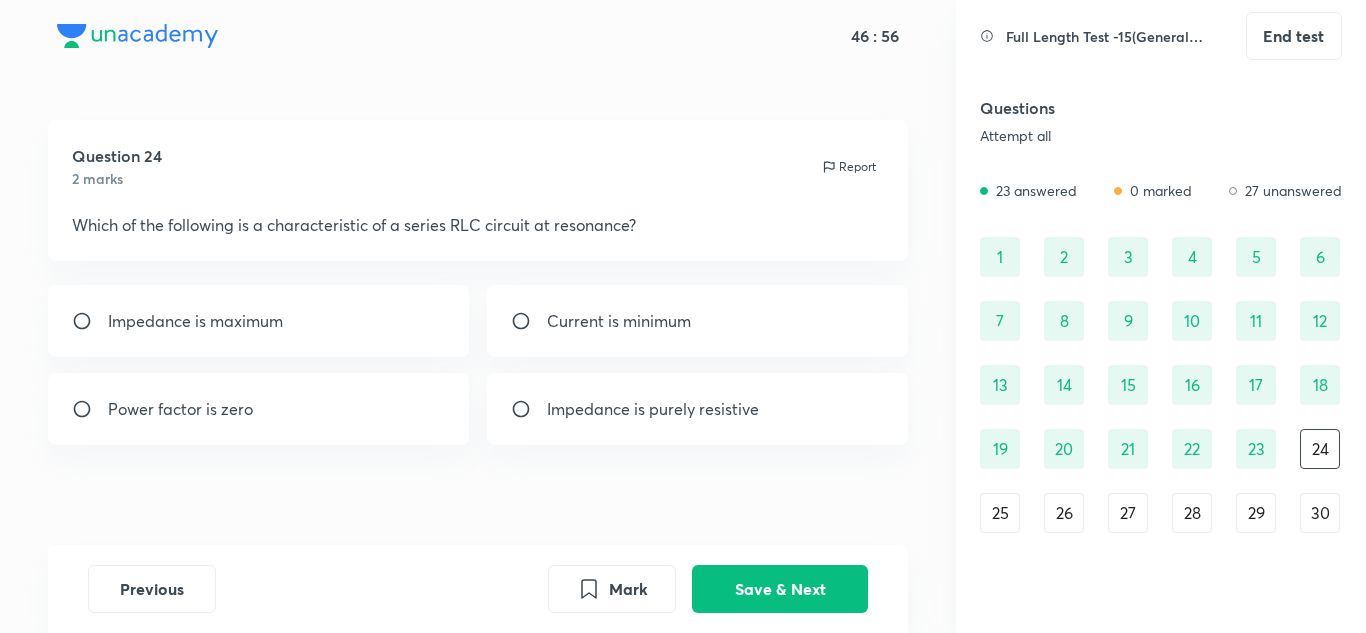 click on "Impedance is purely resistive" at bounding box center [653, 409] 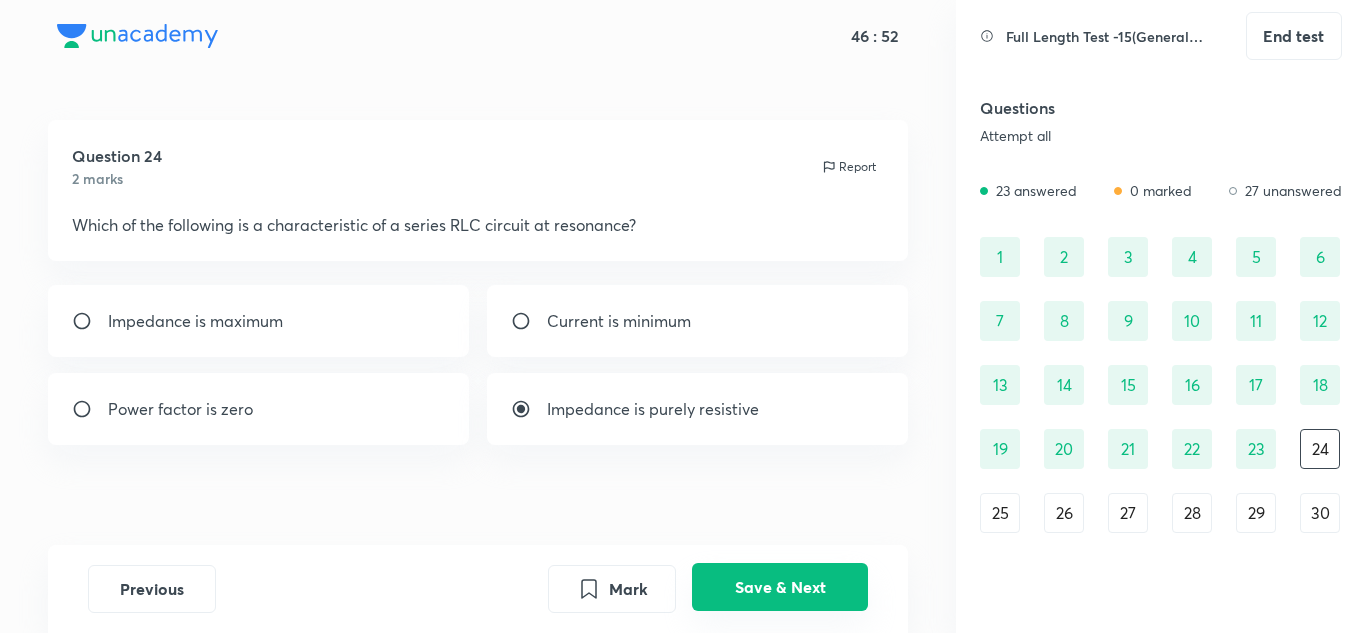click on "Save & Next" at bounding box center (780, 587) 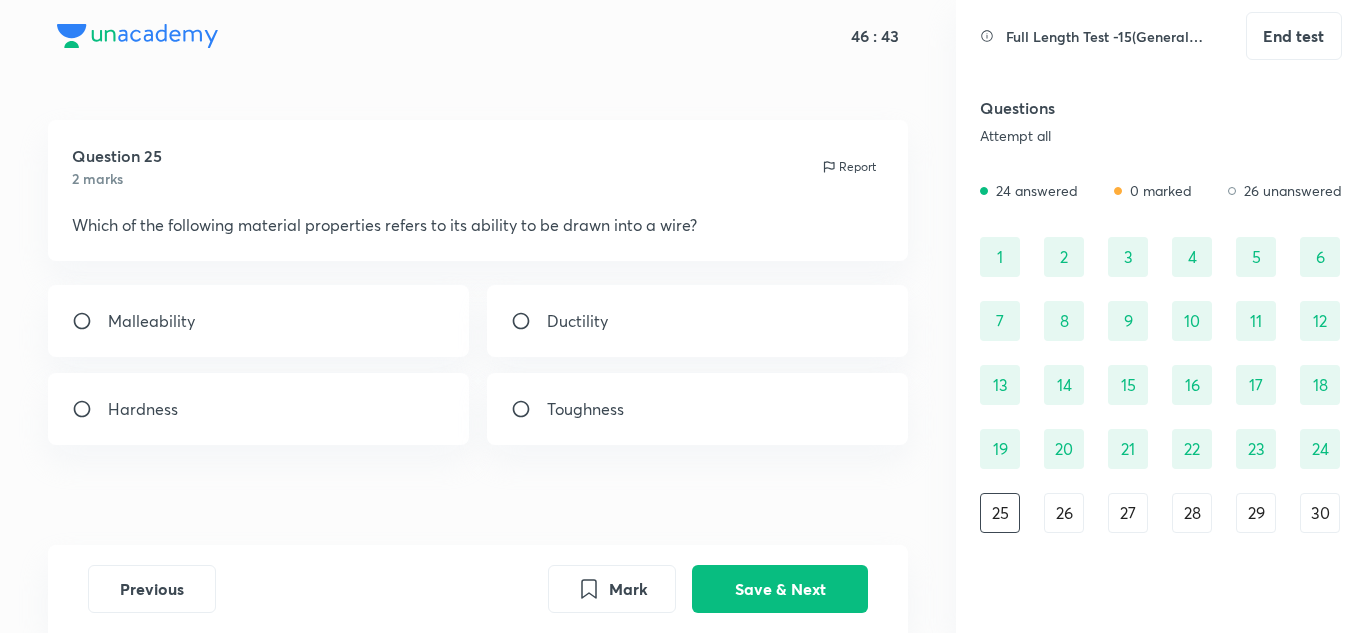 click on "Ductility" at bounding box center [698, 321] 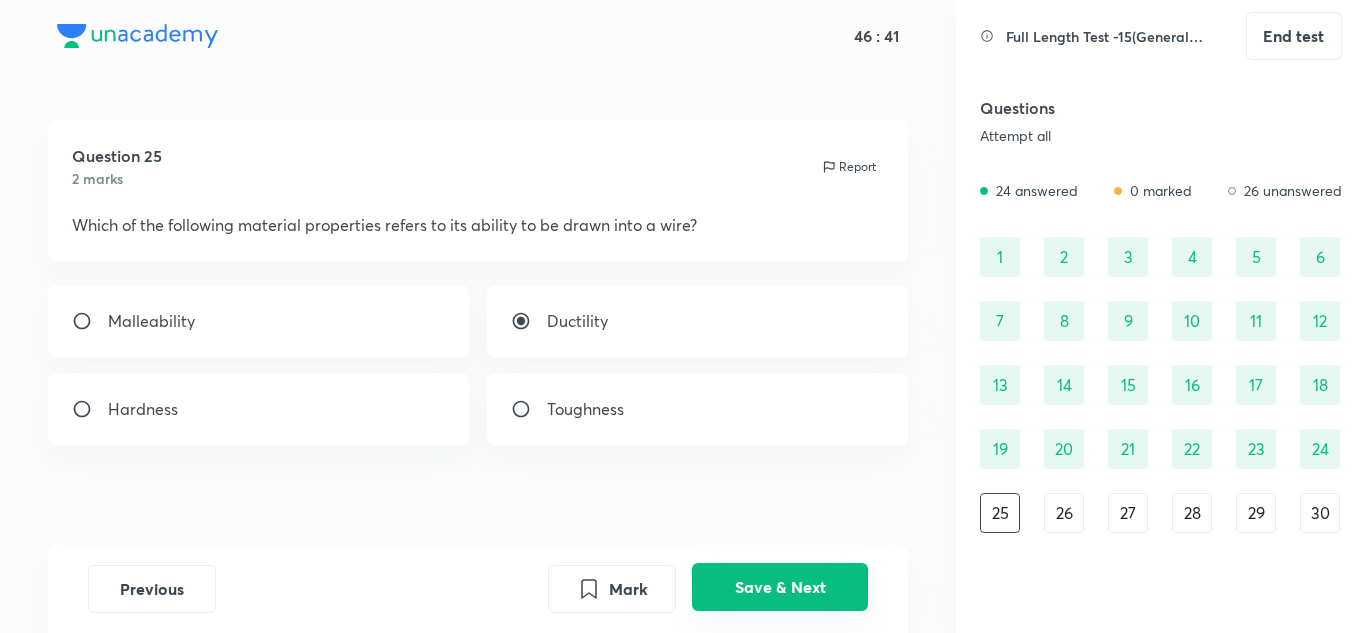 click on "Save & Next" at bounding box center [780, 587] 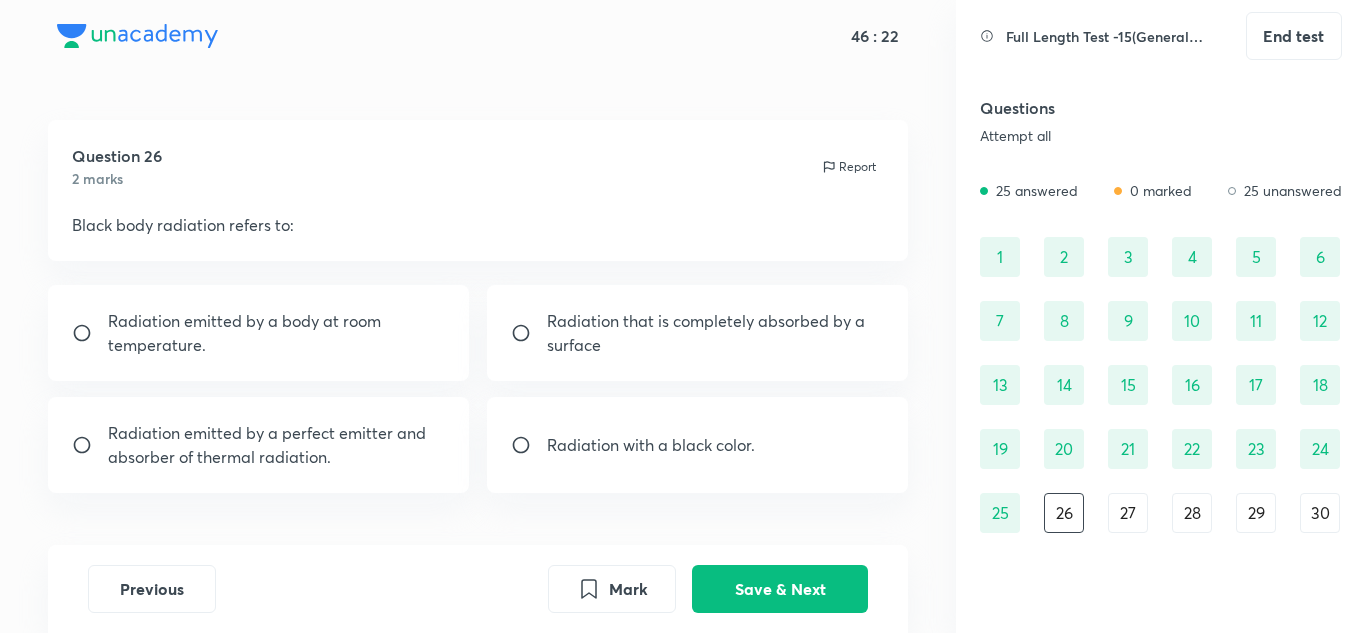 drag, startPoint x: 570, startPoint y: 344, endPoint x: 582, endPoint y: 345, distance: 12.0415945 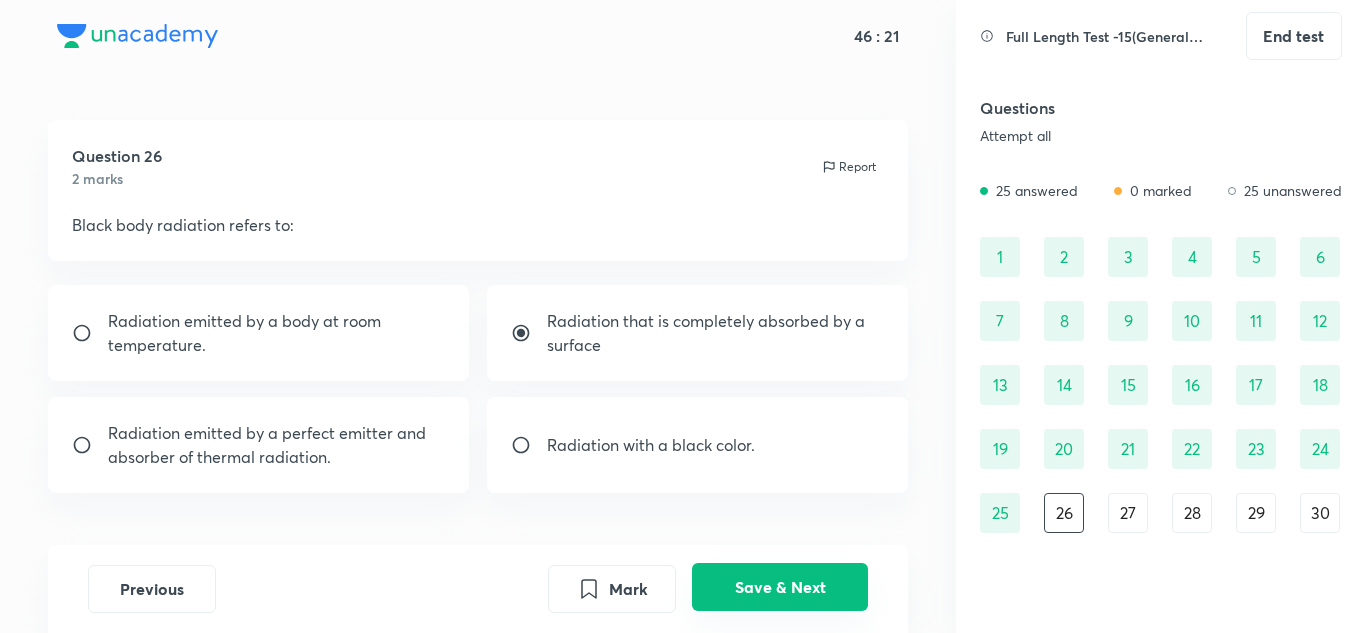 click on "Save & Next" at bounding box center [780, 587] 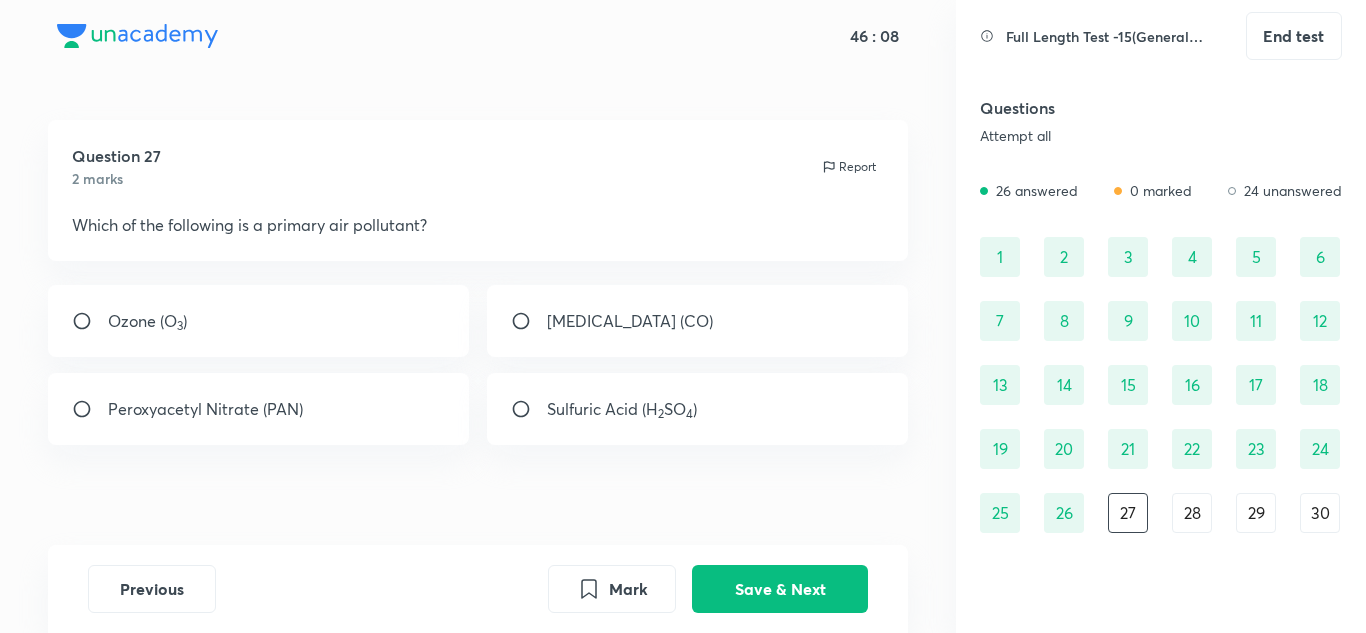 click on "[MEDICAL_DATA] (CO)" at bounding box center [698, 321] 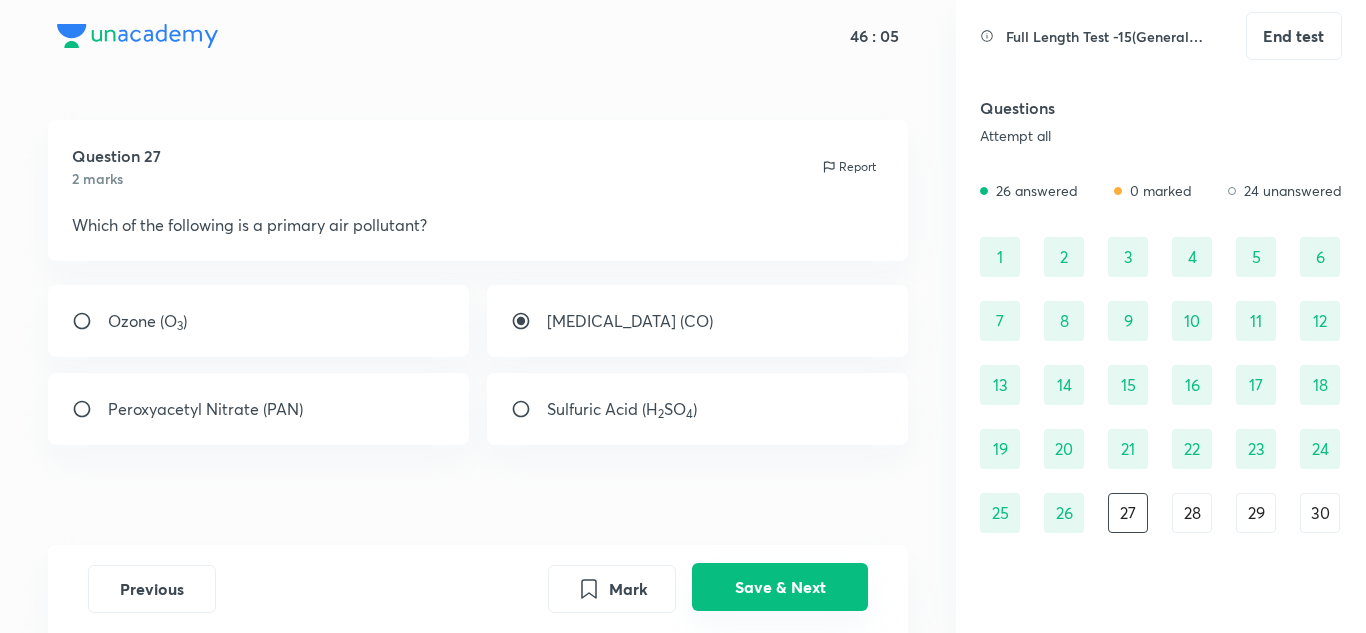 click on "Save & Next" at bounding box center [780, 587] 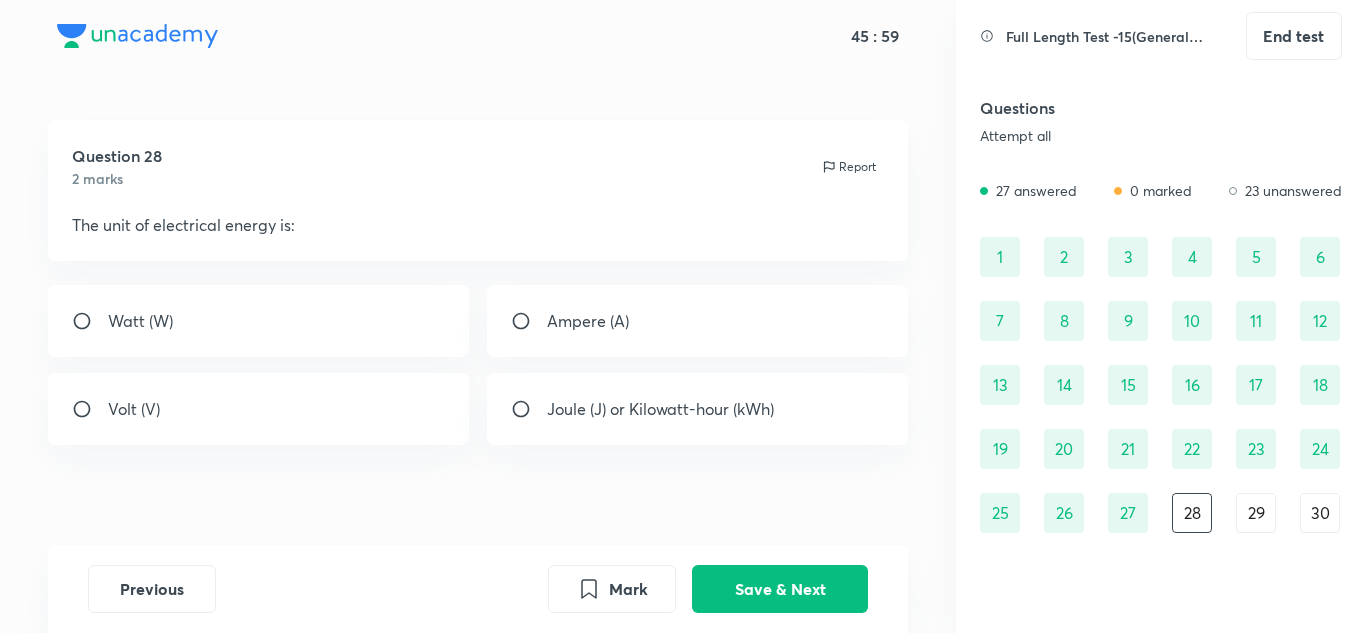 click on "Joule (J) or Kilowatt-hour (kWh)" at bounding box center (660, 409) 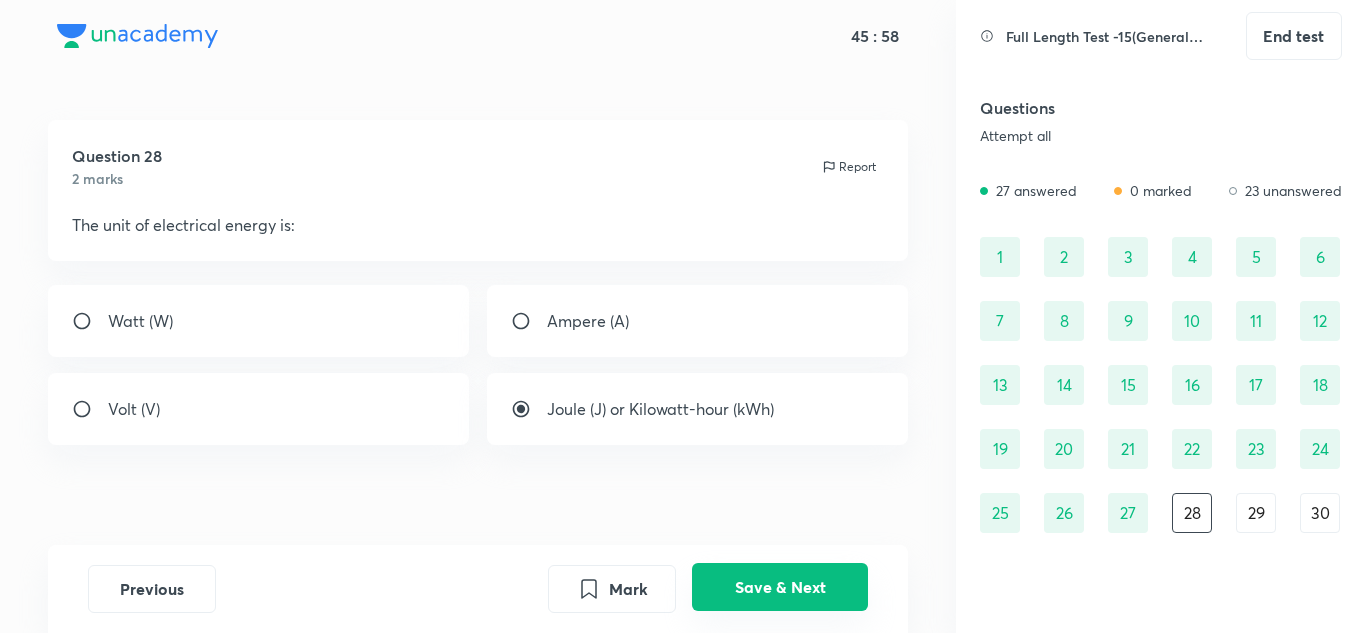 click on "Save & Next" at bounding box center [780, 587] 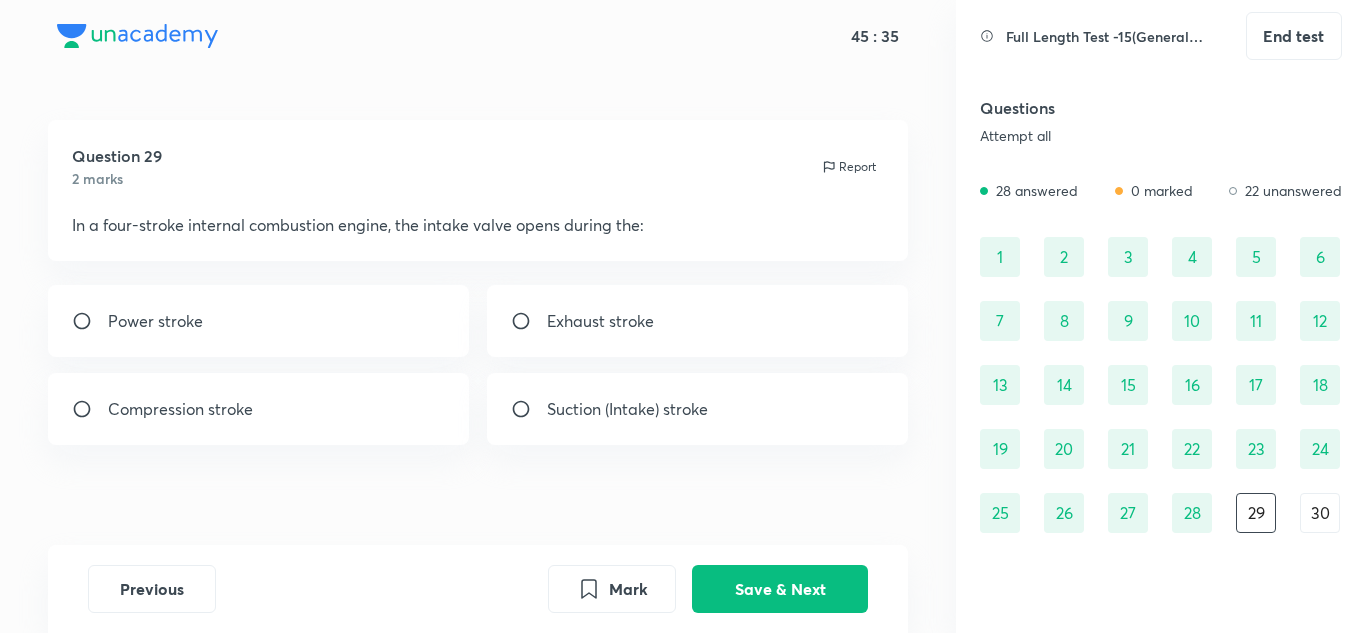 drag, startPoint x: 301, startPoint y: 342, endPoint x: 466, endPoint y: 403, distance: 175.91475 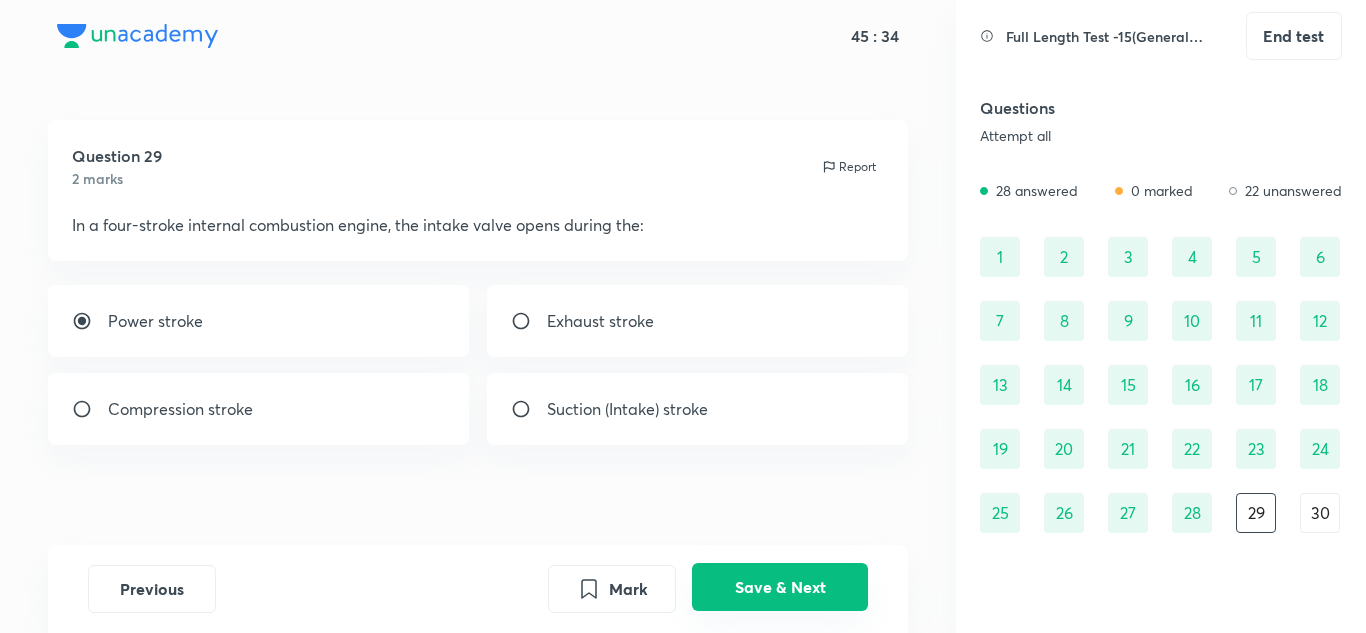 click on "Save & Next" at bounding box center [780, 587] 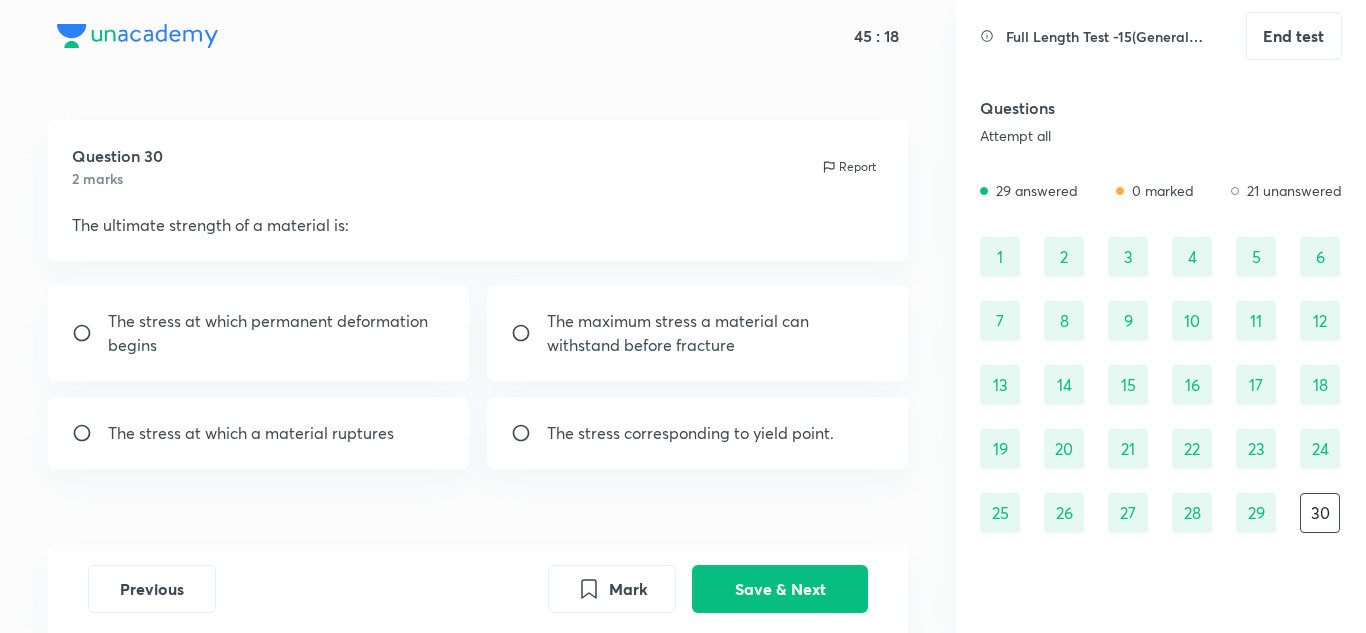 drag, startPoint x: 537, startPoint y: 319, endPoint x: 583, endPoint y: 345, distance: 52.83938 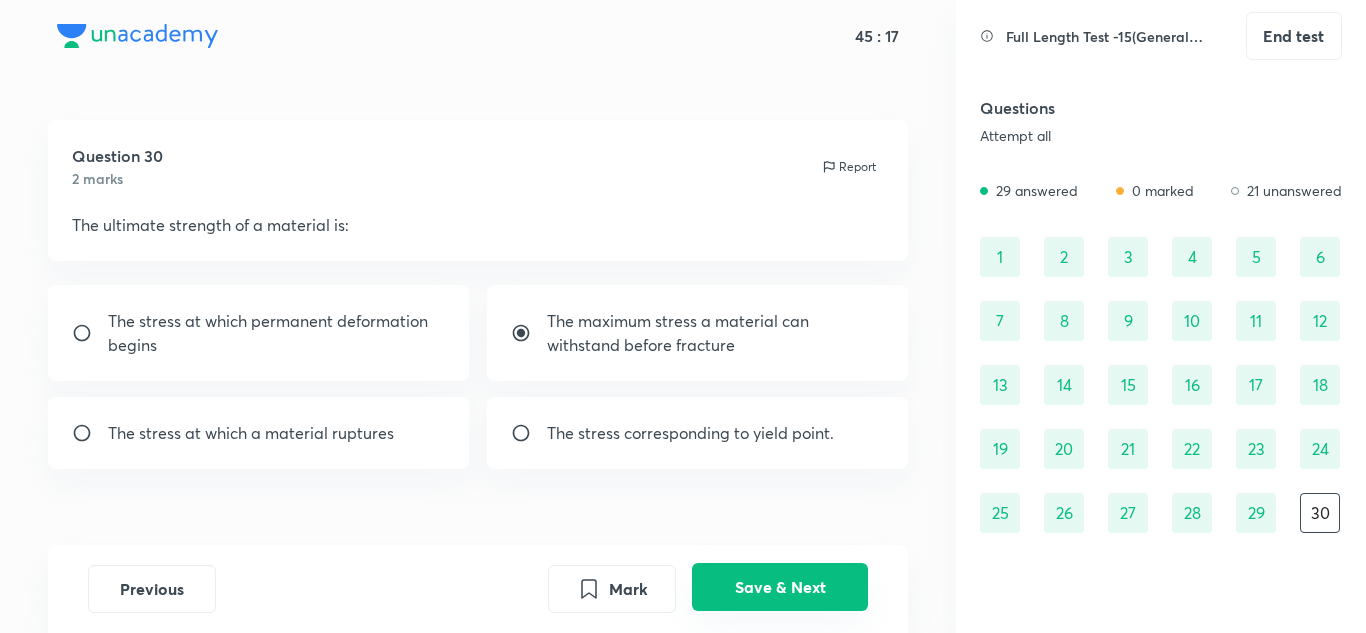 click on "Save & Next" at bounding box center [780, 587] 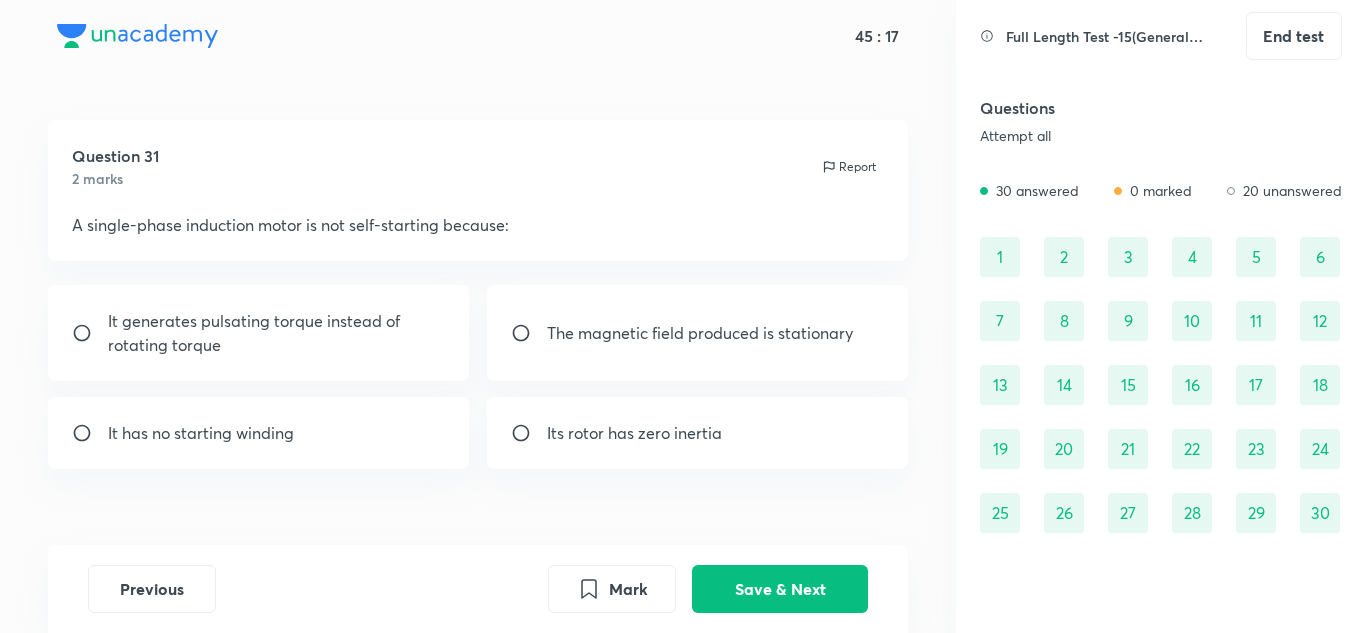 scroll, scrollTop: 40, scrollLeft: 0, axis: vertical 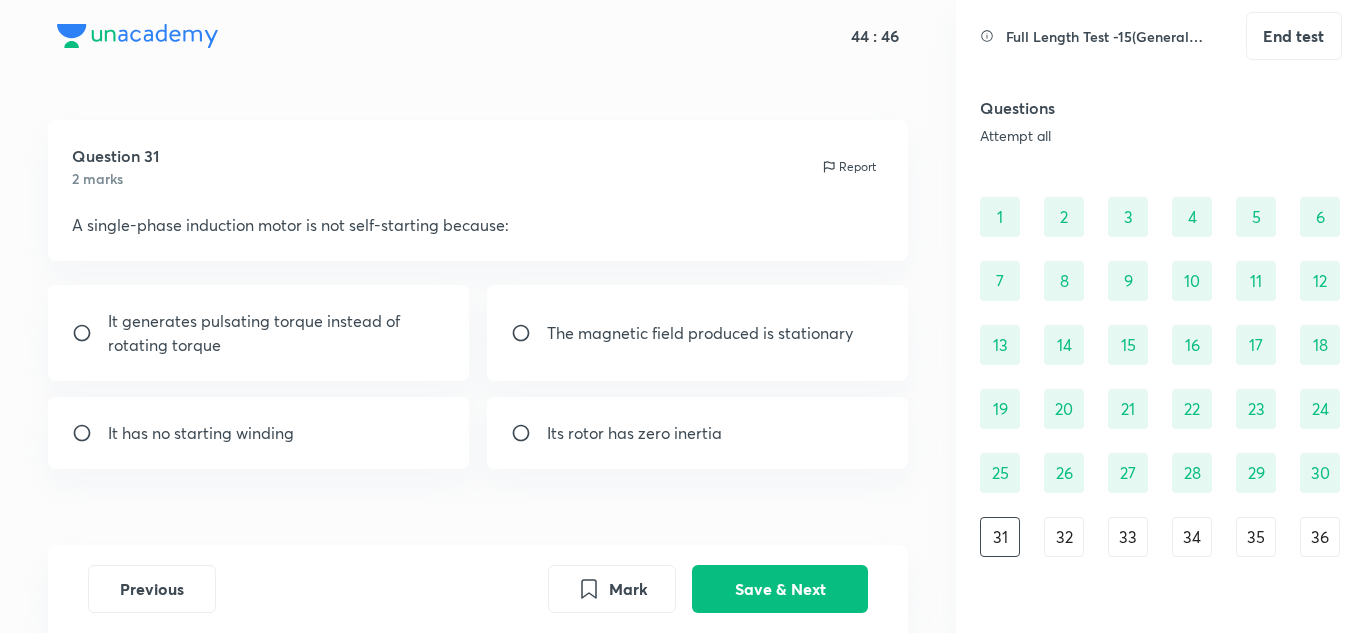 click on "It generates pulsating torque instead of rotating torque" at bounding box center [259, 333] 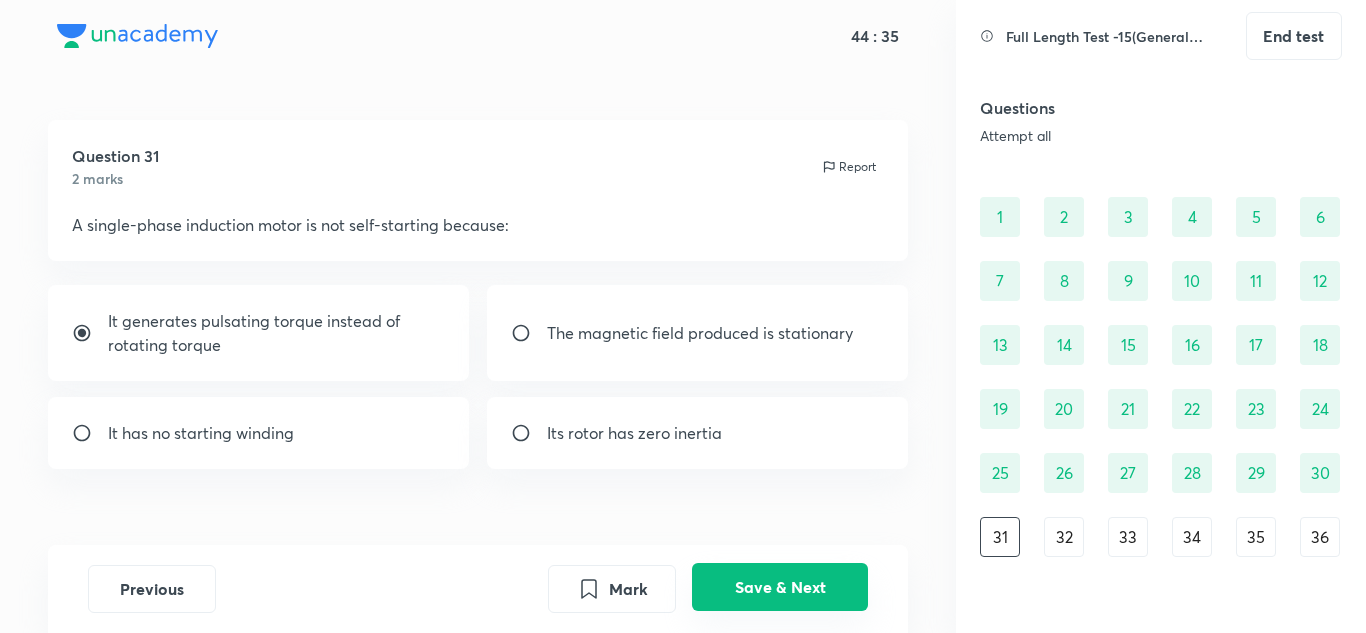 click on "Save & Next" at bounding box center [780, 587] 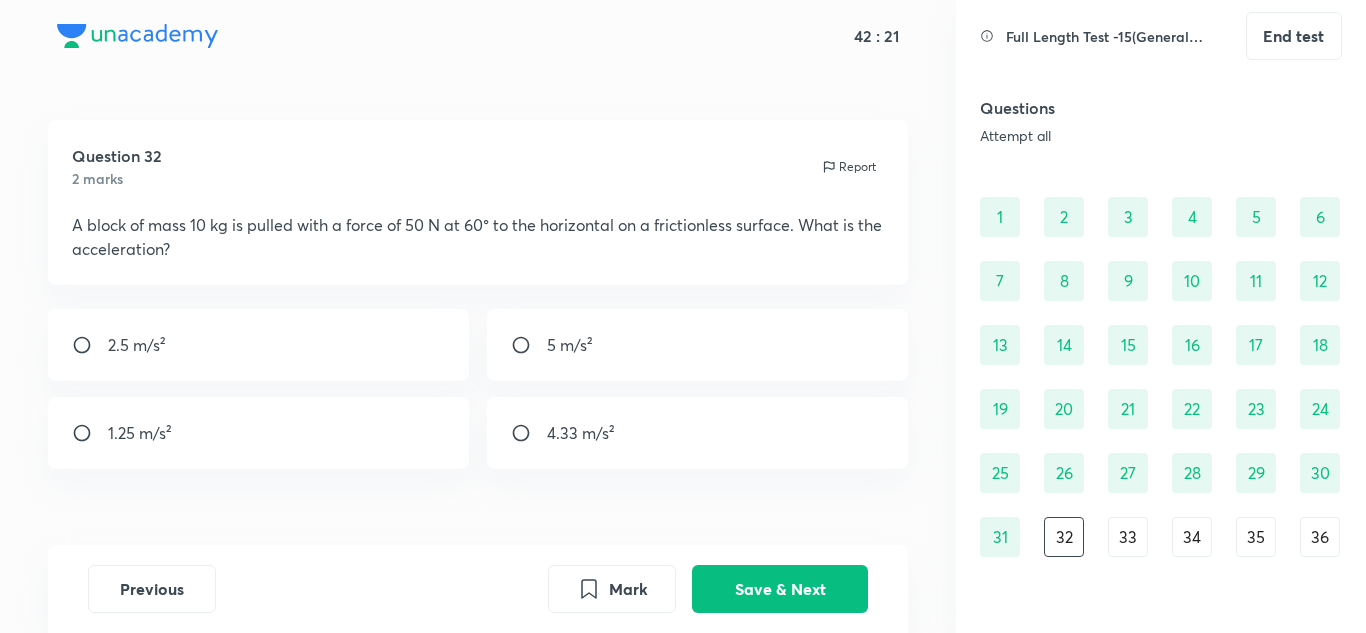 click at bounding box center (90, 345) 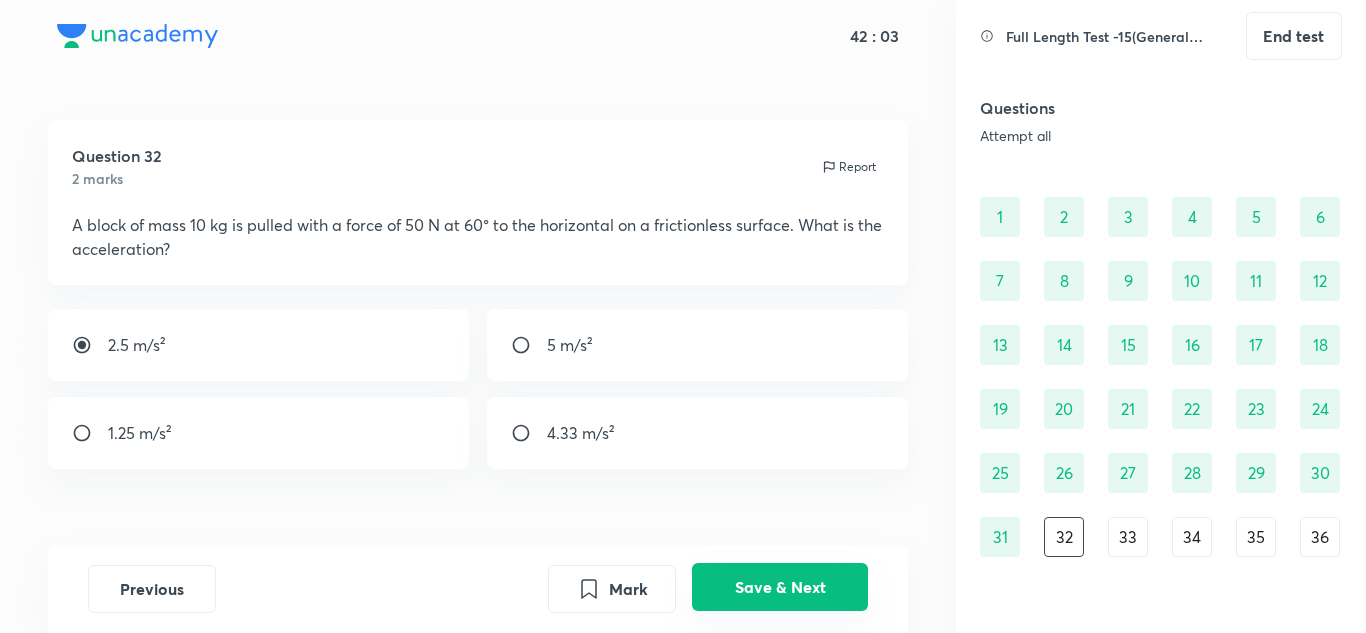 click on "Save & Next" at bounding box center (780, 587) 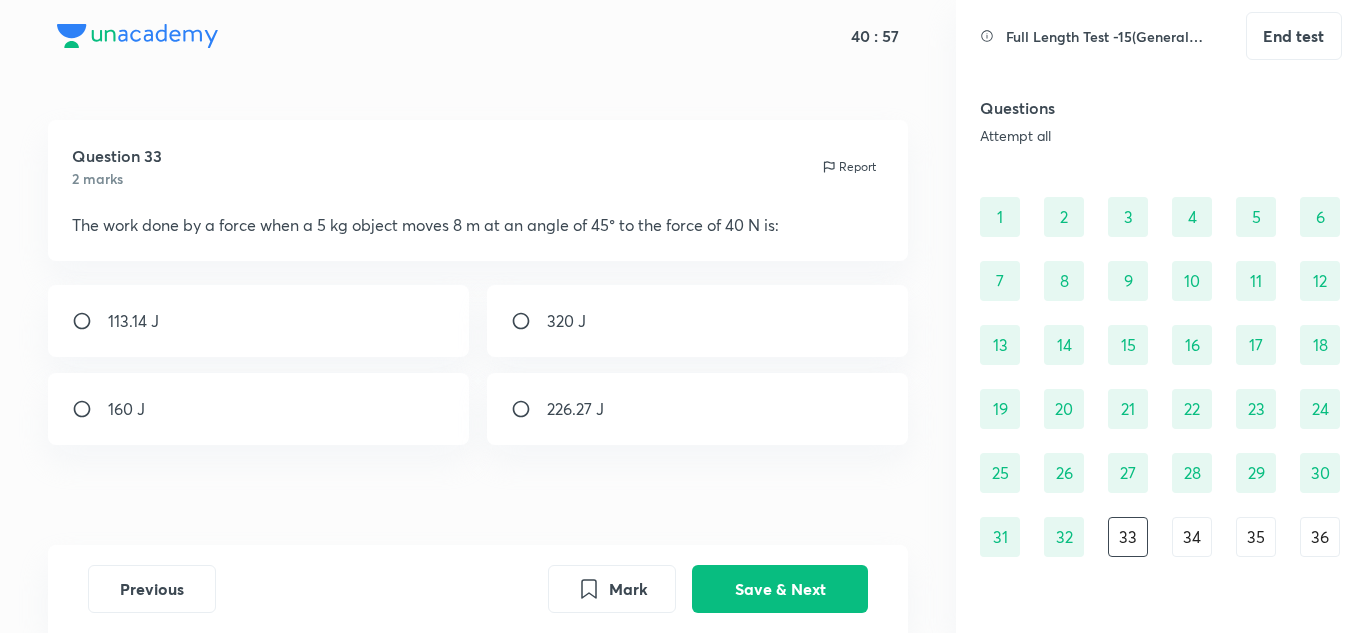 drag, startPoint x: 153, startPoint y: 322, endPoint x: 160, endPoint y: 293, distance: 29.832869 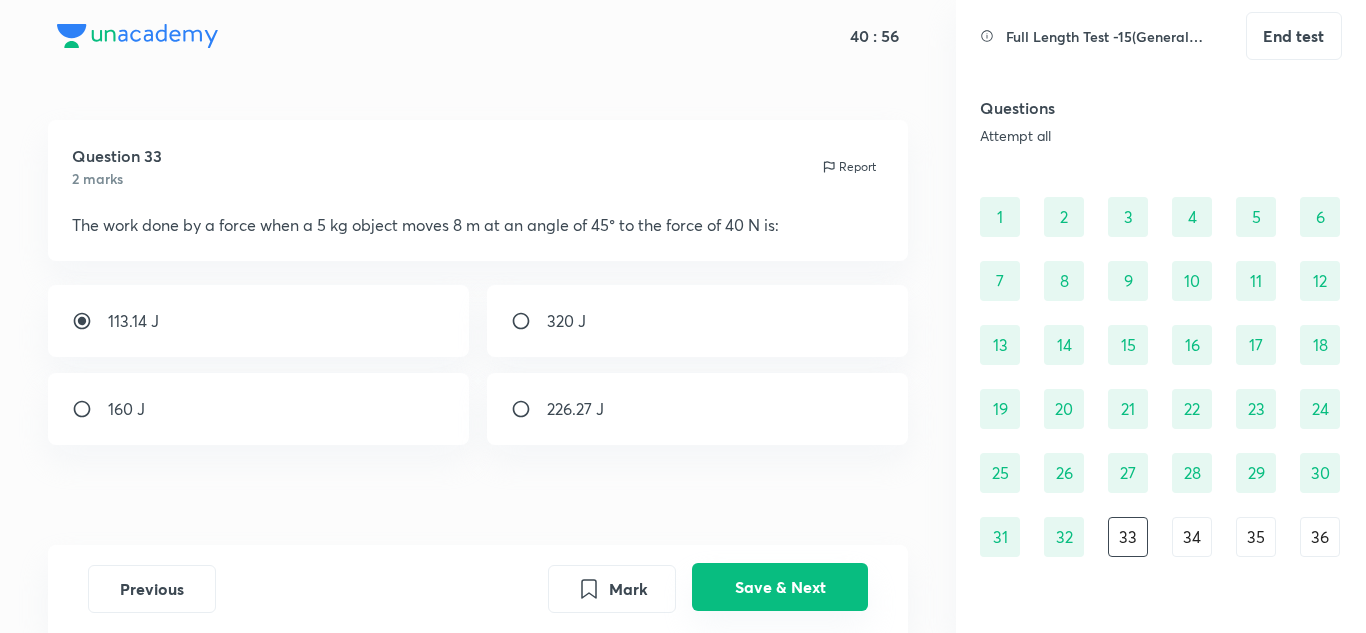 click on "Save & Next" at bounding box center [780, 587] 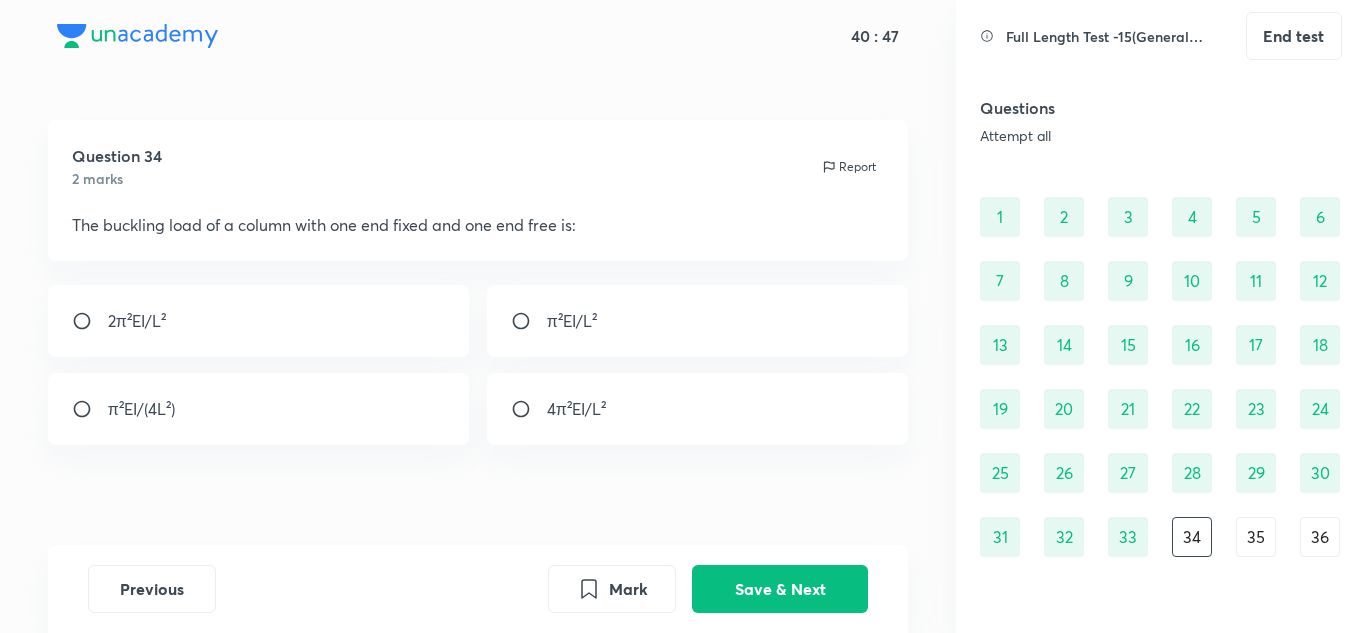 click at bounding box center (90, 409) 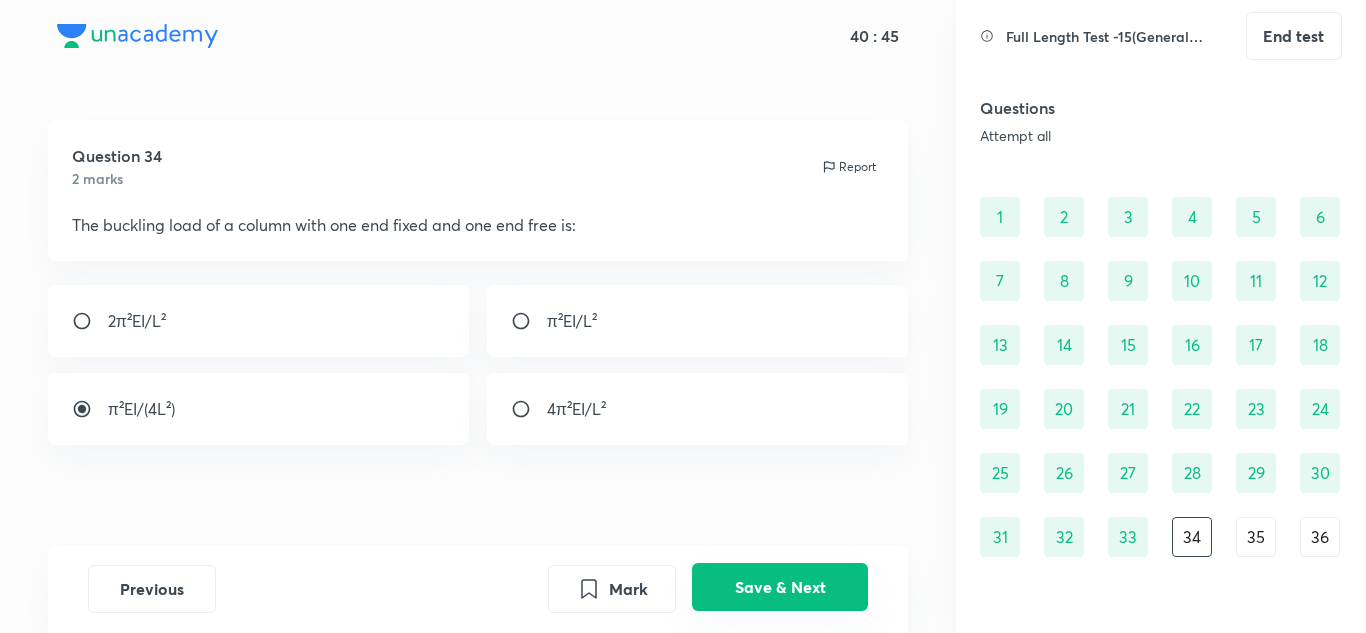 click on "Save & Next" at bounding box center [780, 587] 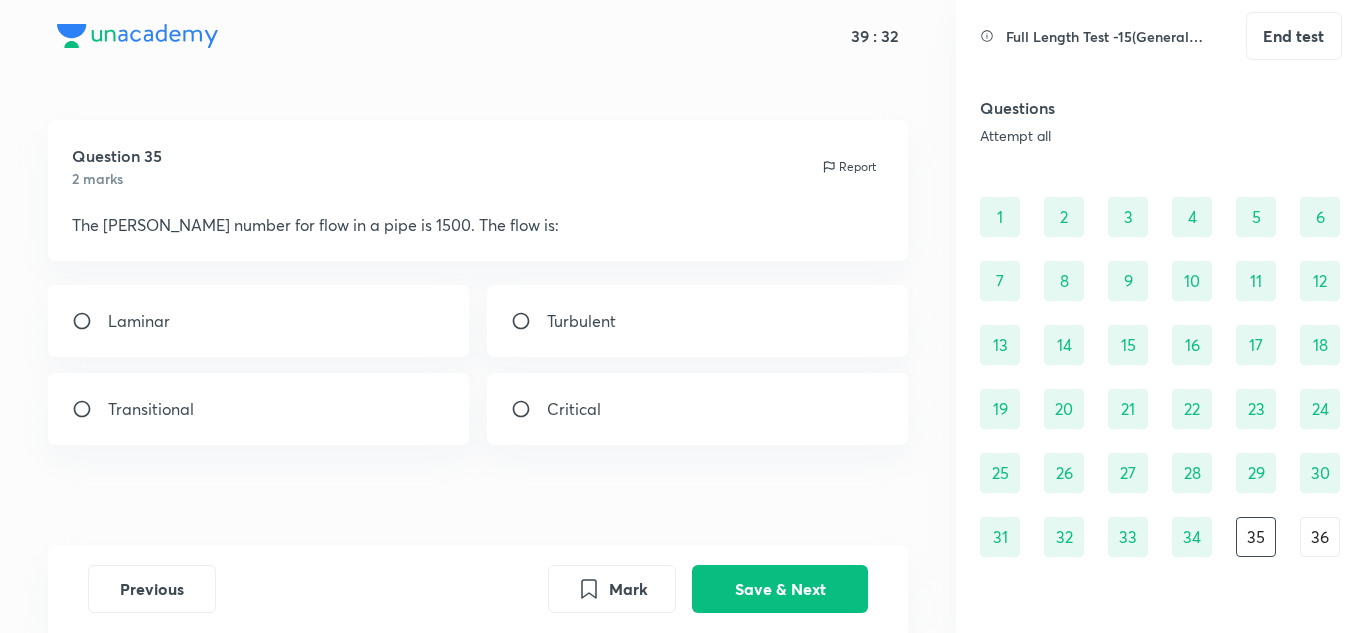 click on "Laminar" at bounding box center (259, 321) 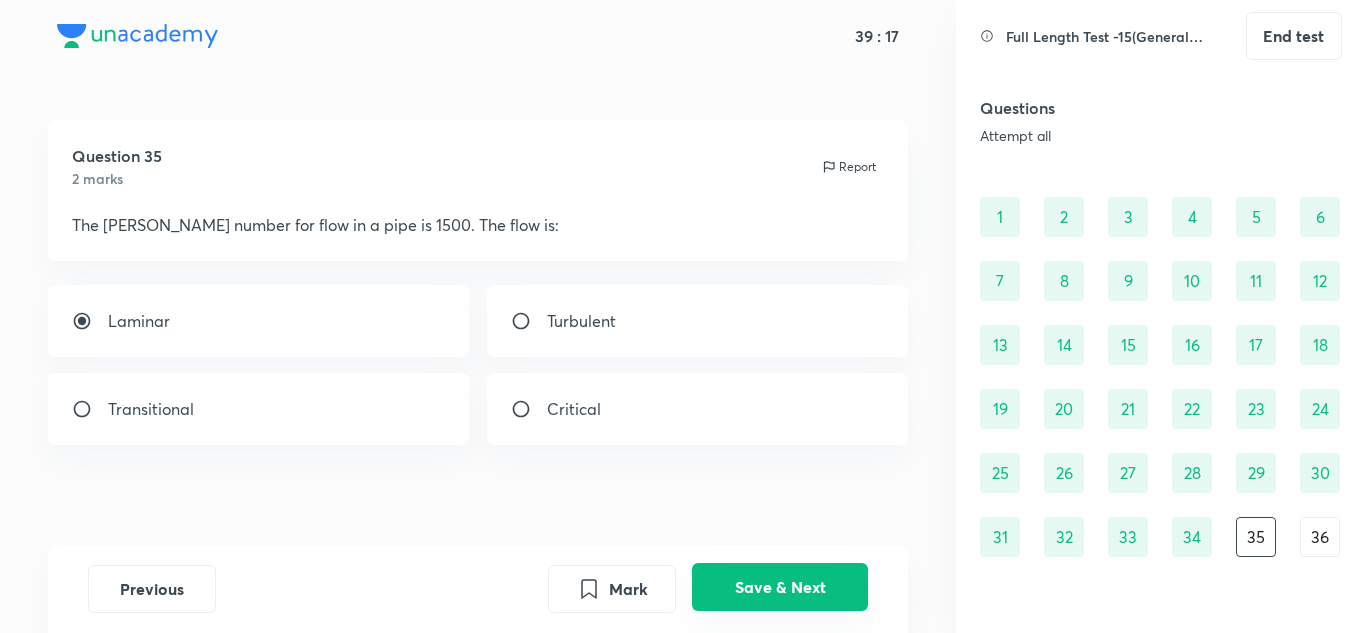 click on "Save & Next" at bounding box center (780, 587) 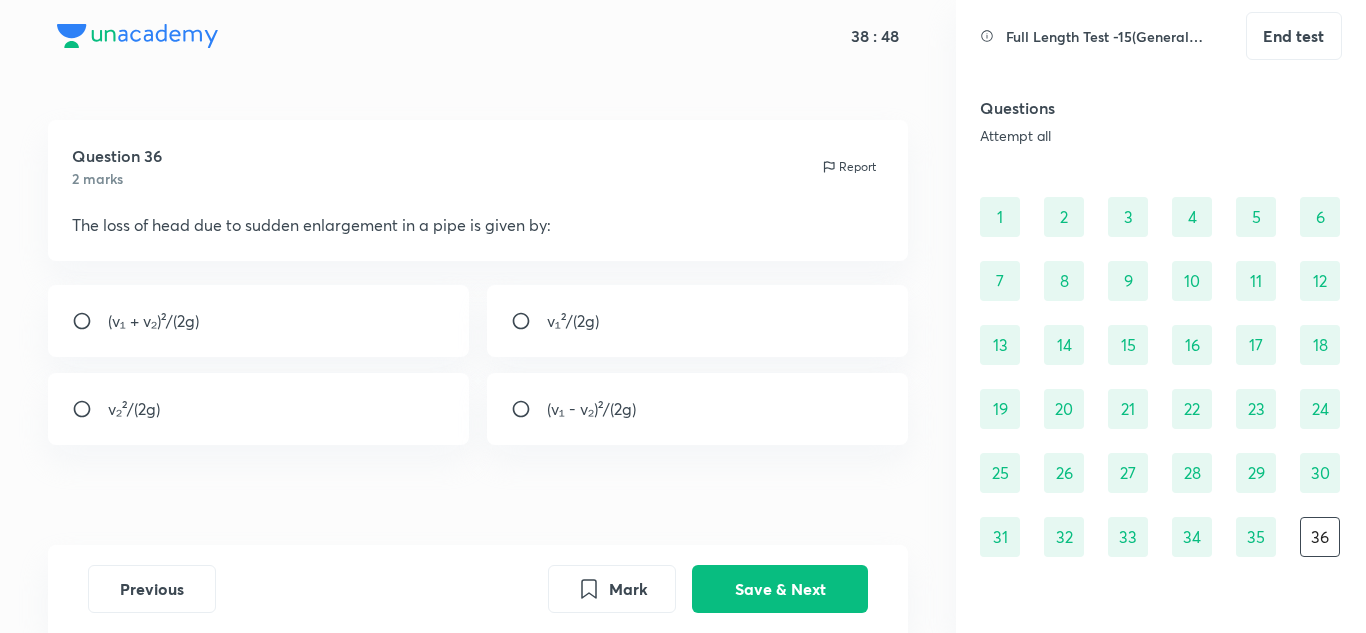 drag, startPoint x: 602, startPoint y: 394, endPoint x: 607, endPoint y: 404, distance: 11.18034 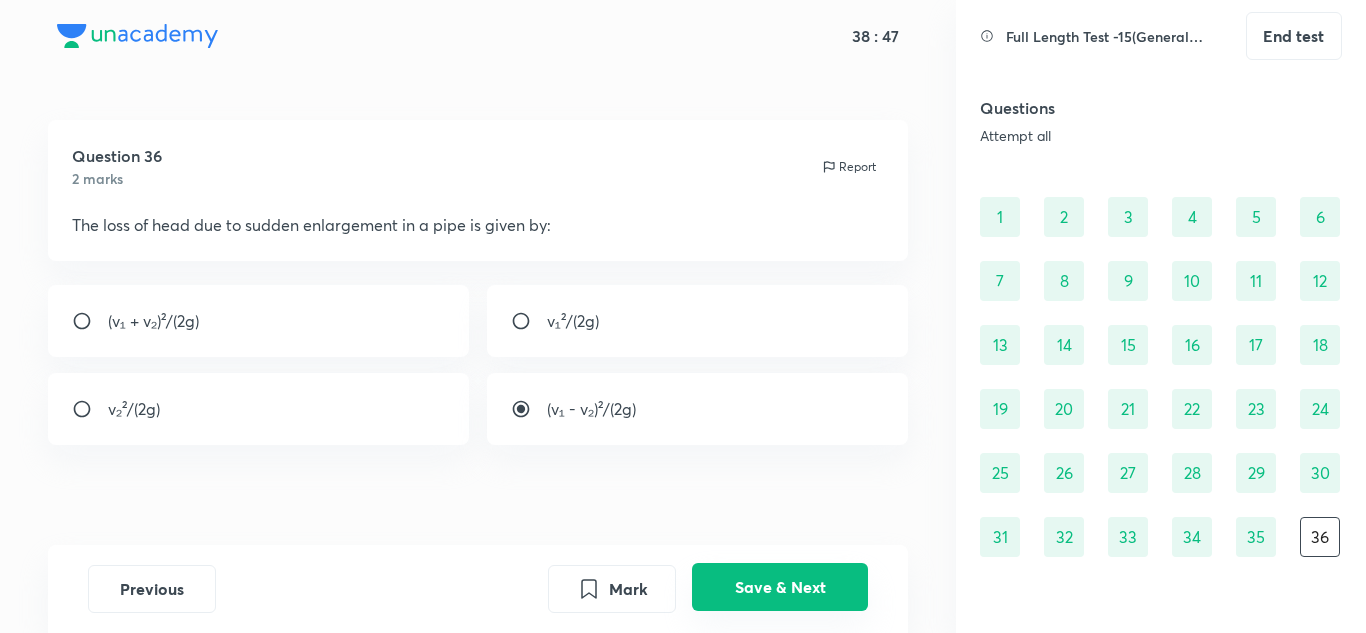 click on "Save & Next" at bounding box center (780, 587) 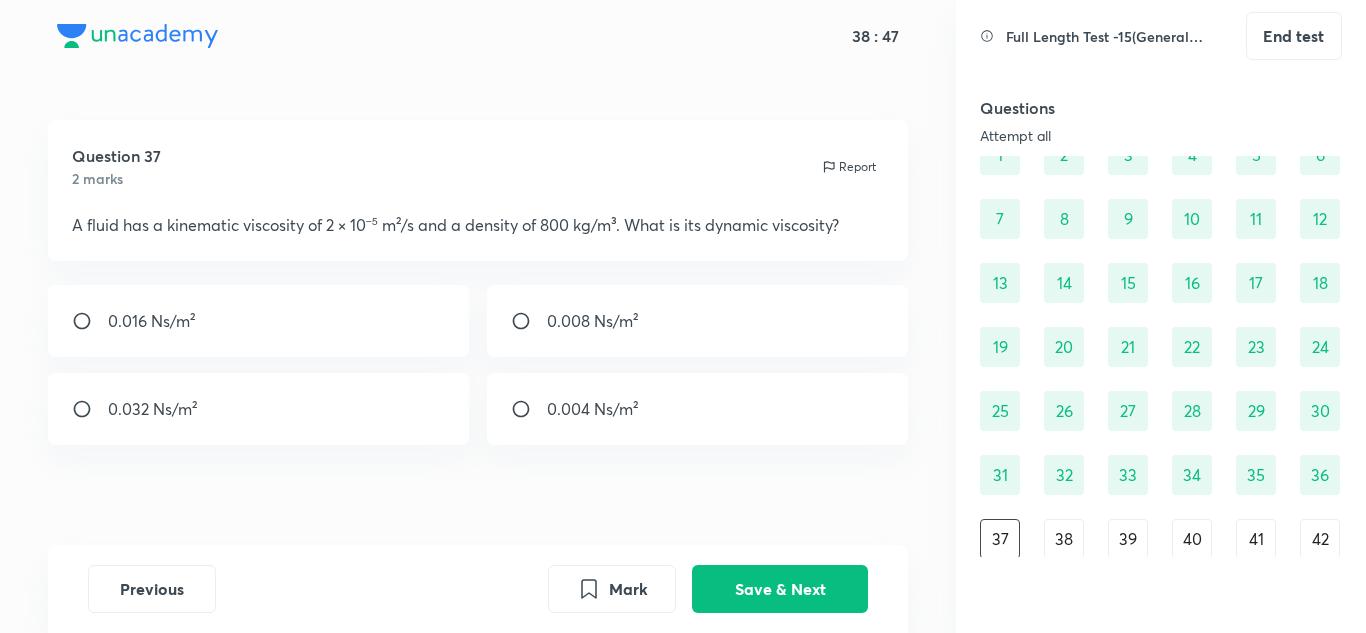 scroll, scrollTop: 104, scrollLeft: 0, axis: vertical 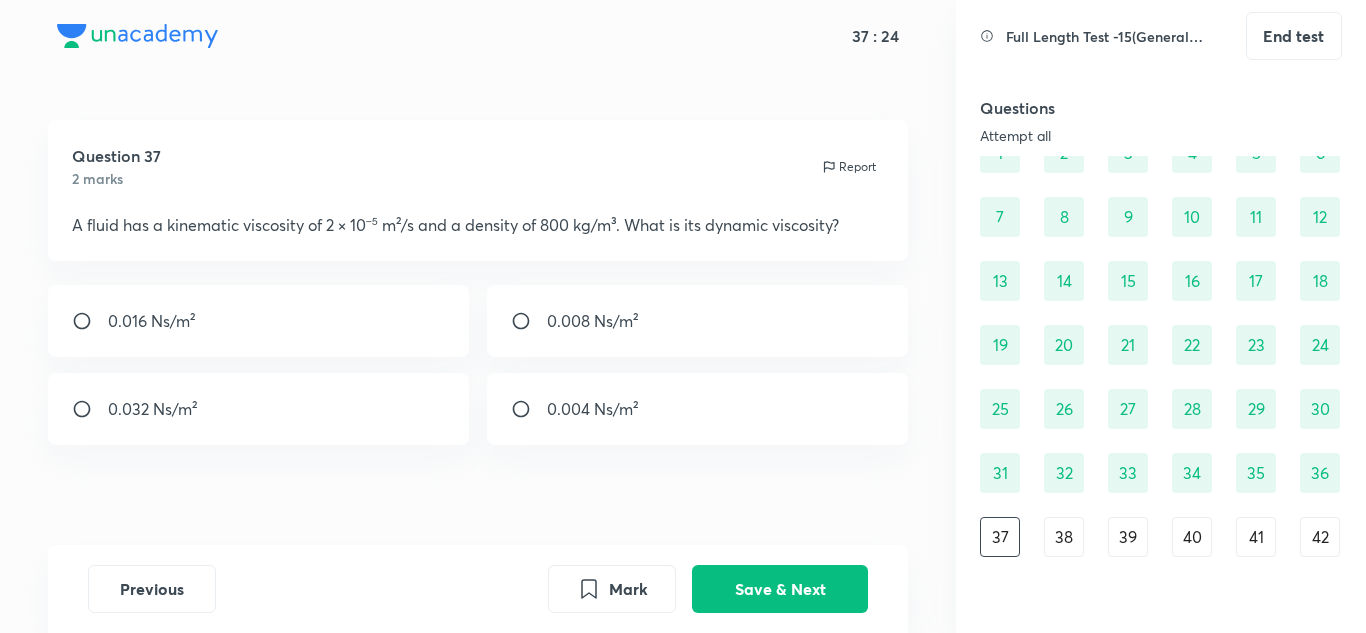 click on "0.016 Ns/m²" at bounding box center (259, 321) 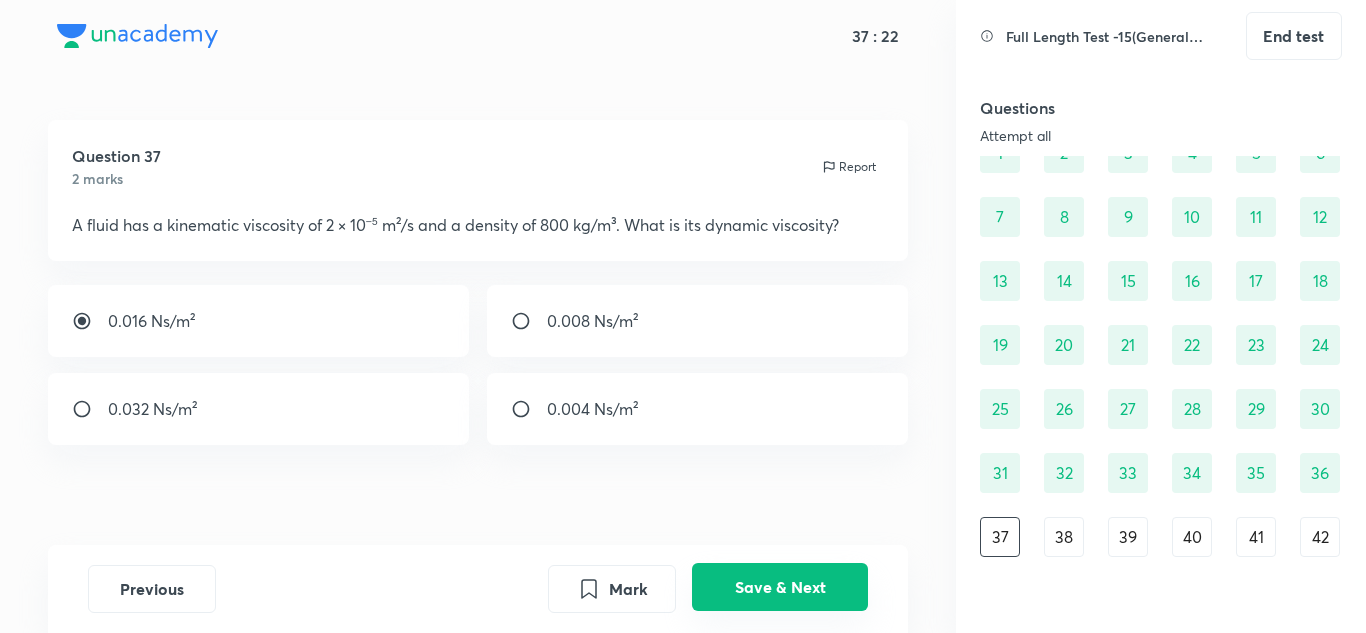 click on "Save & Next" at bounding box center [780, 587] 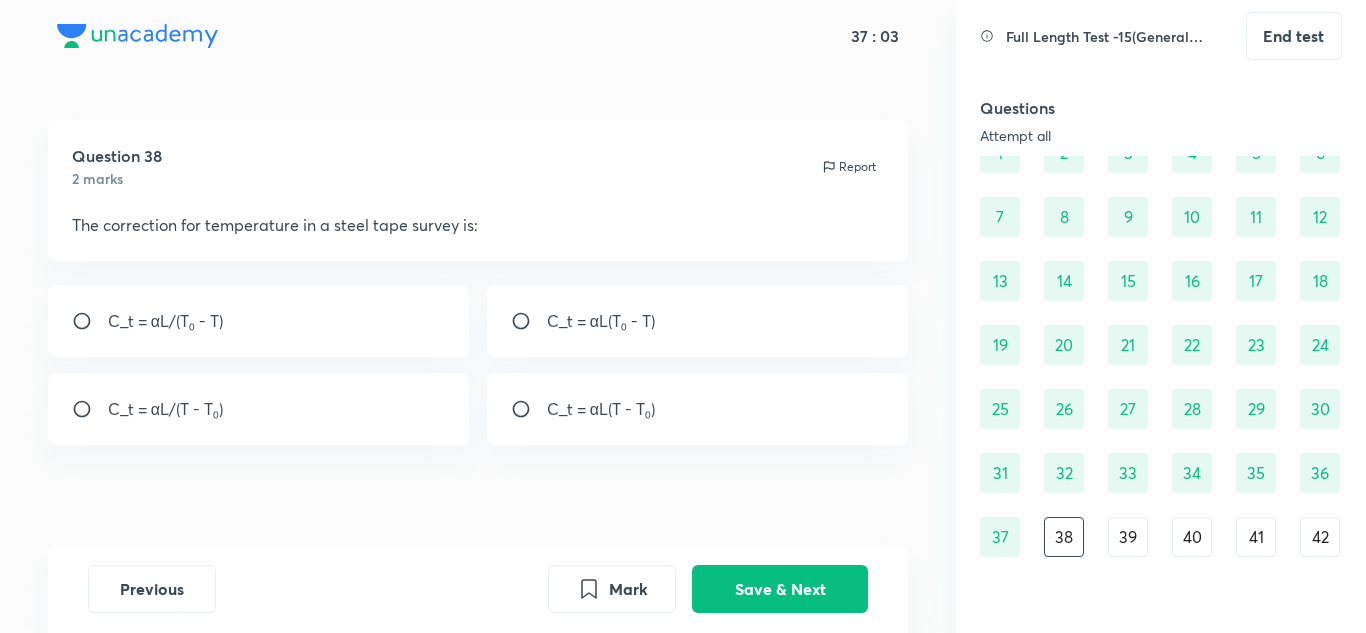 click on "C_t = αL(T - T₀)" at bounding box center (601, 409) 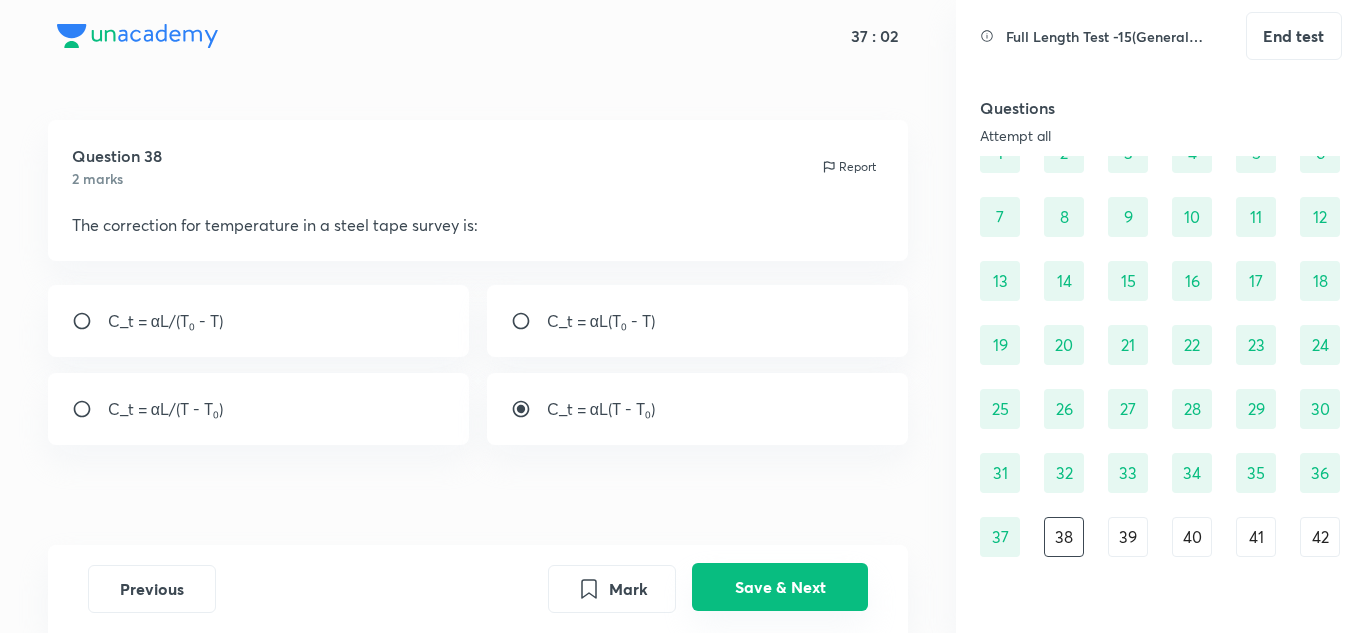 click on "Save & Next" at bounding box center [780, 587] 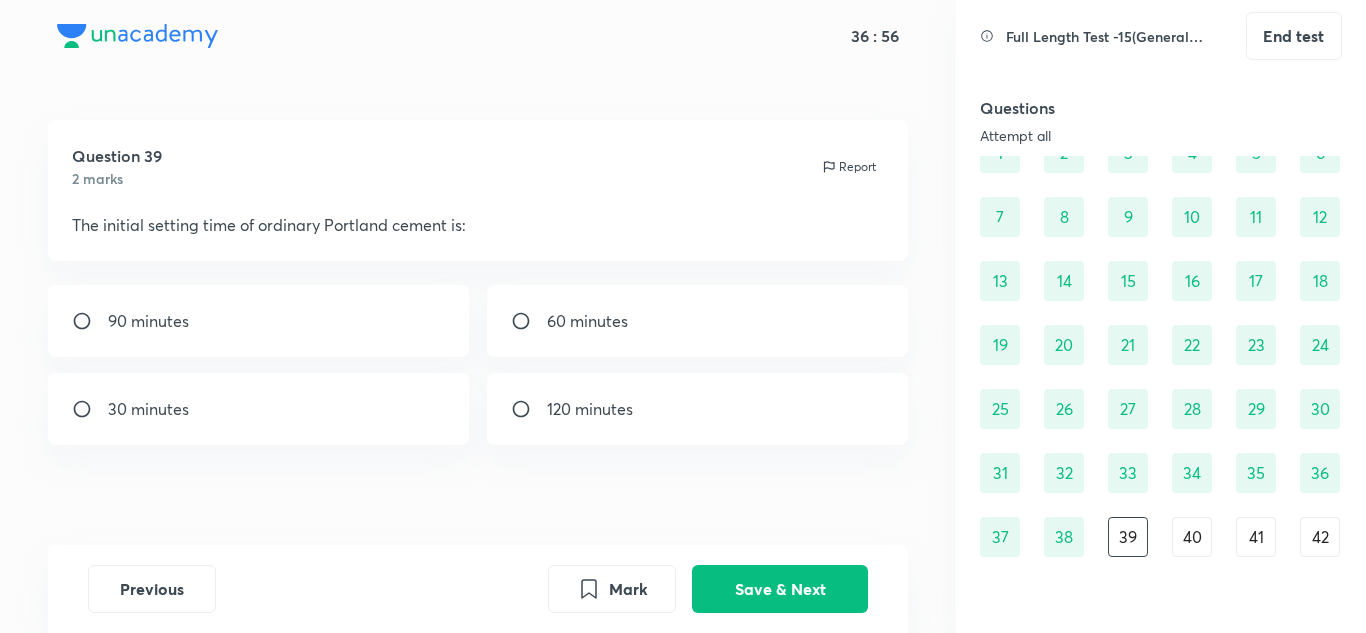 click on "30 minutes" at bounding box center (259, 409) 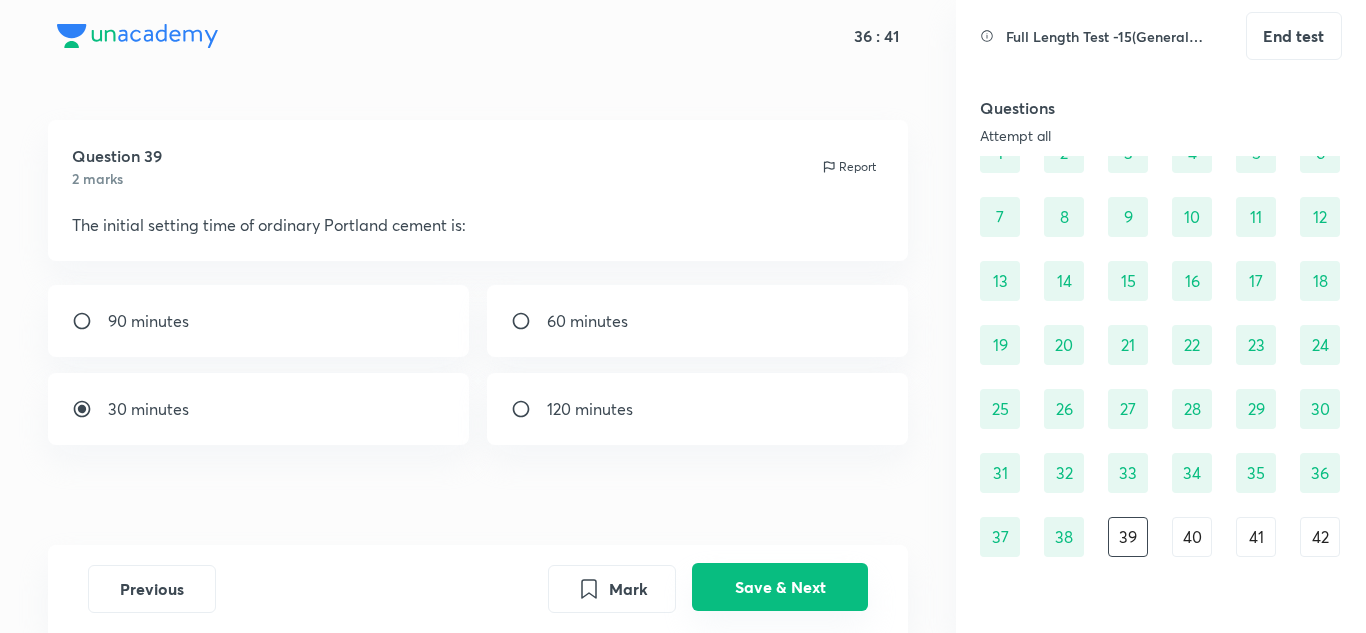 click on "Save & Next" at bounding box center [780, 587] 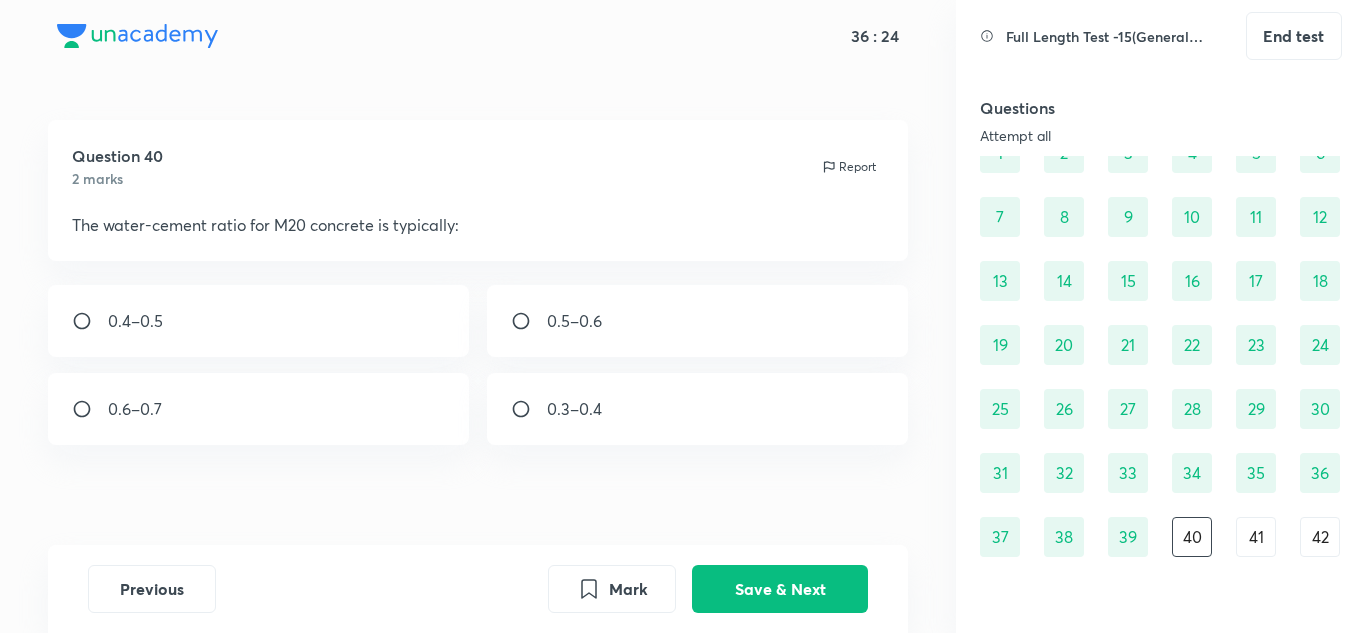 drag, startPoint x: 112, startPoint y: 332, endPoint x: 162, endPoint y: 360, distance: 57.306194 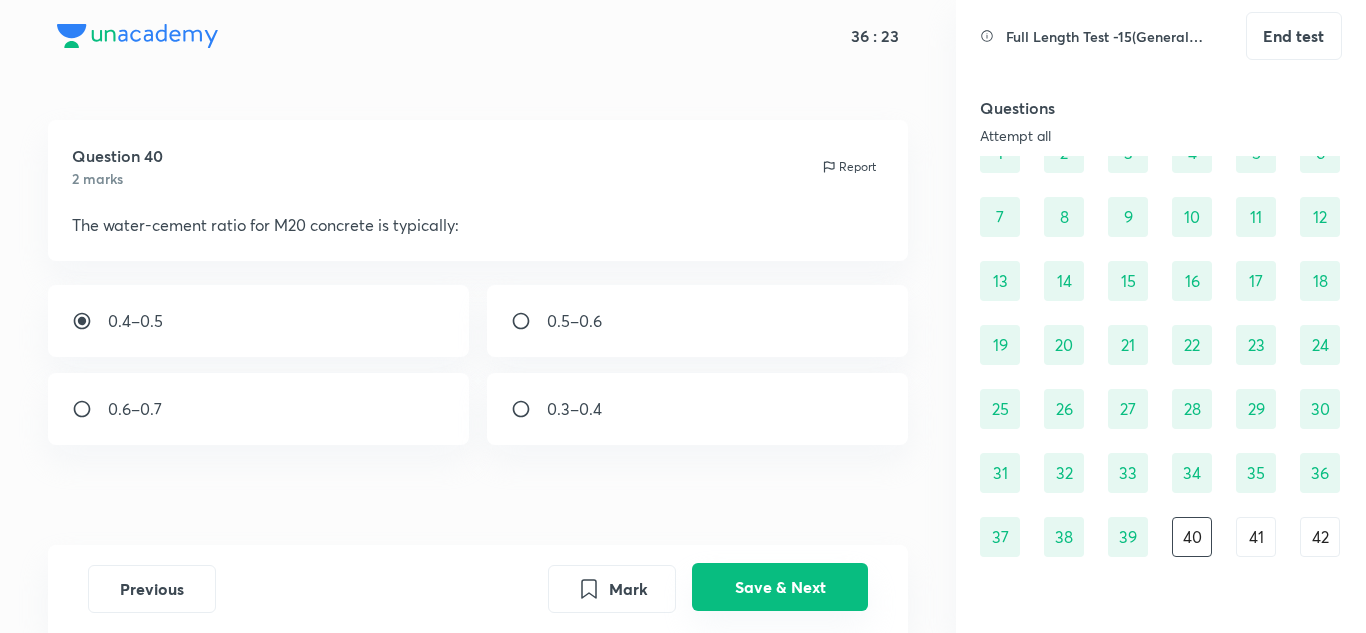 click on "Save & Next" at bounding box center [780, 587] 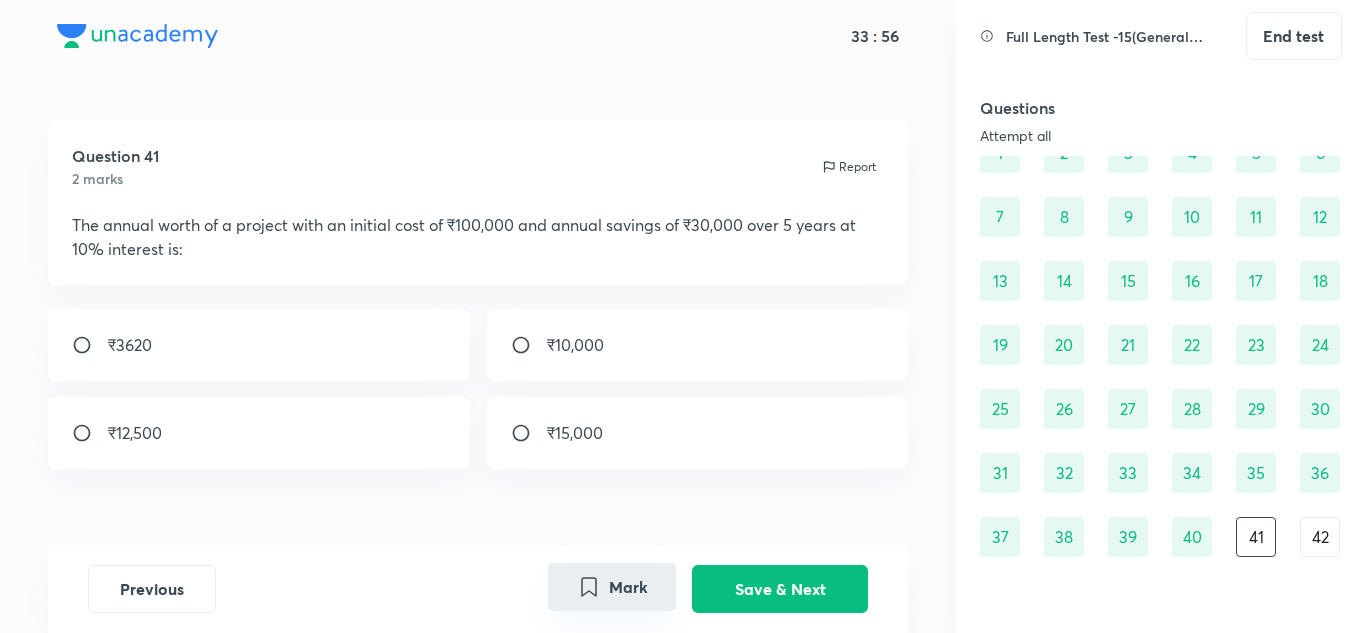 click on "Mark" at bounding box center [612, 587] 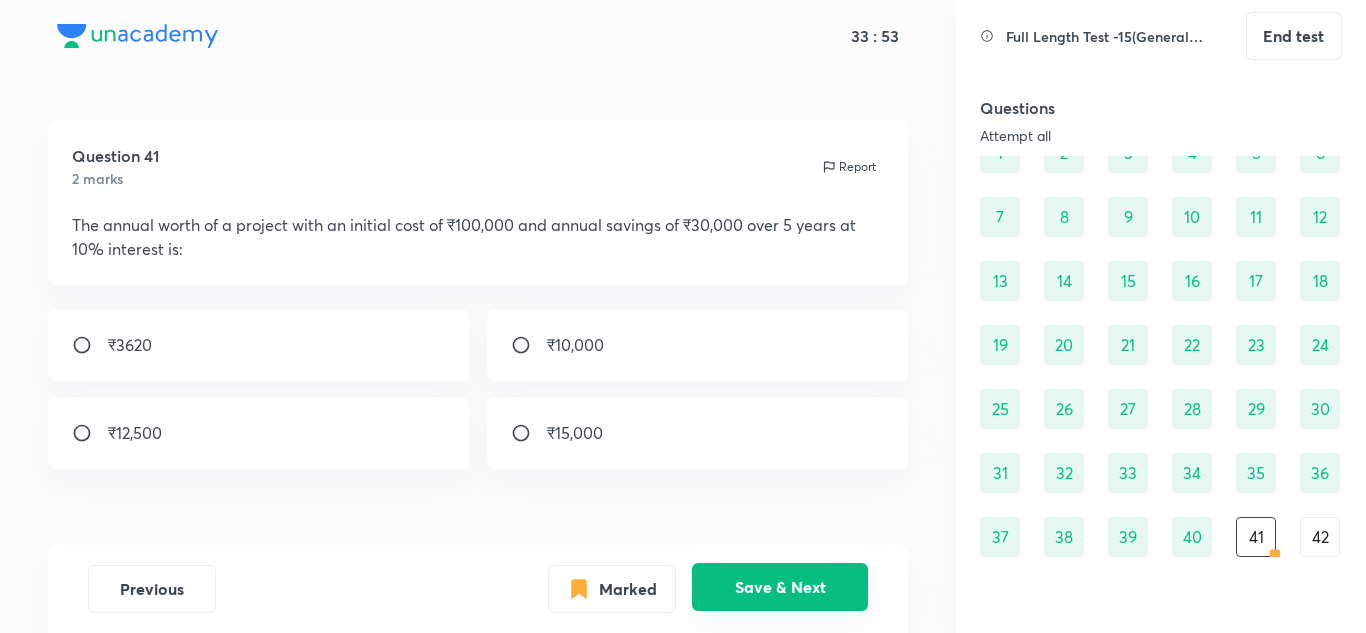 click on "Save & Next" at bounding box center (780, 587) 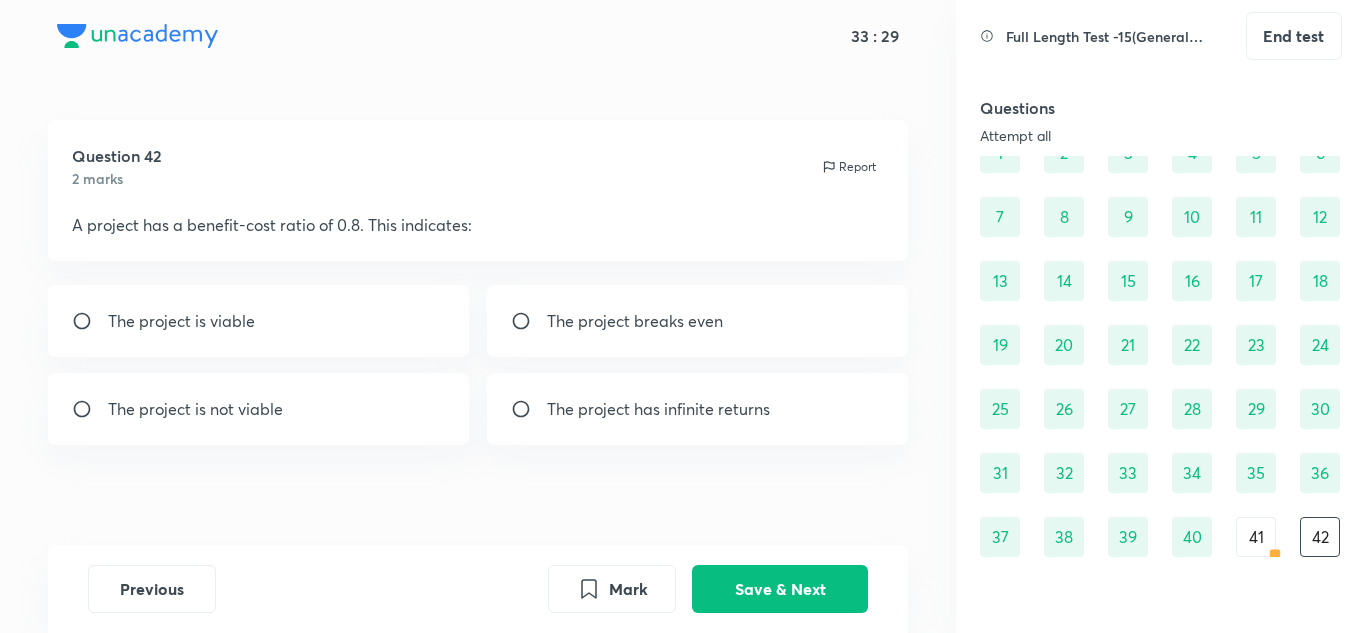 drag, startPoint x: 277, startPoint y: 407, endPoint x: 488, endPoint y: 545, distance: 252.121 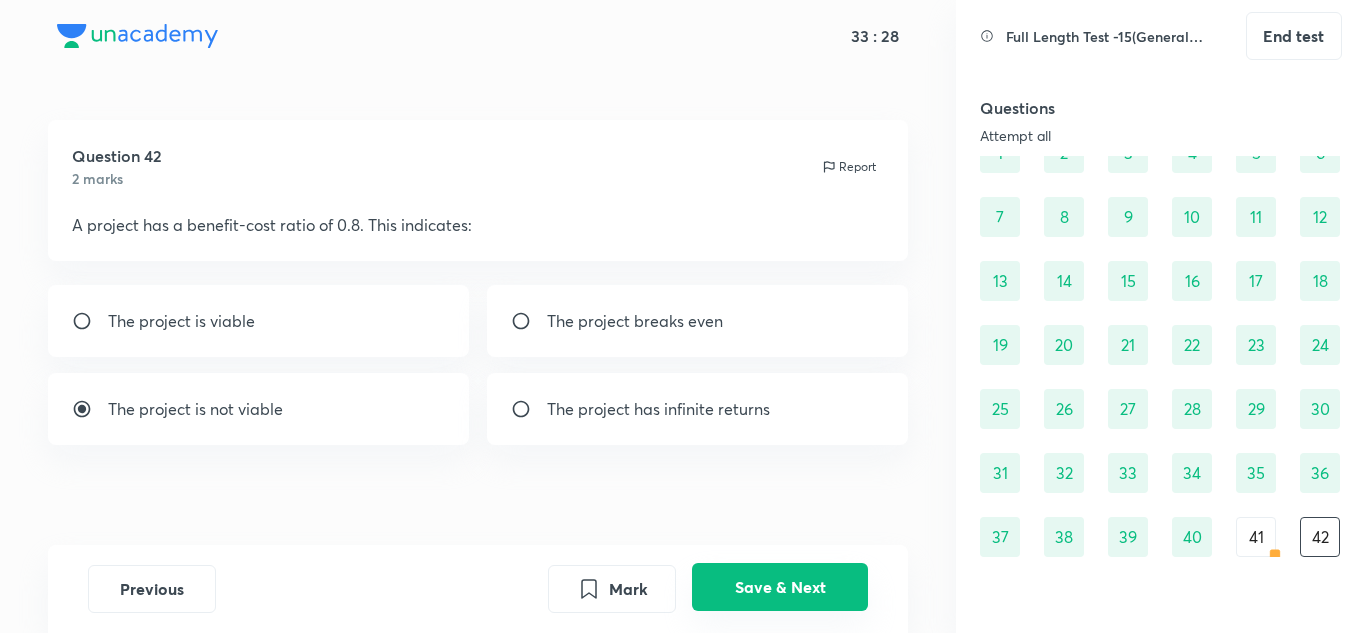 drag, startPoint x: 782, startPoint y: 593, endPoint x: 462, endPoint y: 578, distance: 320.35138 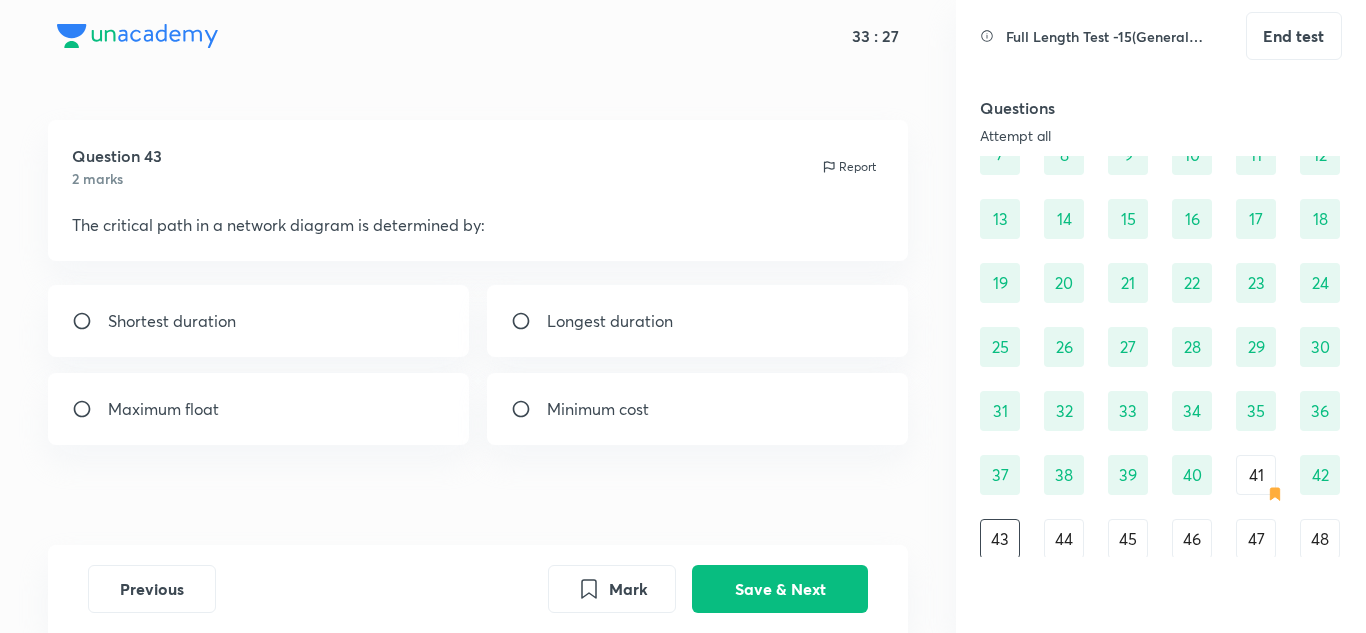 scroll, scrollTop: 168, scrollLeft: 0, axis: vertical 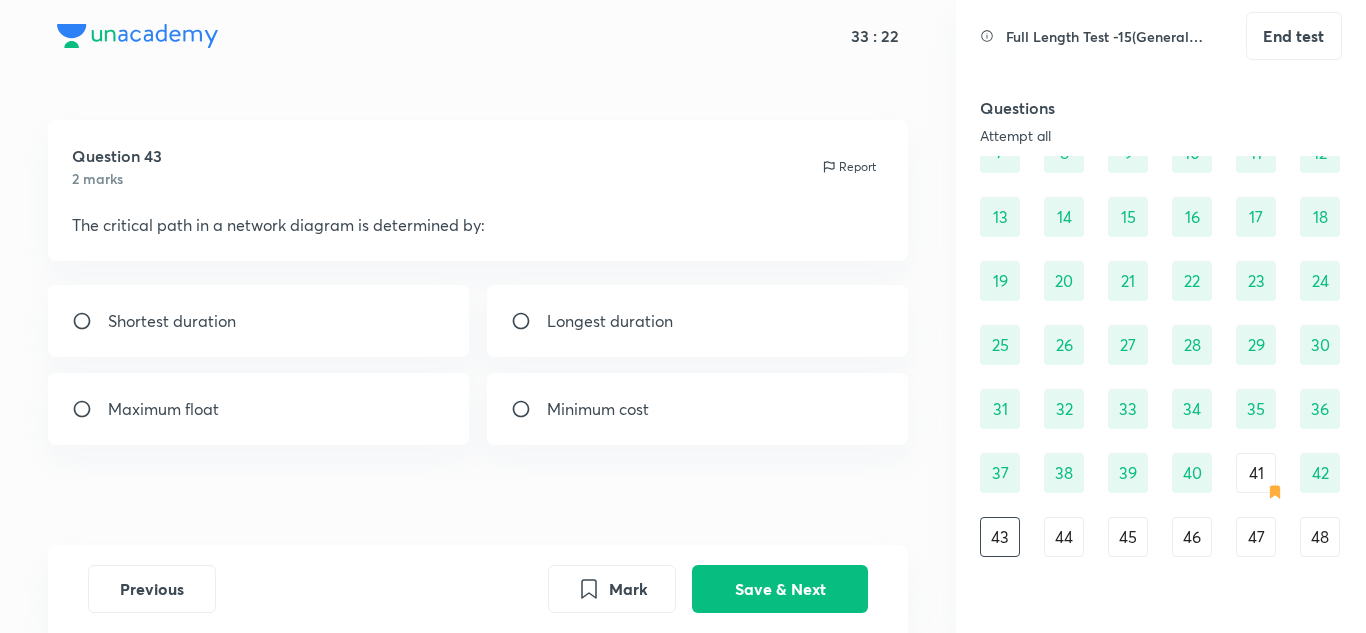 click on "Longest duration" at bounding box center [610, 321] 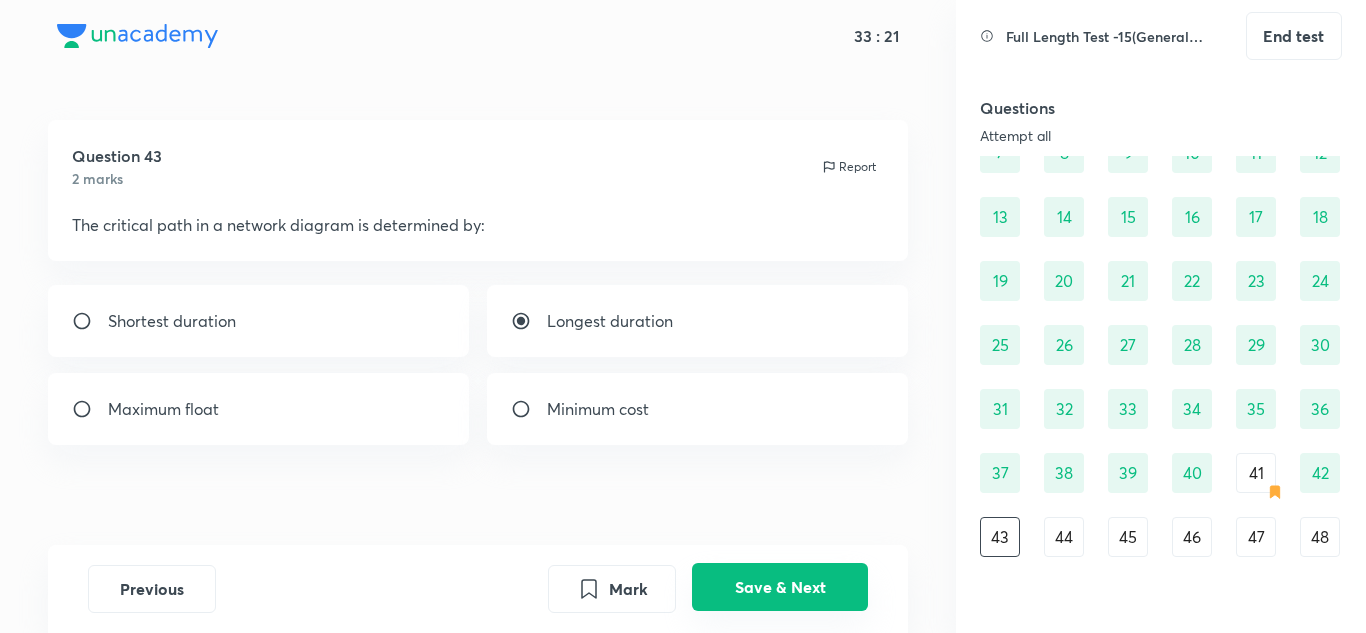 click on "Save & Next" at bounding box center [780, 587] 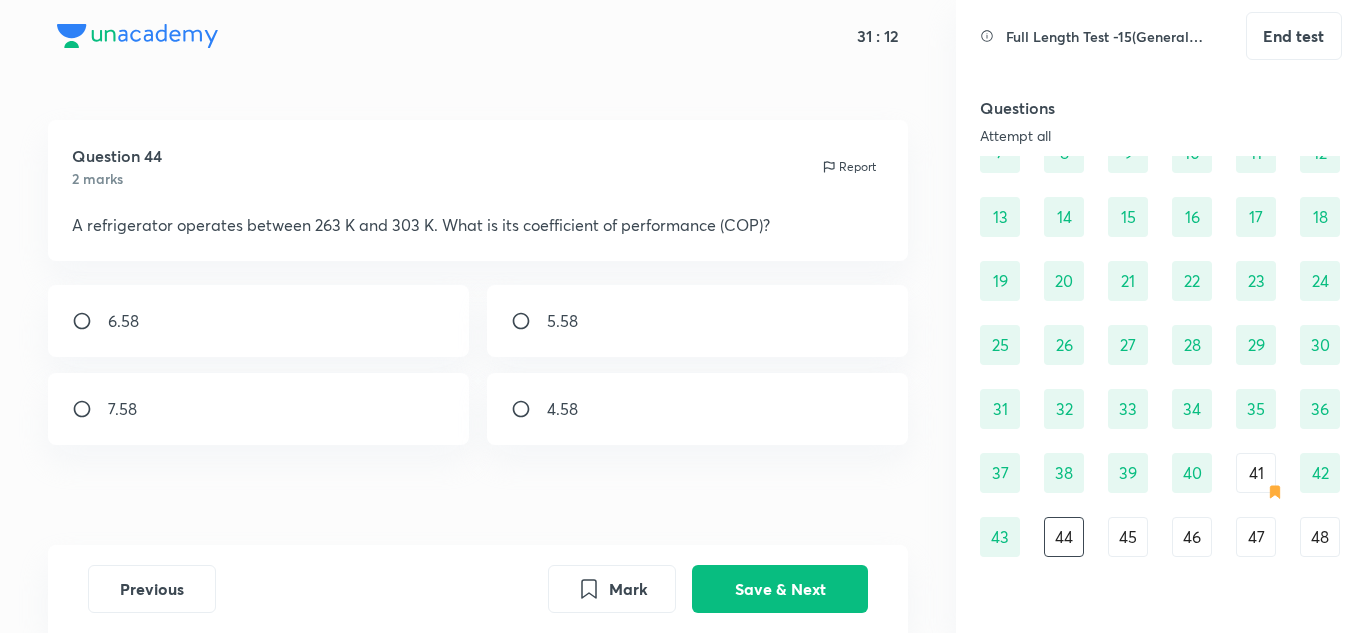 click at bounding box center [90, 409] 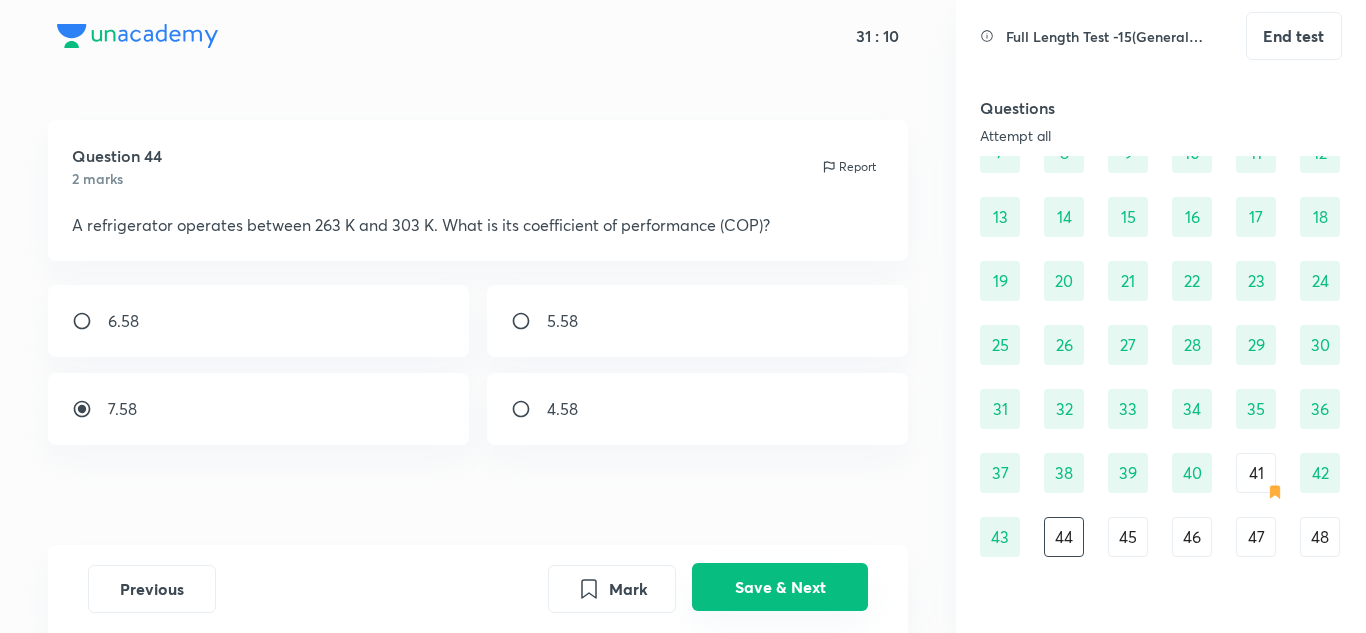 click on "Save & Next" at bounding box center [780, 587] 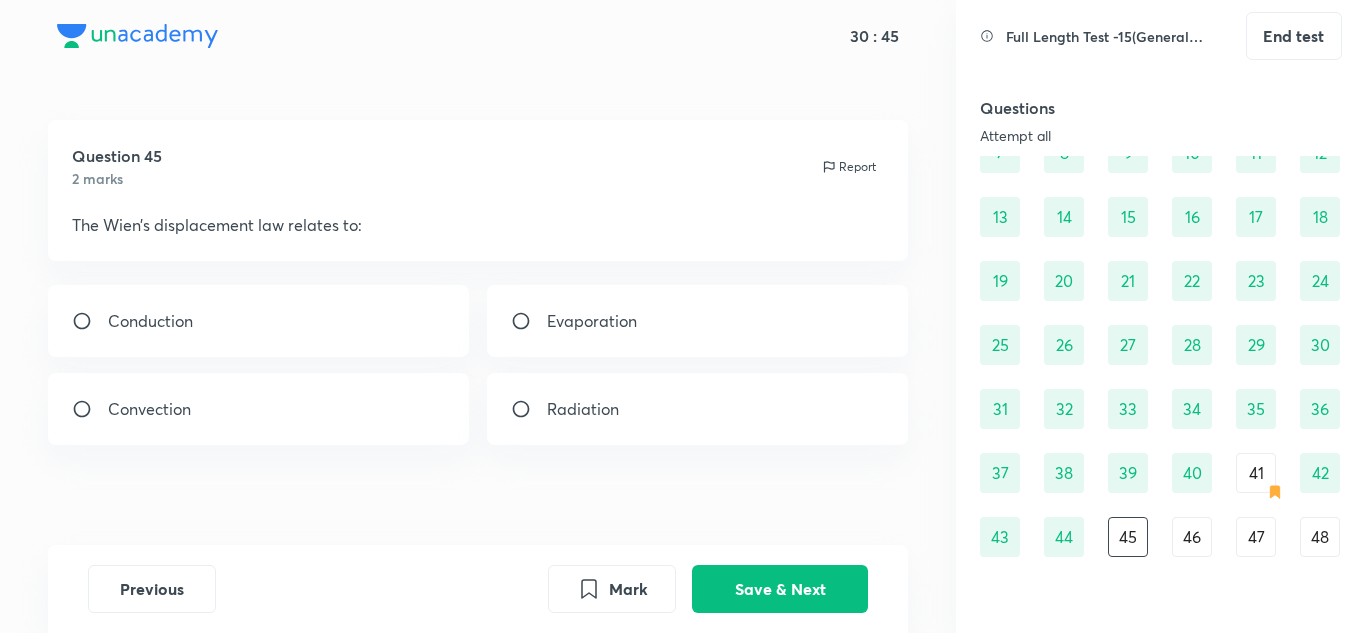 click on "Evaporation" at bounding box center (592, 321) 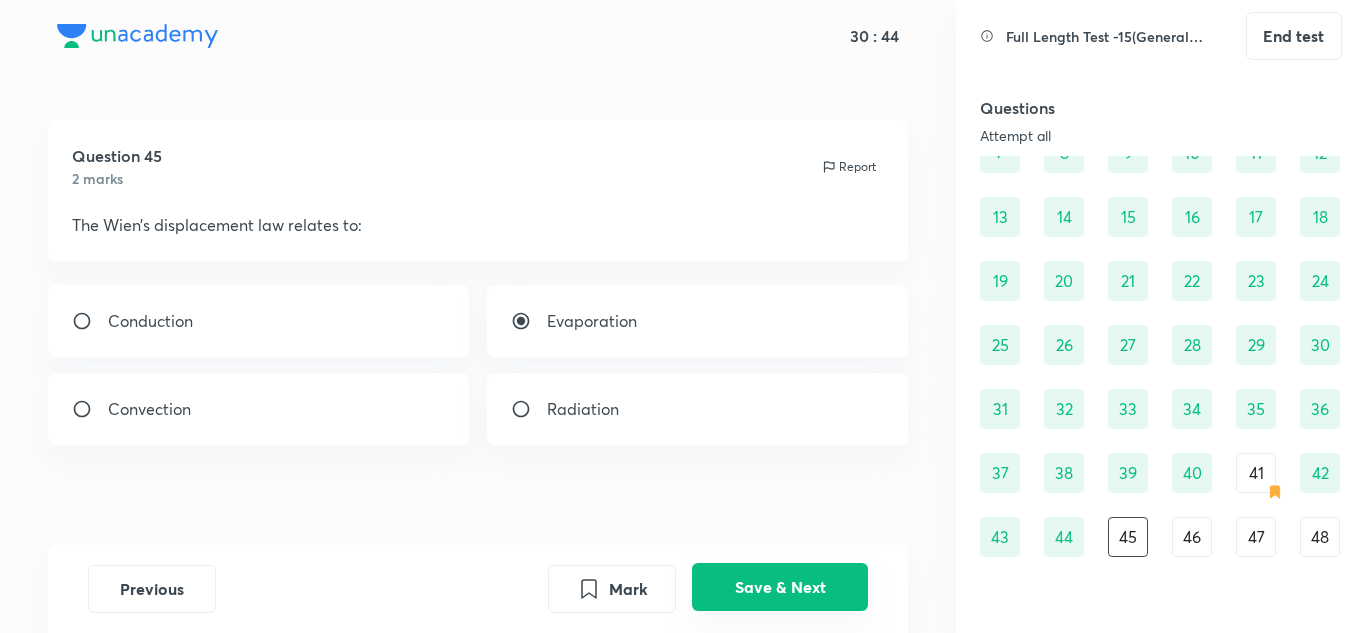 click on "Save & Next" at bounding box center (780, 587) 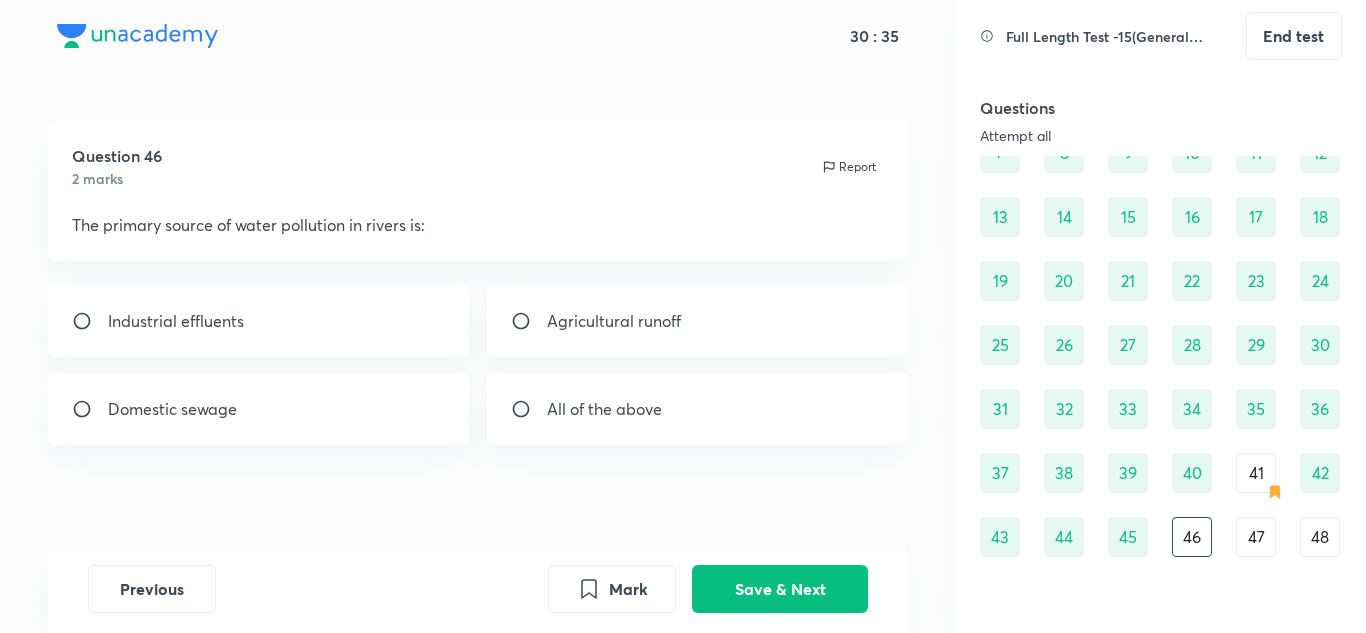 drag, startPoint x: 565, startPoint y: 317, endPoint x: 625, endPoint y: 382, distance: 88.45903 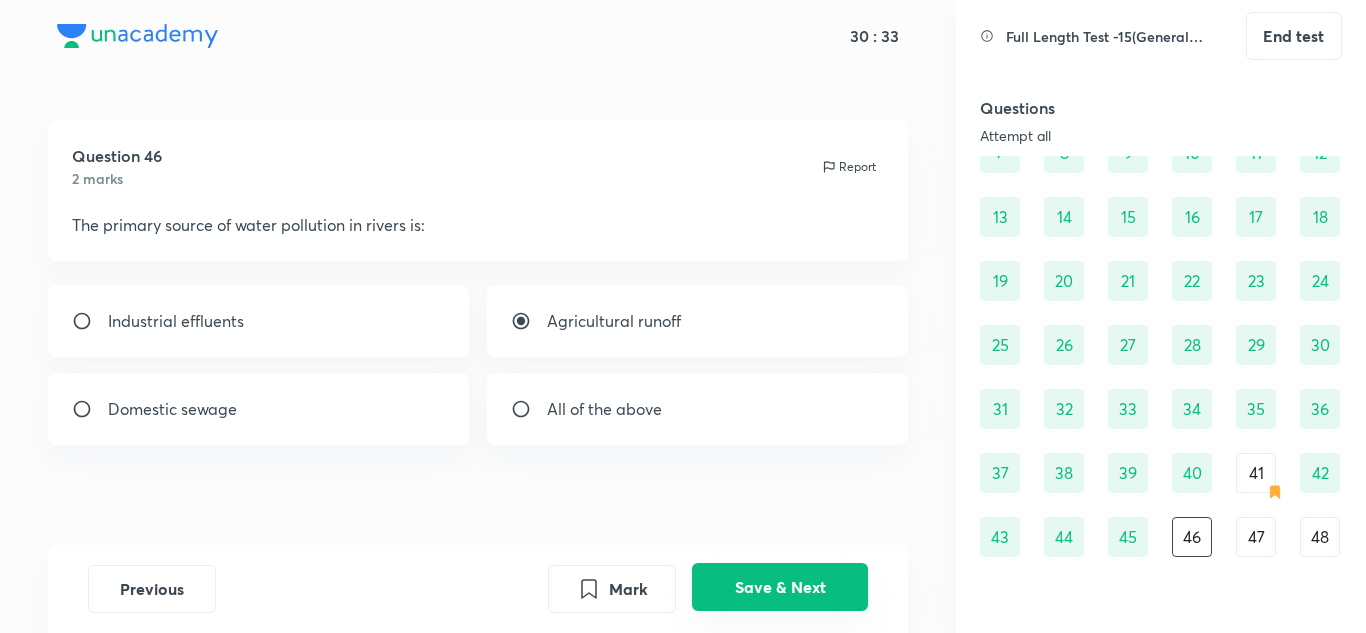 click on "Save & Next" at bounding box center (780, 587) 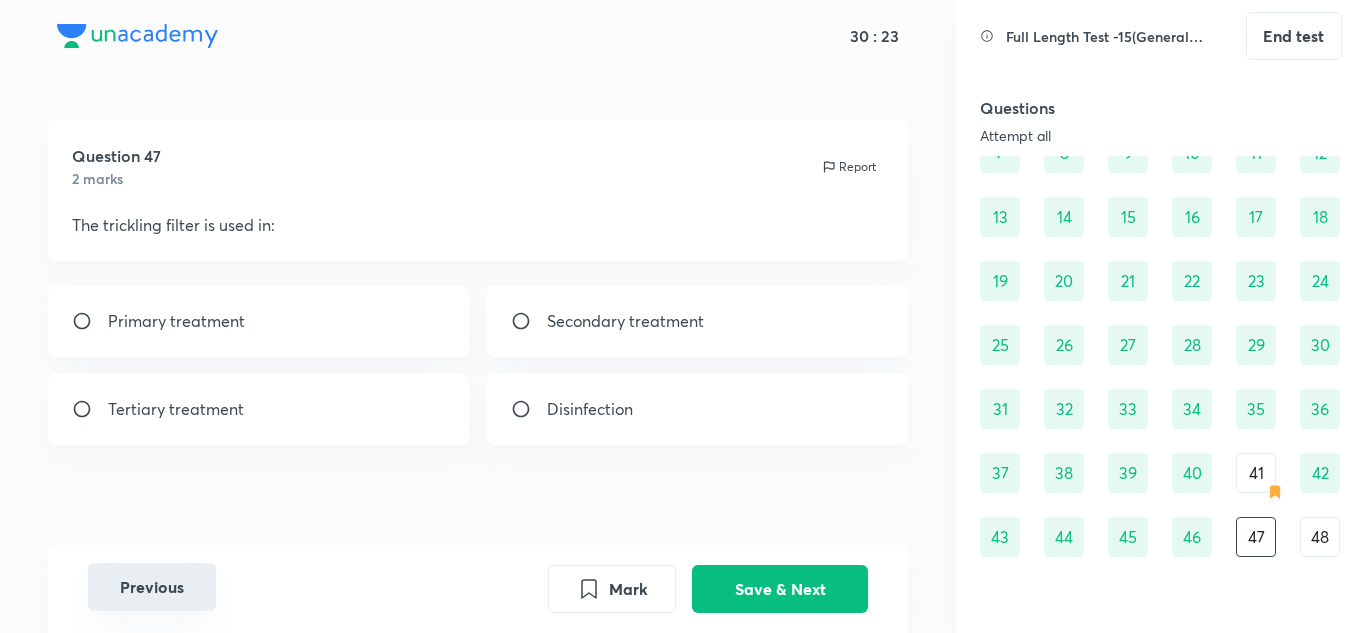 click on "Previous" at bounding box center [152, 587] 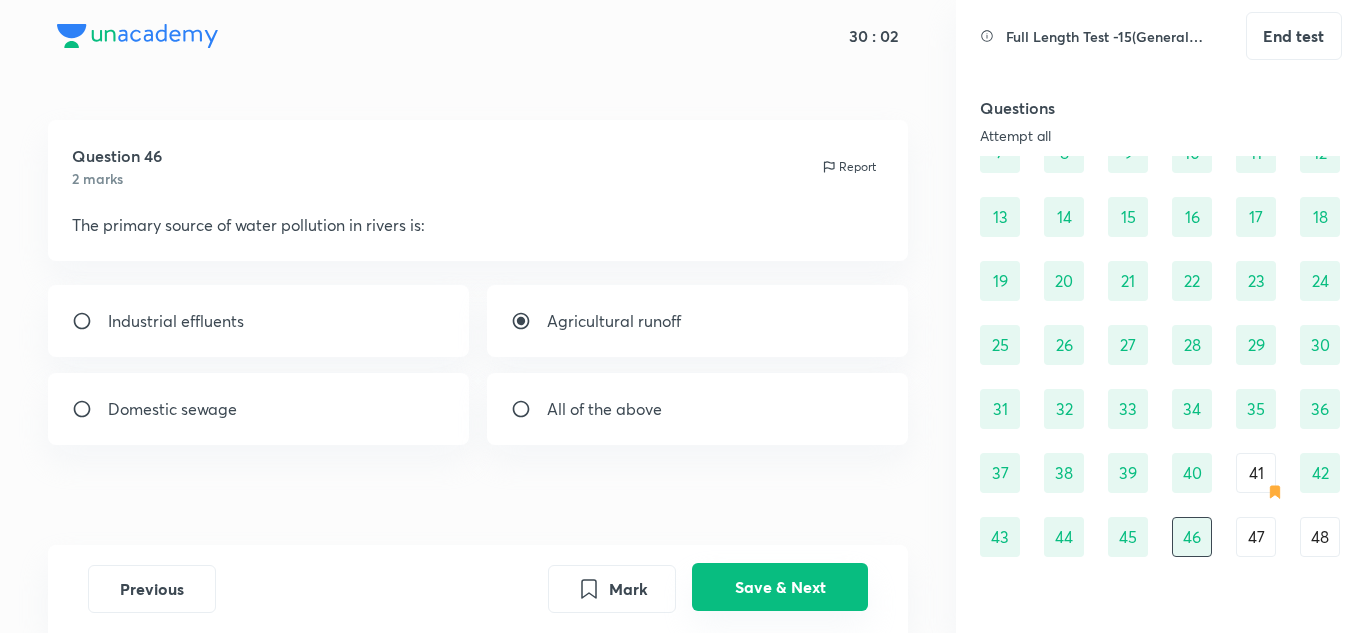 drag, startPoint x: 750, startPoint y: 609, endPoint x: 747, endPoint y: 597, distance: 12.369317 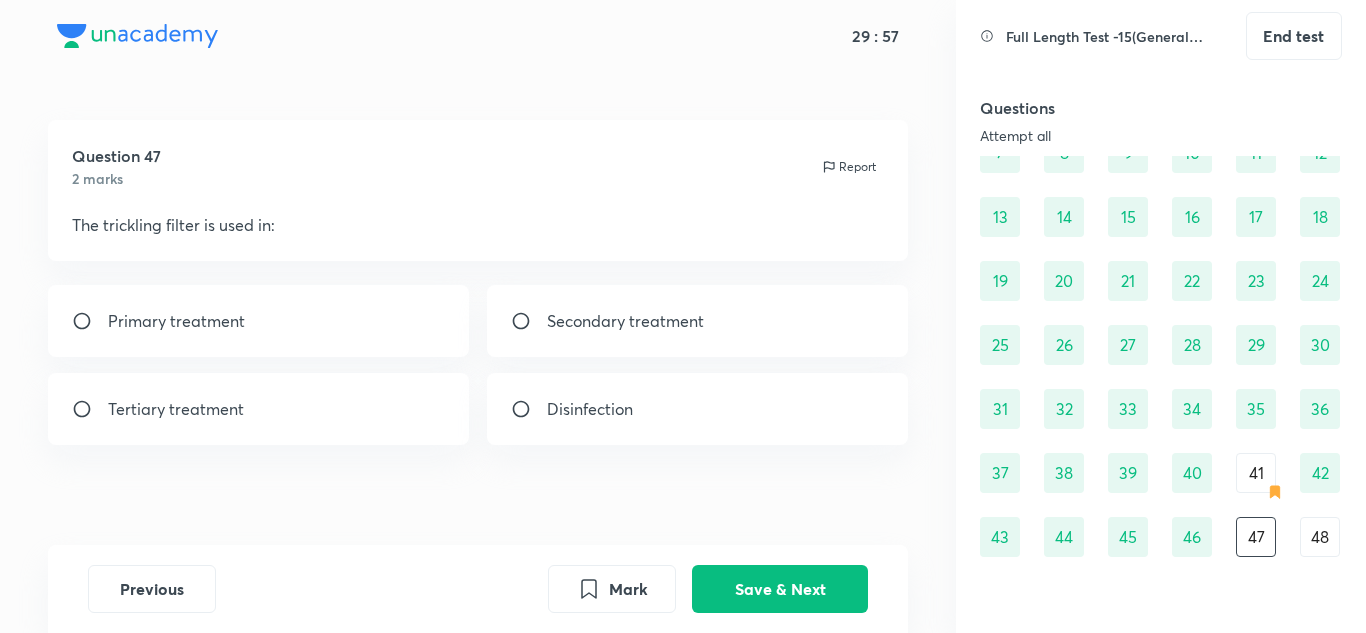 click on "Tertiary treatment" at bounding box center [259, 409] 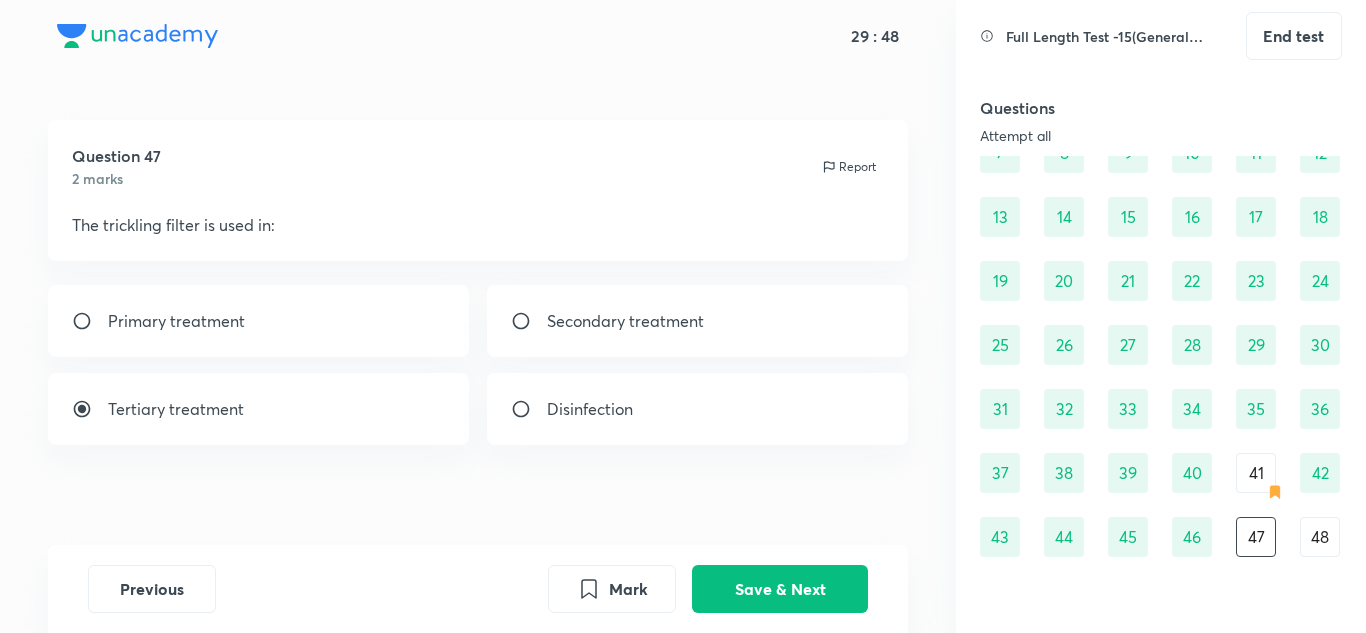 drag, startPoint x: 248, startPoint y: 314, endPoint x: 280, endPoint y: 338, distance: 40 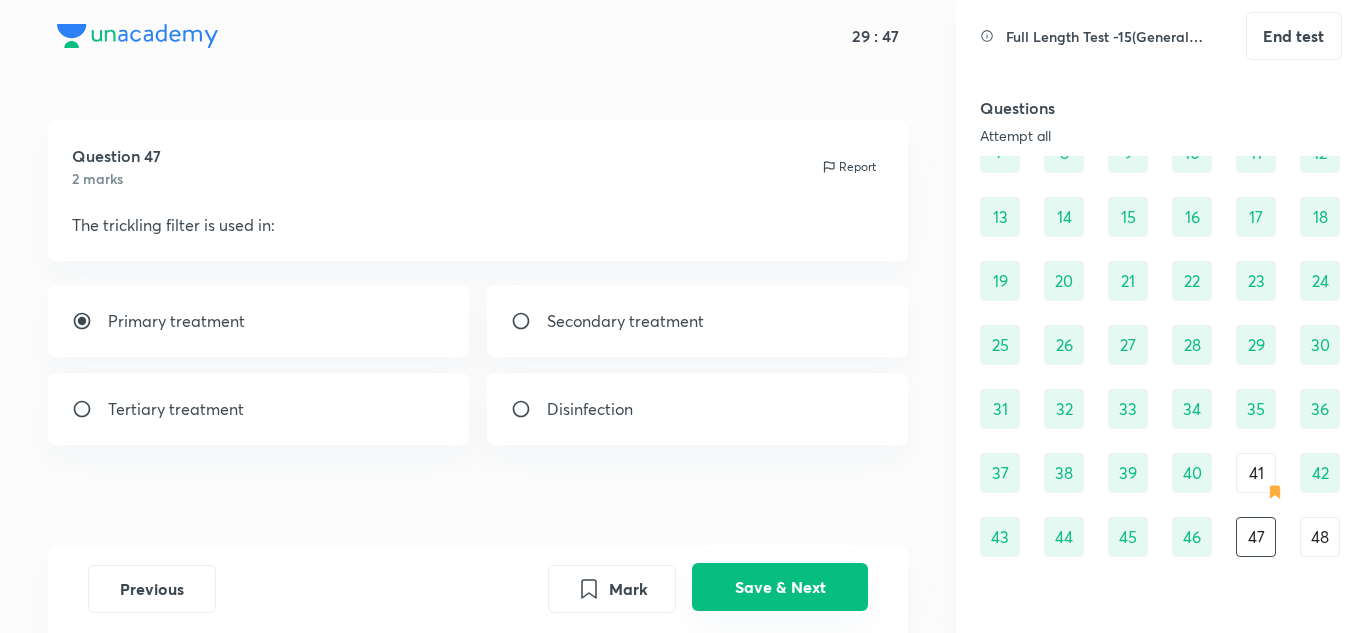 click on "Save & Next" at bounding box center (780, 587) 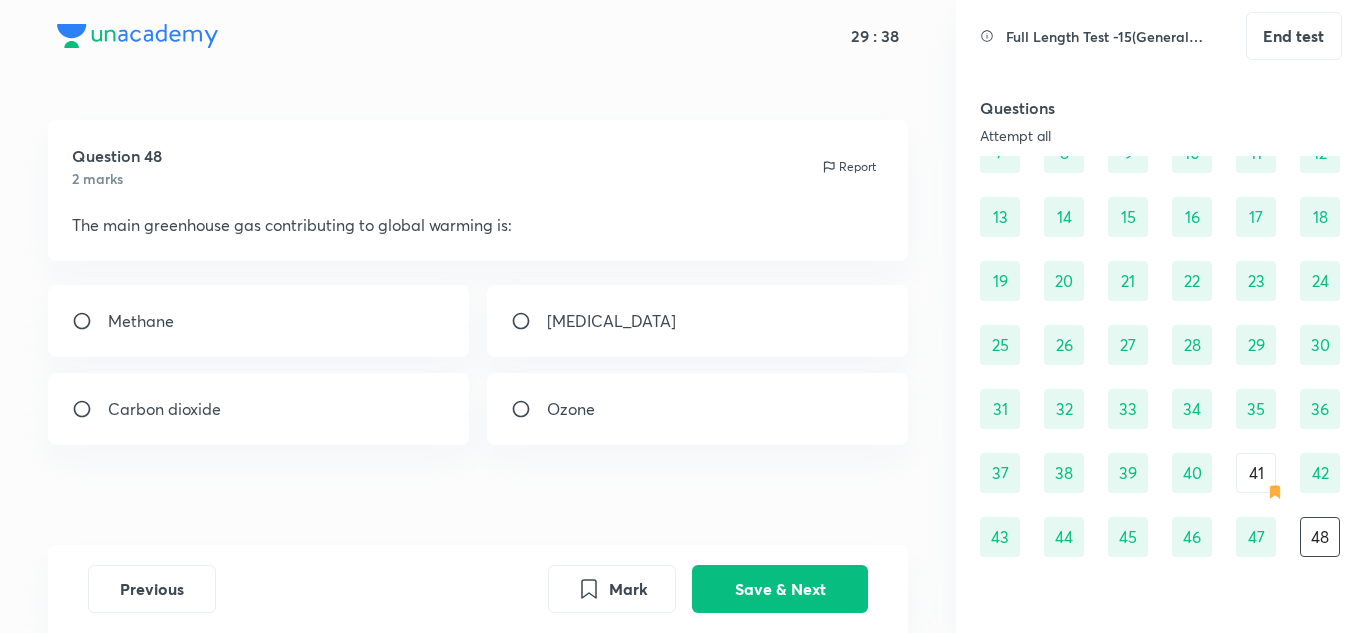click on "Carbon dioxide" at bounding box center (164, 409) 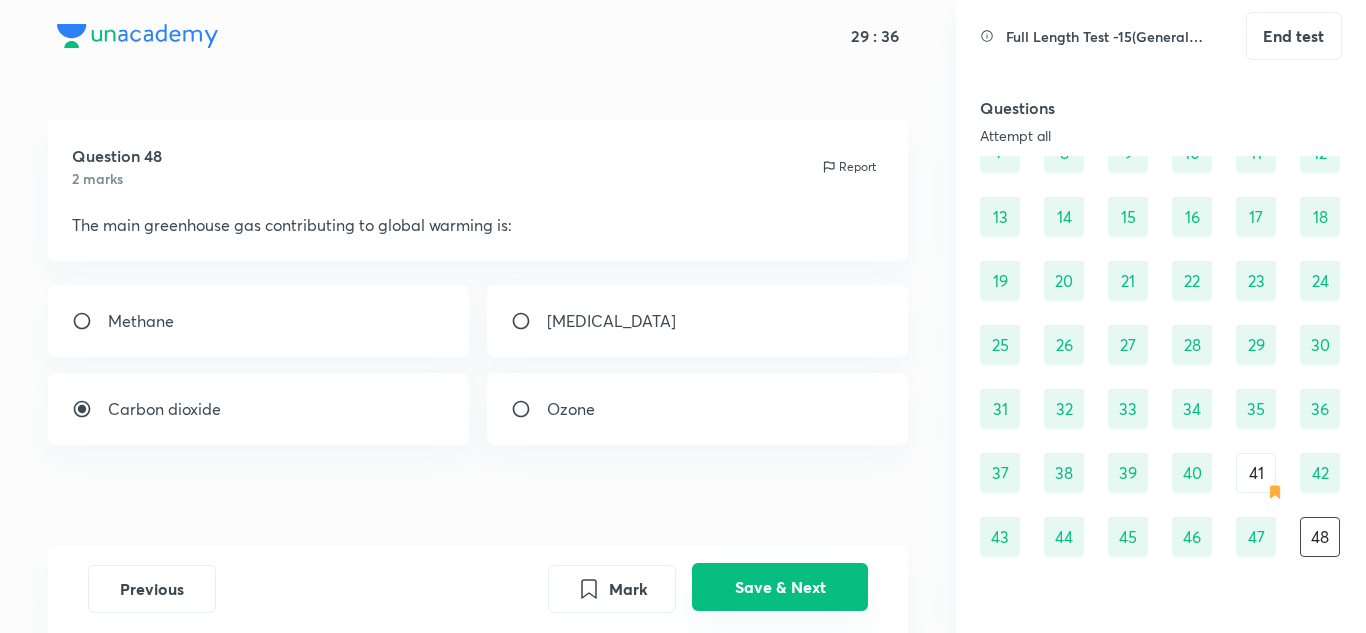 click on "Save & Next" at bounding box center (780, 587) 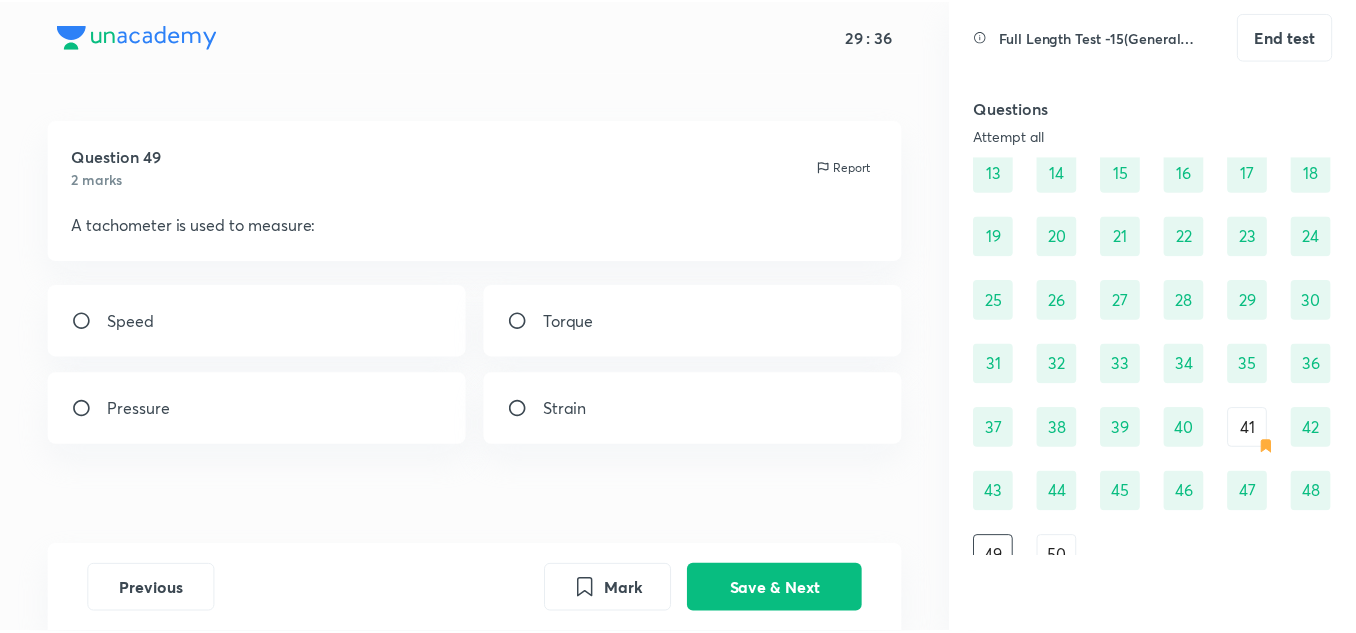 scroll, scrollTop: 232, scrollLeft: 0, axis: vertical 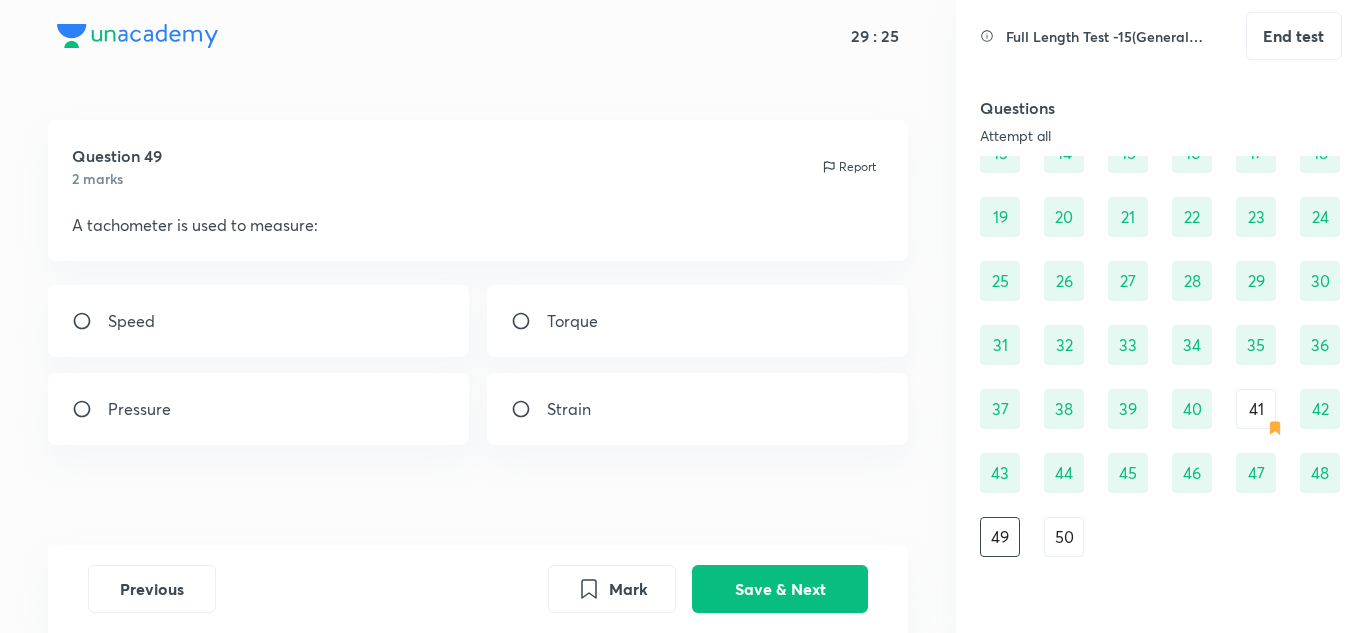 drag, startPoint x: 285, startPoint y: 333, endPoint x: 308, endPoint y: 328, distance: 23.537205 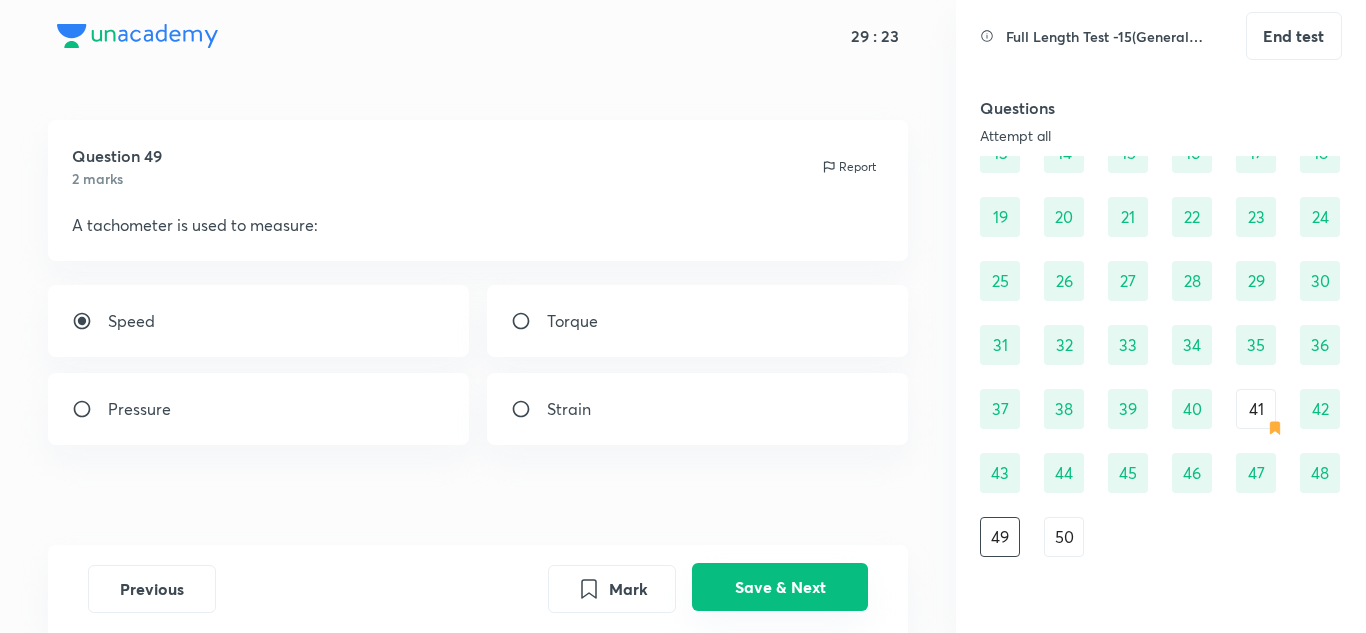 click on "Save & Next" at bounding box center (780, 587) 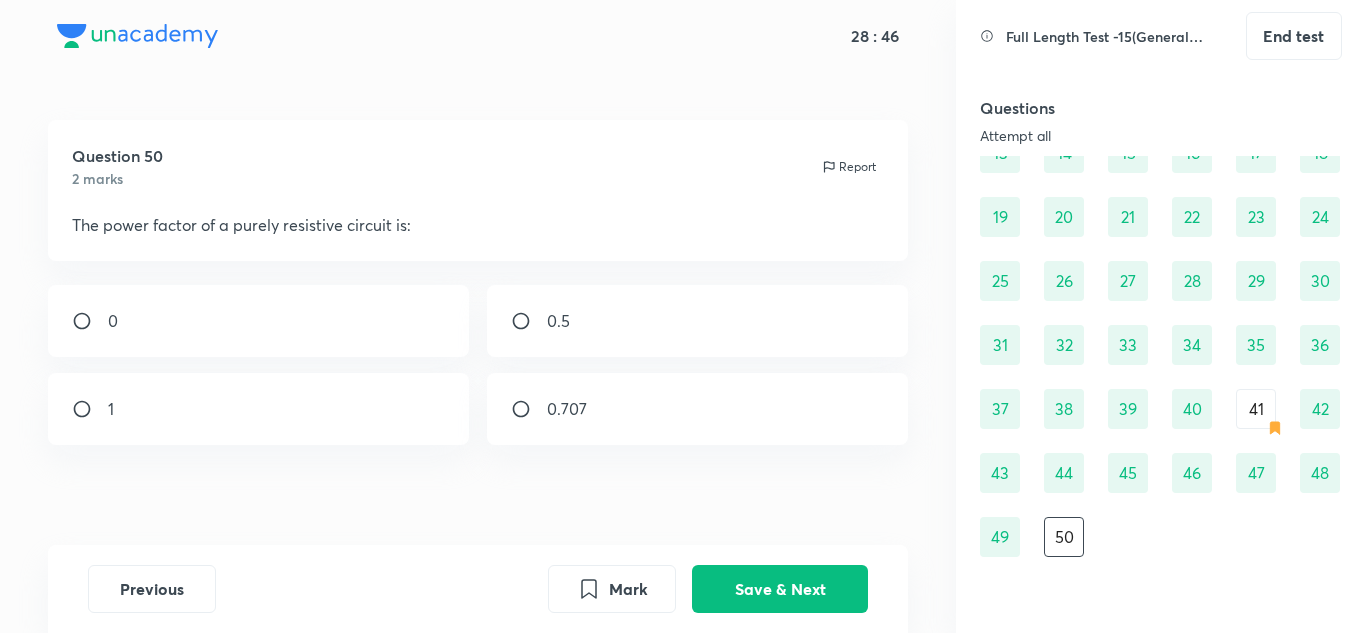 click on "1" at bounding box center [259, 409] 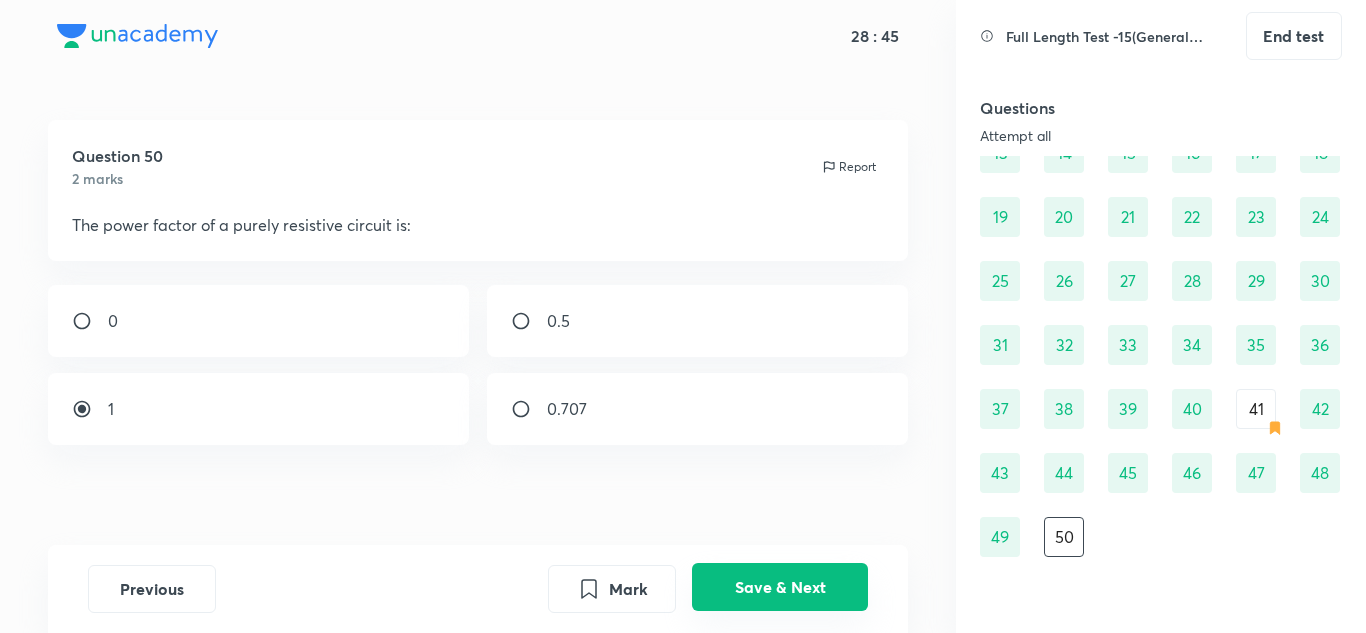 click on "Save & Next" at bounding box center [780, 587] 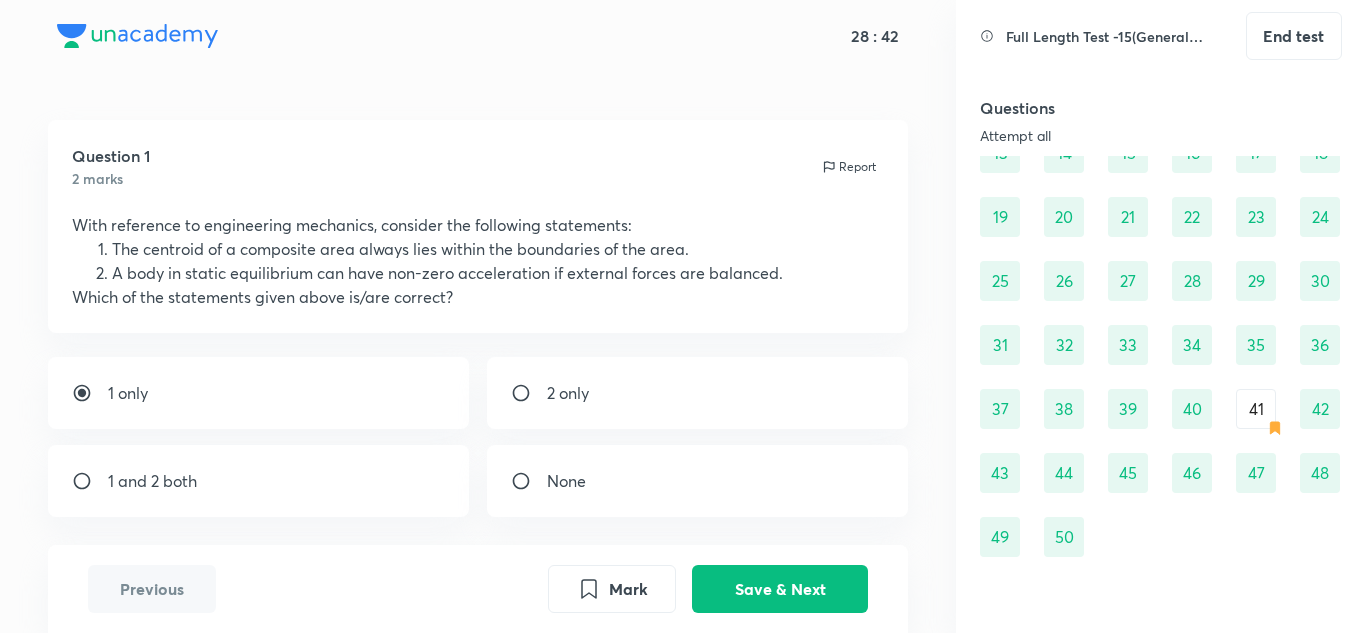 click on "41" at bounding box center (1256, 409) 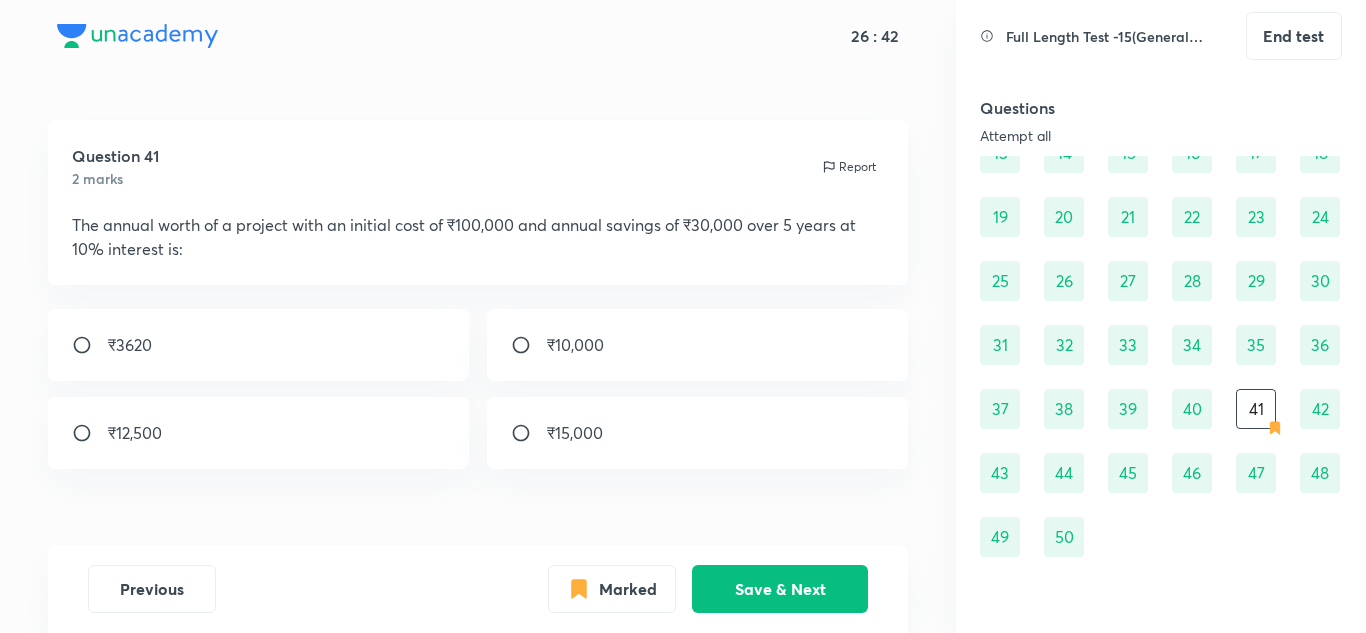 drag, startPoint x: 132, startPoint y: 437, endPoint x: 147, endPoint y: 445, distance: 17 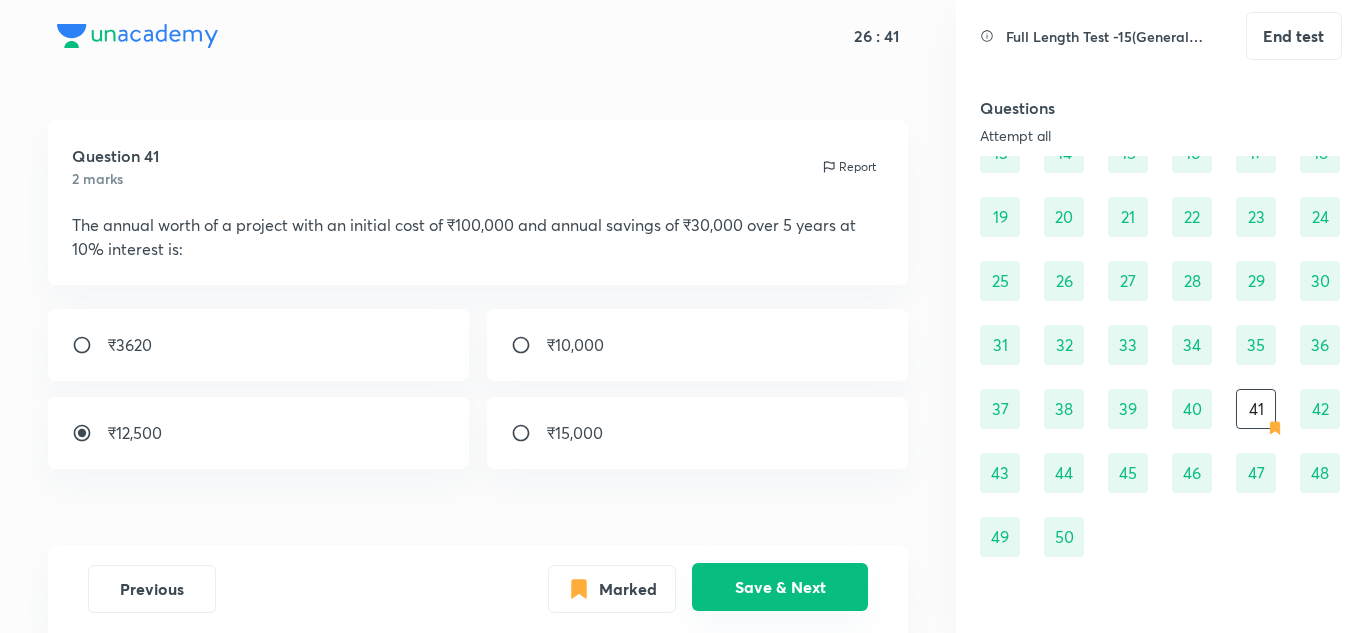 drag, startPoint x: 758, startPoint y: 586, endPoint x: 783, endPoint y: 576, distance: 26.925823 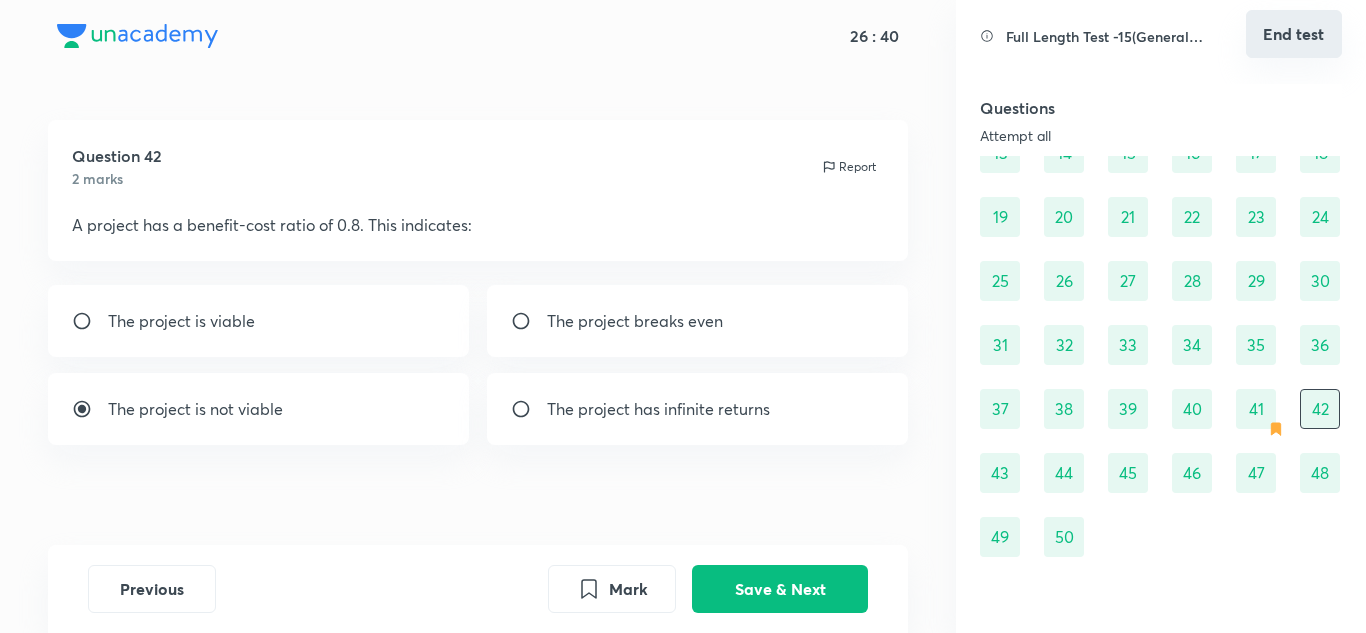 click on "End test" at bounding box center (1294, 34) 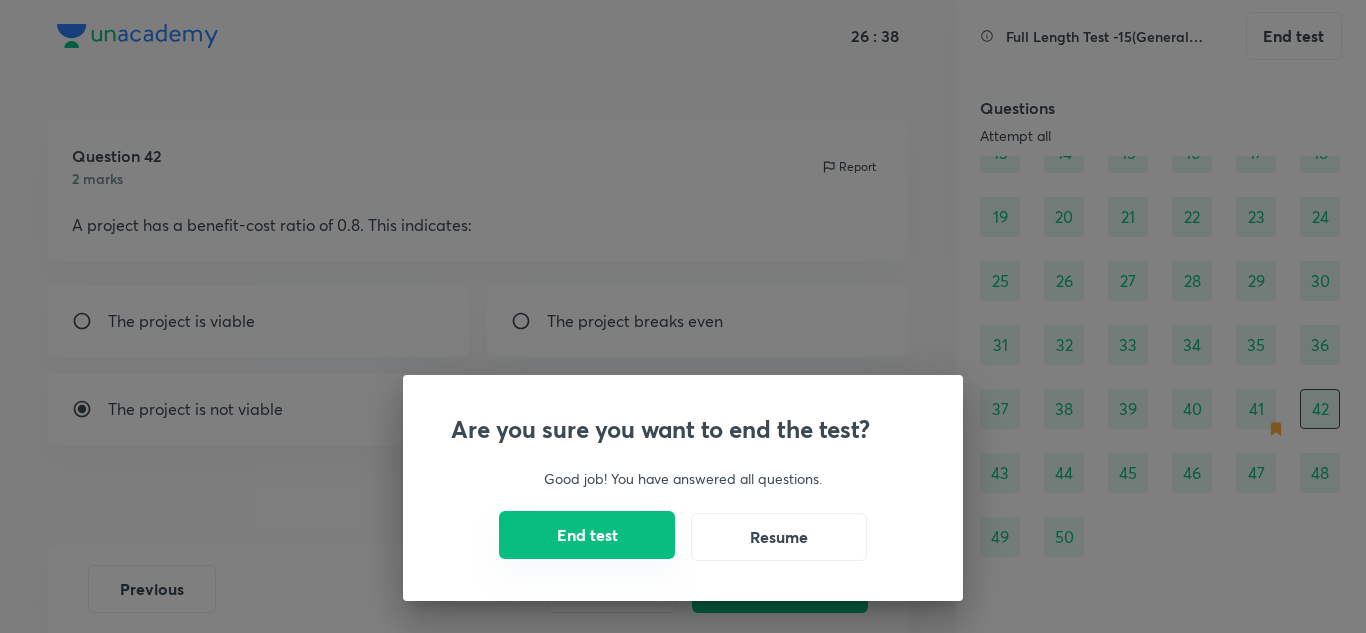 click on "End test" at bounding box center (587, 535) 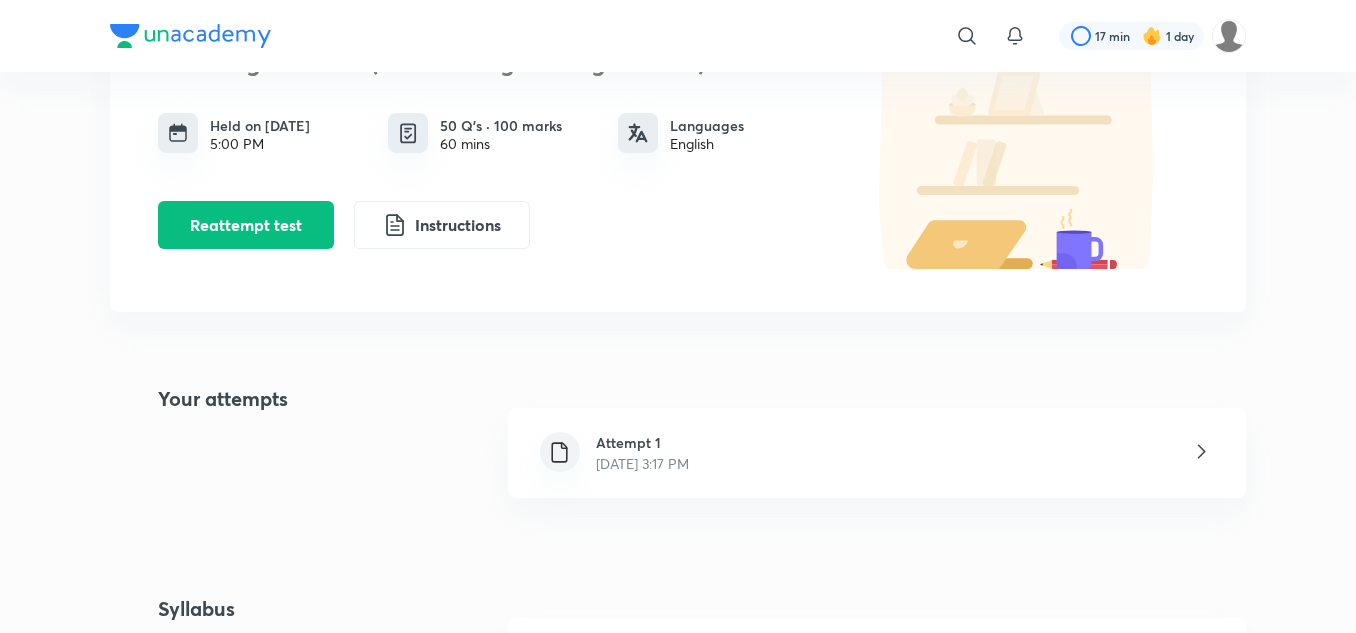 scroll, scrollTop: 0, scrollLeft: 0, axis: both 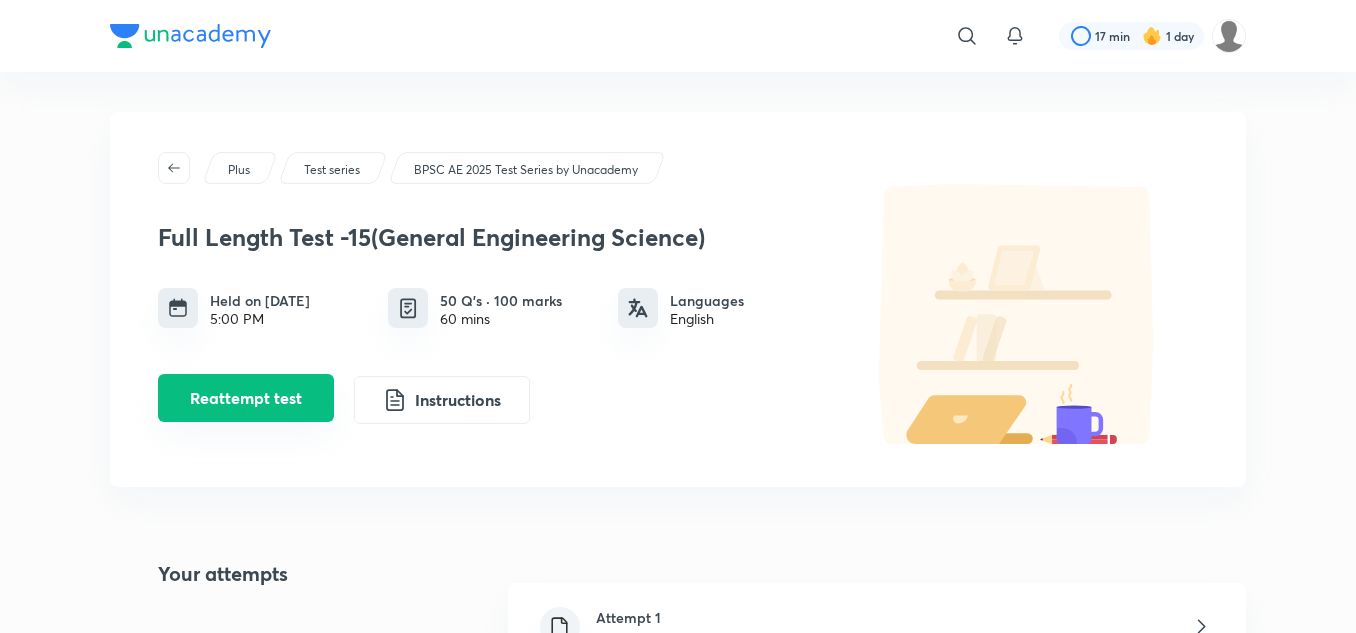 click on "Reattempt test" at bounding box center [246, 398] 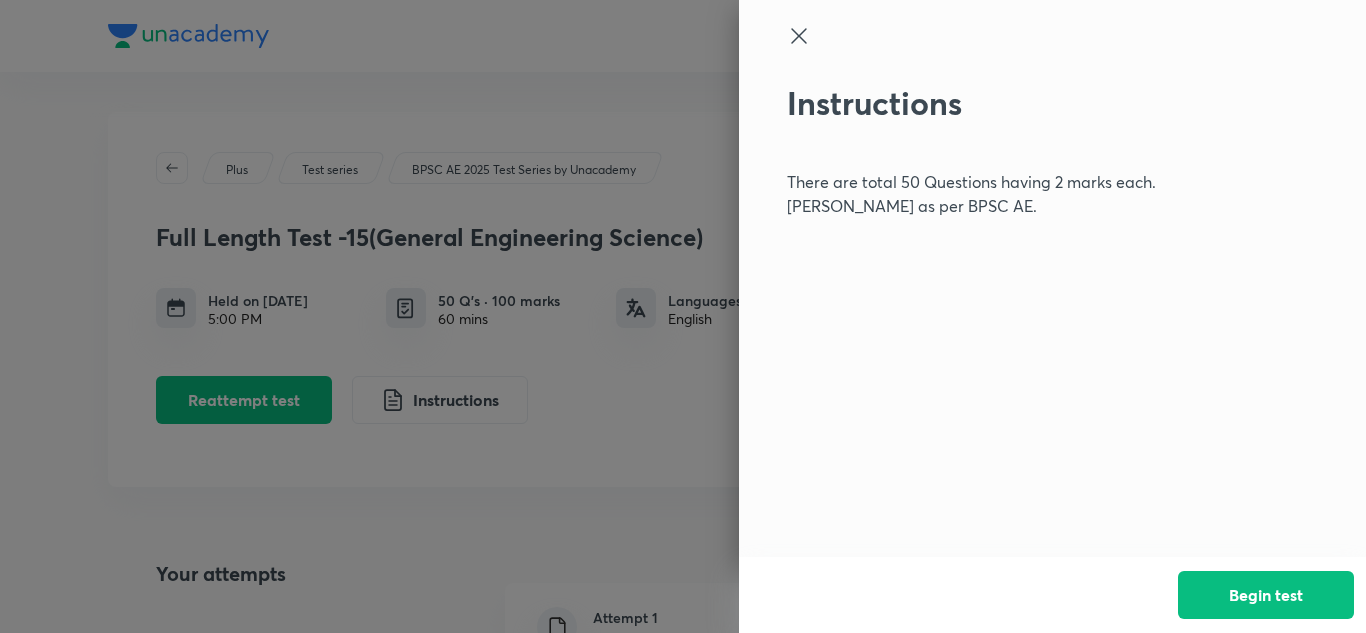 click 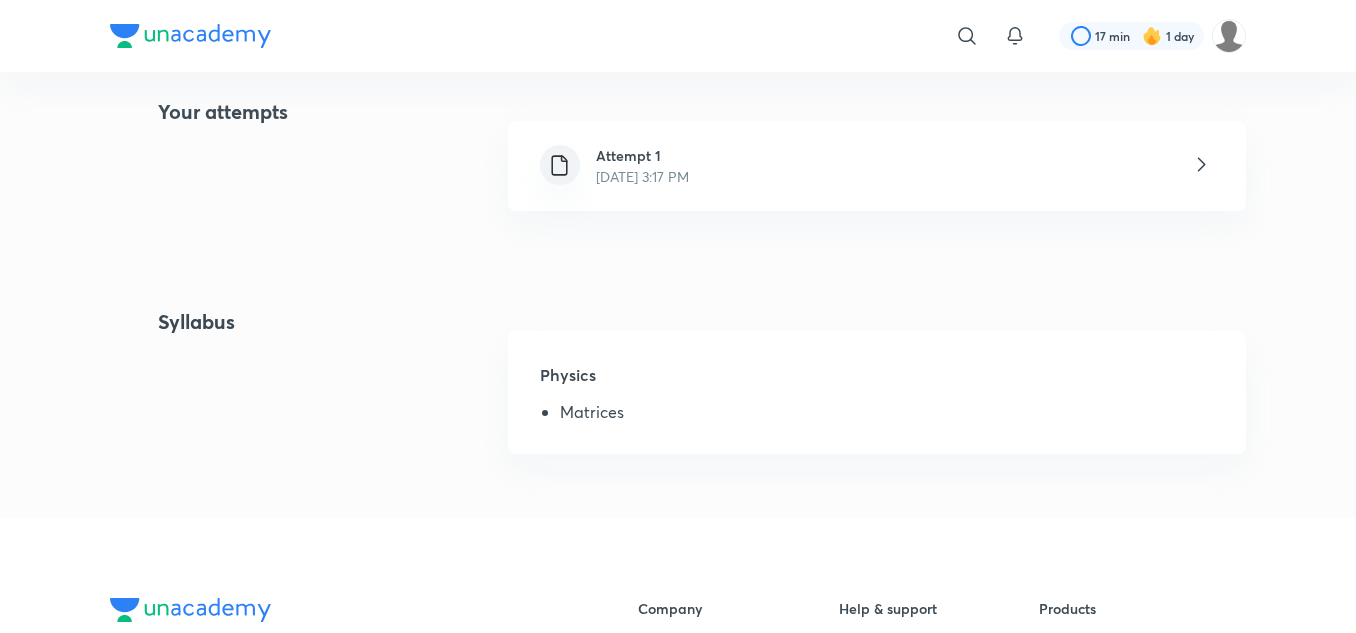 scroll, scrollTop: 500, scrollLeft: 0, axis: vertical 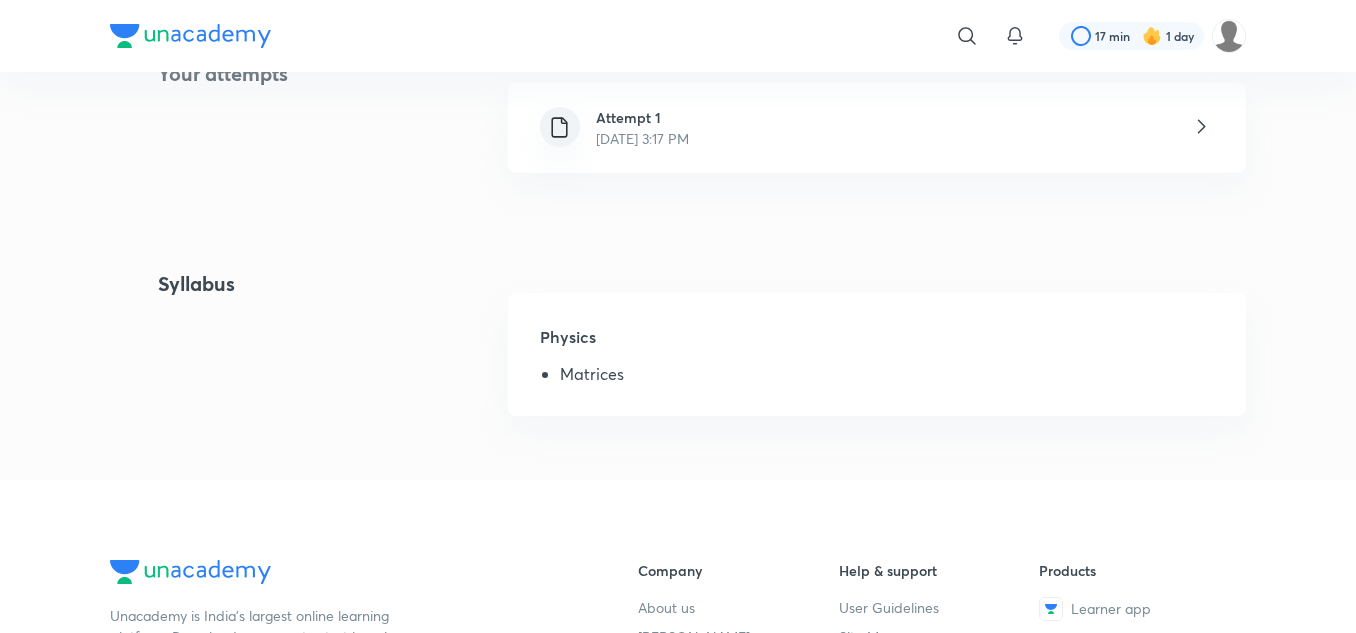 click on "Attempt 1 [DATE] 3:17 PM" at bounding box center (877, 128) 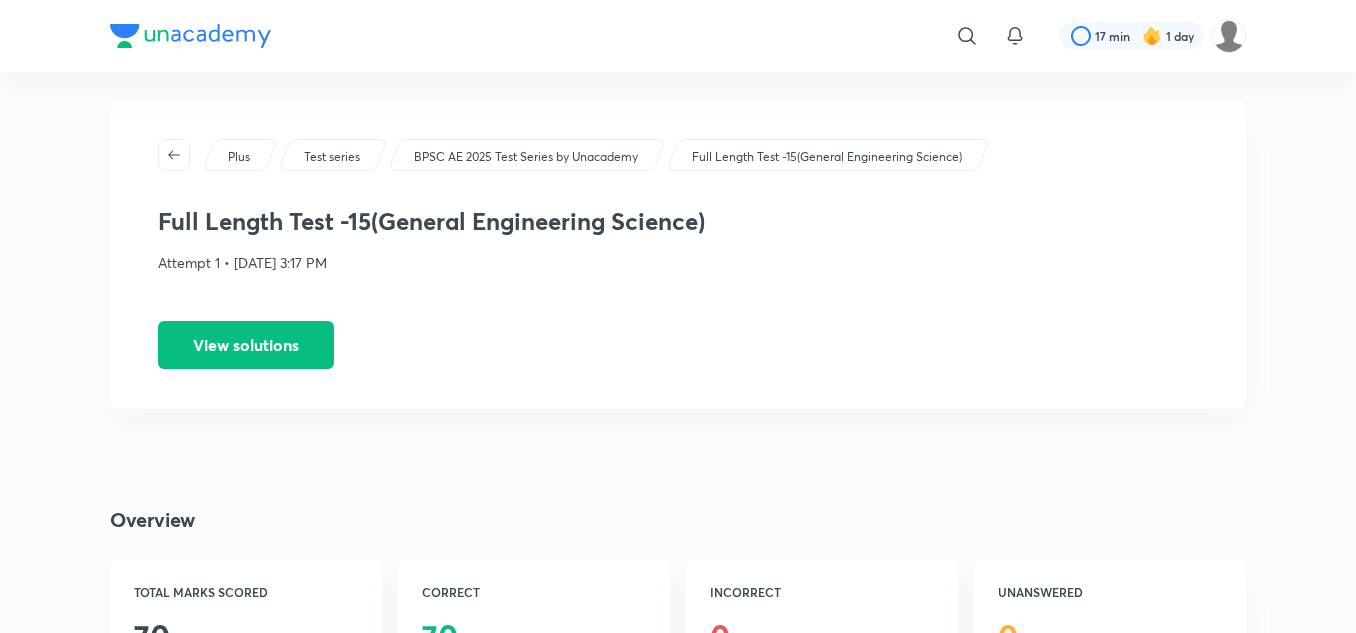 scroll, scrollTop: 0, scrollLeft: 0, axis: both 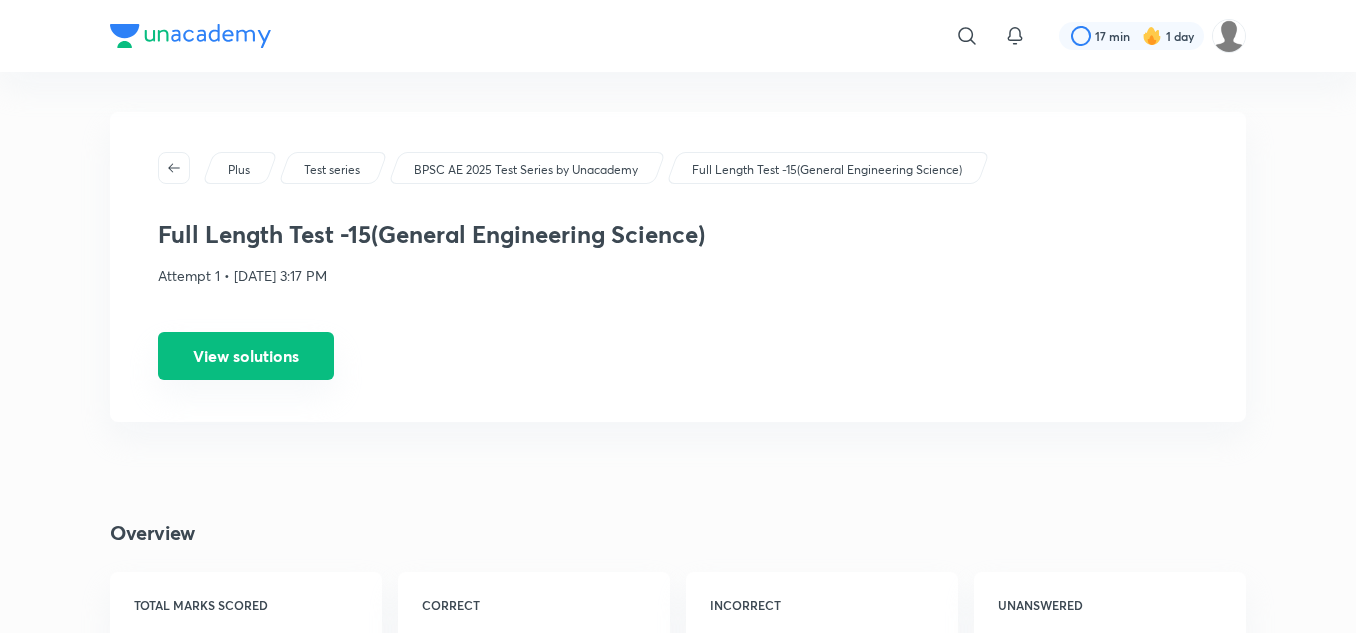 click on "View solutions" at bounding box center [246, 356] 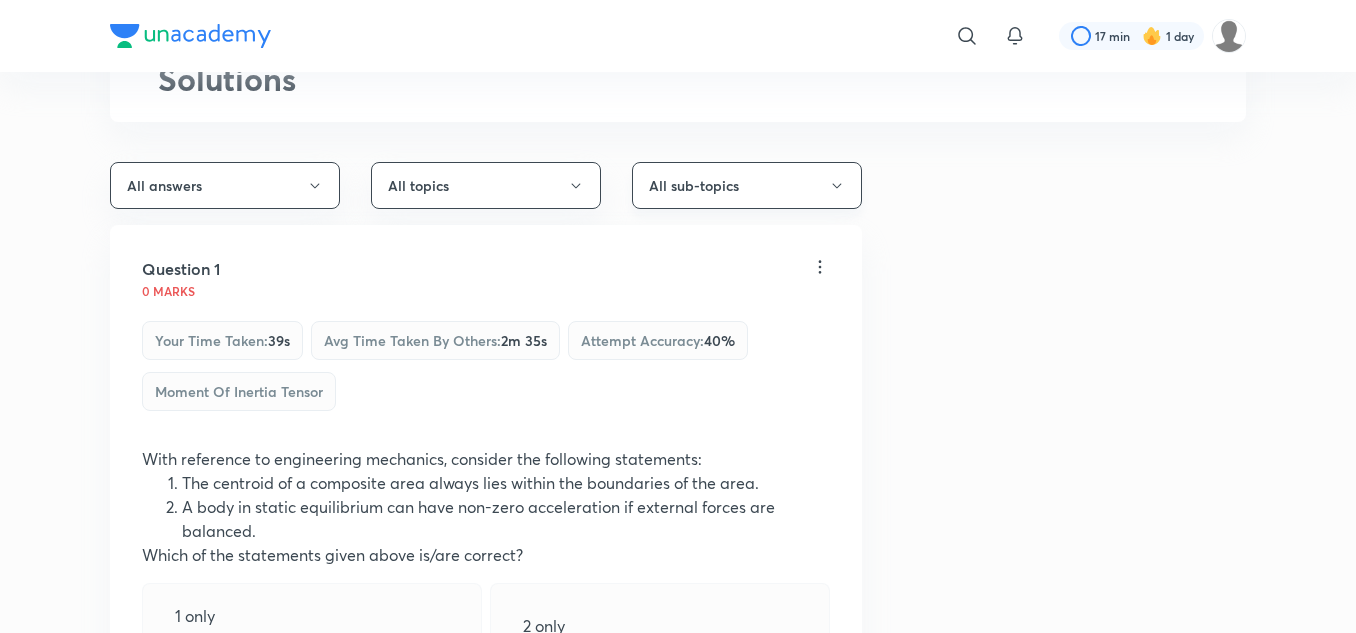 scroll, scrollTop: 0, scrollLeft: 0, axis: both 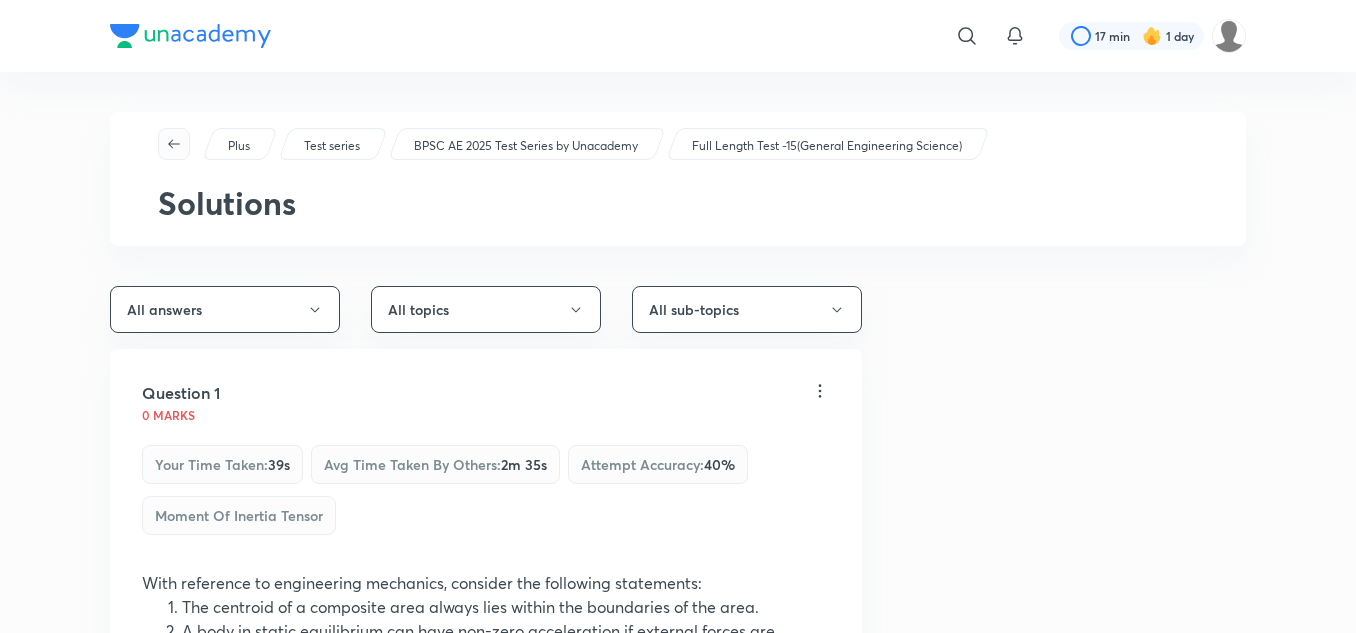 click at bounding box center (174, 144) 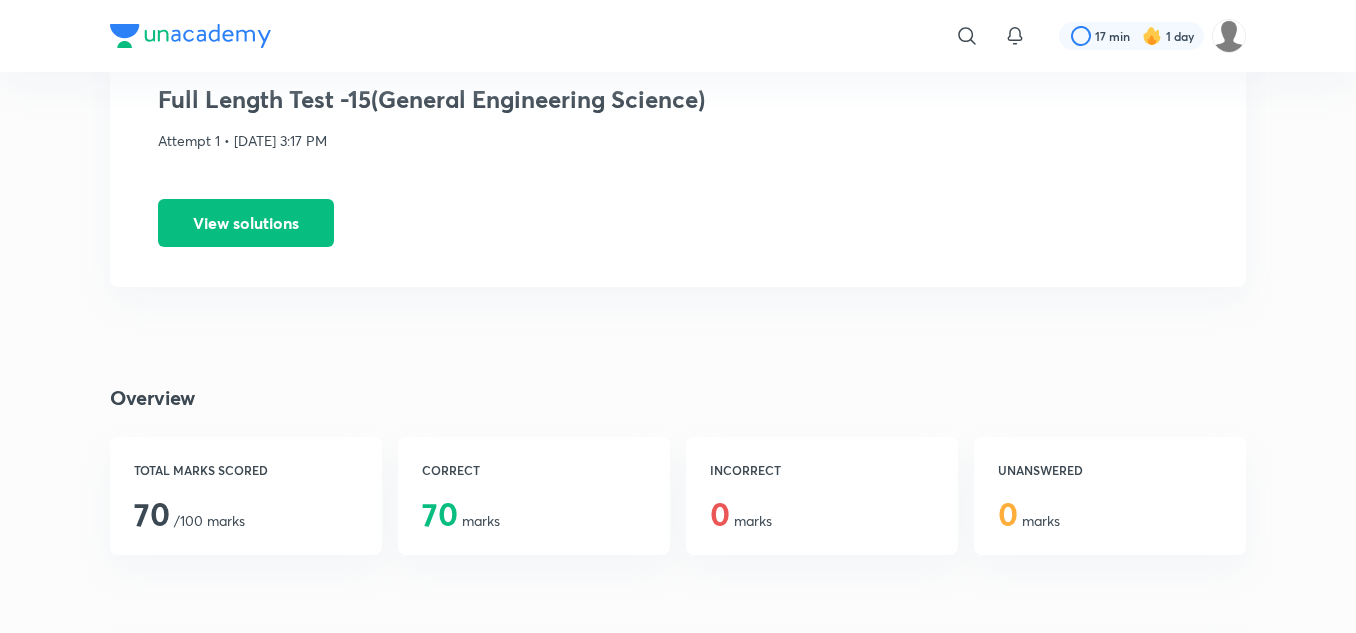 scroll, scrollTop: 0, scrollLeft: 0, axis: both 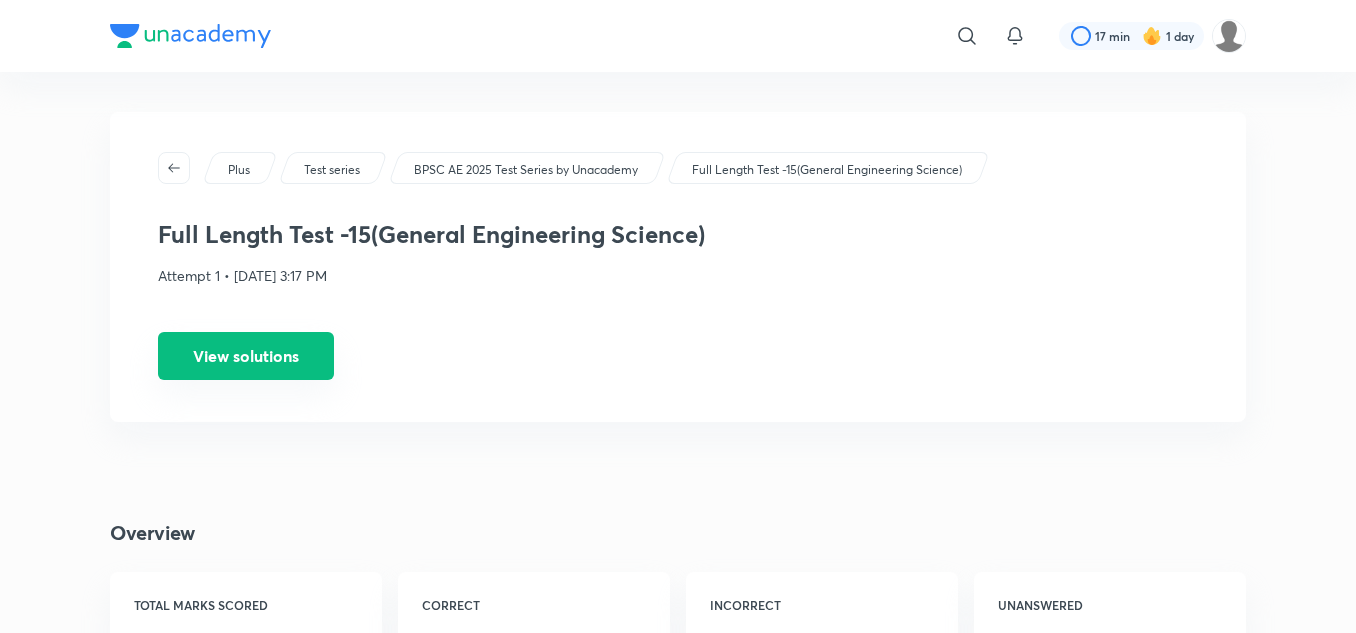 click on "View solutions" at bounding box center [246, 356] 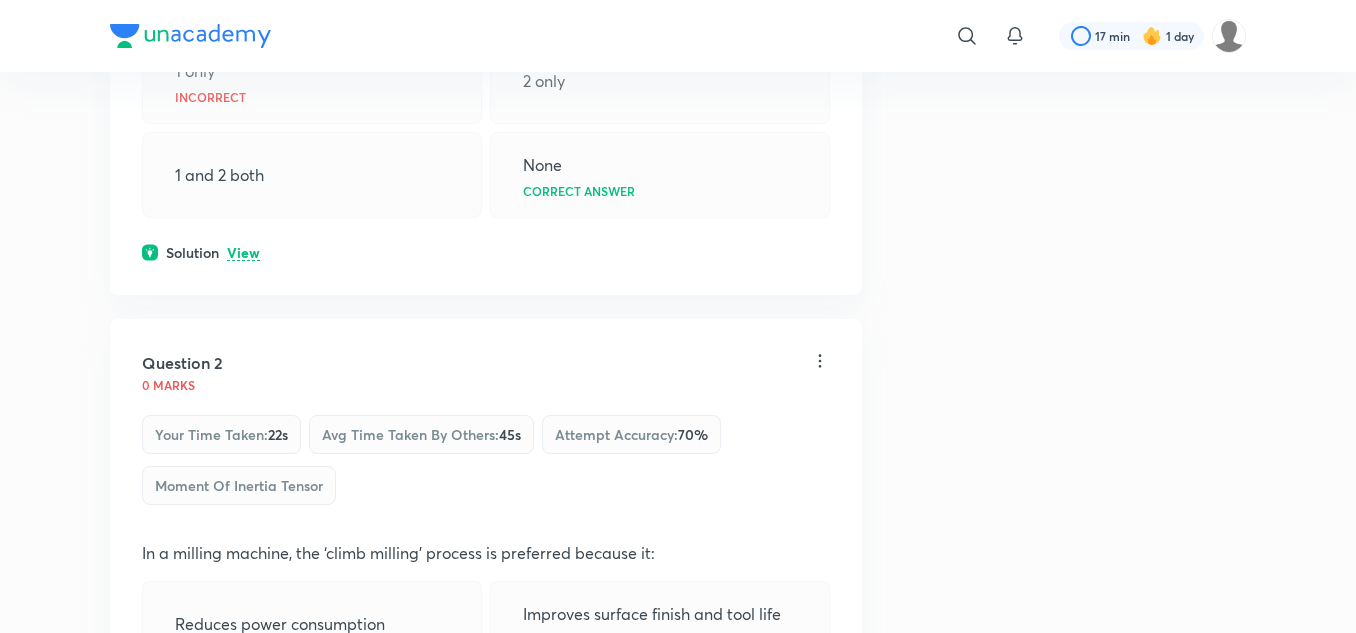 scroll, scrollTop: 700, scrollLeft: 0, axis: vertical 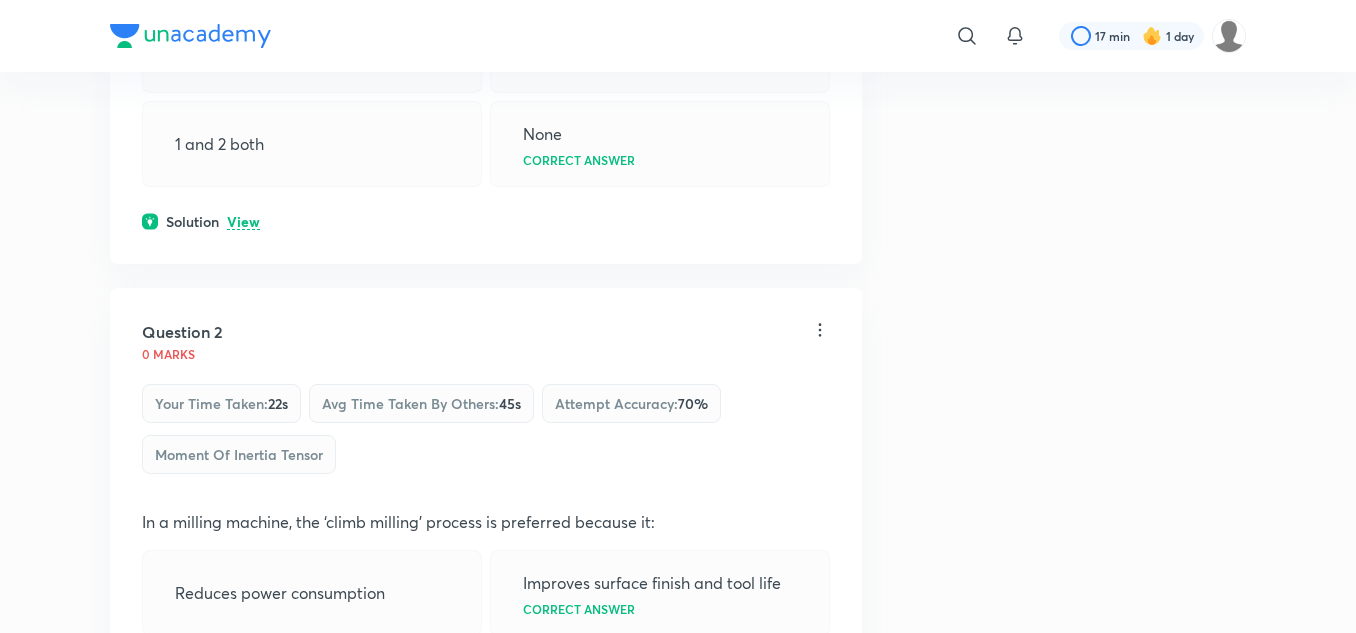 click on "View" at bounding box center [243, 222] 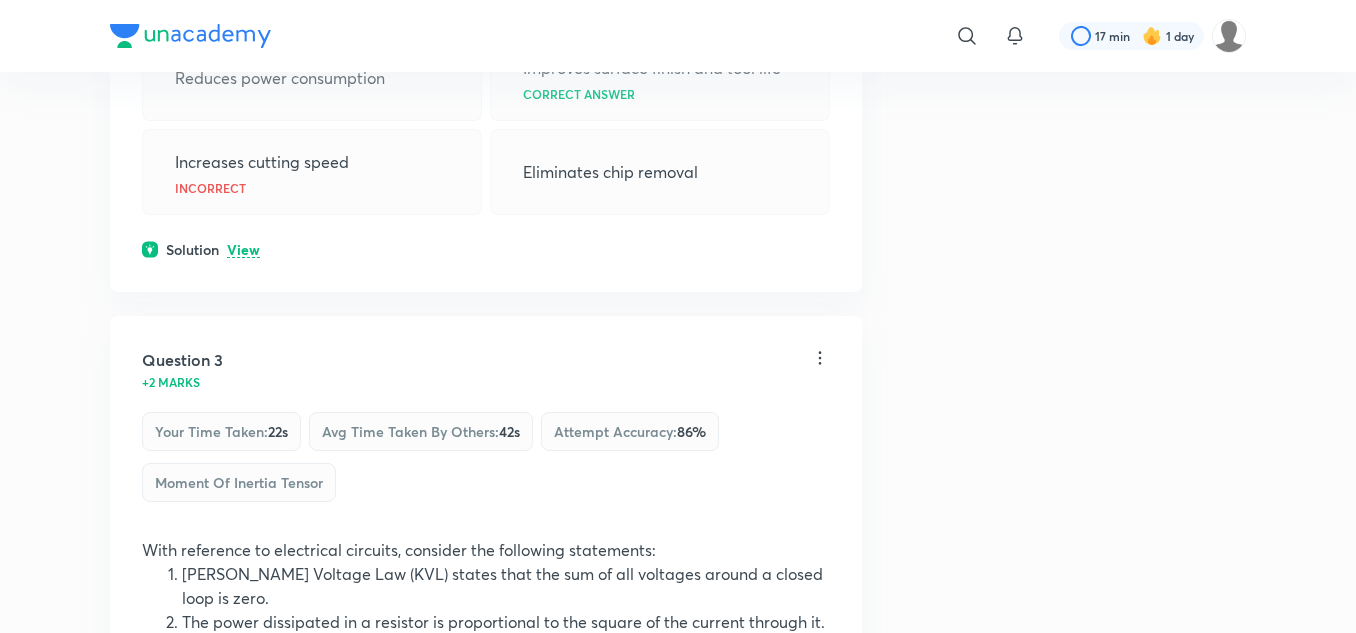 scroll, scrollTop: 1600, scrollLeft: 0, axis: vertical 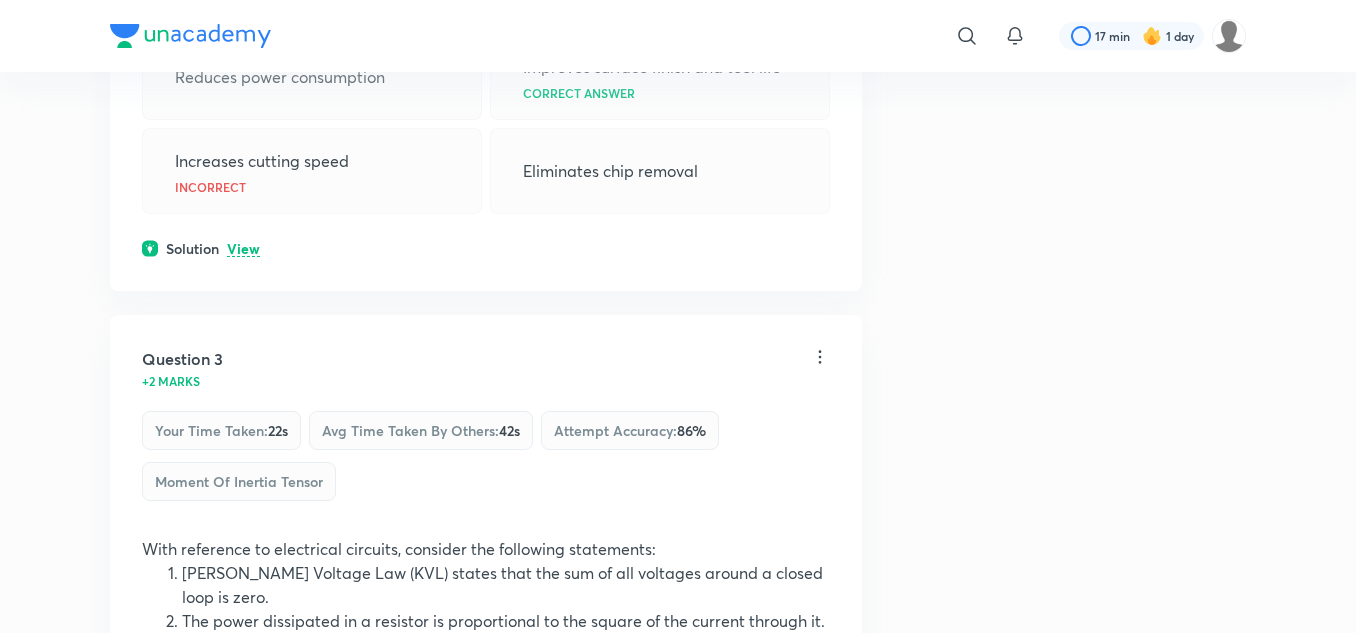 click on "View" at bounding box center [243, 249] 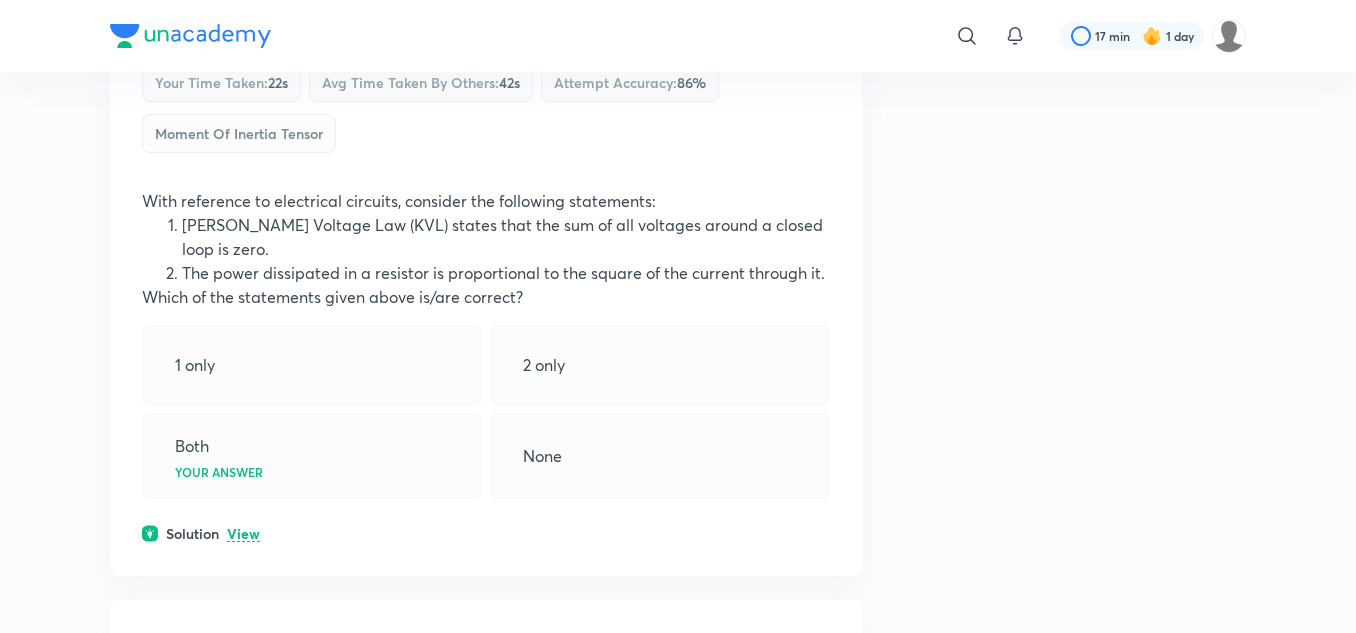scroll, scrollTop: 2100, scrollLeft: 0, axis: vertical 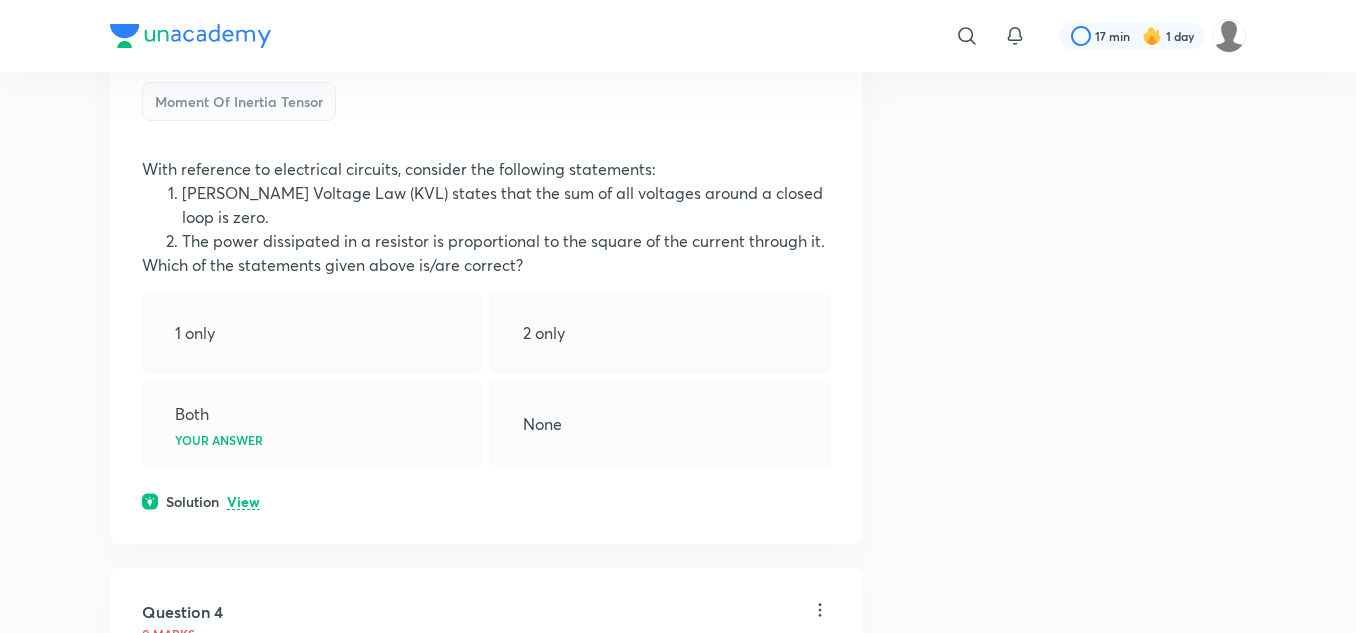 click on "View" at bounding box center (243, 502) 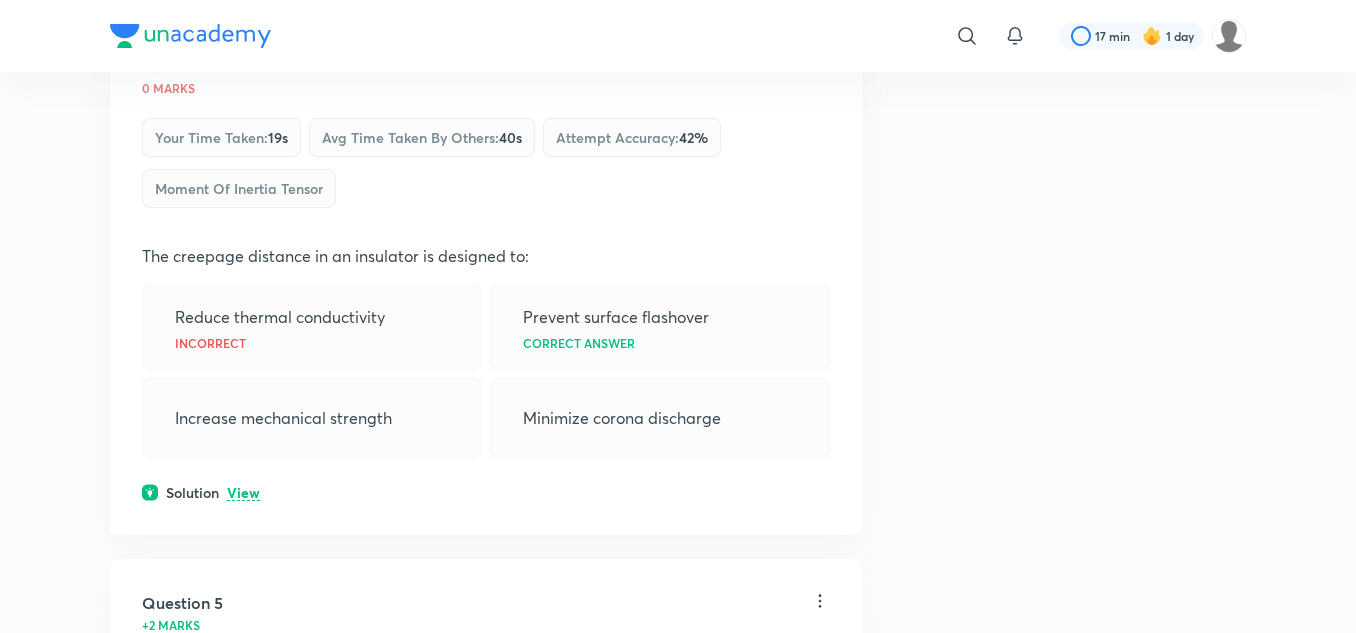 scroll, scrollTop: 2800, scrollLeft: 0, axis: vertical 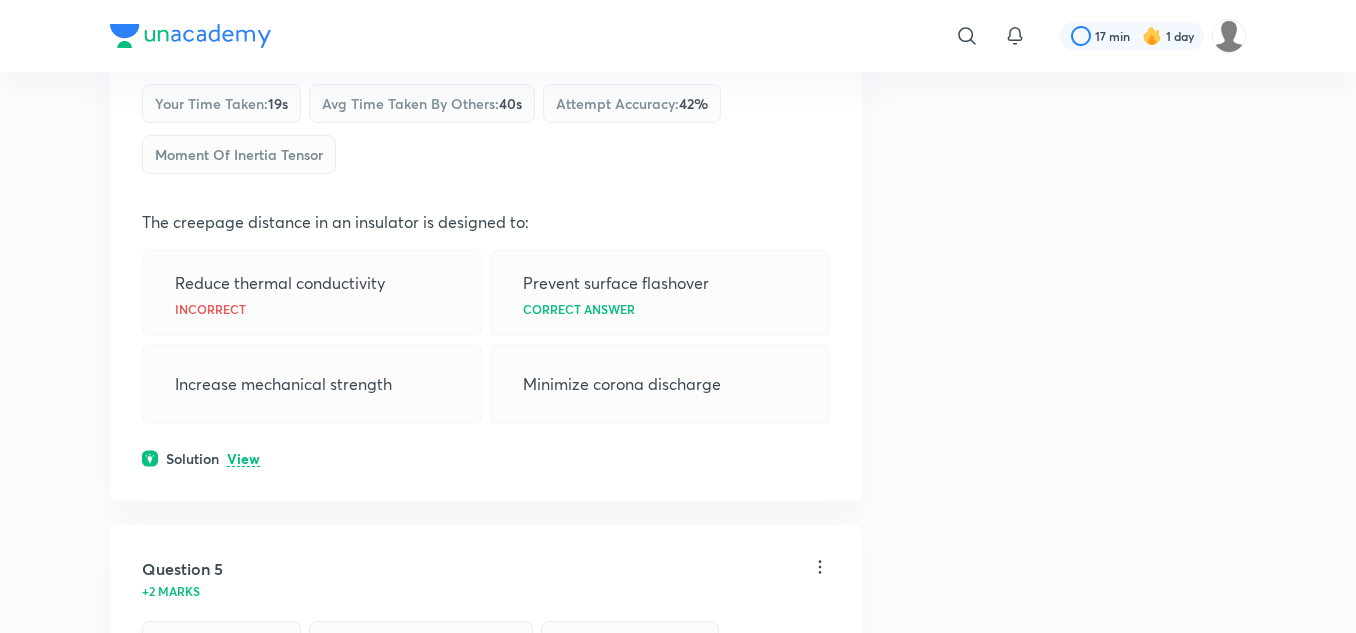 click on "View" at bounding box center [243, 459] 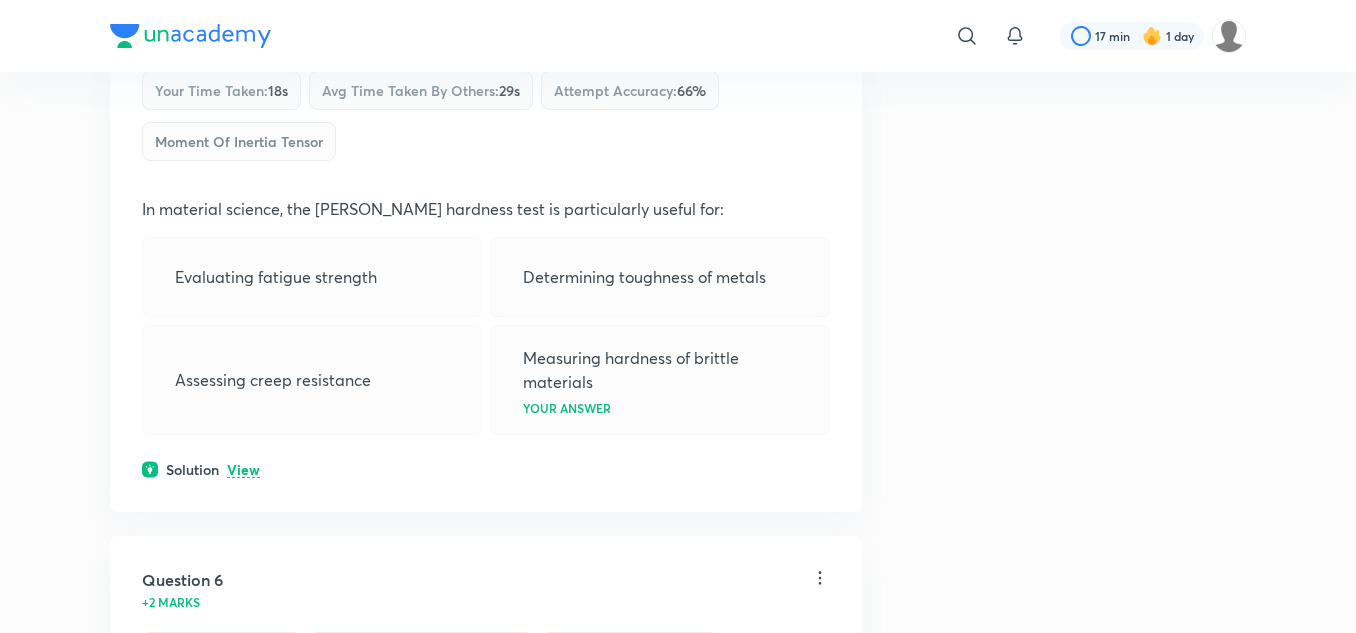 scroll, scrollTop: 3500, scrollLeft: 0, axis: vertical 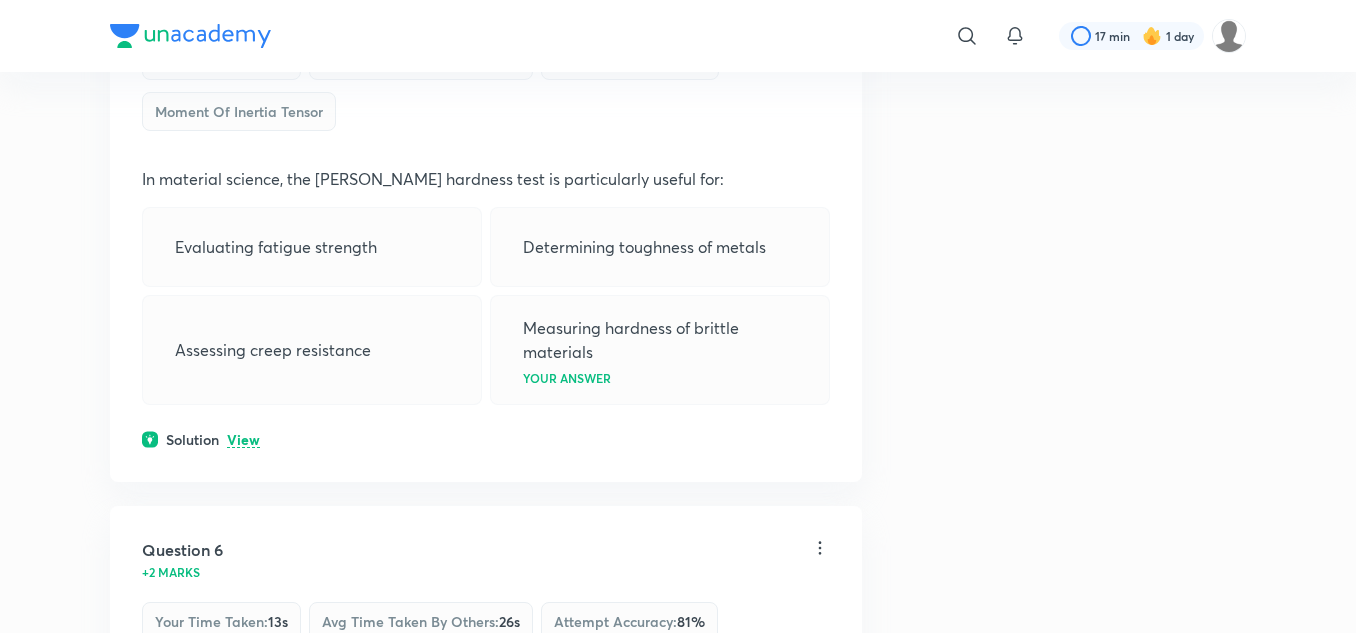 click on "View" at bounding box center [243, 440] 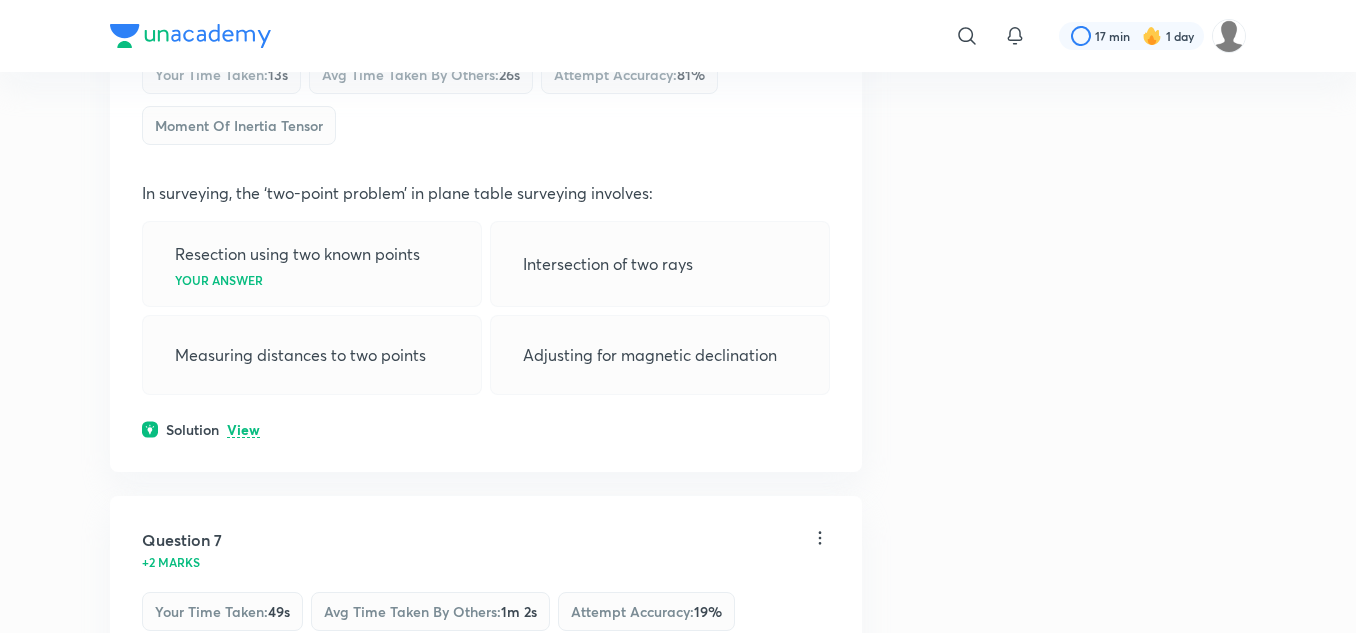 scroll, scrollTop: 4200, scrollLeft: 0, axis: vertical 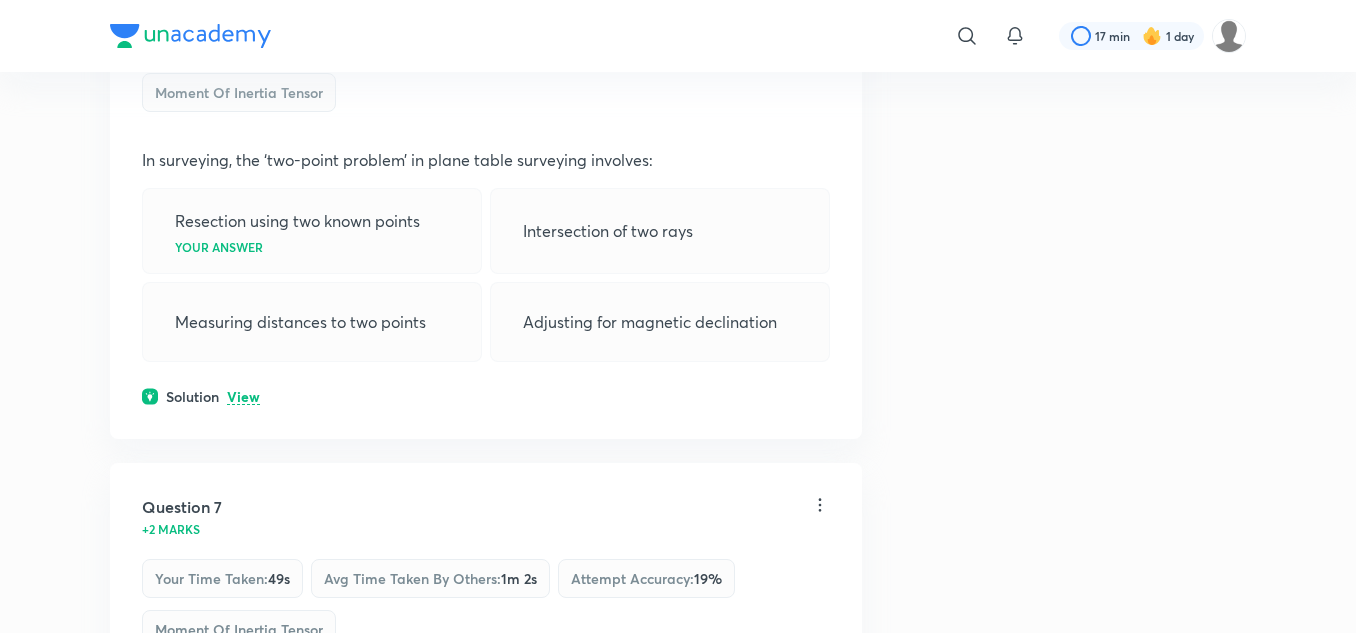 click on "View" at bounding box center (243, 397) 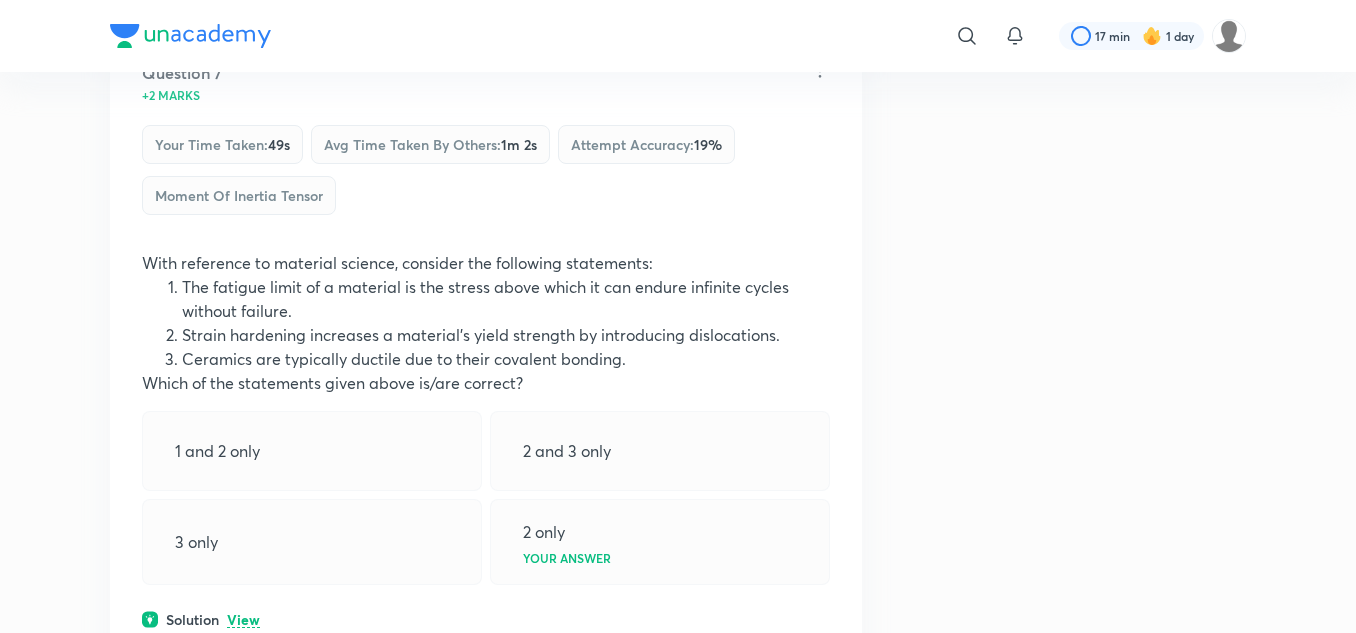 scroll, scrollTop: 4800, scrollLeft: 0, axis: vertical 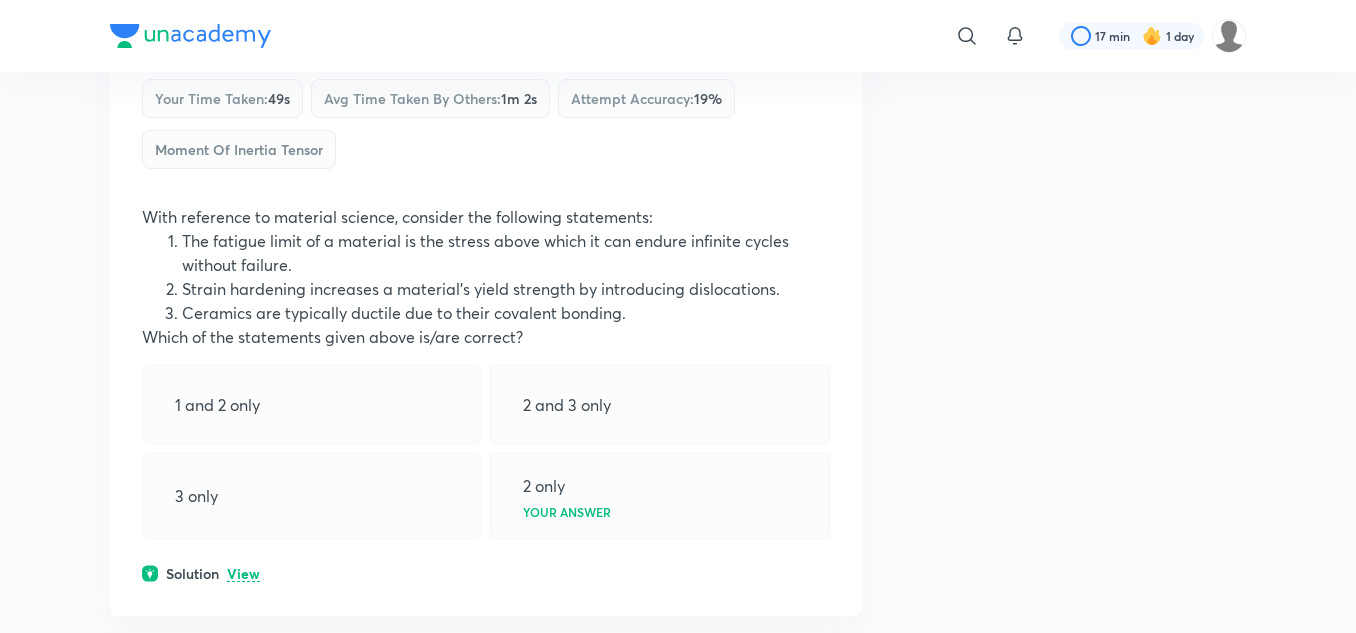 click on "View" at bounding box center [243, 574] 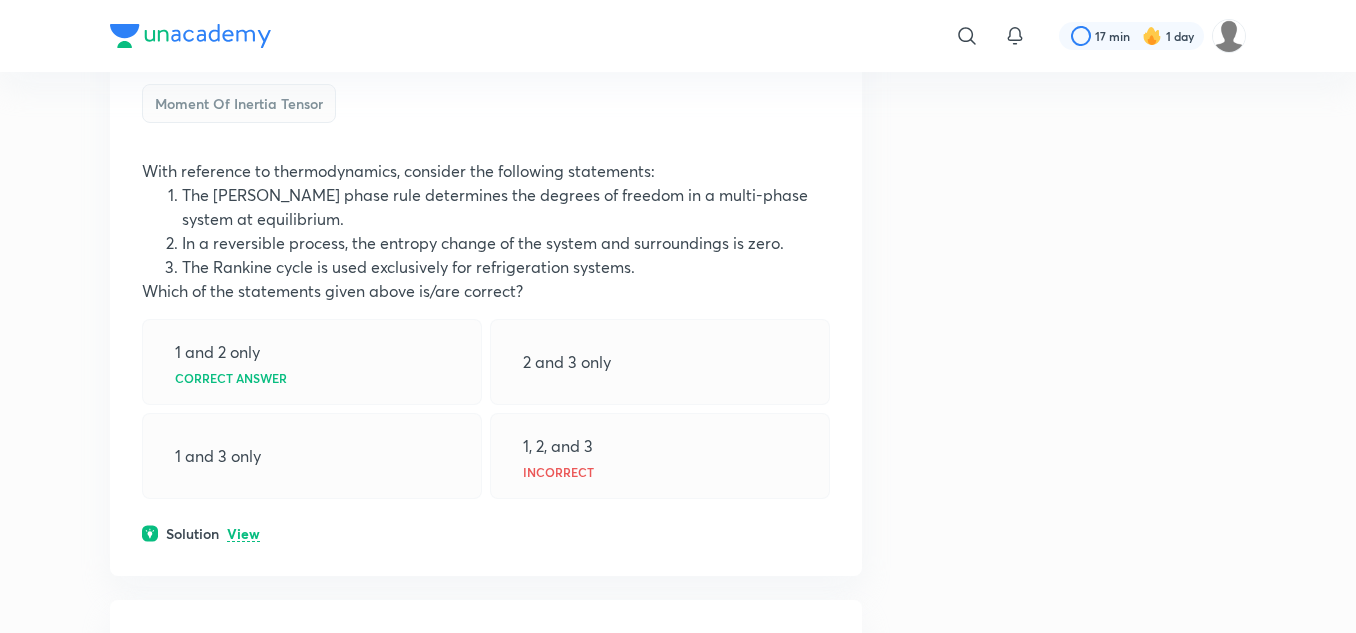 scroll, scrollTop: 6300, scrollLeft: 0, axis: vertical 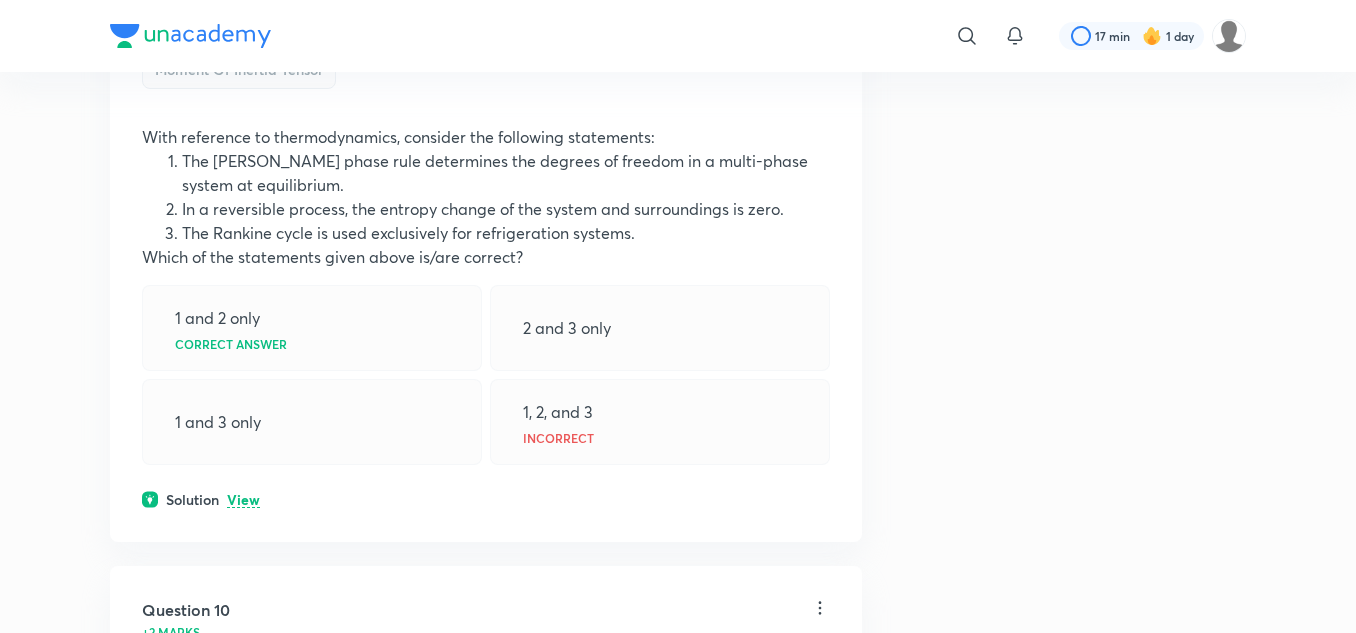 click on "View" at bounding box center (243, 500) 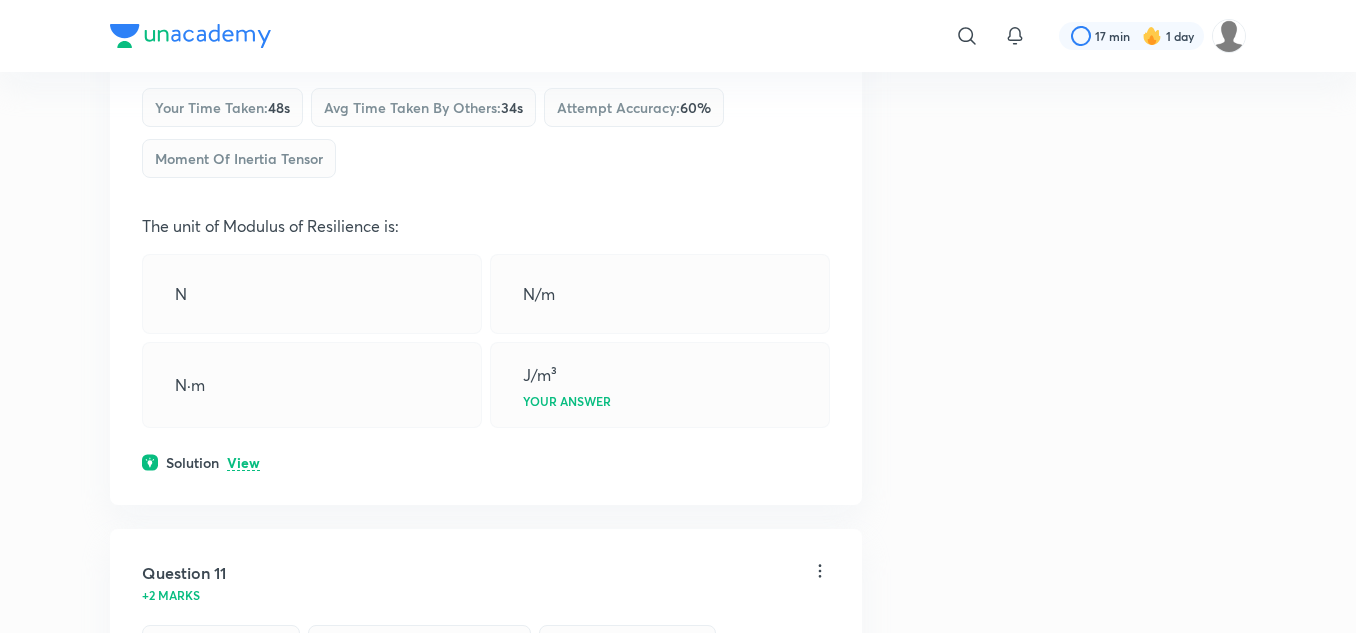scroll, scrollTop: 7100, scrollLeft: 0, axis: vertical 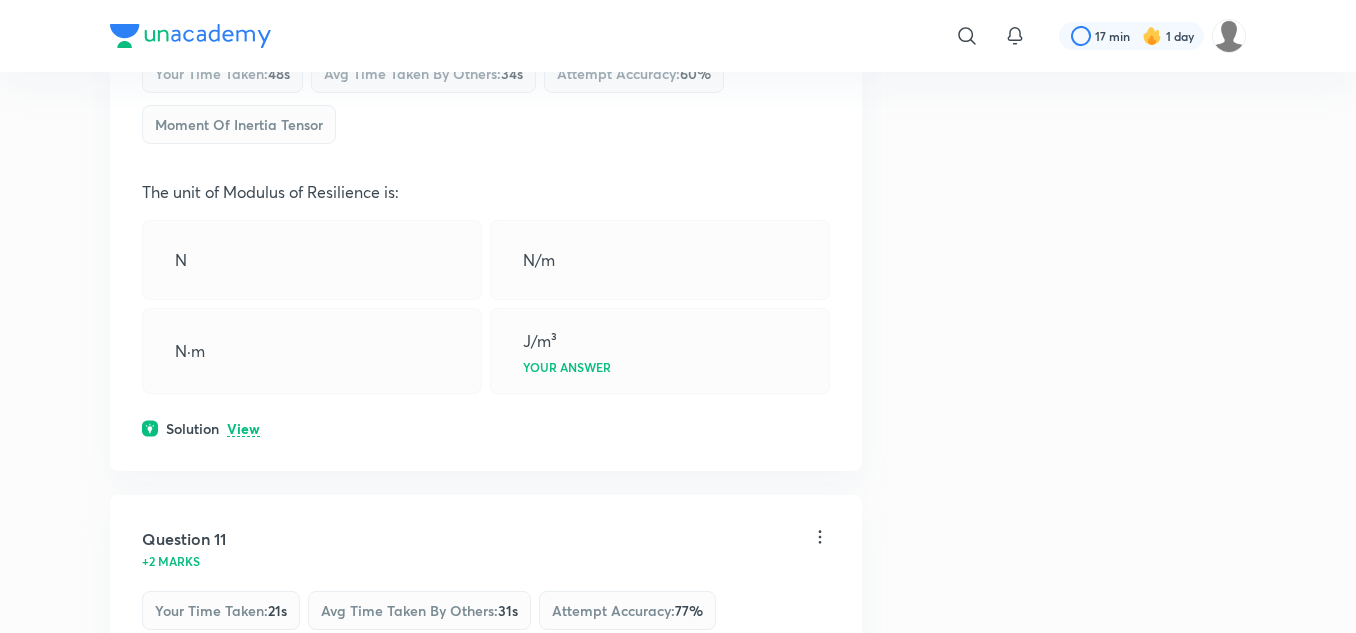 click on "View" at bounding box center [243, 429] 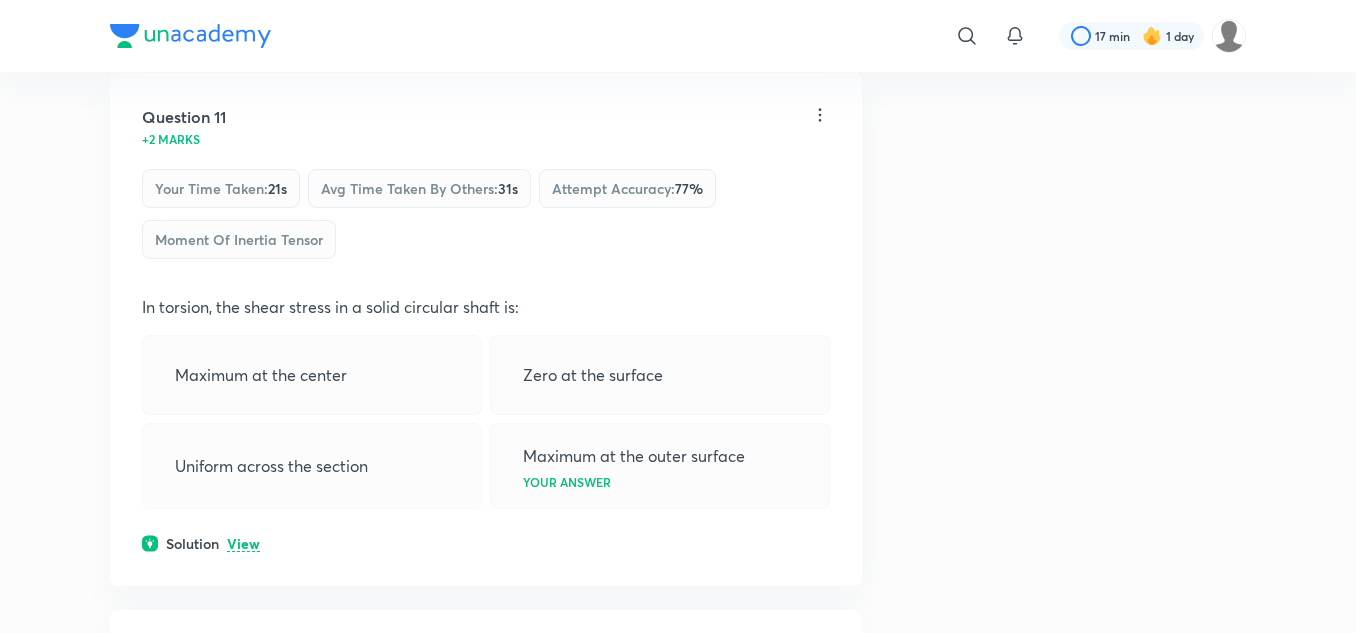 scroll, scrollTop: 7700, scrollLeft: 0, axis: vertical 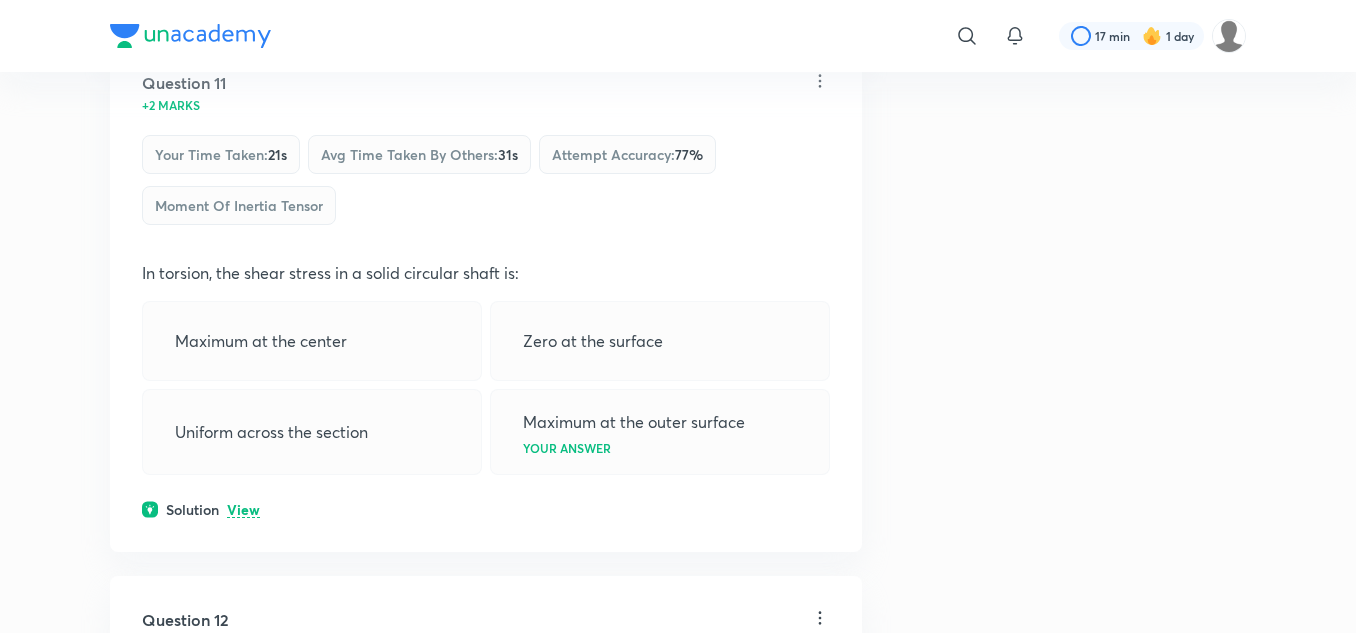 click on "View" at bounding box center [243, 510] 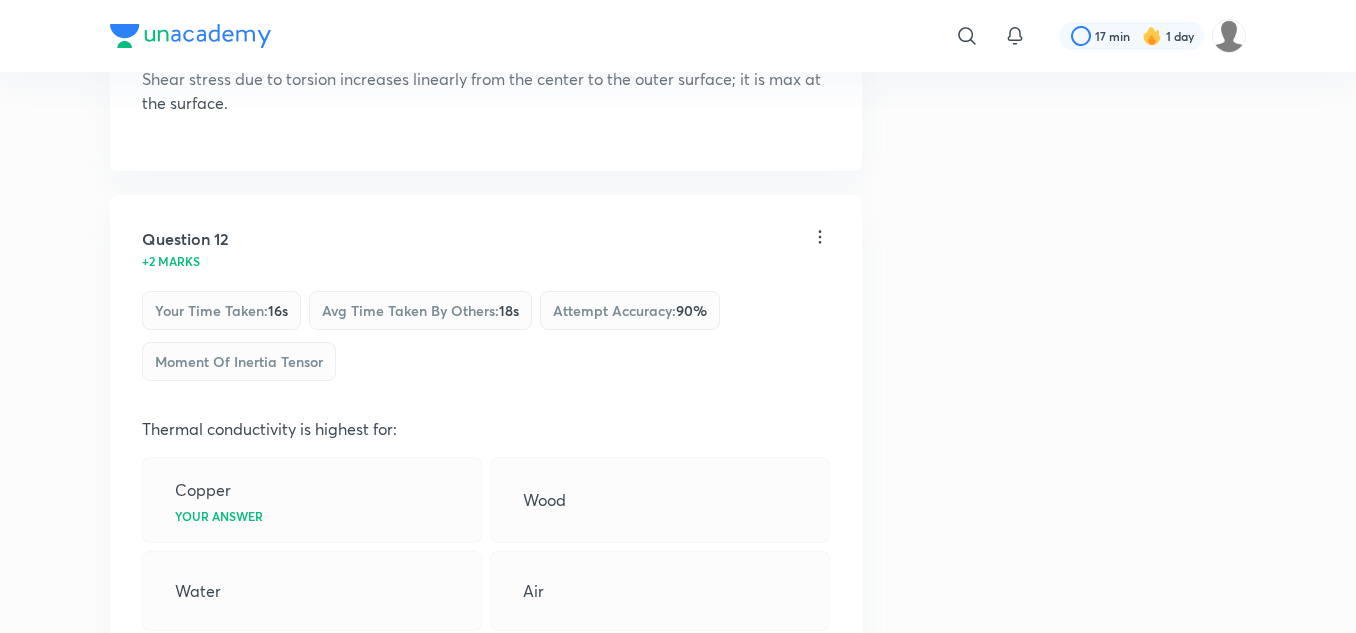 scroll, scrollTop: 8300, scrollLeft: 0, axis: vertical 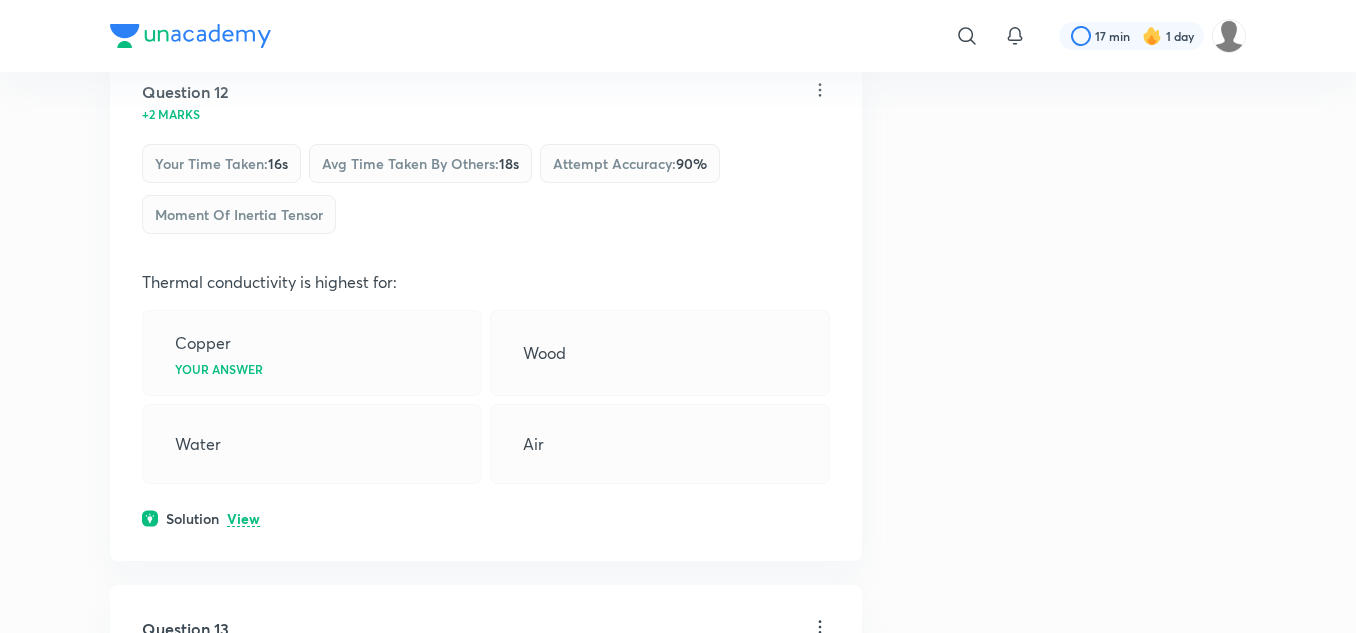 click on "View" at bounding box center [243, 519] 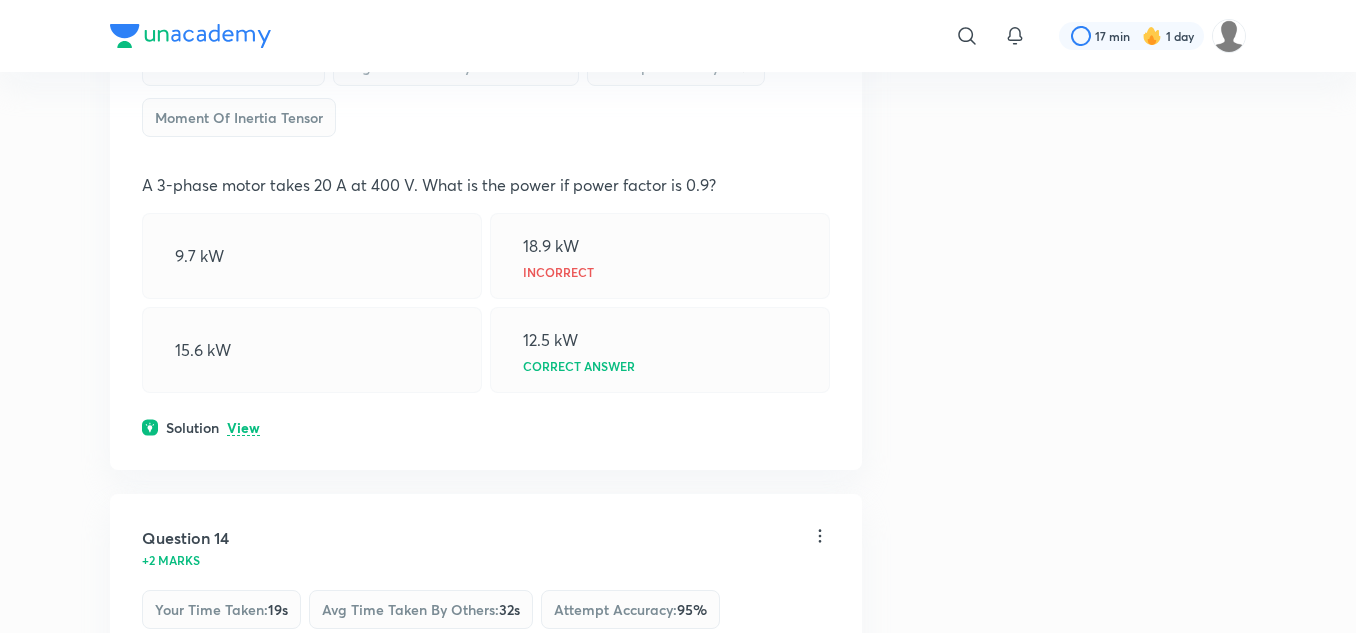 scroll, scrollTop: 9000, scrollLeft: 0, axis: vertical 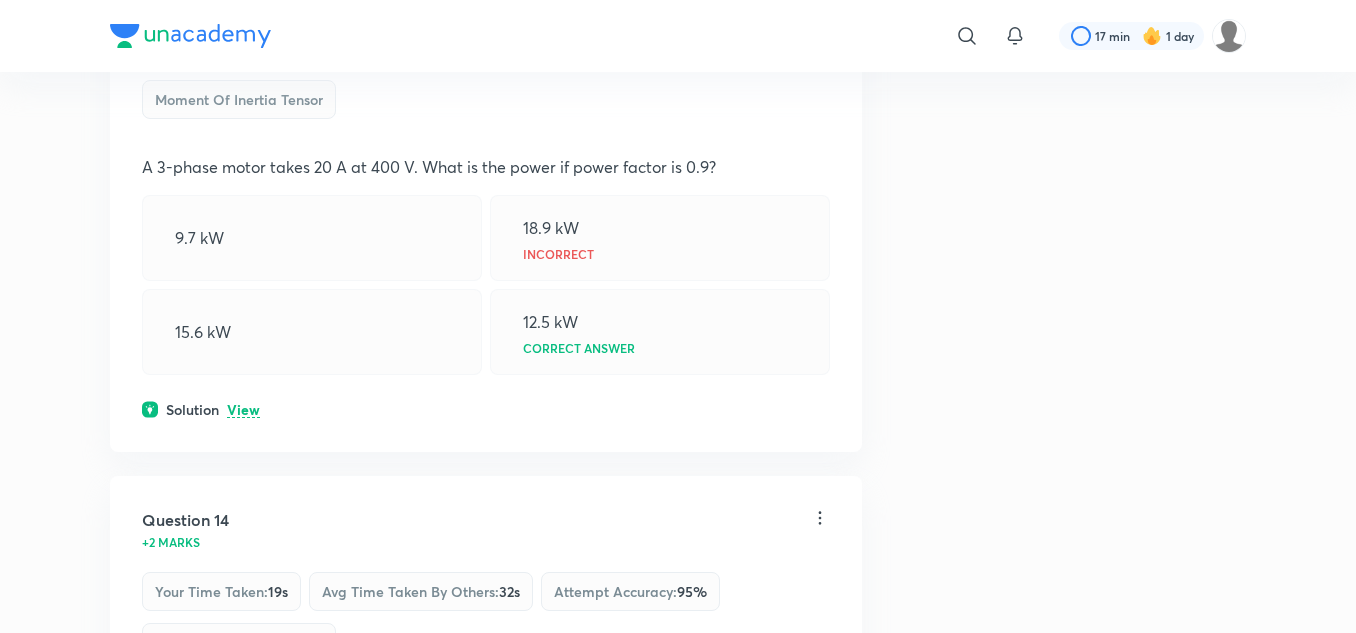 click on "View" at bounding box center [243, 410] 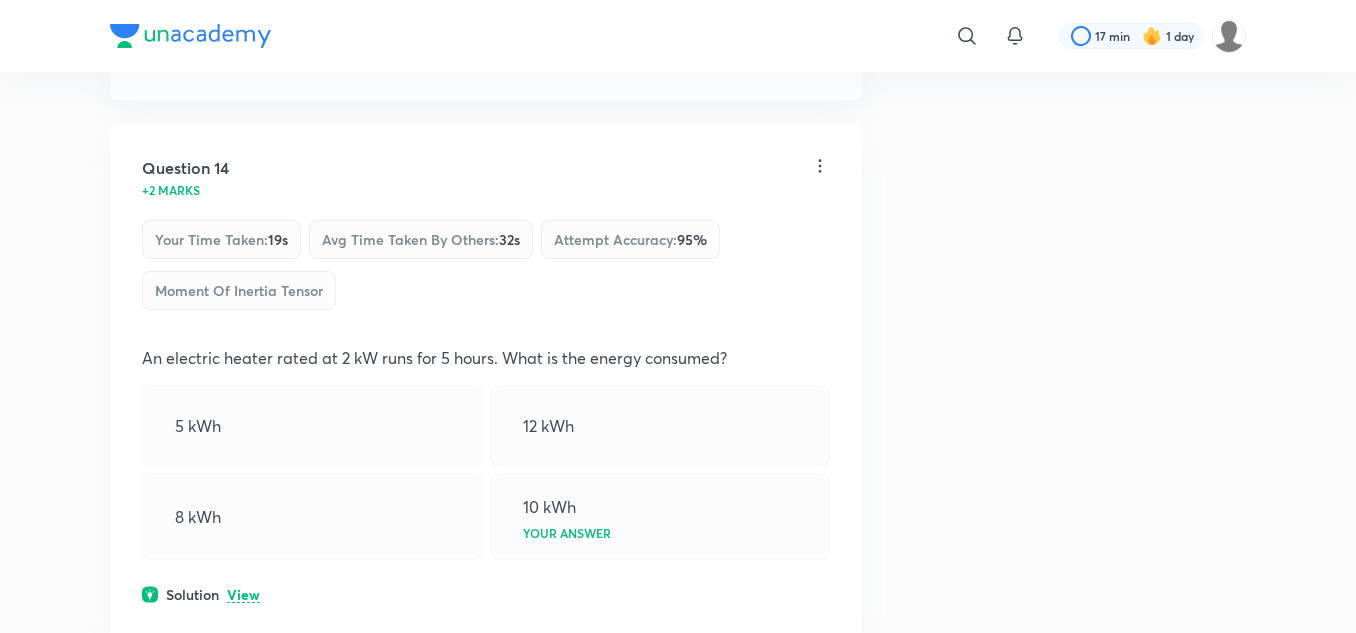 scroll, scrollTop: 9500, scrollLeft: 0, axis: vertical 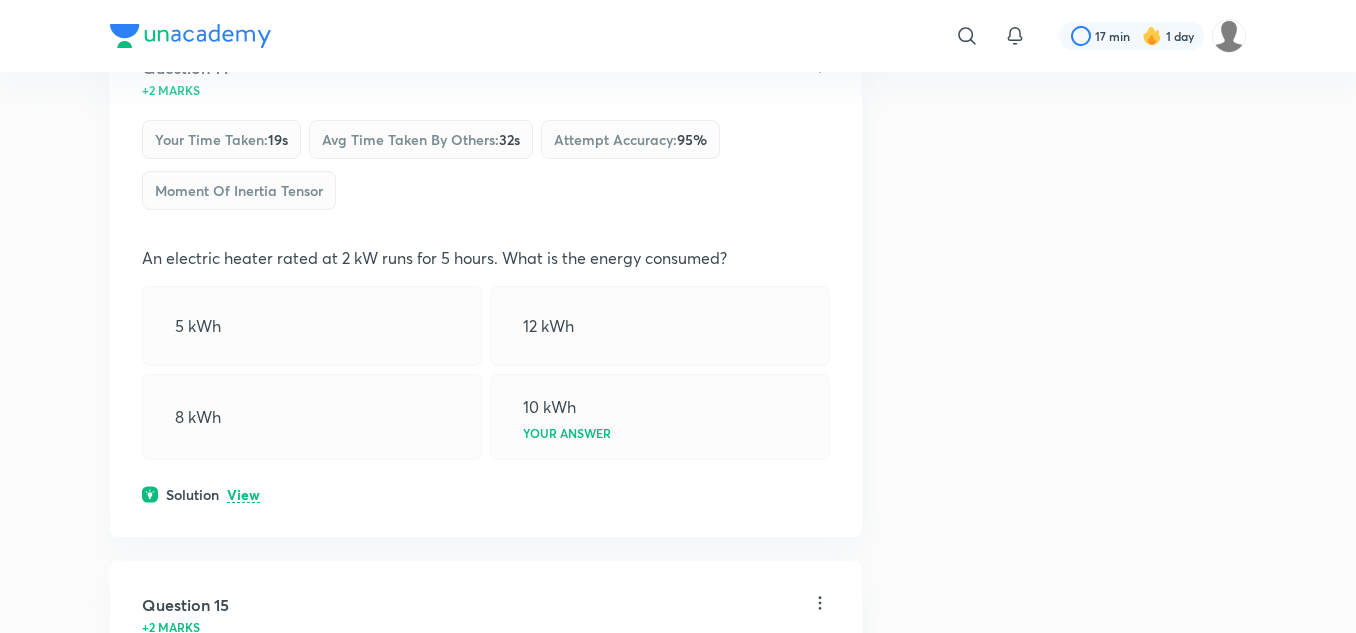 click on "View" at bounding box center (243, 495) 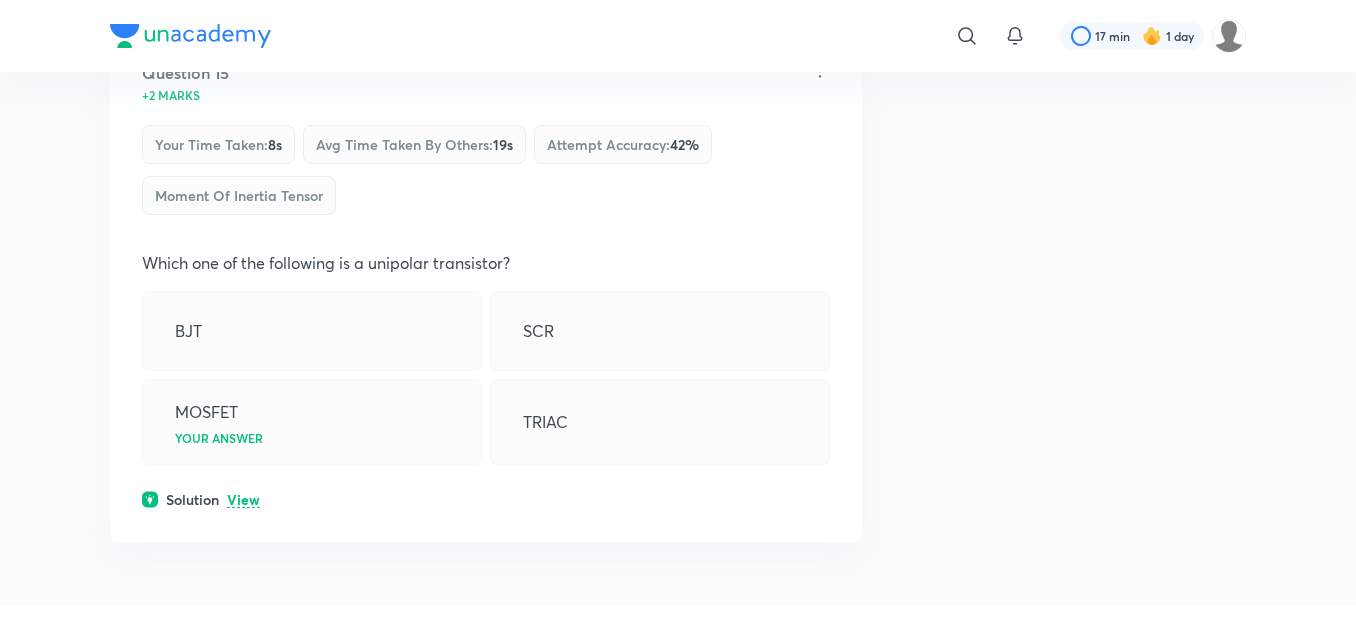 scroll, scrollTop: 10100, scrollLeft: 0, axis: vertical 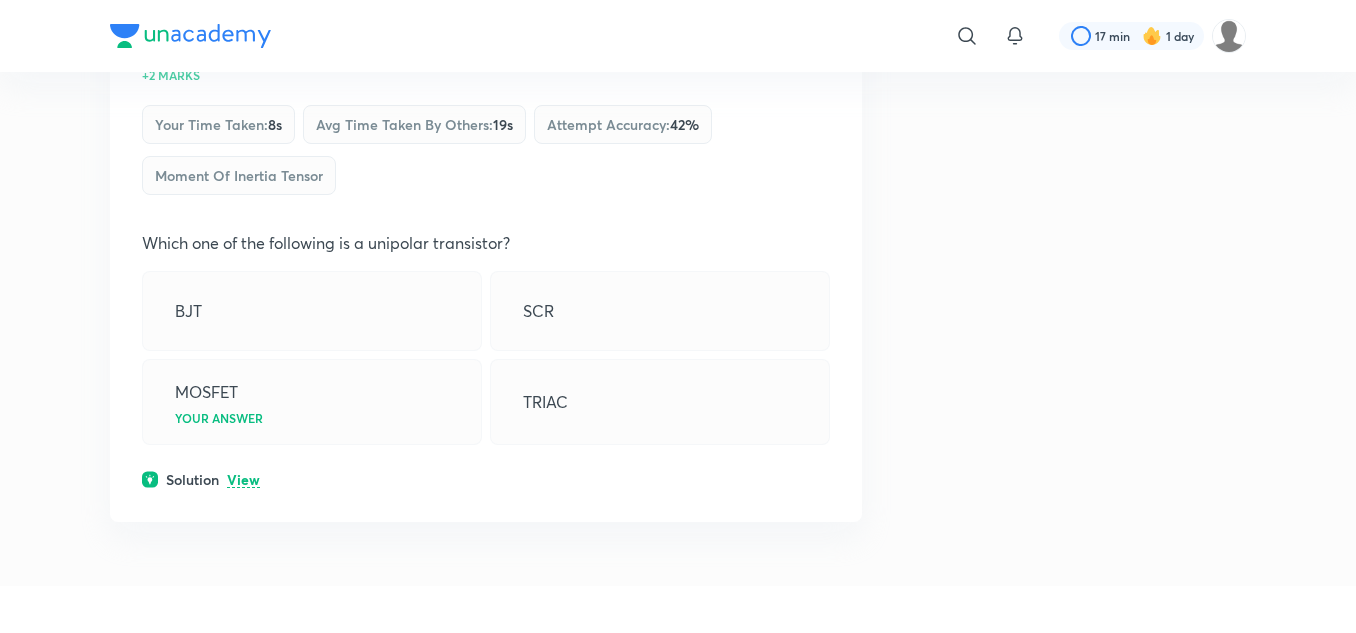 click on "View" at bounding box center [243, 480] 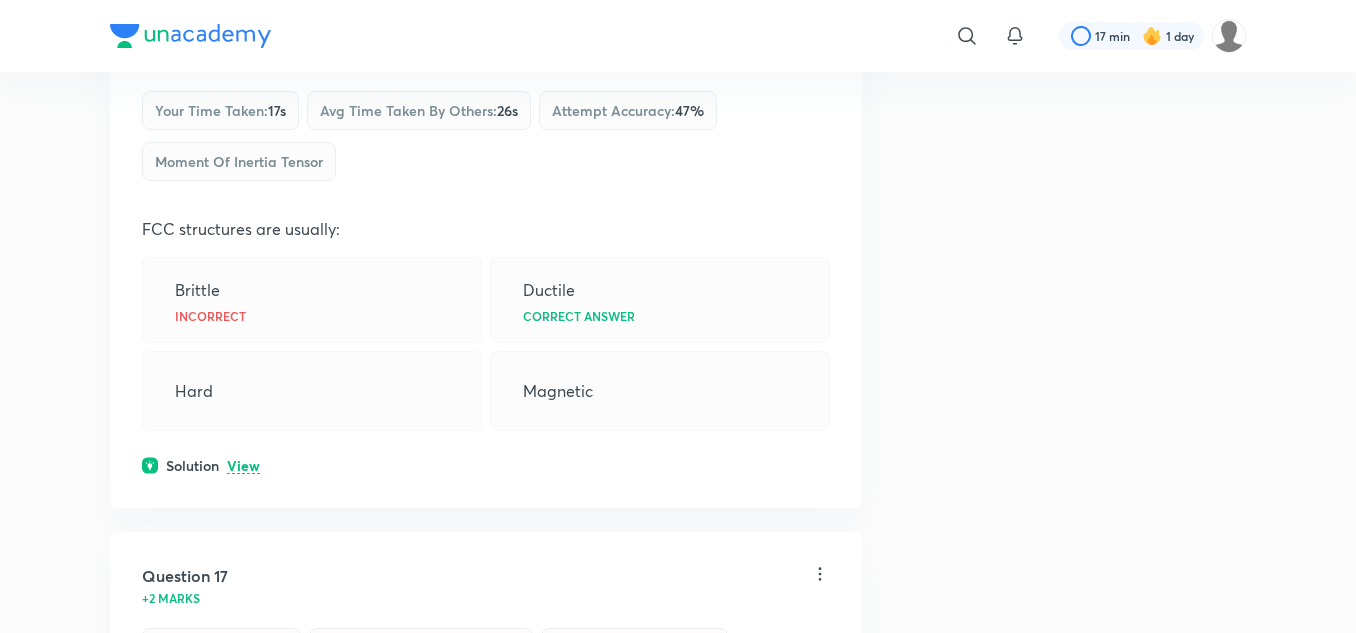 scroll, scrollTop: 10700, scrollLeft: 0, axis: vertical 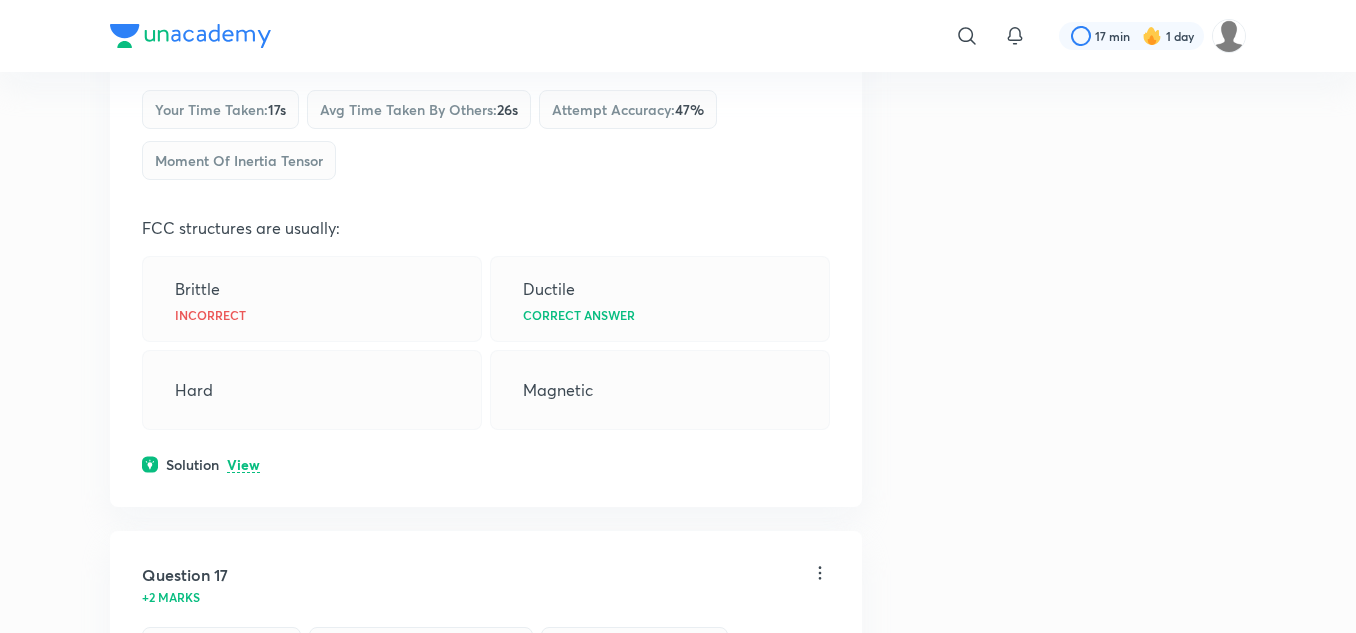 click on "View" at bounding box center [243, 465] 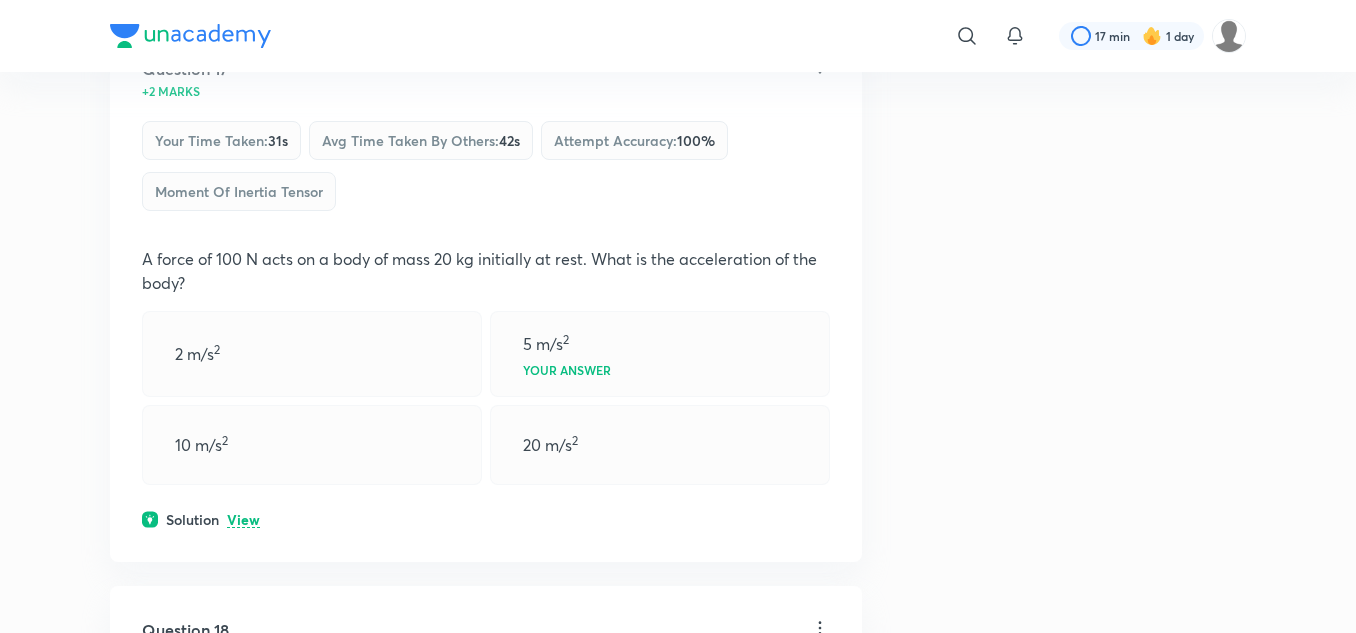 scroll, scrollTop: 11300, scrollLeft: 0, axis: vertical 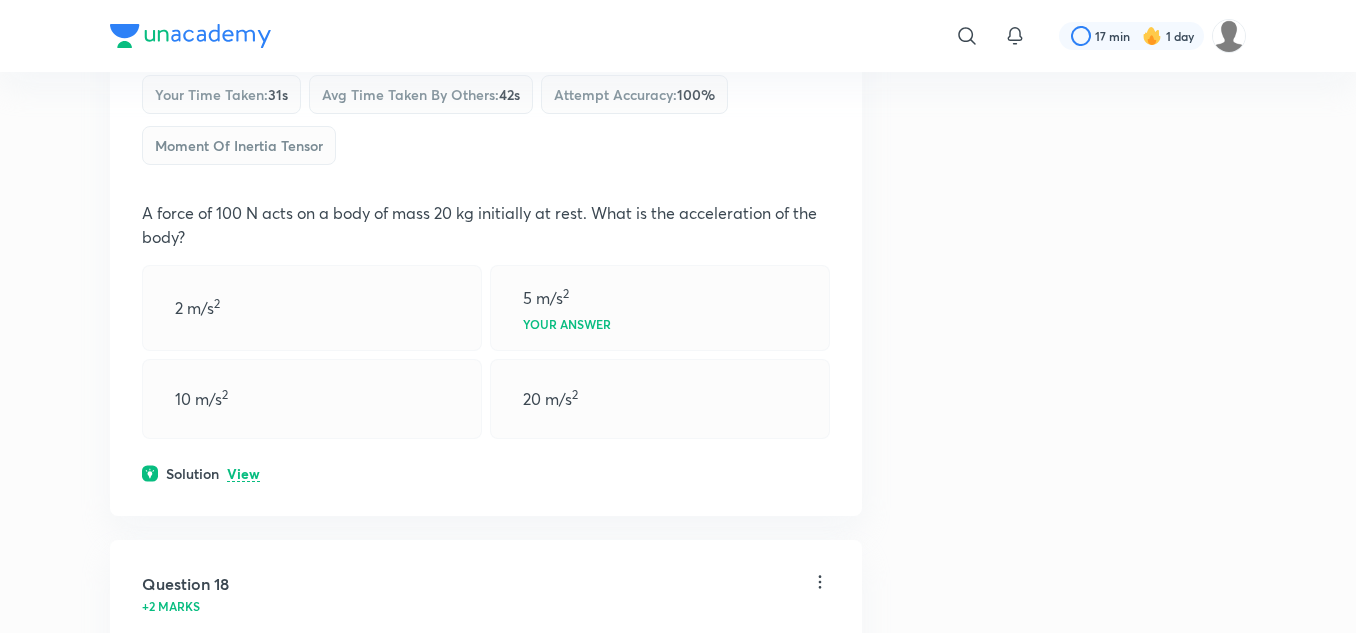 click on "View" at bounding box center (243, 474) 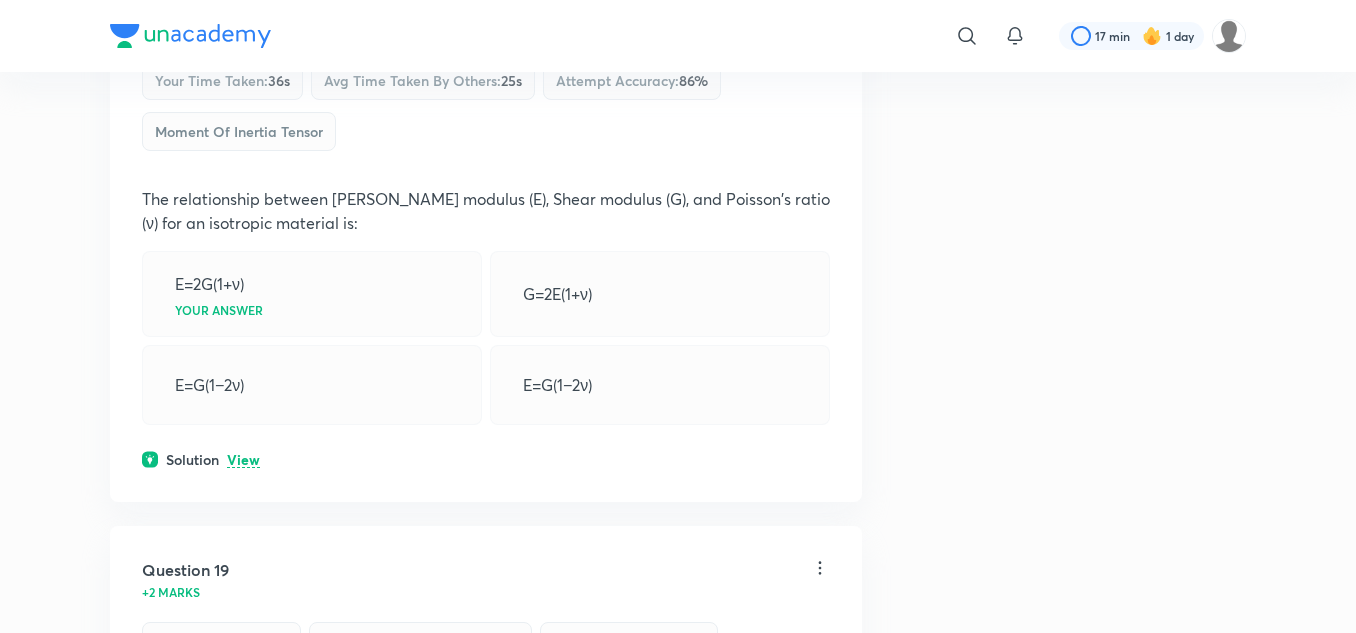 scroll, scrollTop: 12000, scrollLeft: 0, axis: vertical 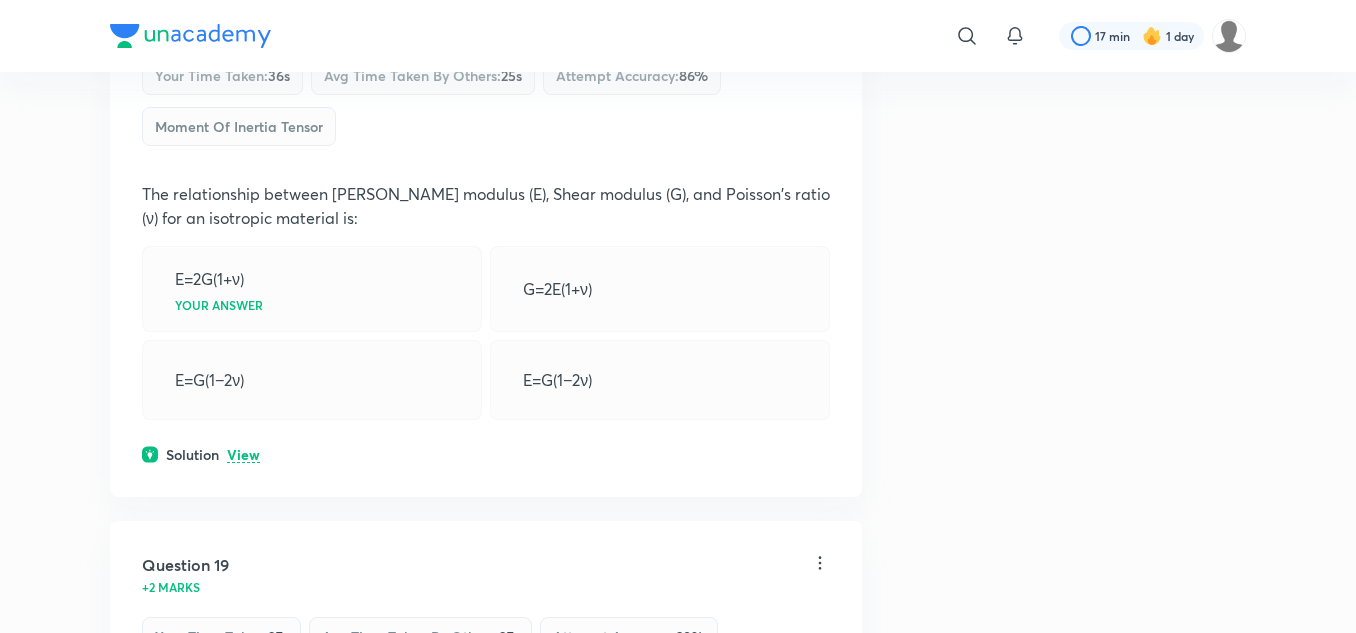 click on "Solution View" at bounding box center (486, 454) 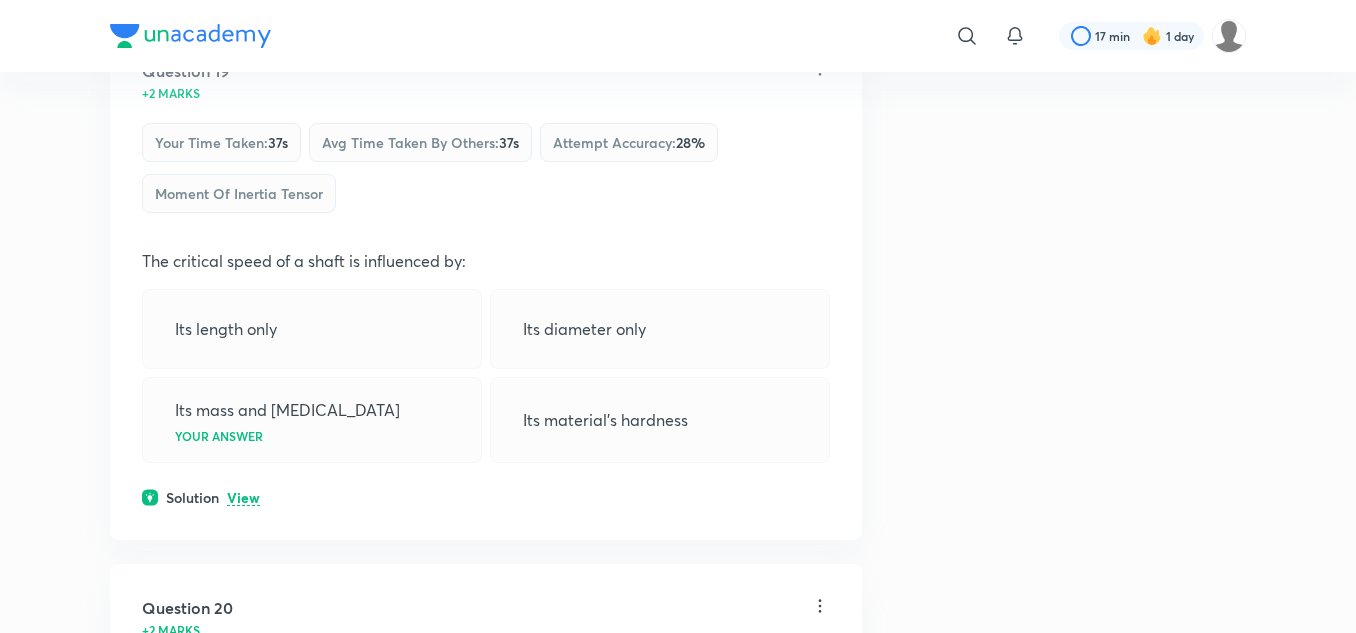scroll, scrollTop: 12600, scrollLeft: 0, axis: vertical 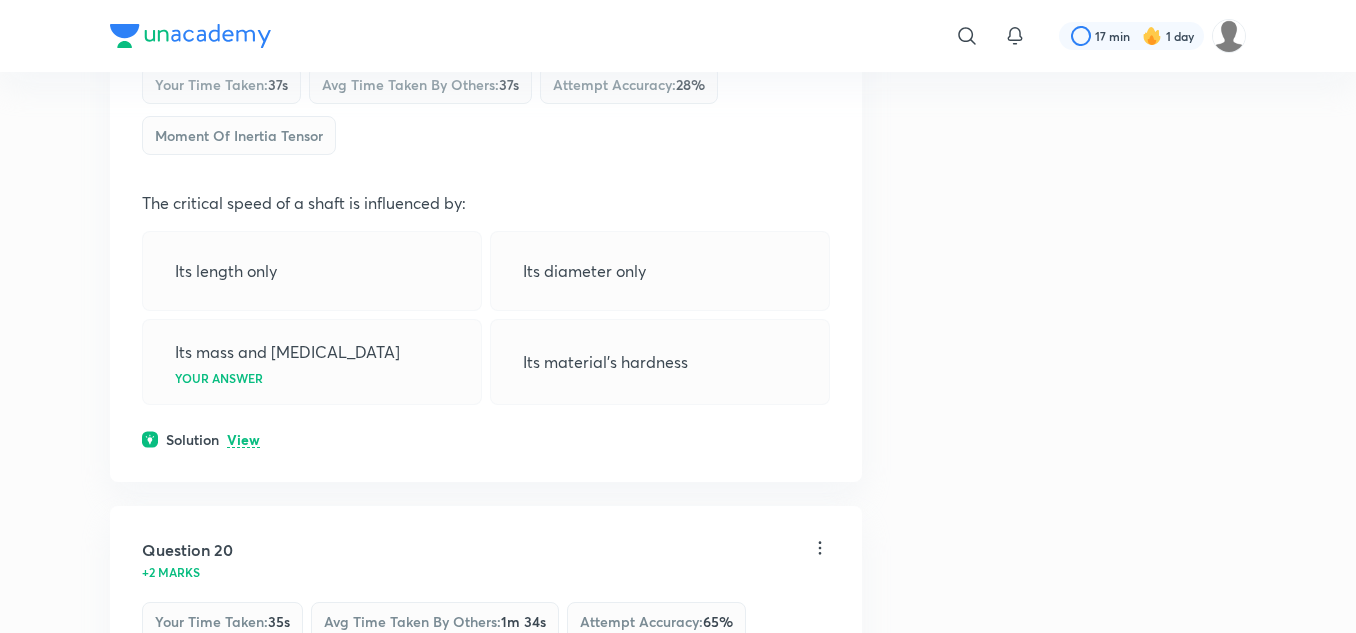 click on "View" at bounding box center (243, 440) 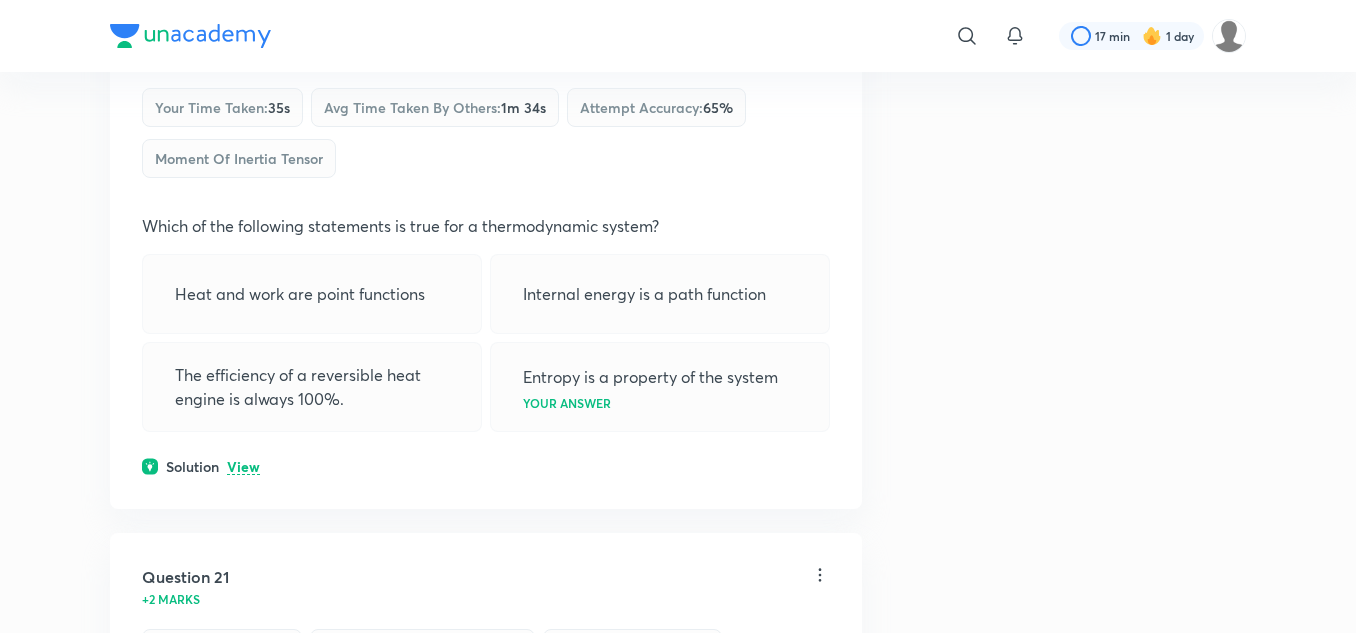 scroll, scrollTop: 13200, scrollLeft: 0, axis: vertical 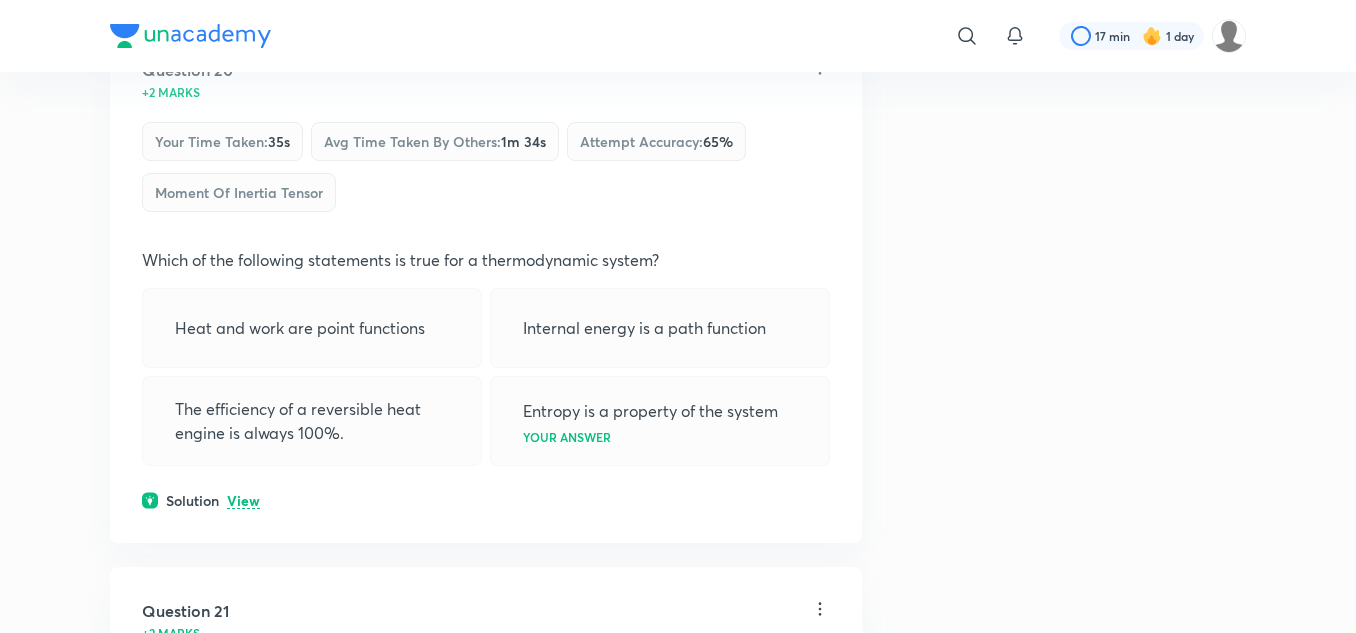 click on "View" at bounding box center (243, 501) 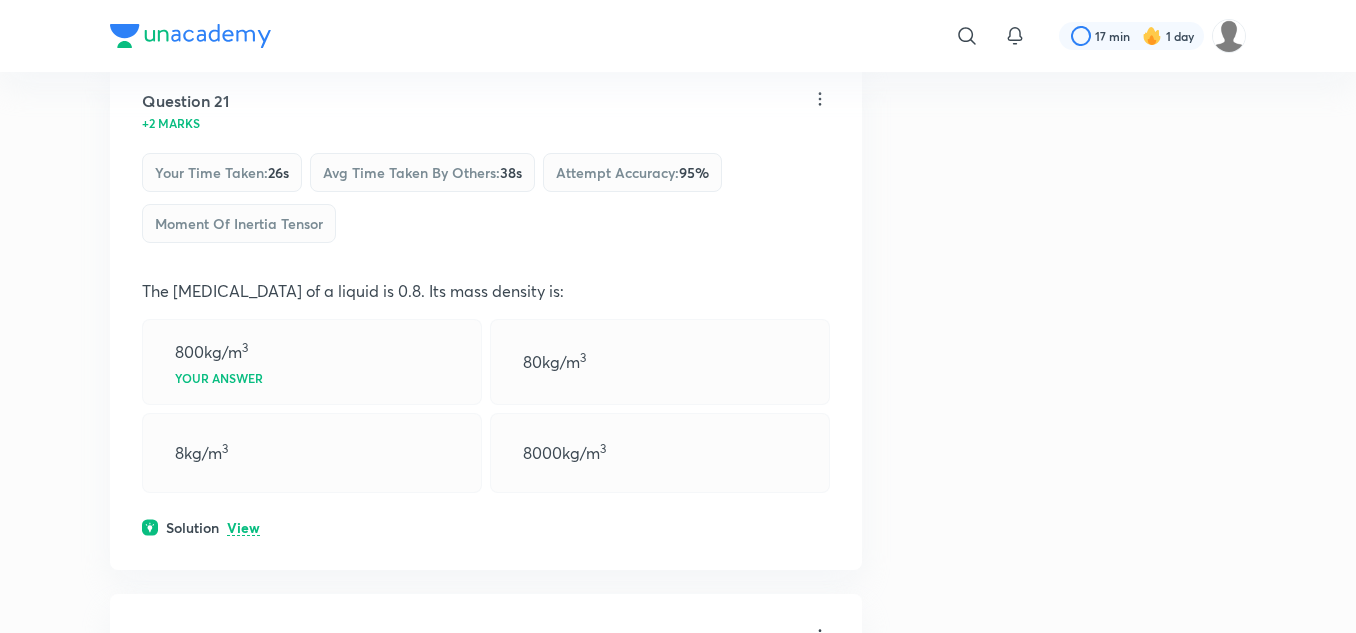 scroll, scrollTop: 13900, scrollLeft: 0, axis: vertical 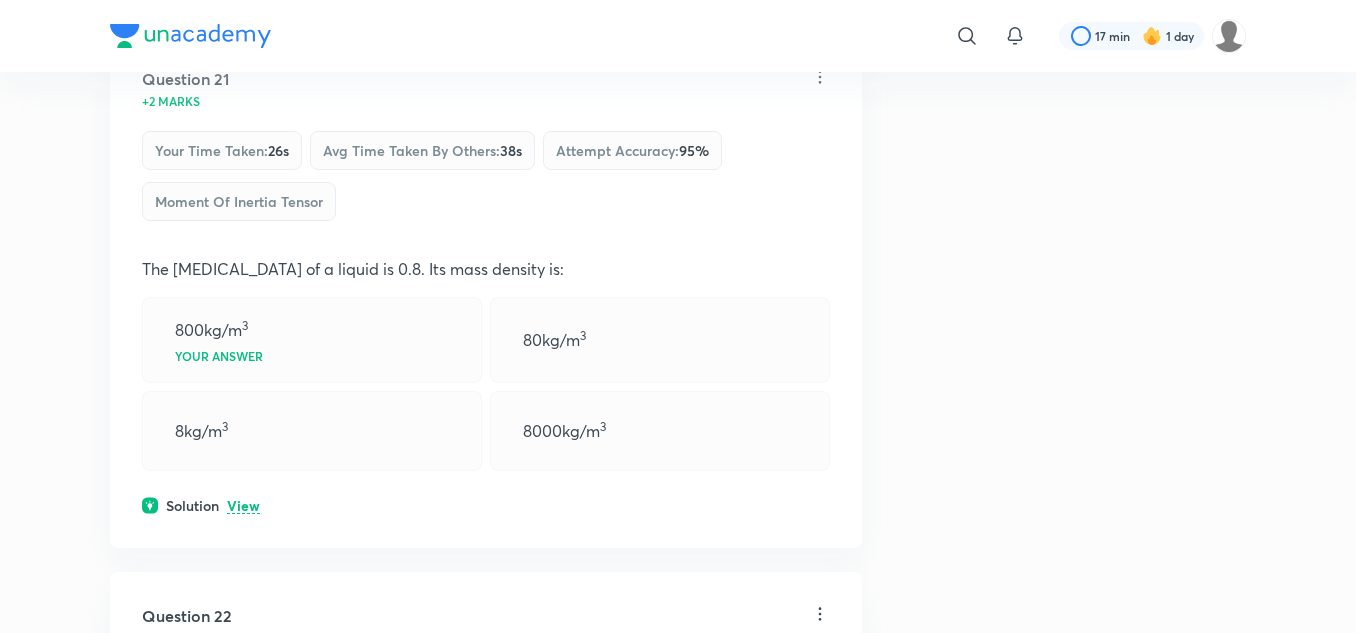 click on "View" at bounding box center [243, 506] 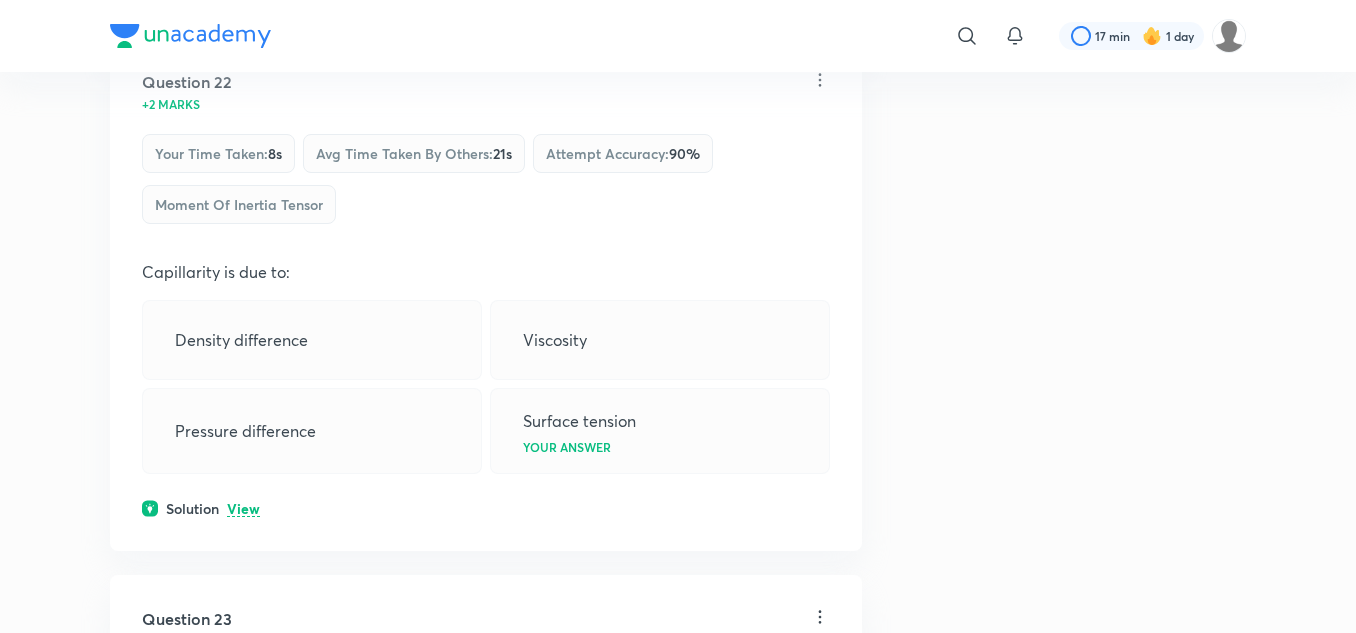 scroll, scrollTop: 14600, scrollLeft: 0, axis: vertical 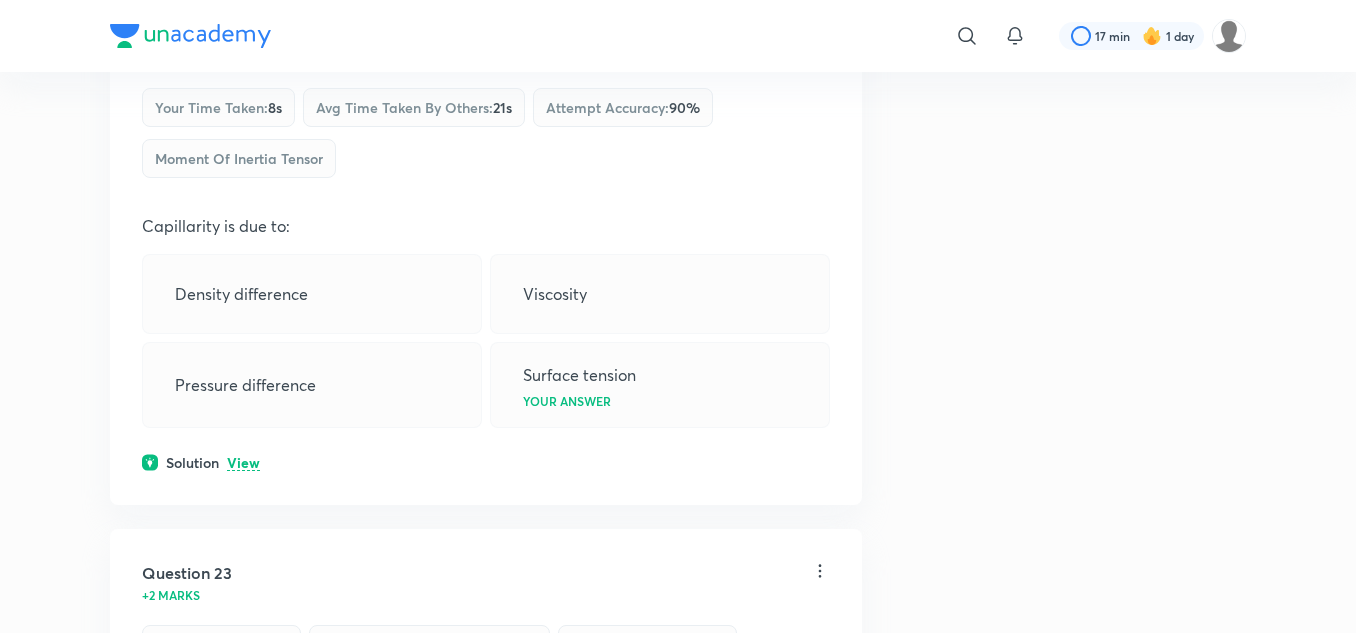 click on "View" at bounding box center [243, 463] 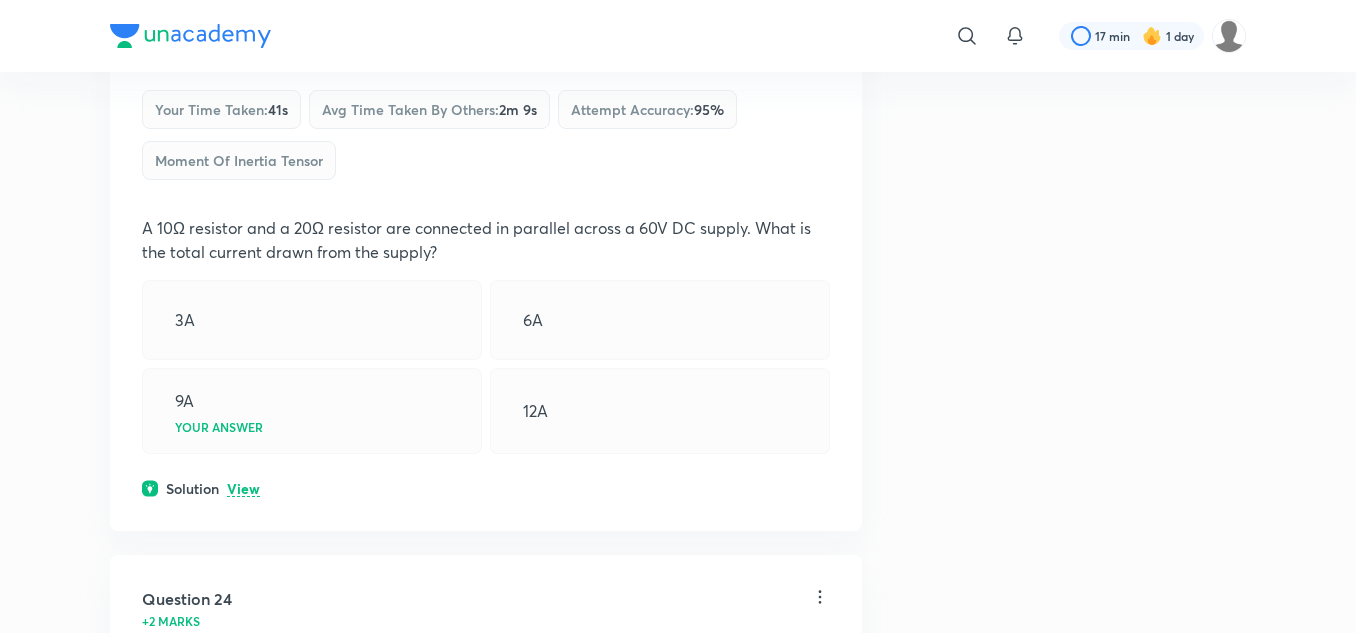 scroll, scrollTop: 15300, scrollLeft: 0, axis: vertical 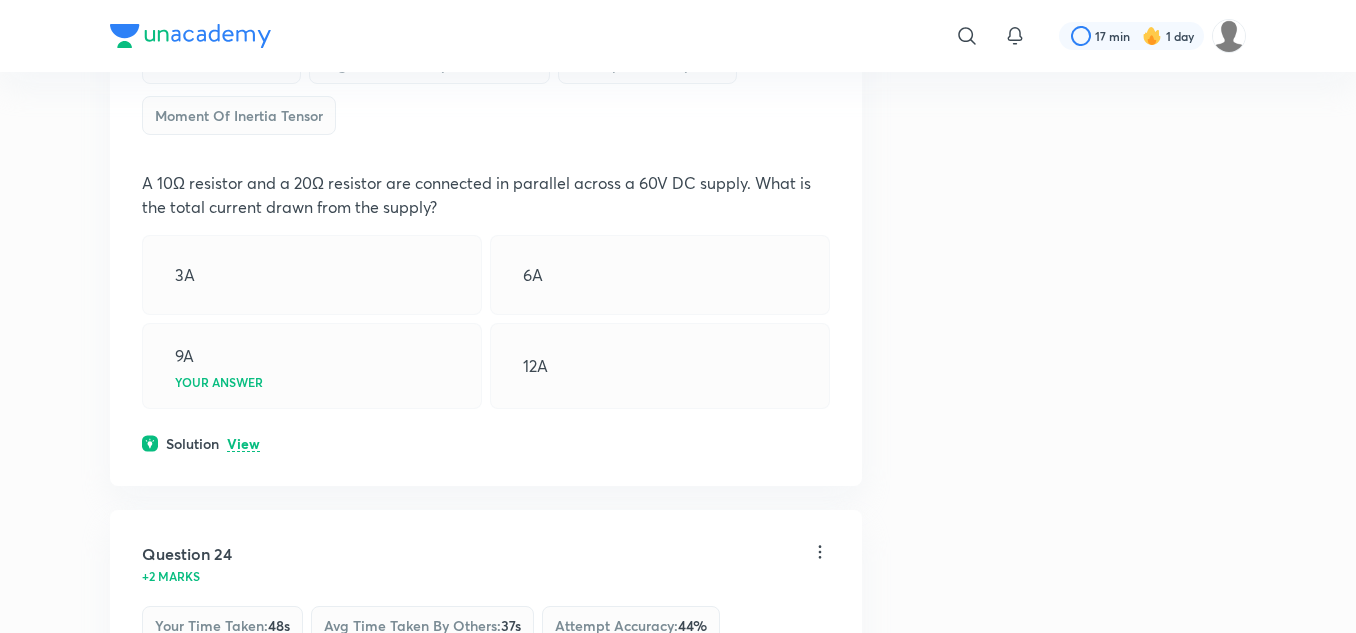 click on "View" at bounding box center [243, 444] 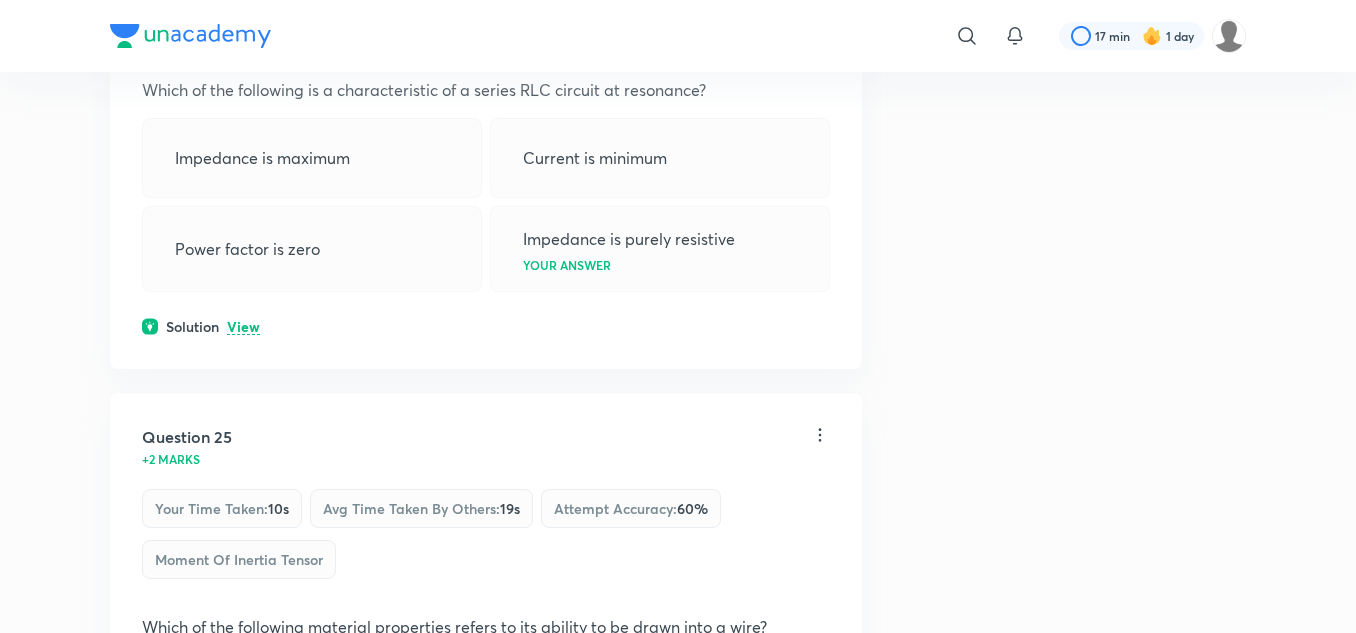 scroll, scrollTop: 16100, scrollLeft: 0, axis: vertical 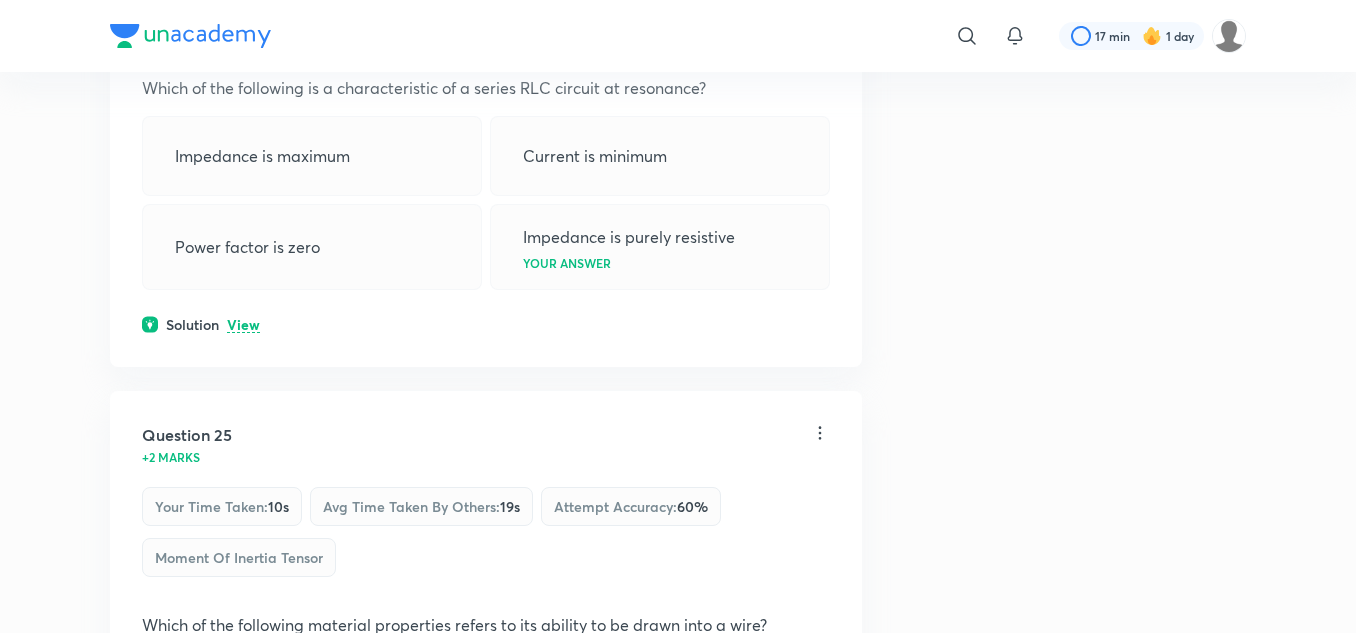 click on "View" at bounding box center [243, 325] 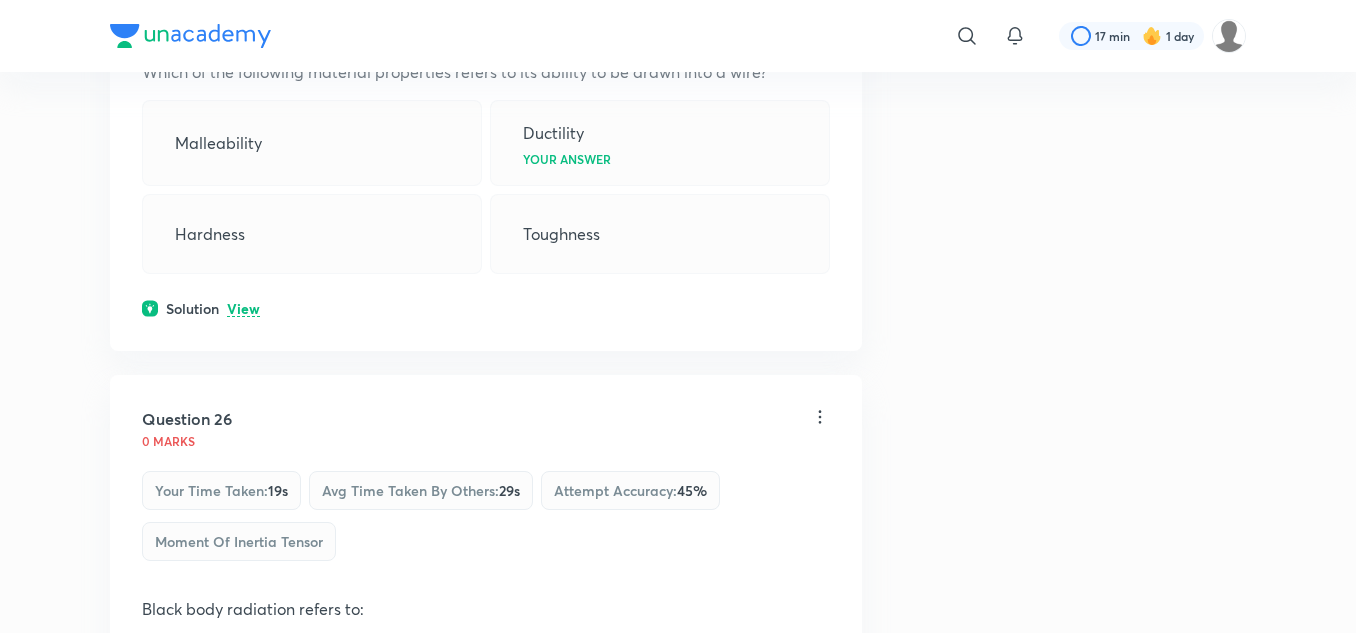 scroll, scrollTop: 16900, scrollLeft: 0, axis: vertical 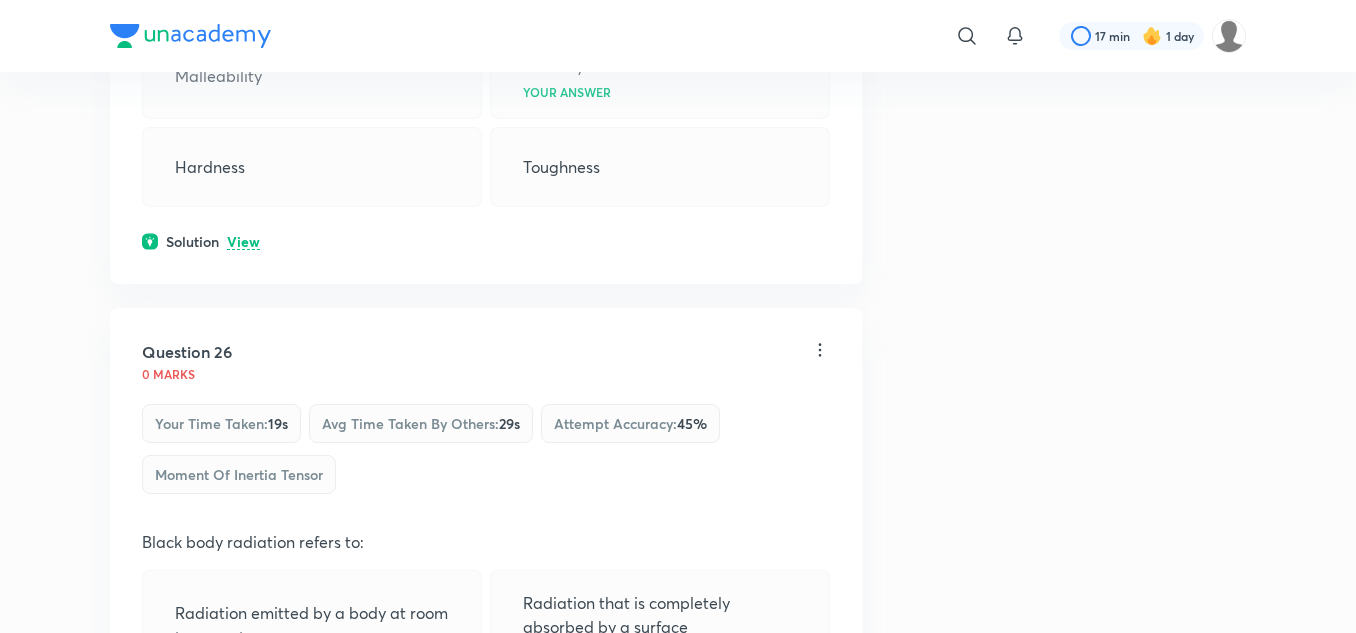 click on "Solution View" at bounding box center [486, 241] 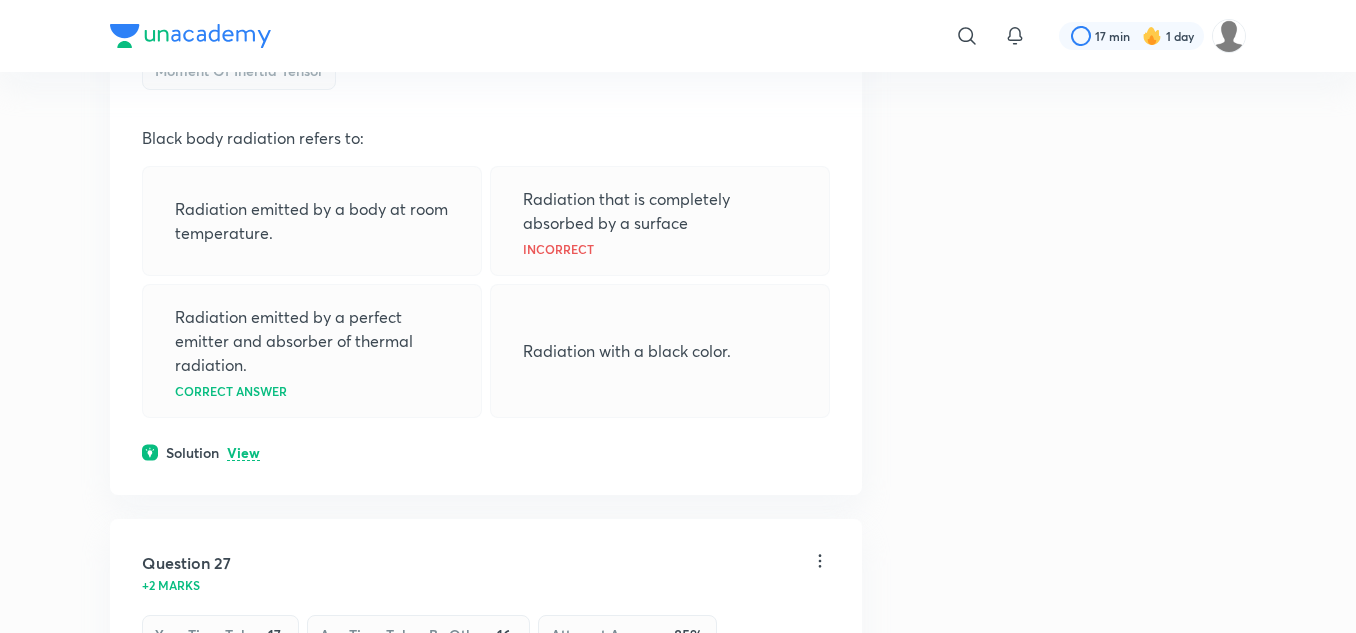 scroll, scrollTop: 17500, scrollLeft: 0, axis: vertical 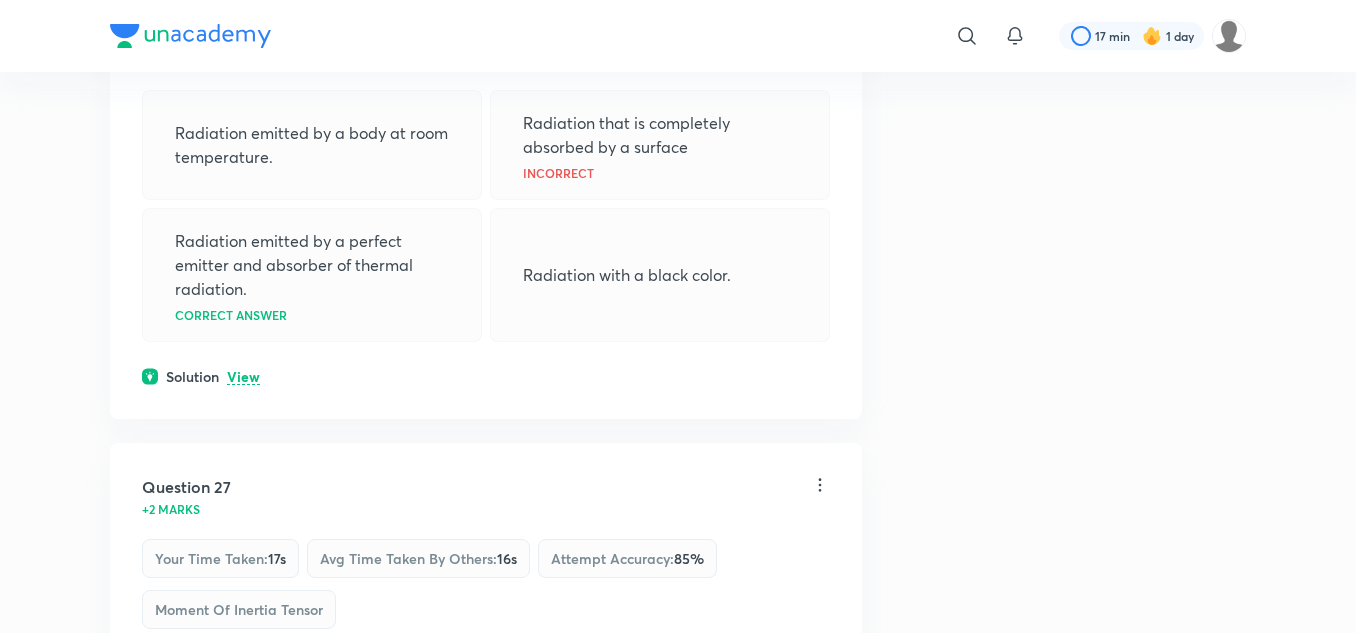 click on "View" at bounding box center (243, 377) 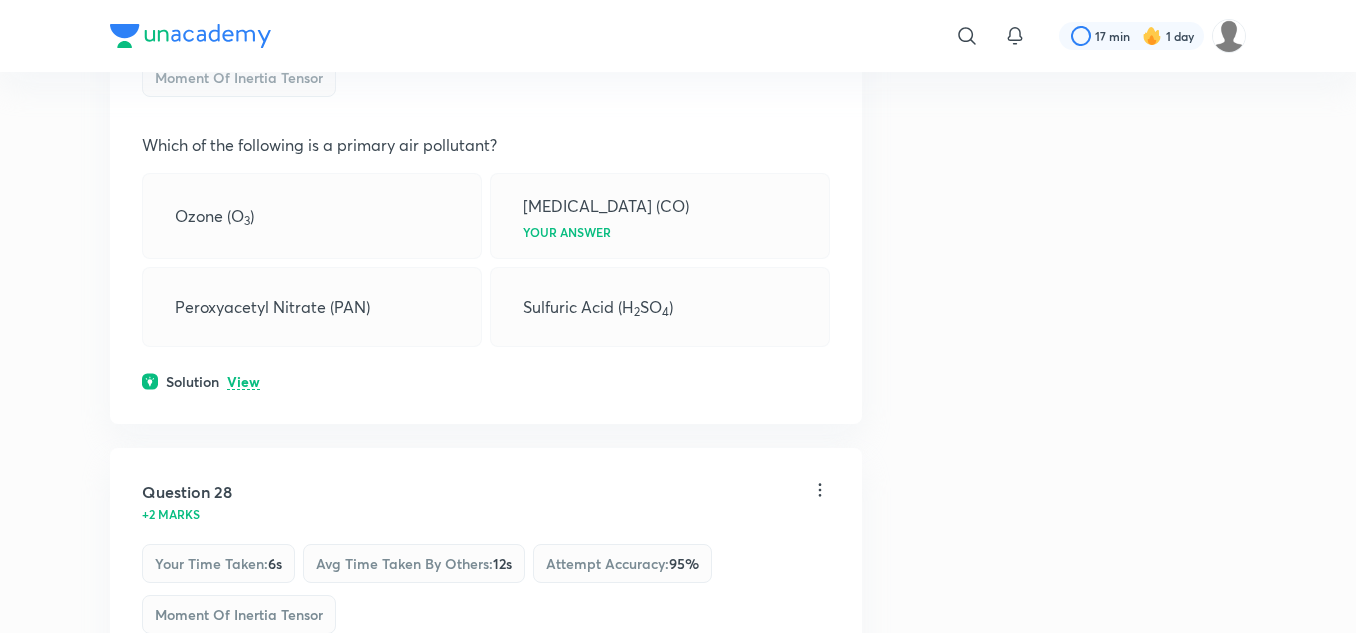 scroll, scrollTop: 18200, scrollLeft: 0, axis: vertical 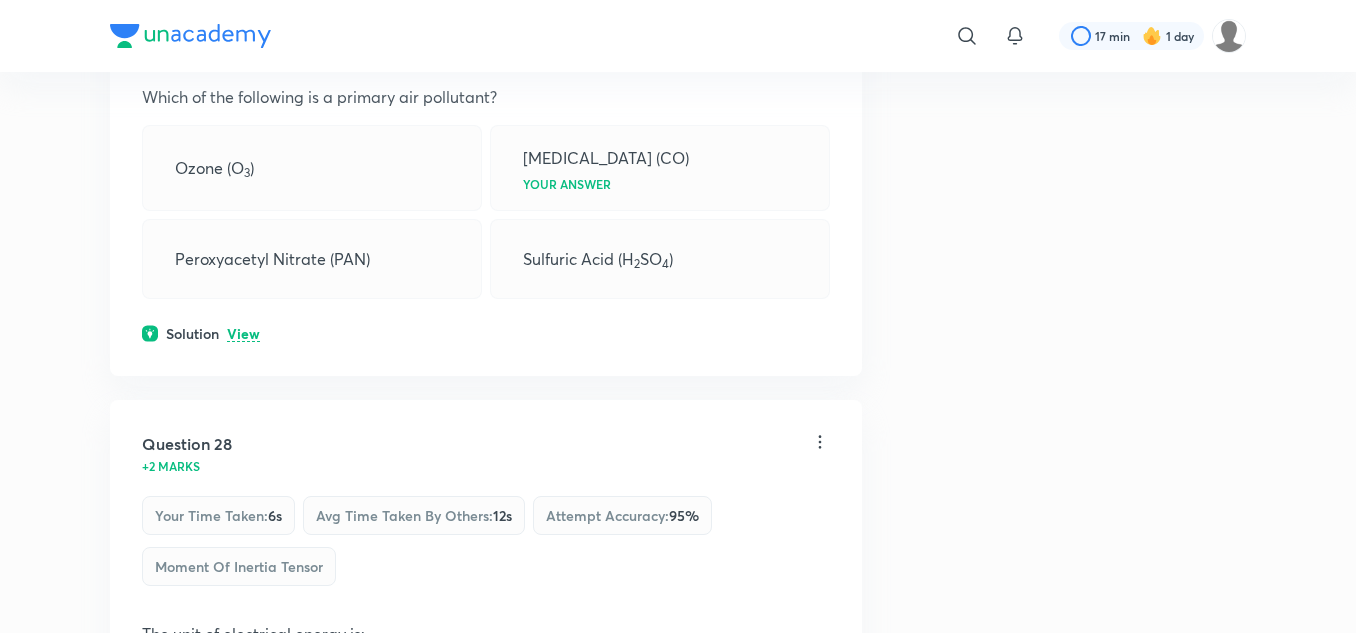 click on "View" at bounding box center [243, 334] 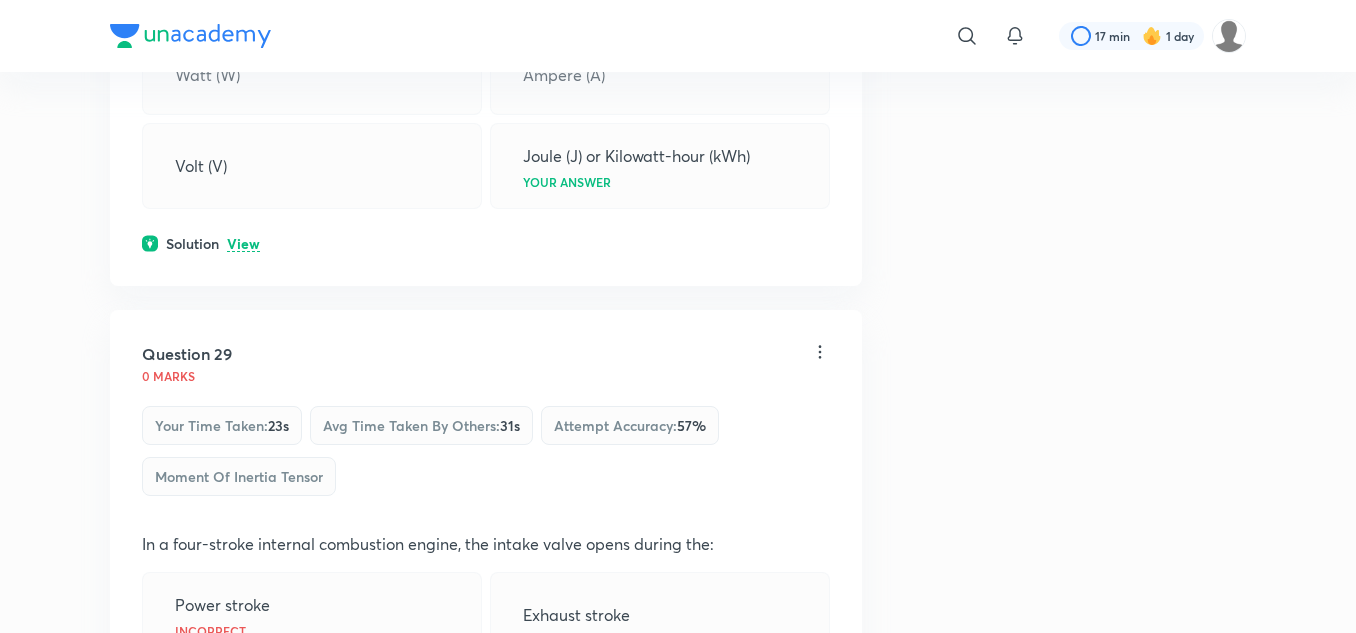scroll, scrollTop: 19100, scrollLeft: 0, axis: vertical 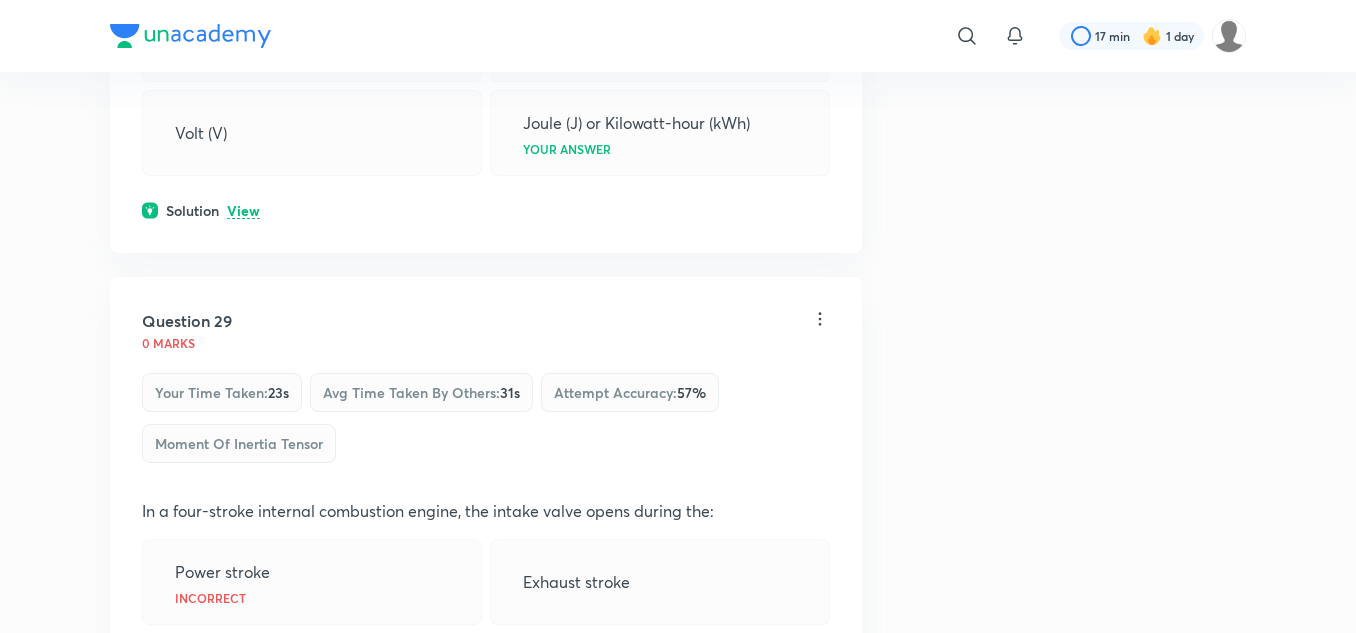click on "View" at bounding box center (243, 211) 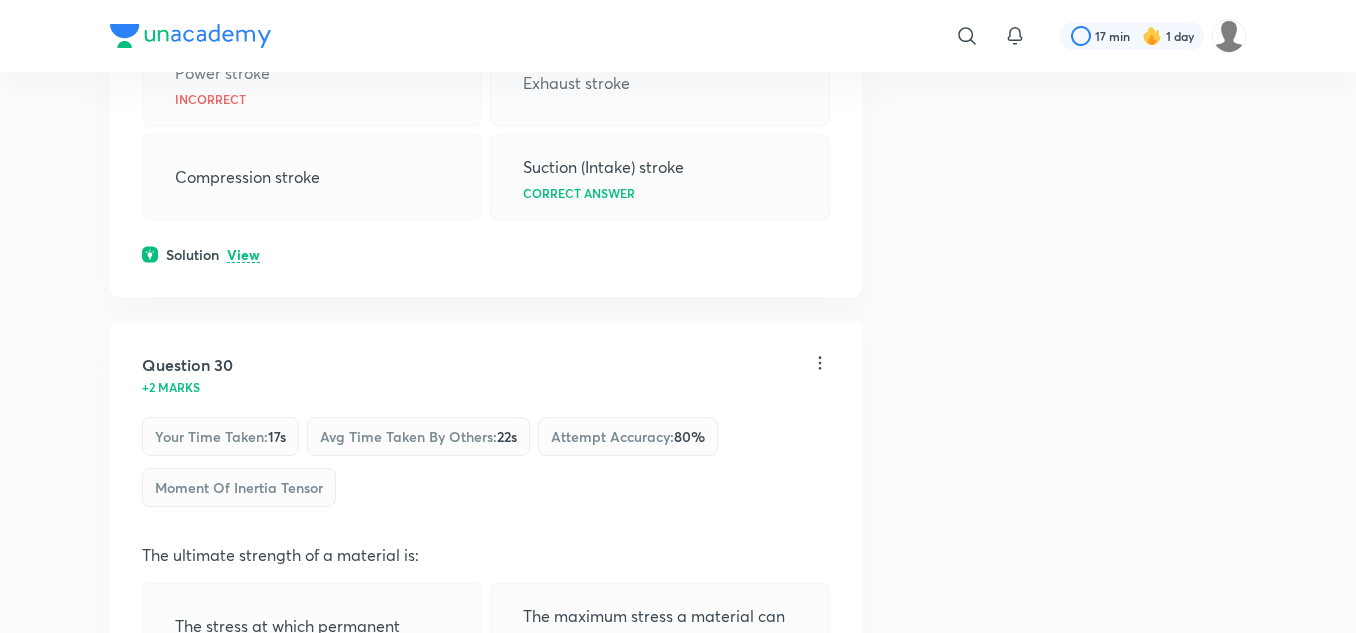 scroll, scrollTop: 19700, scrollLeft: 0, axis: vertical 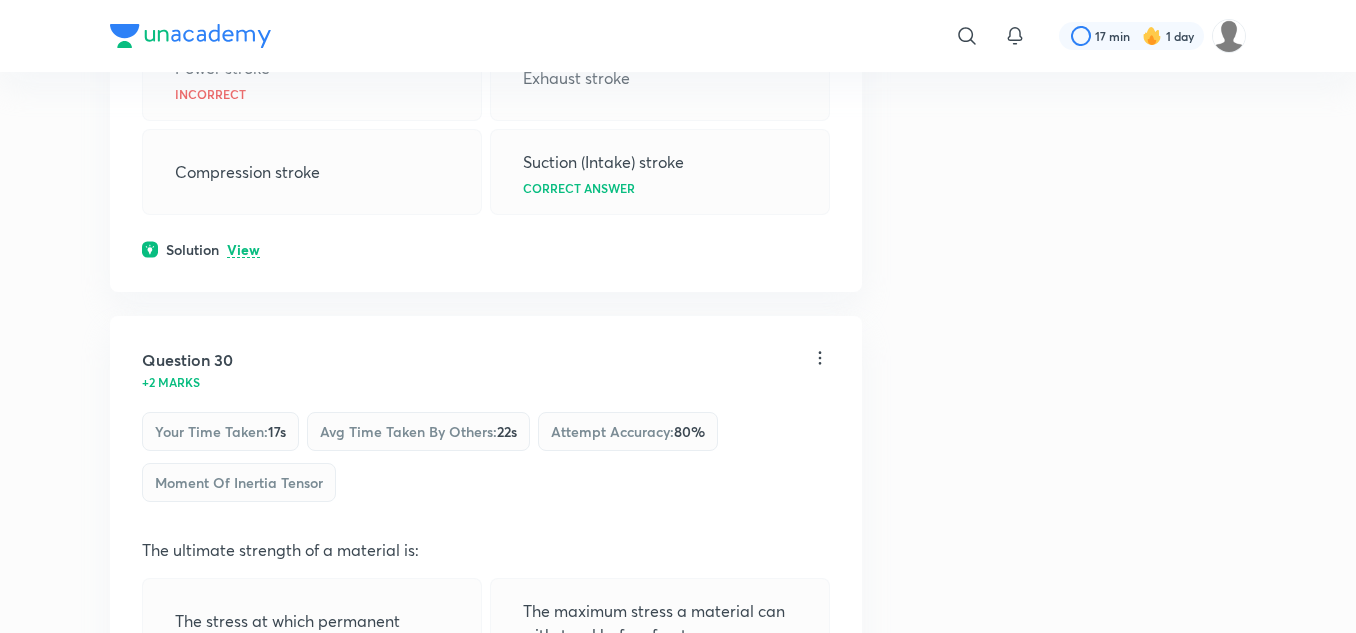 click on "Solution View" at bounding box center [486, 249] 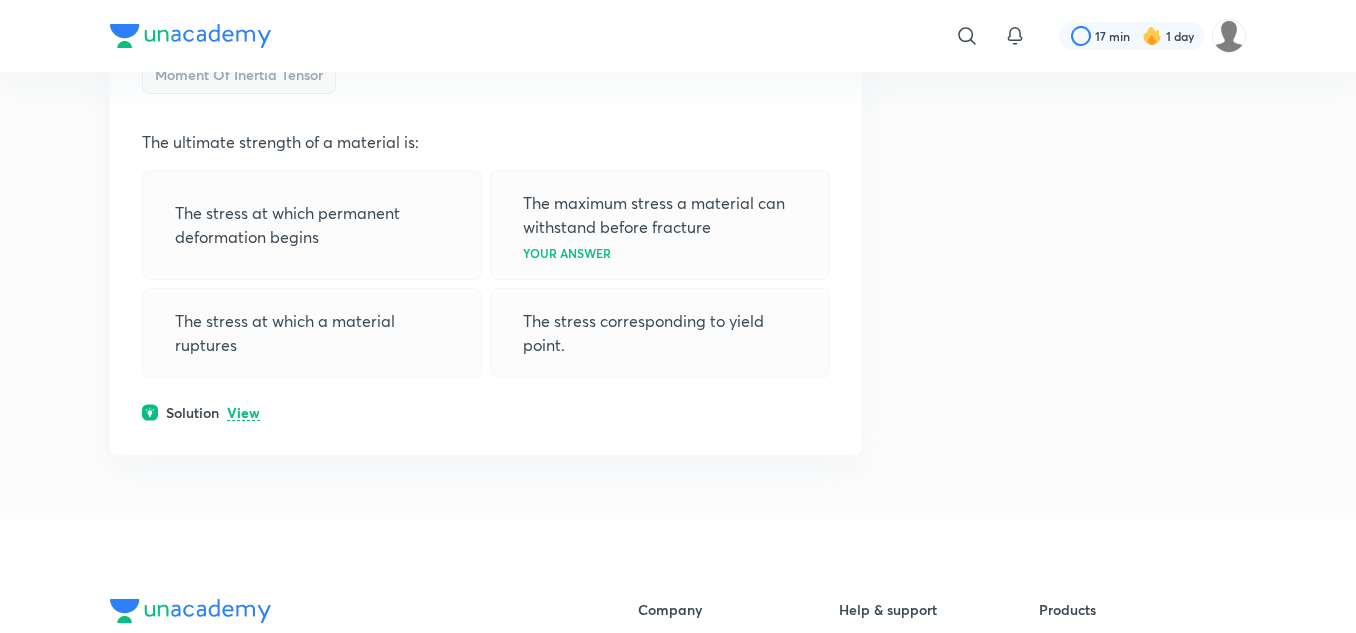 scroll, scrollTop: 20400, scrollLeft: 0, axis: vertical 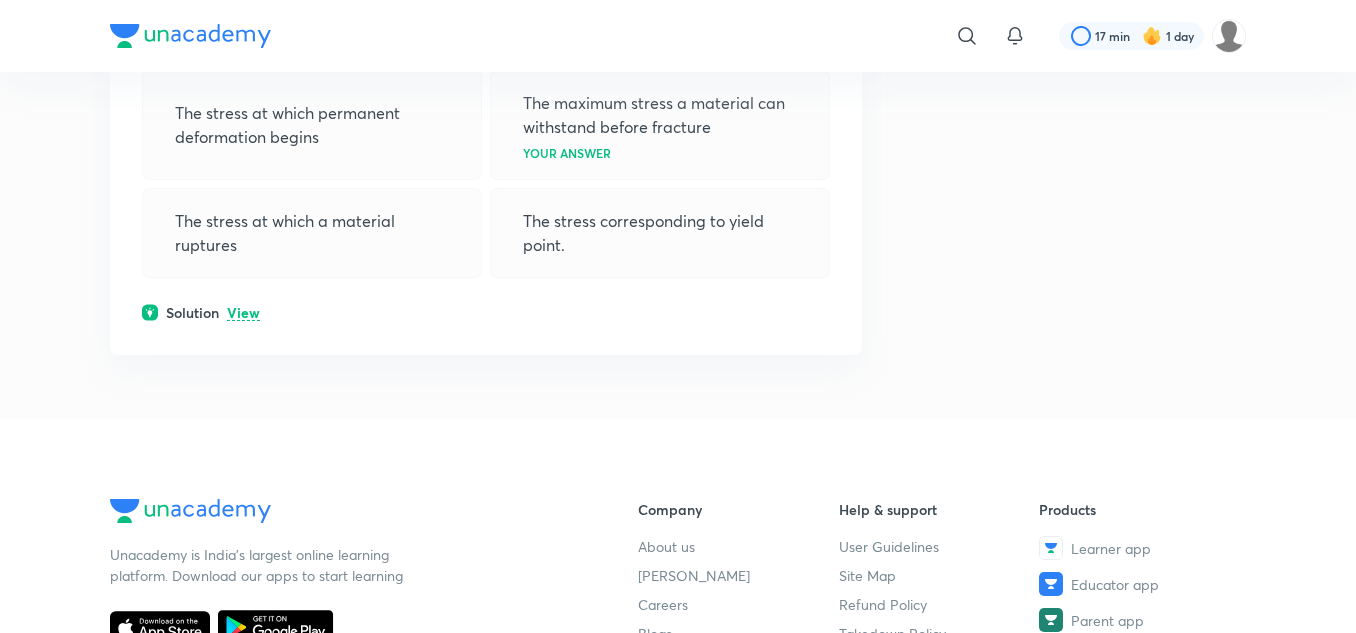 click on "View" at bounding box center (243, 313) 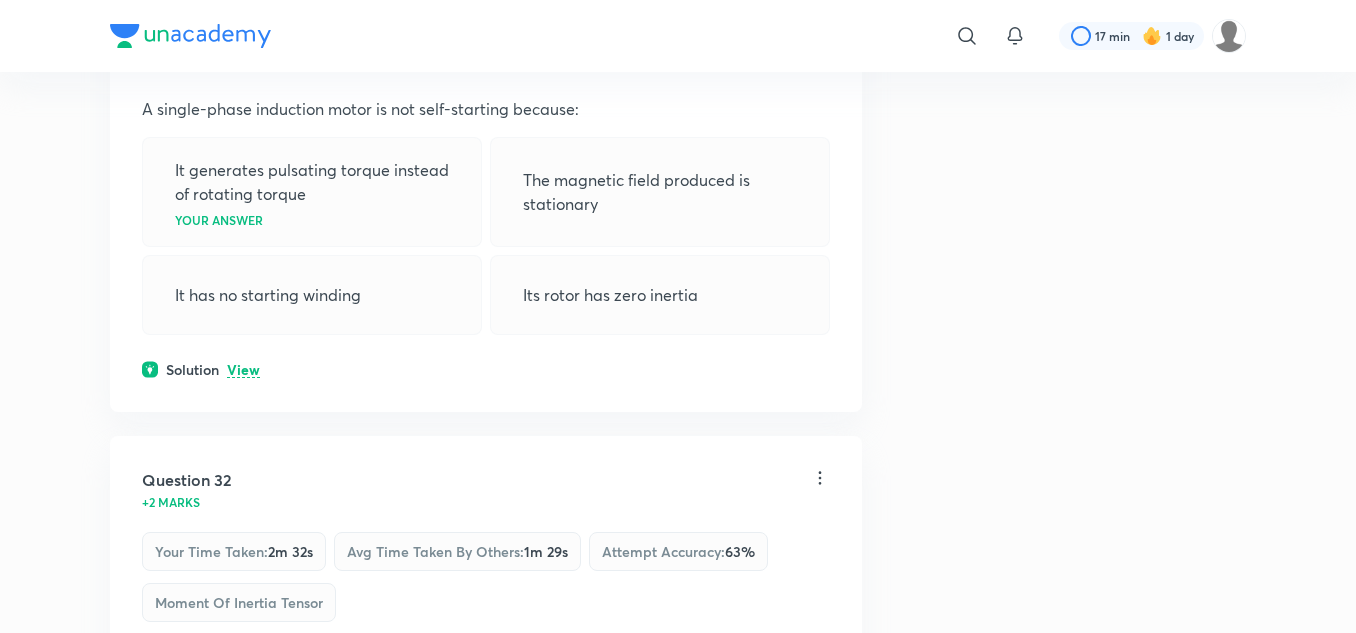 scroll, scrollTop: 21100, scrollLeft: 0, axis: vertical 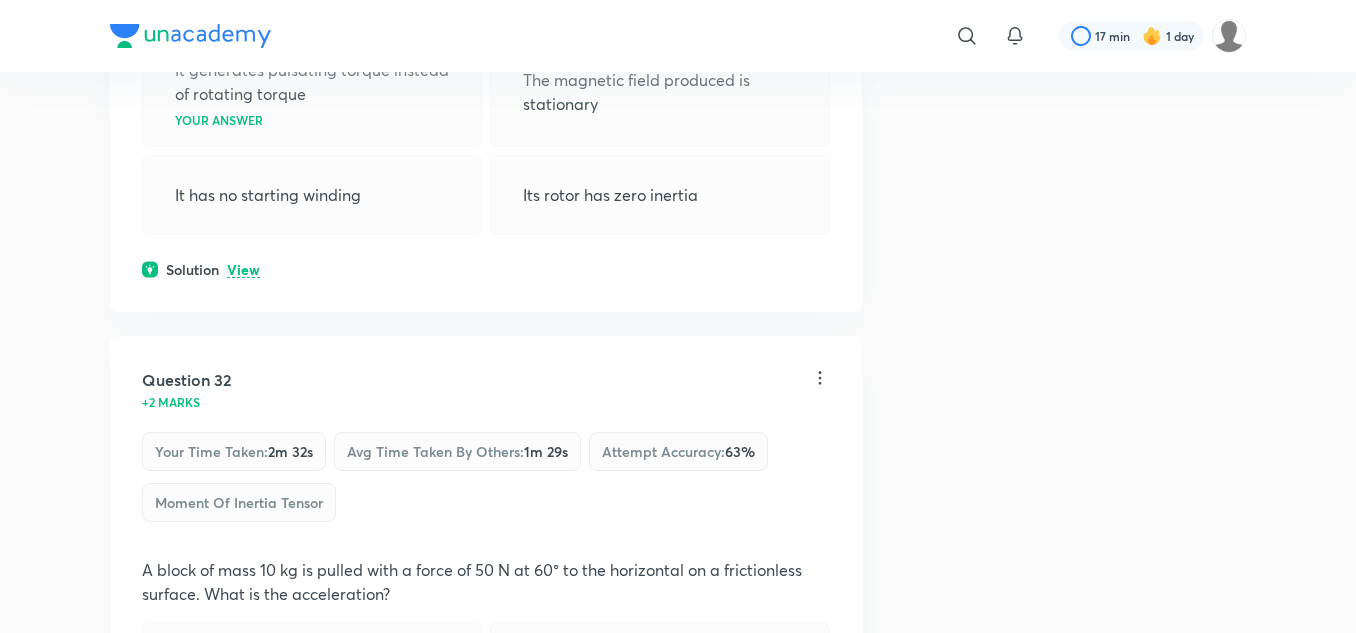 click on "View" at bounding box center (243, 270) 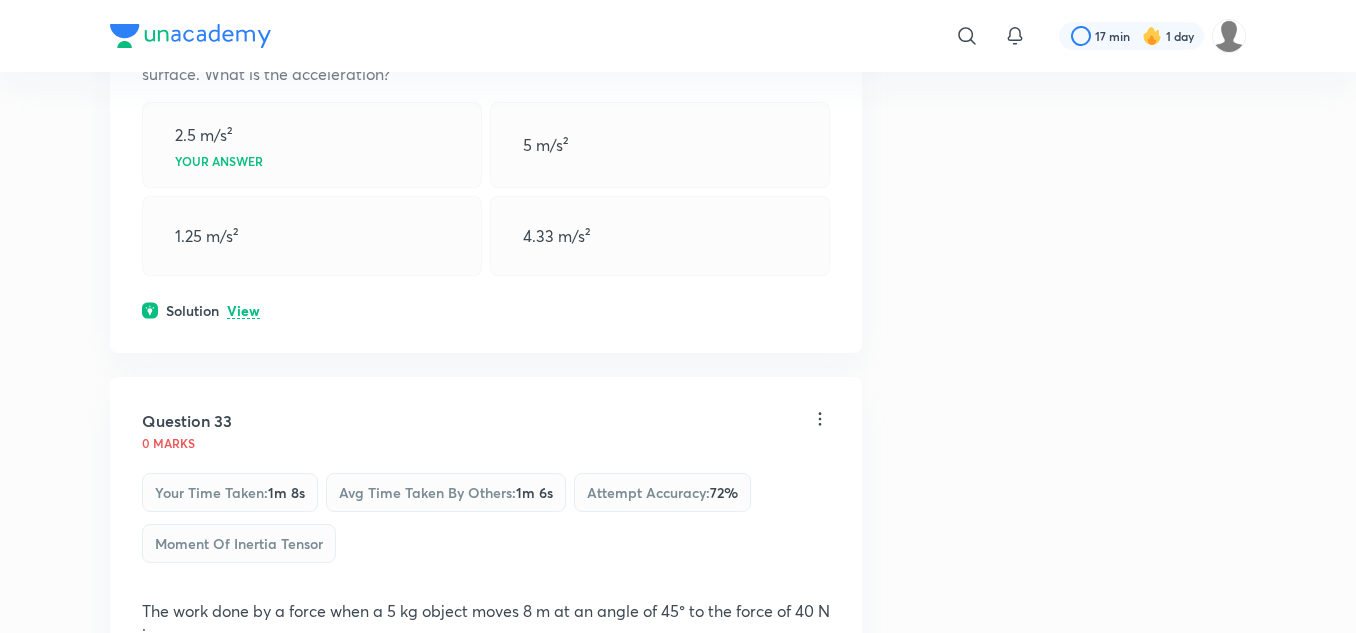 scroll, scrollTop: 21800, scrollLeft: 0, axis: vertical 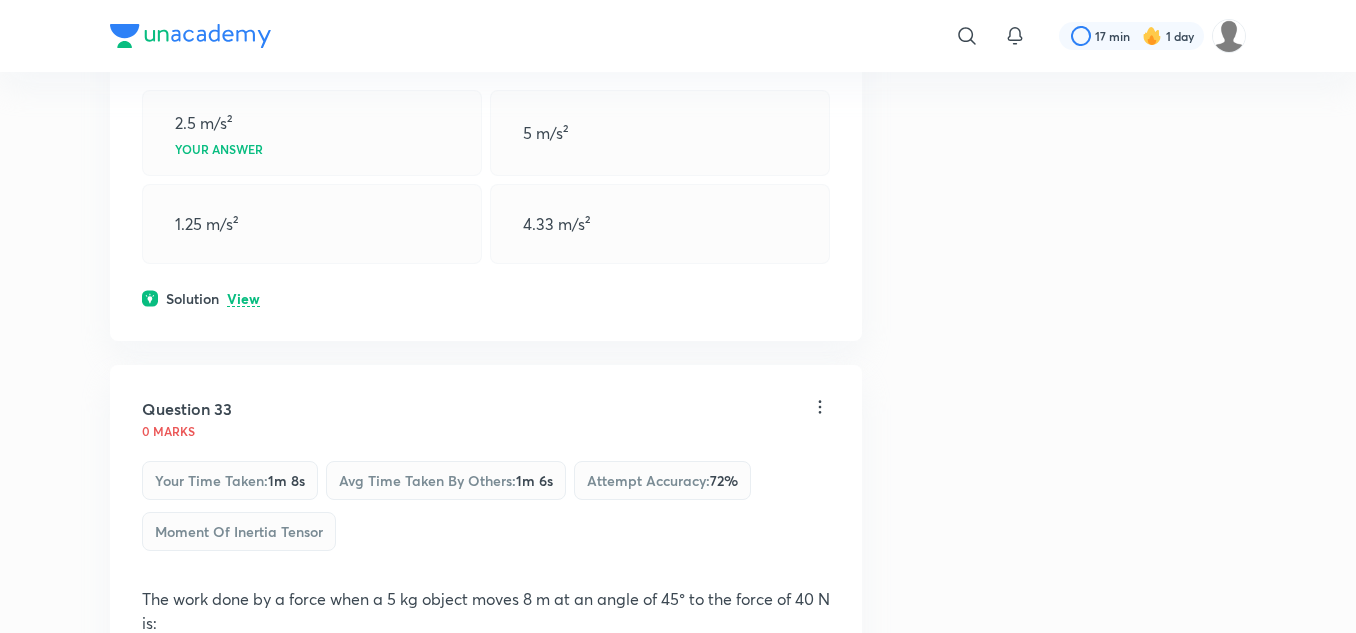 click on "View" at bounding box center [243, 299] 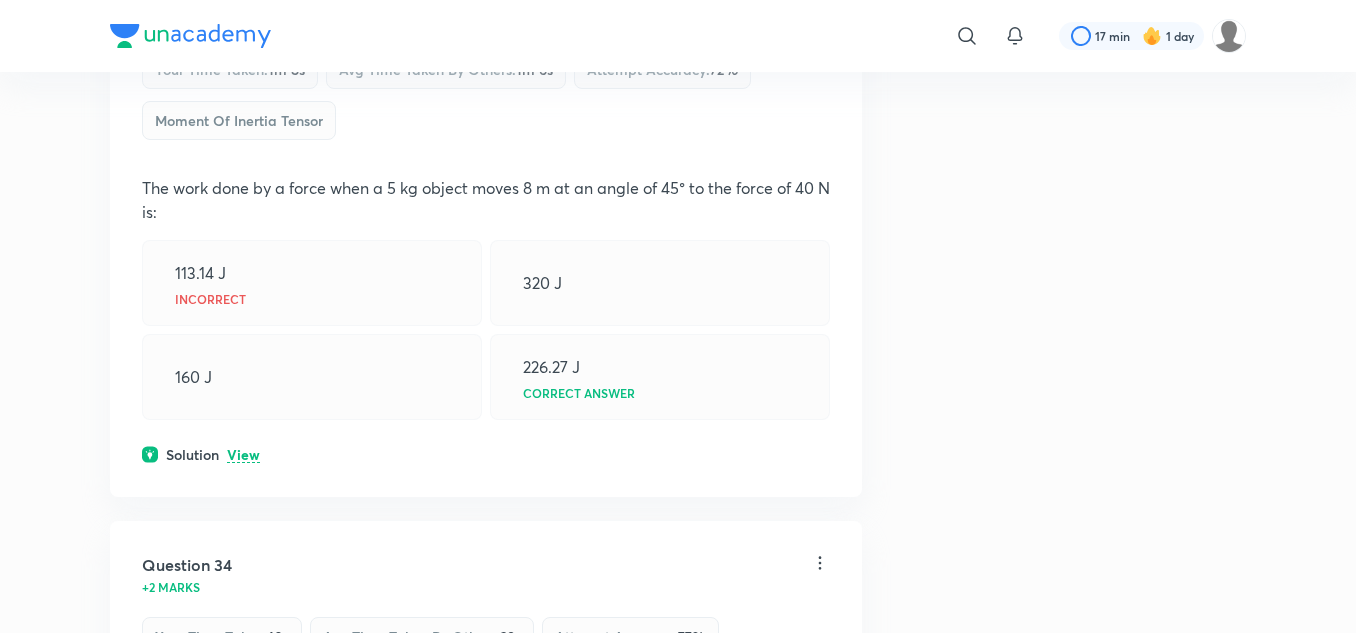 scroll, scrollTop: 22400, scrollLeft: 0, axis: vertical 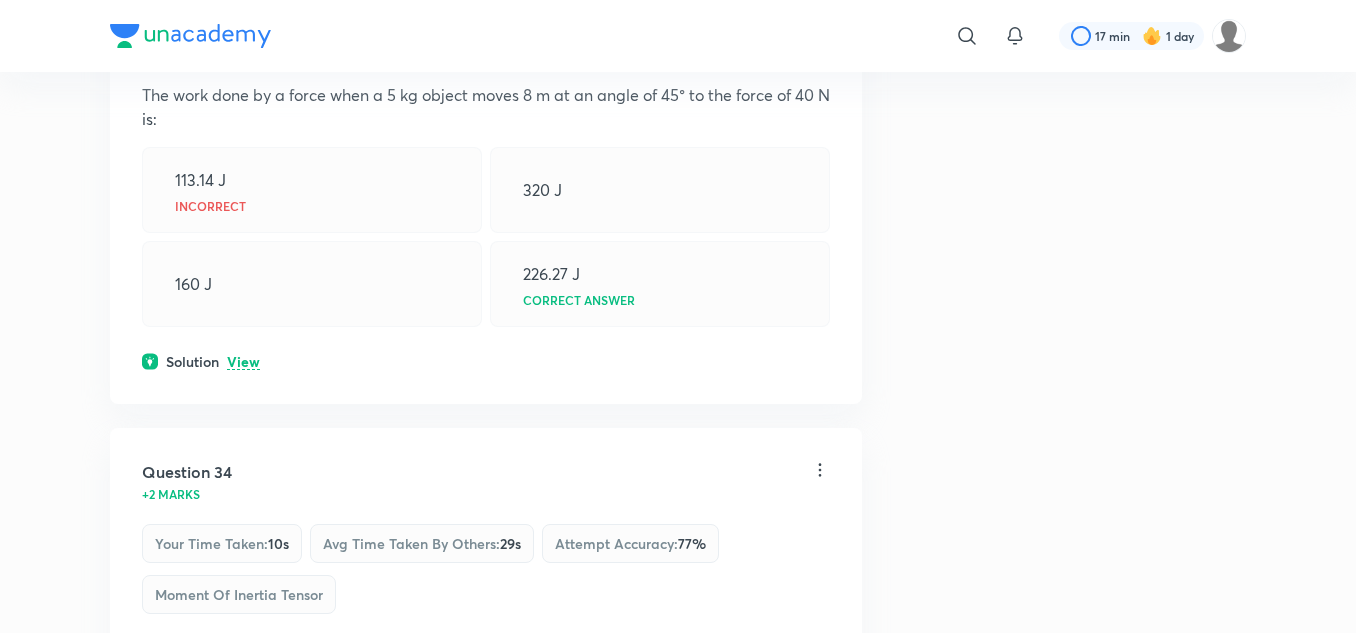 click on "View" at bounding box center [243, 362] 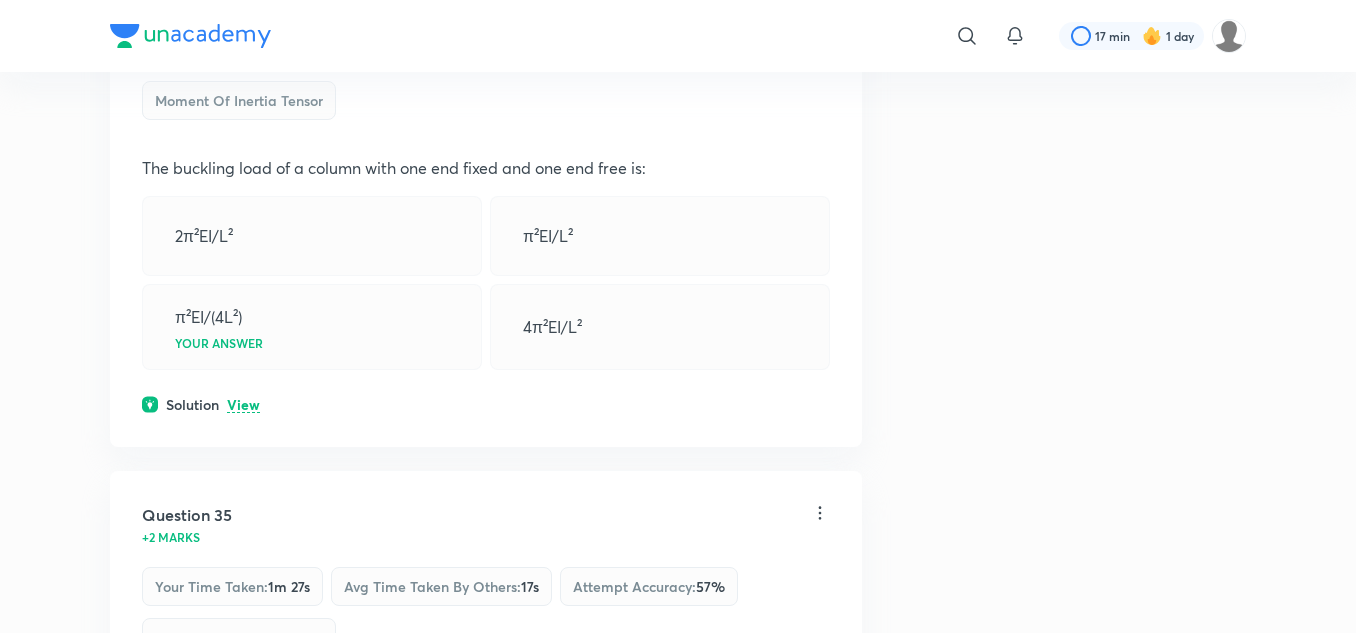 scroll, scrollTop: 23000, scrollLeft: 0, axis: vertical 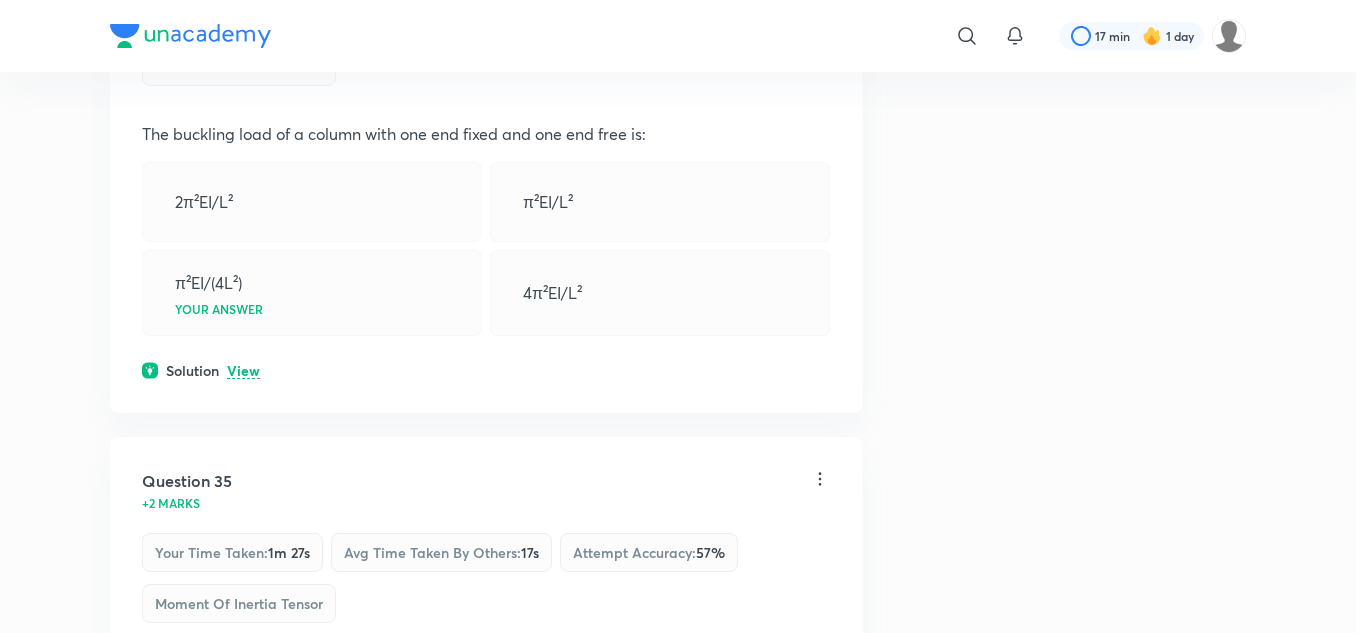 click on "View" at bounding box center (243, 371) 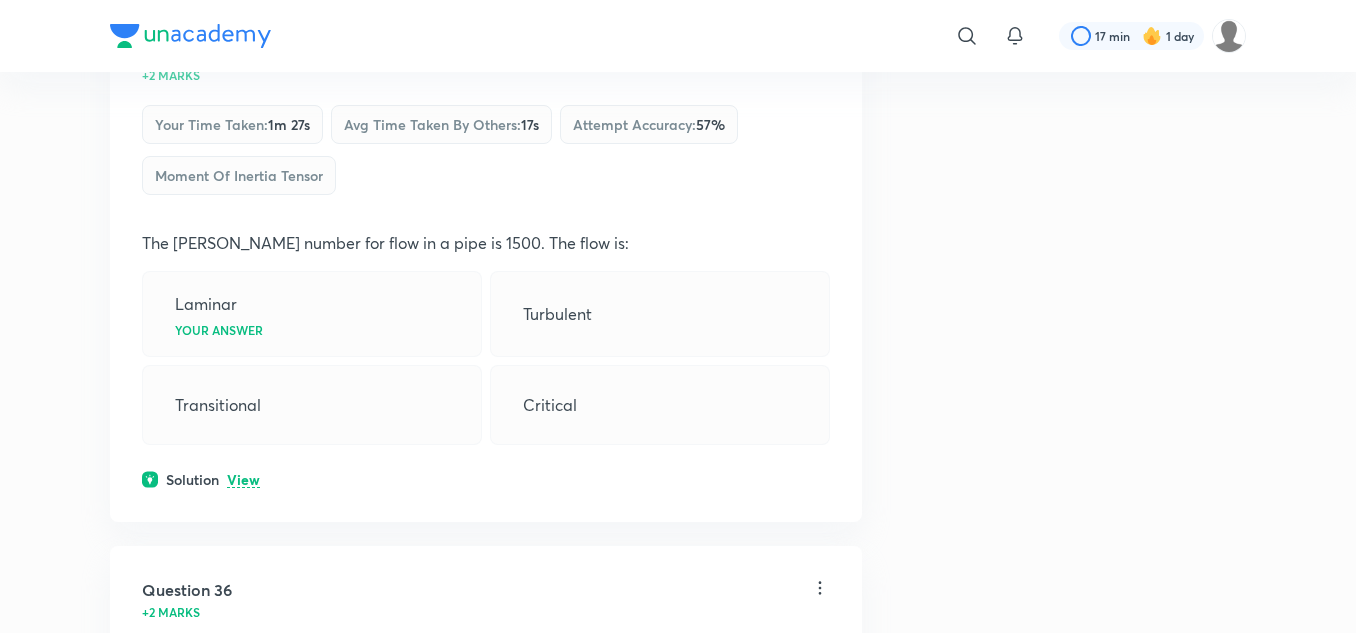 scroll, scrollTop: 23600, scrollLeft: 0, axis: vertical 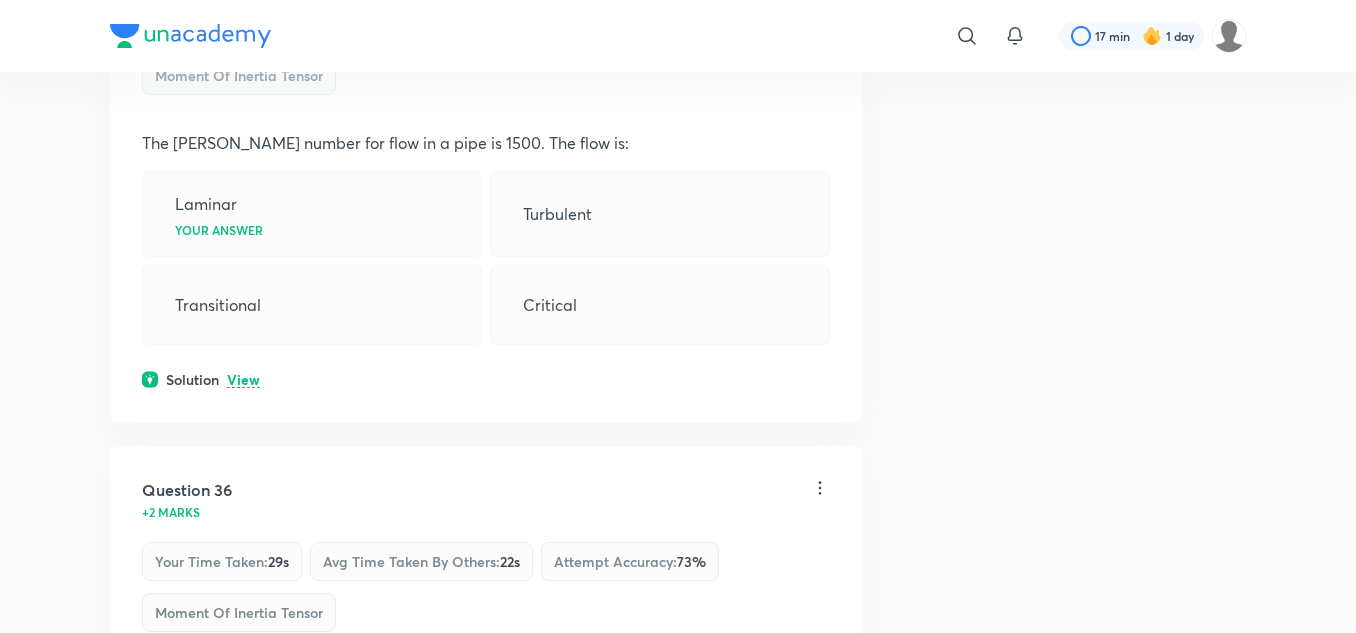 click on "View" at bounding box center (243, 380) 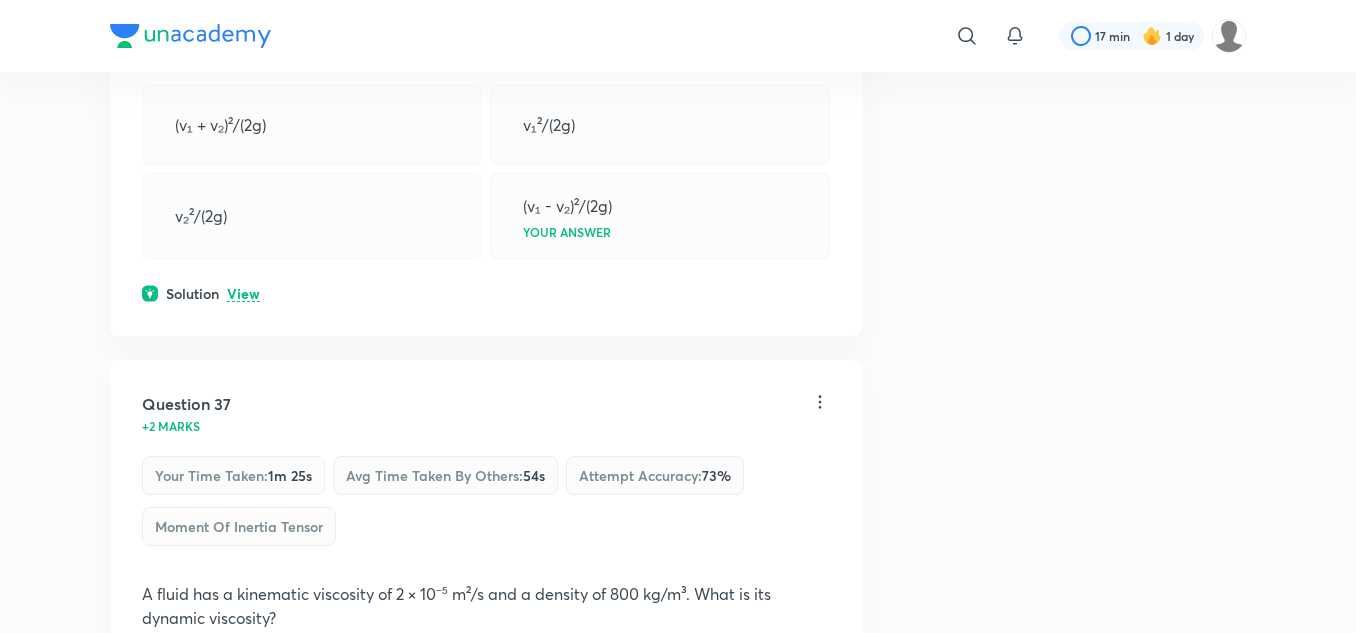 scroll, scrollTop: 24300, scrollLeft: 0, axis: vertical 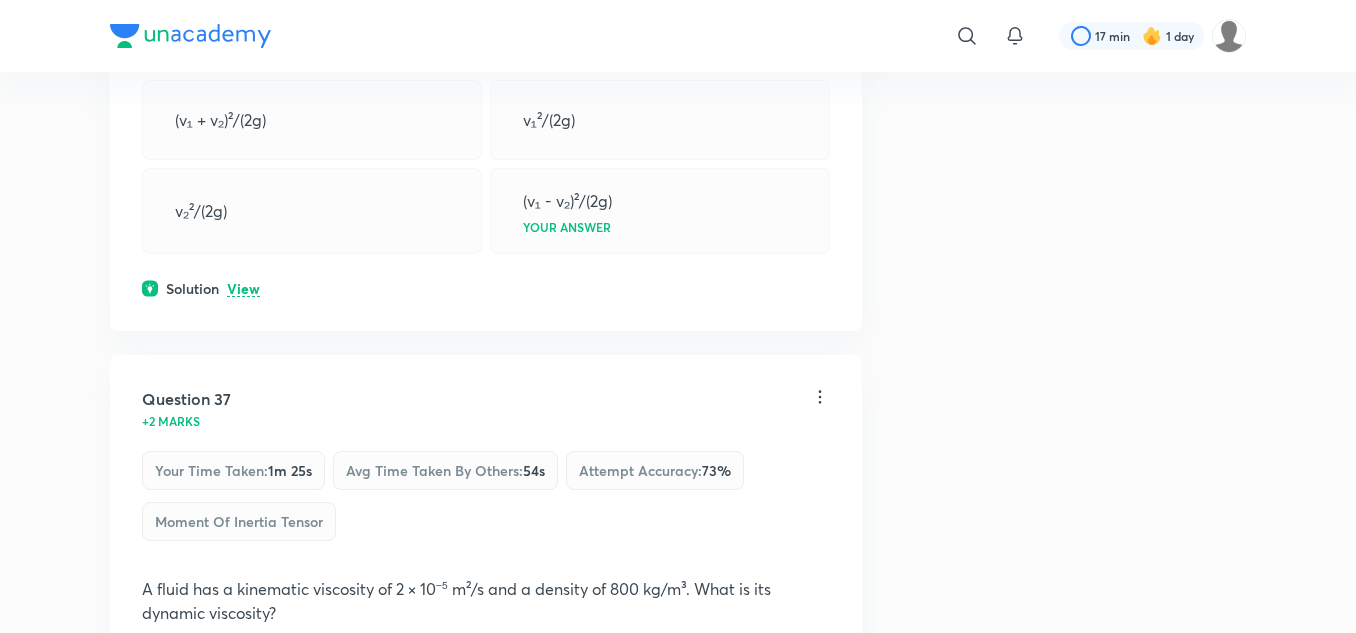 click on "View" at bounding box center [243, 289] 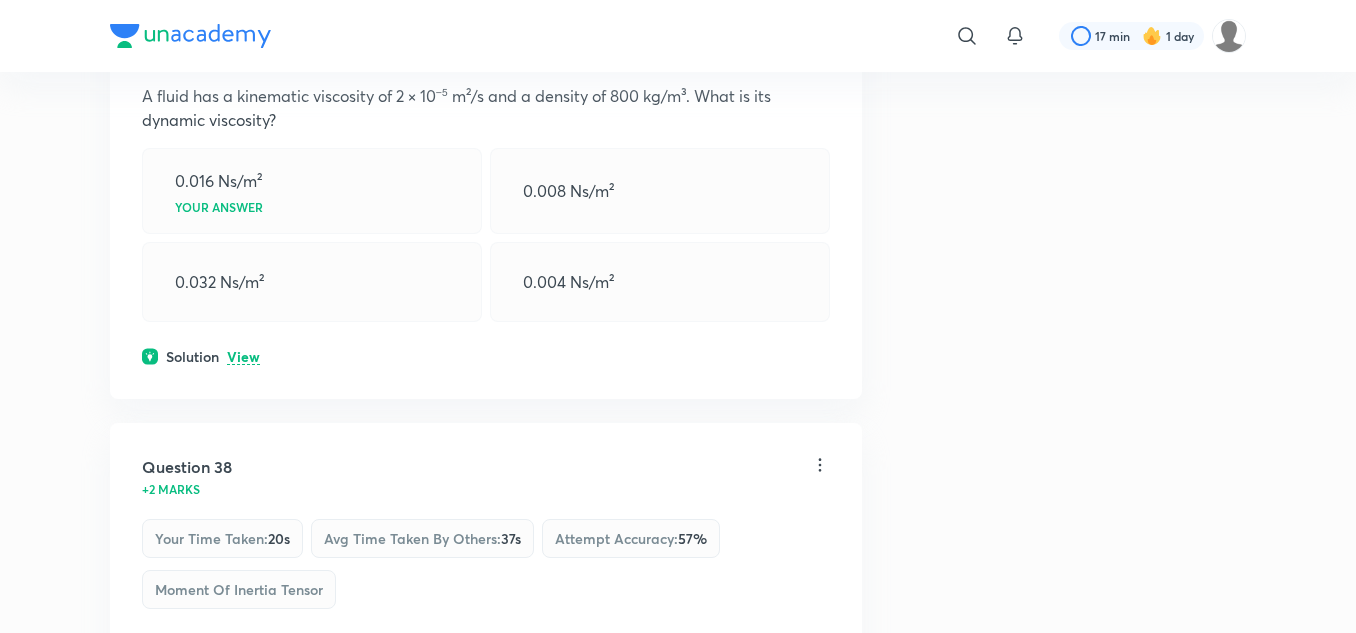 scroll, scrollTop: 24900, scrollLeft: 0, axis: vertical 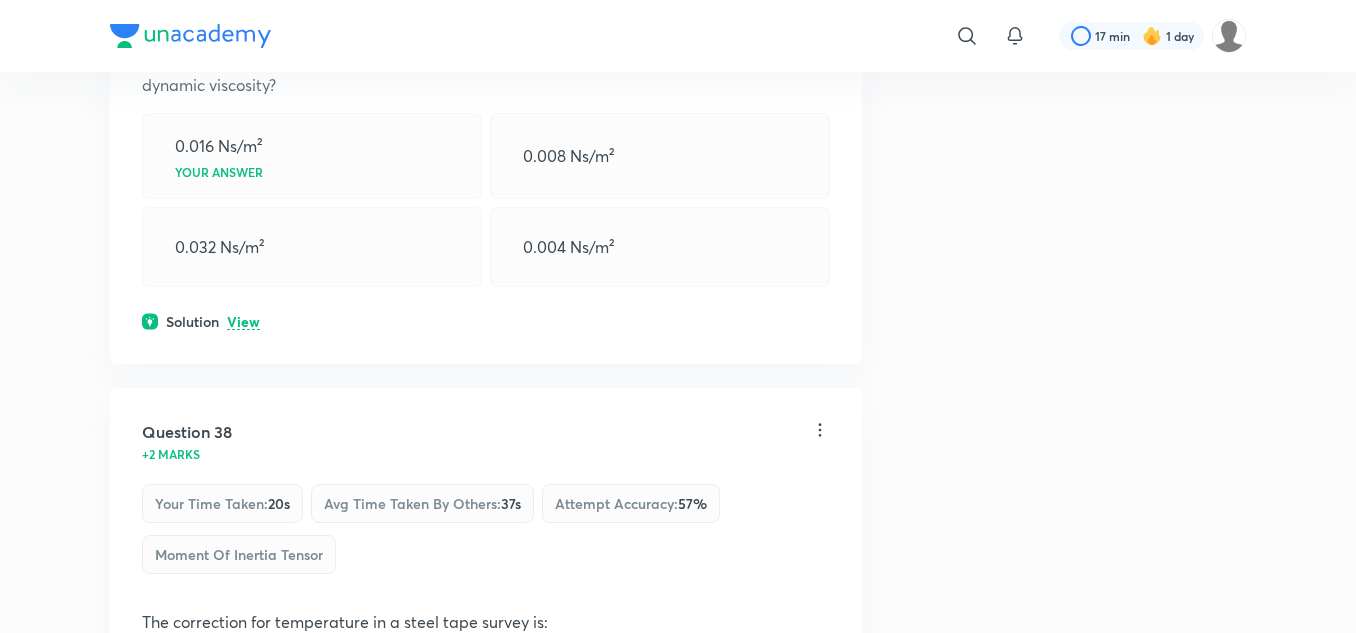 click on "View" at bounding box center (243, 322) 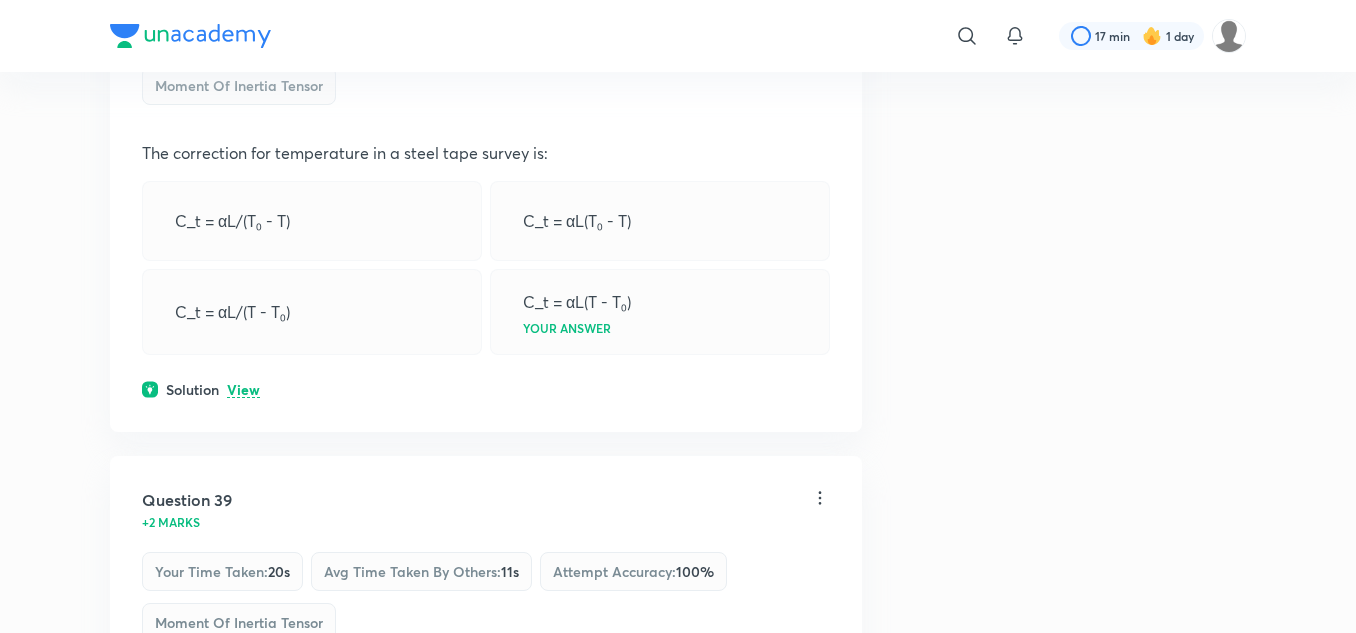 scroll, scrollTop: 25500, scrollLeft: 0, axis: vertical 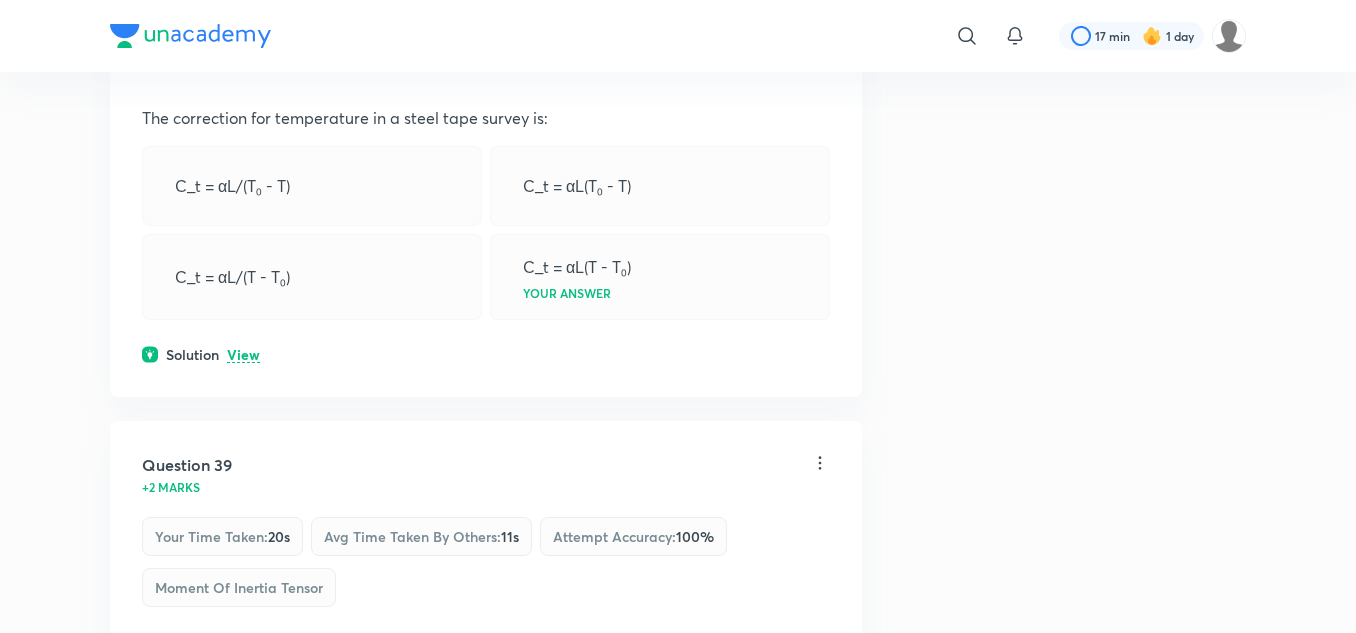 drag, startPoint x: 254, startPoint y: 480, endPoint x: 267, endPoint y: 477, distance: 13.341664 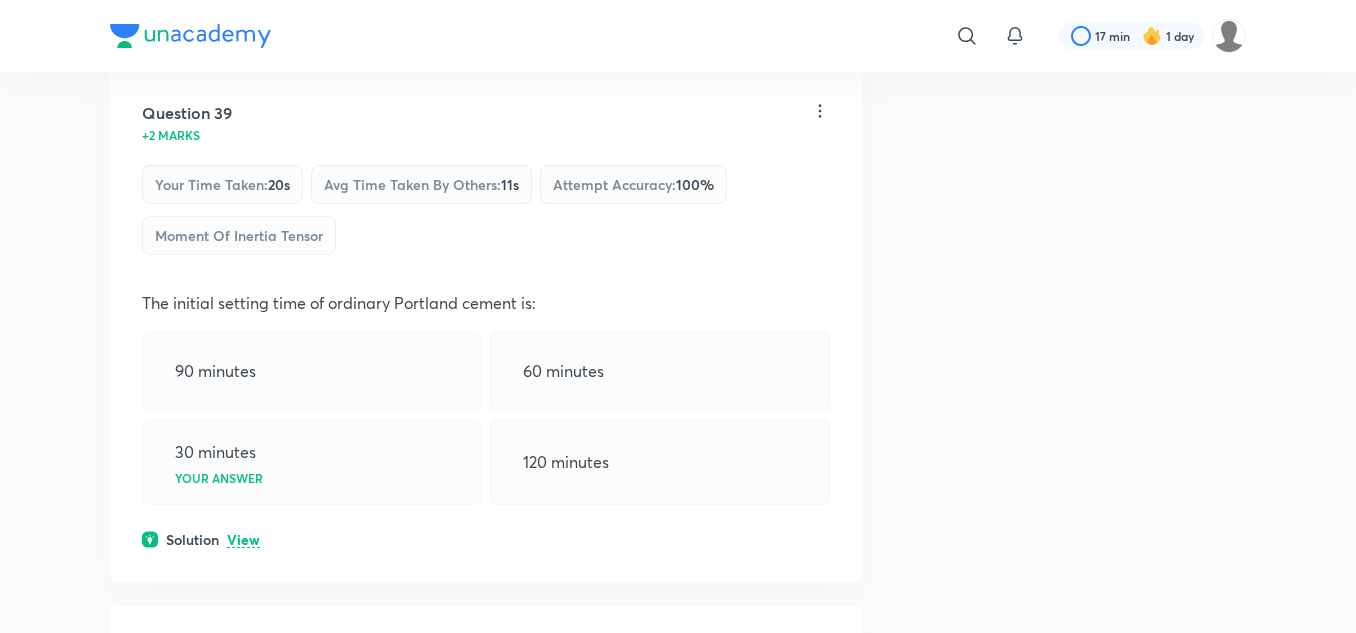 scroll, scrollTop: 26000, scrollLeft: 0, axis: vertical 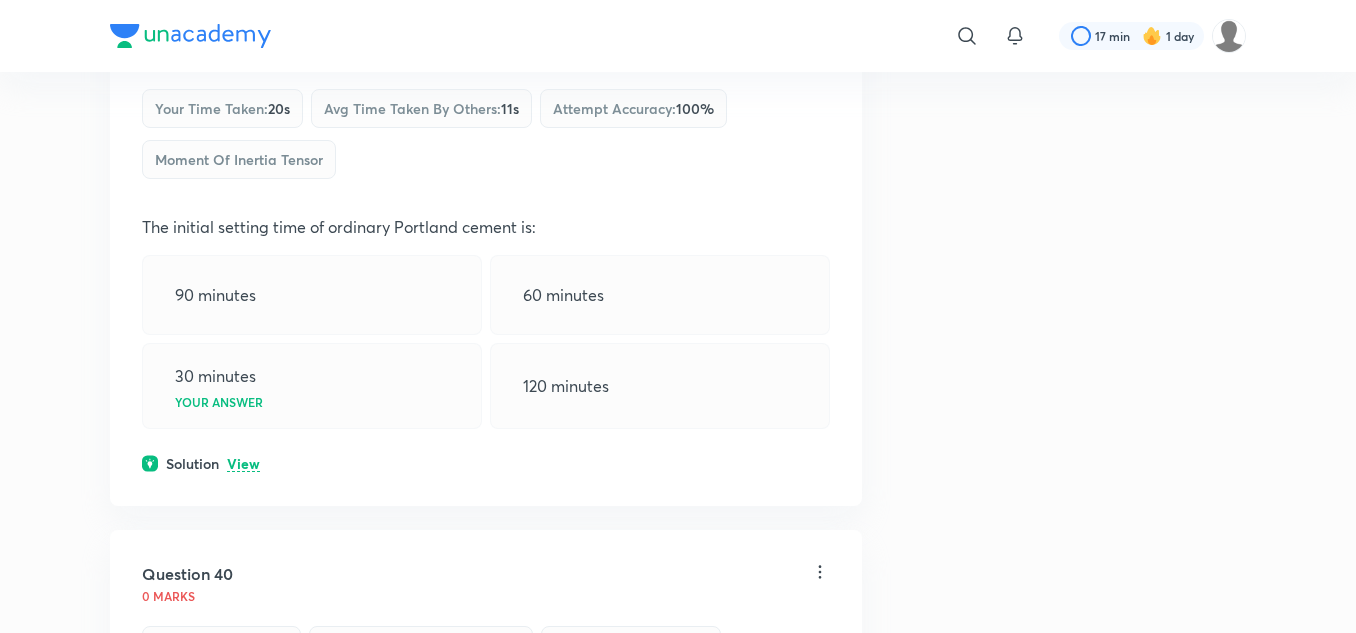 click on "View" at bounding box center [243, 464] 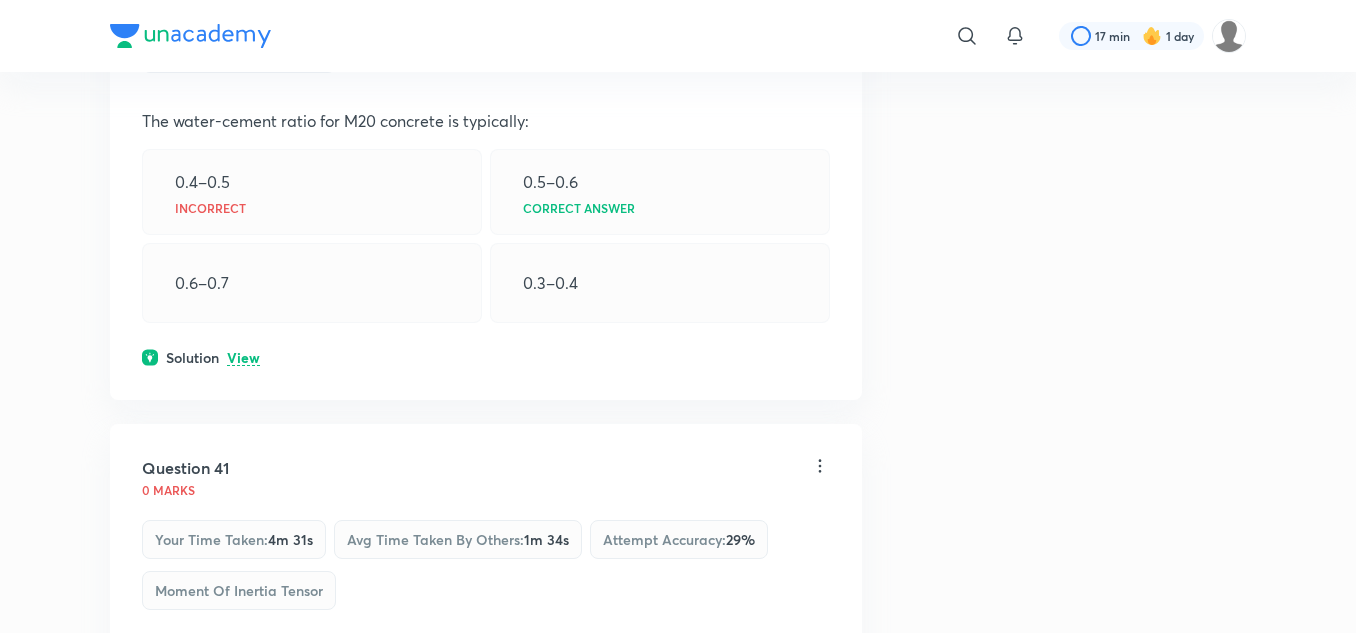 scroll, scrollTop: 26800, scrollLeft: 0, axis: vertical 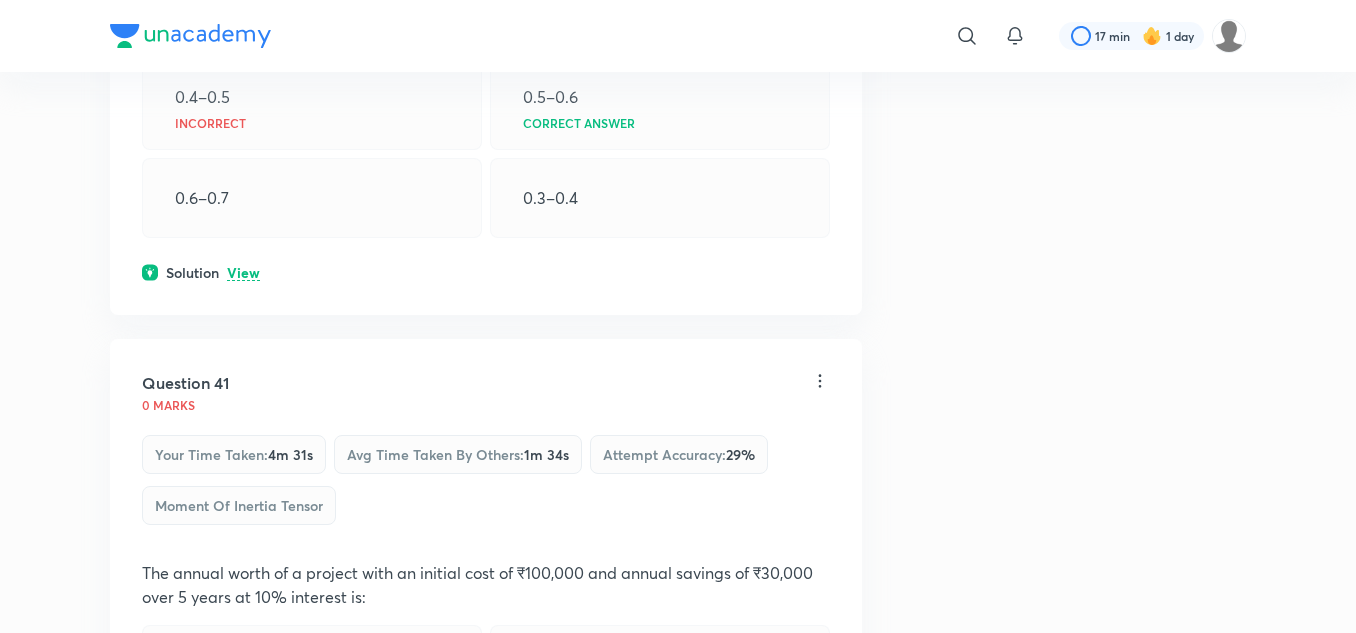 click on "View" at bounding box center (243, 273) 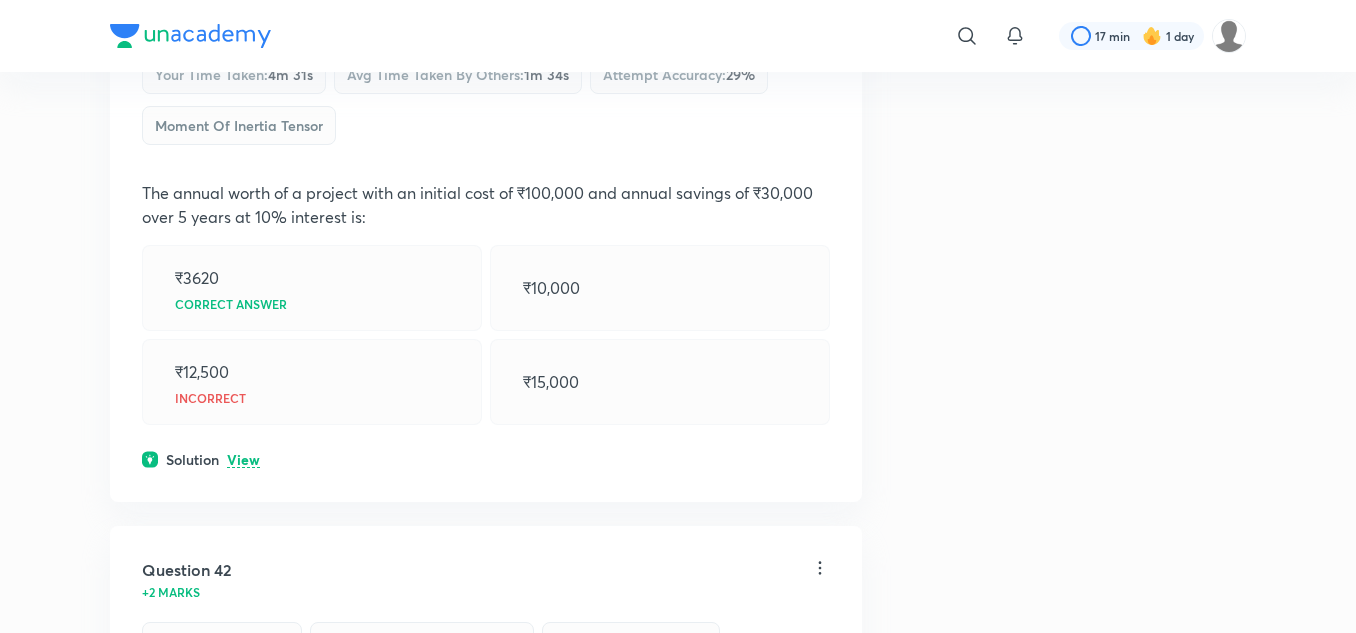 scroll, scrollTop: 27300, scrollLeft: 0, axis: vertical 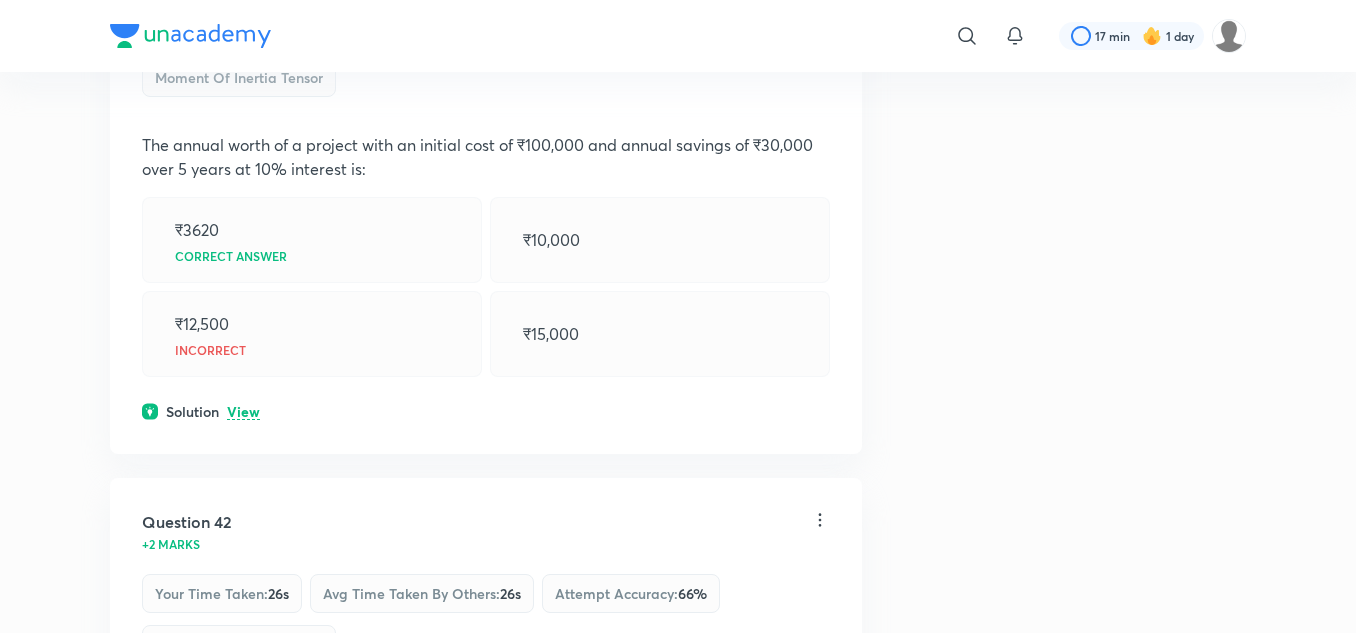 click on "View" at bounding box center [243, 412] 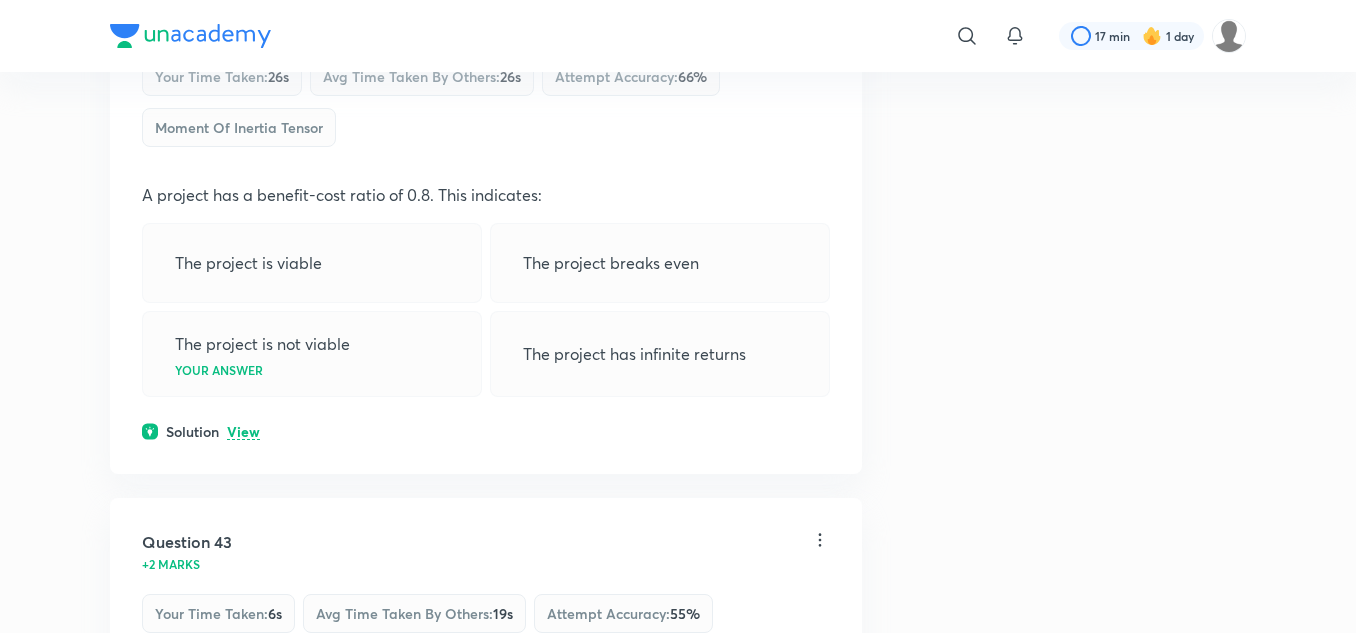 scroll, scrollTop: 27900, scrollLeft: 0, axis: vertical 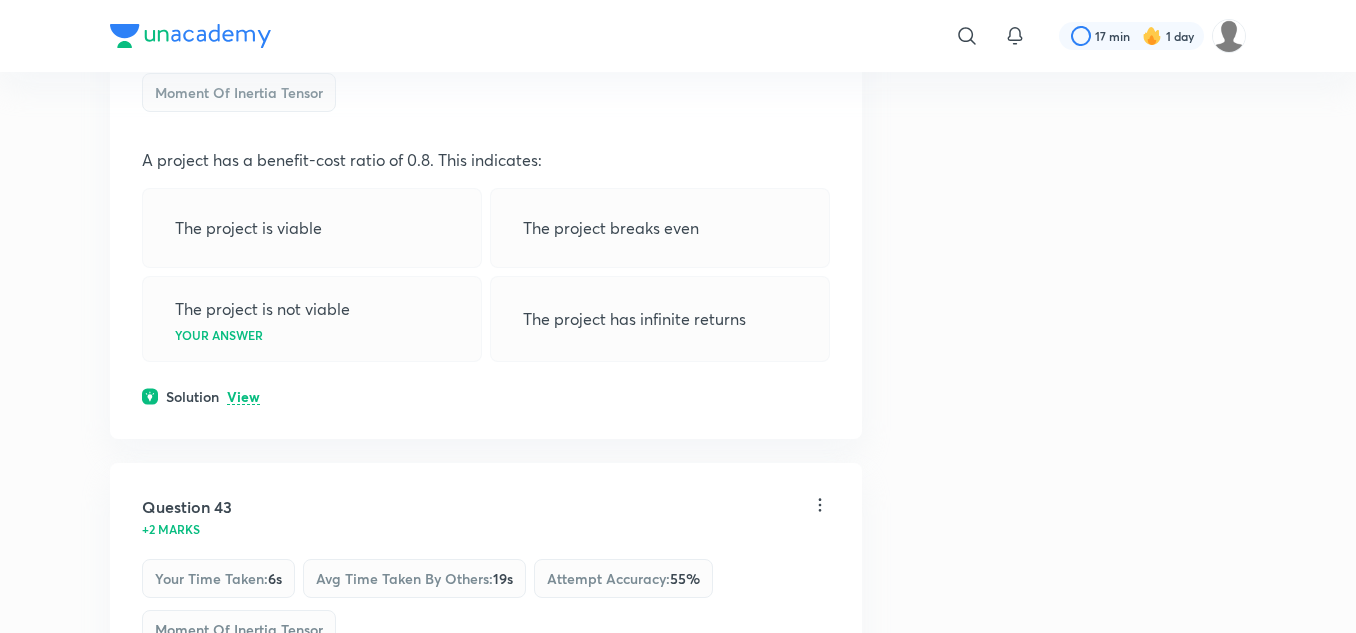 click on "View" at bounding box center (243, 397) 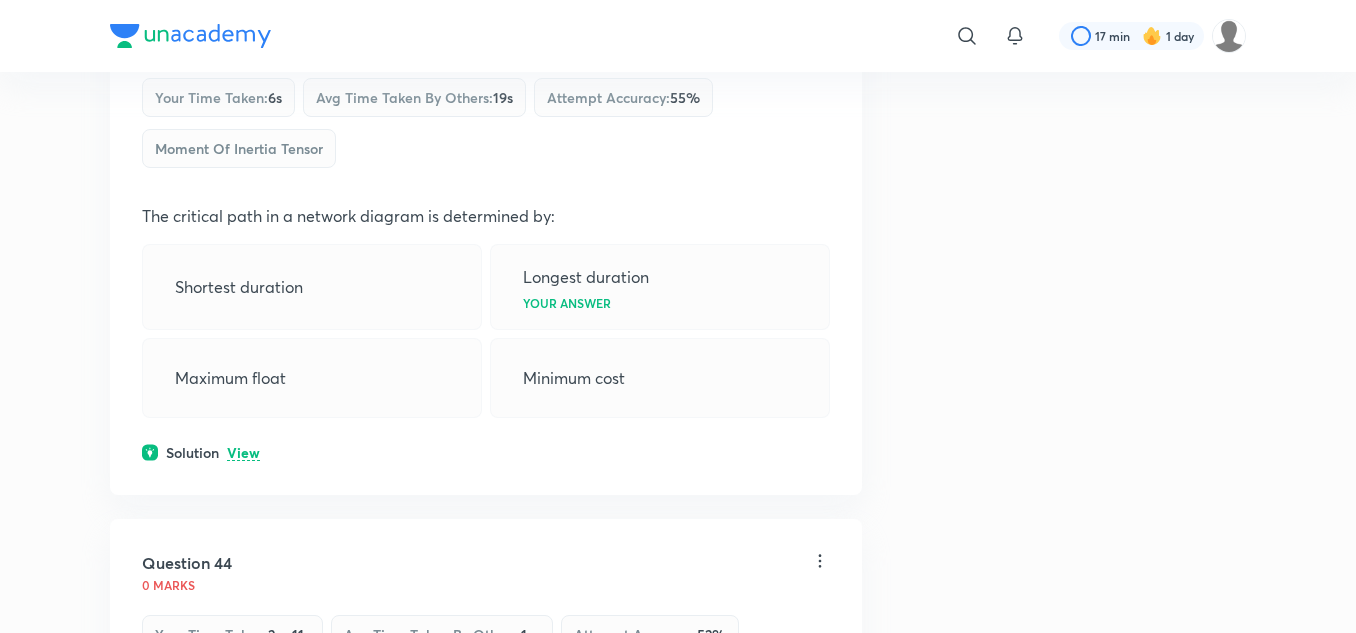 scroll, scrollTop: 28600, scrollLeft: 0, axis: vertical 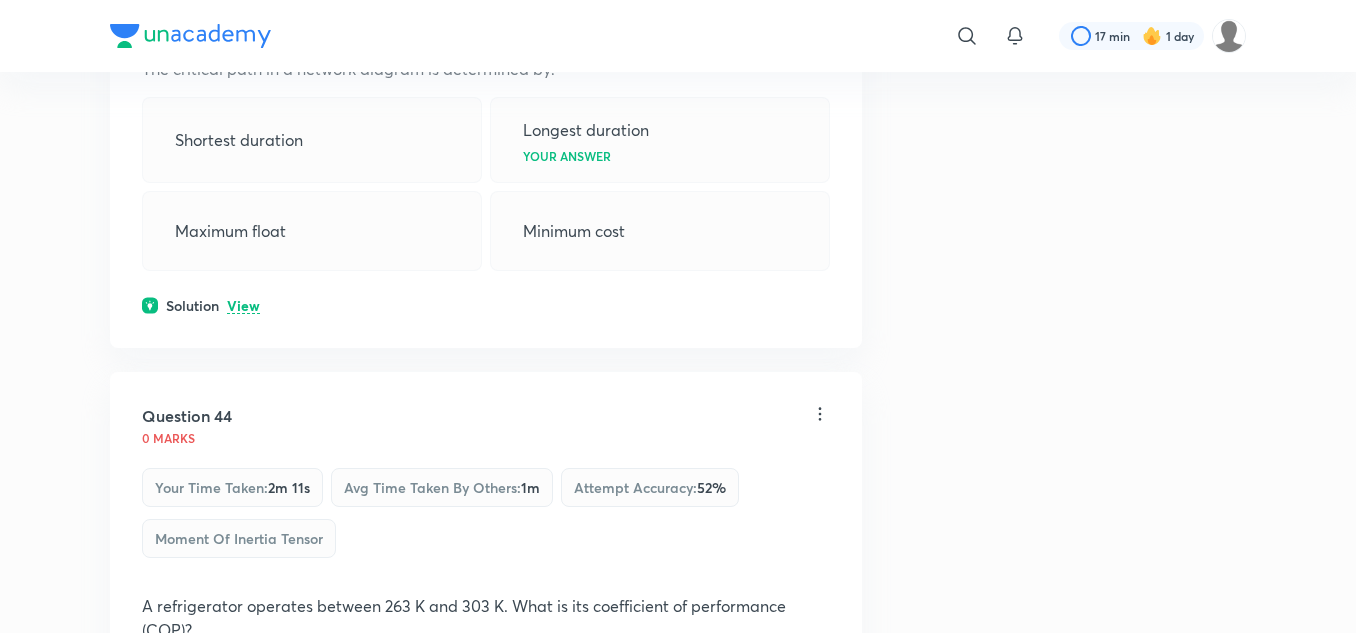 click on "View" at bounding box center (243, 306) 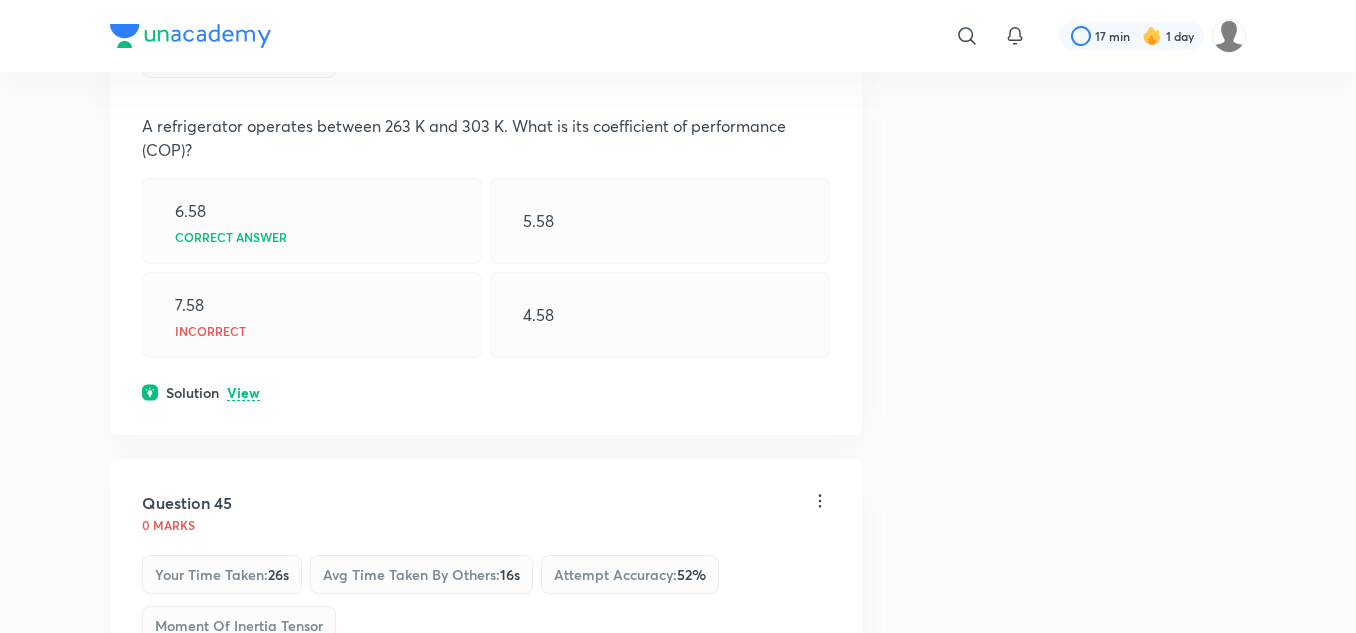 scroll, scrollTop: 29200, scrollLeft: 0, axis: vertical 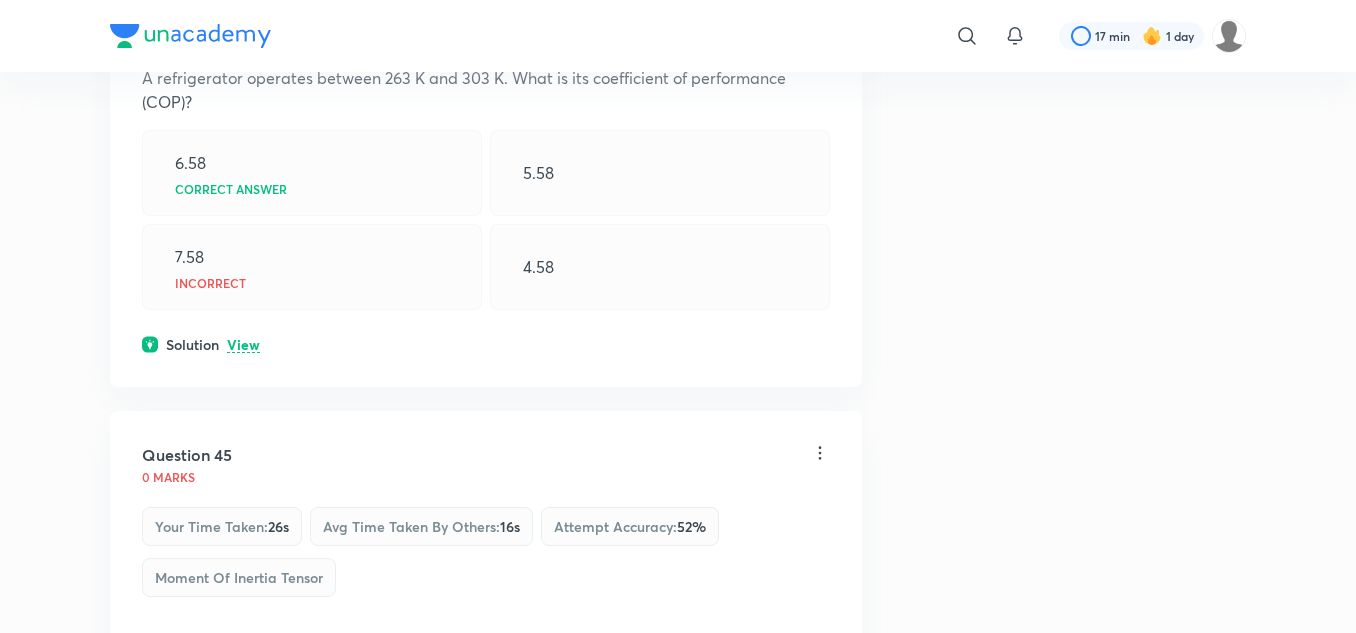 click on "View" at bounding box center (243, 345) 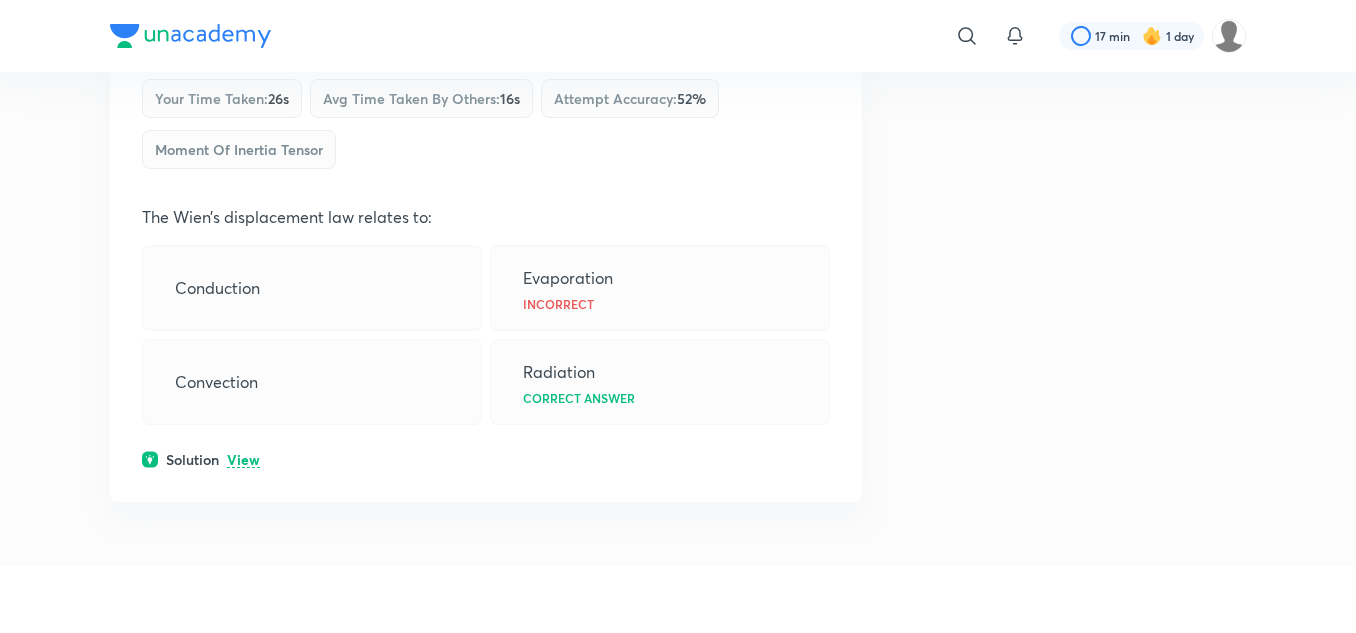 scroll, scrollTop: 29800, scrollLeft: 0, axis: vertical 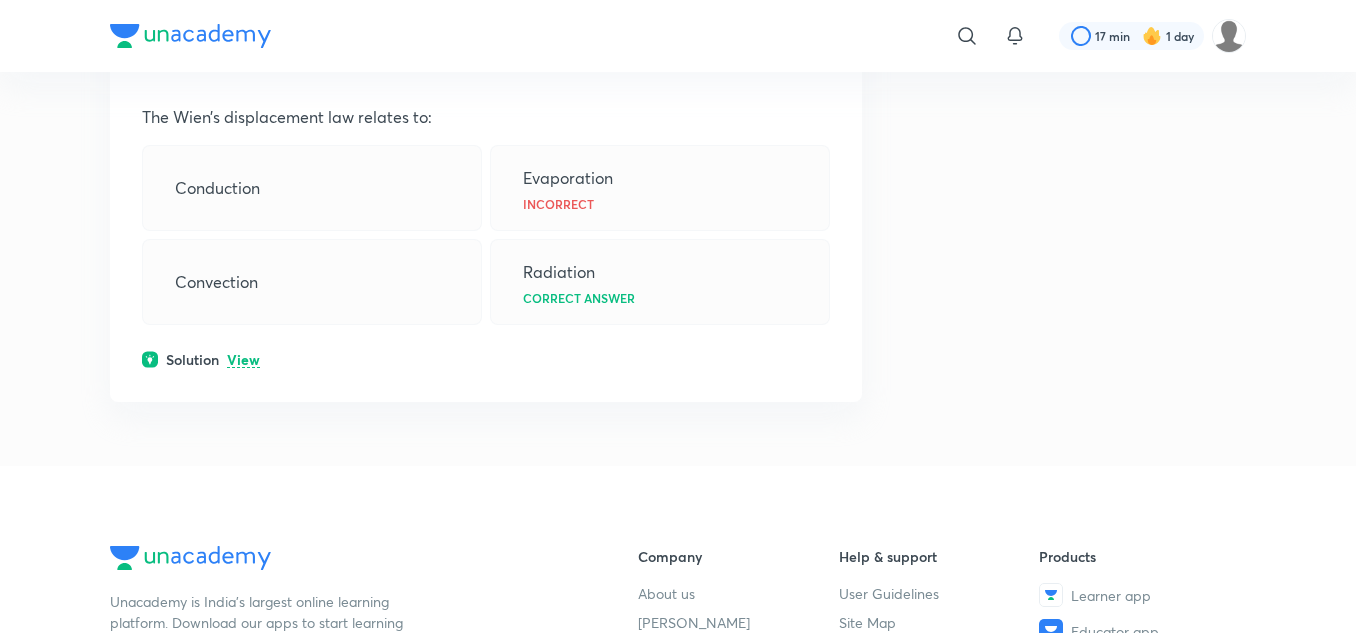 click on "View" at bounding box center [243, 360] 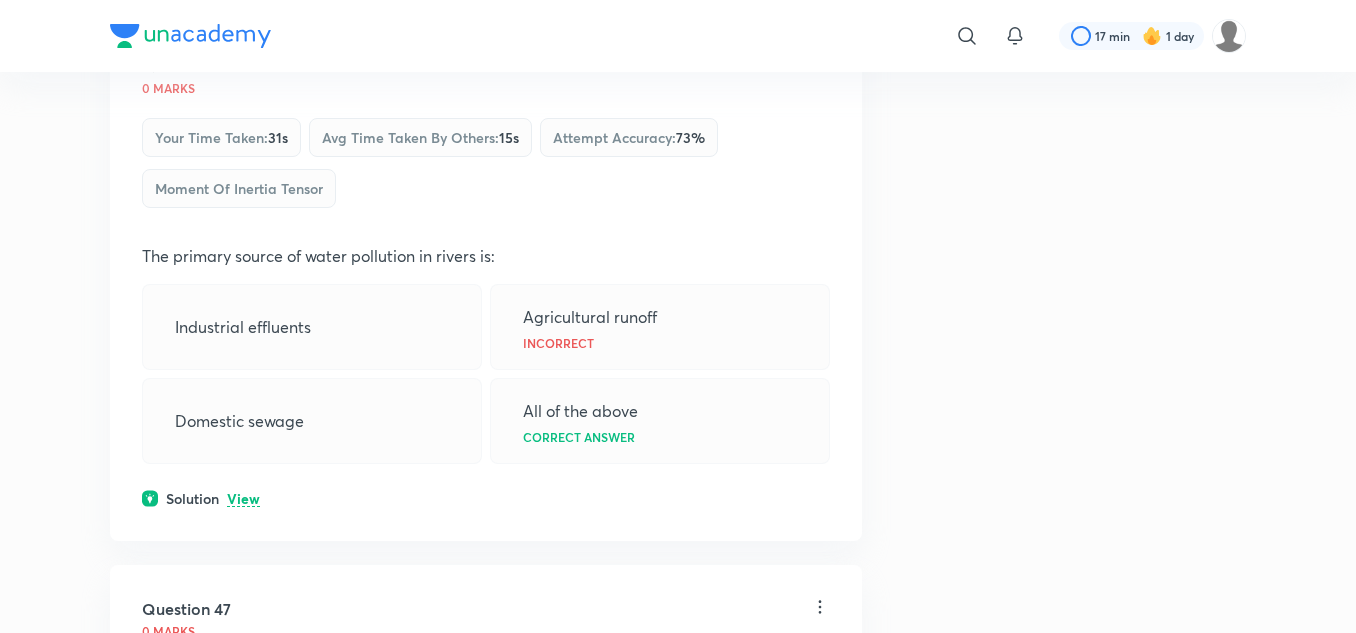 scroll, scrollTop: 30400, scrollLeft: 0, axis: vertical 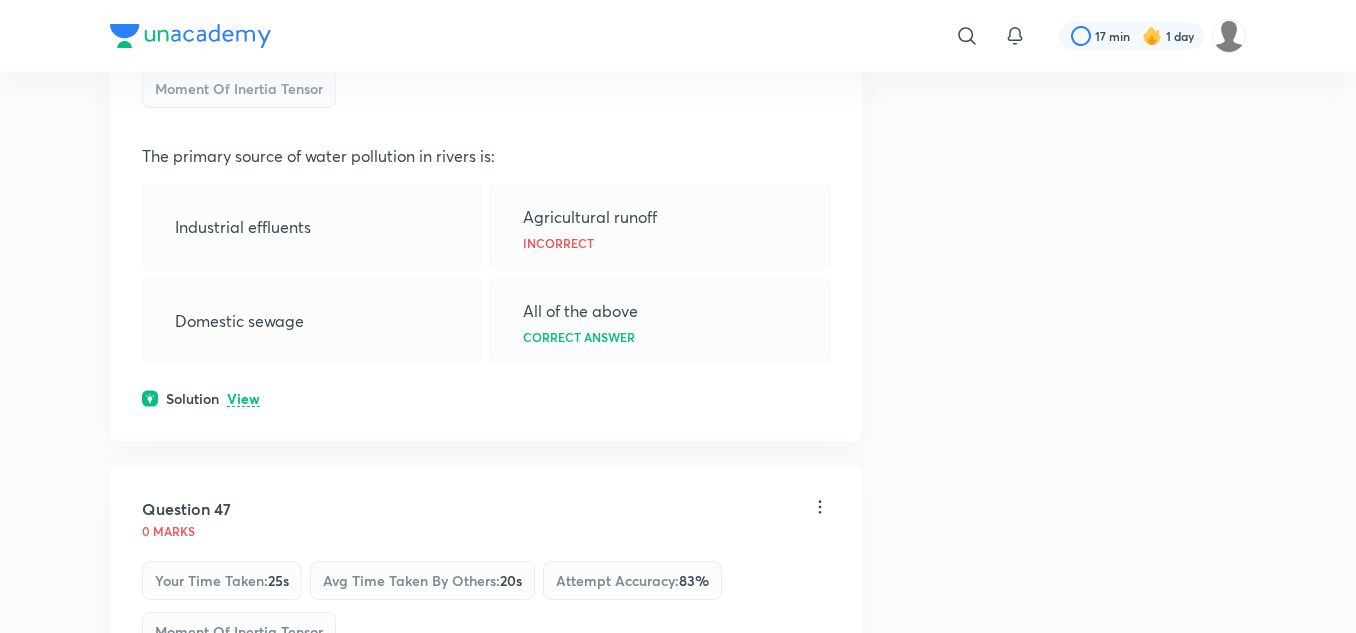 drag, startPoint x: 247, startPoint y: 514, endPoint x: 368, endPoint y: 504, distance: 121.41252 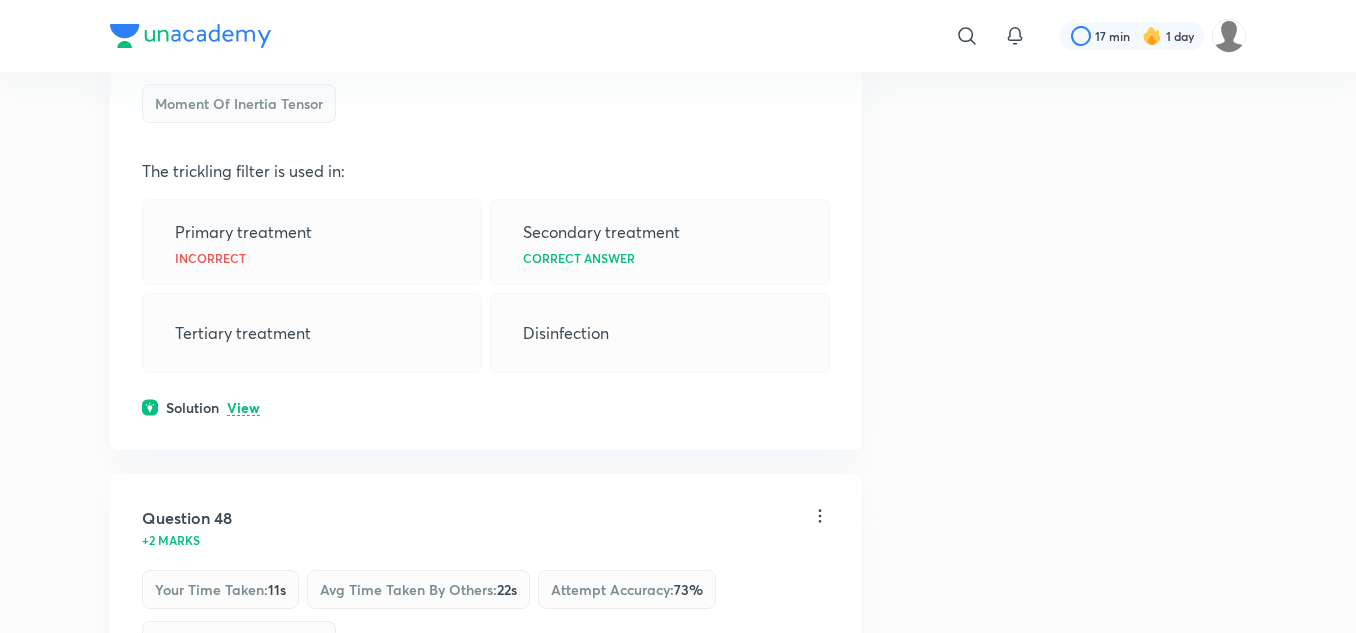 scroll, scrollTop: 31100, scrollLeft: 0, axis: vertical 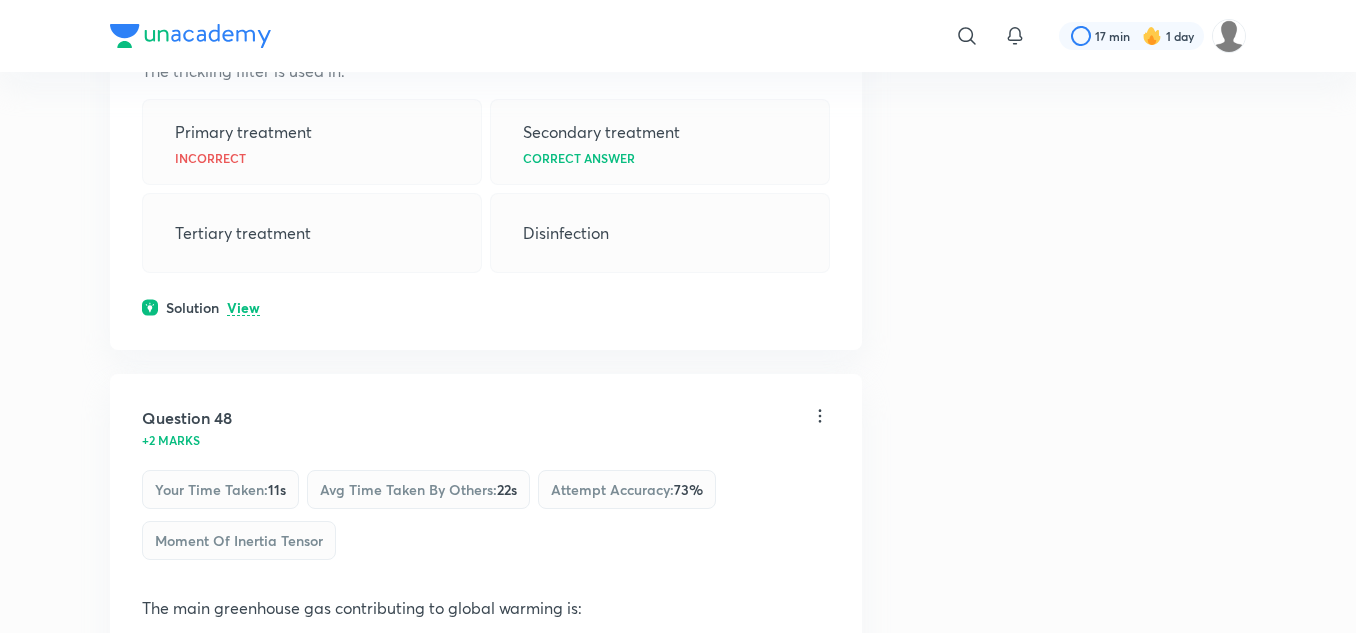 click on "View" at bounding box center [243, 308] 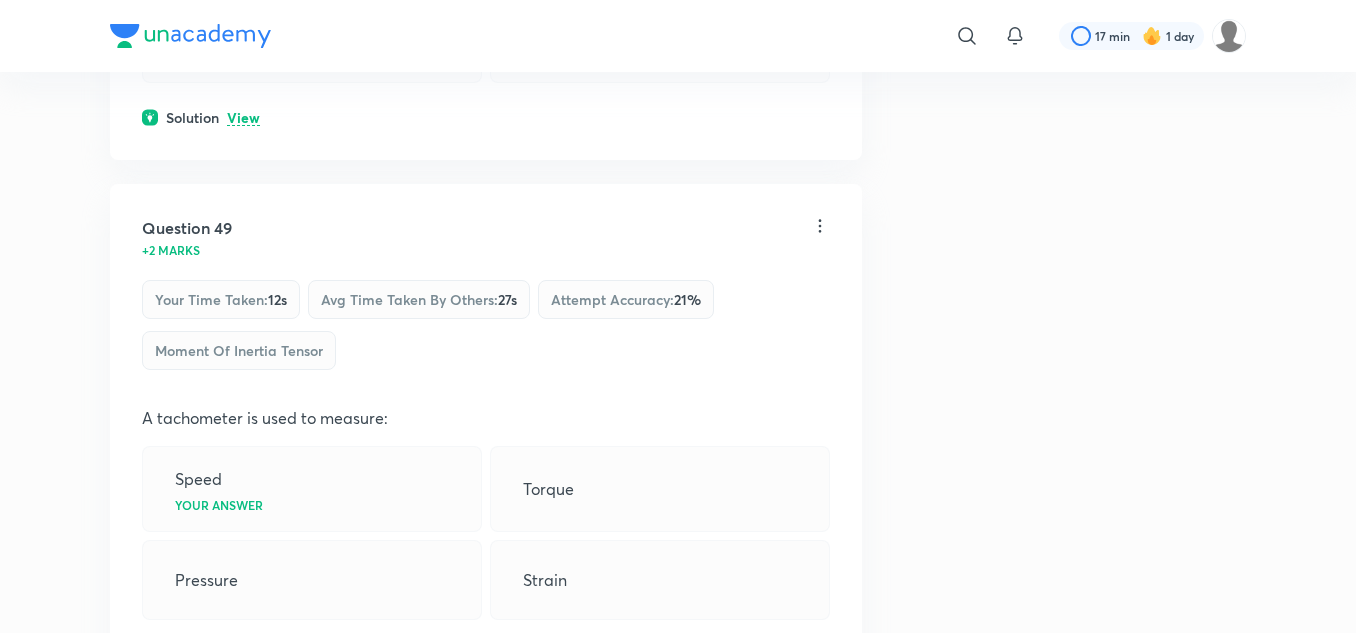scroll, scrollTop: 31900, scrollLeft: 0, axis: vertical 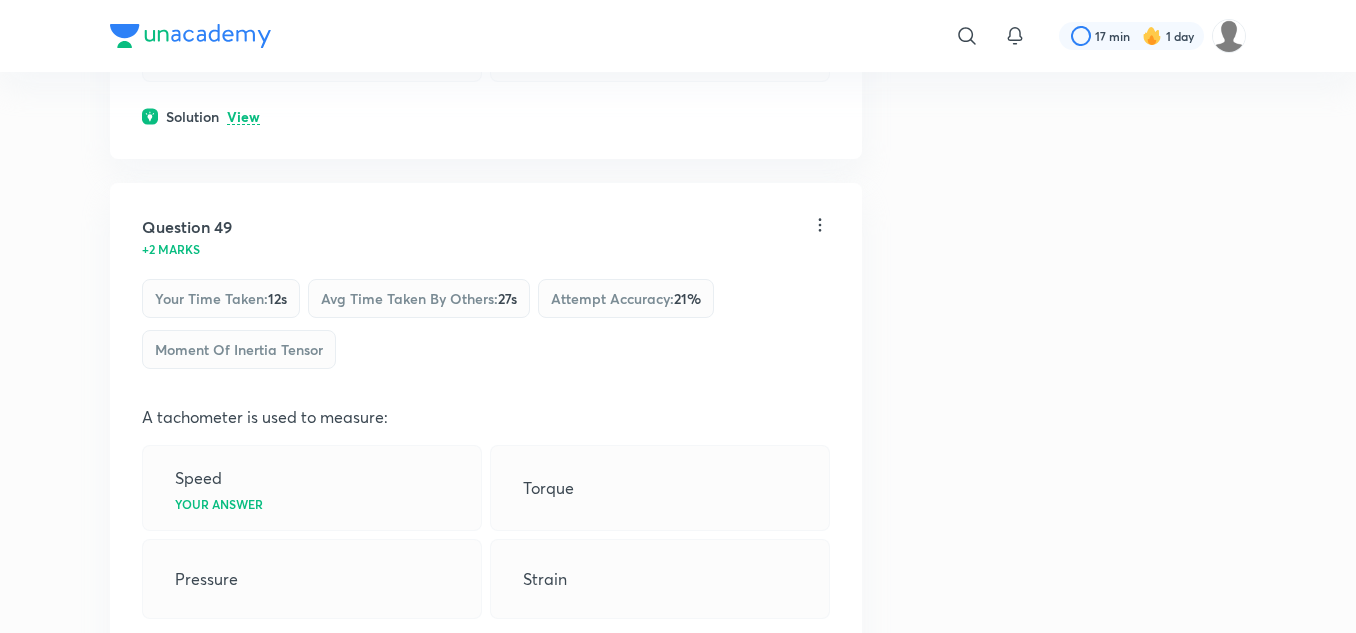 drag, startPoint x: 244, startPoint y: 238, endPoint x: 254, endPoint y: 246, distance: 12.806249 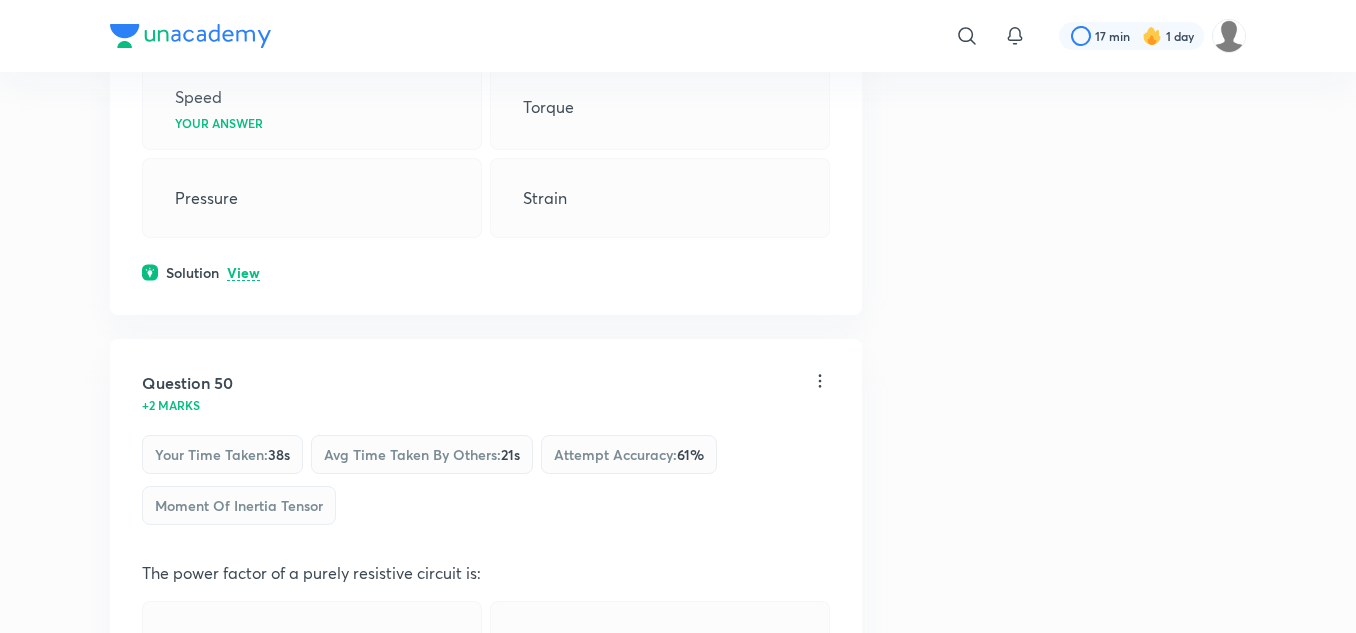 scroll, scrollTop: 32400, scrollLeft: 0, axis: vertical 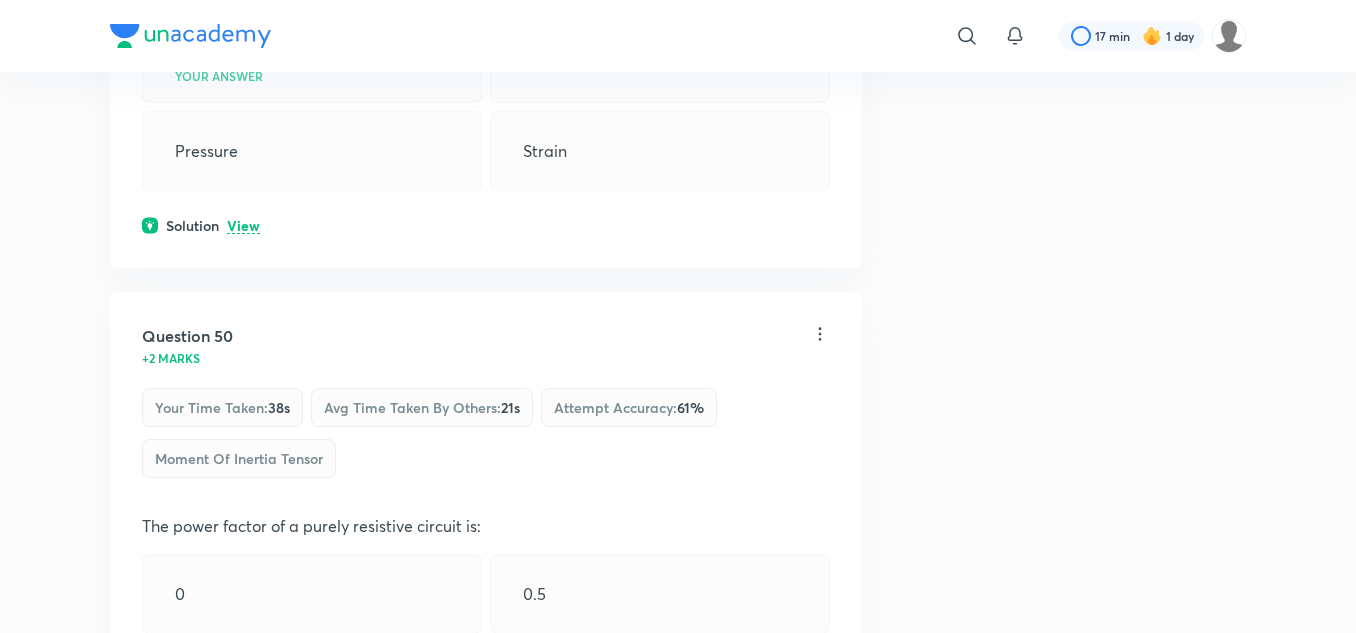 click on "View" at bounding box center [243, 226] 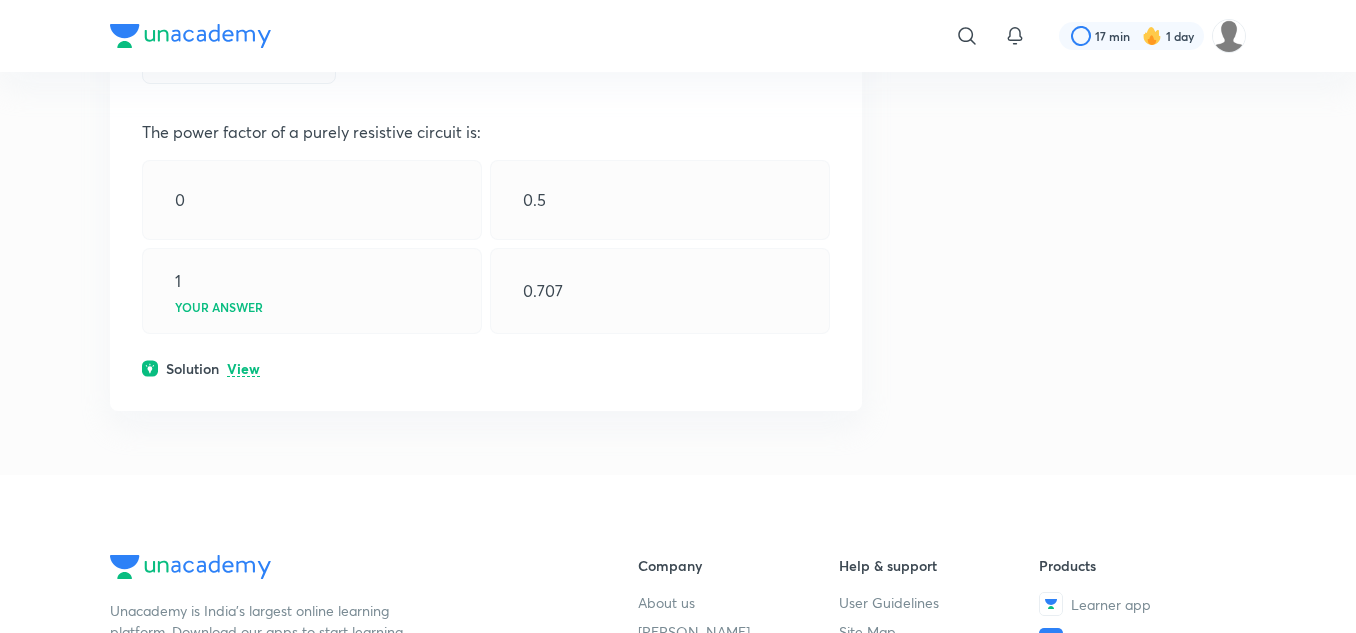scroll, scrollTop: 32900, scrollLeft: 0, axis: vertical 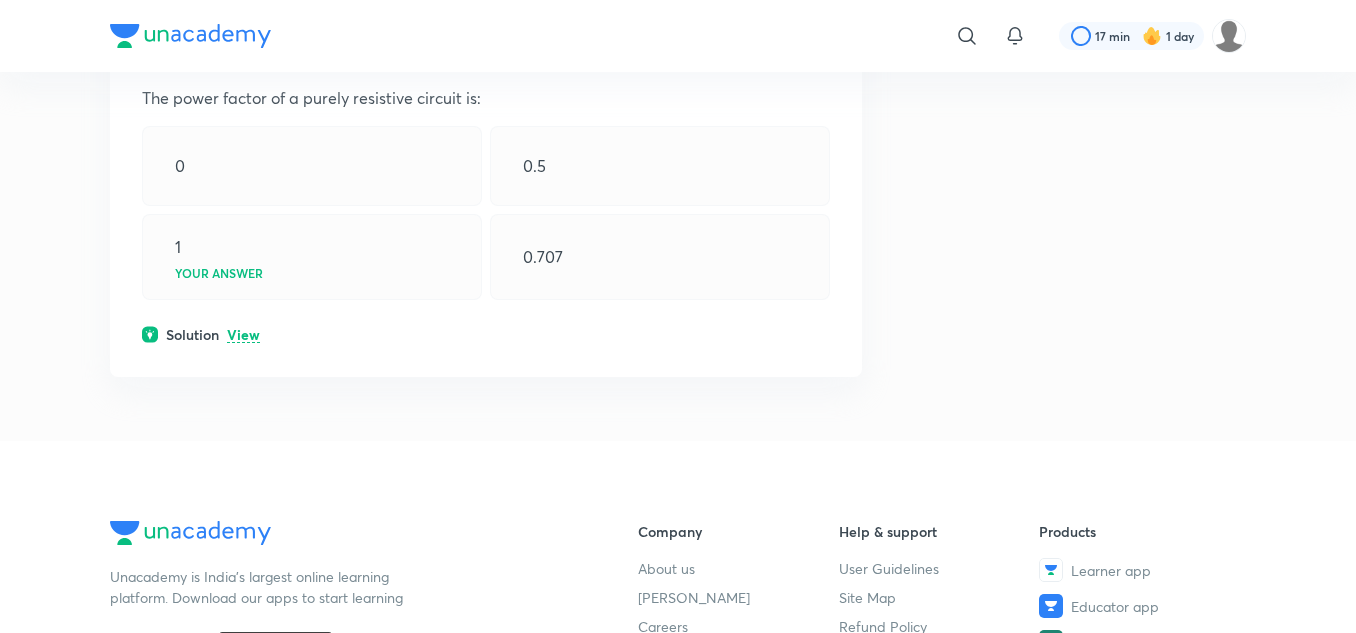 click on "View" at bounding box center (243, 335) 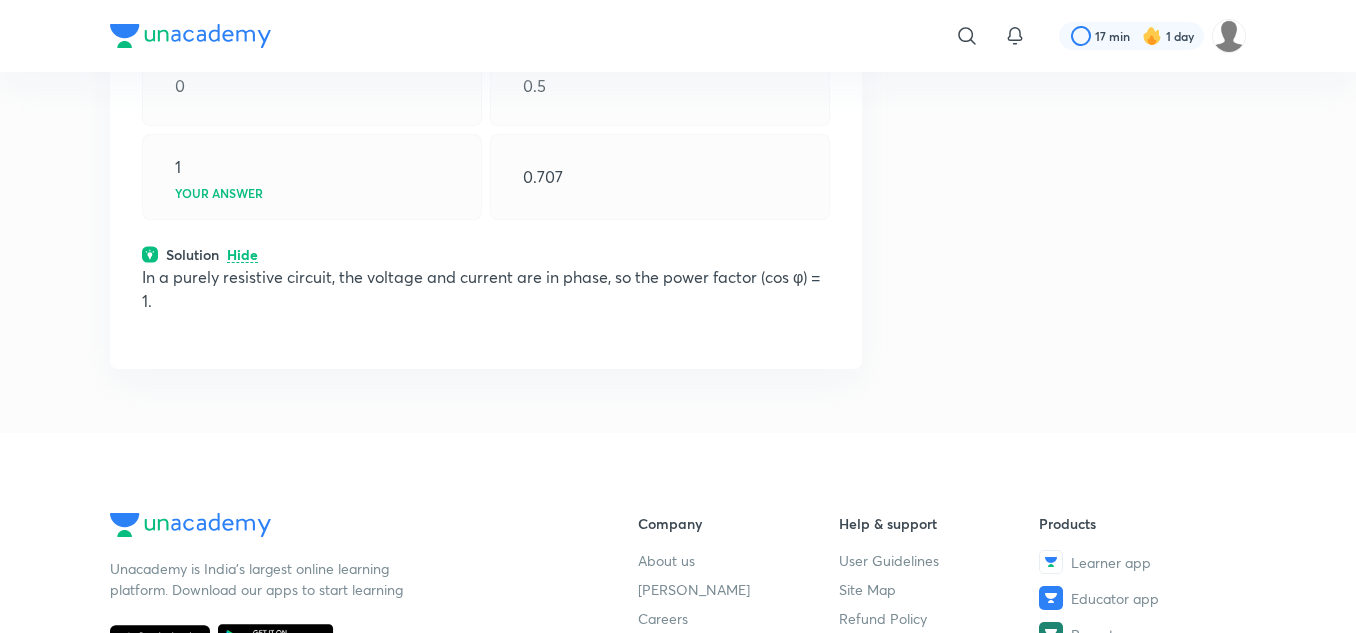 scroll, scrollTop: 32967, scrollLeft: 0, axis: vertical 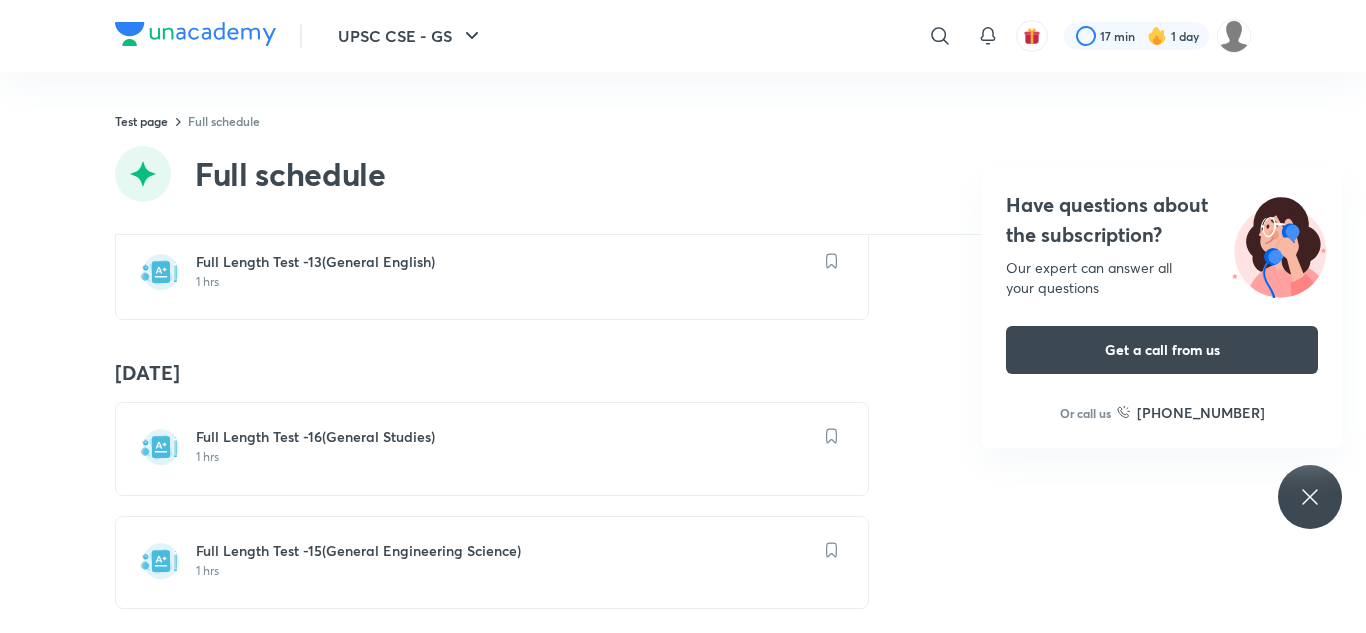 click on "Our expert can answer all your questions" at bounding box center (1162, 278) 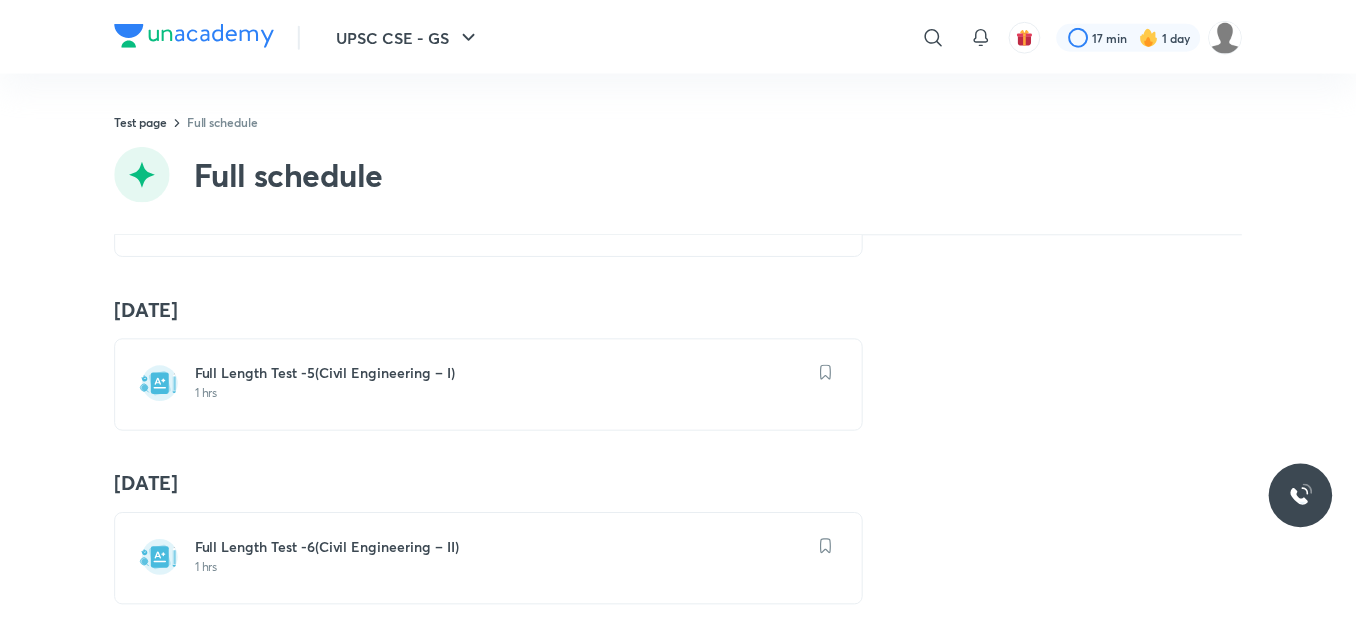 scroll, scrollTop: 700, scrollLeft: 0, axis: vertical 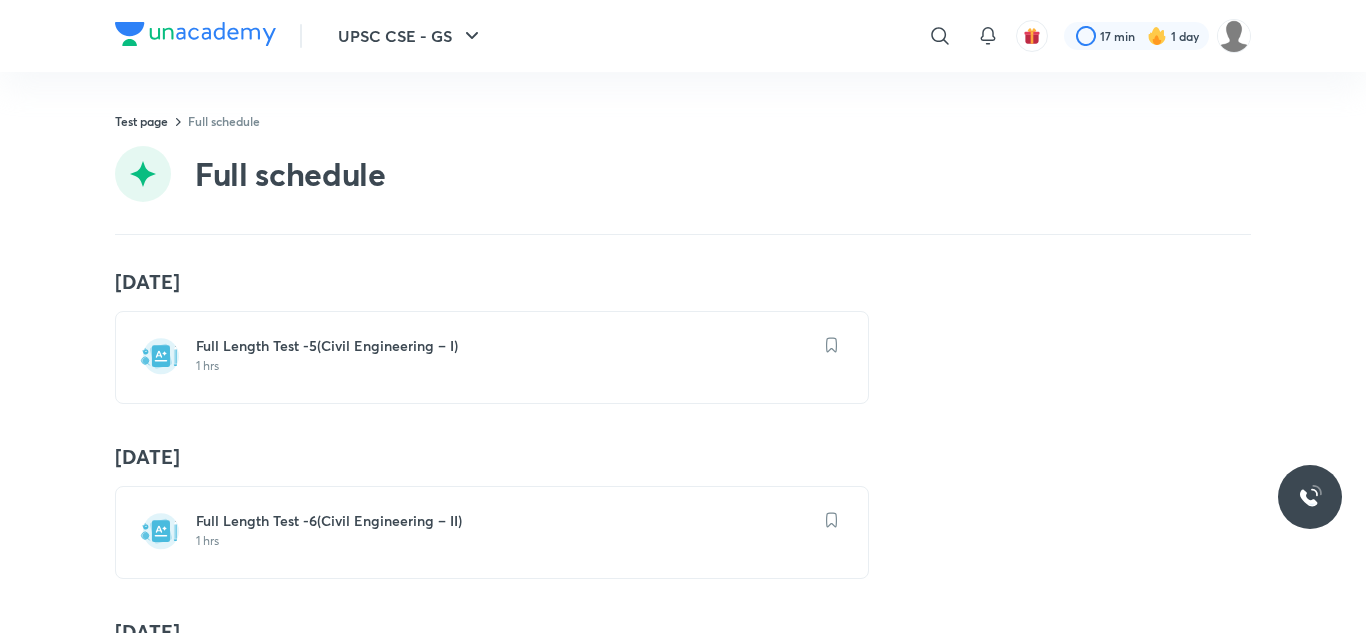 click on "Full Length Test -5(Civil Engineering – I)" at bounding box center [504, 346] 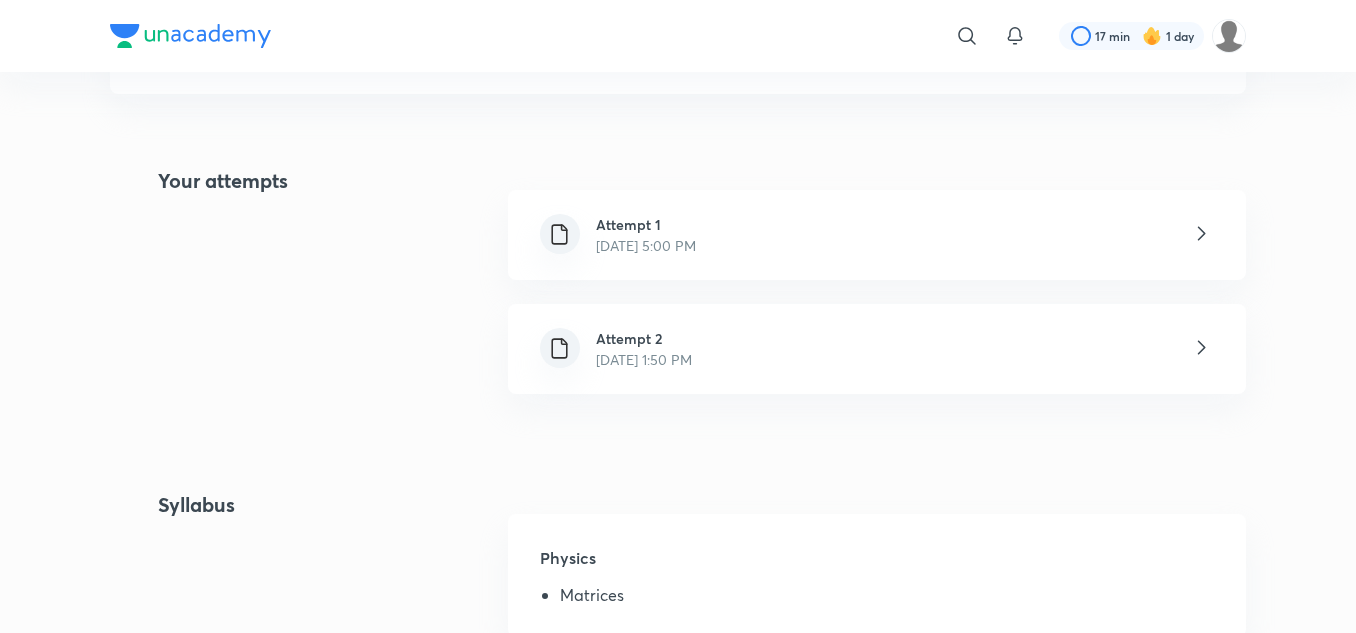 scroll, scrollTop: 400, scrollLeft: 0, axis: vertical 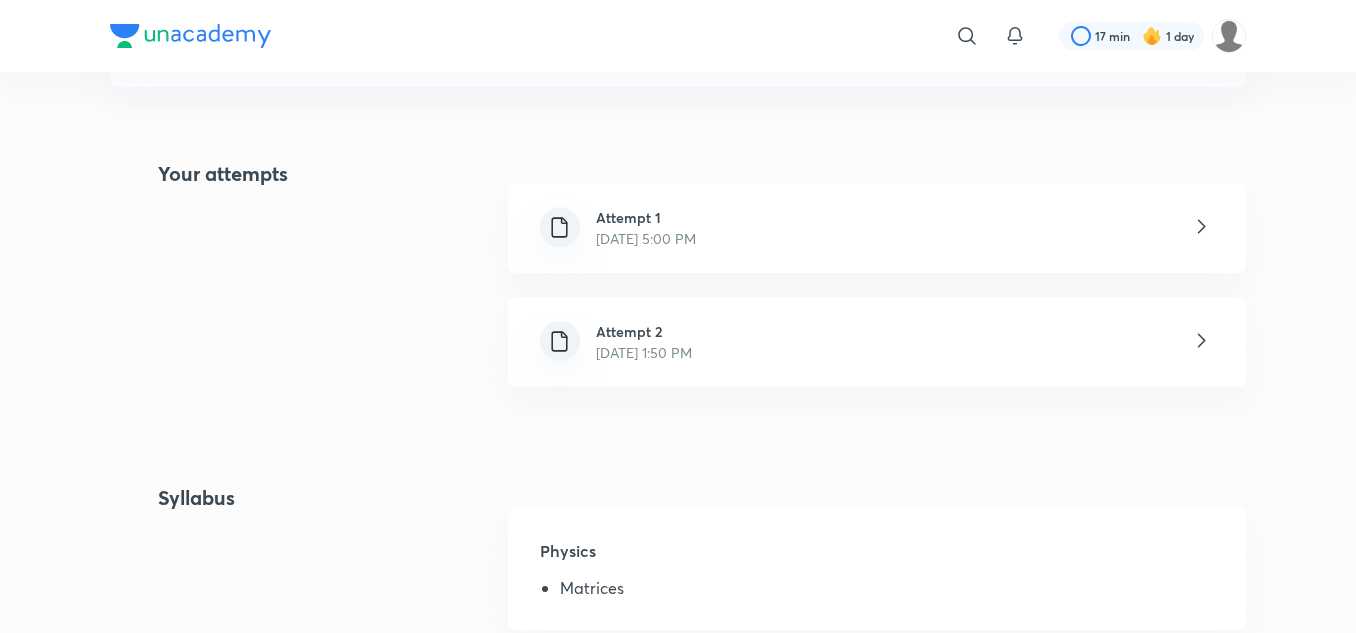 click 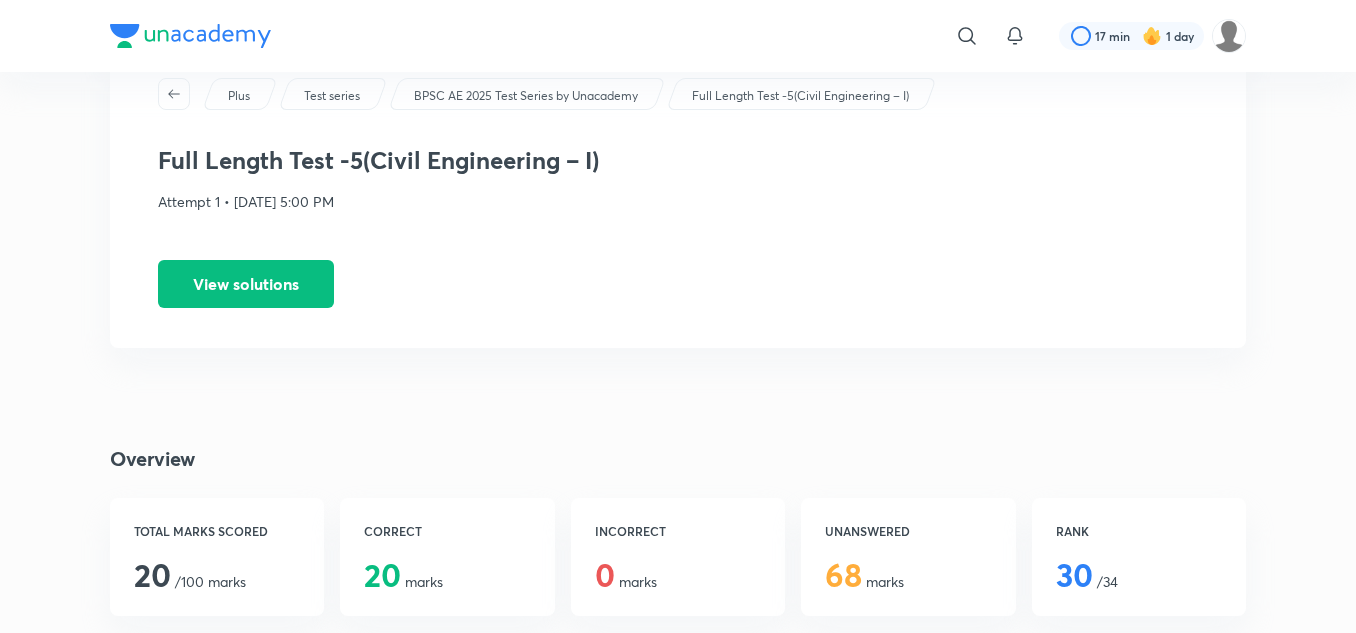scroll, scrollTop: 0, scrollLeft: 0, axis: both 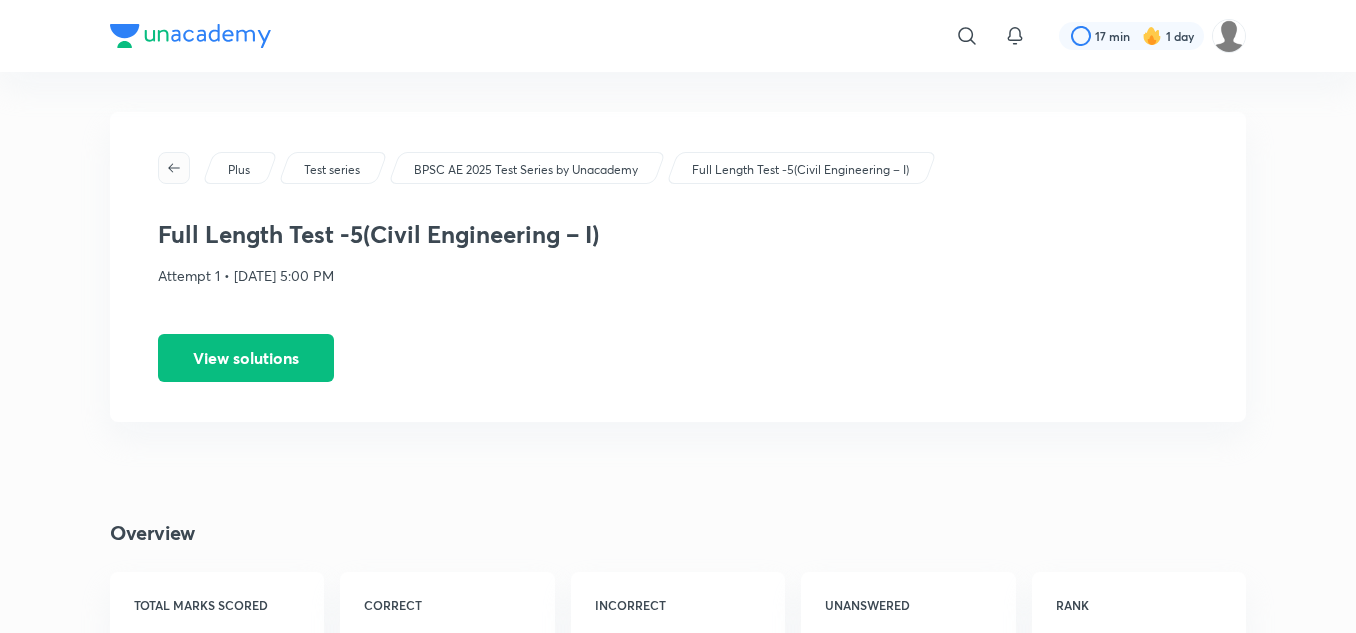 click 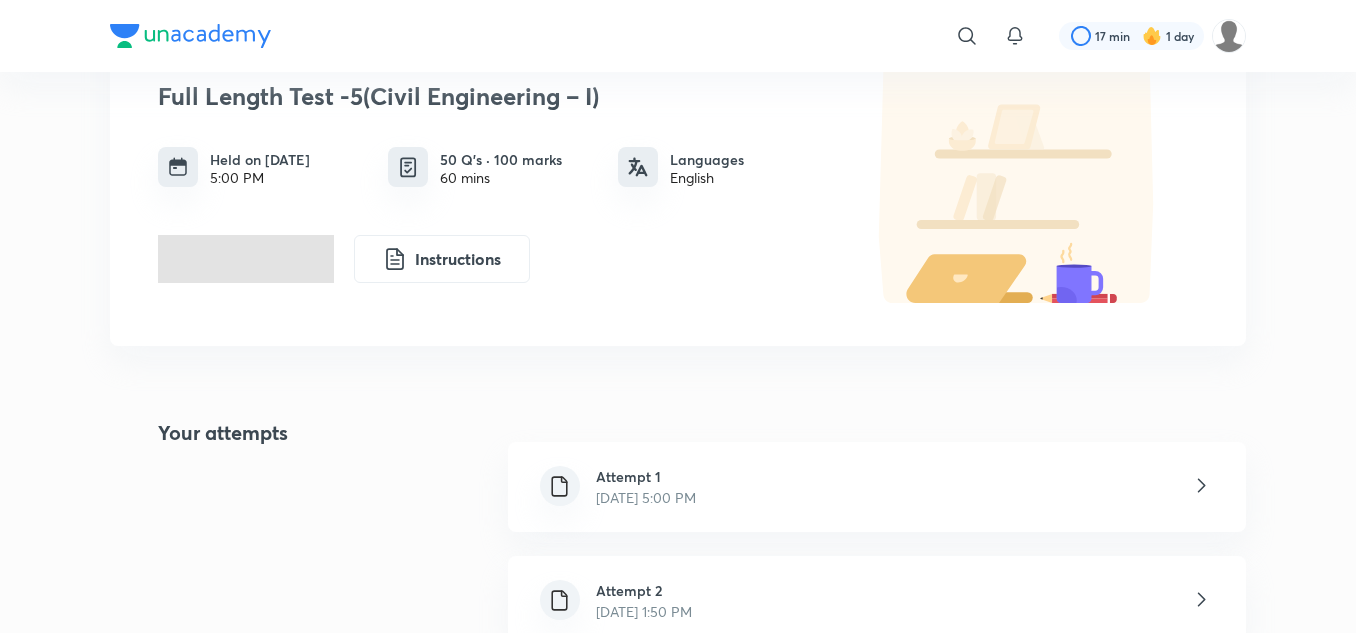 scroll, scrollTop: 300, scrollLeft: 0, axis: vertical 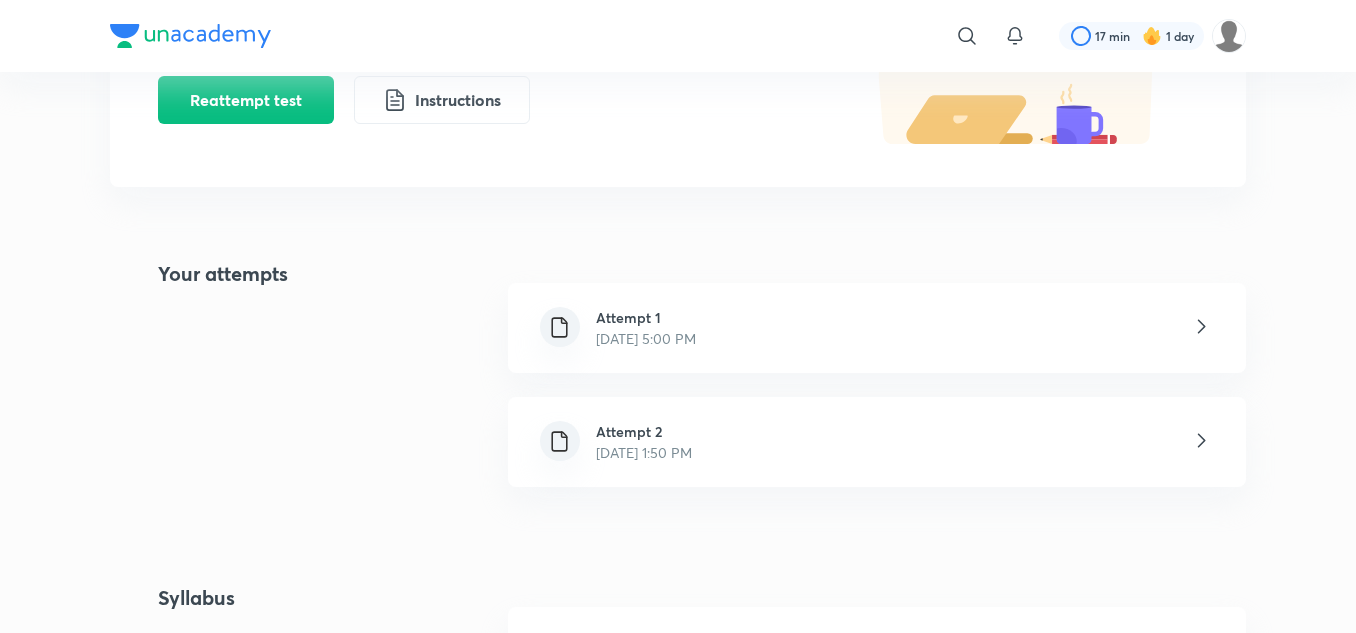 click 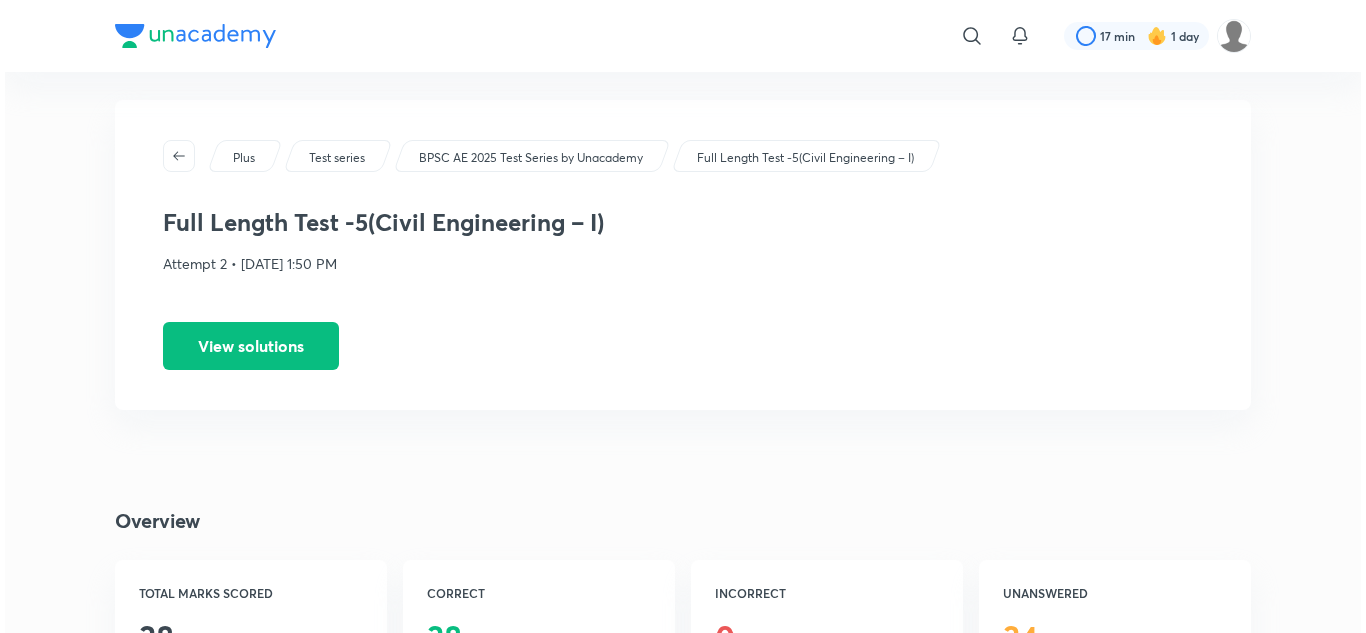 scroll, scrollTop: 0, scrollLeft: 0, axis: both 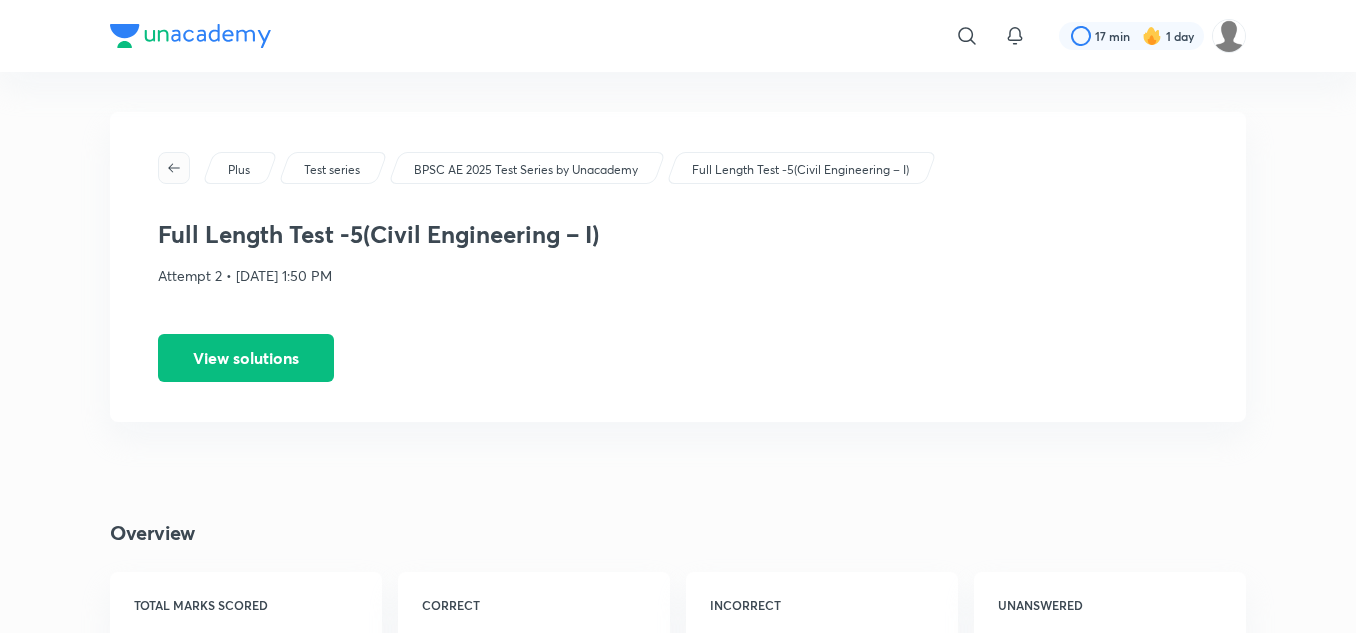 click 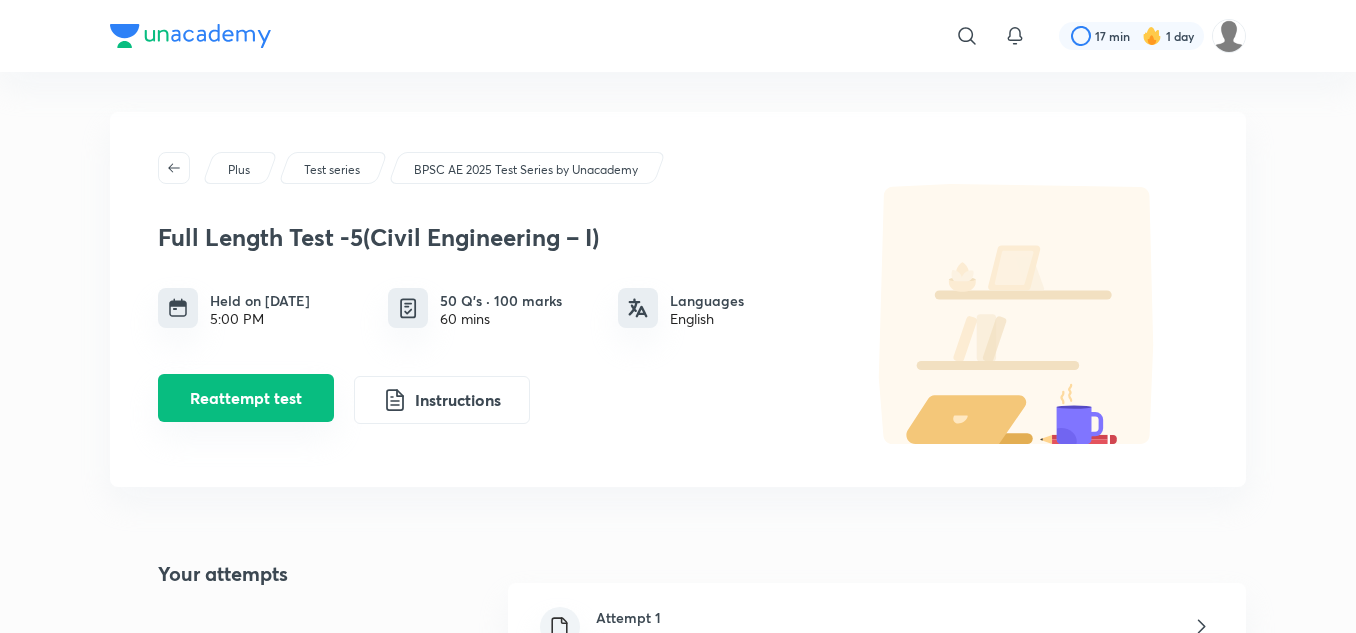 click on "Reattempt test" at bounding box center [246, 398] 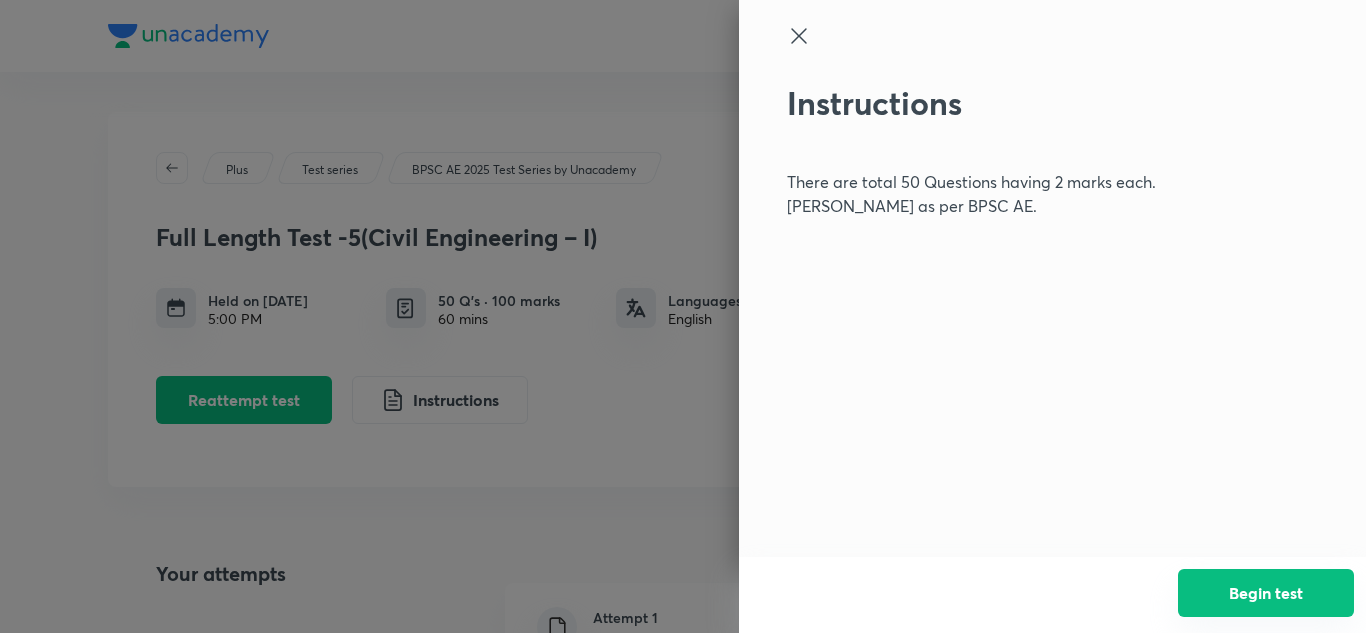 click on "Begin test" at bounding box center (1266, 593) 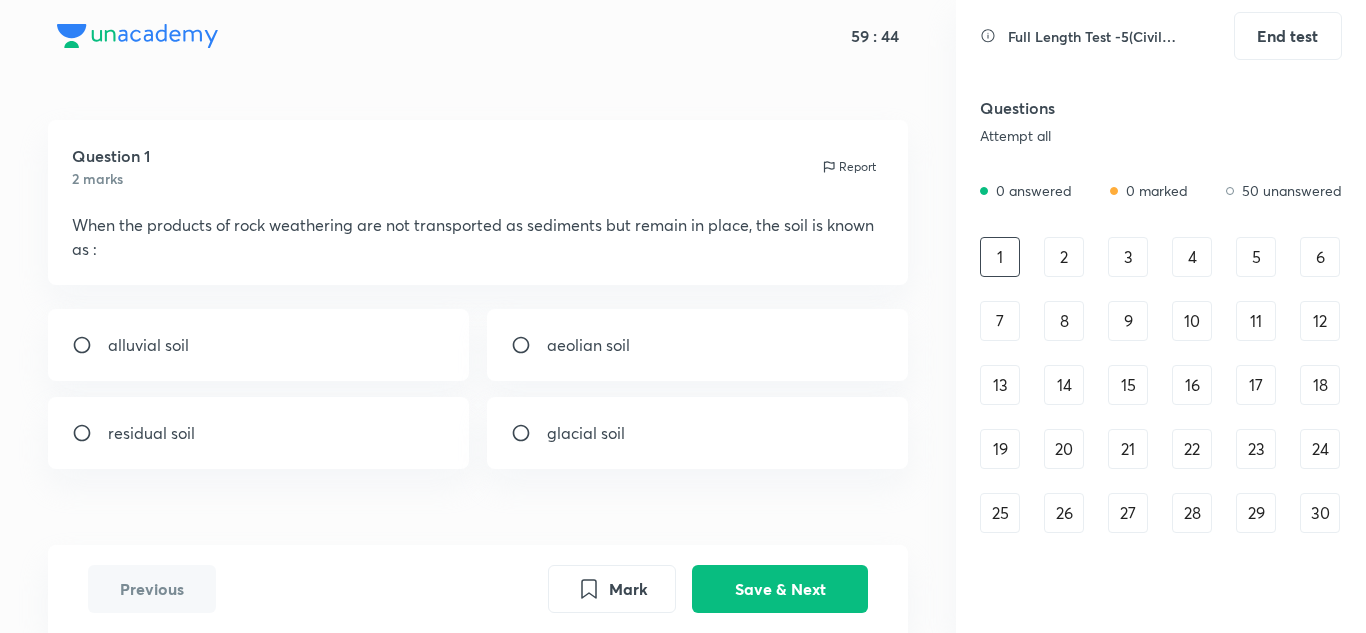click at bounding box center [90, 433] 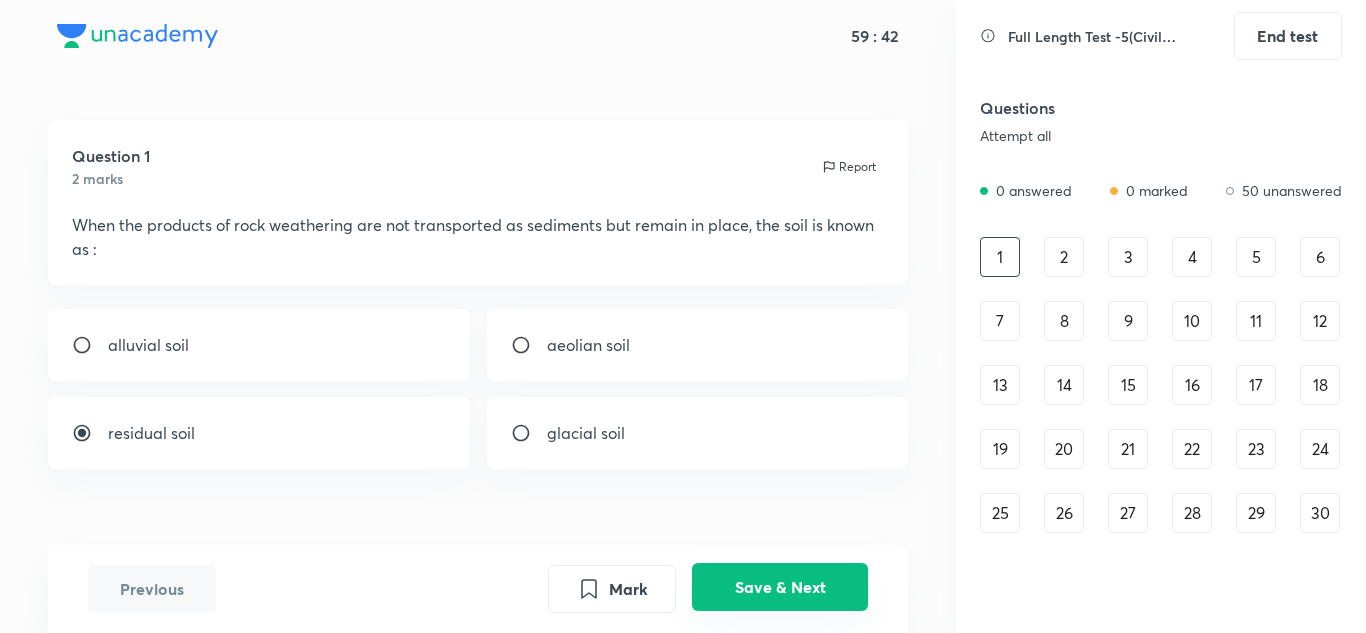 click on "Save & Next" at bounding box center [780, 587] 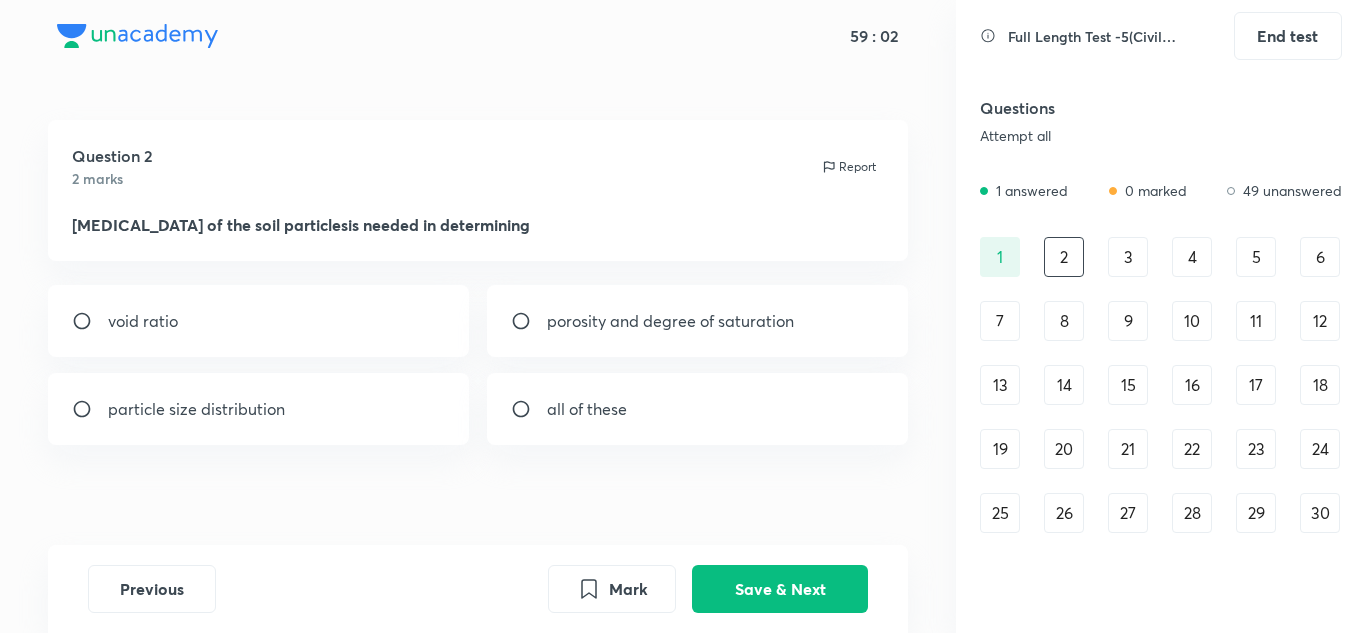 click on "Question 2 2 marks Report [MEDICAL_DATA] of the soil particlesis needed in determining void ratio porosity and degree of saturation particle size distribution all of these" at bounding box center [478, 342] 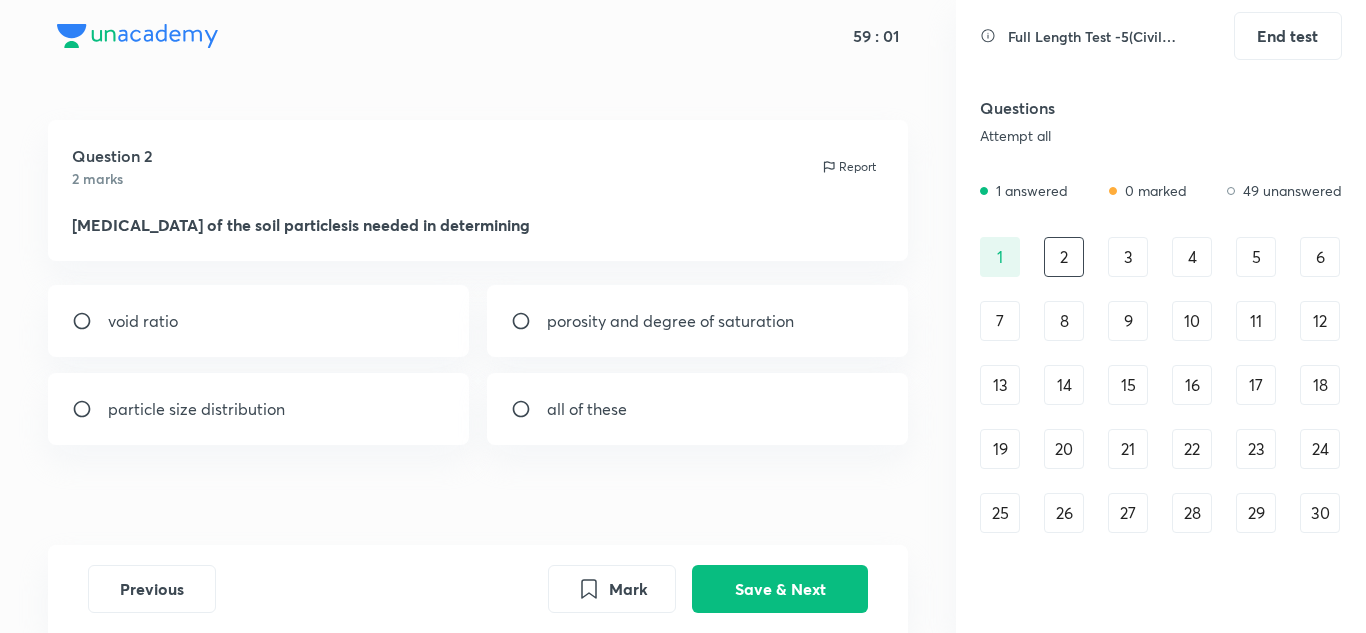 click at bounding box center (529, 409) 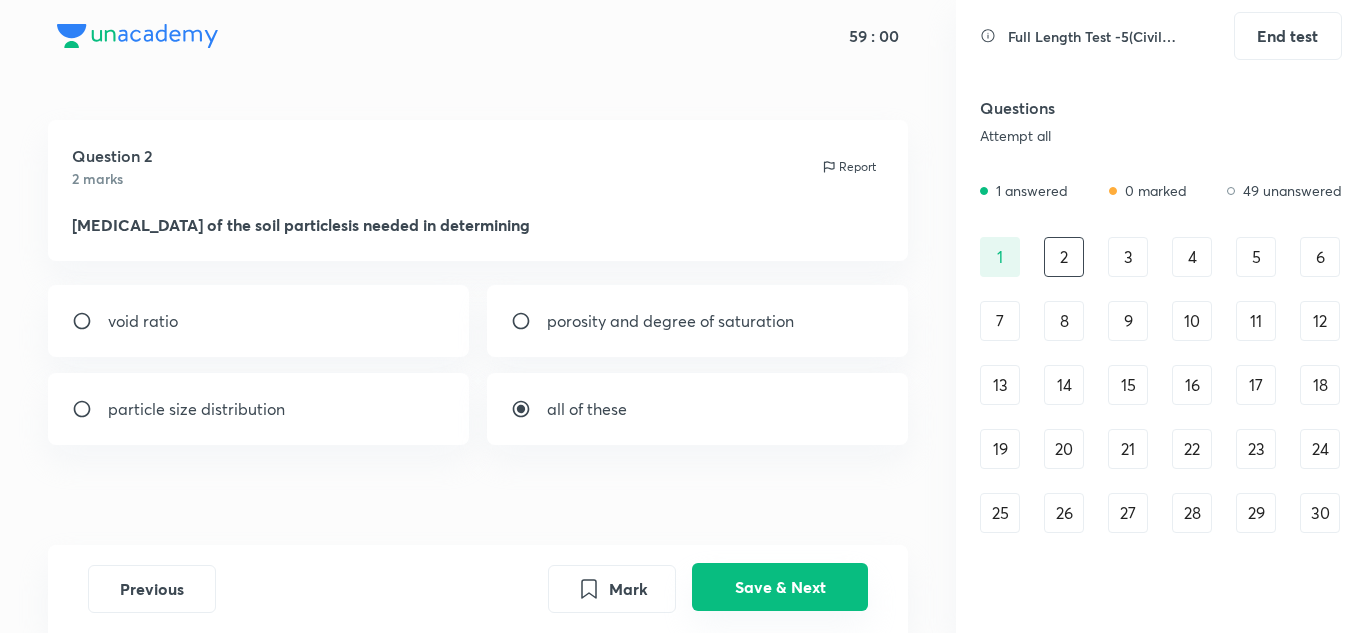 click on "Save & Next" at bounding box center (780, 587) 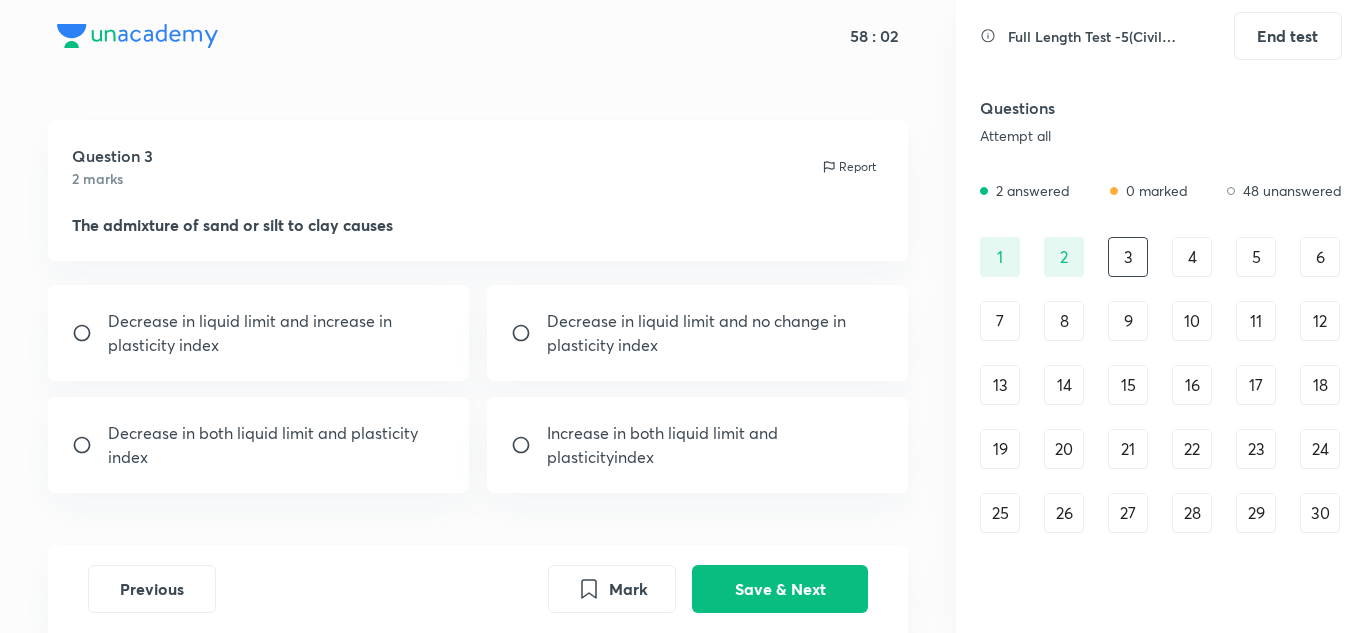drag, startPoint x: 240, startPoint y: 460, endPoint x: 351, endPoint y: 480, distance: 112.78741 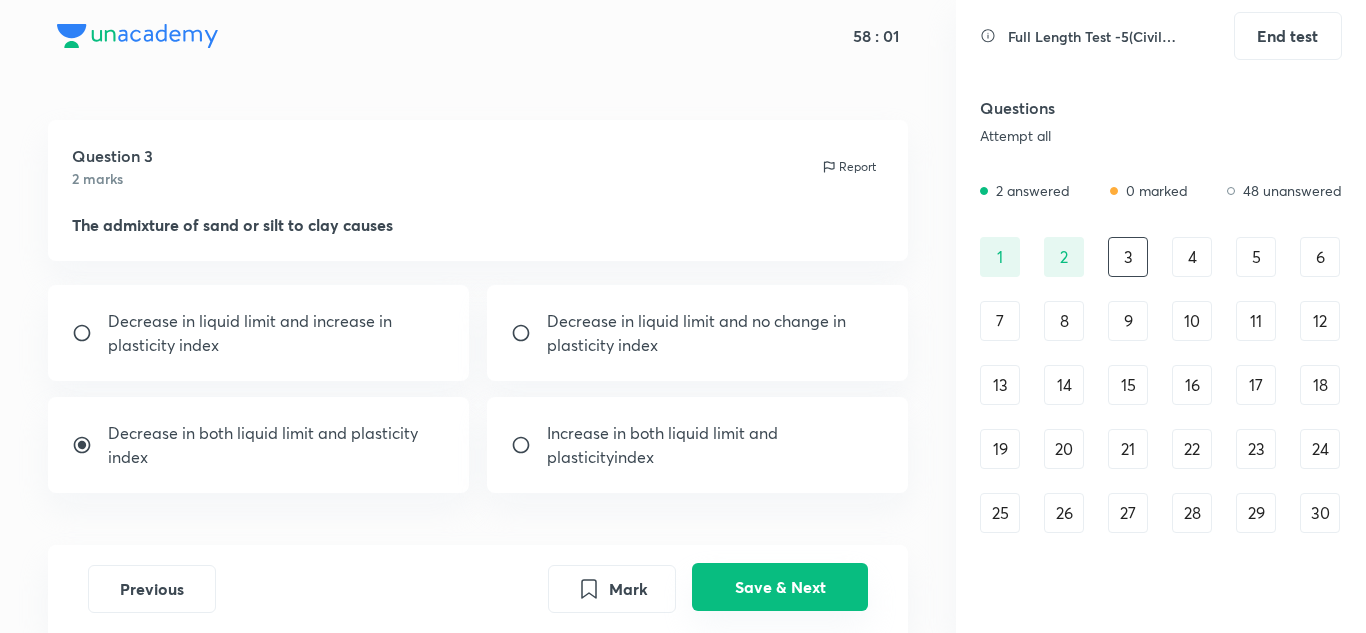drag, startPoint x: 752, startPoint y: 585, endPoint x: 732, endPoint y: 583, distance: 20.09975 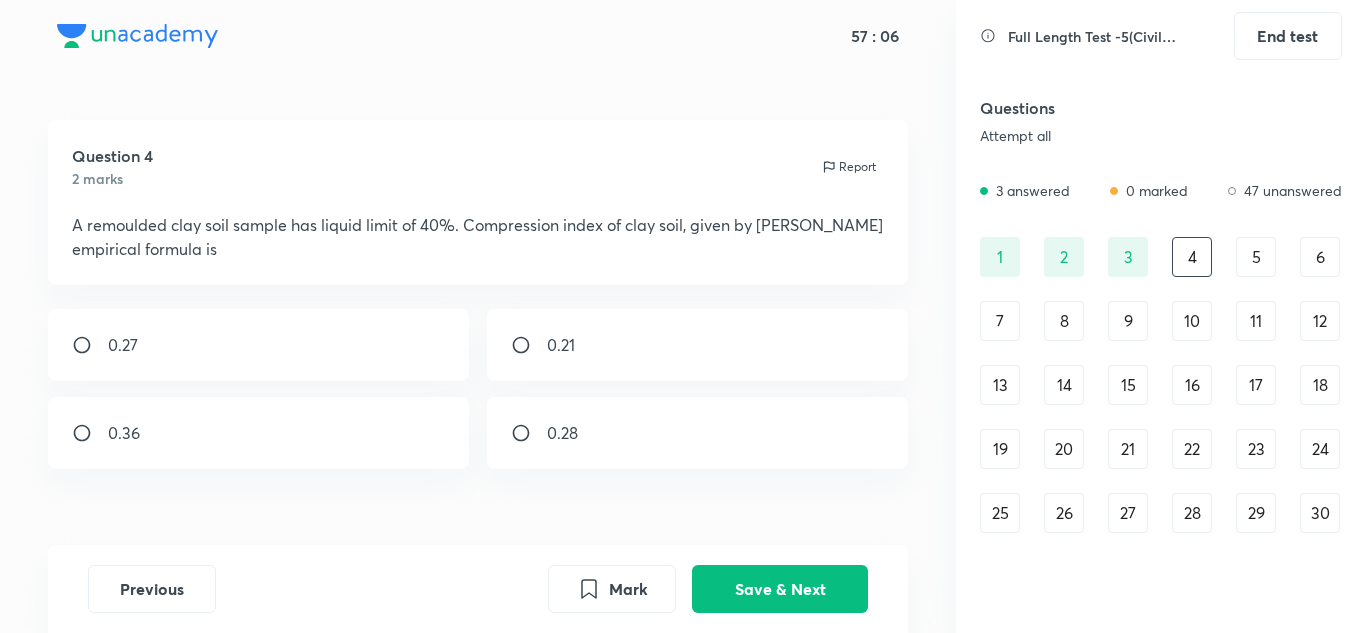 click on "0.36" at bounding box center [259, 433] 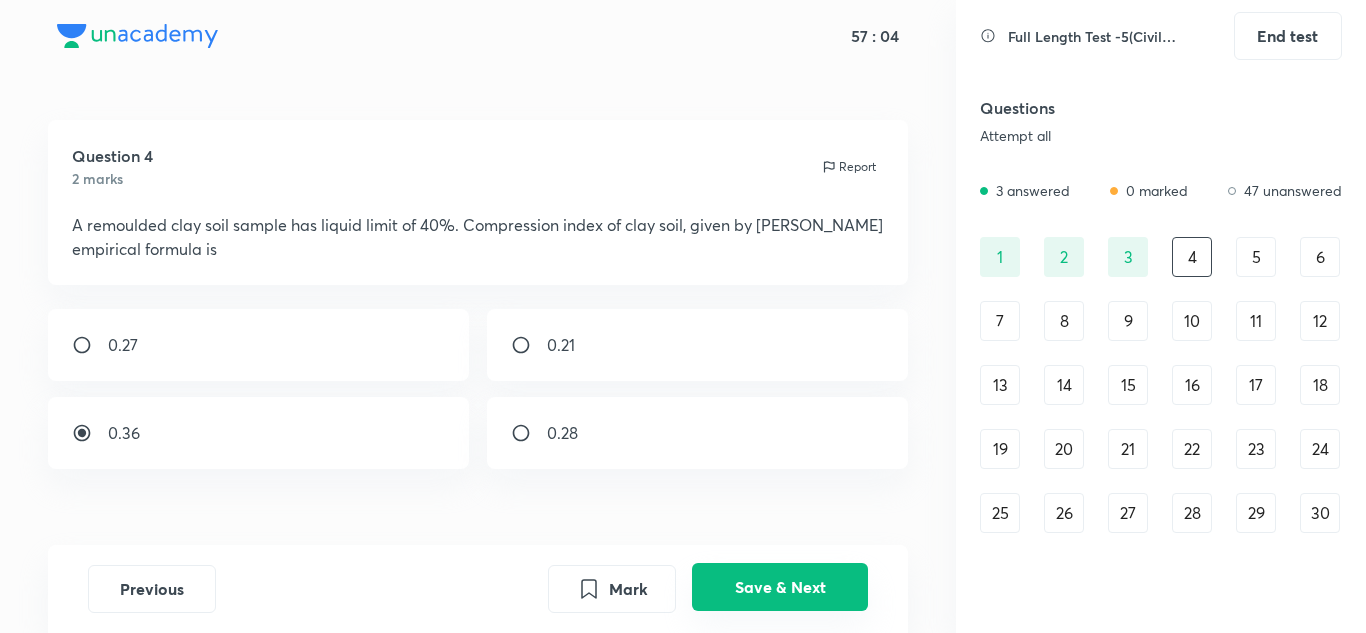 click on "Save & Next" at bounding box center [780, 587] 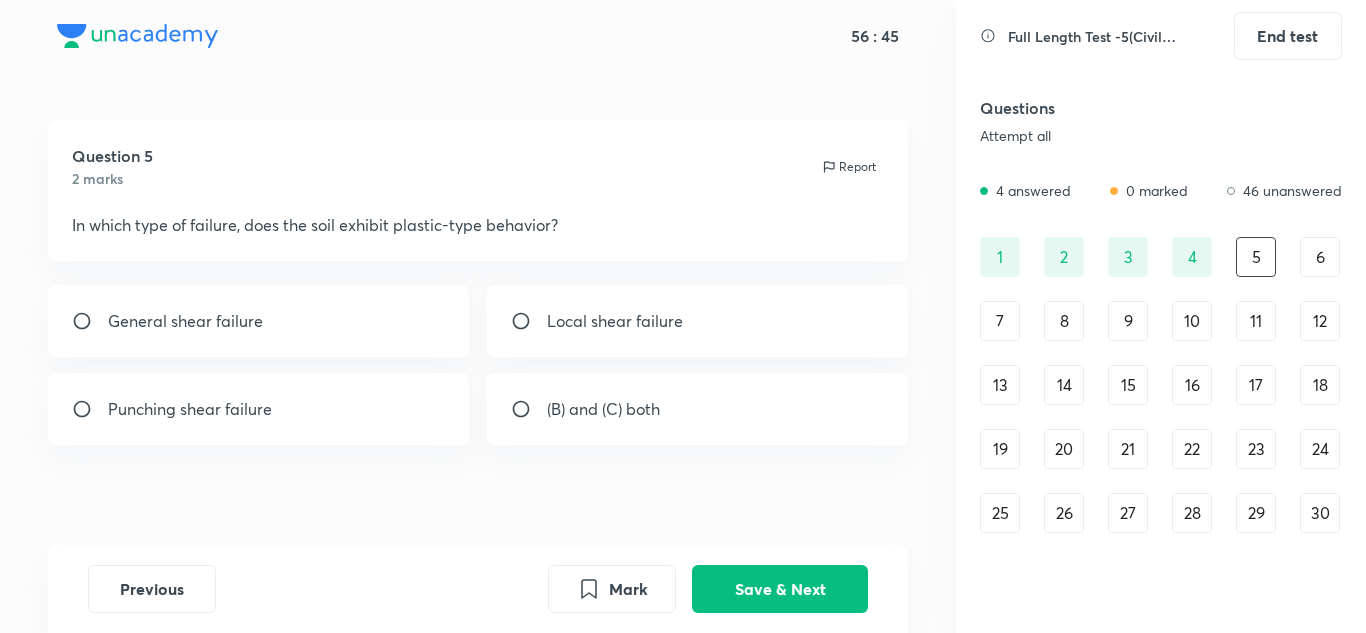 click on "General shear failure" at bounding box center (185, 321) 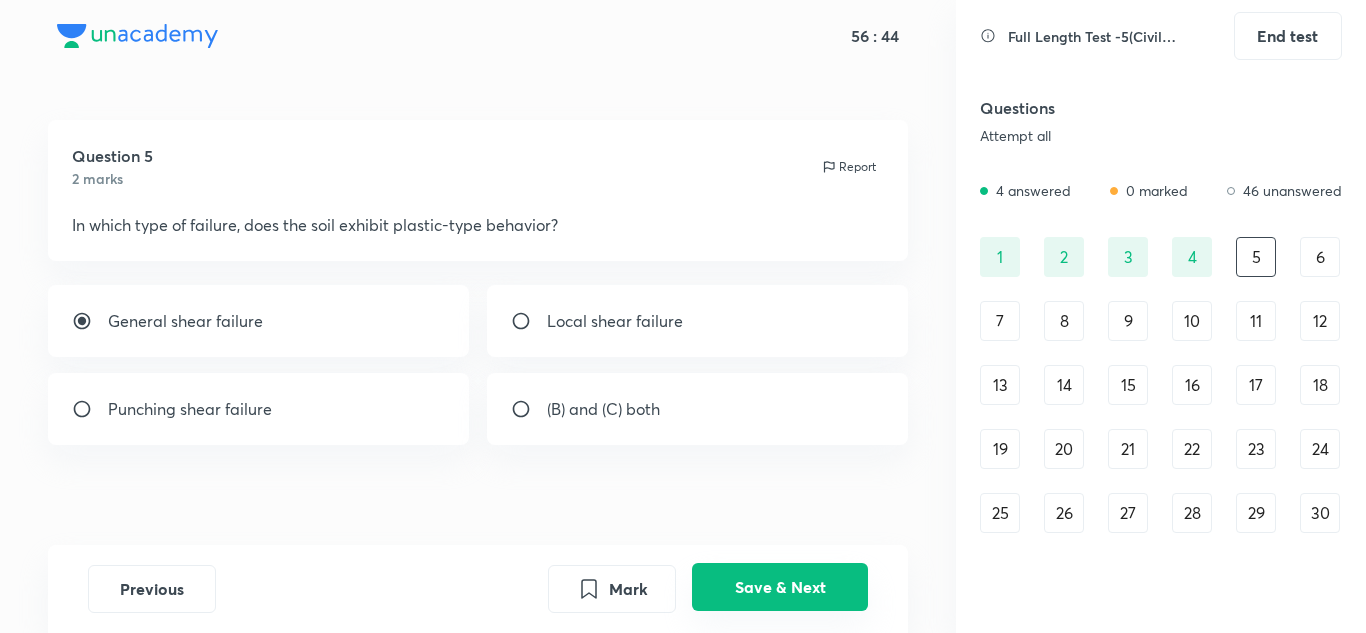click on "Save & Next" at bounding box center (780, 587) 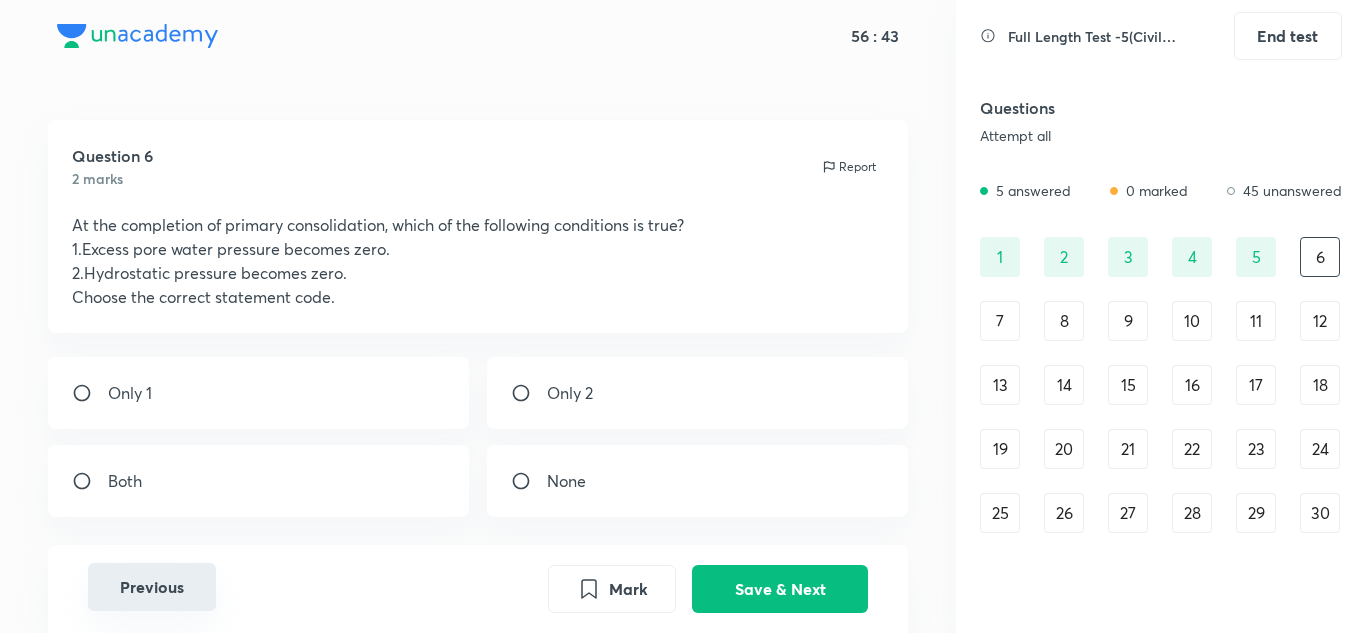 click on "Previous" at bounding box center (152, 587) 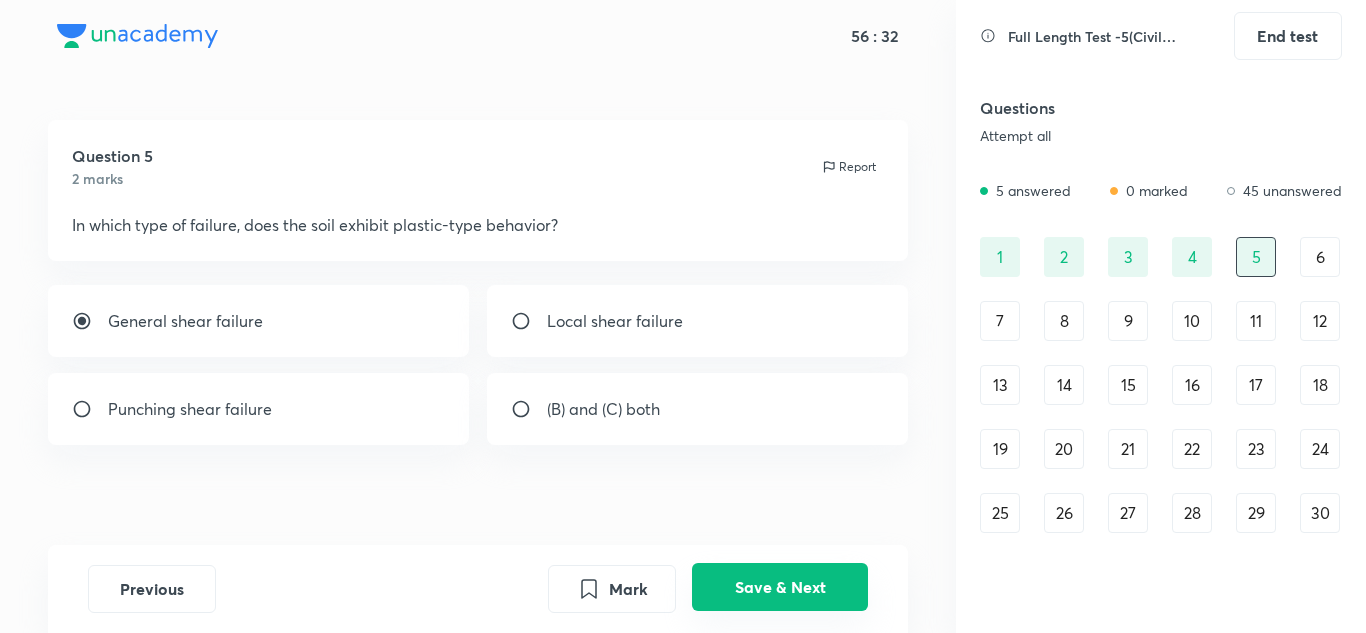 drag, startPoint x: 760, startPoint y: 591, endPoint x: 738, endPoint y: 569, distance: 31.112698 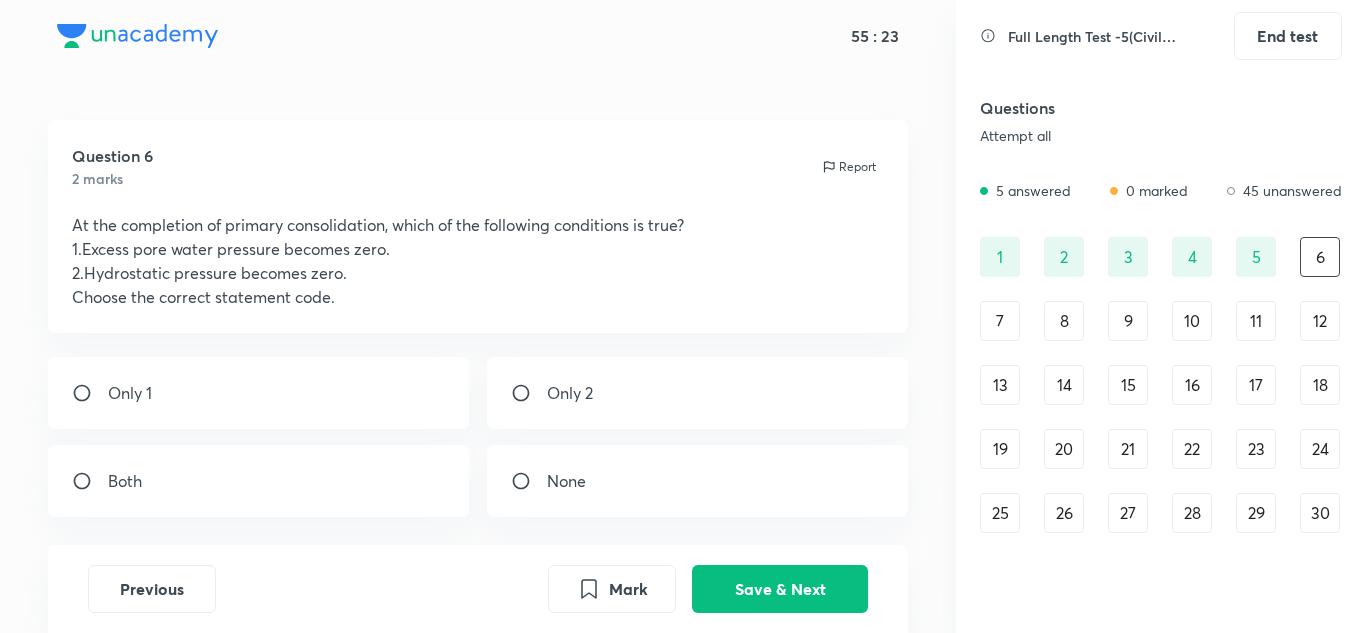 click on "Both" at bounding box center [259, 481] 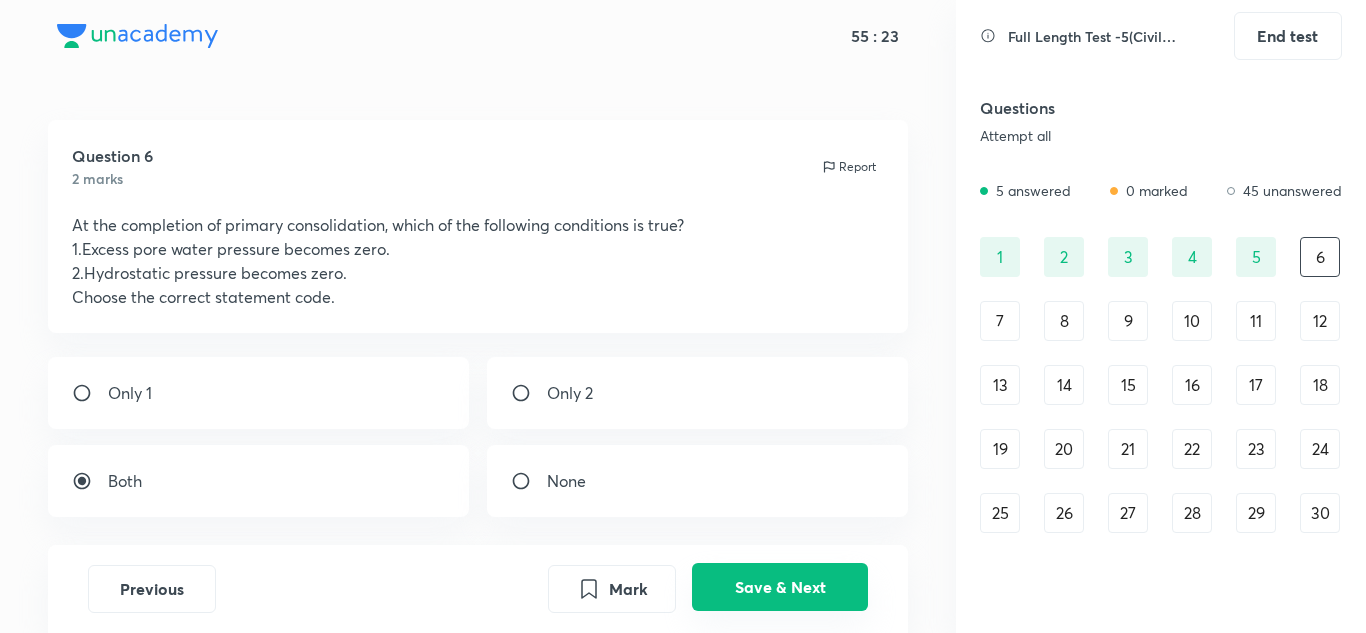 click on "Save & Next" at bounding box center (780, 587) 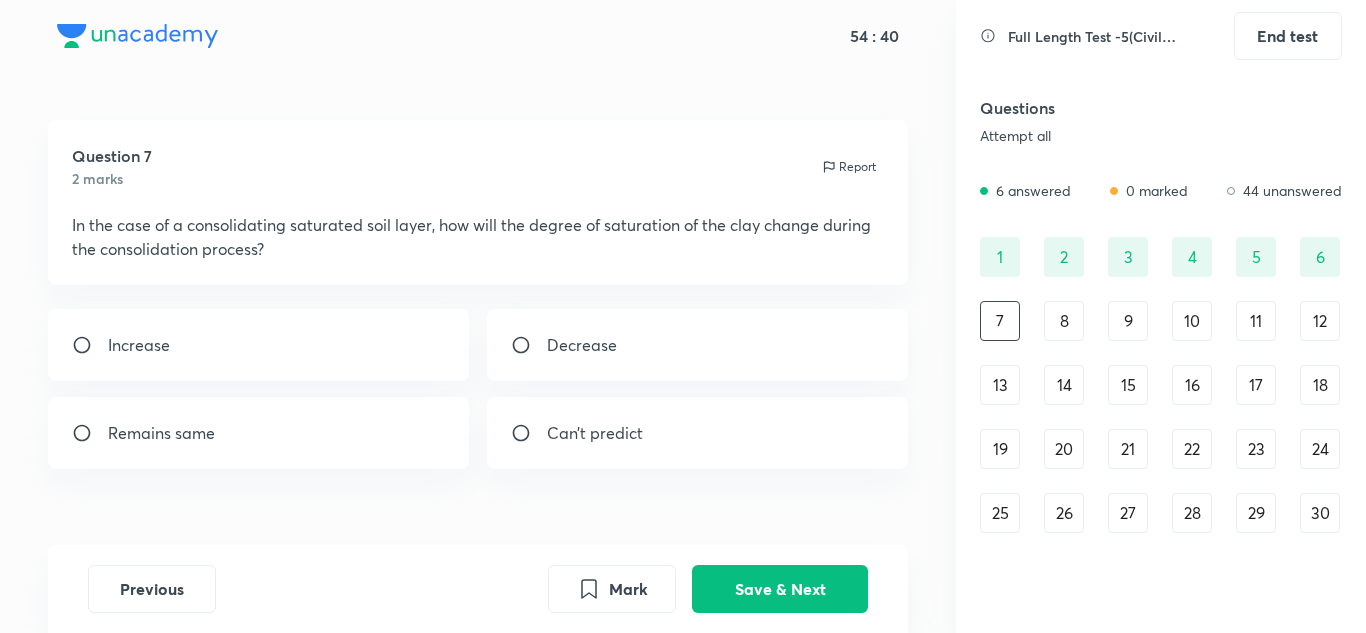 click on "Remains same" at bounding box center (259, 433) 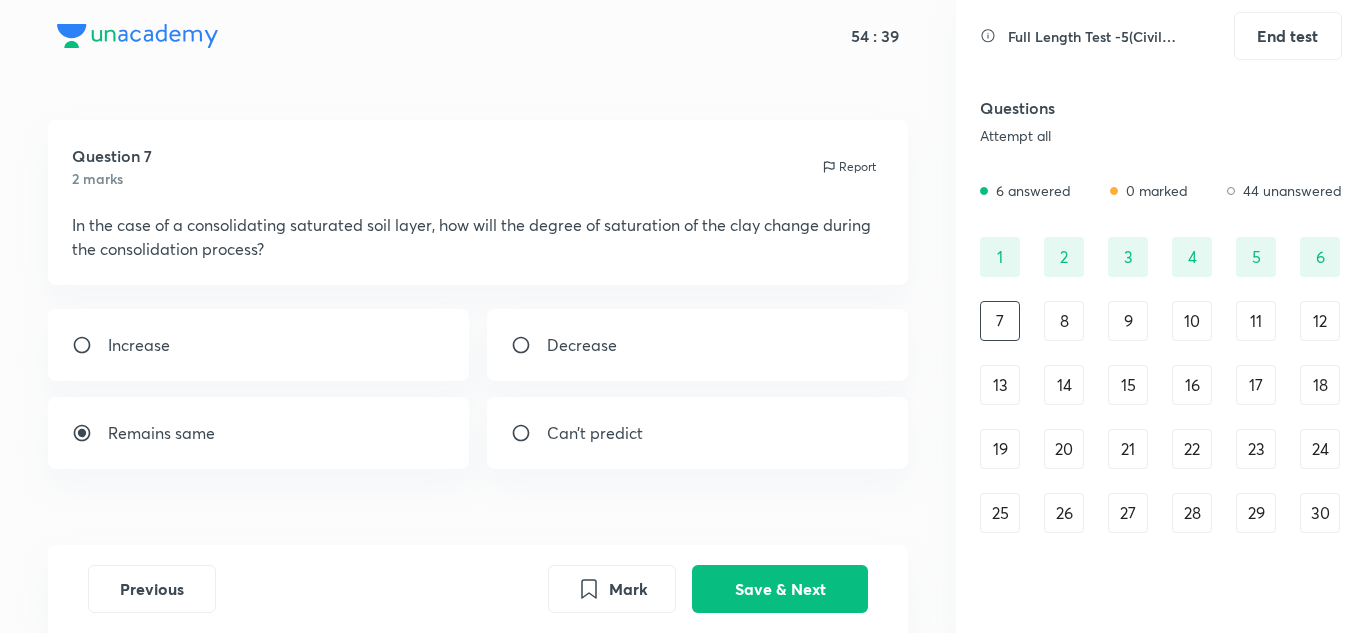 drag, startPoint x: 738, startPoint y: 578, endPoint x: 649, endPoint y: 557, distance: 91.44397 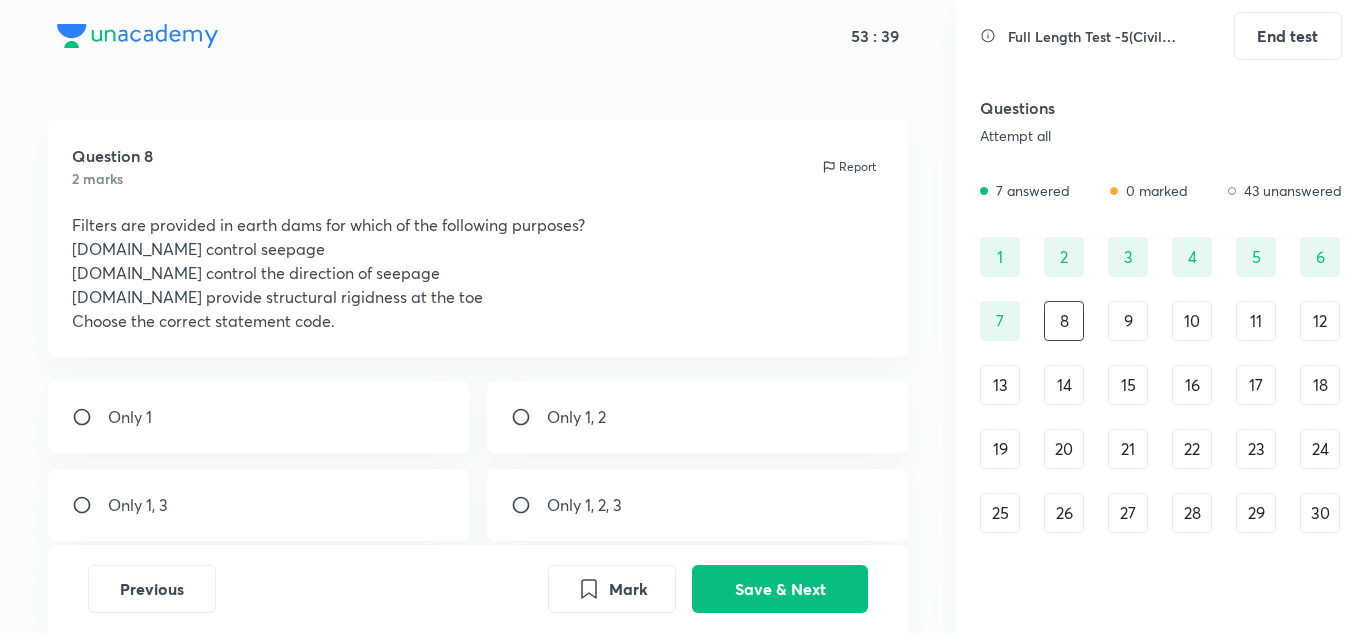 click on "Only 1, 2" at bounding box center (576, 417) 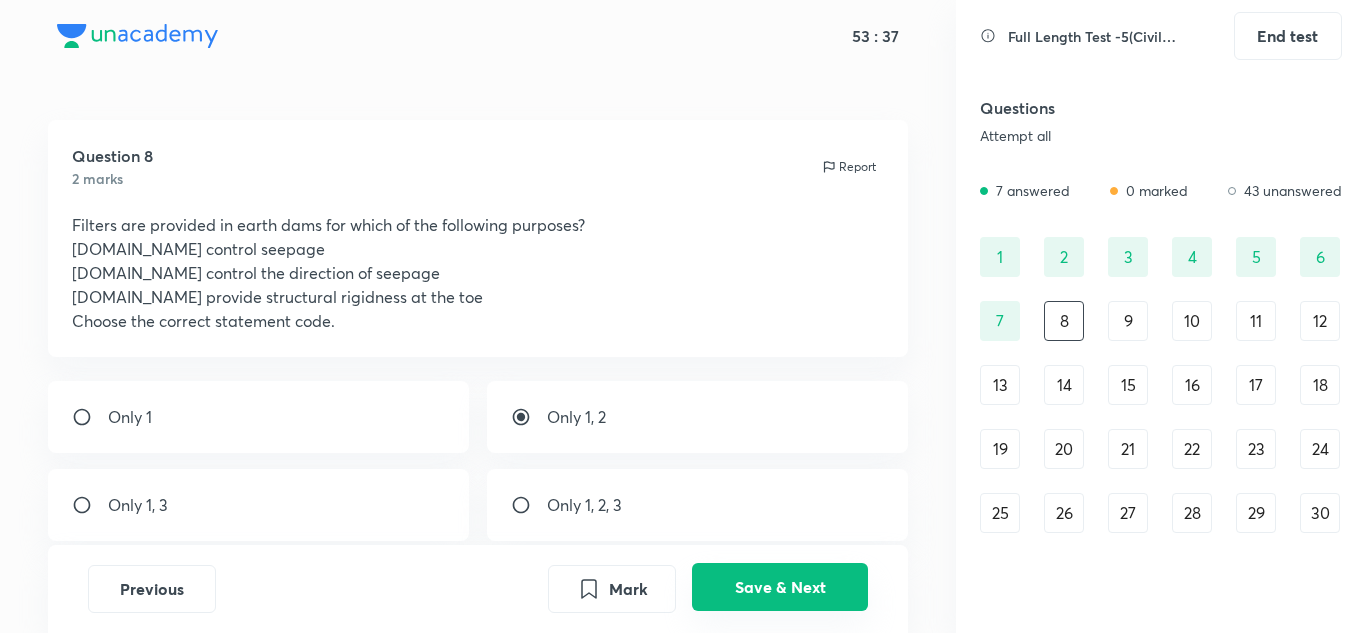 click on "Save & Next" at bounding box center (780, 587) 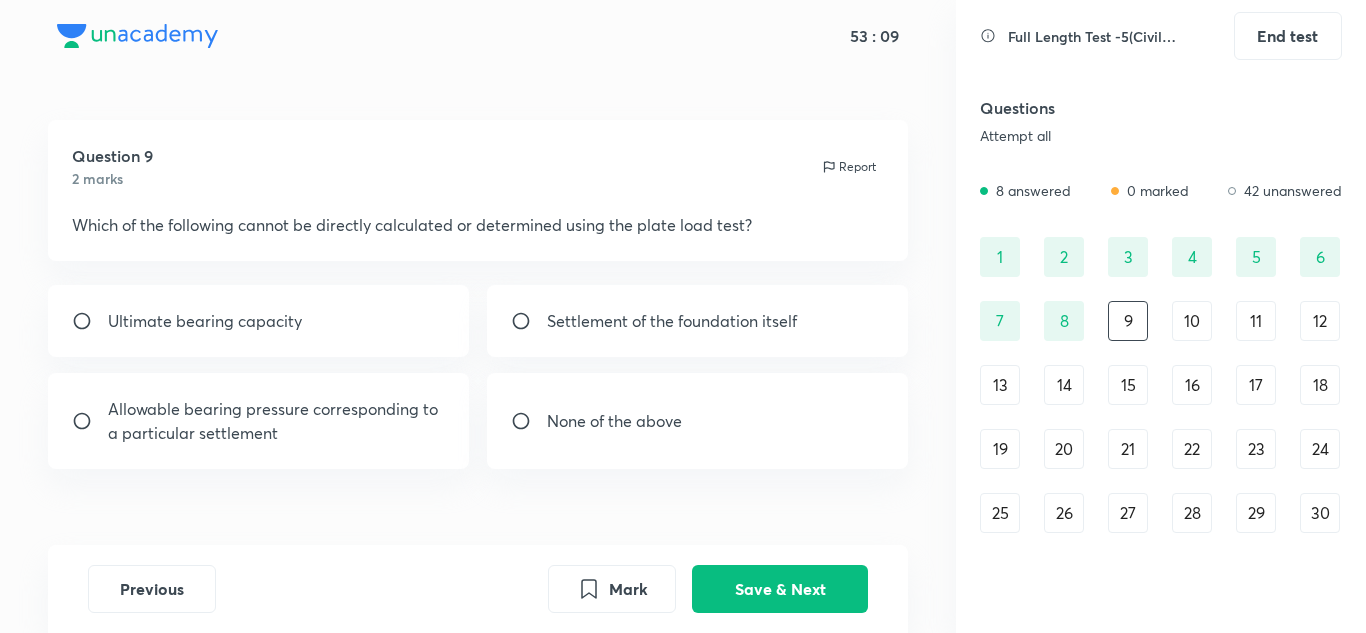 click on "Ultimate bearing capacity" at bounding box center [205, 321] 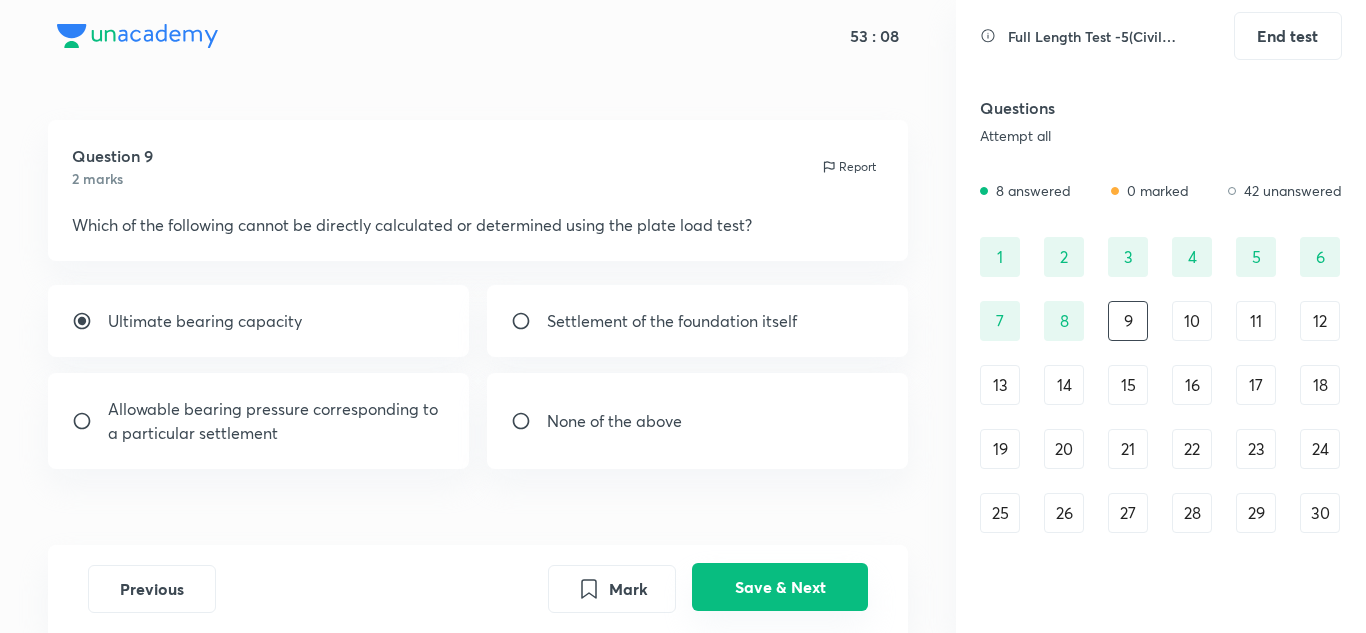click on "Save & Next" at bounding box center (780, 587) 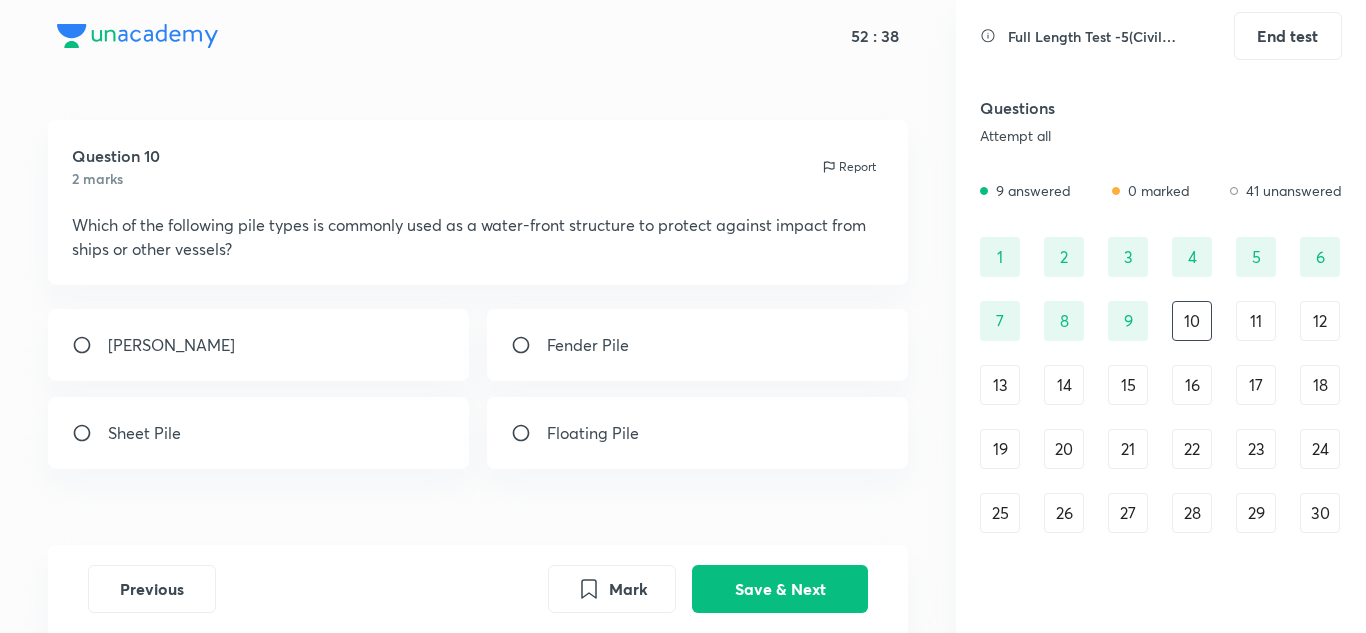 click at bounding box center (529, 345) 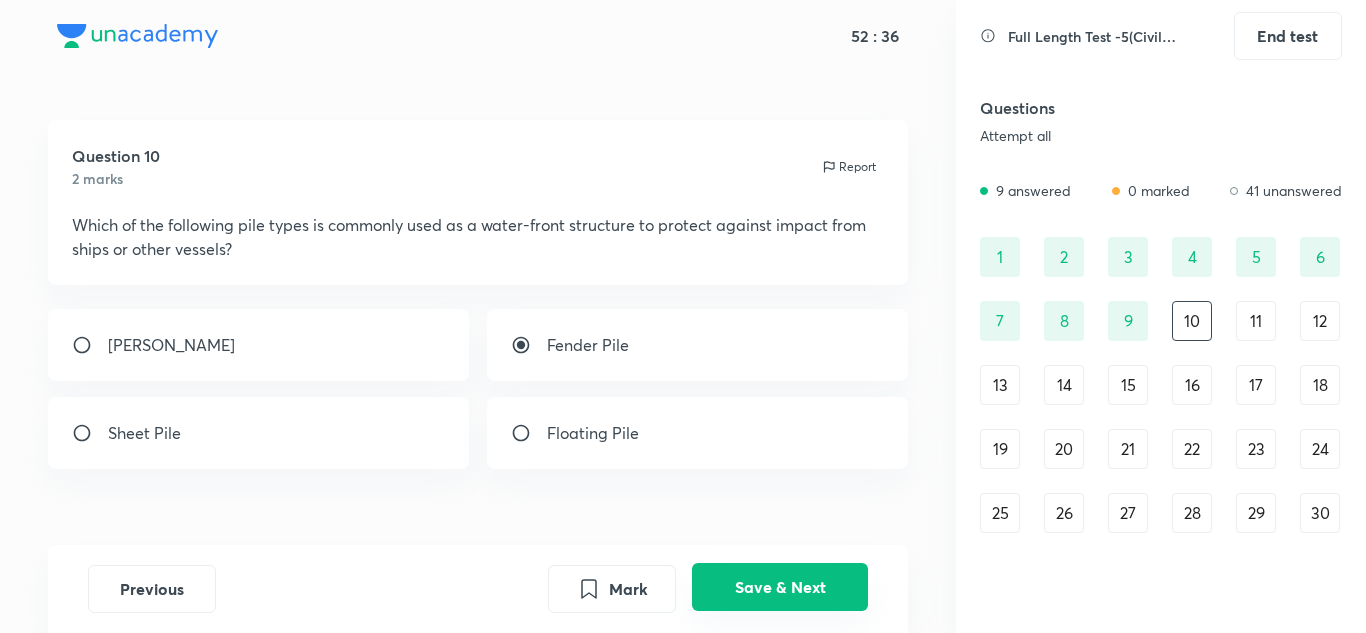 click on "Save & Next" at bounding box center (780, 587) 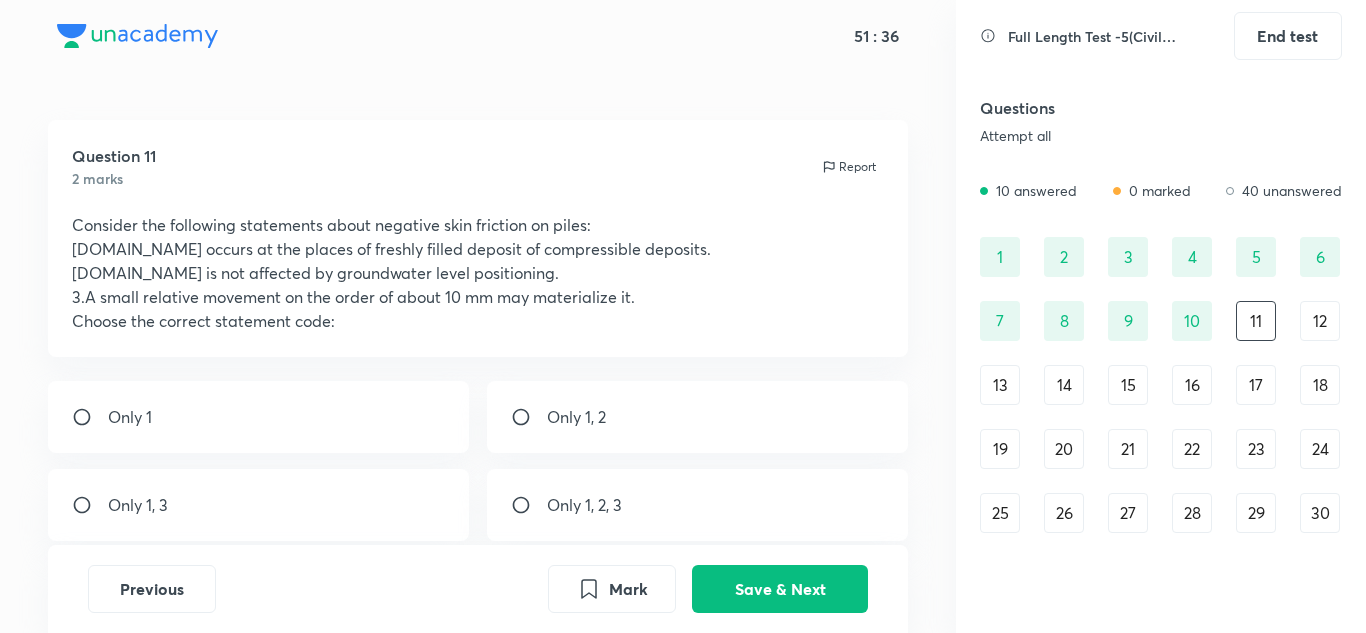 click on "Only 1, 2, 3" at bounding box center [698, 505] 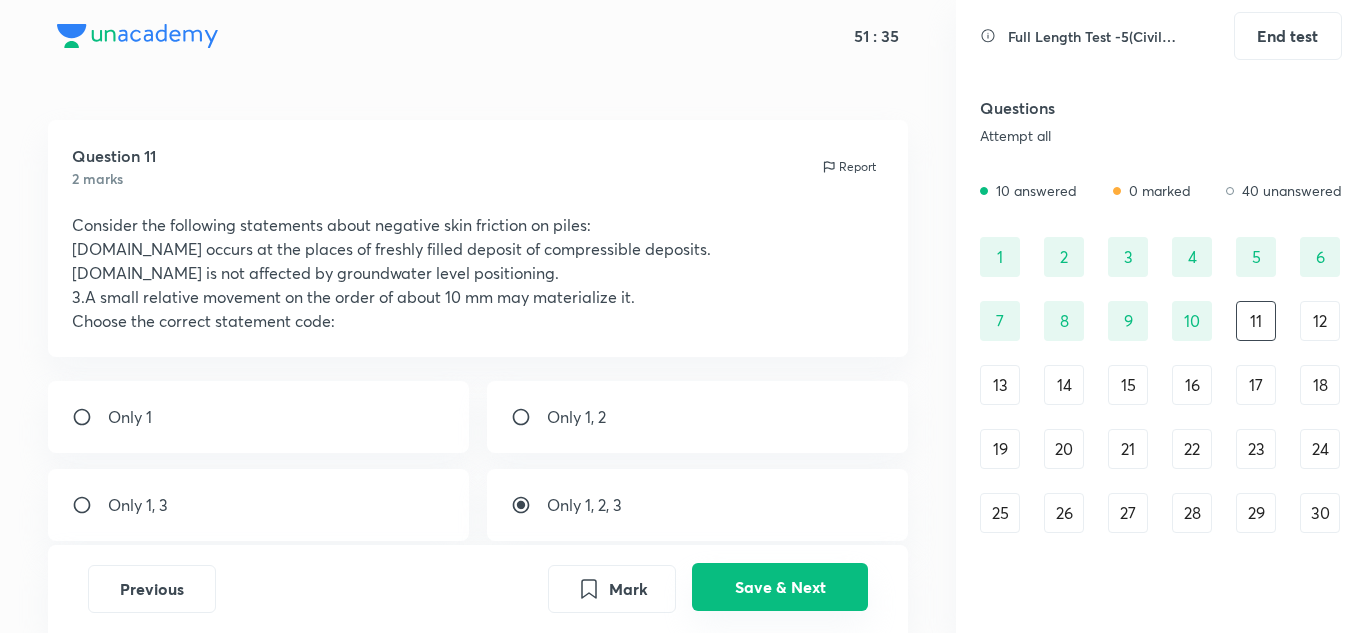 click on "Save & Next" at bounding box center [780, 587] 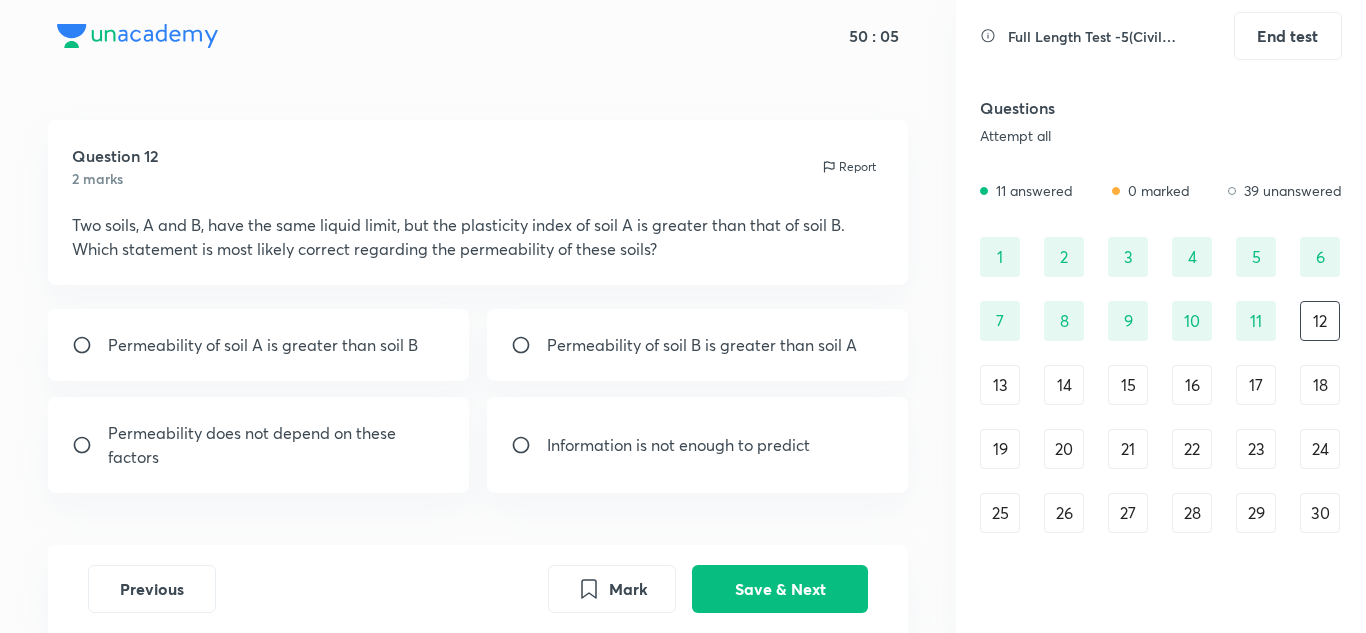 drag, startPoint x: 141, startPoint y: 428, endPoint x: 171, endPoint y: 410, distance: 34.98571 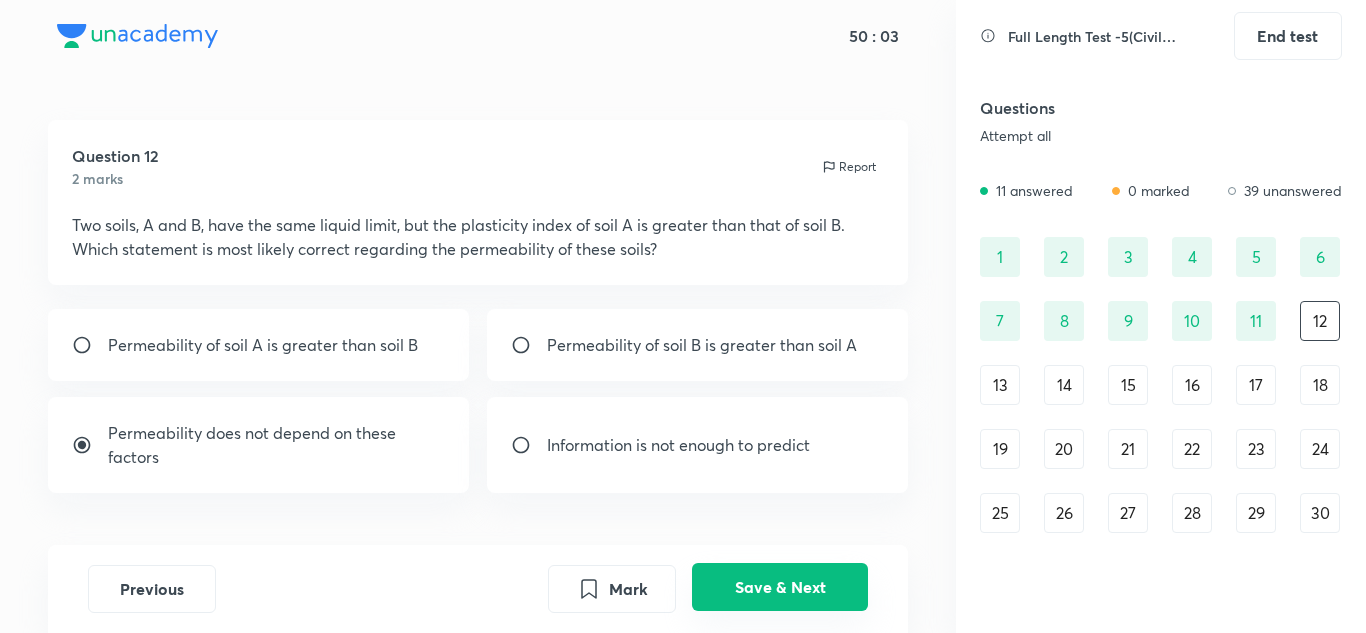 drag, startPoint x: 757, startPoint y: 569, endPoint x: 662, endPoint y: 527, distance: 103.87011 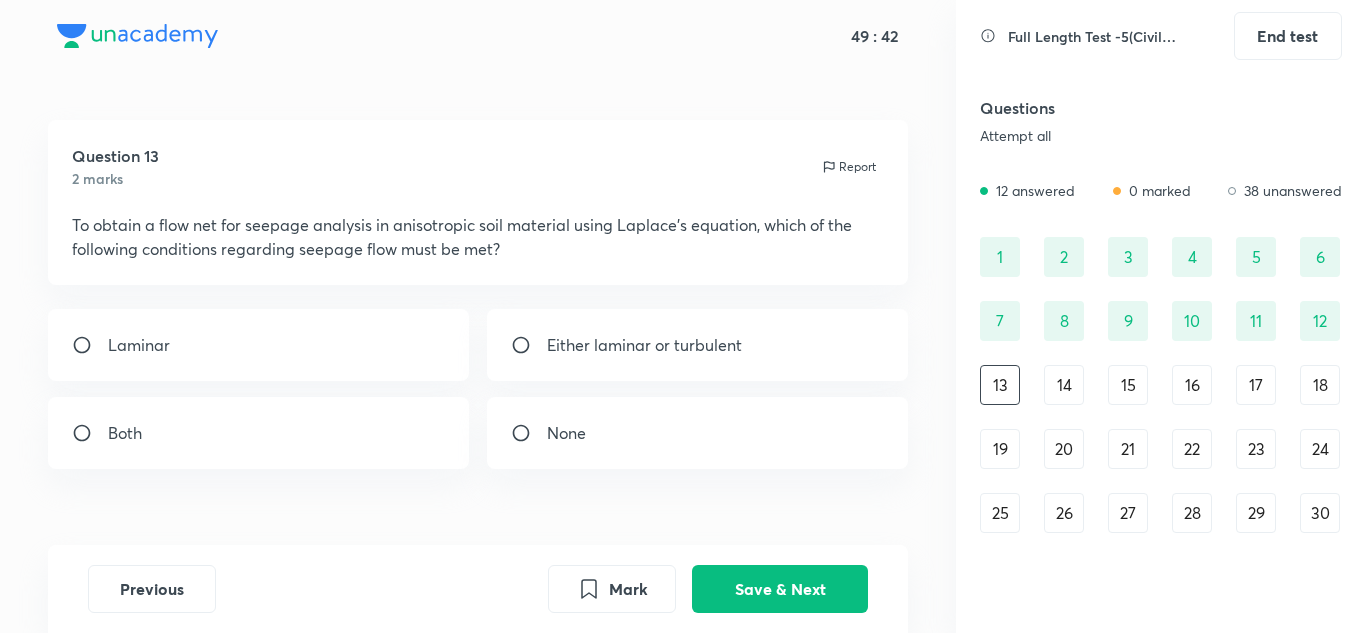 click on "Laminar" at bounding box center [259, 345] 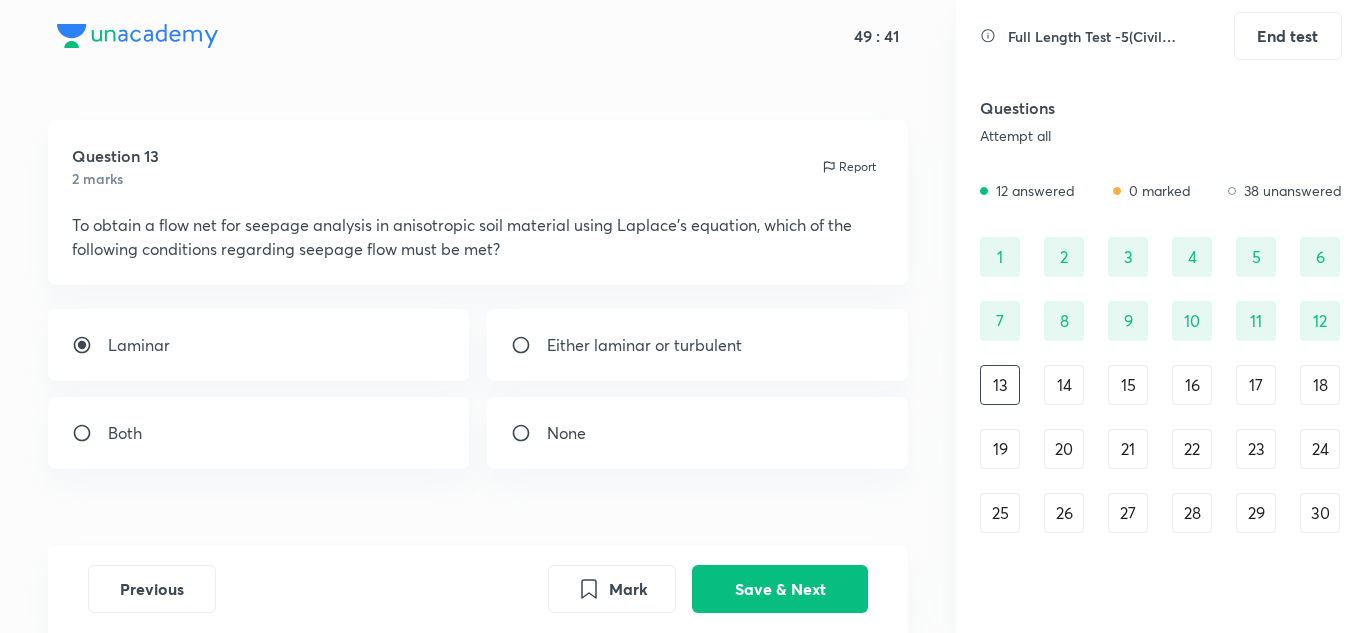 click on "Either laminar or turbulent" at bounding box center (644, 345) 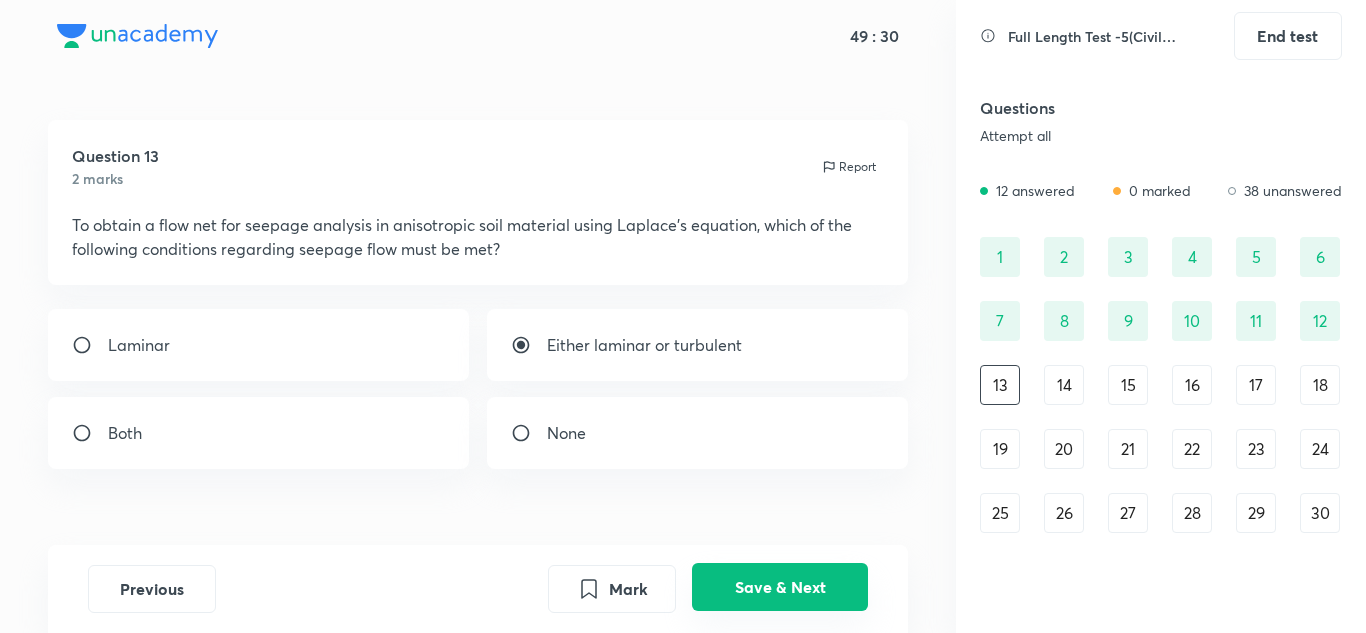 click on "Save & Next" at bounding box center [780, 587] 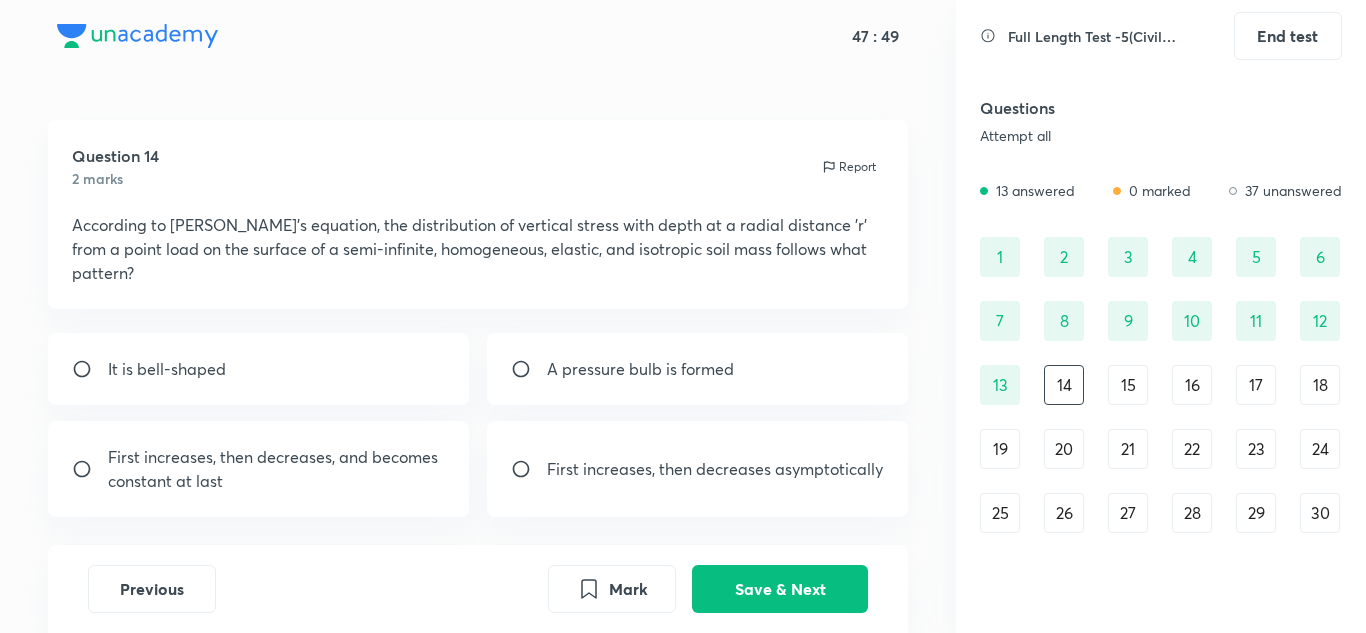 drag, startPoint x: 578, startPoint y: 364, endPoint x: 605, endPoint y: 378, distance: 30.413813 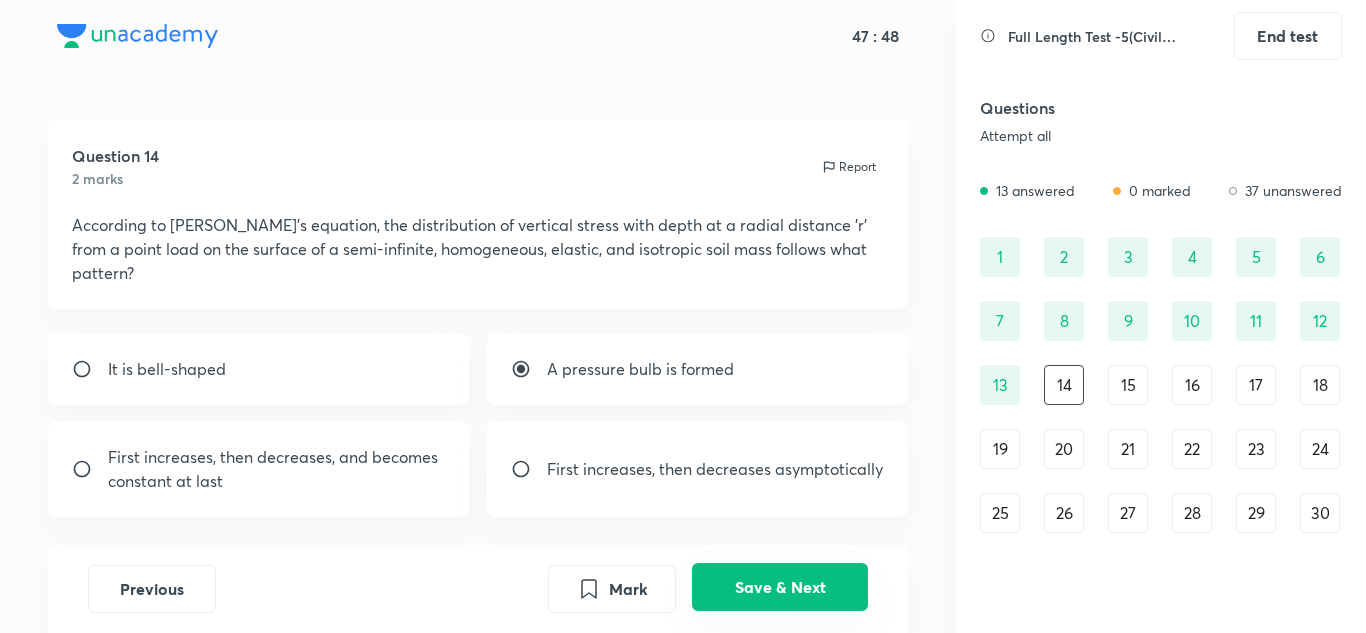 click on "Save & Next" at bounding box center [780, 587] 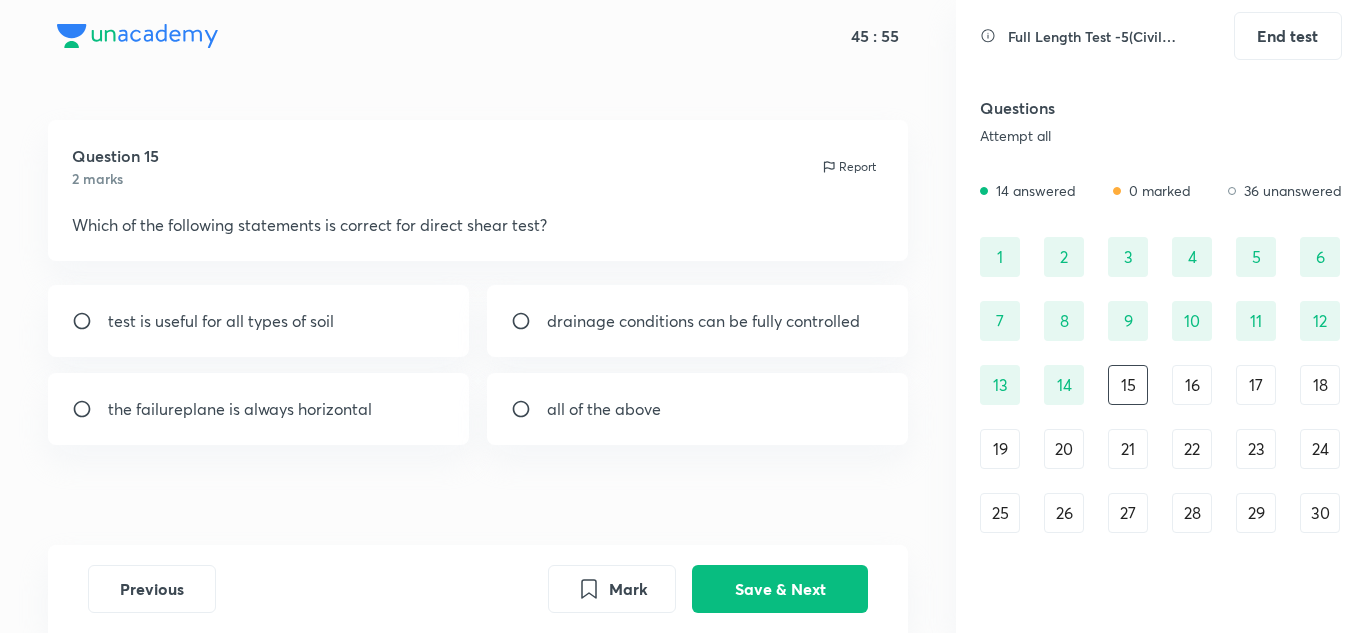 click on "test is useful for all types of soil" at bounding box center [221, 321] 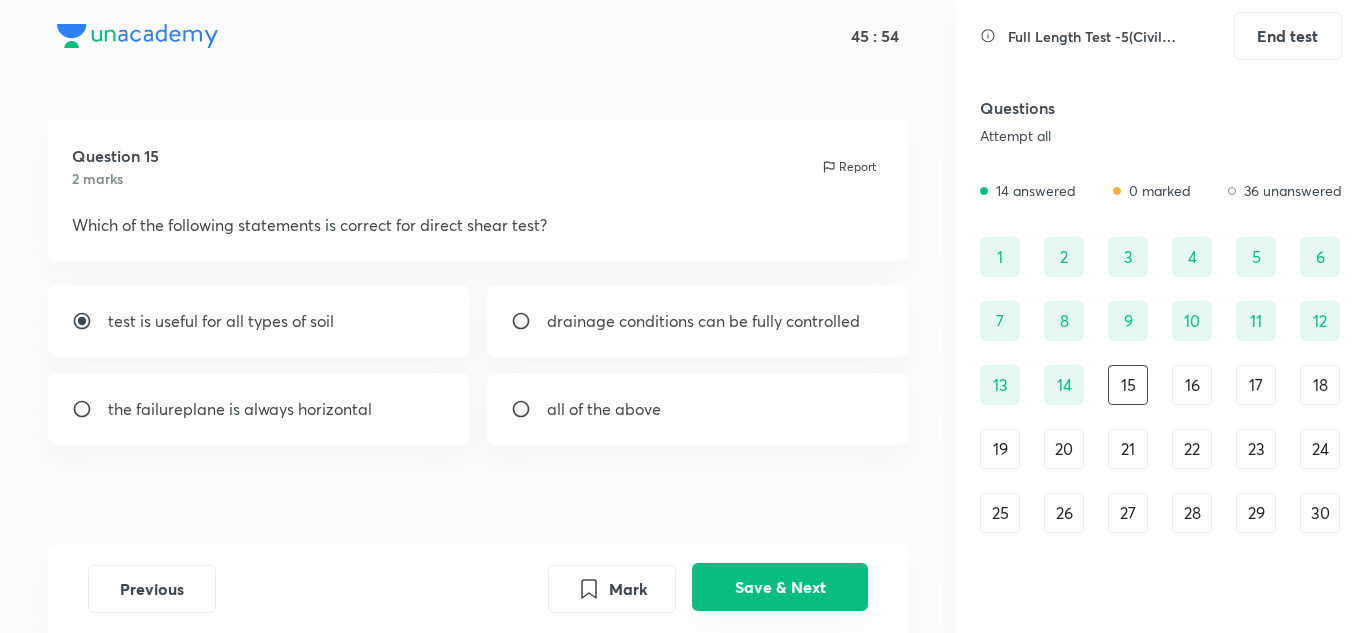 drag, startPoint x: 779, startPoint y: 588, endPoint x: 767, endPoint y: 581, distance: 13.892444 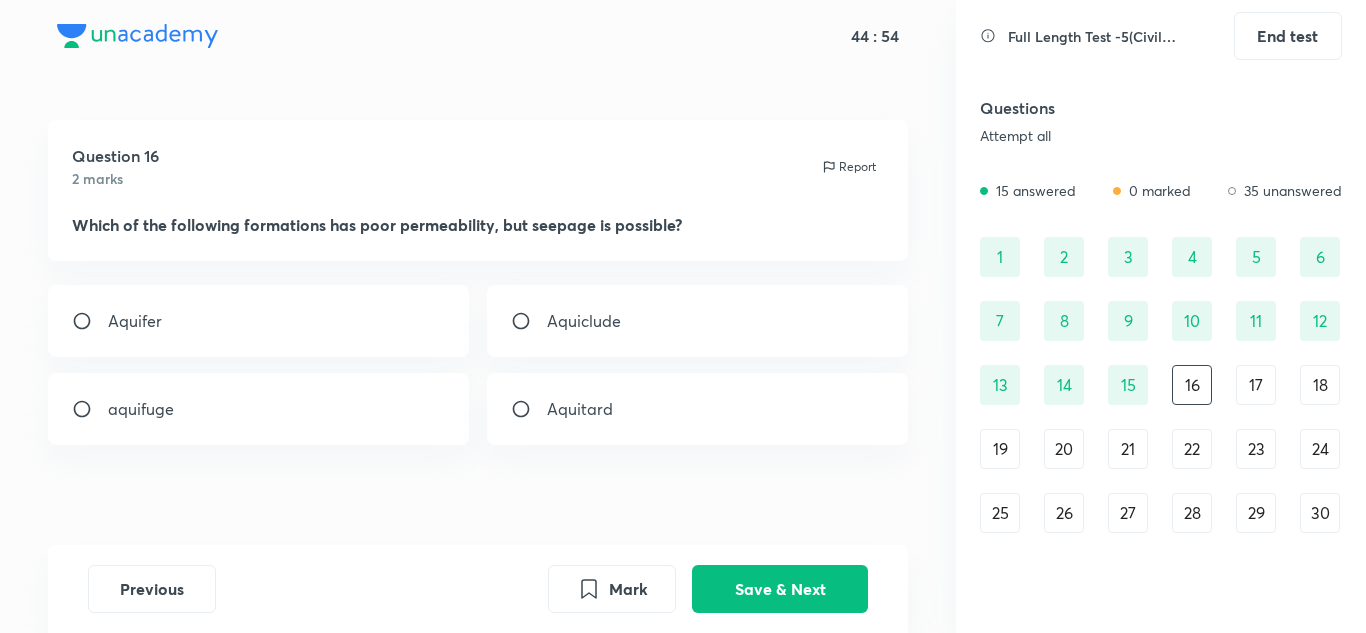 drag, startPoint x: 546, startPoint y: 408, endPoint x: 546, endPoint y: 420, distance: 12 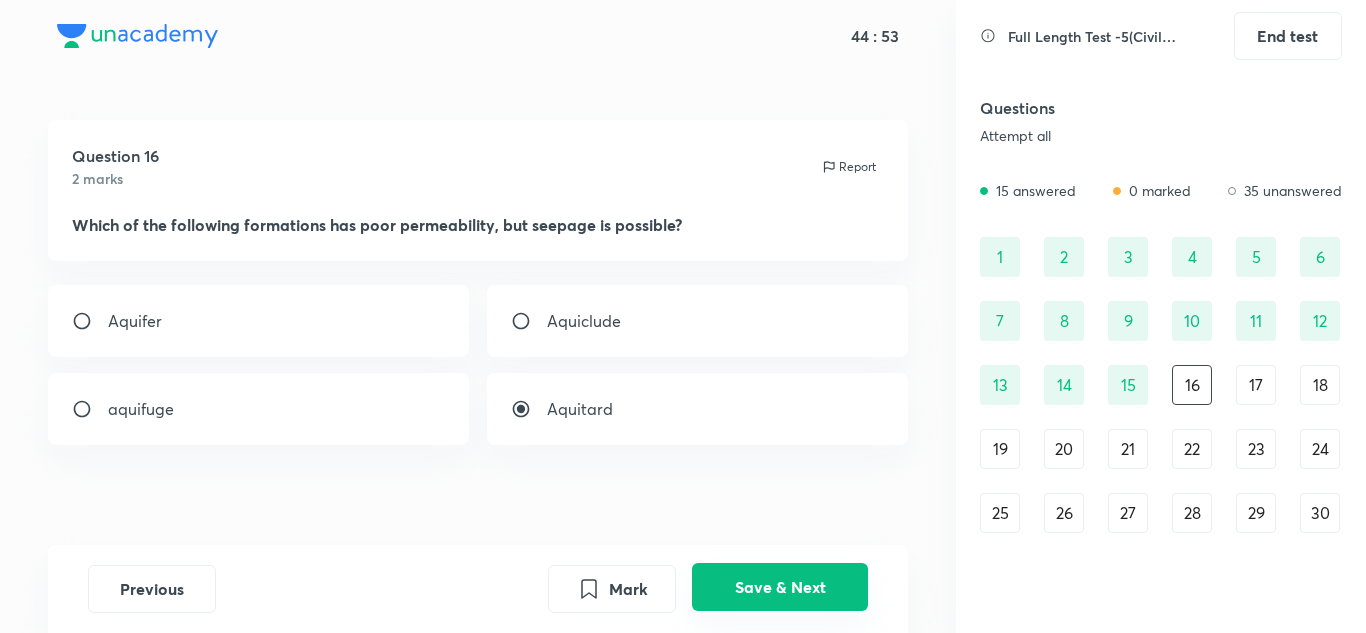 click on "Save & Next" at bounding box center [780, 587] 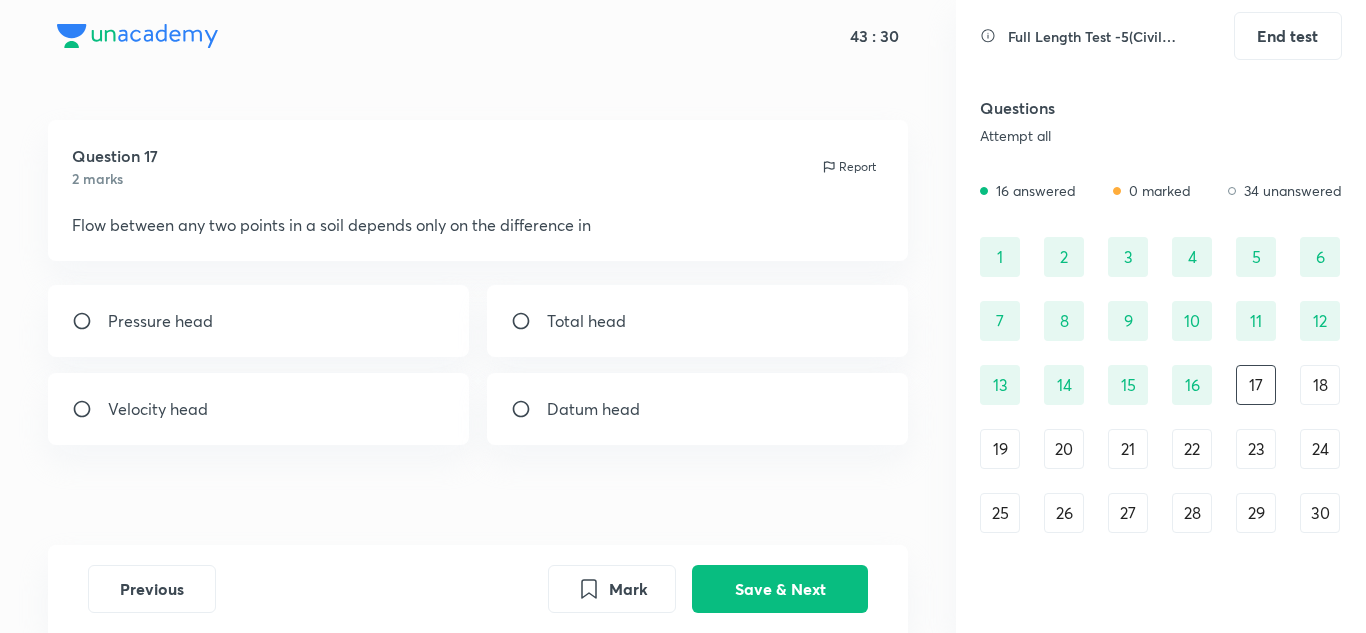 click on "Datum head" at bounding box center (593, 409) 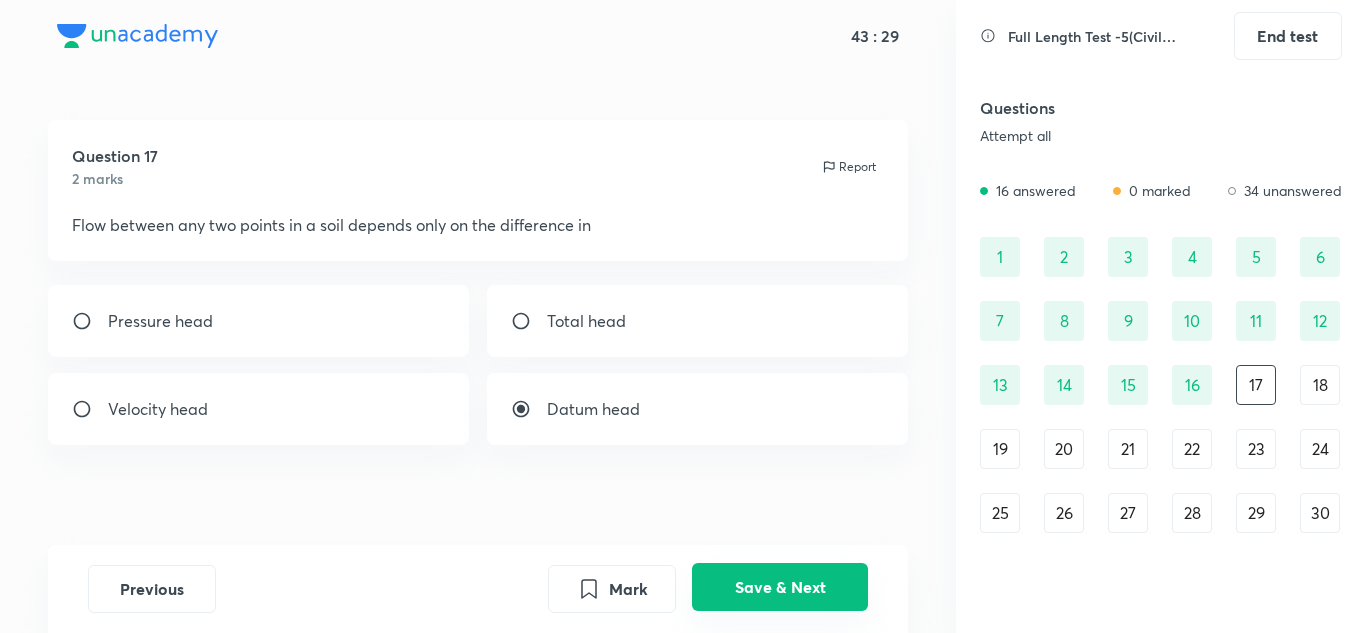 click on "Save & Next" at bounding box center (780, 587) 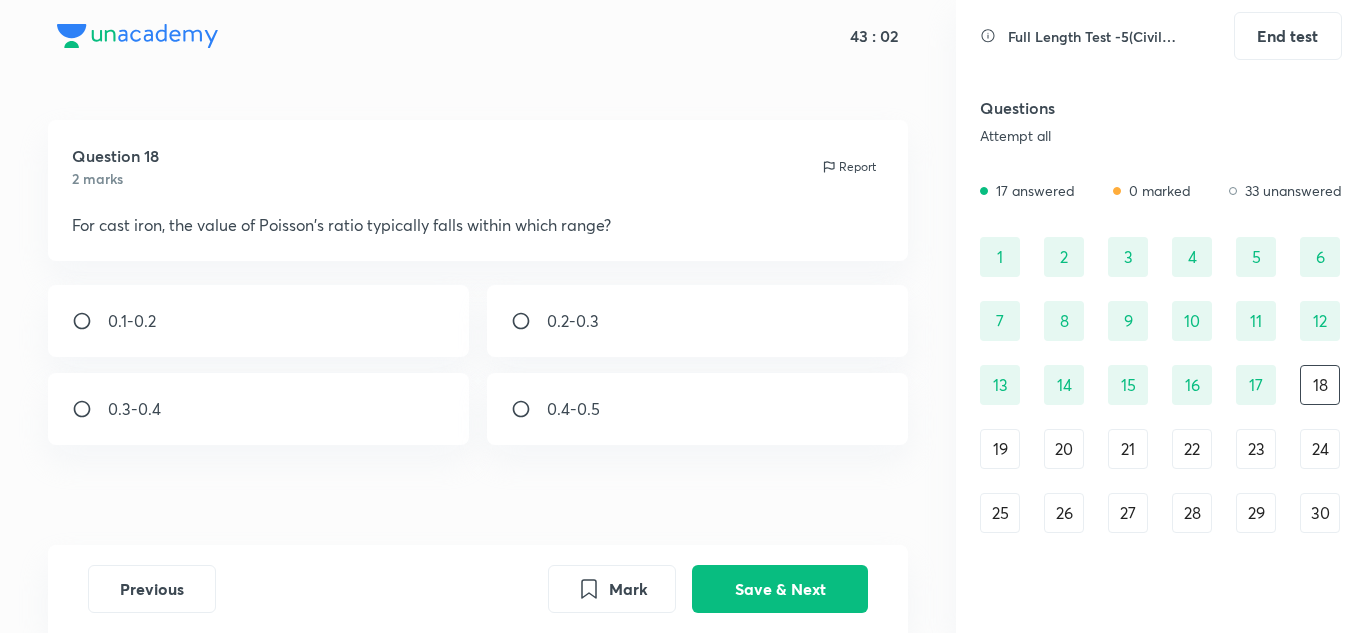 click on "0.3-0.4" at bounding box center [259, 409] 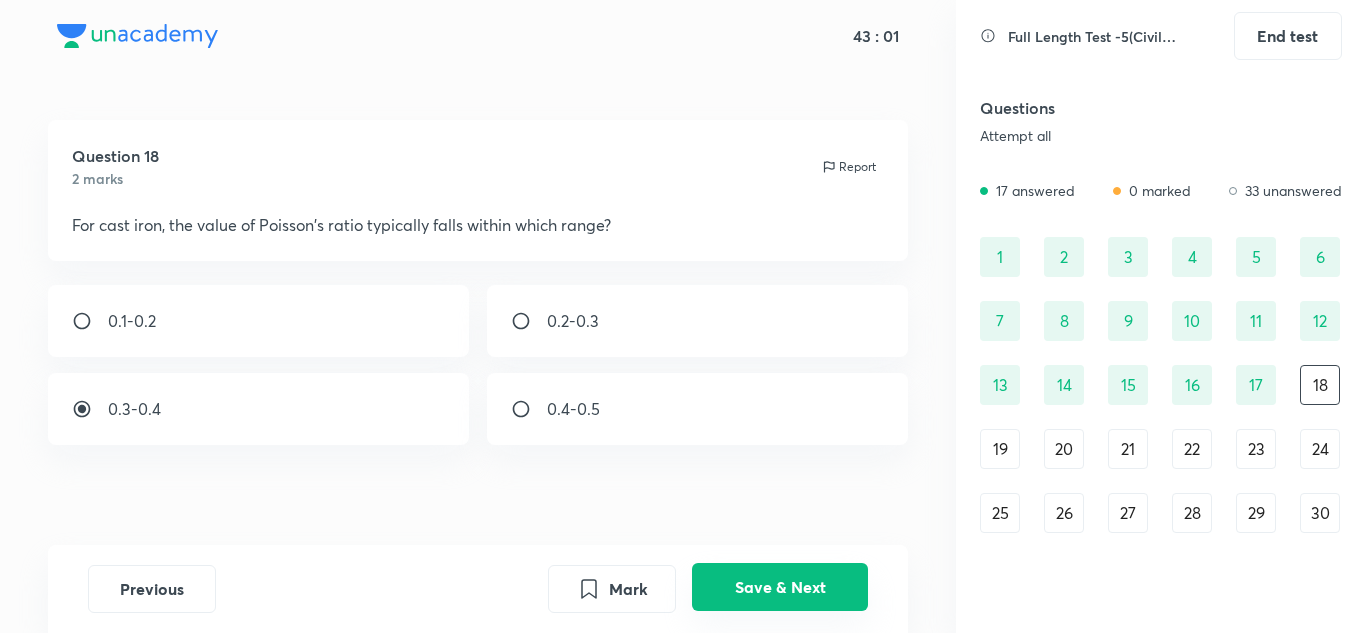click on "Save & Next" at bounding box center [780, 587] 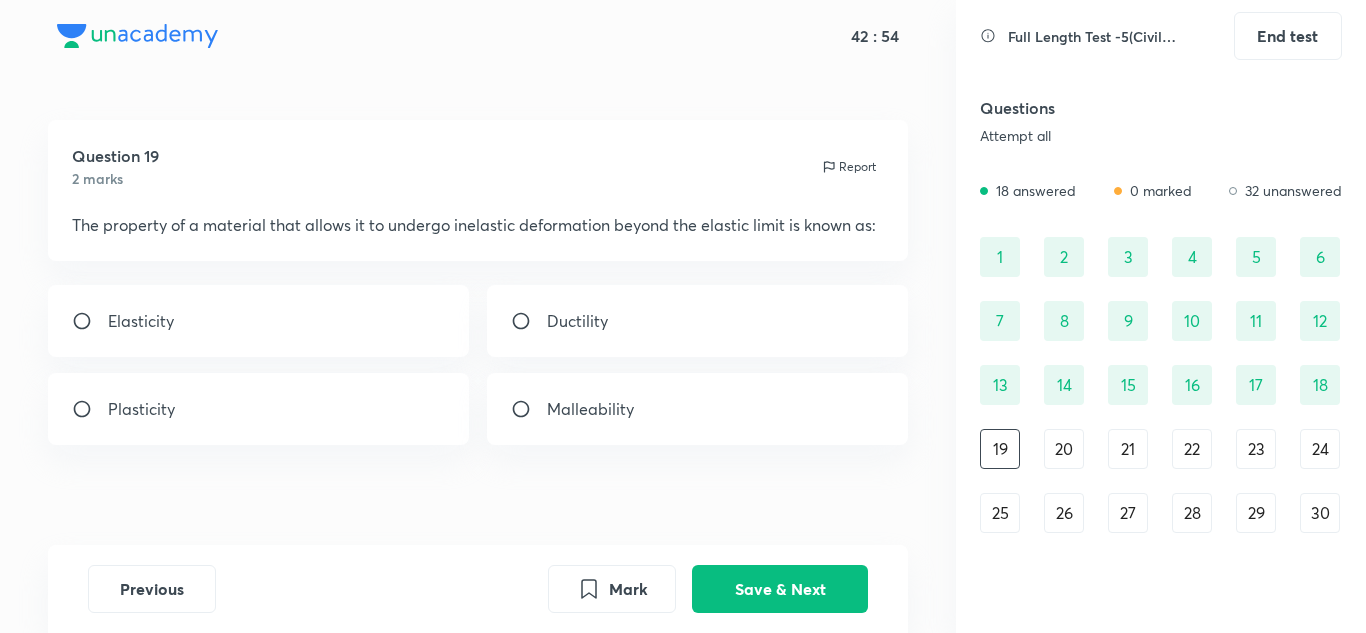 click on "Plasticity" at bounding box center (141, 409) 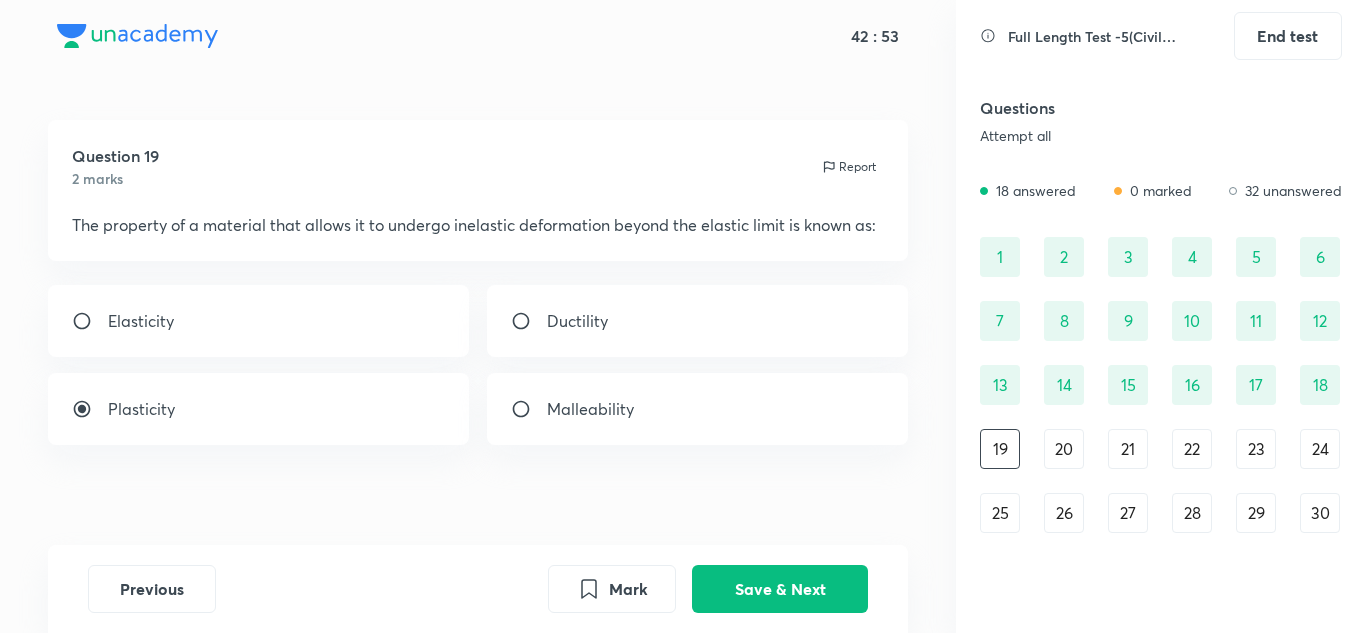 drag, startPoint x: 775, startPoint y: 571, endPoint x: 680, endPoint y: 528, distance: 104.27847 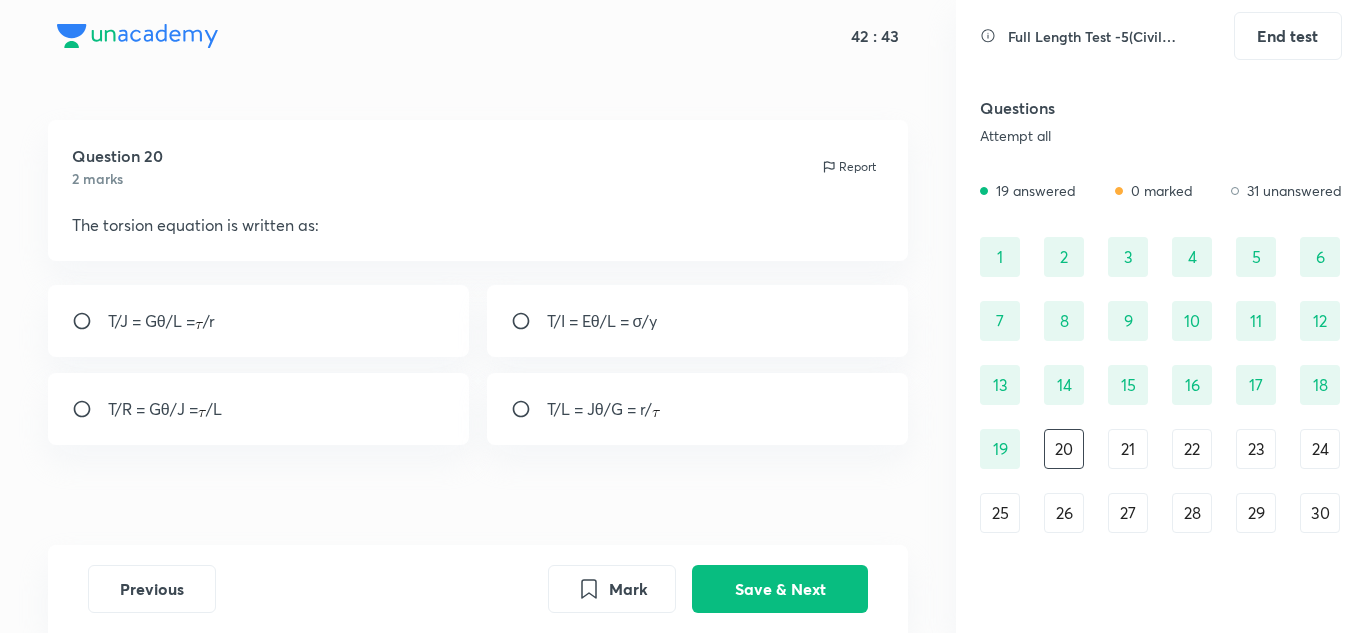 drag, startPoint x: 151, startPoint y: 324, endPoint x: 162, endPoint y: 332, distance: 13.601471 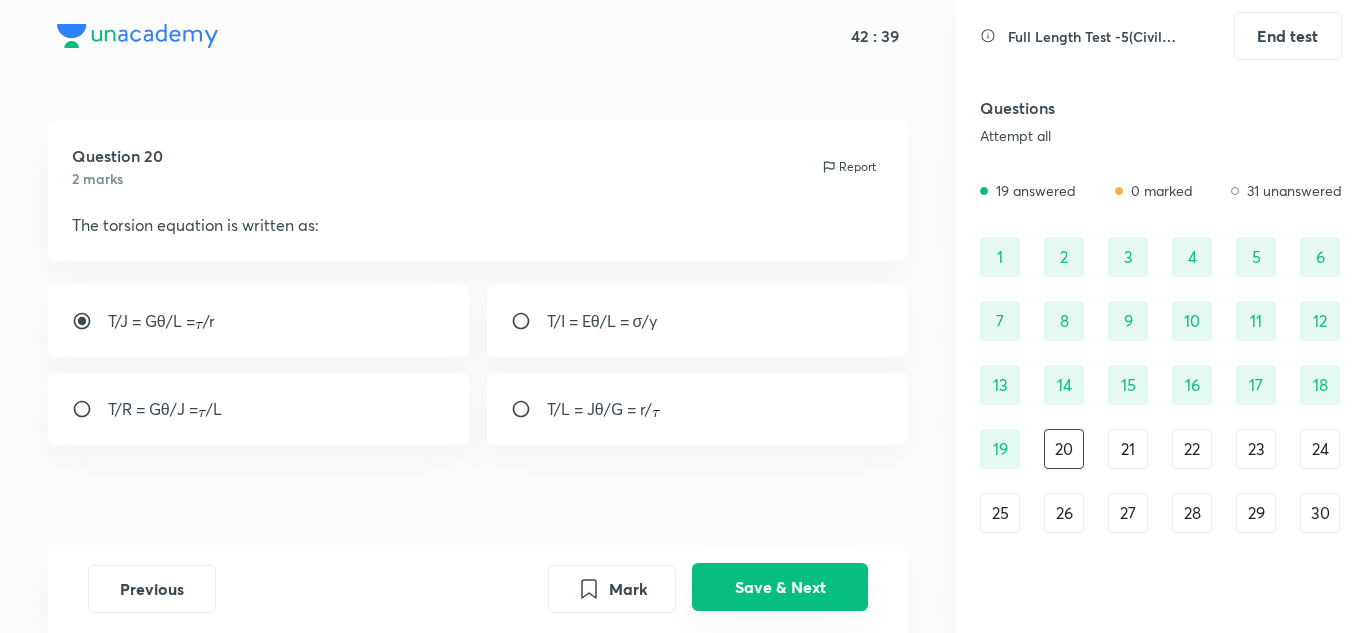 click on "Save & Next" at bounding box center (780, 587) 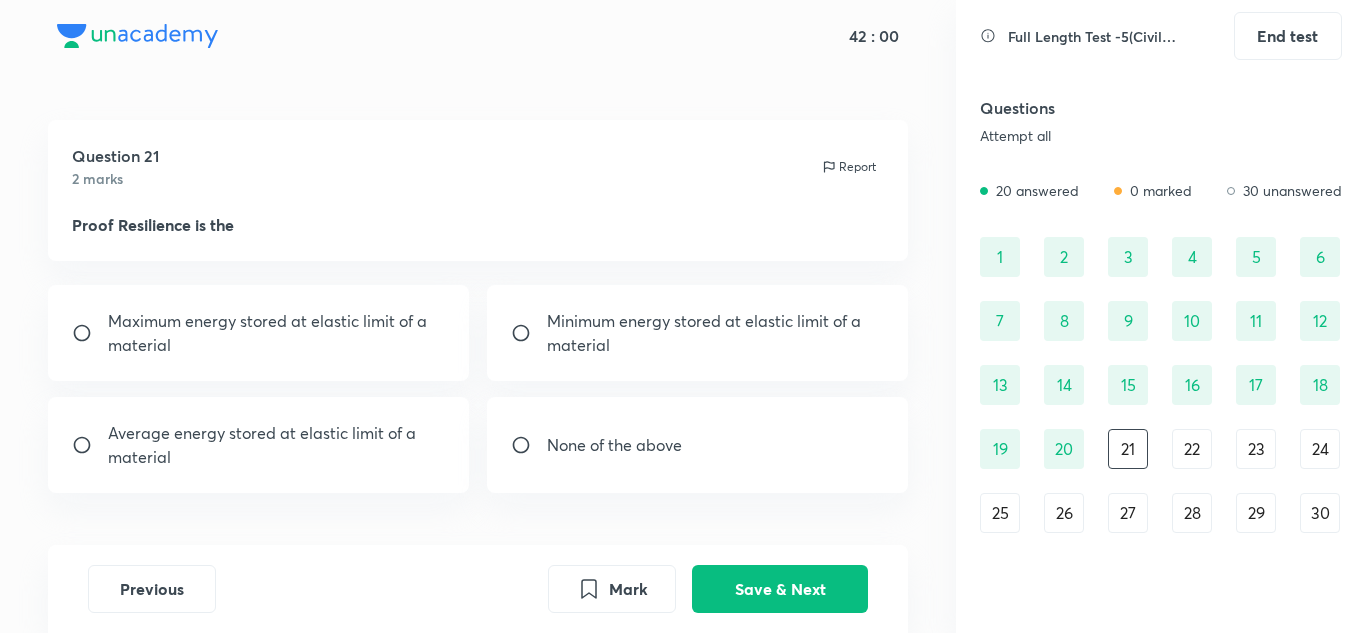 drag, startPoint x: 1004, startPoint y: 445, endPoint x: 993, endPoint y: 438, distance: 13.038404 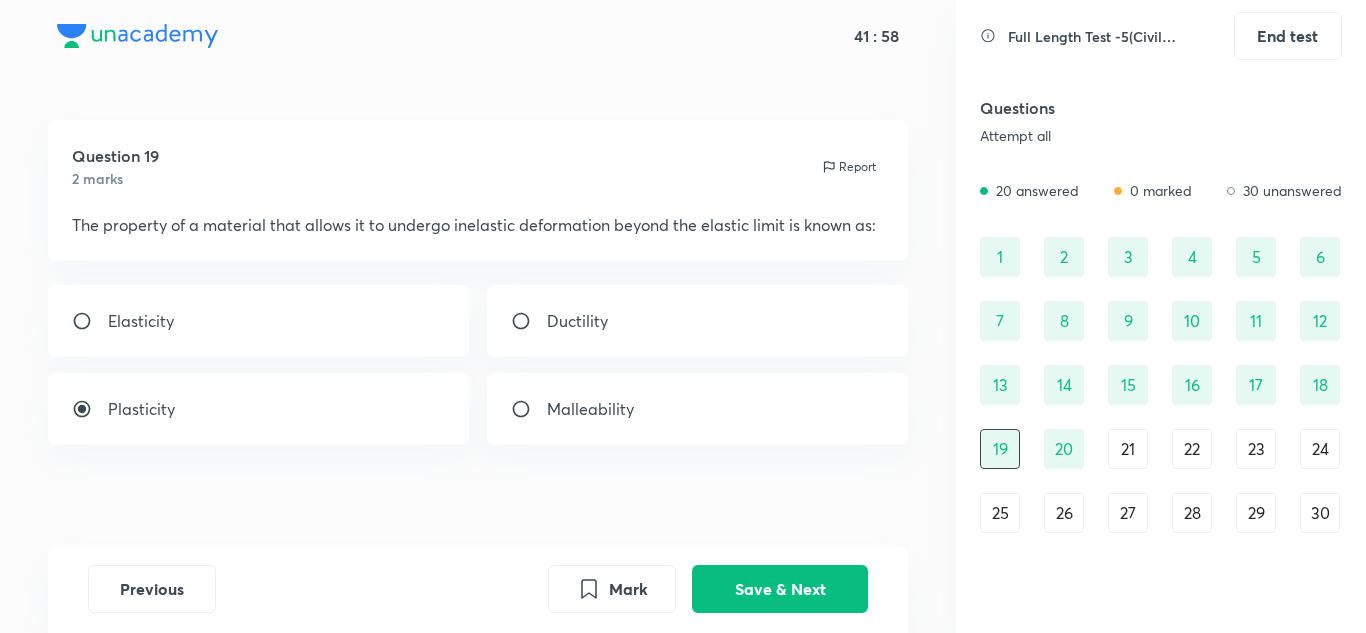 click on "18" at bounding box center [1320, 385] 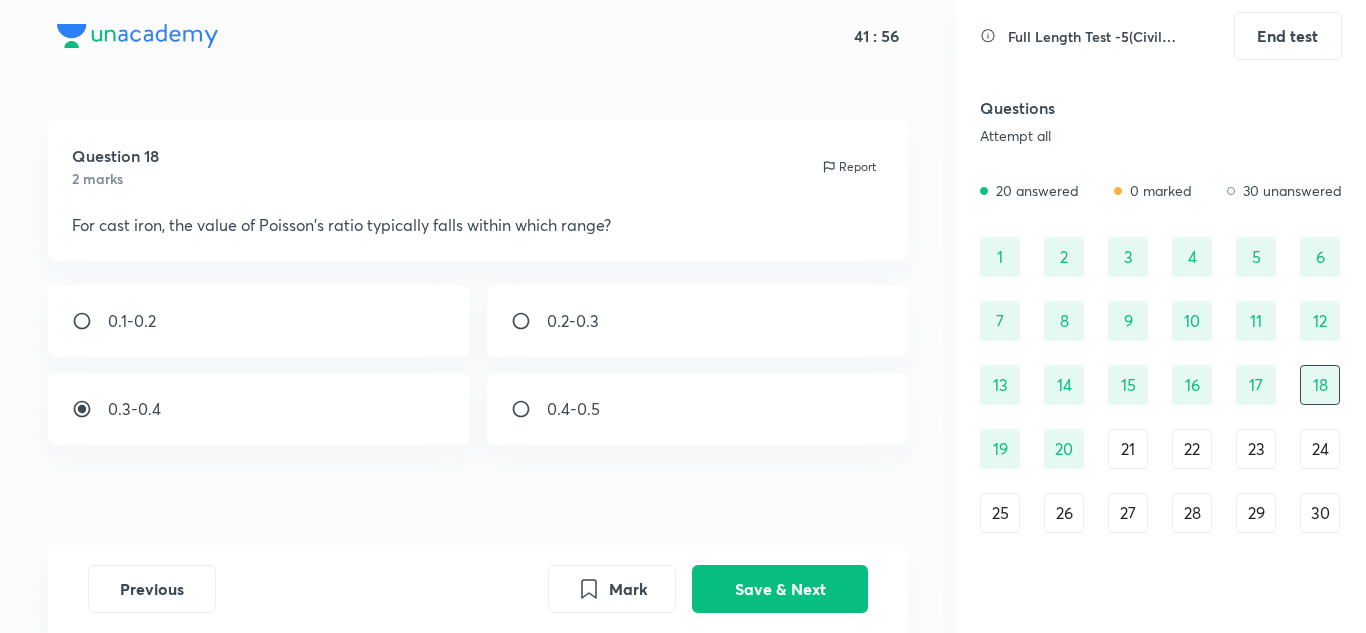 click on "0.2-0.3" at bounding box center [573, 321] 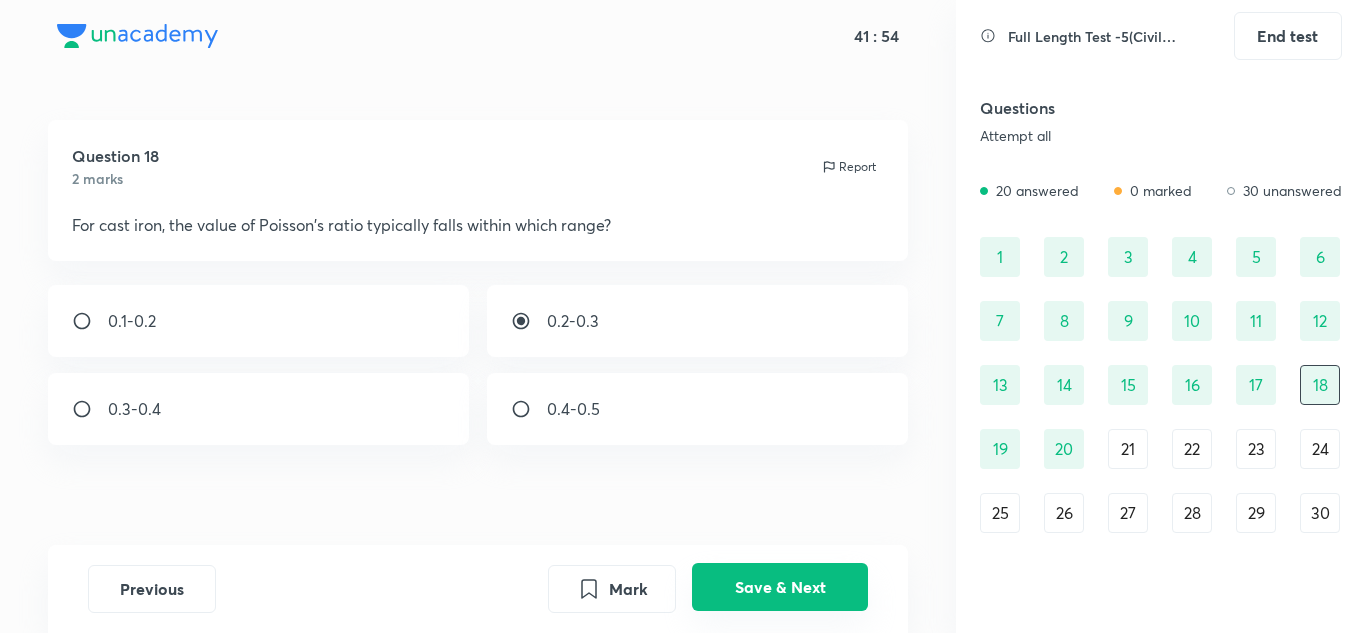 click on "Save & Next" at bounding box center (780, 587) 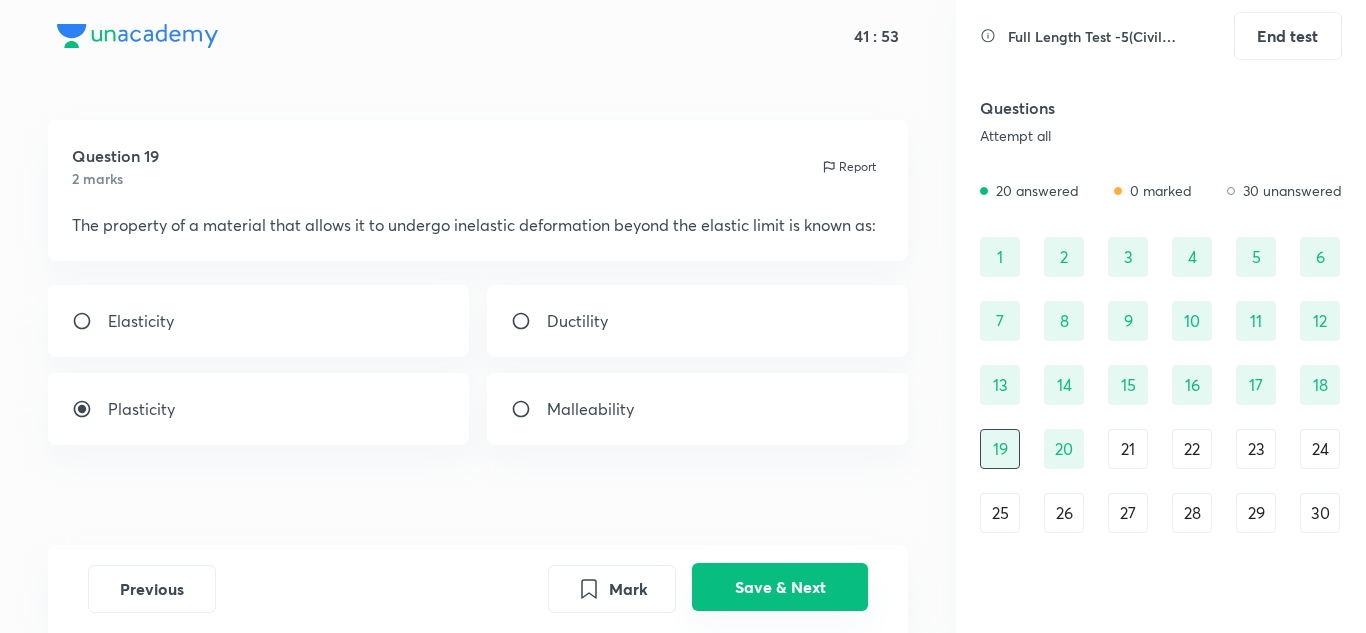 click on "Save & Next" at bounding box center [780, 587] 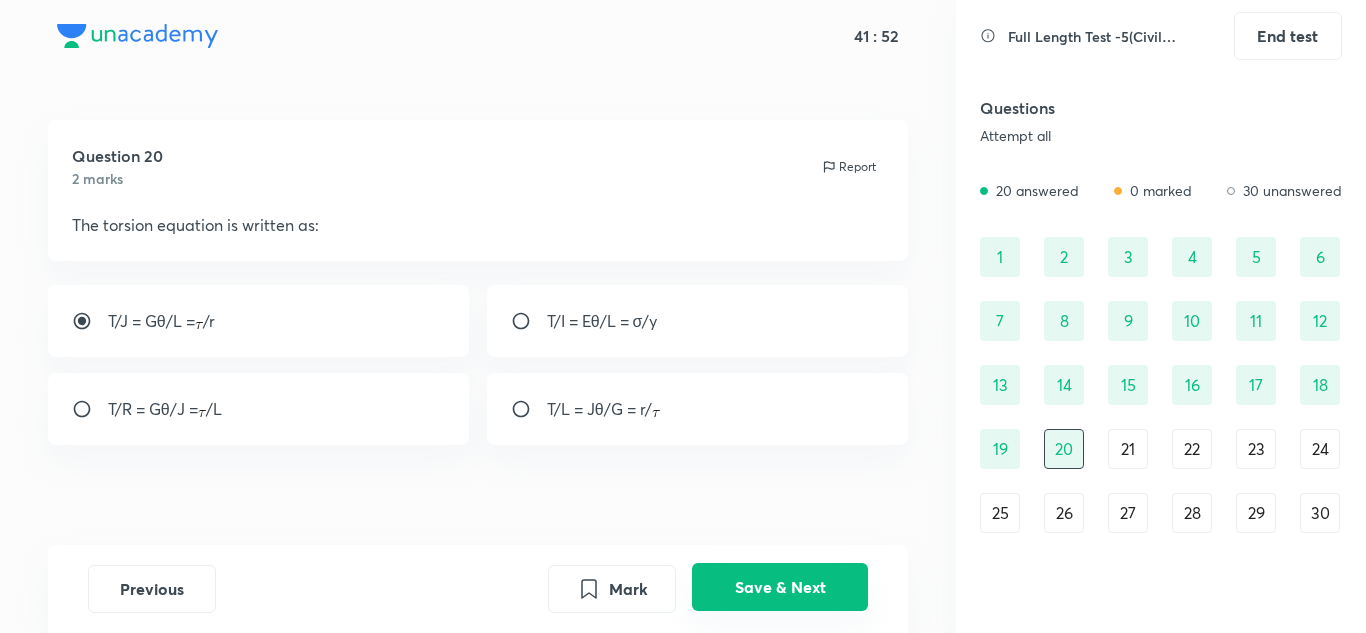 click on "Save & Next" at bounding box center (780, 587) 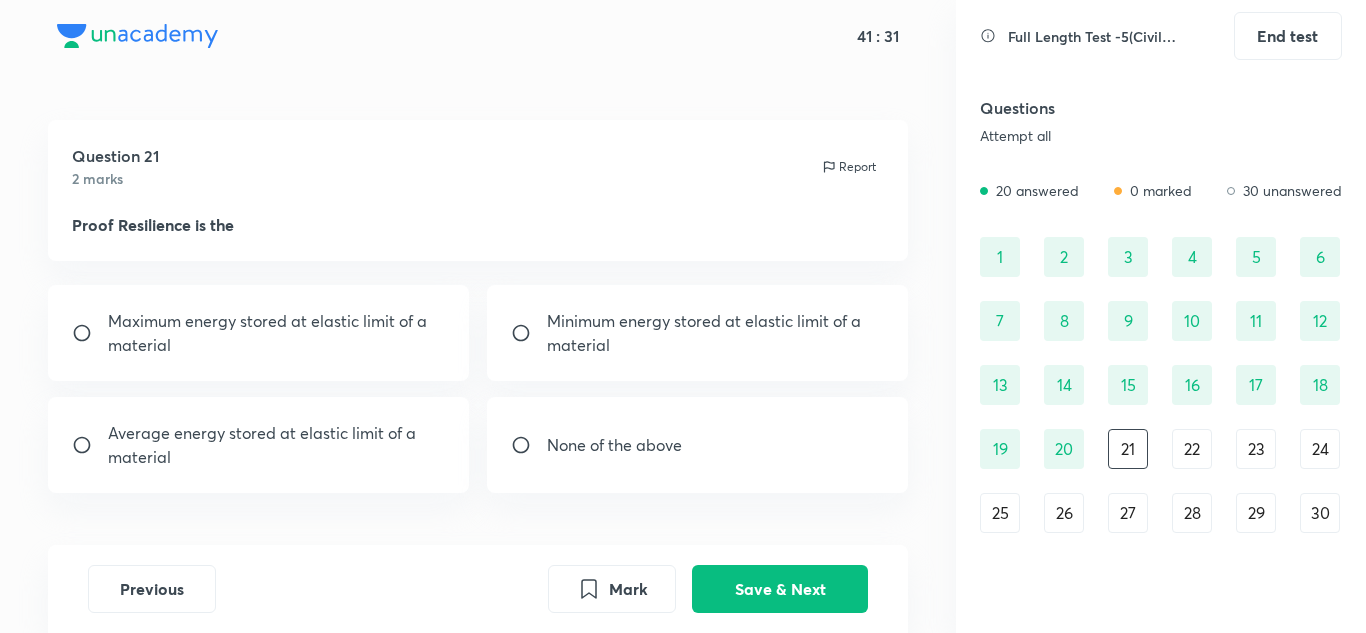 click on "Maximum energy stored at elastic limit of a material" at bounding box center (277, 333) 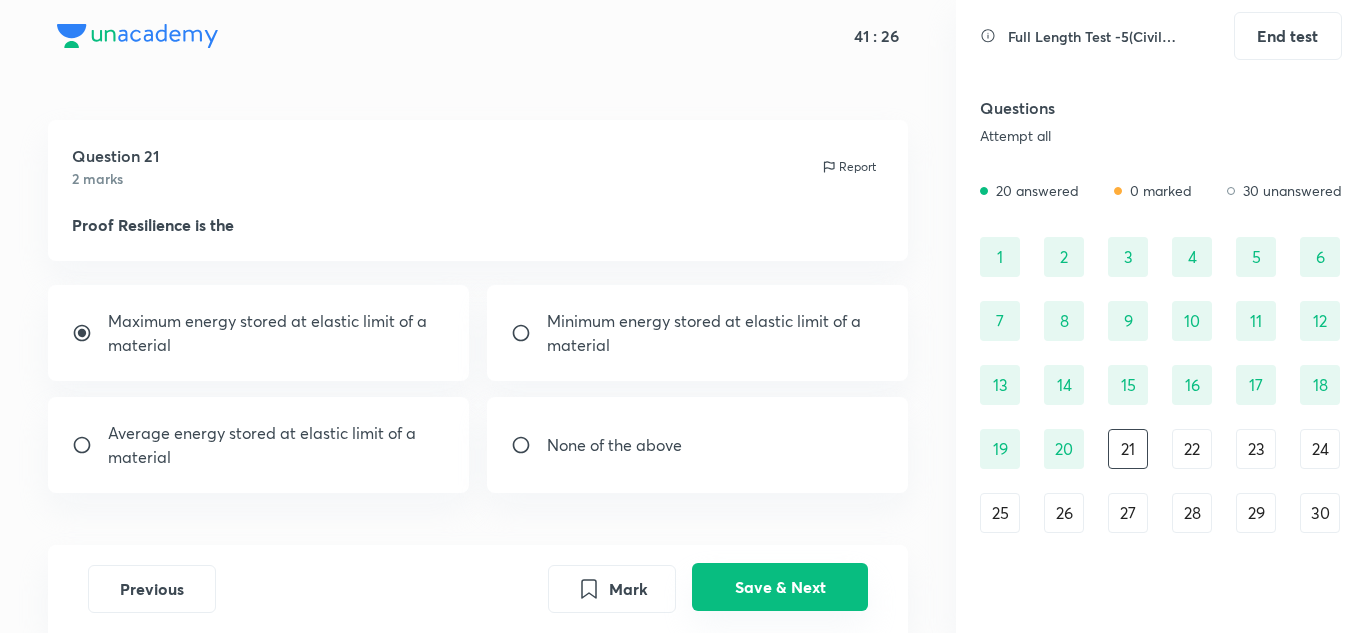 click on "Save & Next" at bounding box center [780, 587] 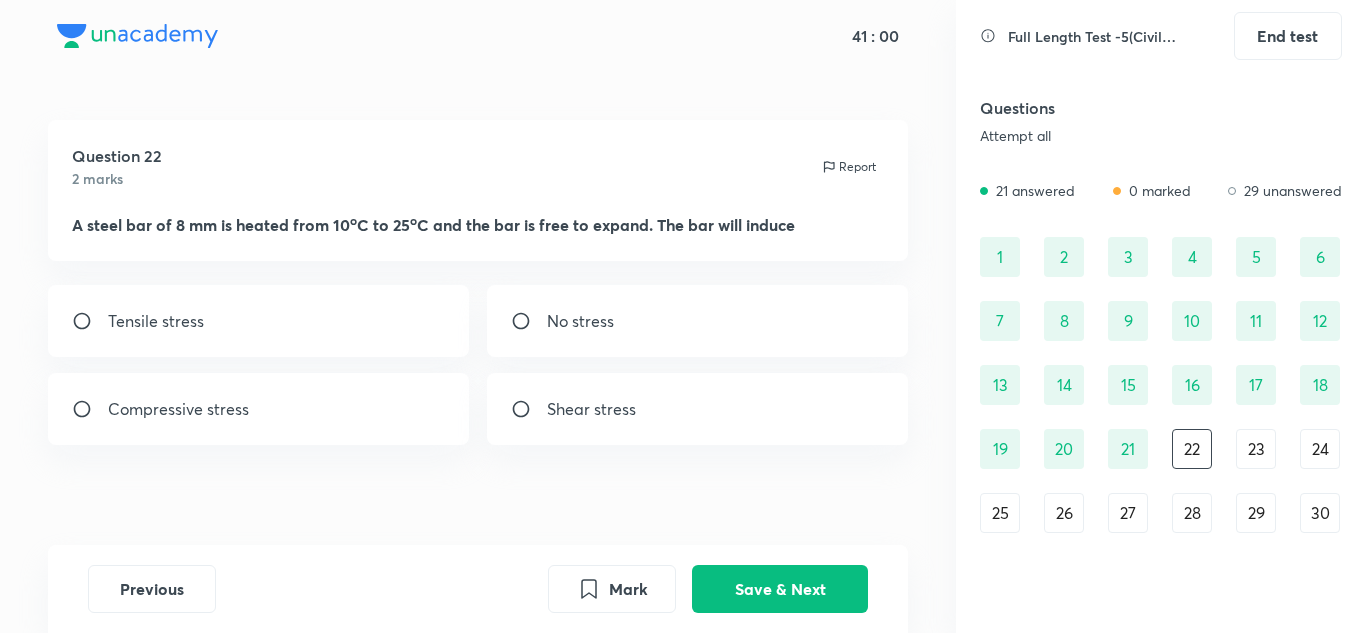 click at bounding box center [529, 321] 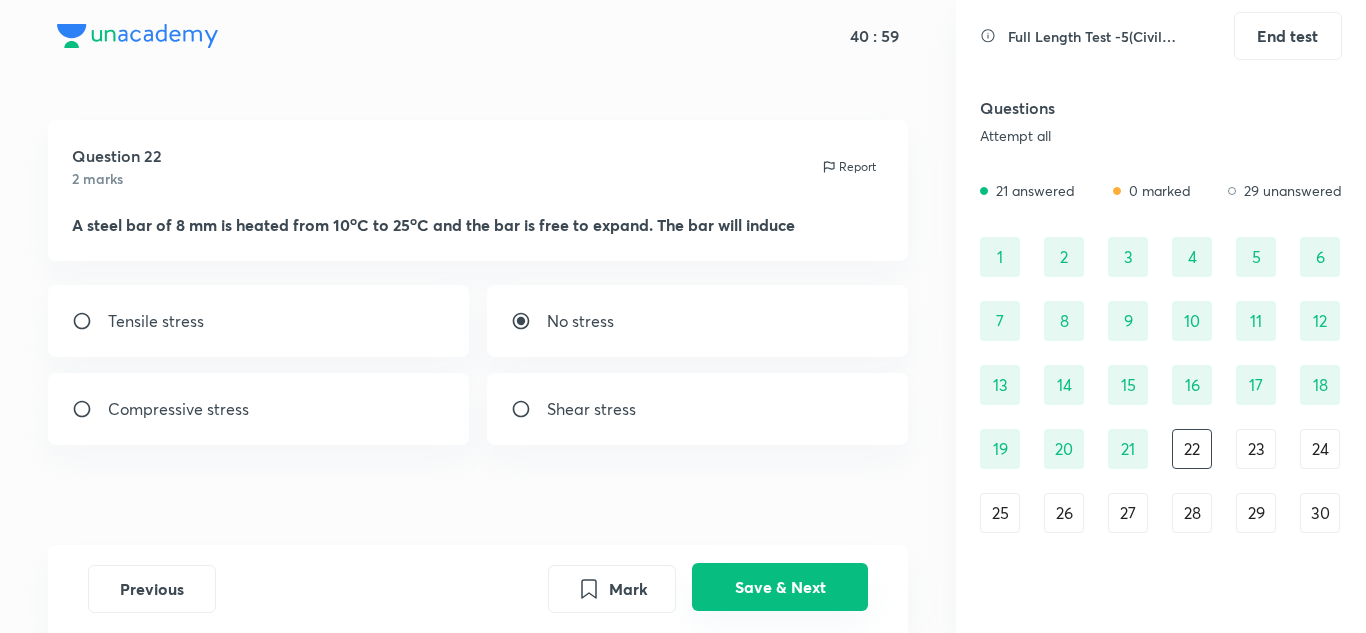 click on "Save & Next" at bounding box center (780, 587) 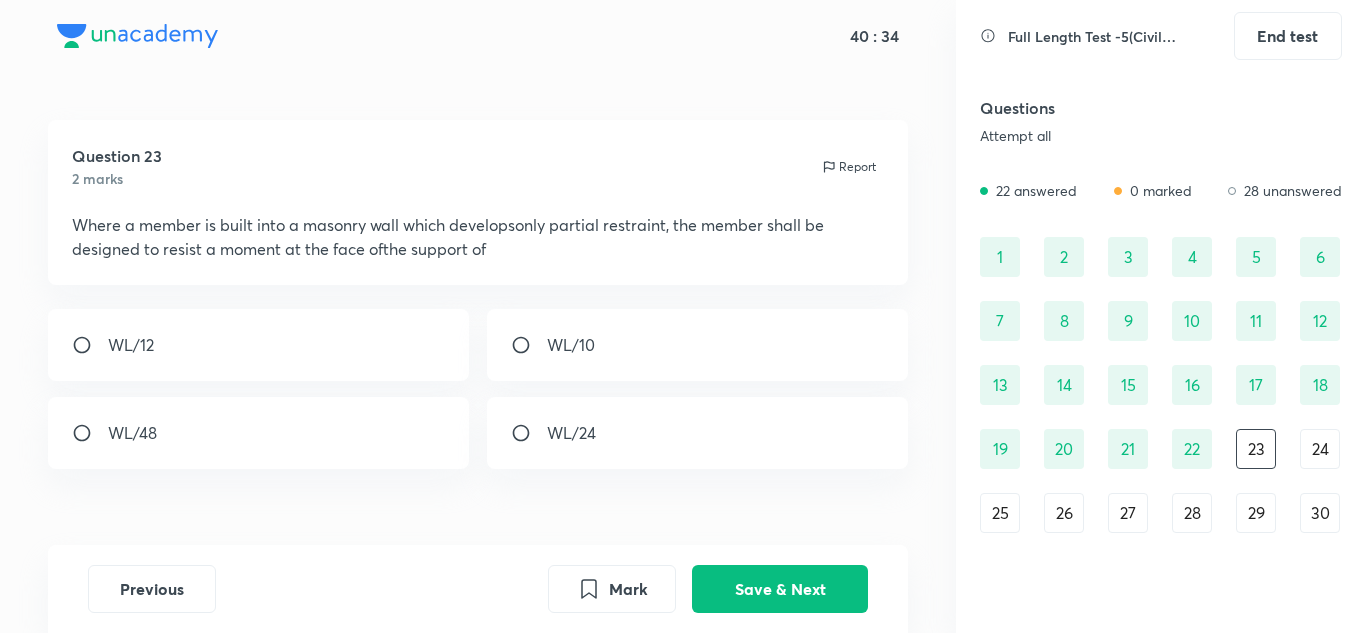 click on "WL/12" at bounding box center [131, 345] 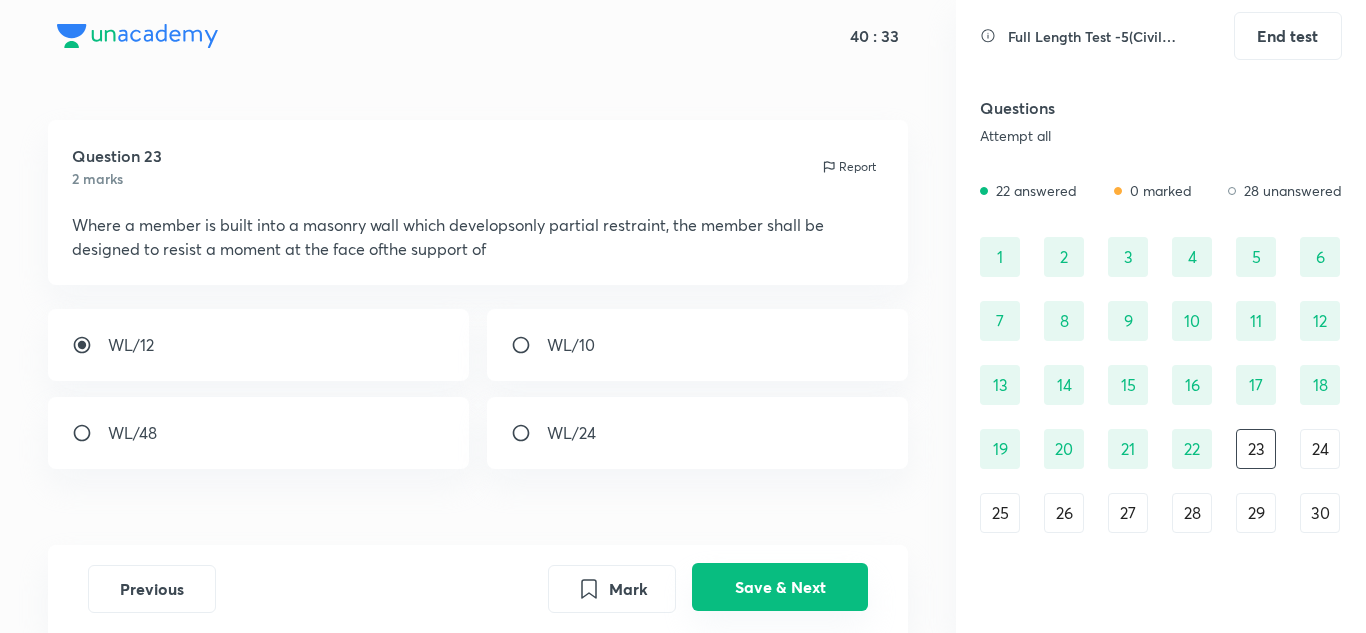 click on "Save & Next" at bounding box center [780, 587] 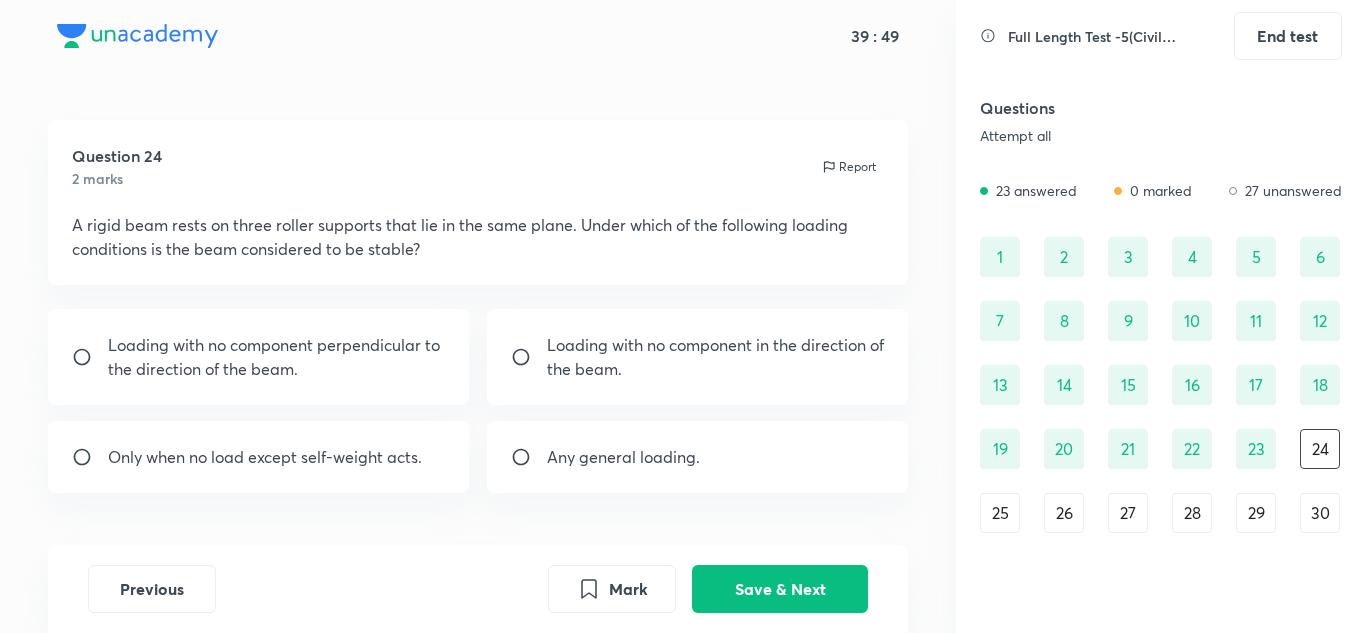 click on "Only when no load except self-weight acts." at bounding box center [265, 457] 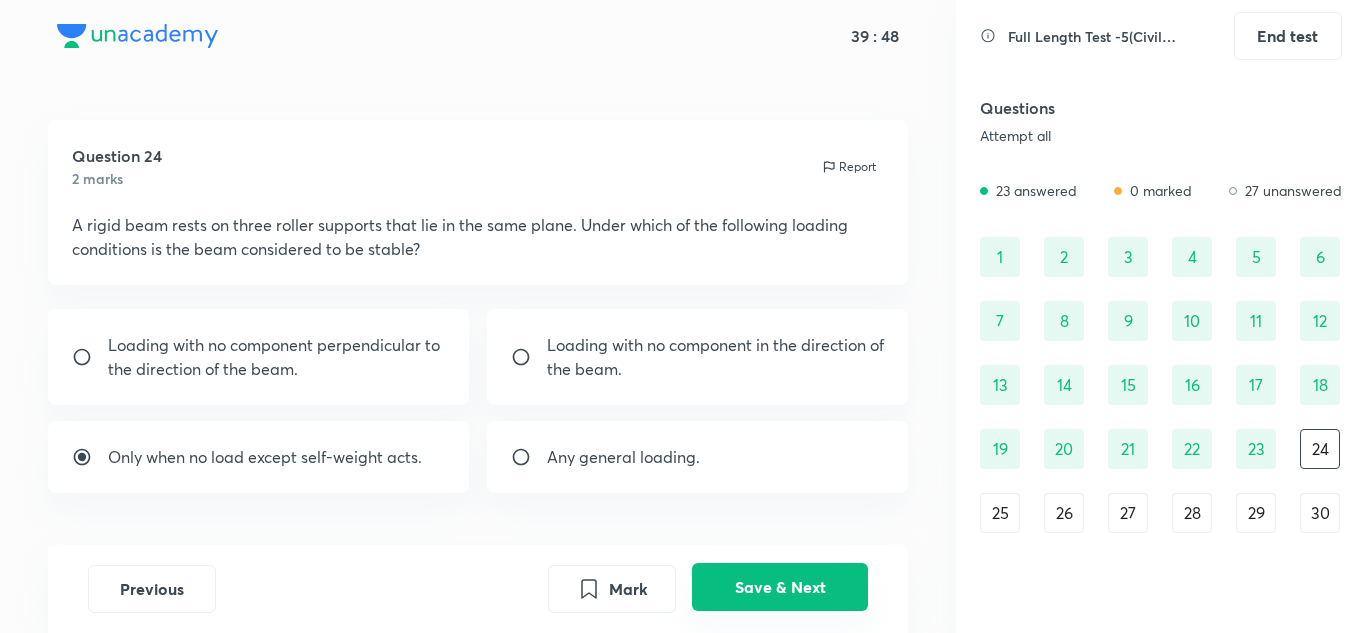 click on "Save & Next" at bounding box center [780, 587] 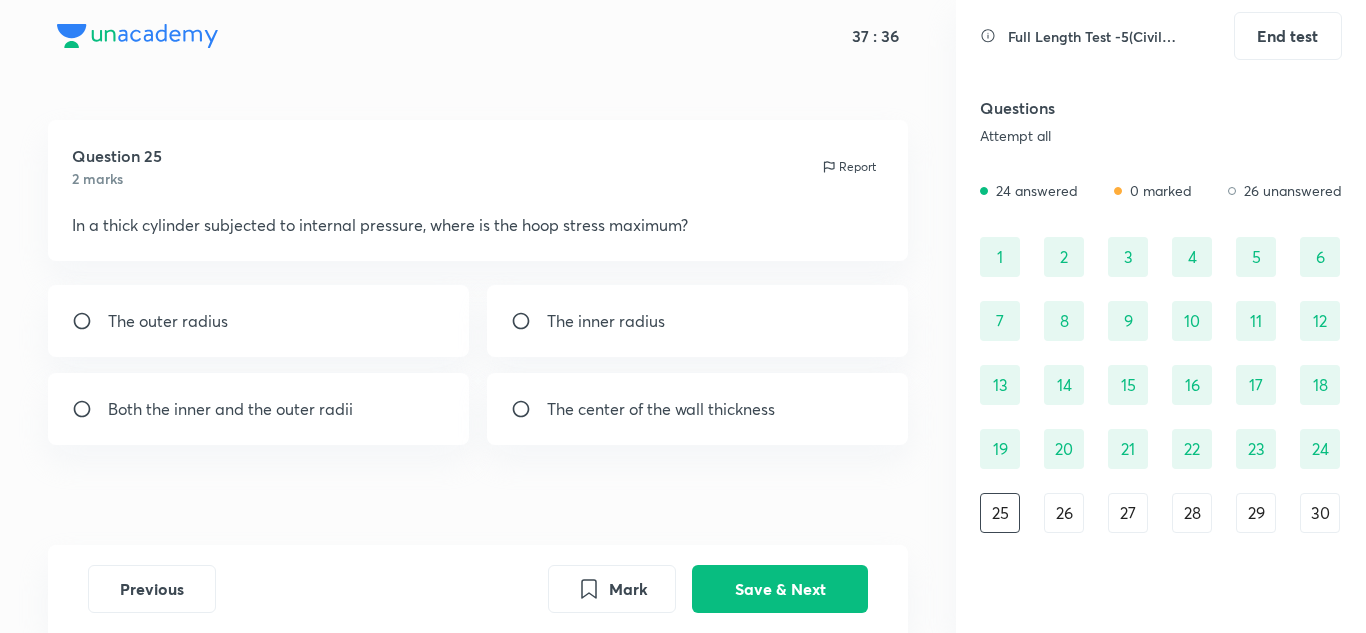 click on "The center of the wall thickness" at bounding box center [698, 409] 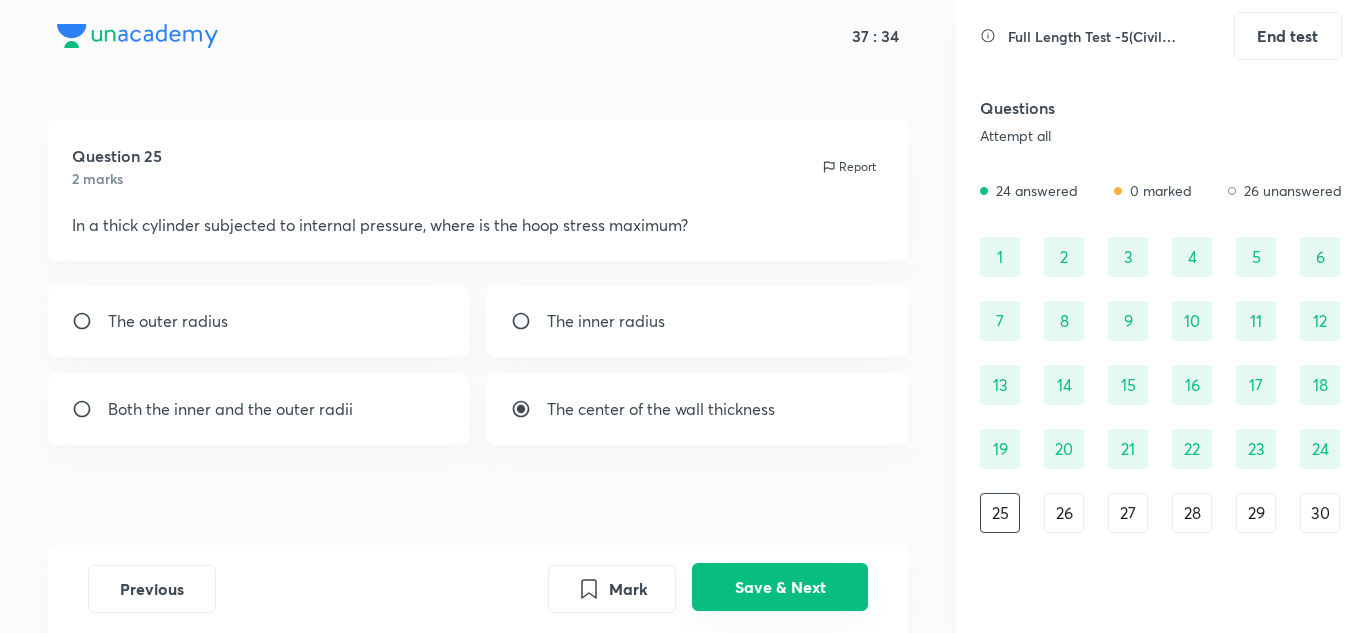 drag, startPoint x: 823, startPoint y: 590, endPoint x: 812, endPoint y: 586, distance: 11.7046995 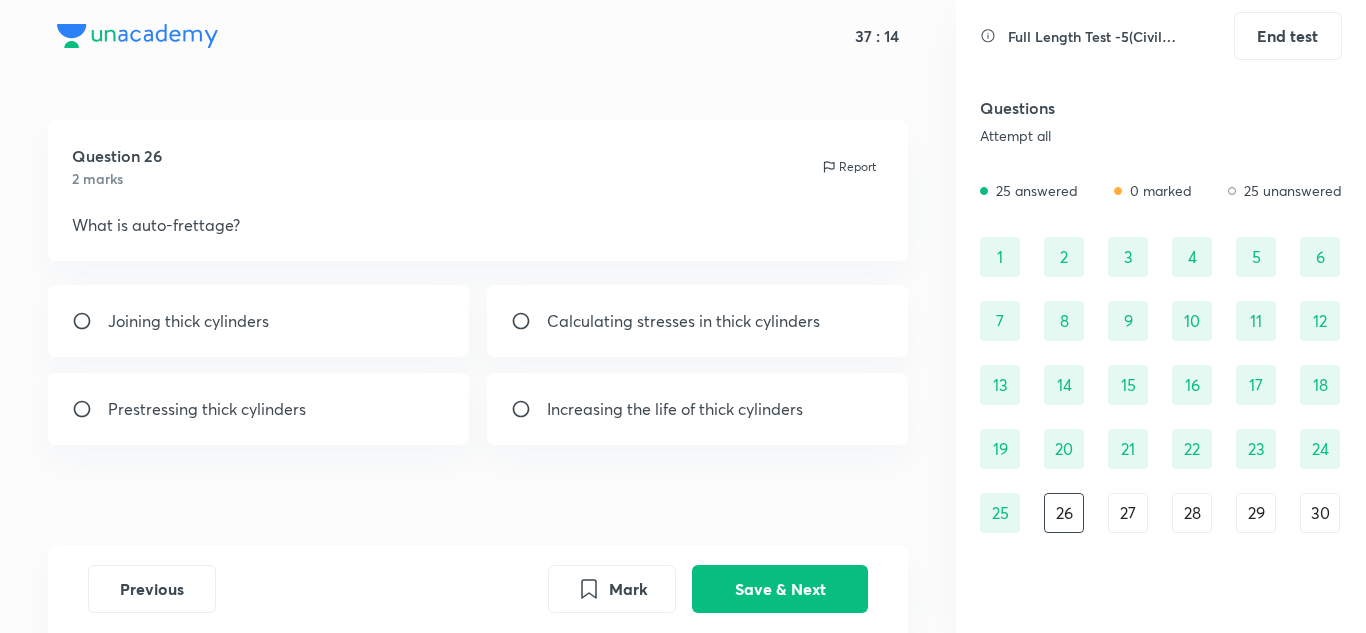 click on "Prestressing thick cylinders" at bounding box center [207, 409] 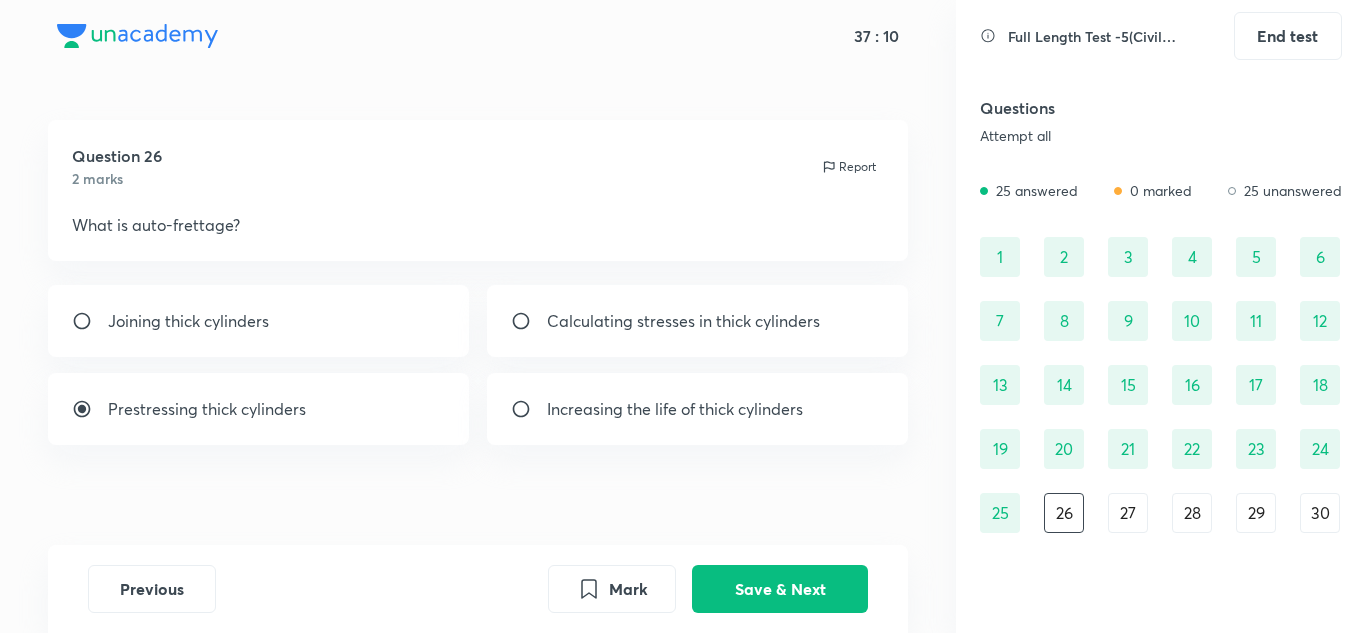 click on "Increasing the life of thick cylinders" at bounding box center (675, 409) 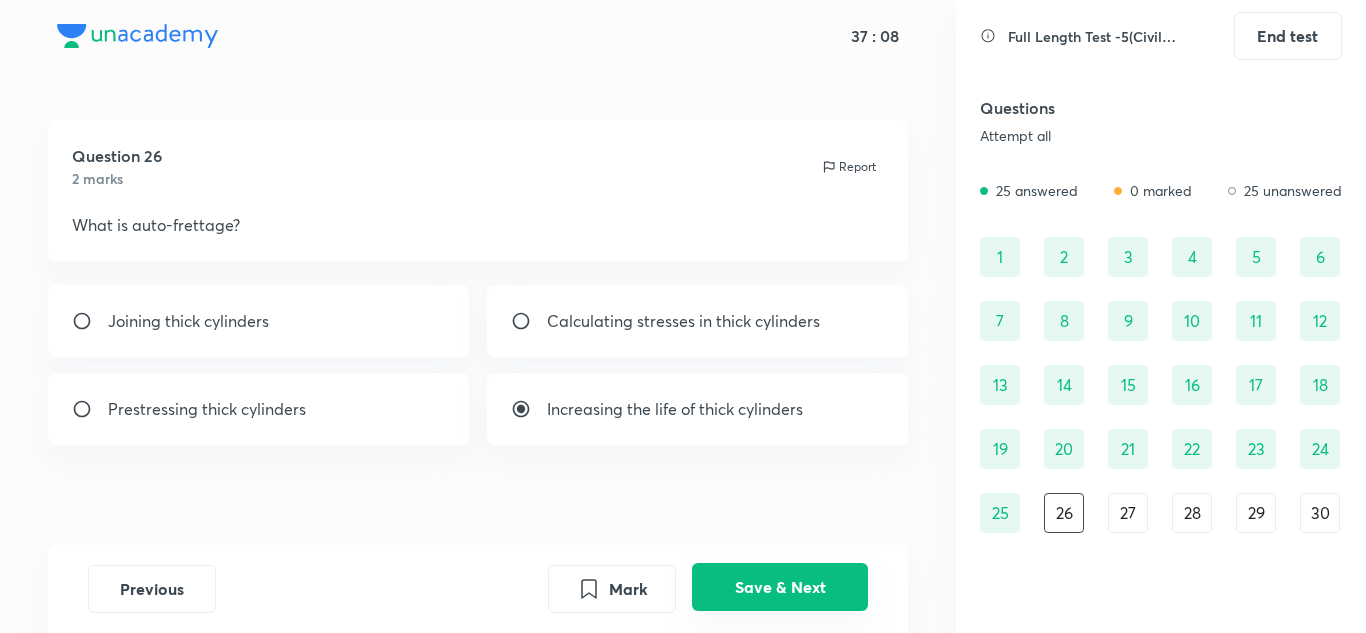 click on "Save & Next" at bounding box center (780, 587) 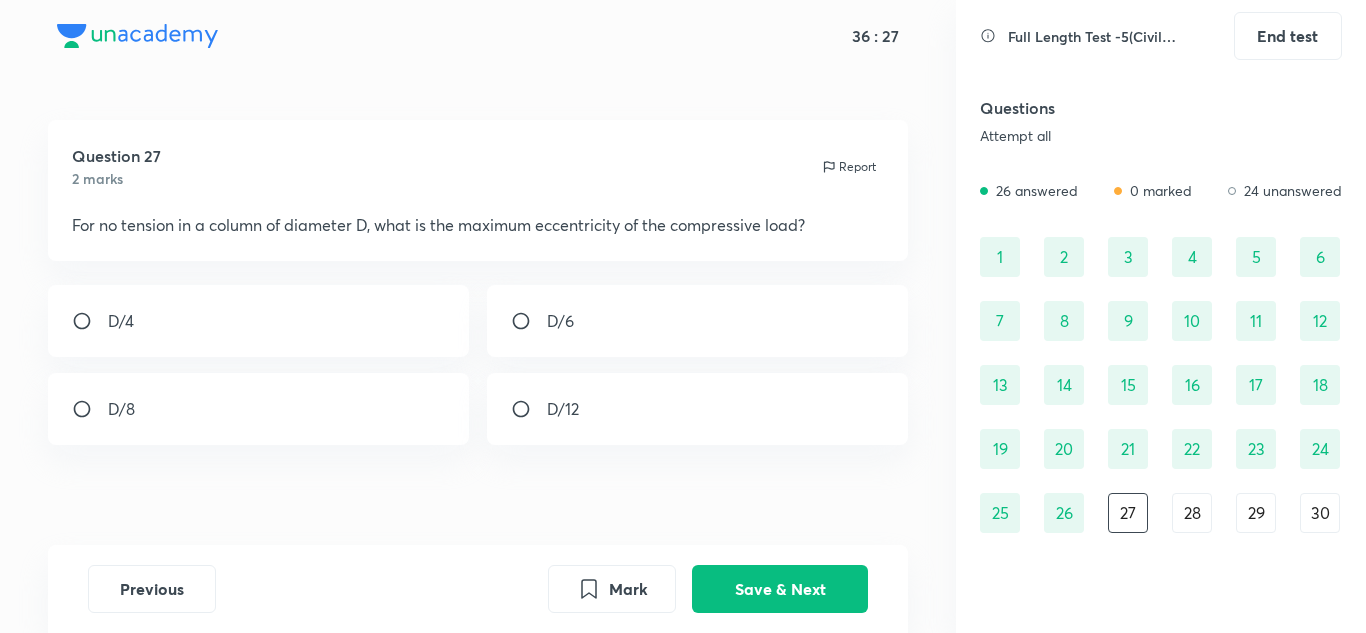 click on "D/6" at bounding box center (560, 321) 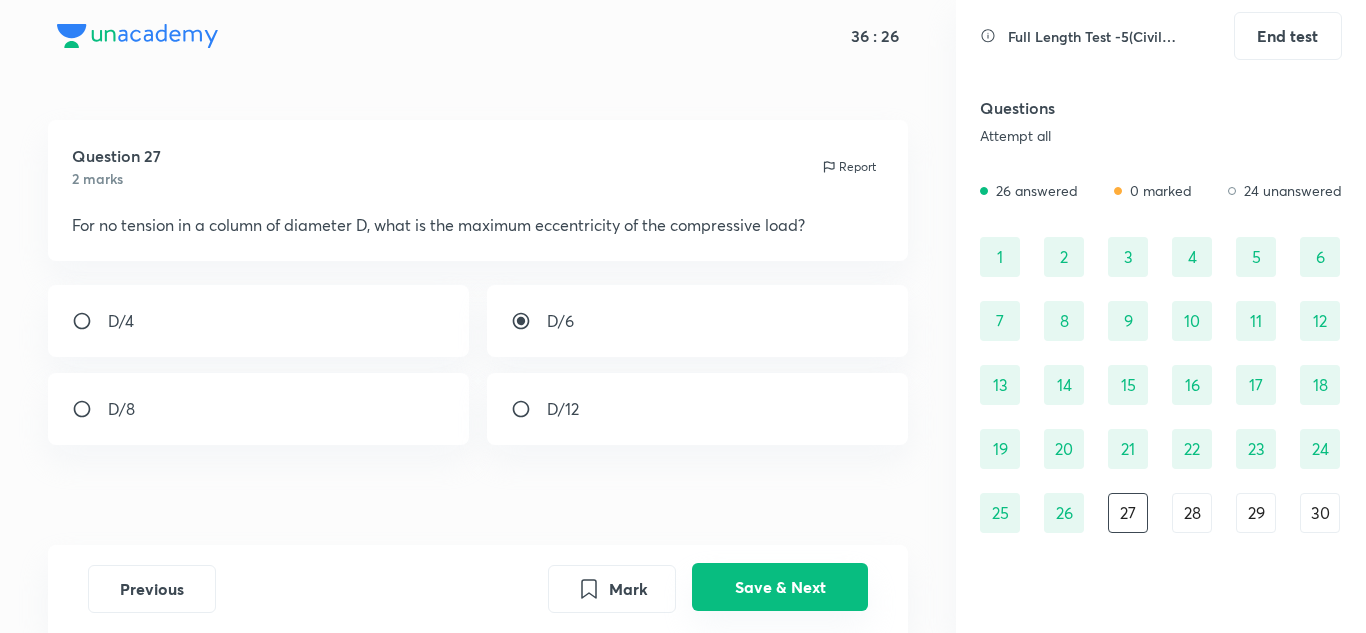 drag, startPoint x: 785, startPoint y: 584, endPoint x: 737, endPoint y: 585, distance: 48.010414 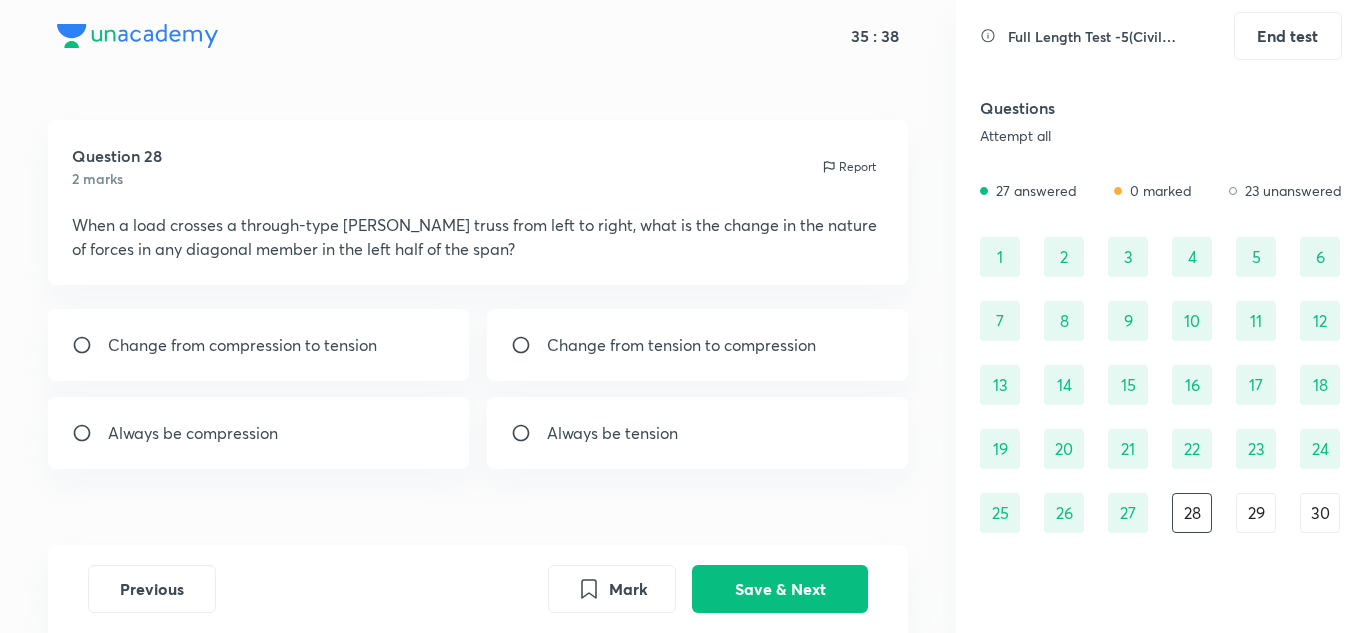 click on "Always be tension" at bounding box center (698, 433) 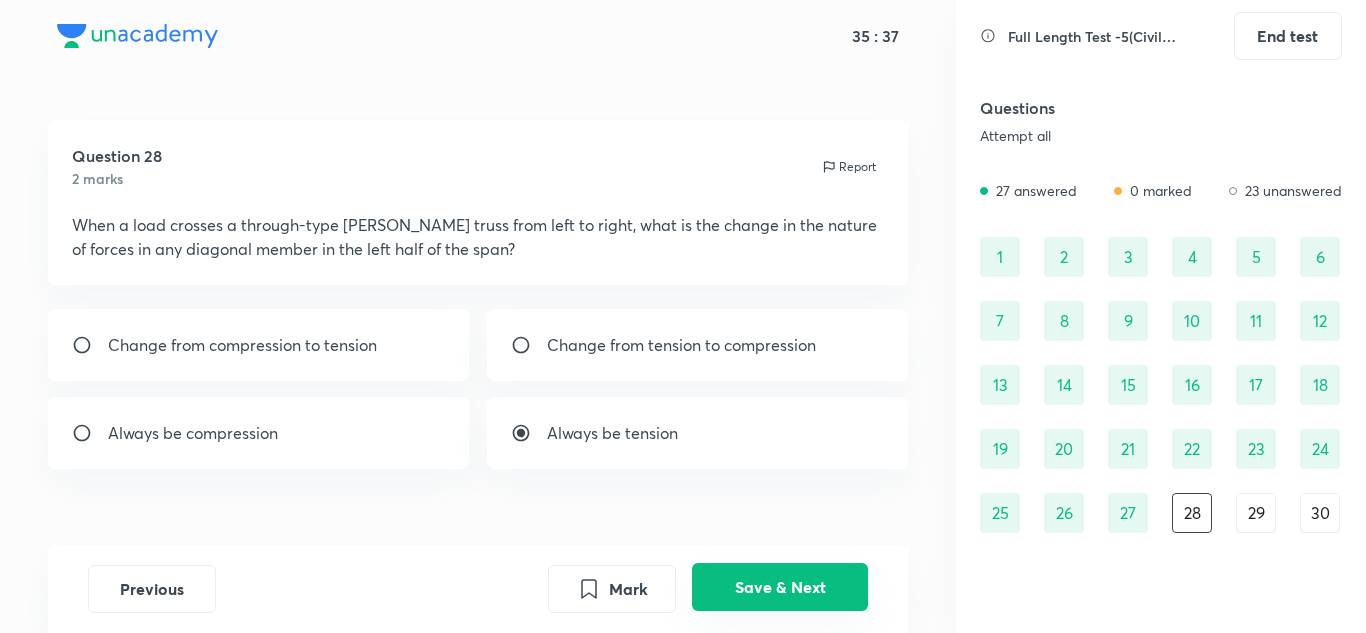 click on "Save & Next" at bounding box center (780, 587) 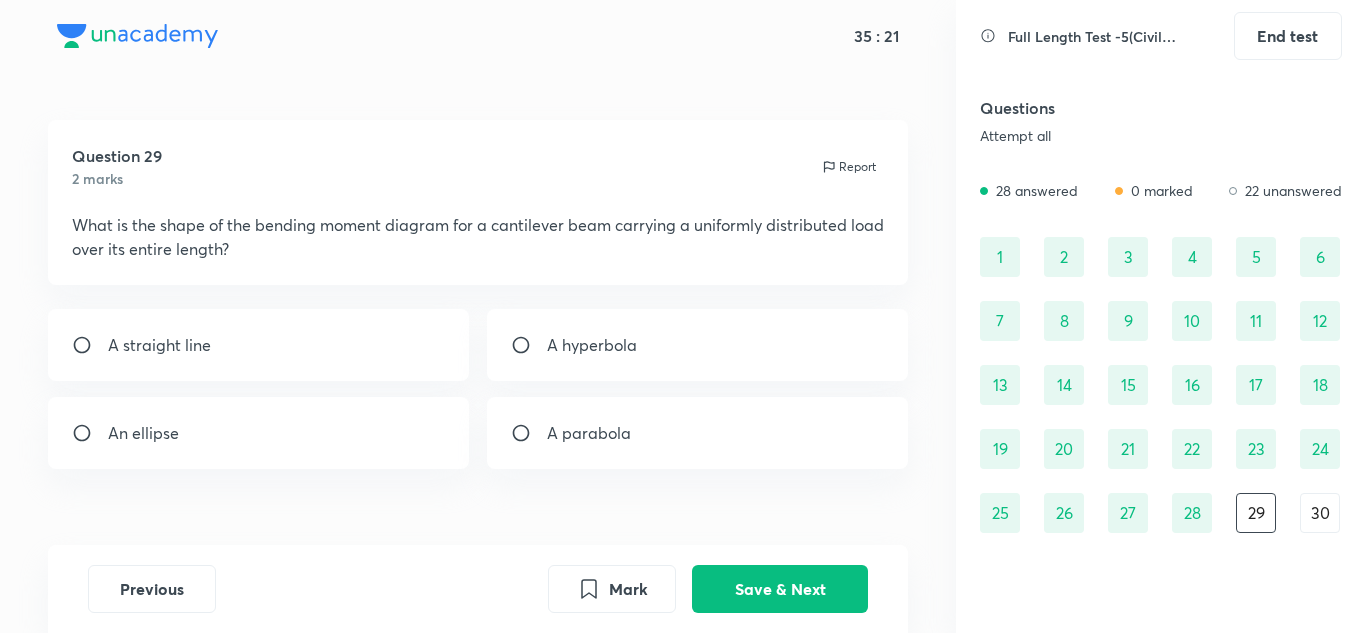 click at bounding box center [529, 433] 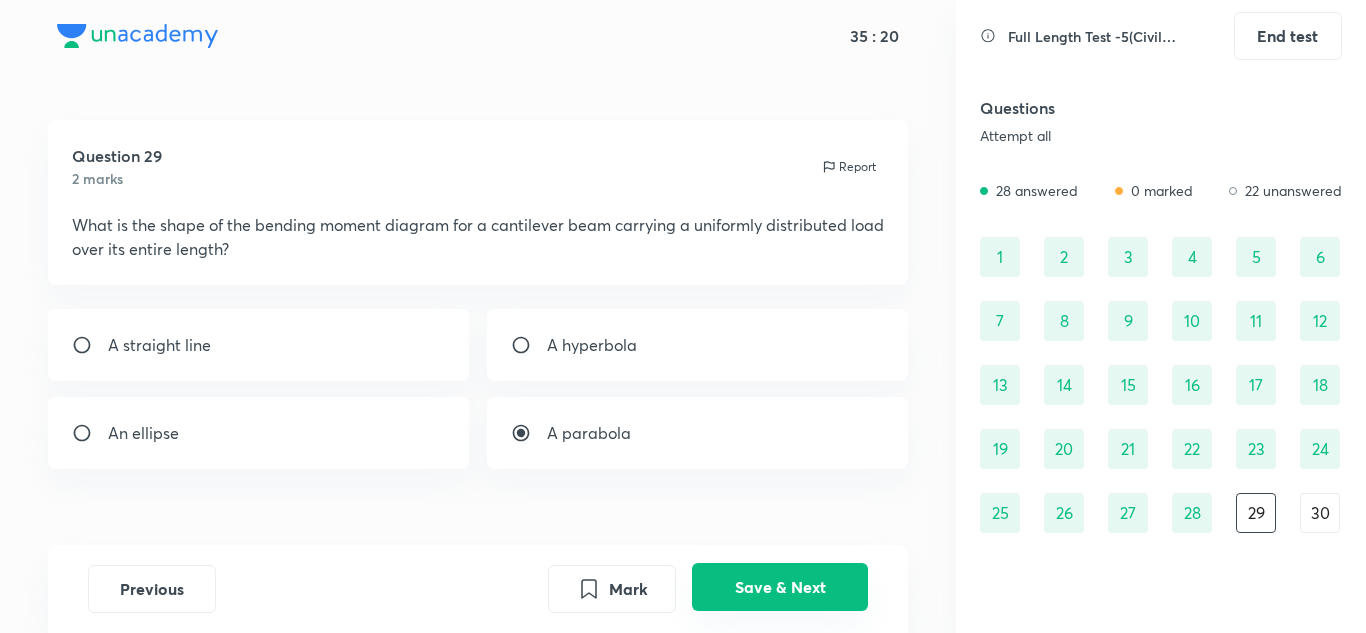 click on "Save & Next" at bounding box center [780, 587] 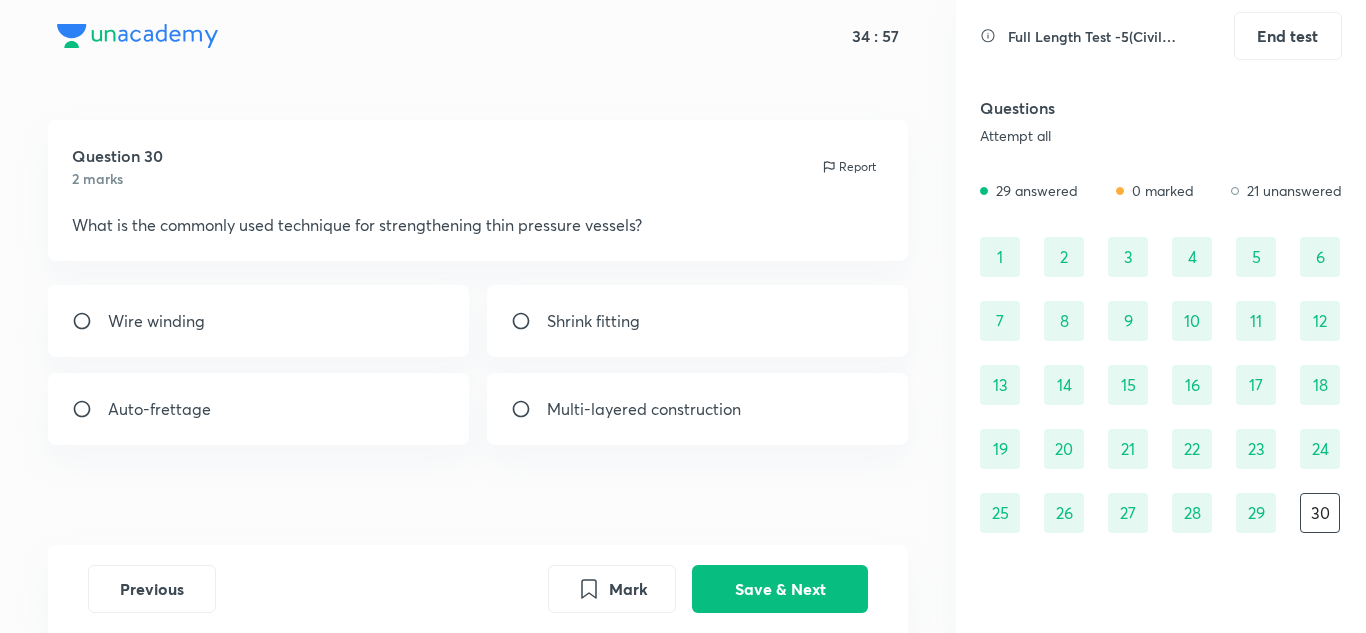 click on "Wire winding" at bounding box center [259, 321] 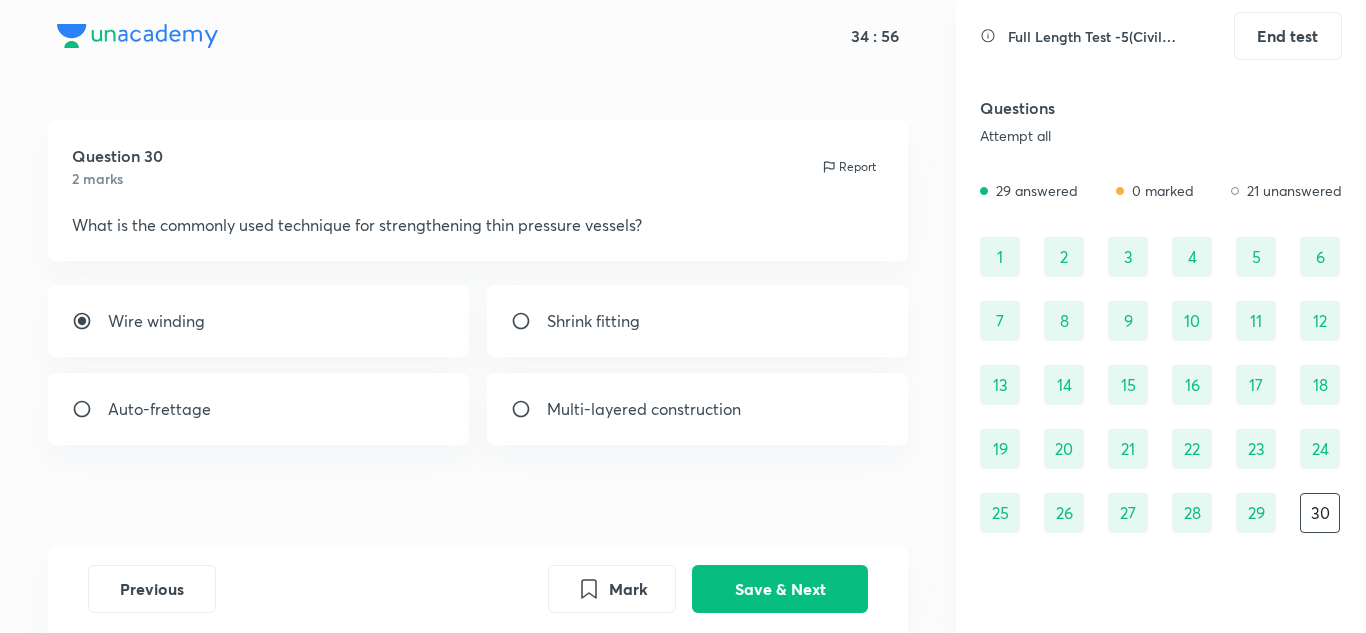 radio on "true" 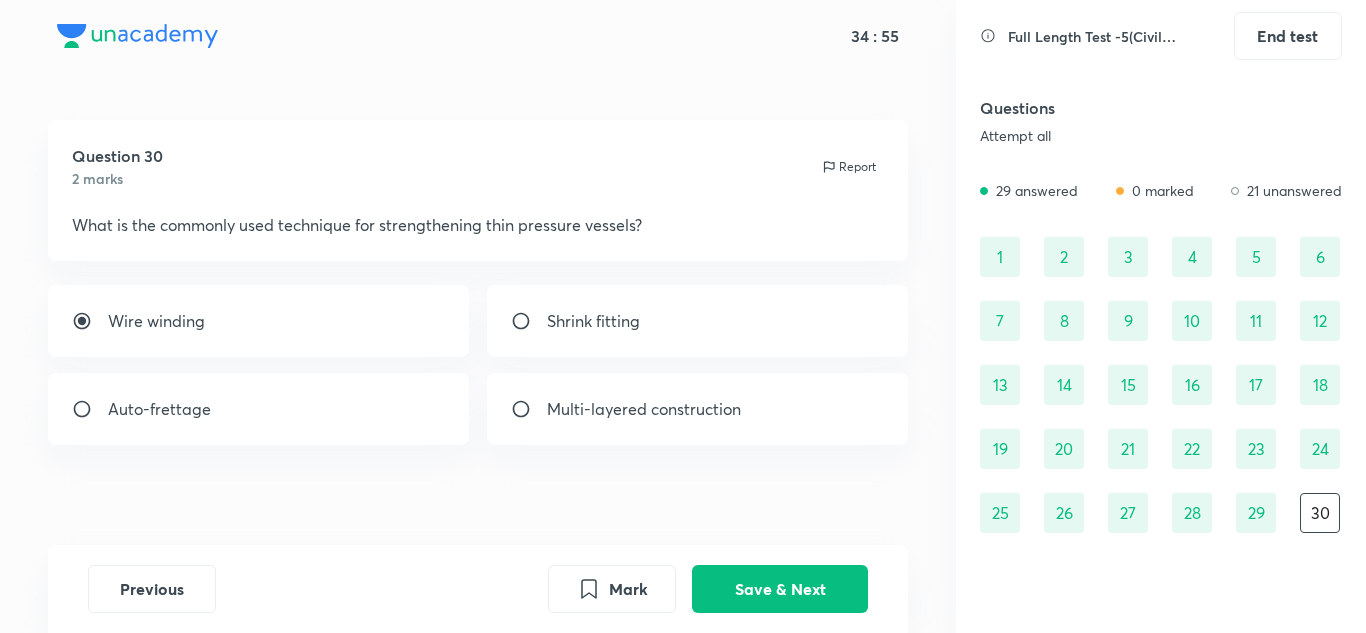 drag, startPoint x: 792, startPoint y: 589, endPoint x: 699, endPoint y: 624, distance: 99.368004 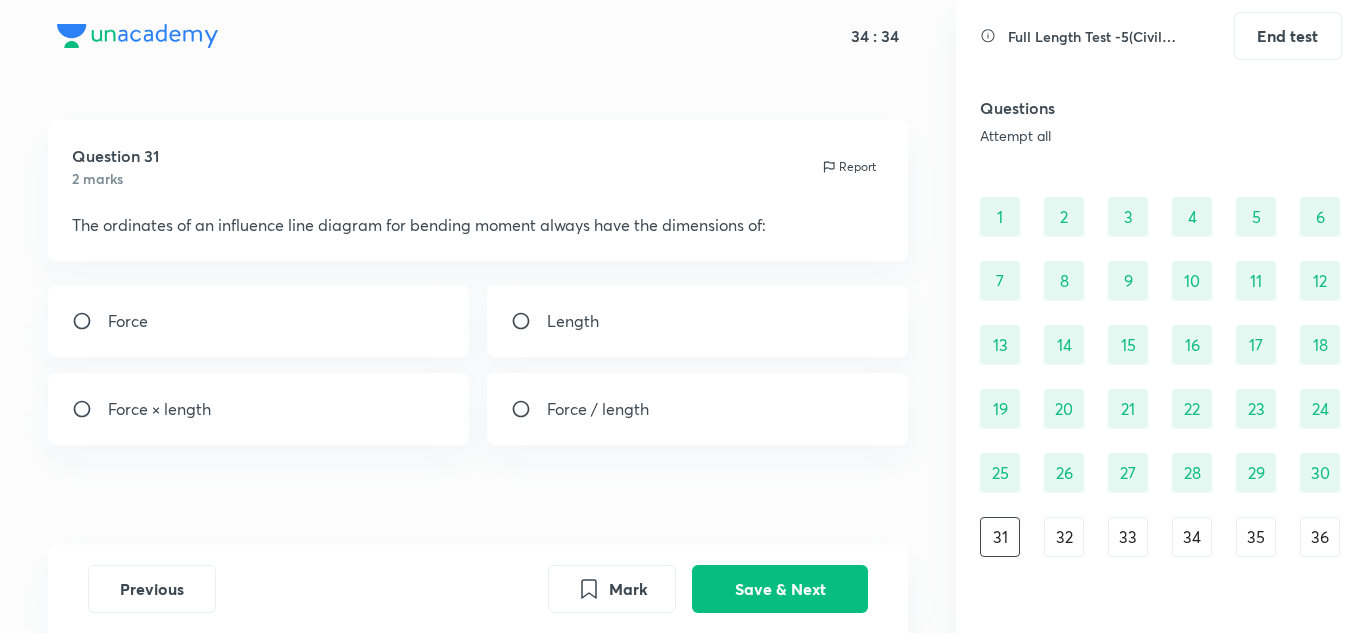 drag, startPoint x: 576, startPoint y: 328, endPoint x: 617, endPoint y: 367, distance: 56.586216 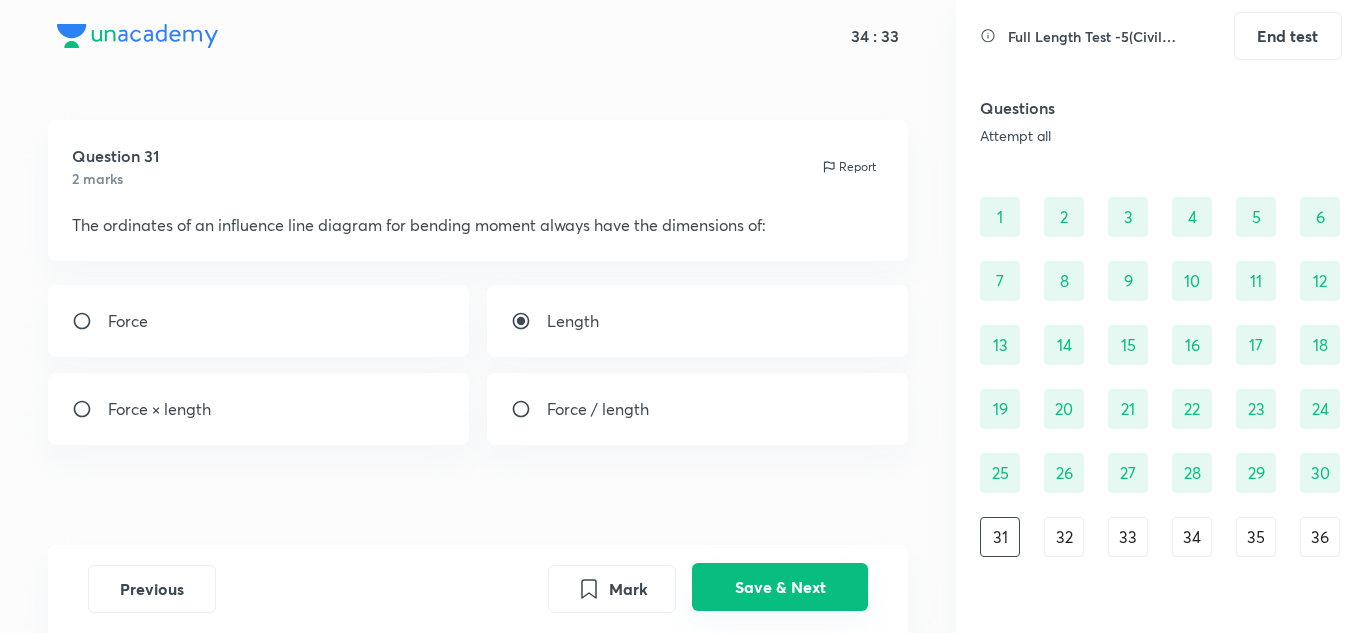 click on "Save & Next" at bounding box center [780, 587] 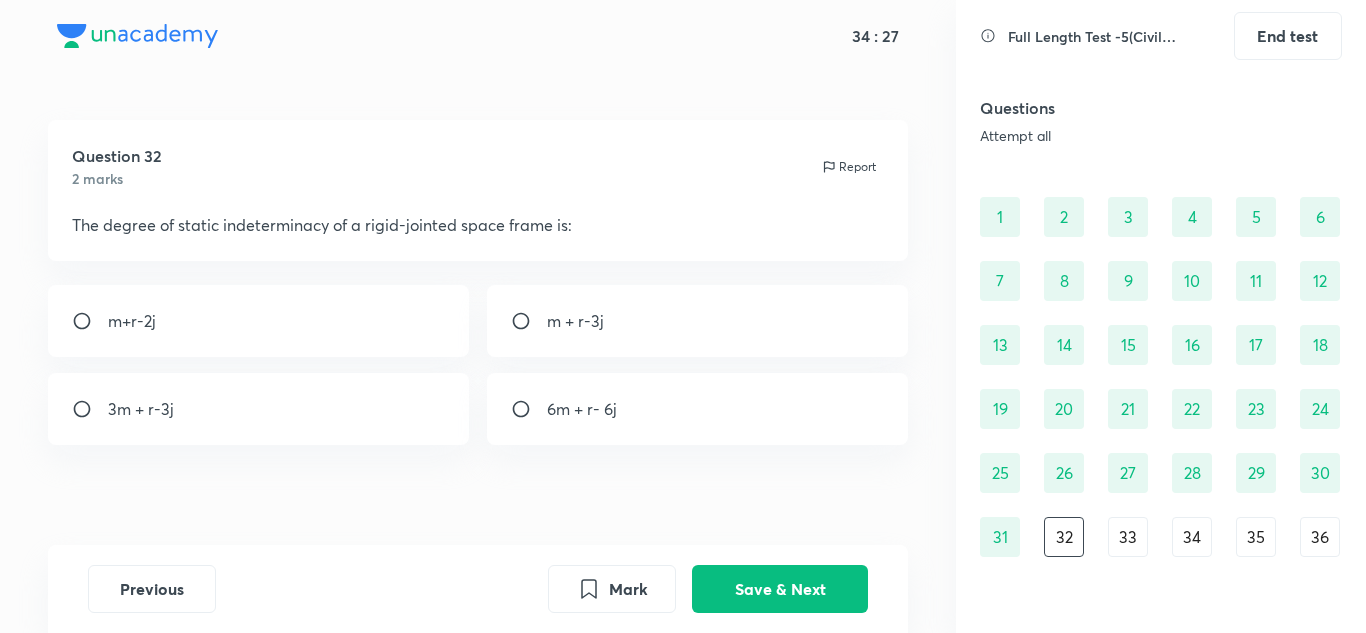 click on "3m + r-3j" at bounding box center [141, 409] 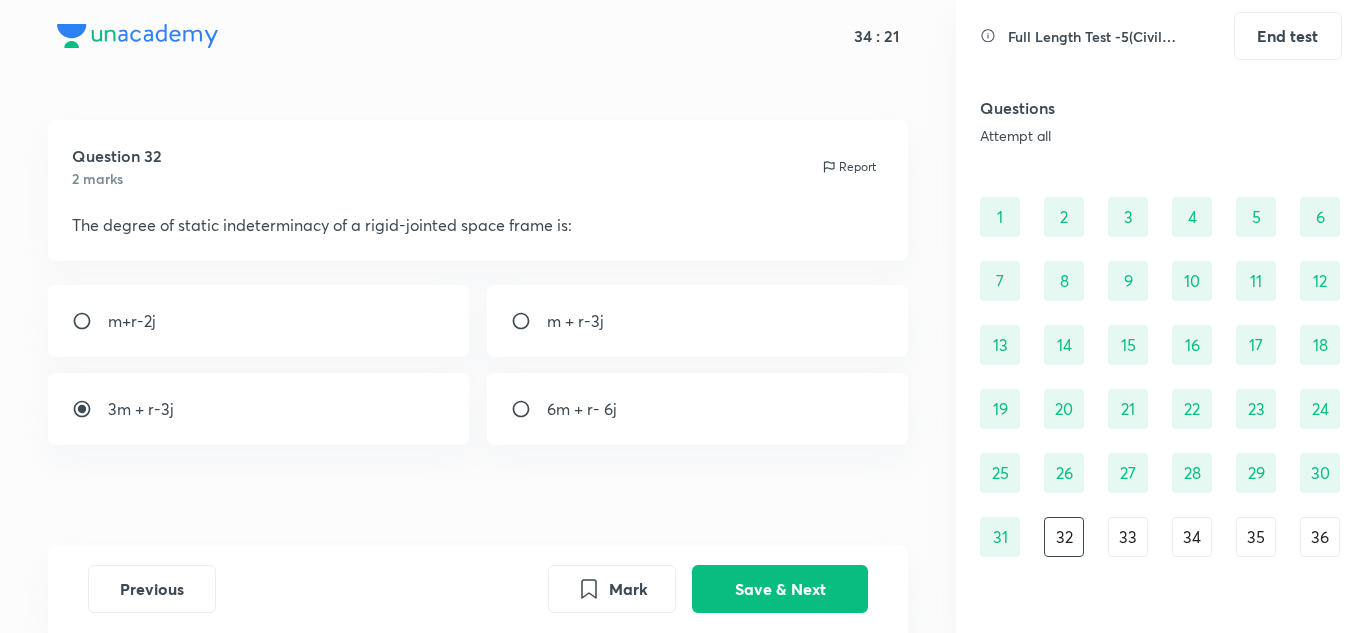 click on "6m + r- 6j" at bounding box center (698, 409) 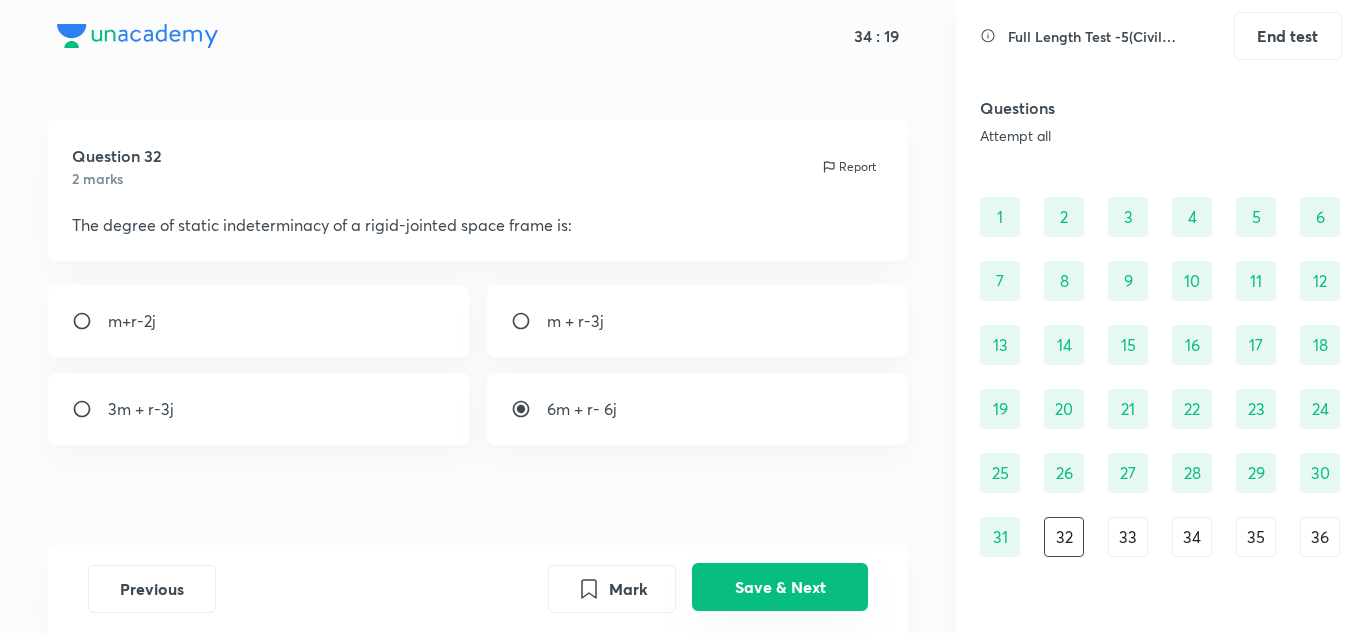 drag, startPoint x: 731, startPoint y: 580, endPoint x: 721, endPoint y: 589, distance: 13.453624 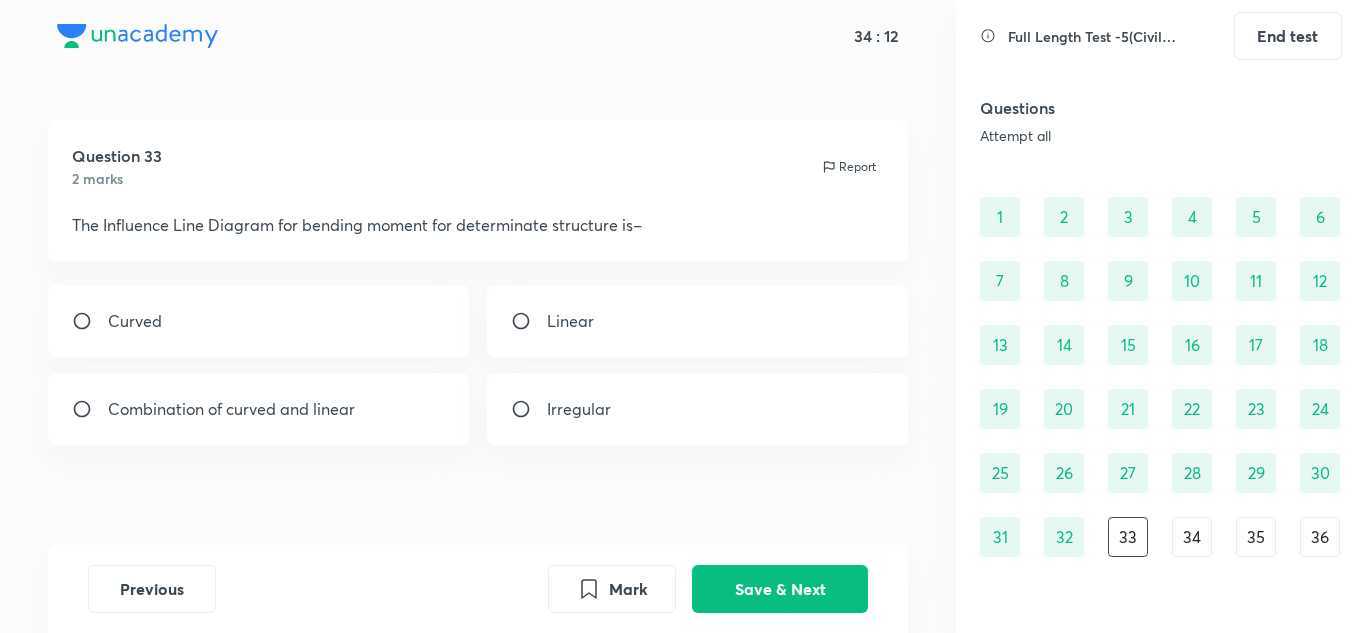 click on "Curved" at bounding box center [135, 321] 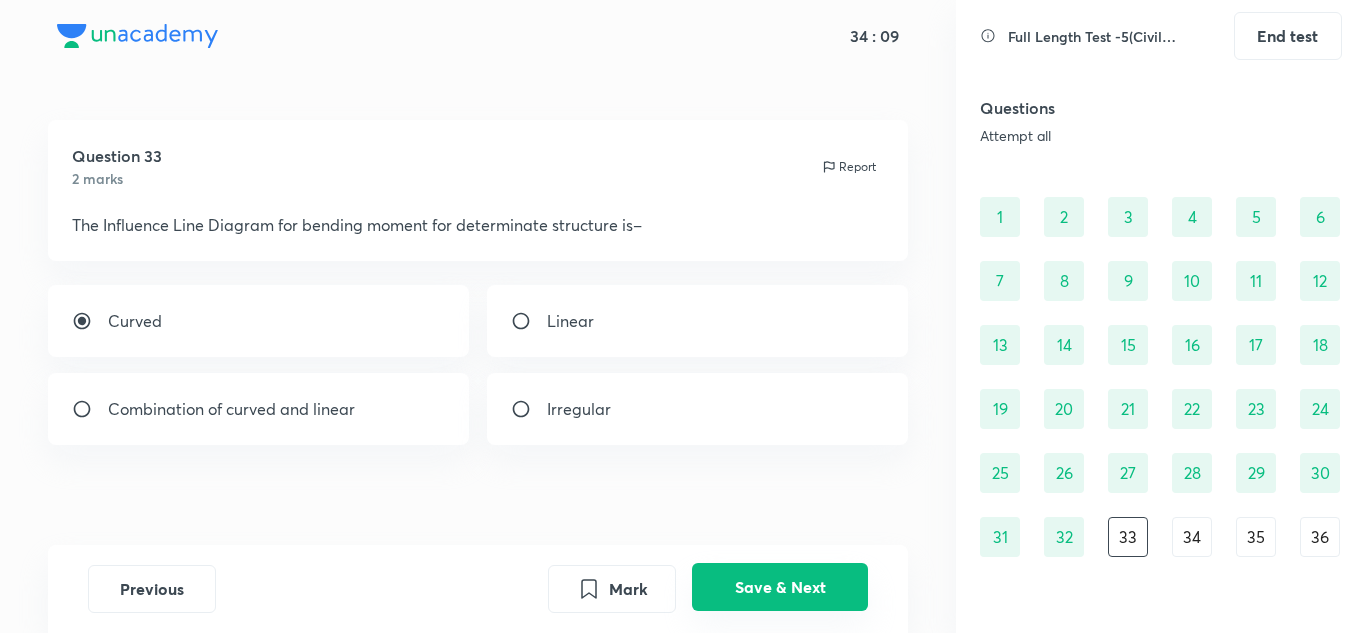 click on "Save & Next" at bounding box center (780, 587) 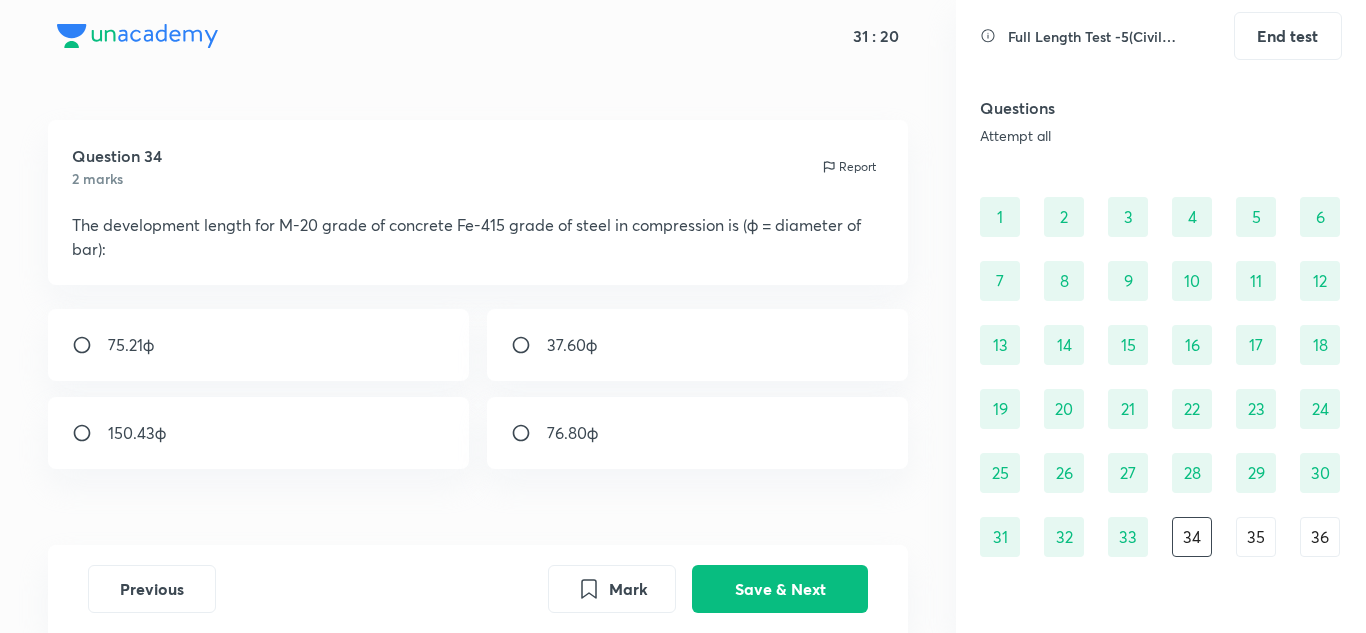click on "75.21ϕ" at bounding box center (259, 345) 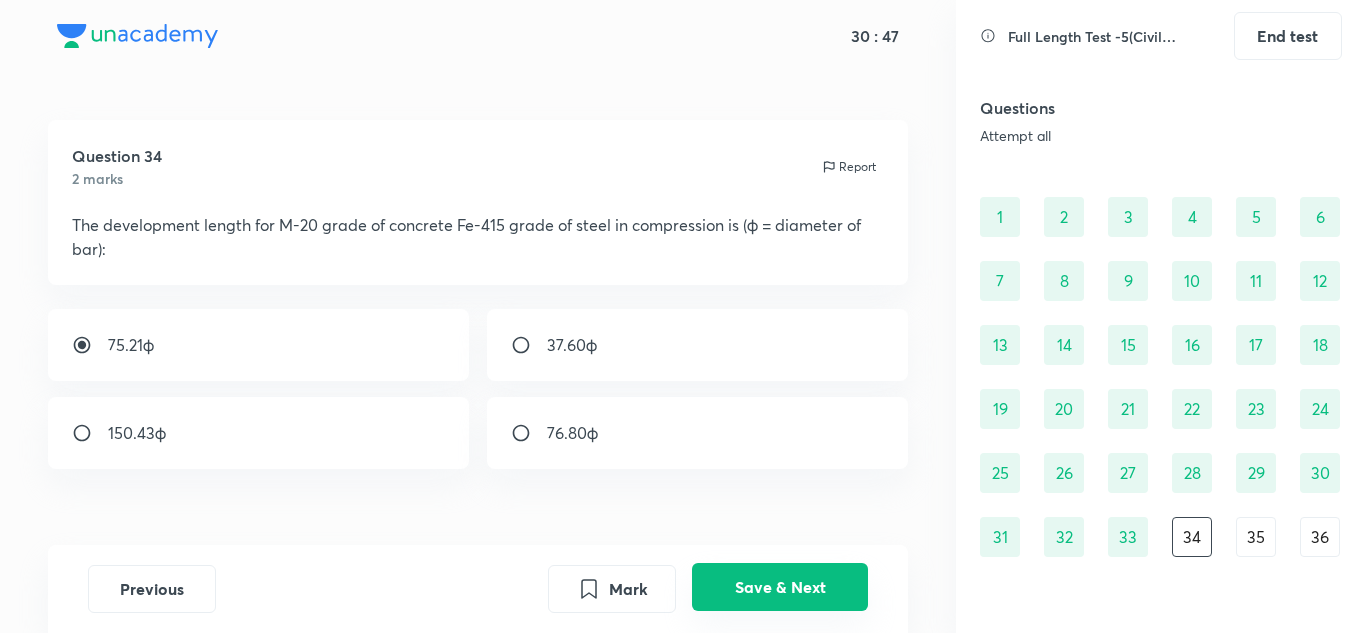 click on "Save & Next" at bounding box center (780, 587) 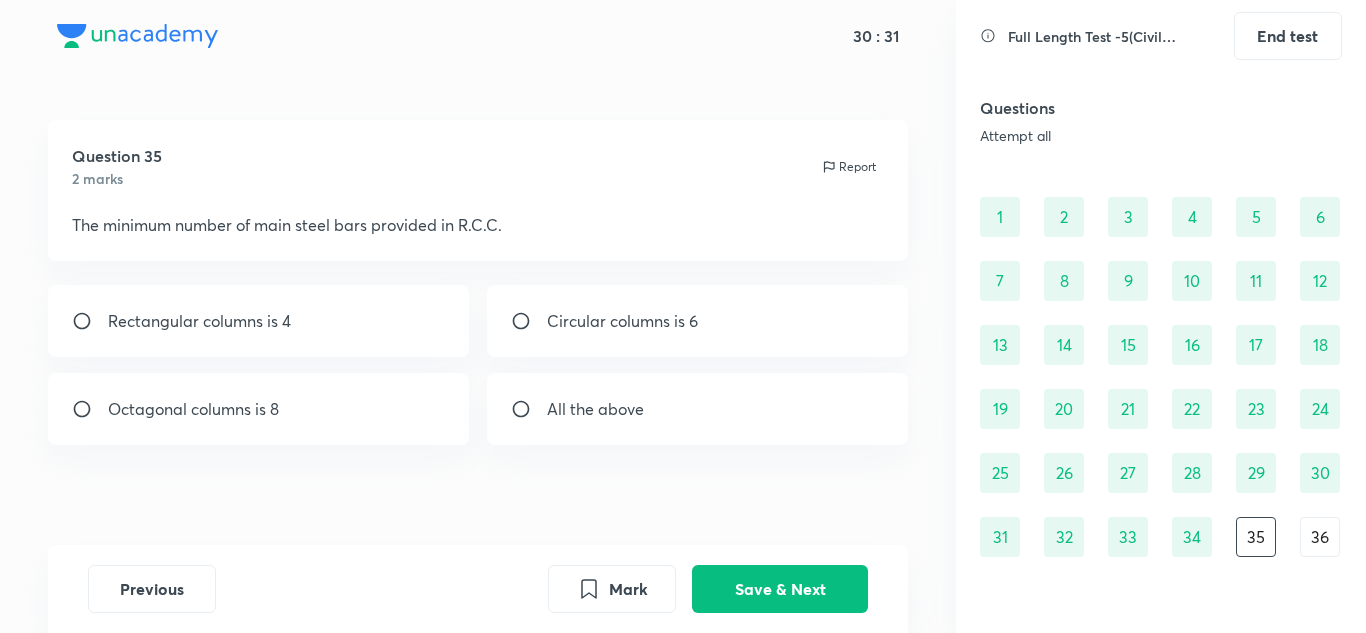 click on "All the above" at bounding box center [698, 409] 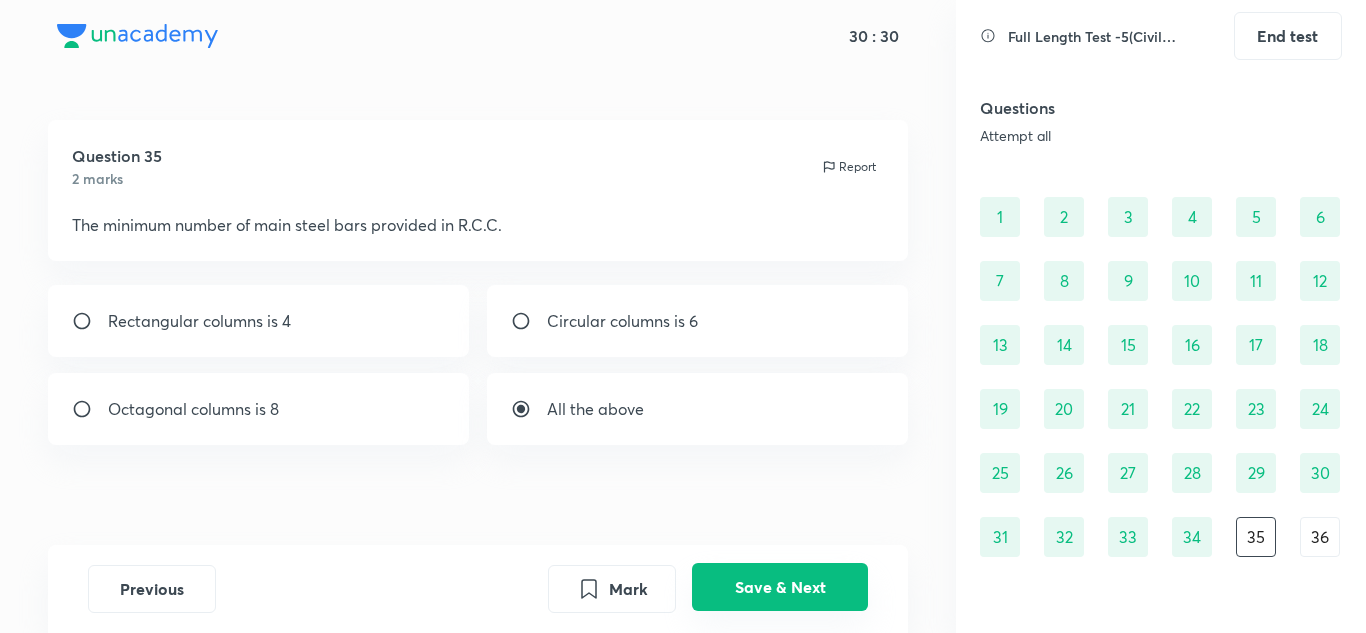 click on "Save & Next" at bounding box center (780, 587) 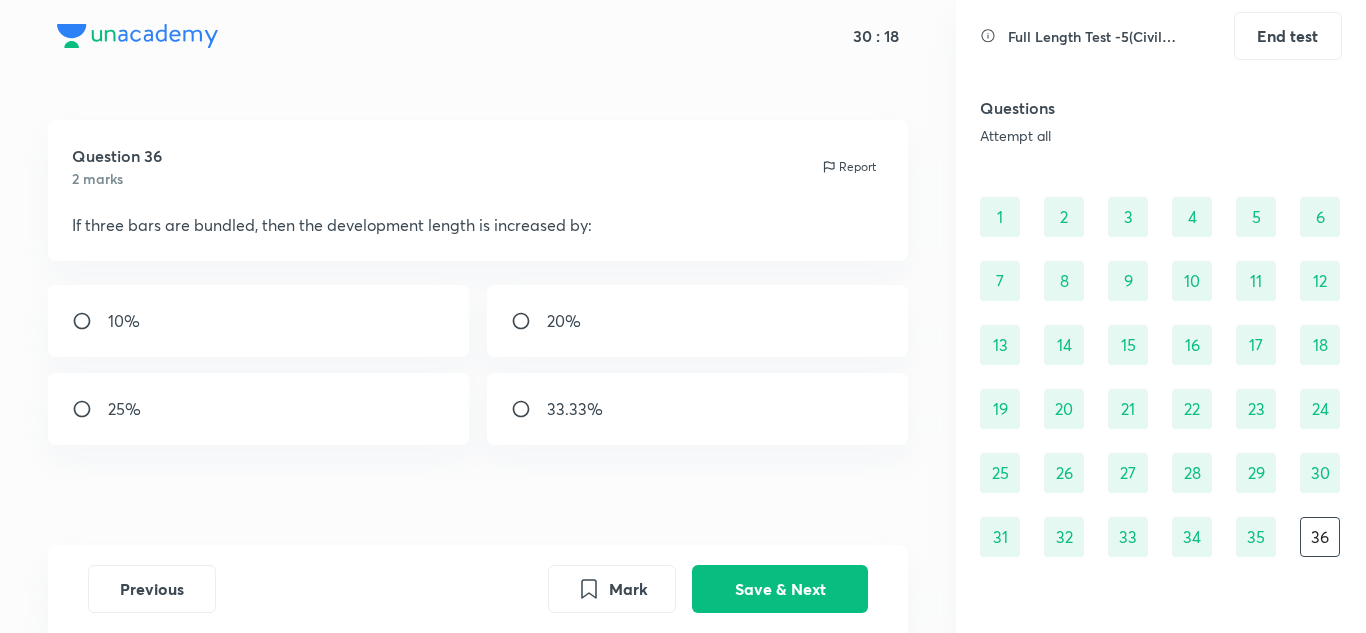 click on "10%" at bounding box center [124, 321] 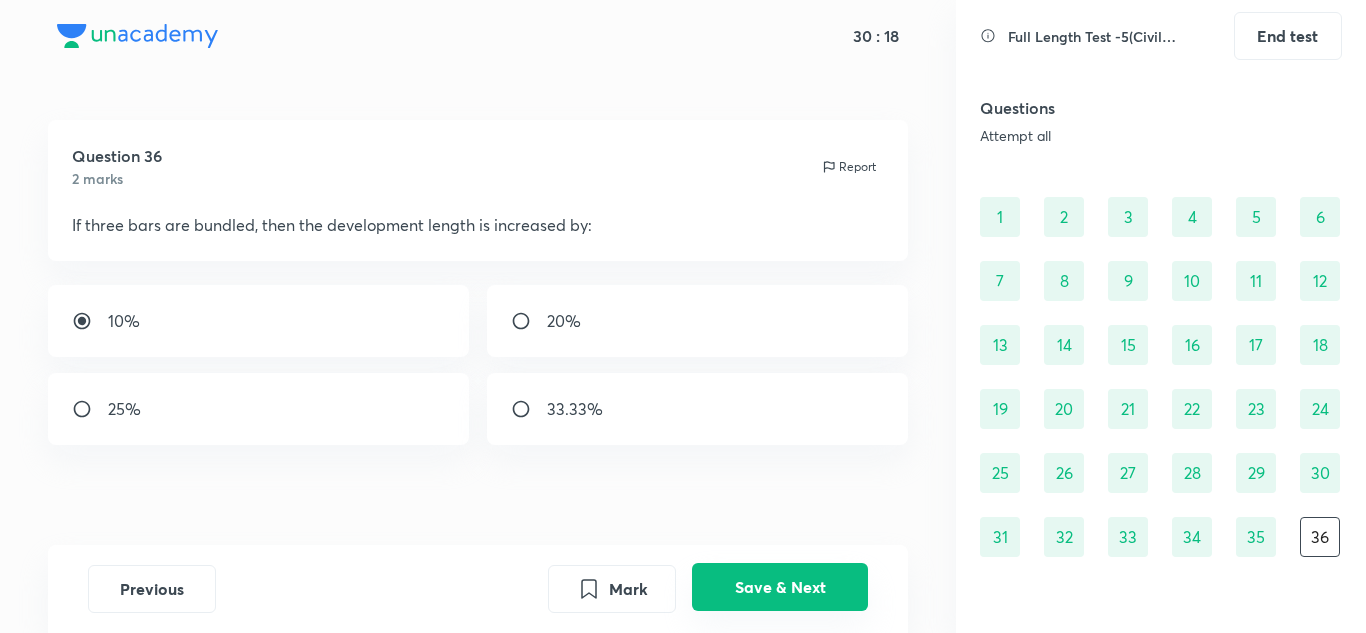click on "Save & Next" at bounding box center [780, 587] 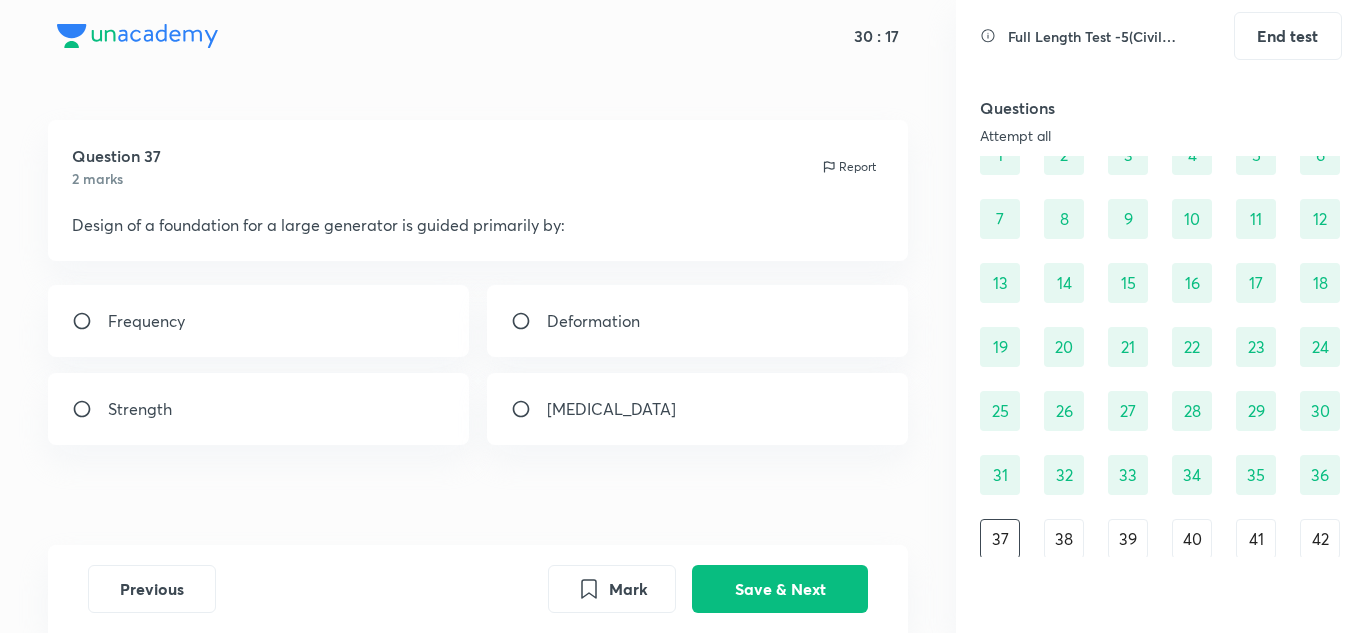 scroll, scrollTop: 104, scrollLeft: 0, axis: vertical 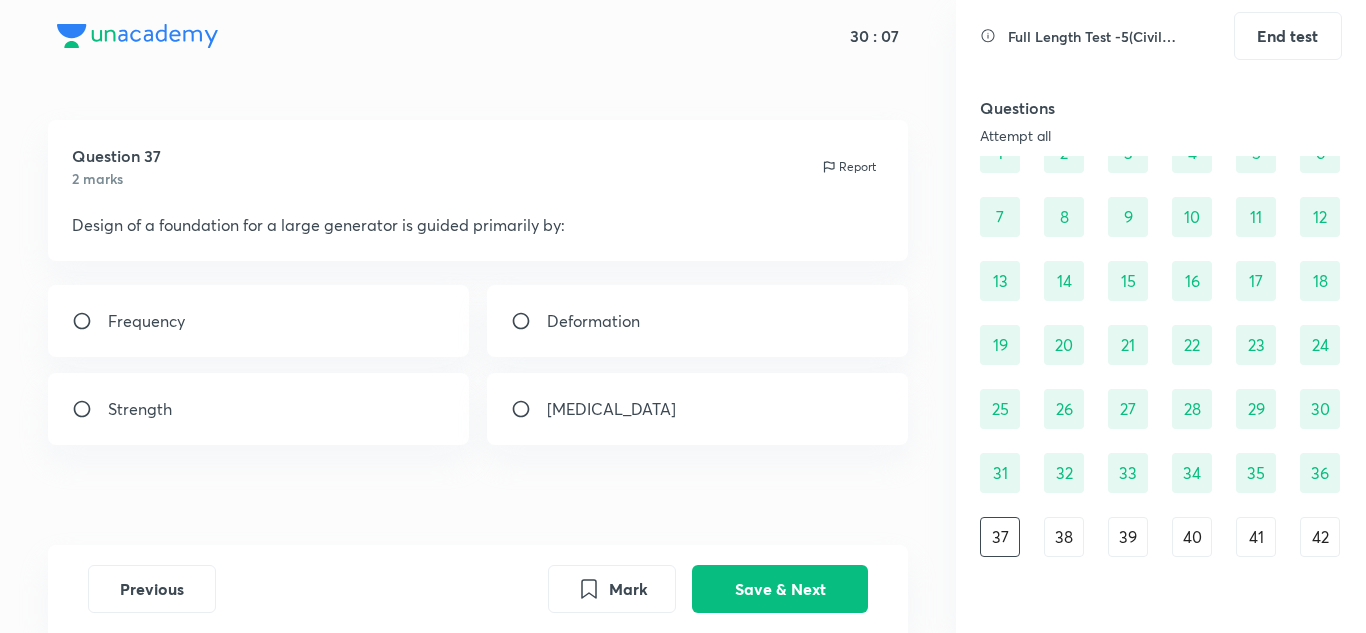 click on "Frequency" at bounding box center (259, 321) 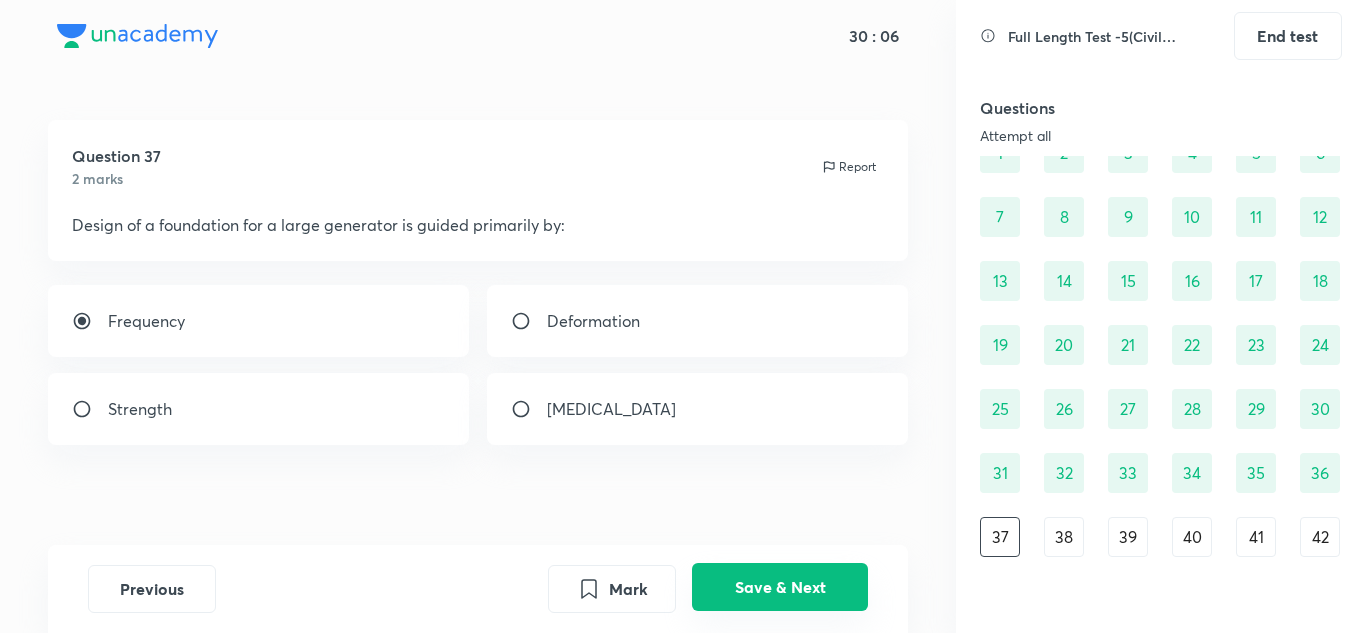 click on "Save & Next" at bounding box center (780, 587) 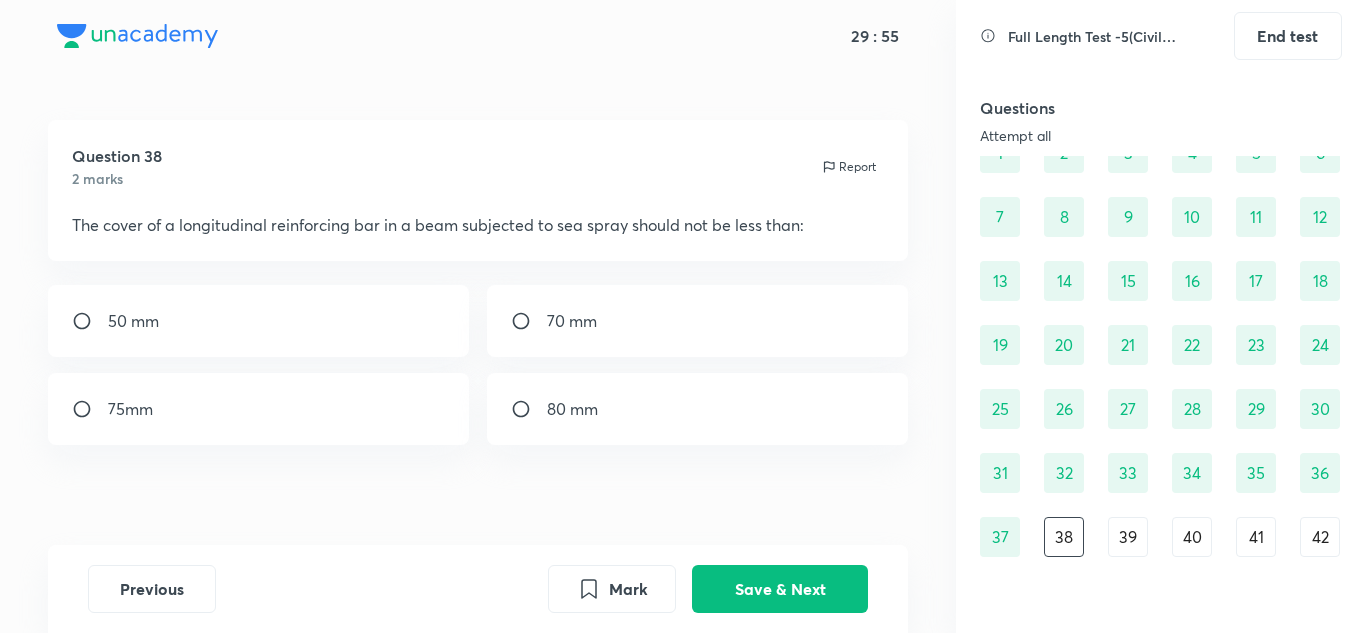 click on "50 mm" at bounding box center [259, 321] 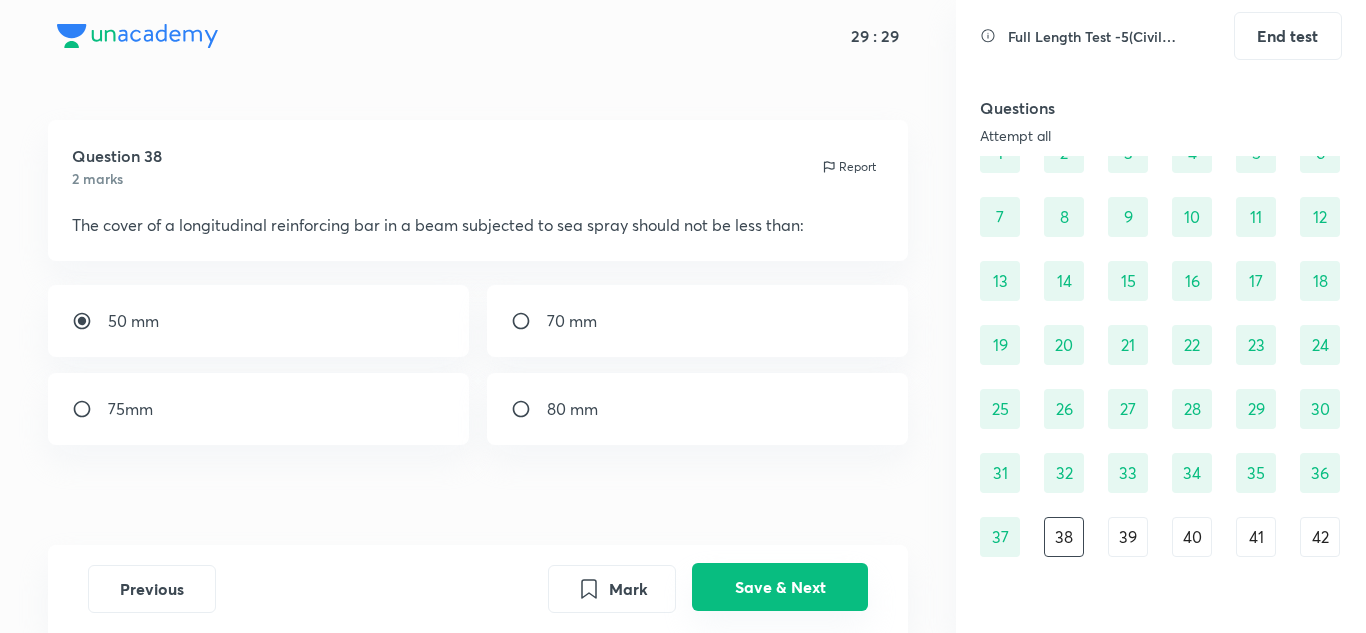 click on "Save & Next" at bounding box center (780, 587) 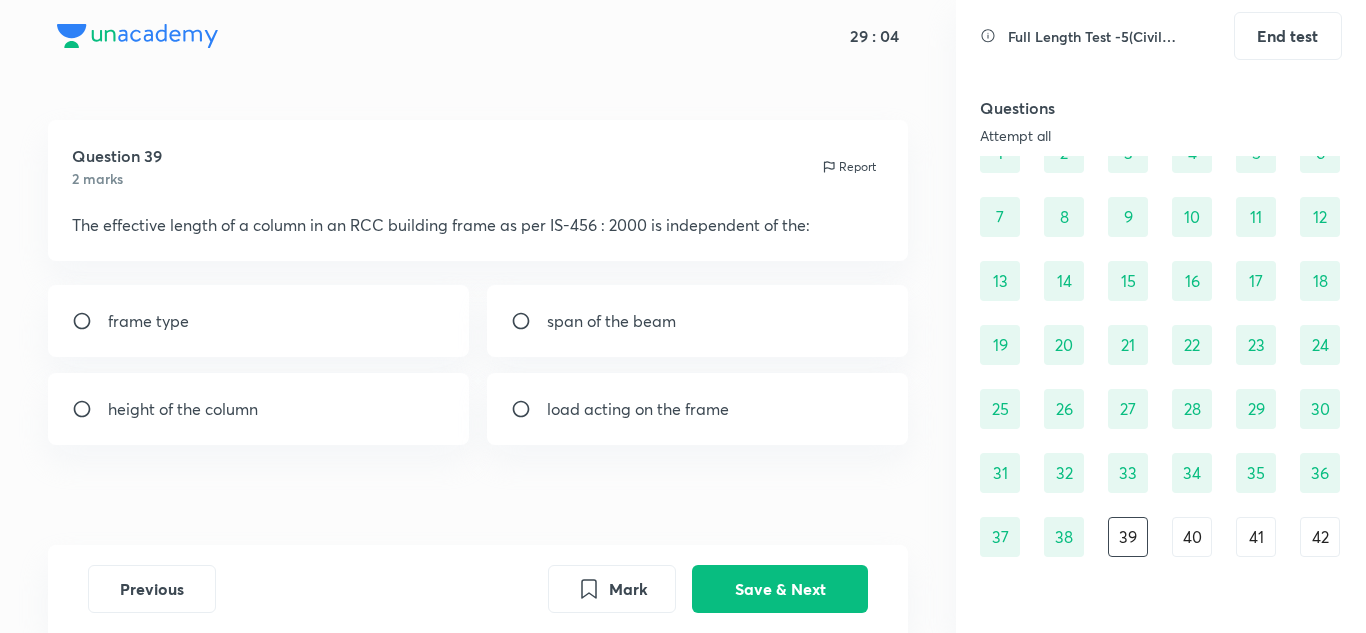 drag, startPoint x: 173, startPoint y: 330, endPoint x: 189, endPoint y: 324, distance: 17.088007 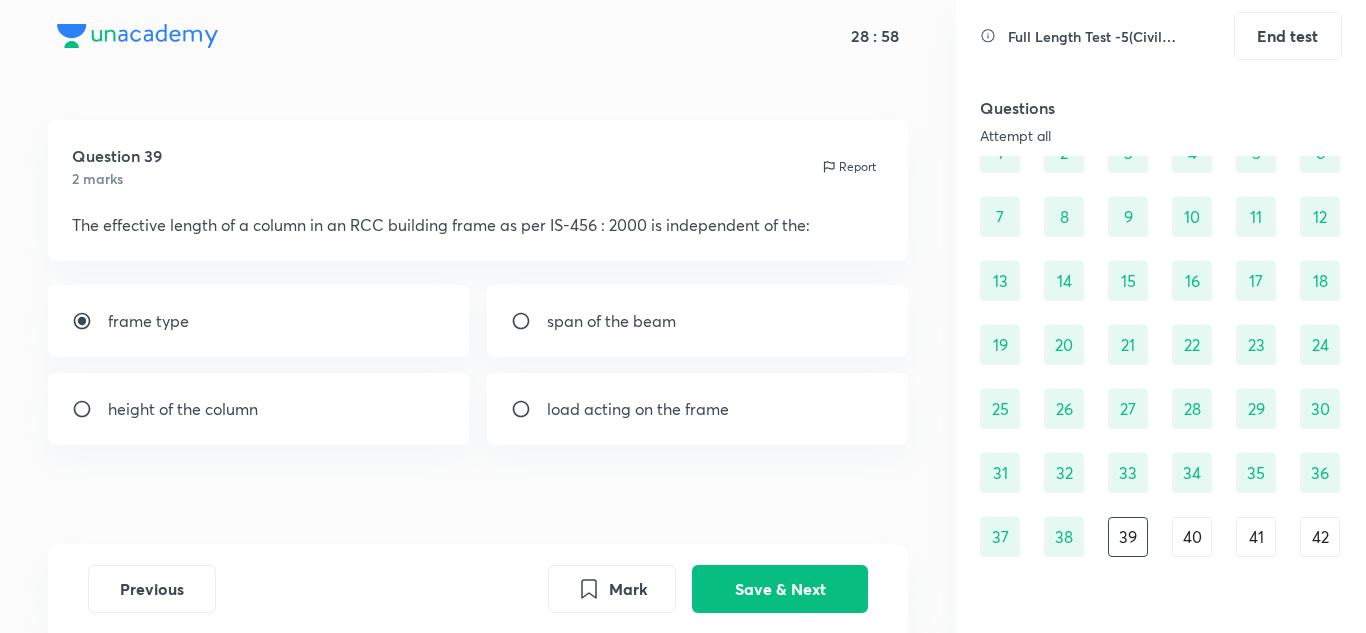 click on "Question 39 2 marks Report The effective length of a column in an RCC building frame as per IS-456 : 2000 is independent of the: frame type span of the beam height of the column load acting on the frame" at bounding box center [478, 342] 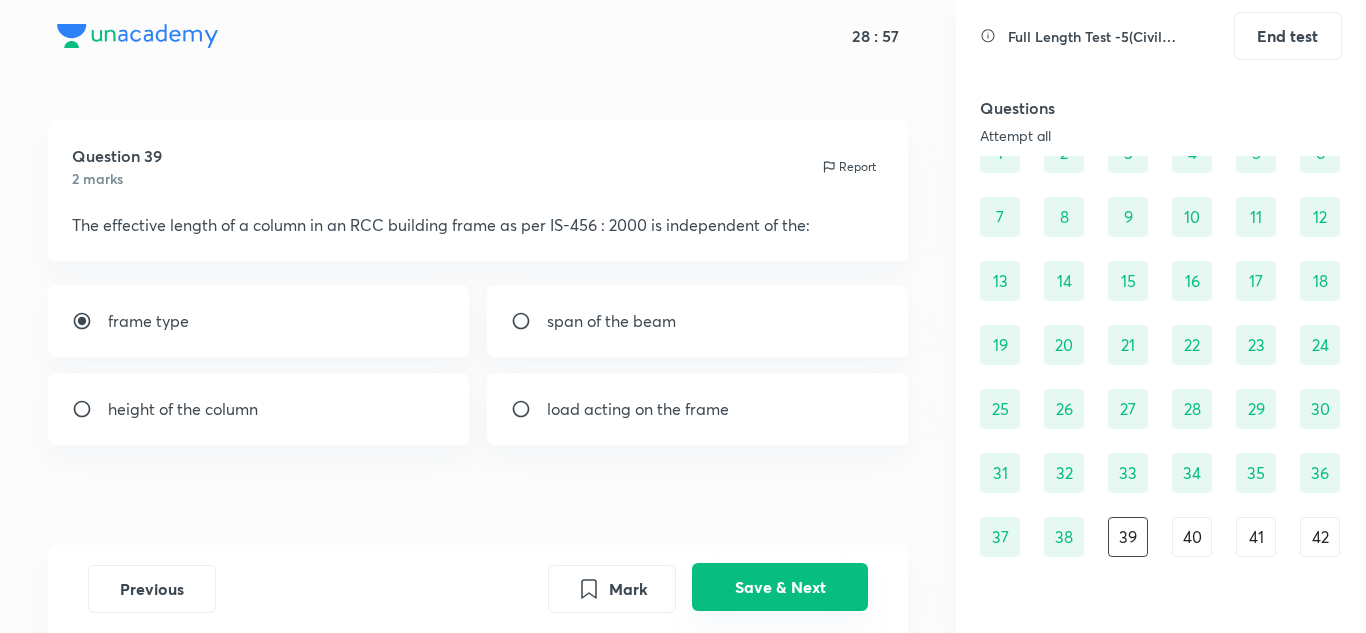 click on "Save & Next" at bounding box center (780, 587) 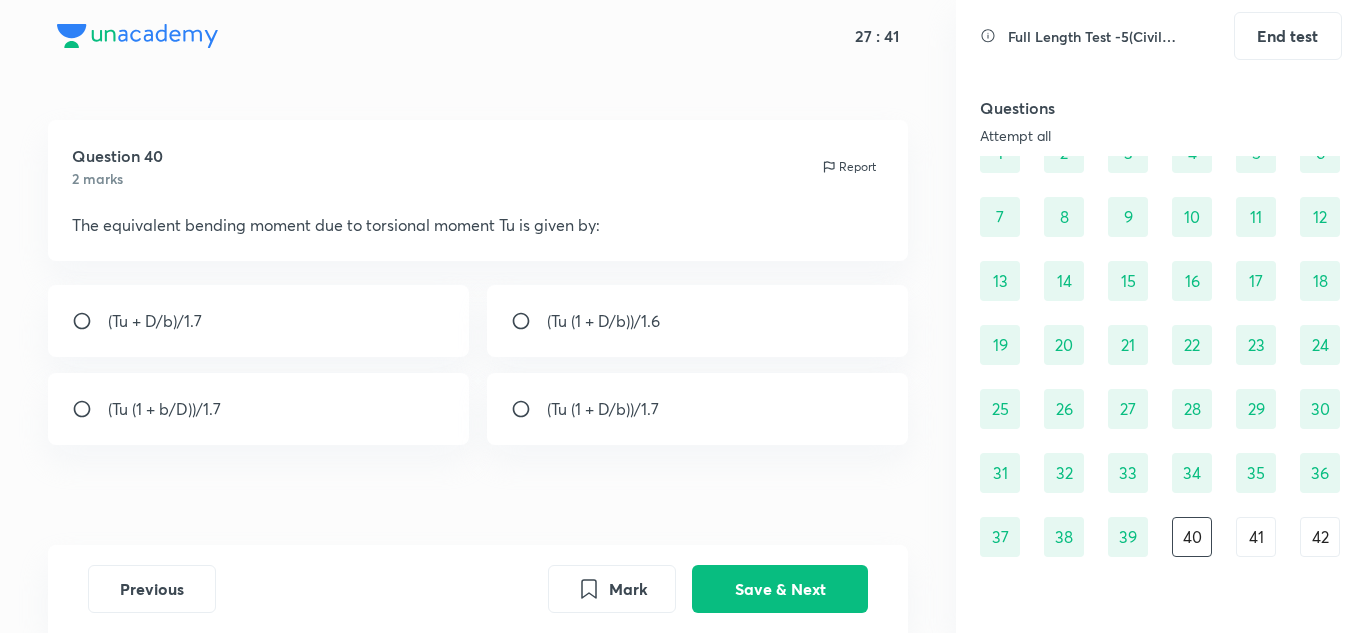 click on "(Tu (1 + D/b))/1.7" at bounding box center (603, 409) 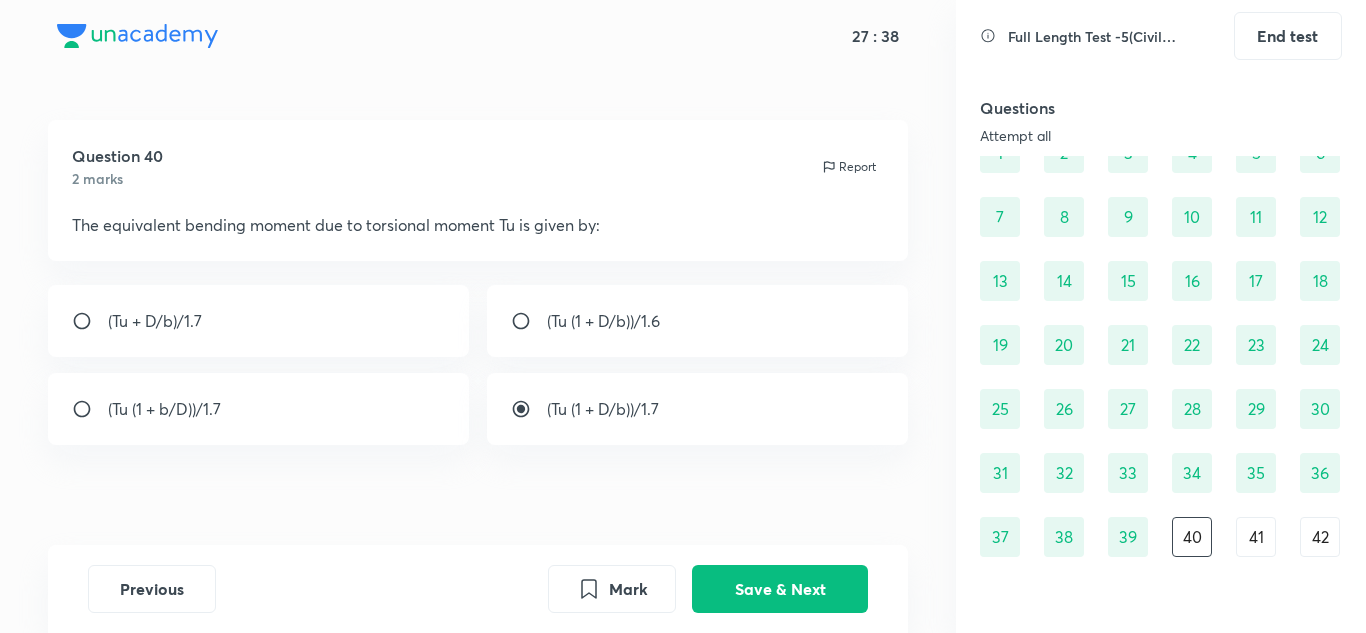 click on "(Tu (1 + b/D))/1.7" at bounding box center (259, 409) 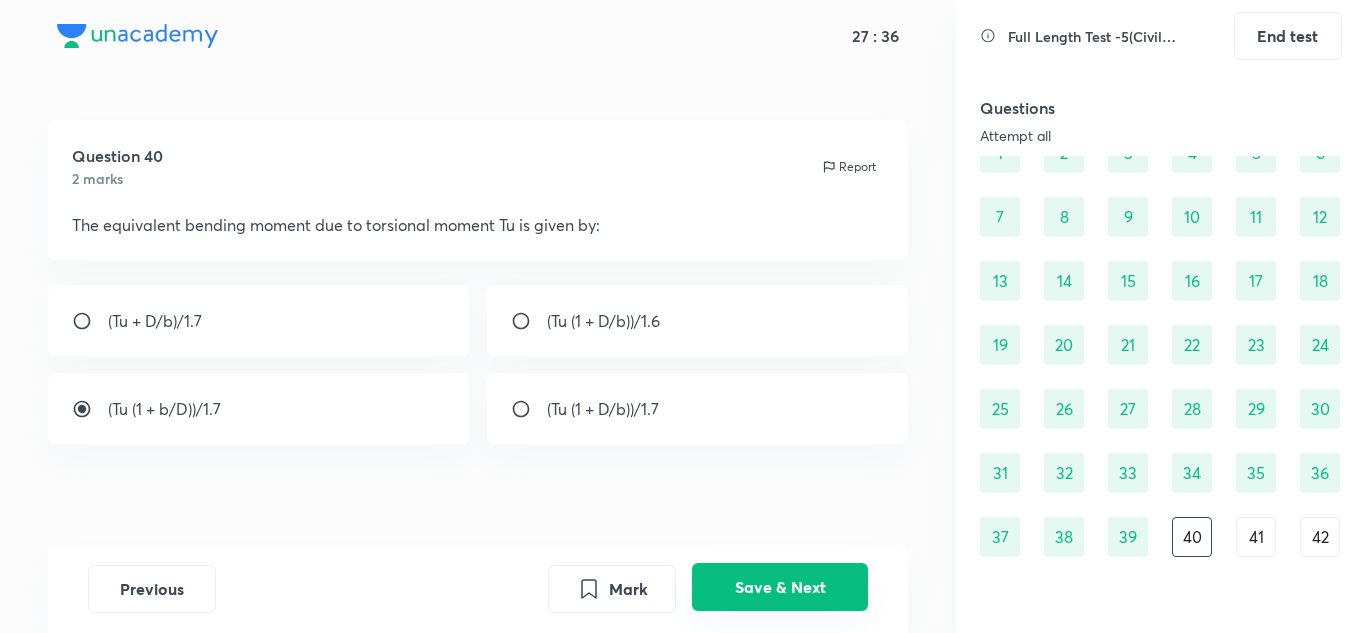 click on "Save & Next" at bounding box center [780, 587] 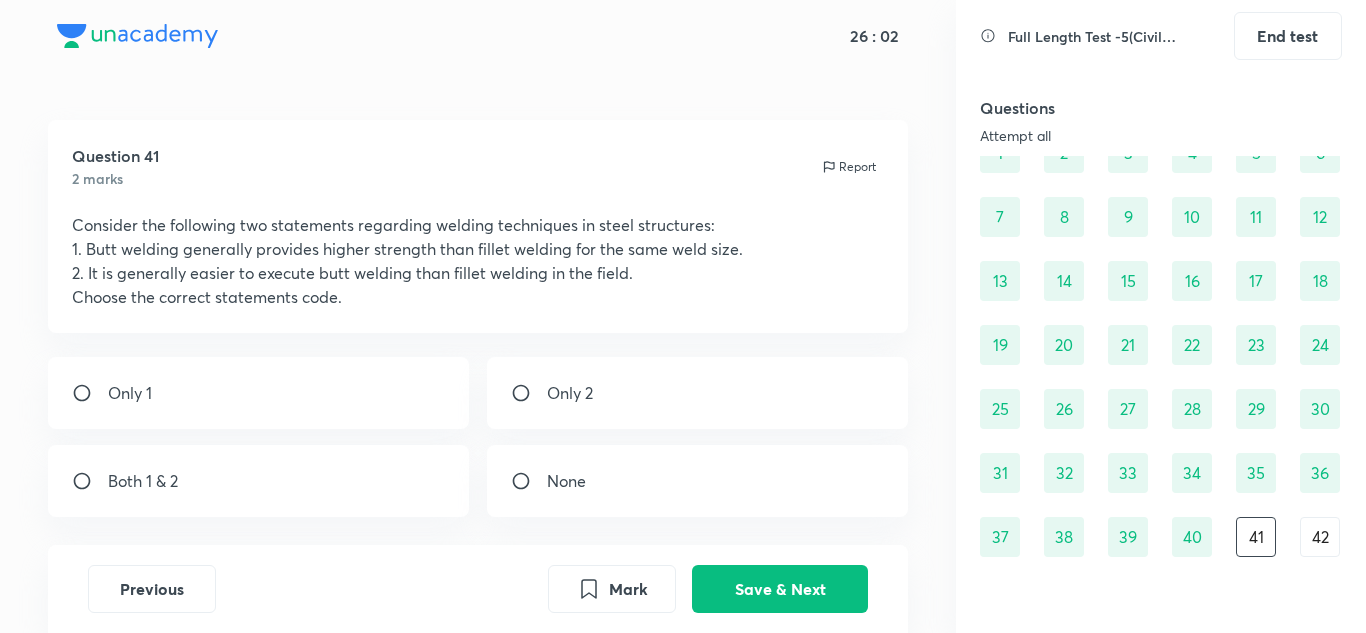 click on "Only 1" at bounding box center [259, 393] 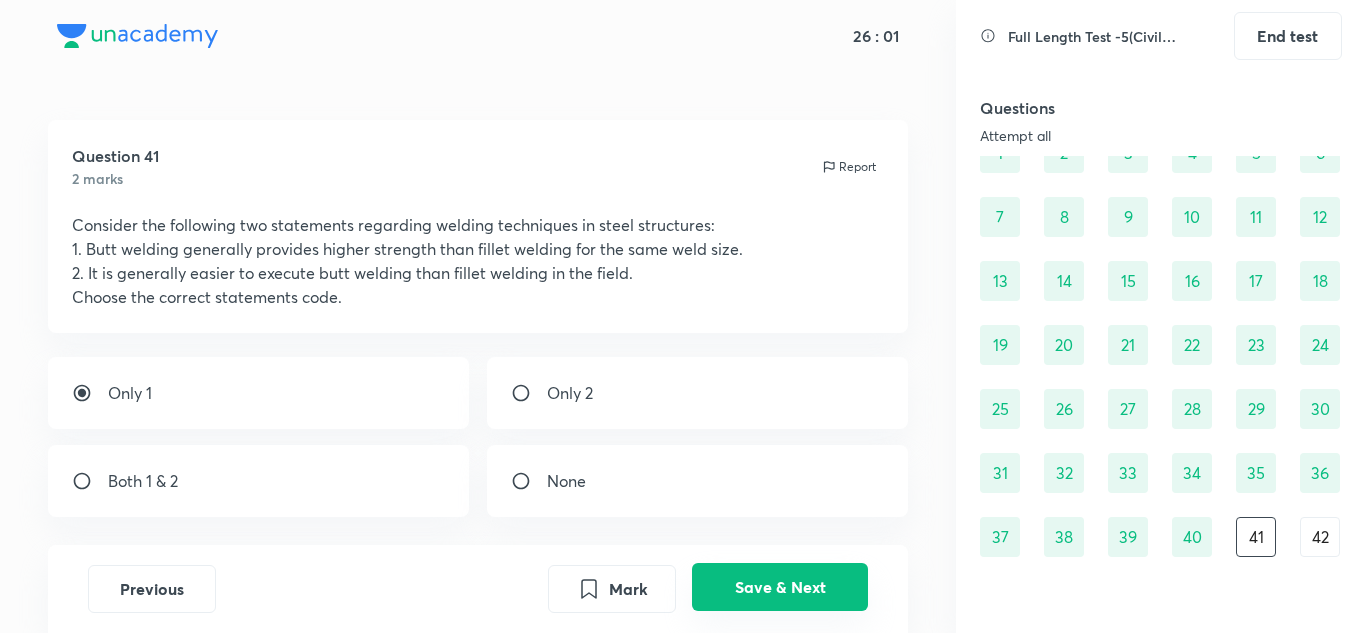 click on "Save & Next" at bounding box center (780, 587) 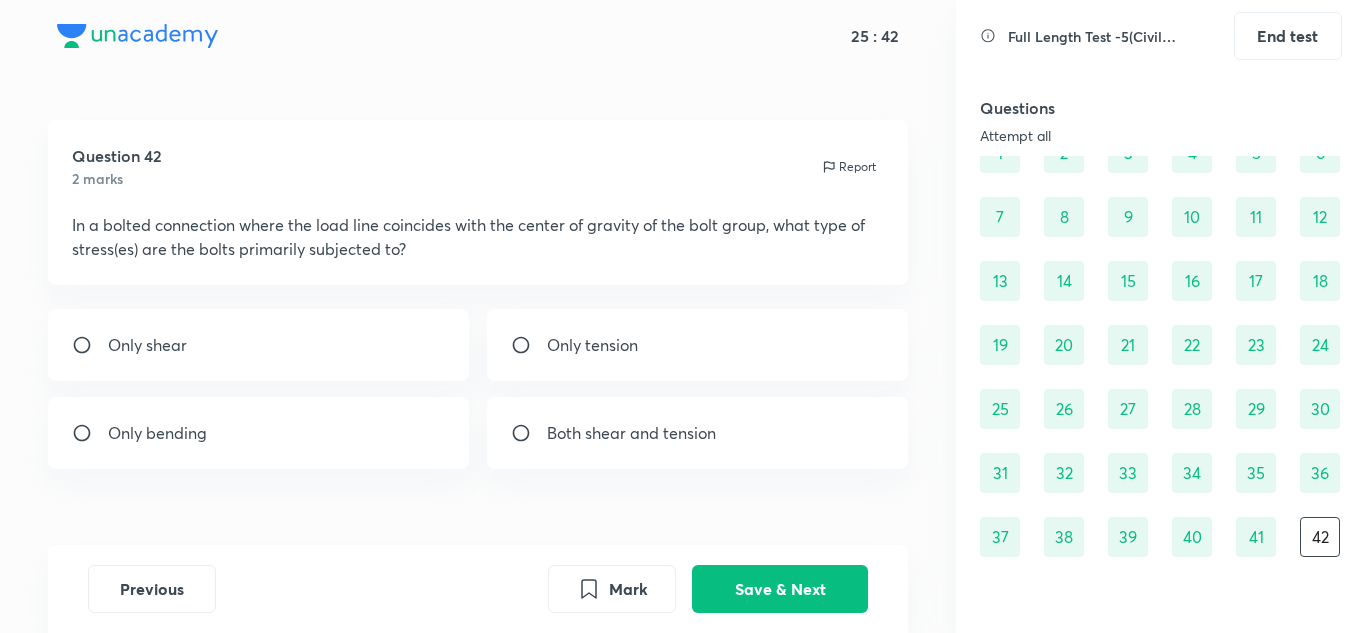 click on "Both shear and tension" at bounding box center [631, 433] 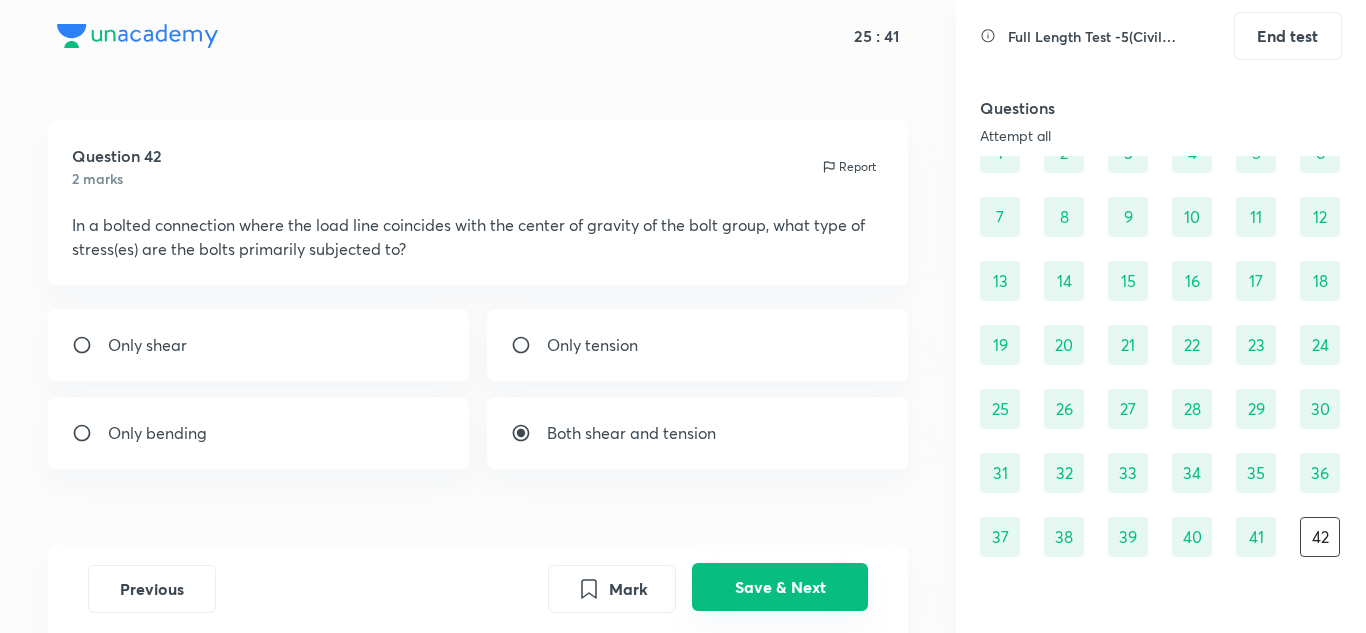 drag, startPoint x: 780, startPoint y: 581, endPoint x: 769, endPoint y: 571, distance: 14.866069 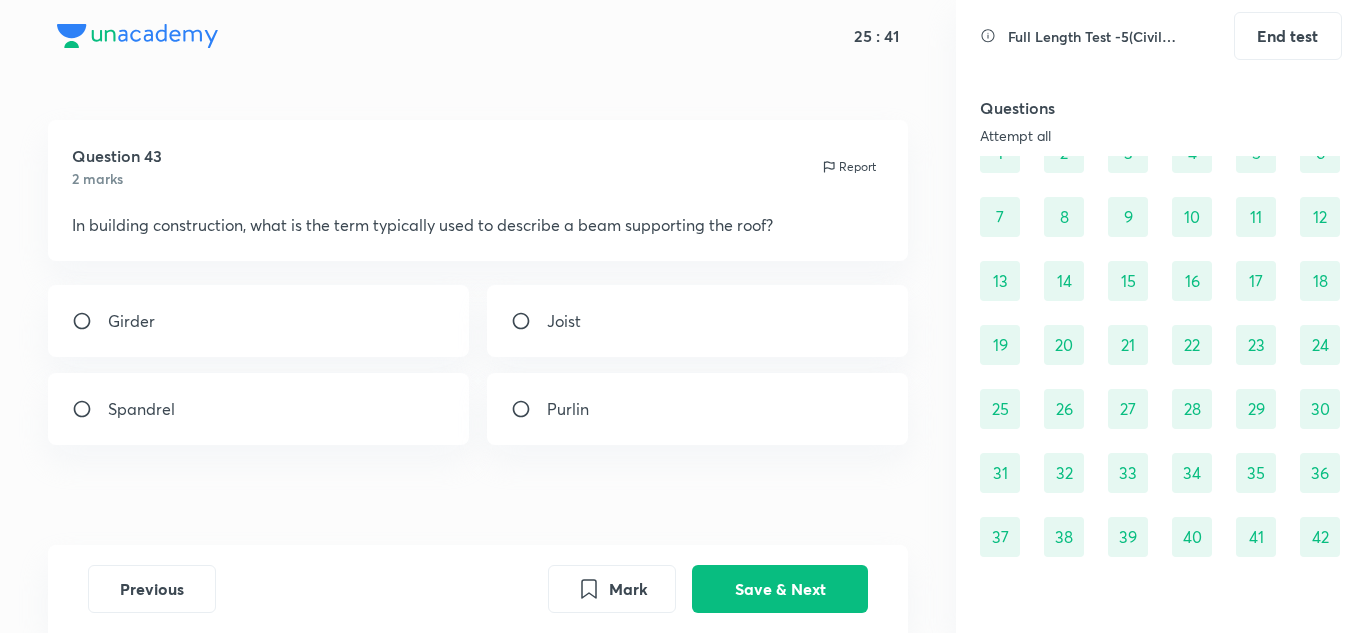scroll, scrollTop: 168, scrollLeft: 0, axis: vertical 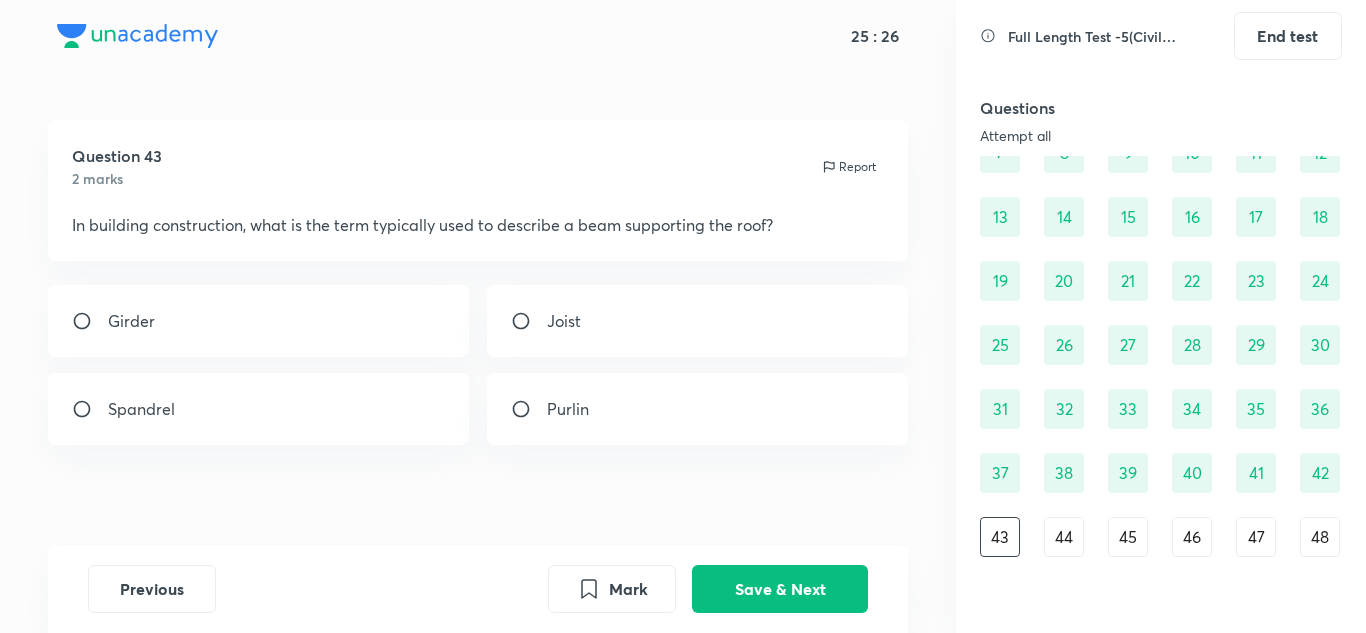 drag, startPoint x: 766, startPoint y: 222, endPoint x: 571, endPoint y: 216, distance: 195.09229 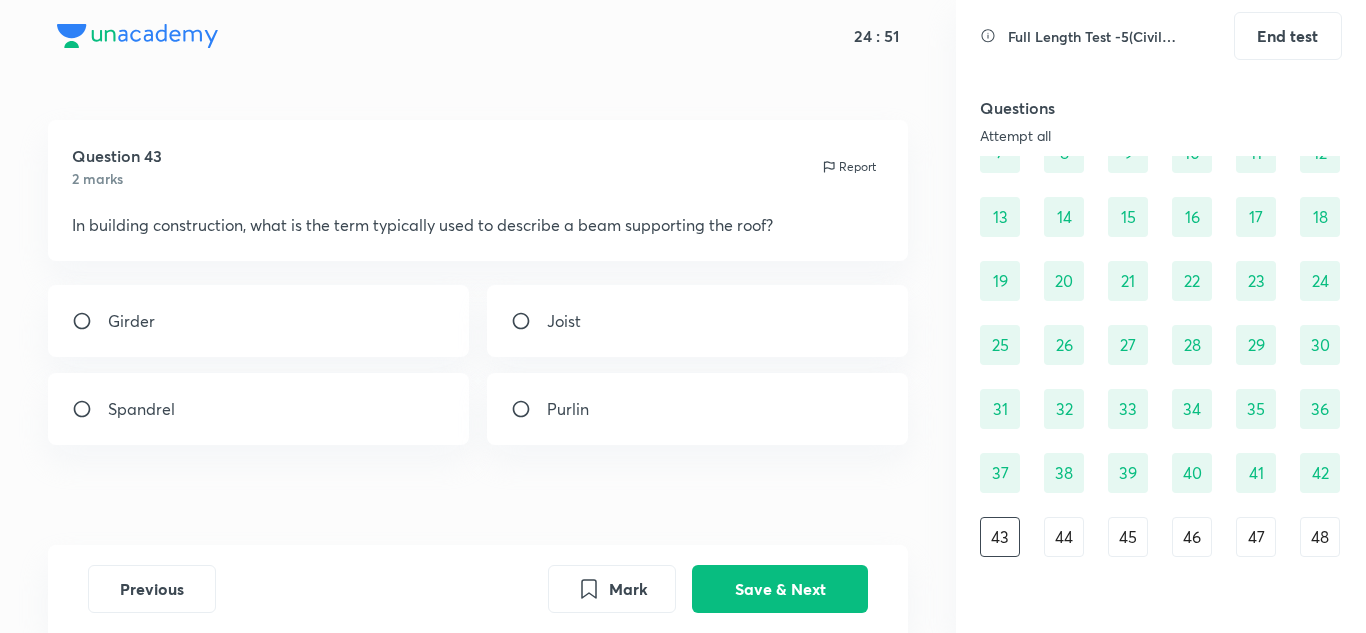 drag, startPoint x: 516, startPoint y: 321, endPoint x: 564, endPoint y: 348, distance: 55.072678 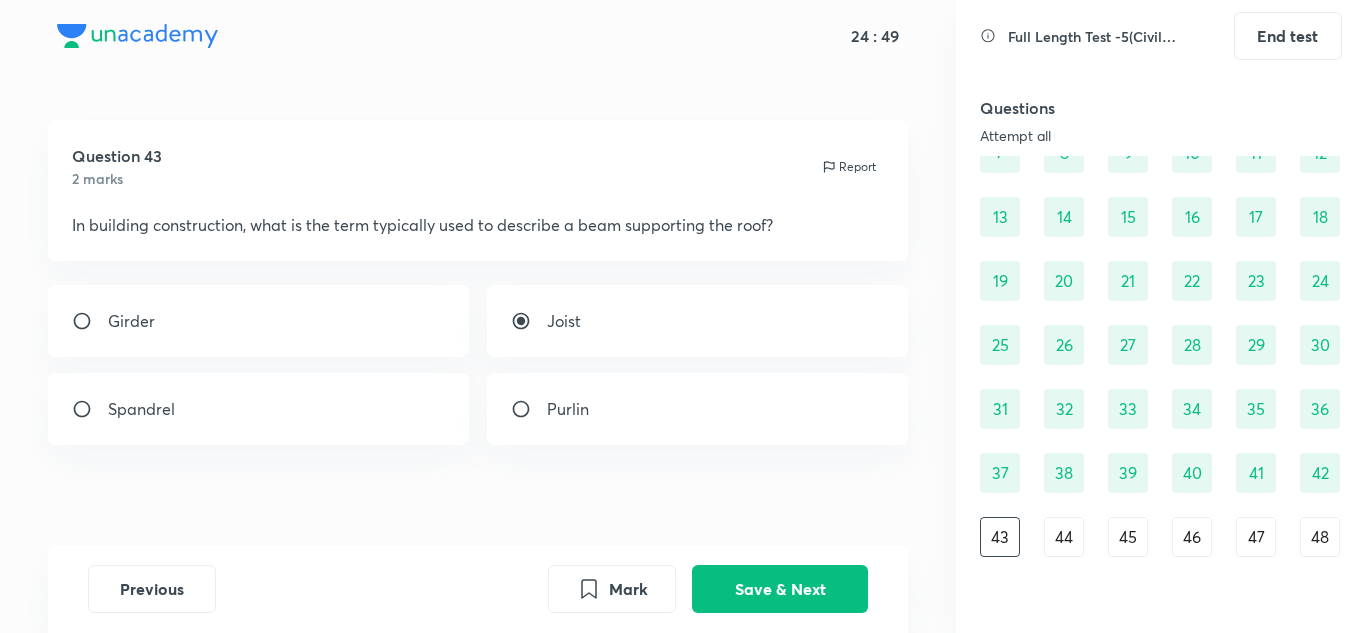 drag, startPoint x: 727, startPoint y: 579, endPoint x: 647, endPoint y: 550, distance: 85.09406 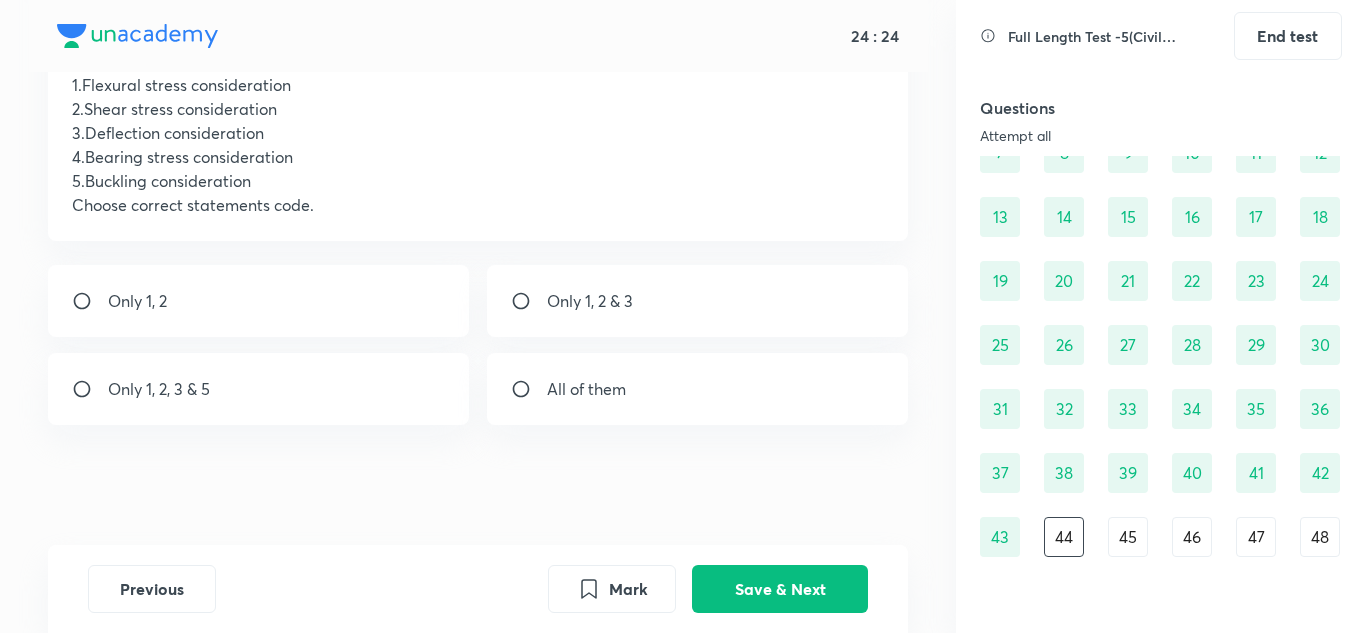 scroll, scrollTop: 64, scrollLeft: 0, axis: vertical 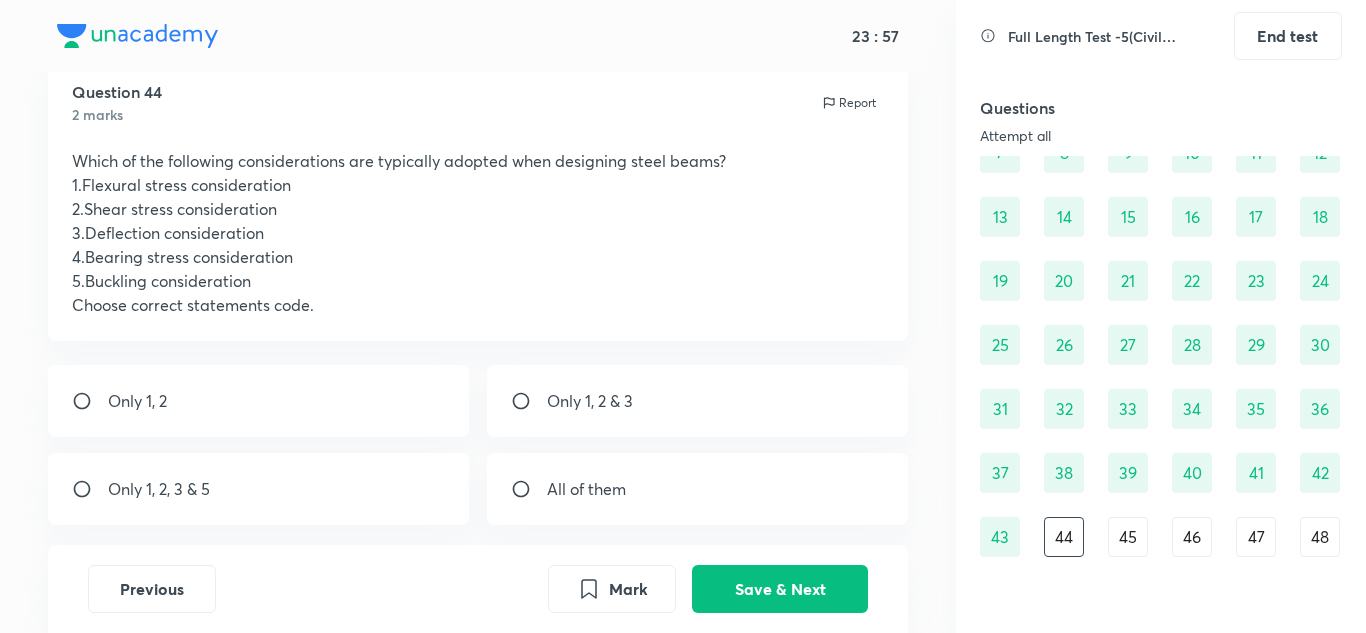 drag, startPoint x: 577, startPoint y: 485, endPoint x: 589, endPoint y: 493, distance: 14.422205 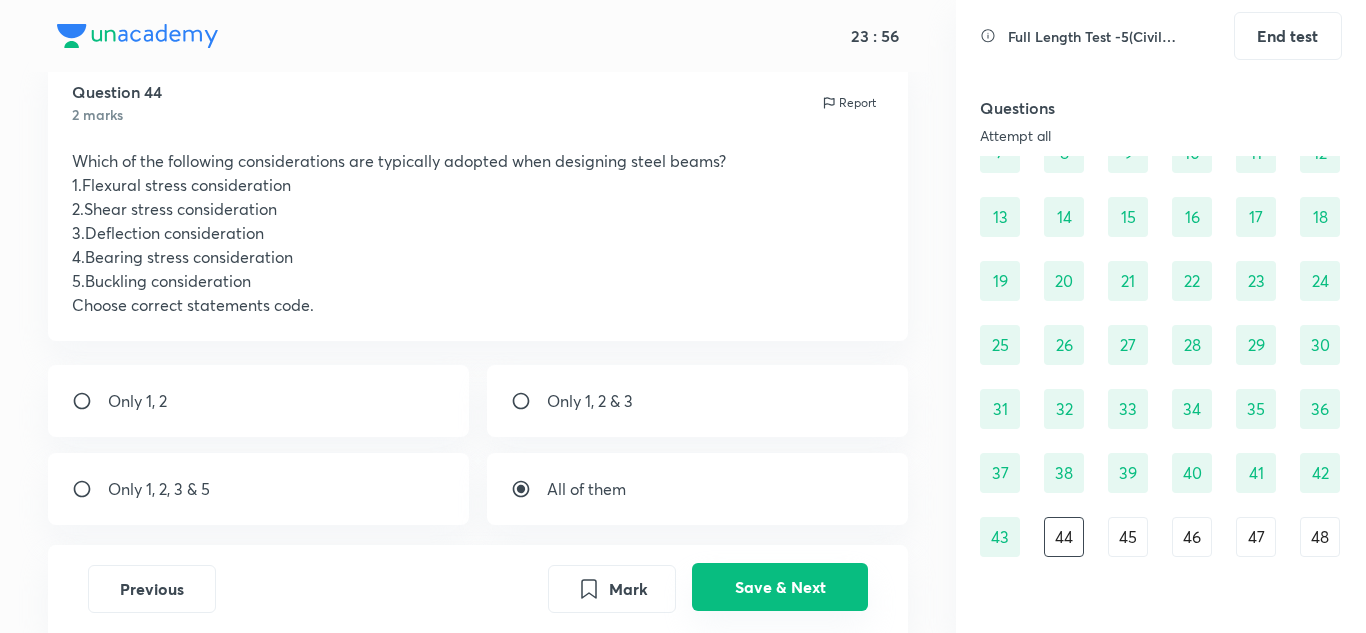 click on "Save & Next" at bounding box center [780, 587] 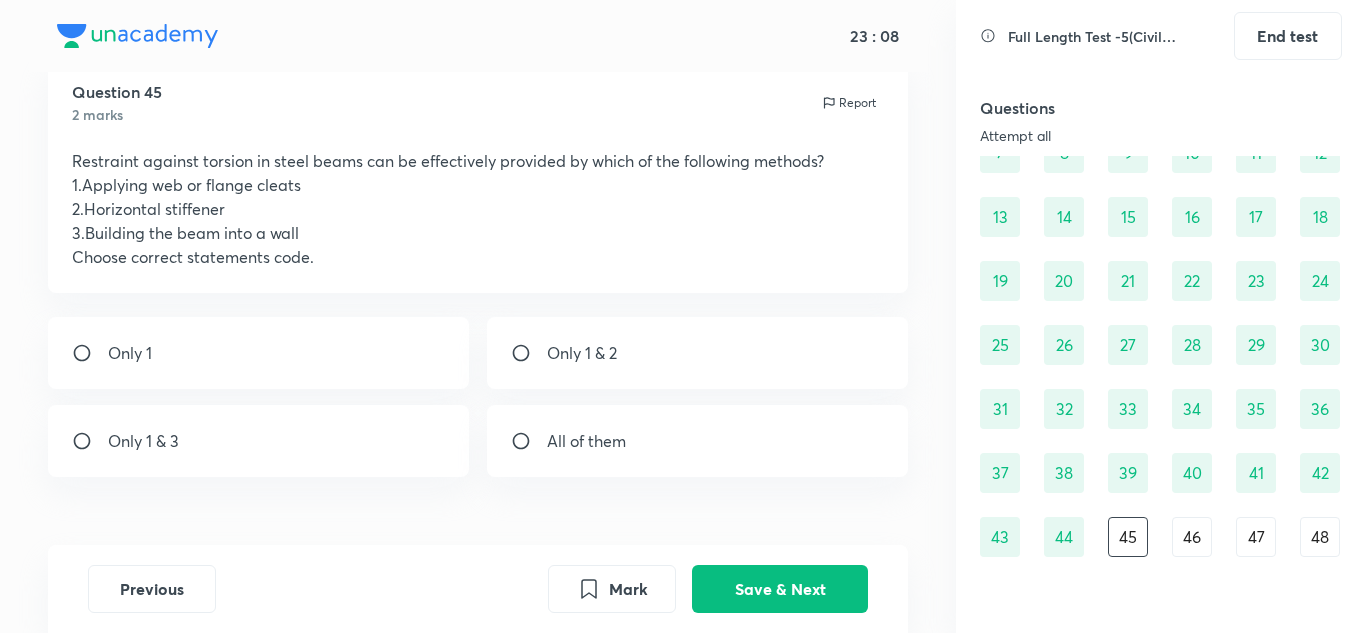 click on "All of them" at bounding box center (586, 441) 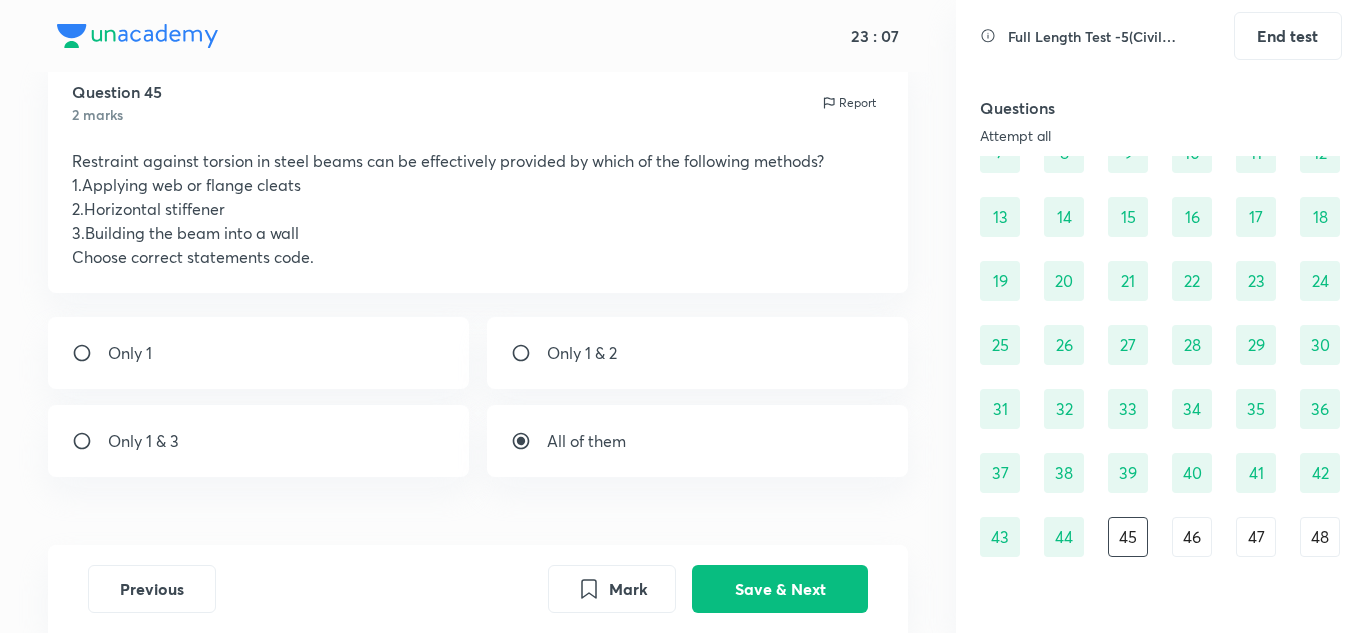 drag, startPoint x: 768, startPoint y: 596, endPoint x: 684, endPoint y: 572, distance: 87.36132 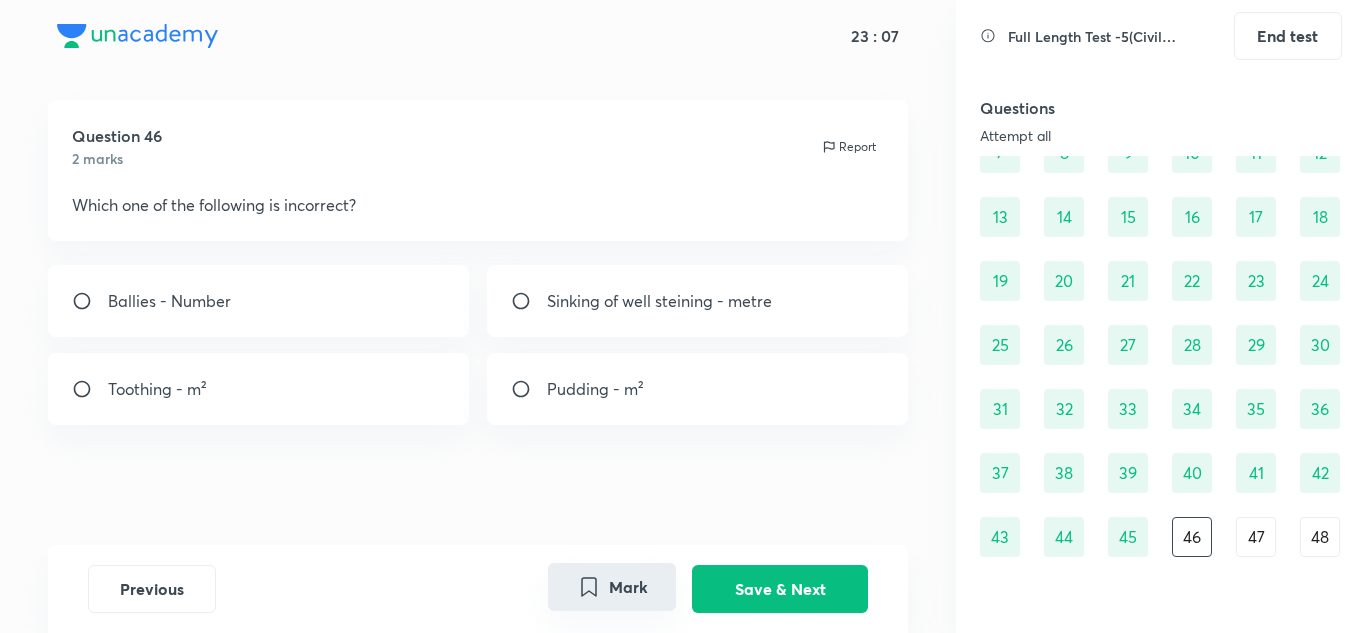 scroll, scrollTop: 20, scrollLeft: 0, axis: vertical 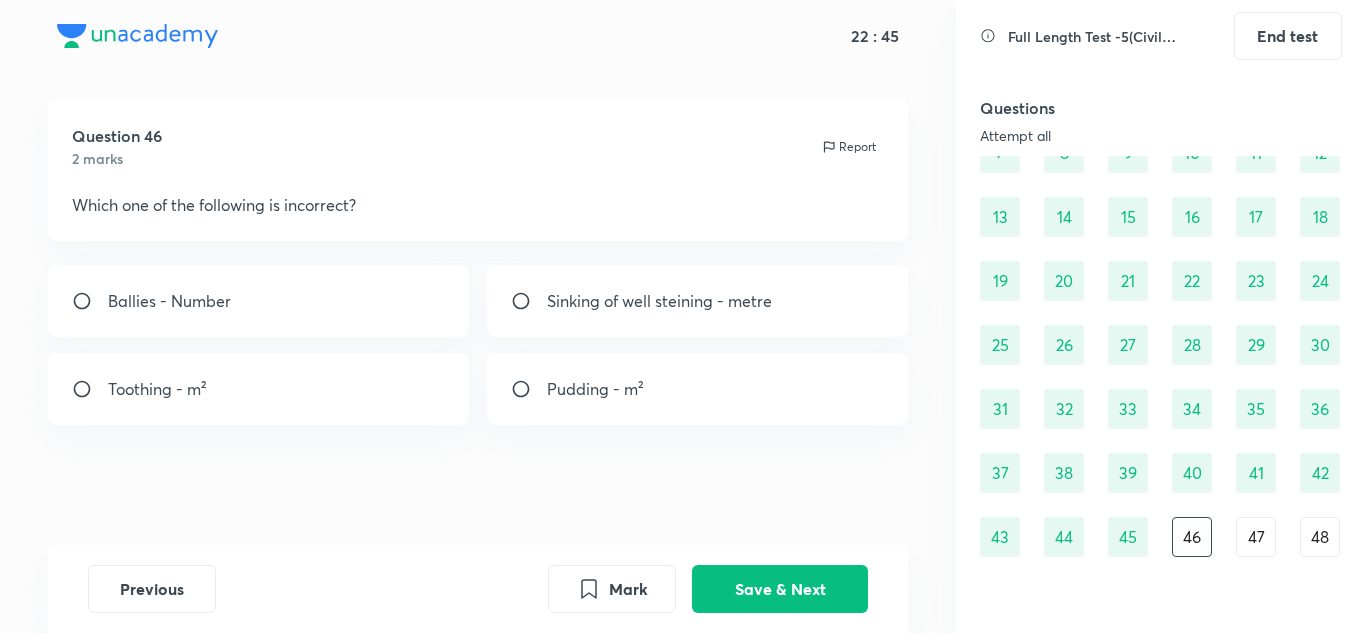drag, startPoint x: 686, startPoint y: 307, endPoint x: 709, endPoint y: 343, distance: 42.72002 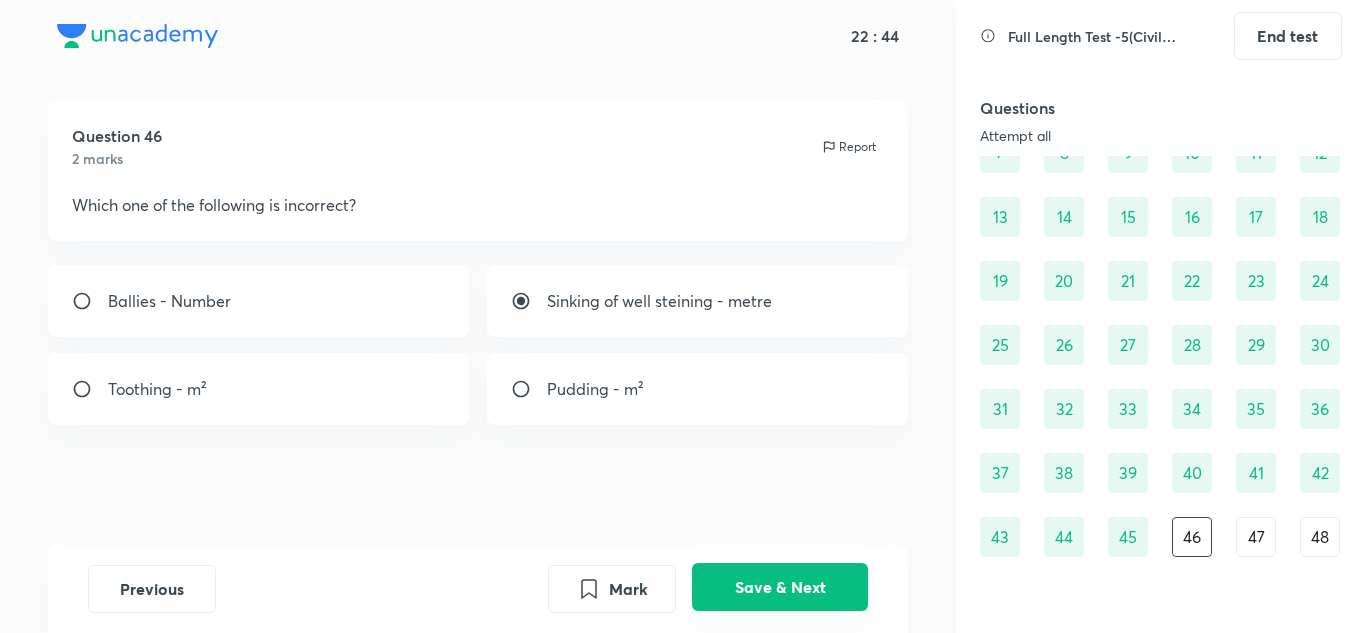 click on "Save & Next" at bounding box center [780, 587] 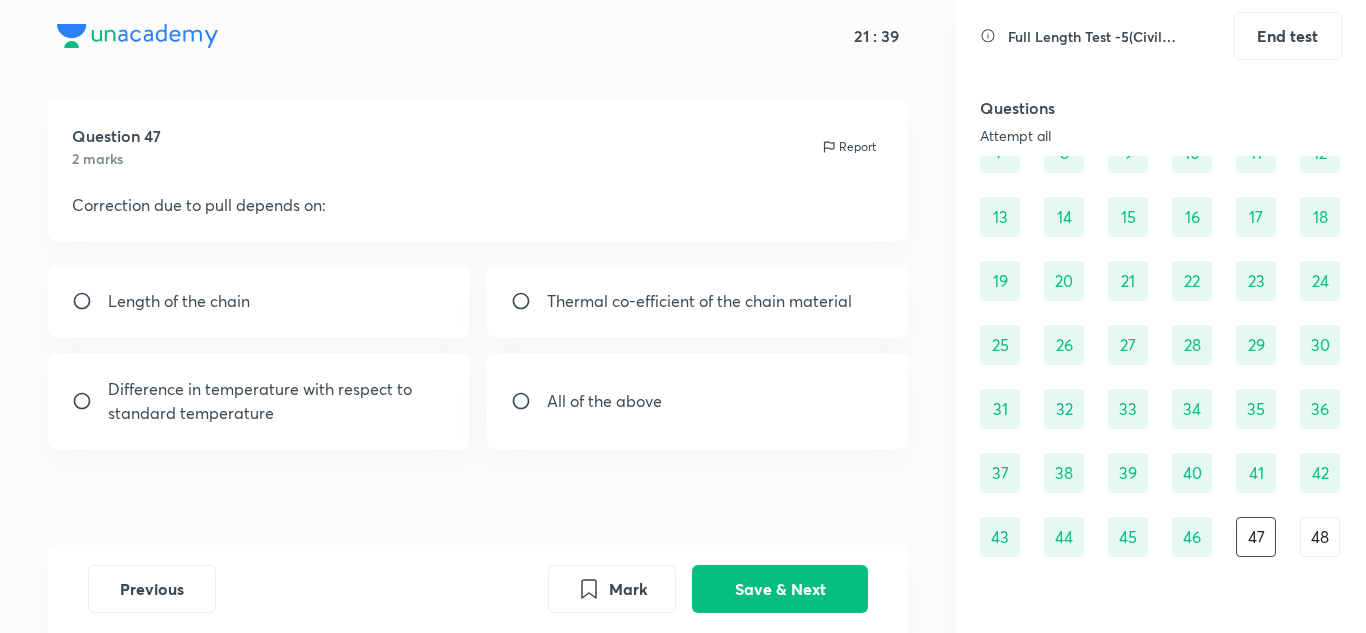click on "Length of the chain" at bounding box center [179, 301] 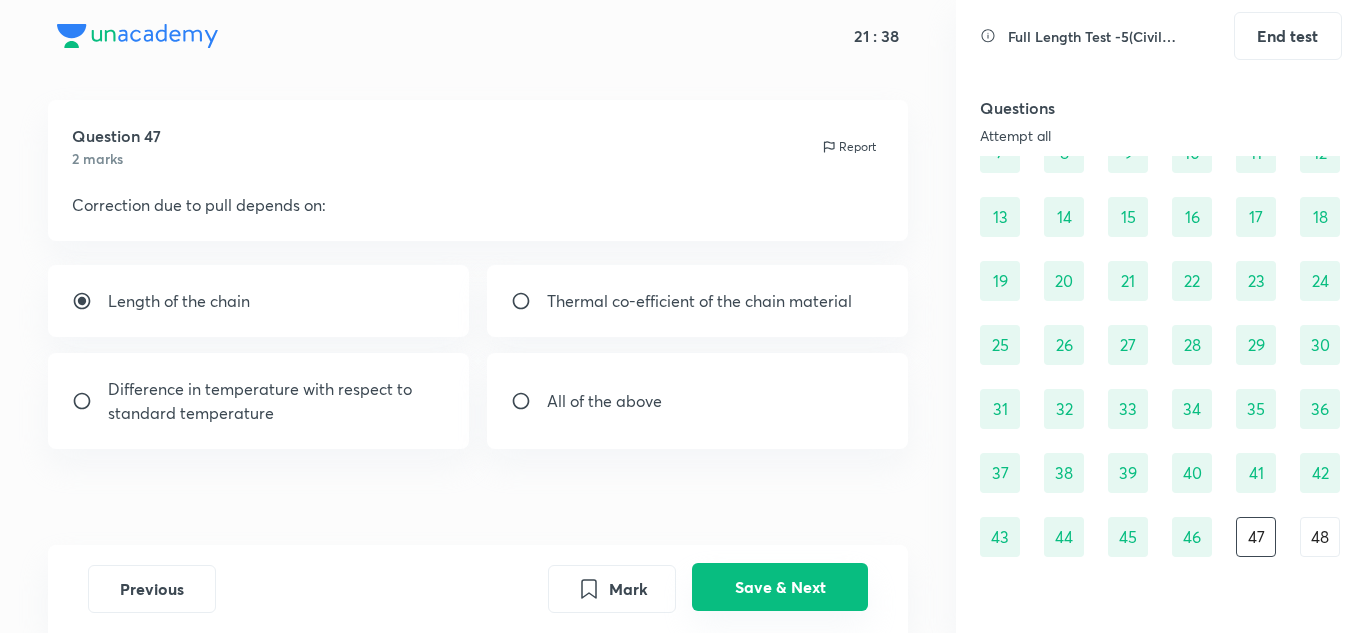 click on "Save & Next" at bounding box center [780, 587] 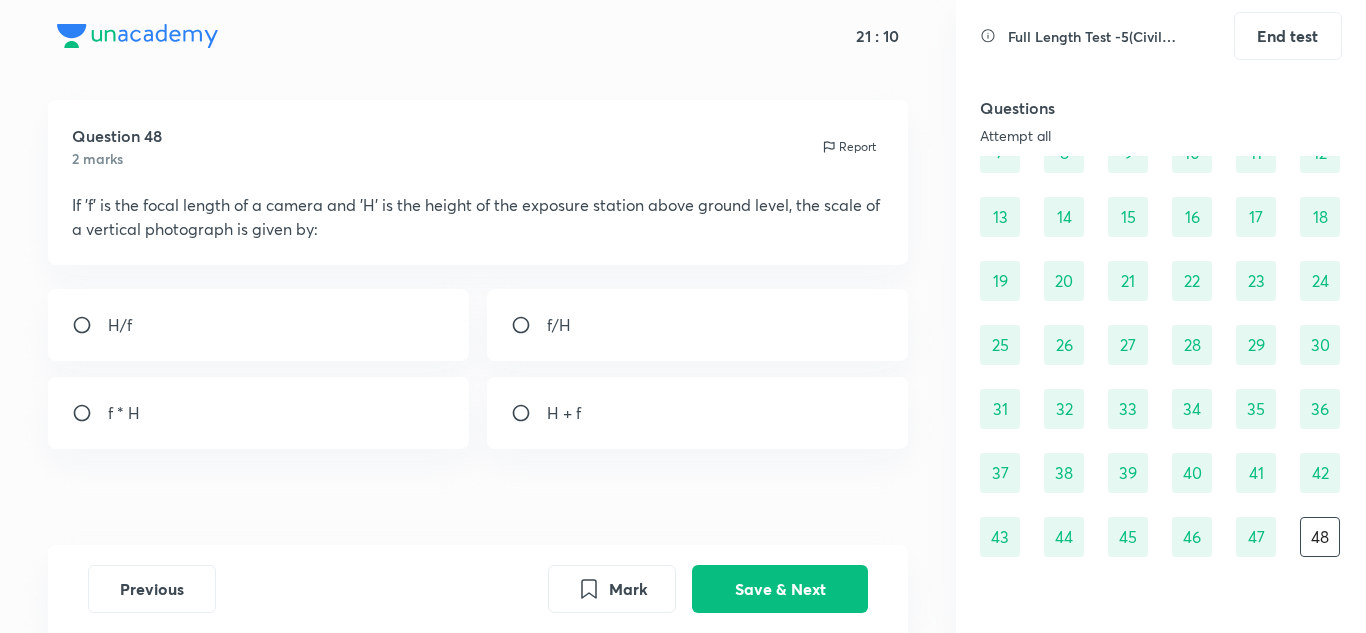 click on "f/H" at bounding box center (698, 325) 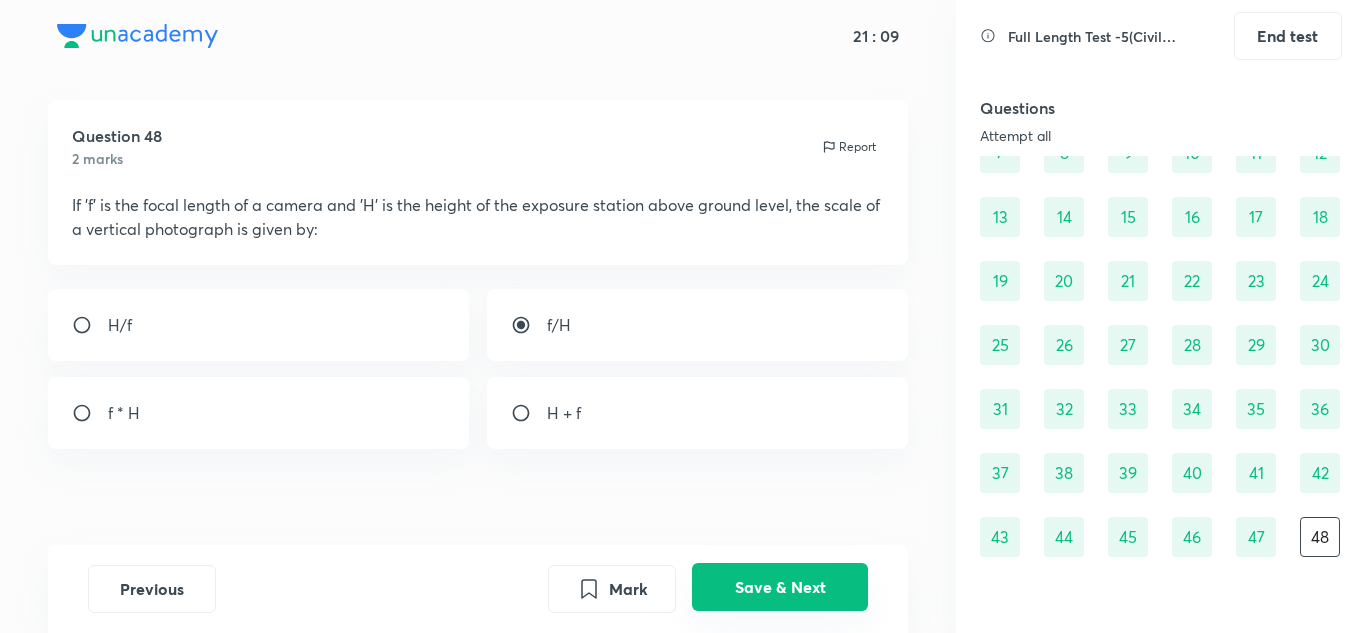 drag, startPoint x: 799, startPoint y: 590, endPoint x: 786, endPoint y: 585, distance: 13.928389 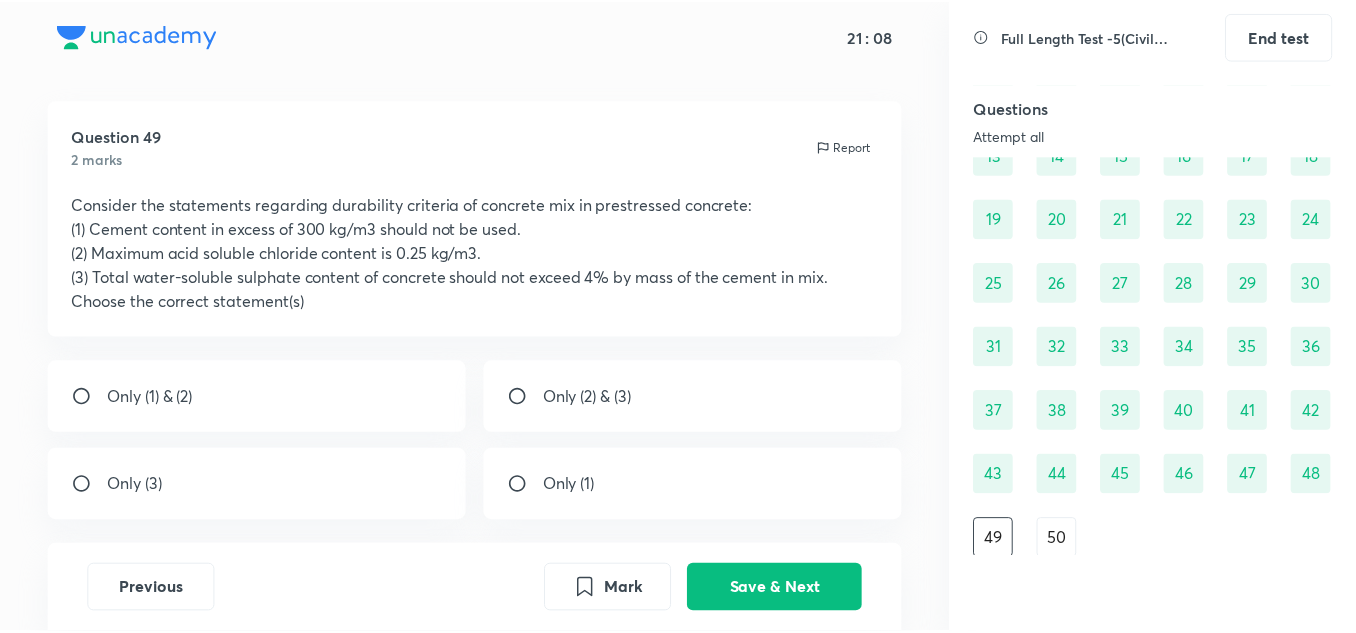 scroll, scrollTop: 232, scrollLeft: 0, axis: vertical 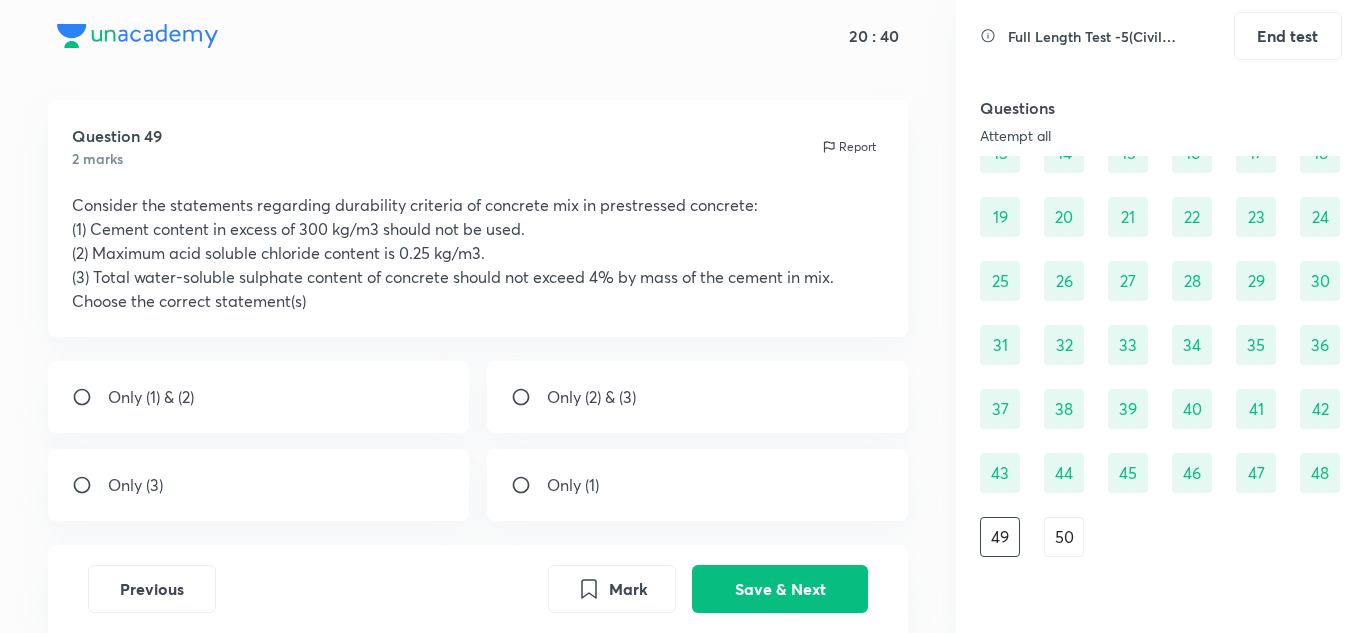 drag, startPoint x: 530, startPoint y: 474, endPoint x: 587, endPoint y: 478, distance: 57.14018 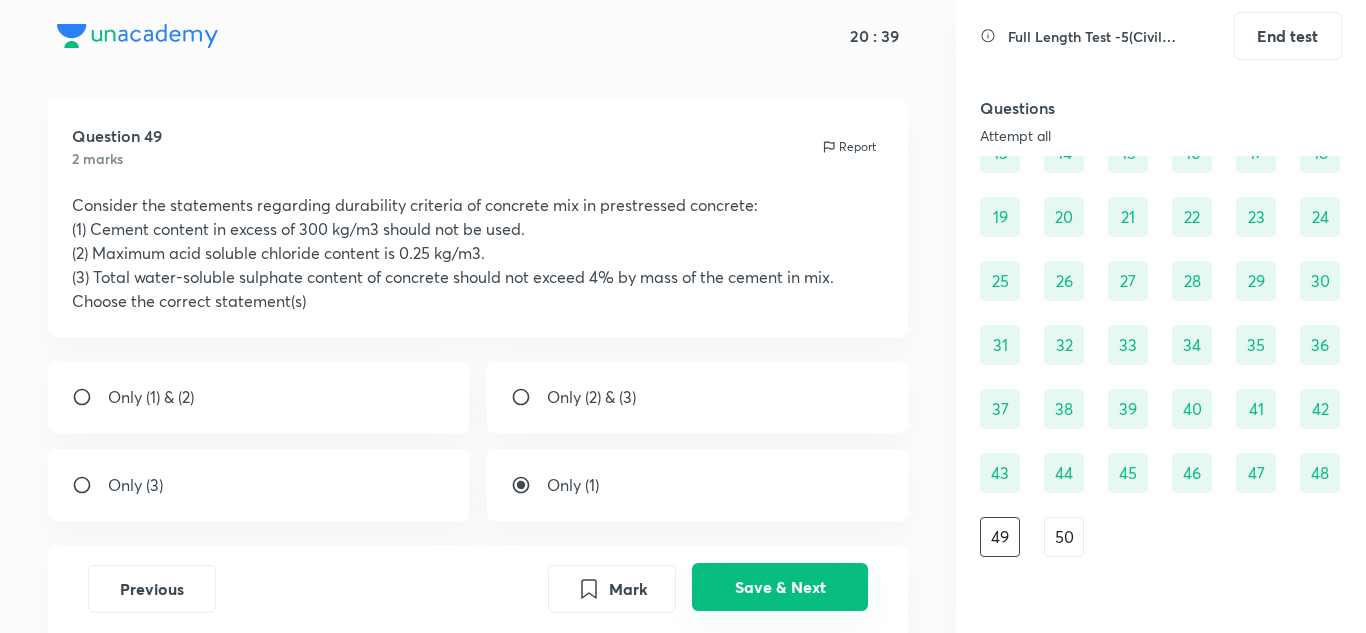 click on "Save & Next" at bounding box center (780, 587) 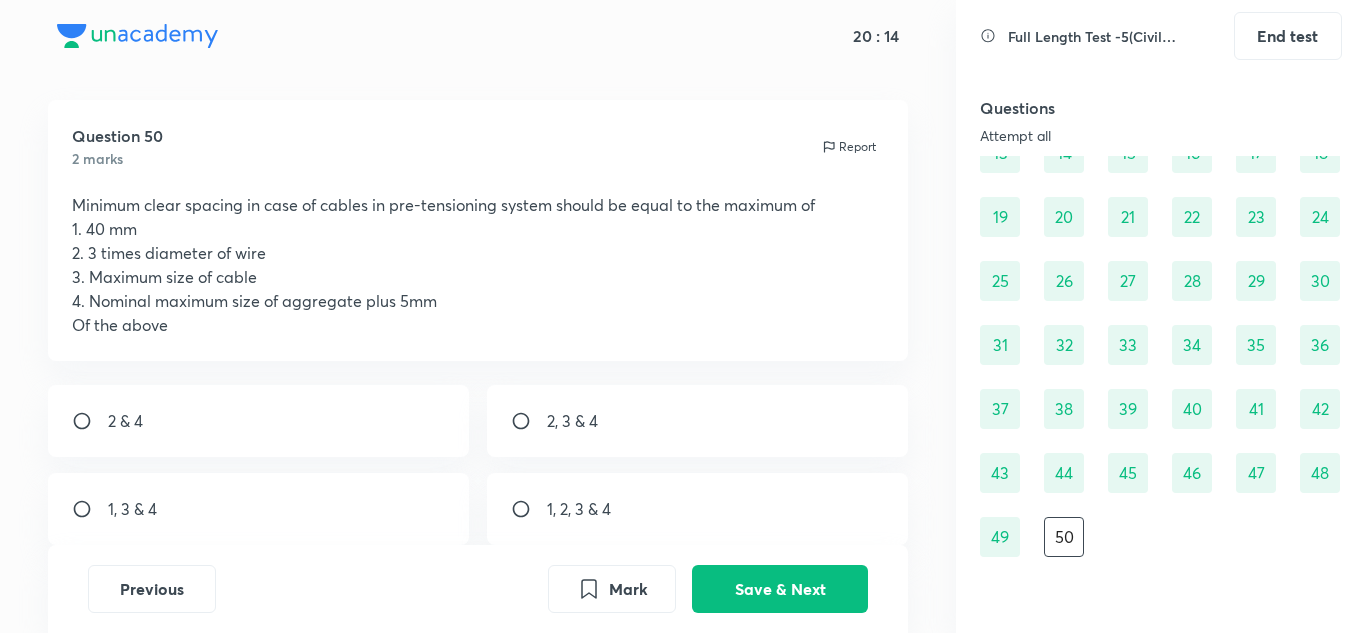 drag, startPoint x: 107, startPoint y: 428, endPoint x: 211, endPoint y: 445, distance: 105.380264 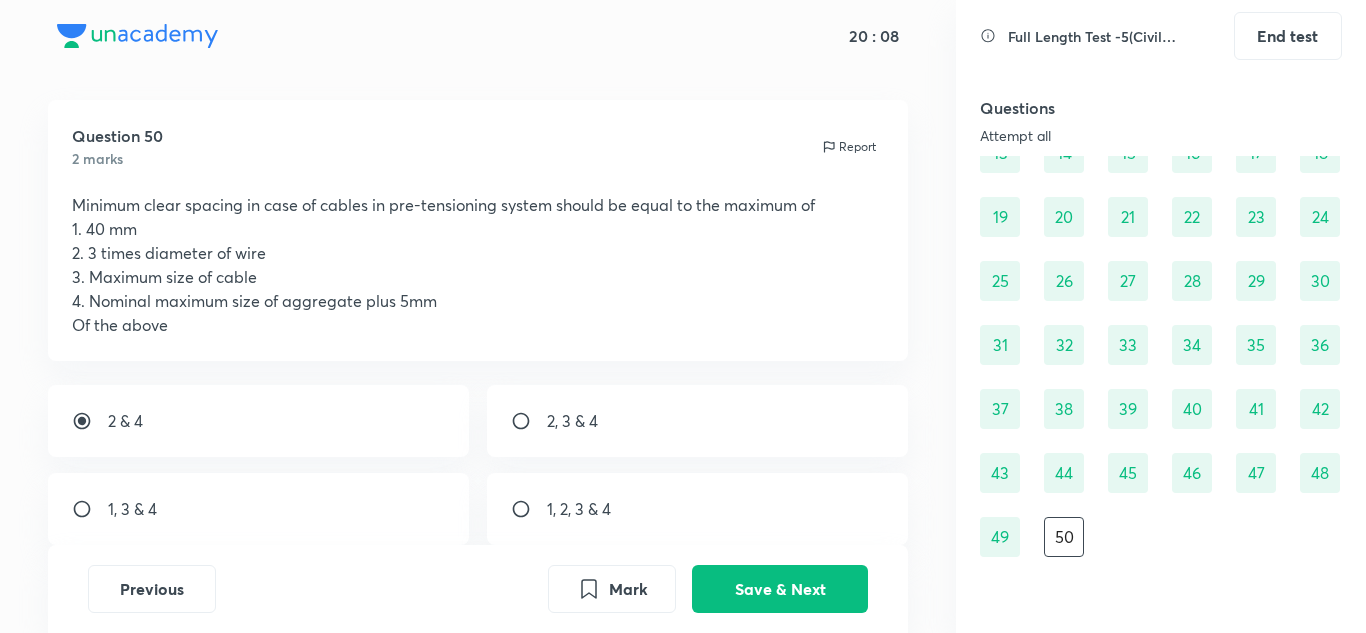 drag, startPoint x: 782, startPoint y: 585, endPoint x: 754, endPoint y: 617, distance: 42.520584 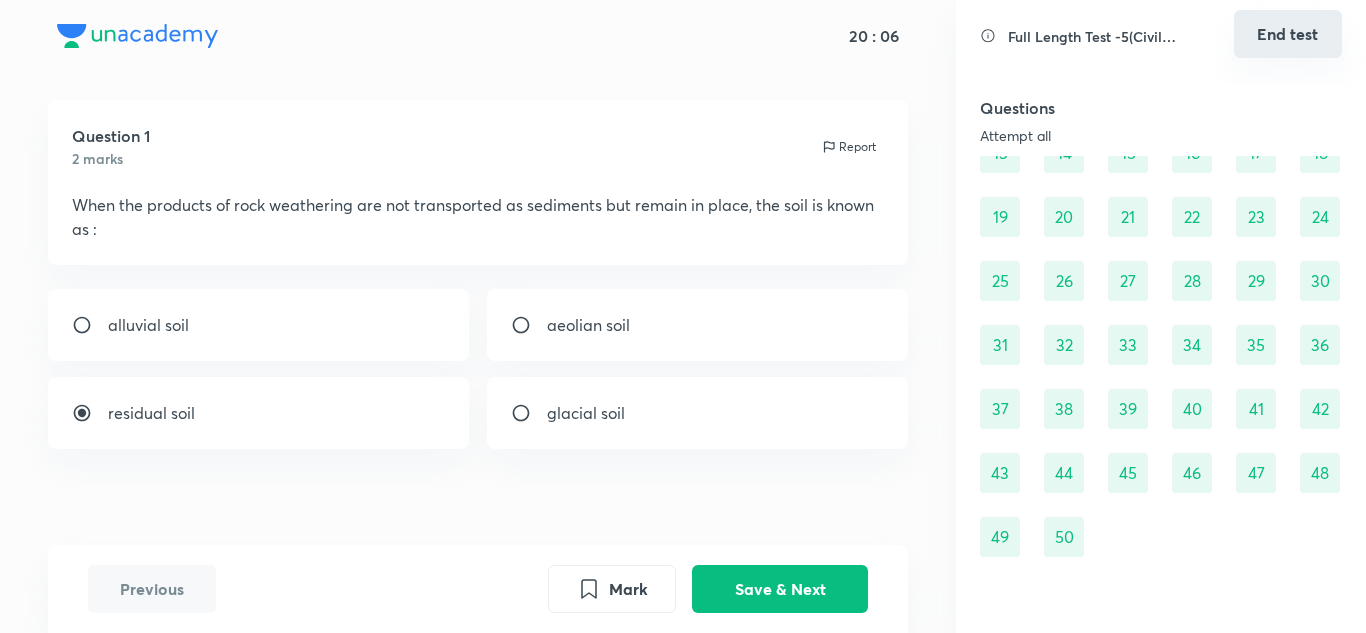 click on "End test" at bounding box center (1288, 34) 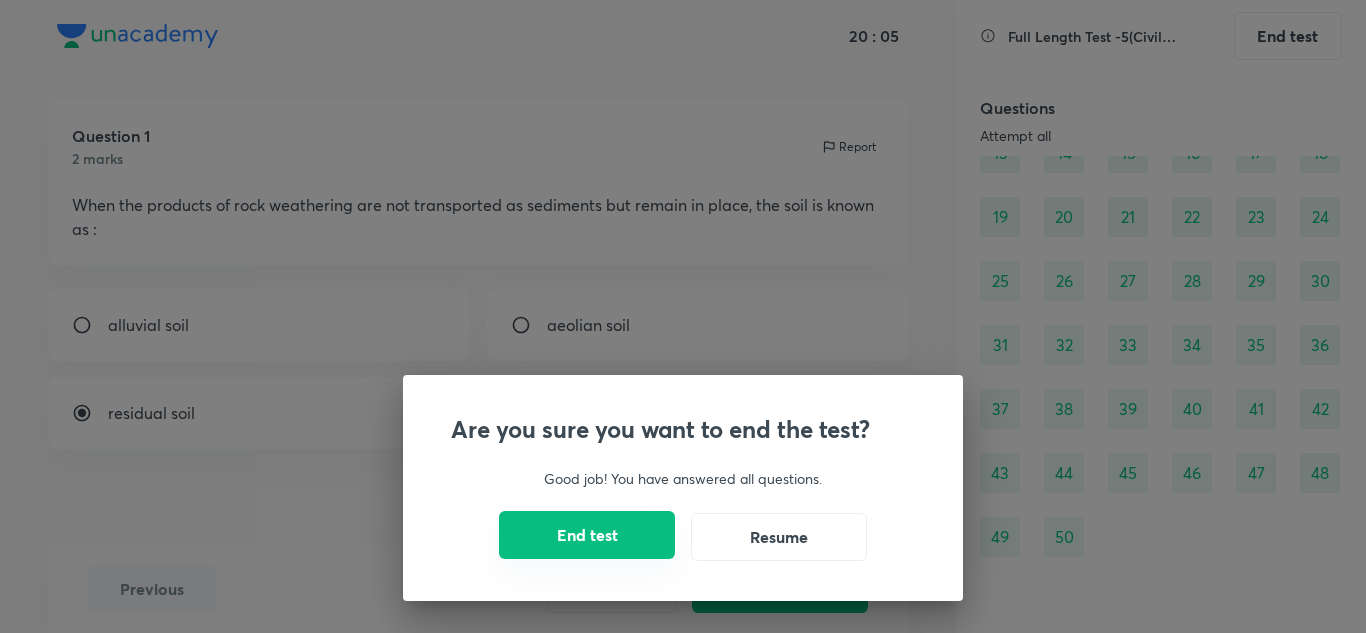 click on "End test" at bounding box center (587, 535) 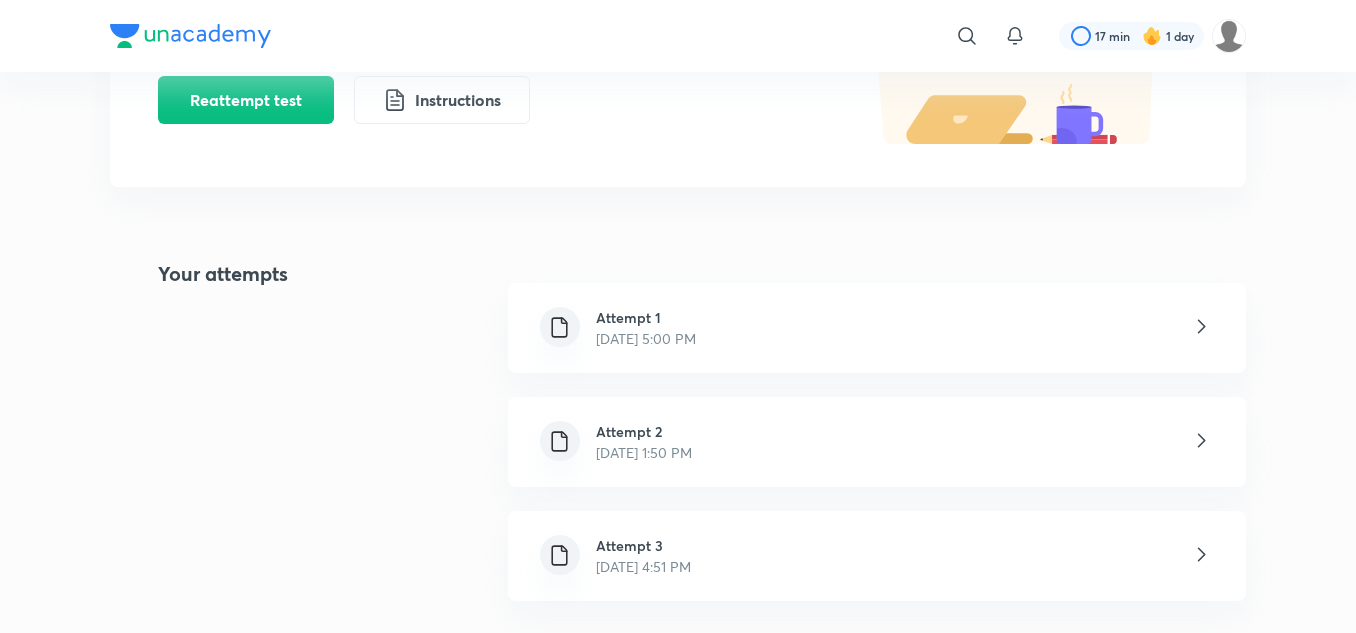 scroll, scrollTop: 400, scrollLeft: 0, axis: vertical 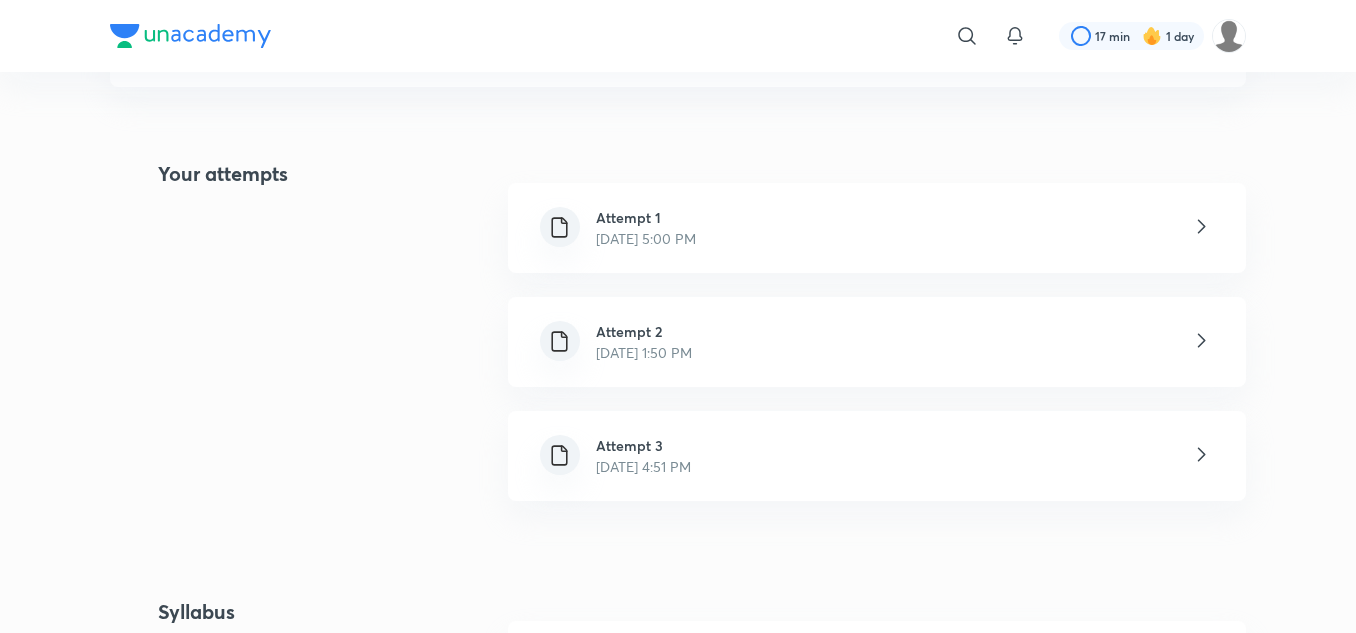 click 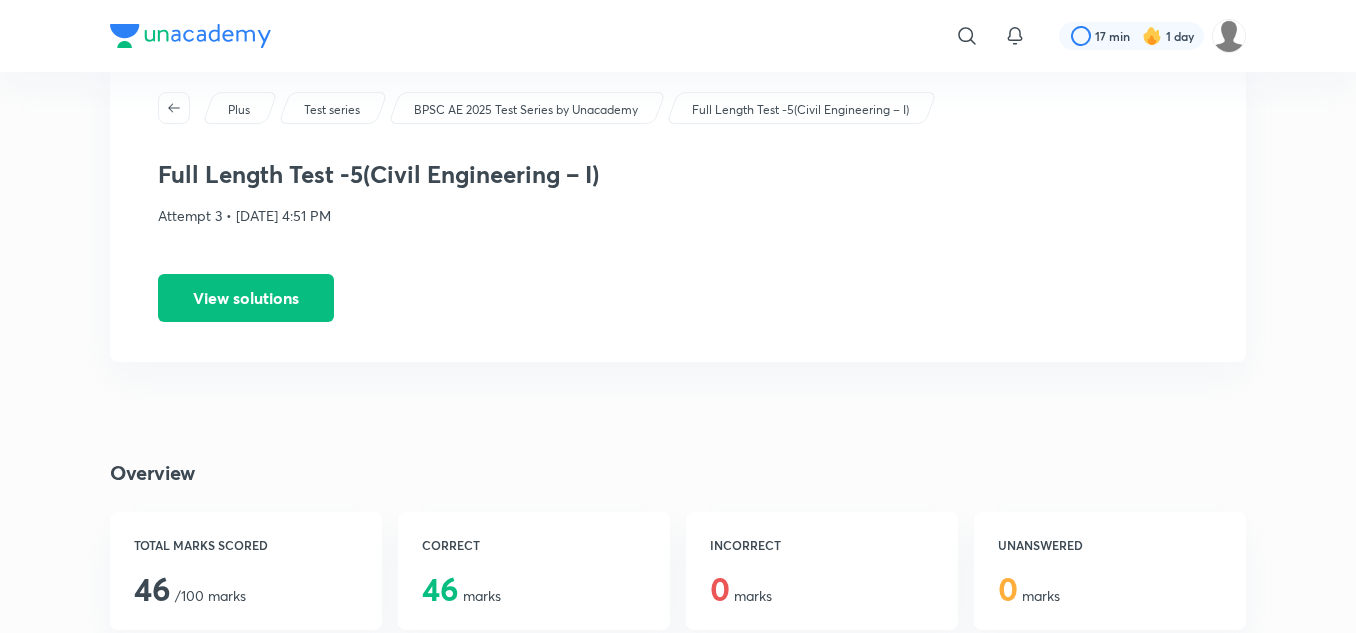 scroll, scrollTop: 0, scrollLeft: 0, axis: both 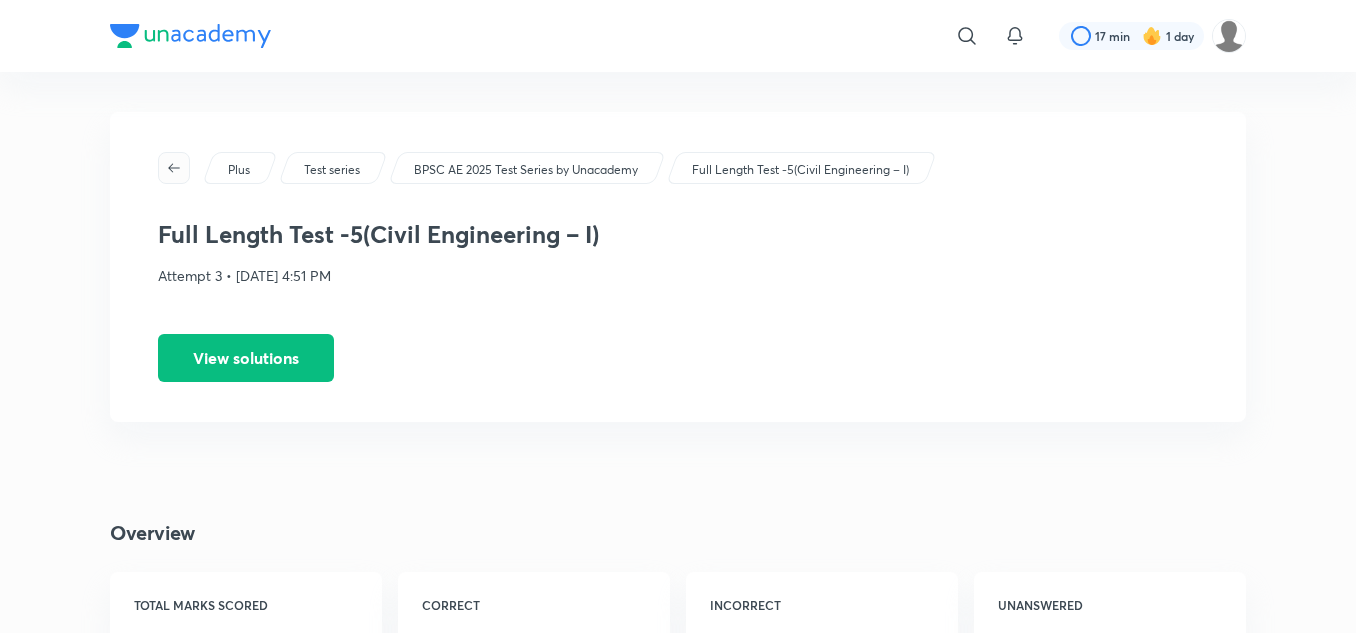 click at bounding box center [174, 168] 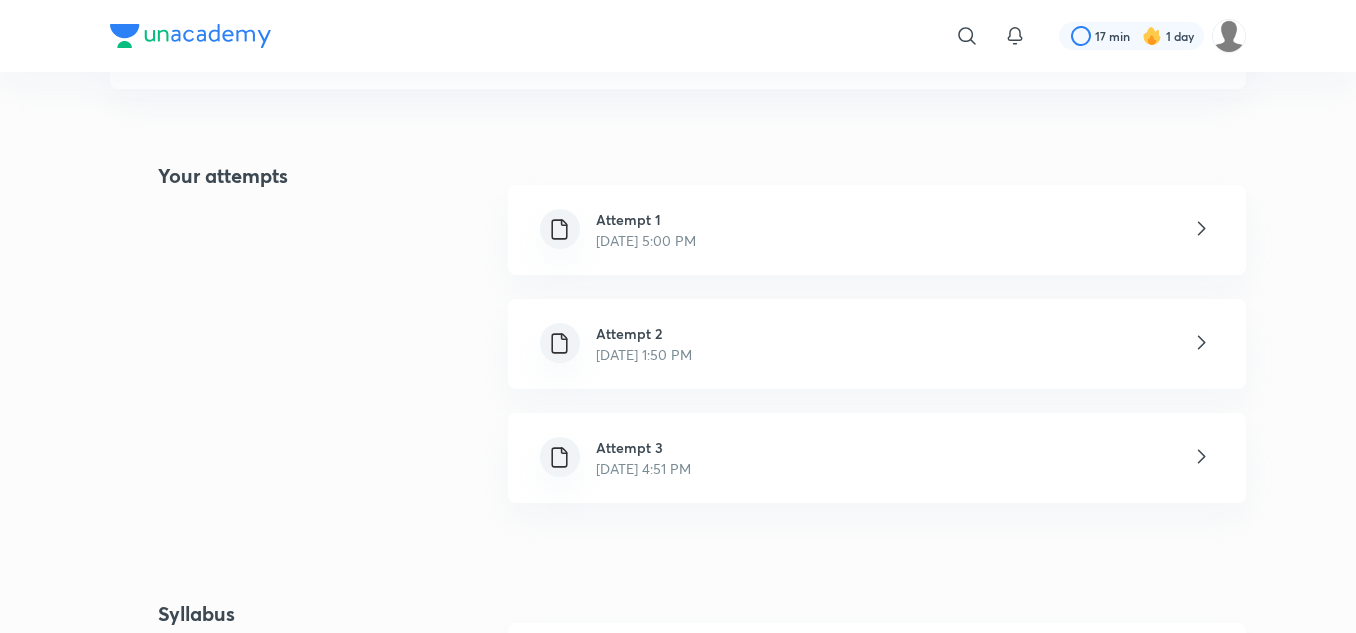 scroll, scrollTop: 400, scrollLeft: 0, axis: vertical 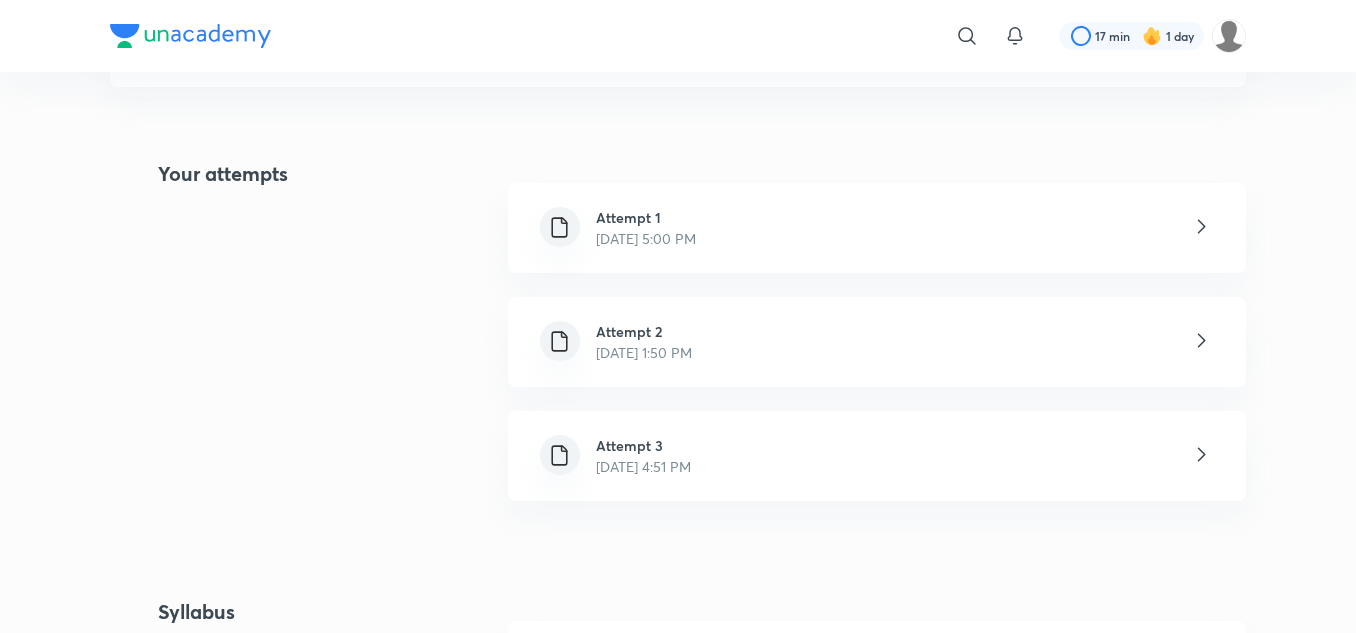 click on "Attempt 2 [DATE] 1:50 PM" at bounding box center [877, 342] 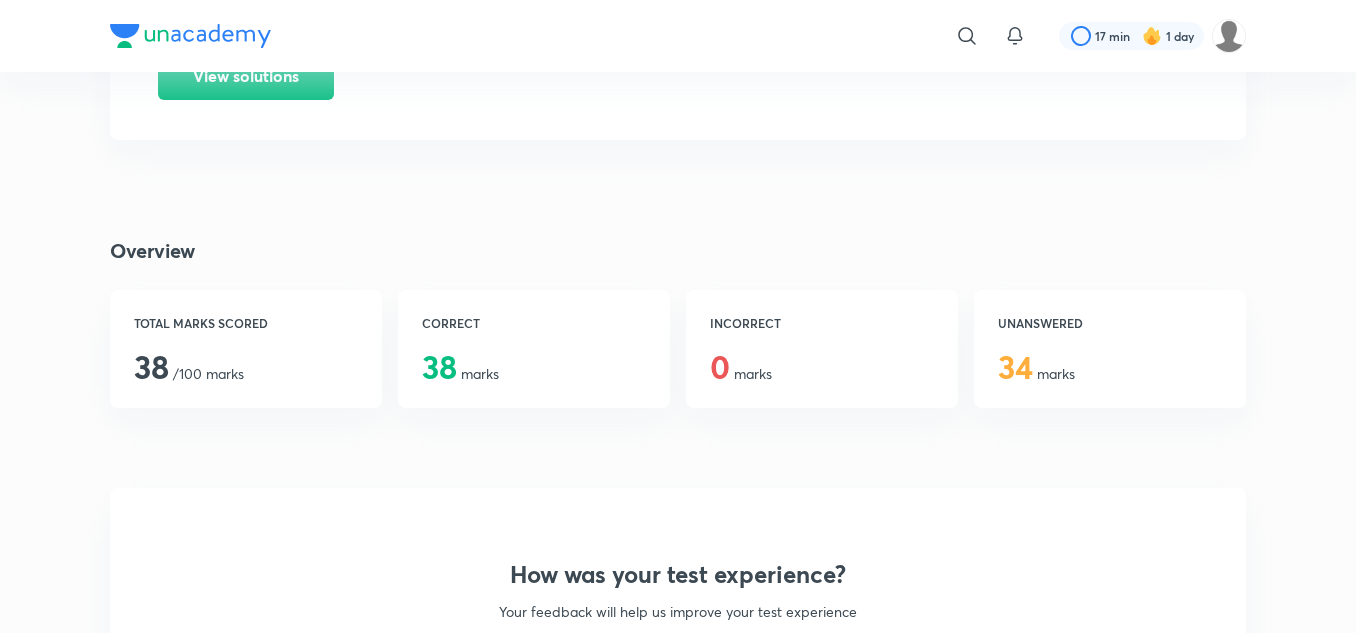 scroll, scrollTop: 0, scrollLeft: 0, axis: both 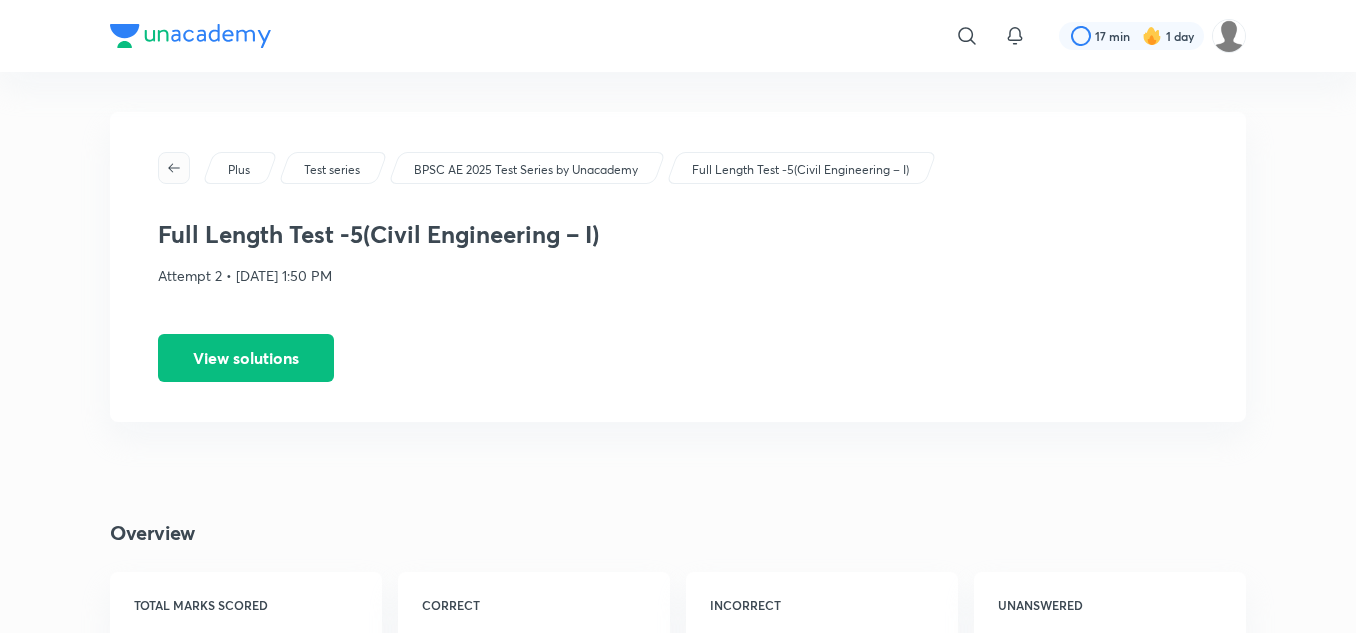 click 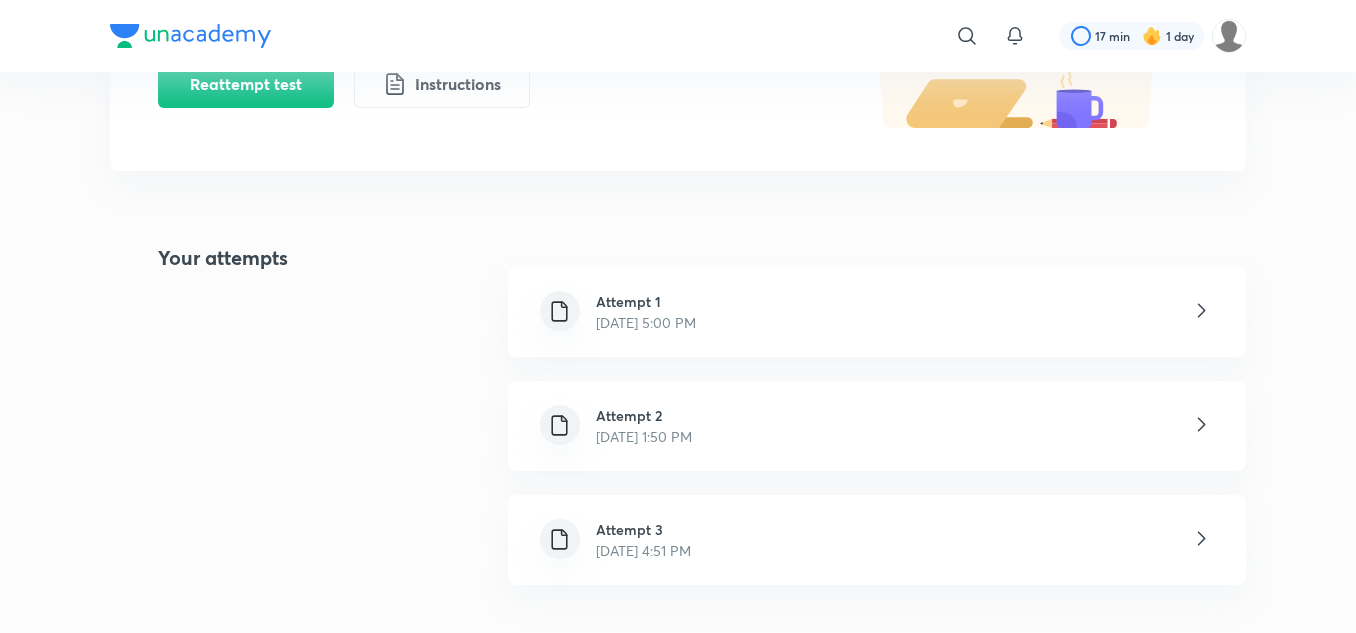 scroll, scrollTop: 400, scrollLeft: 0, axis: vertical 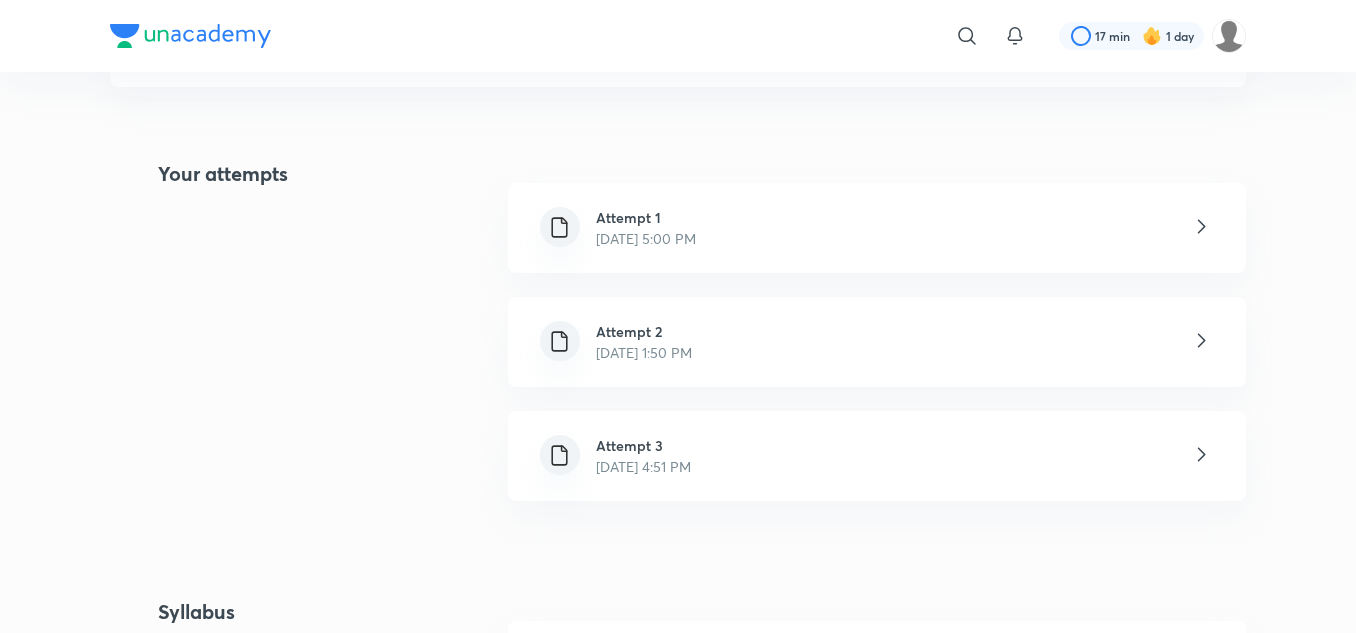 click 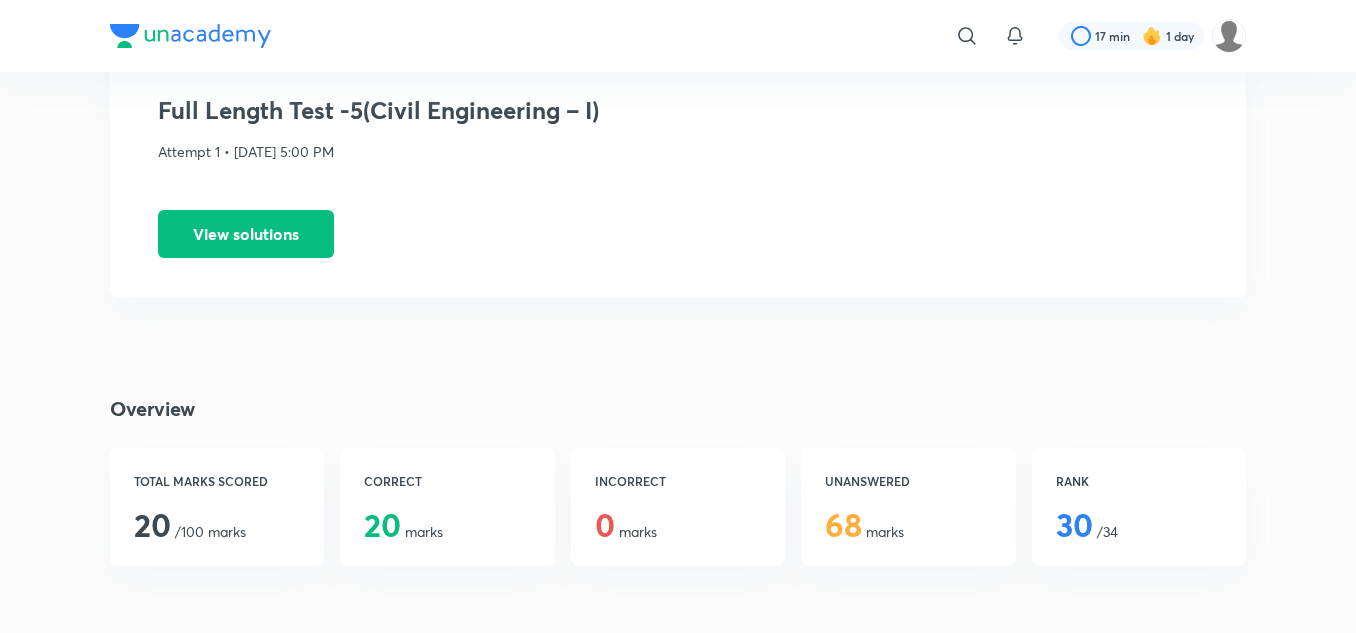 scroll, scrollTop: 0, scrollLeft: 0, axis: both 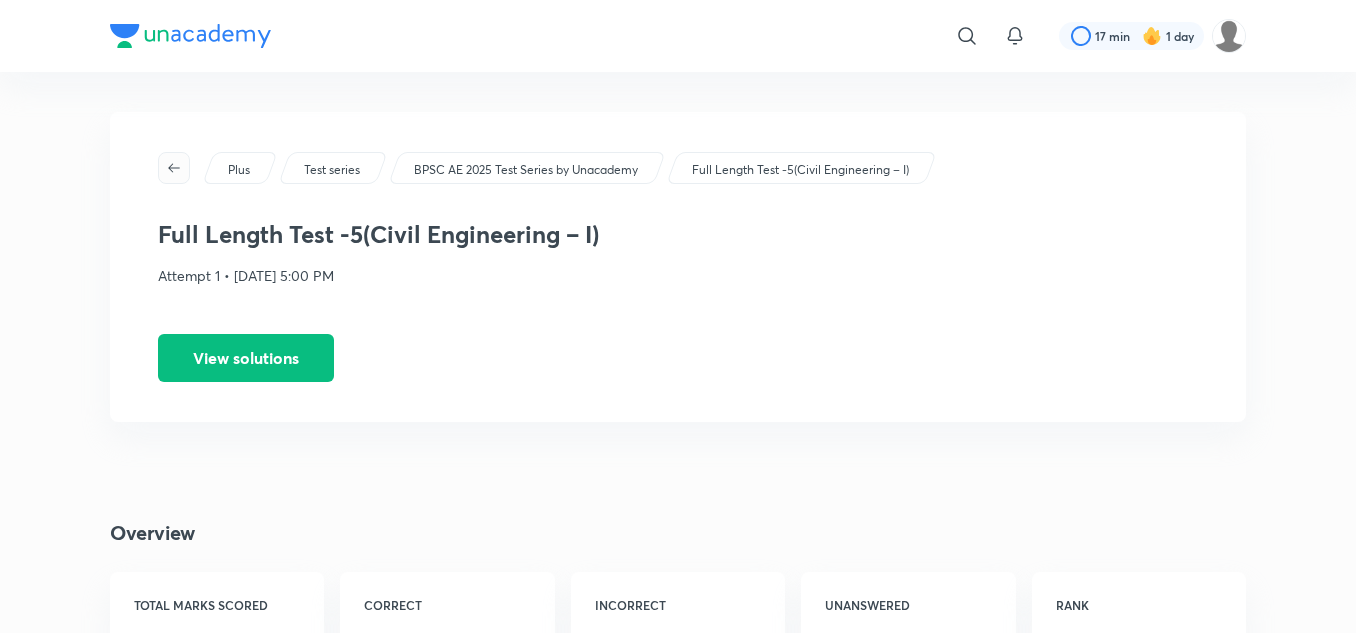 click 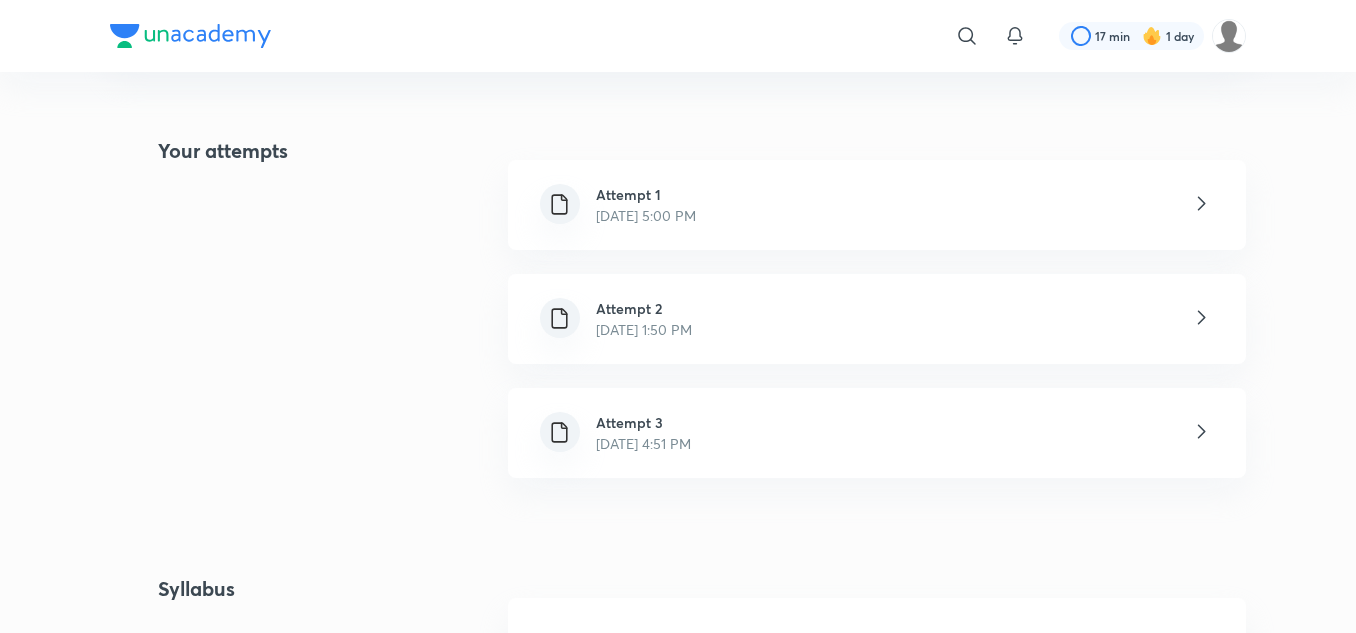 scroll, scrollTop: 500, scrollLeft: 0, axis: vertical 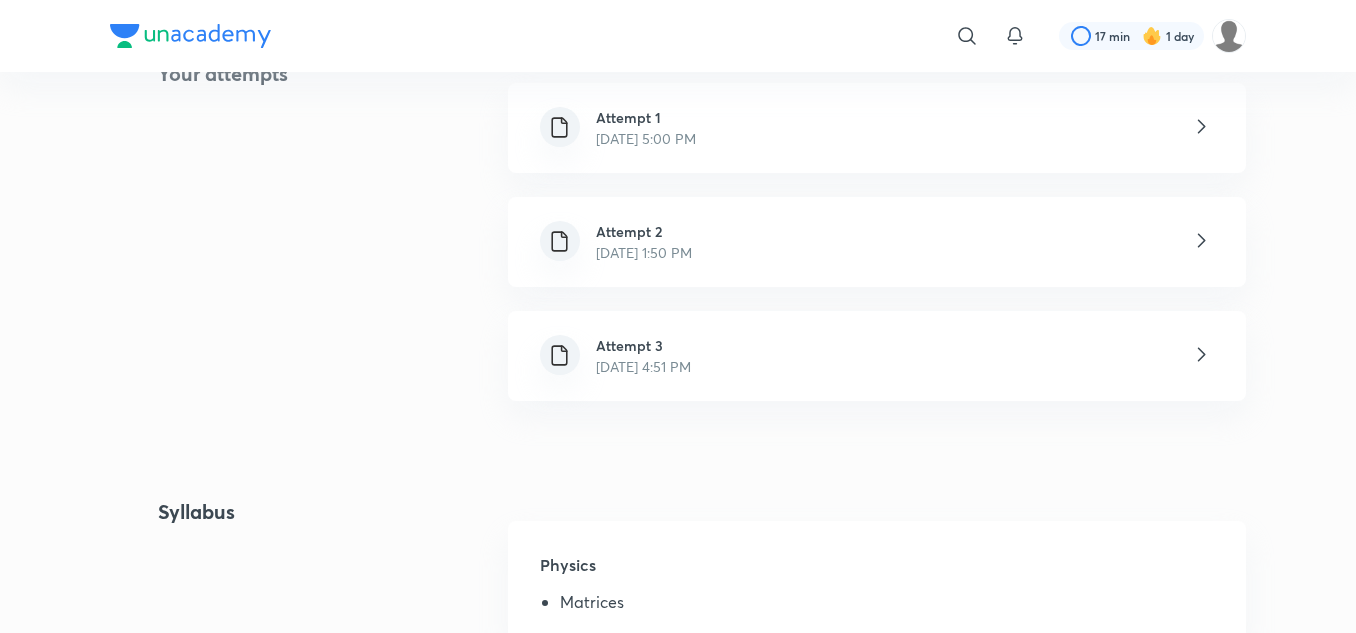 click at bounding box center [1217, 356] 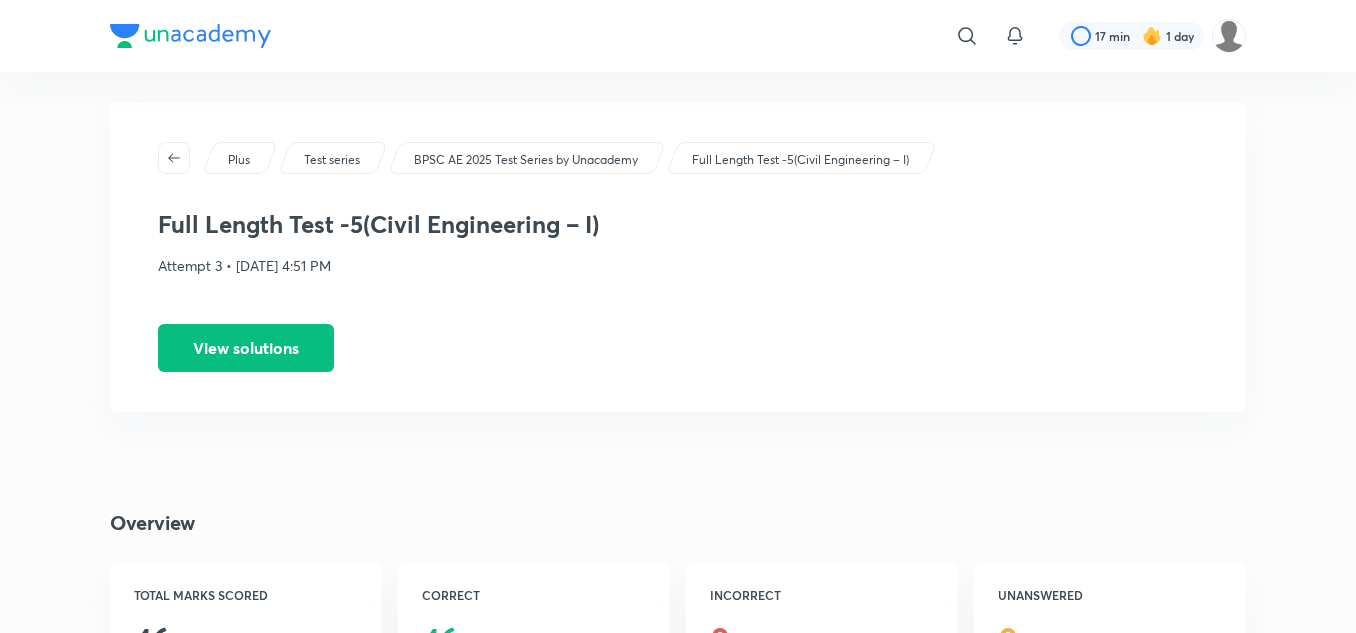 scroll, scrollTop: 0, scrollLeft: 0, axis: both 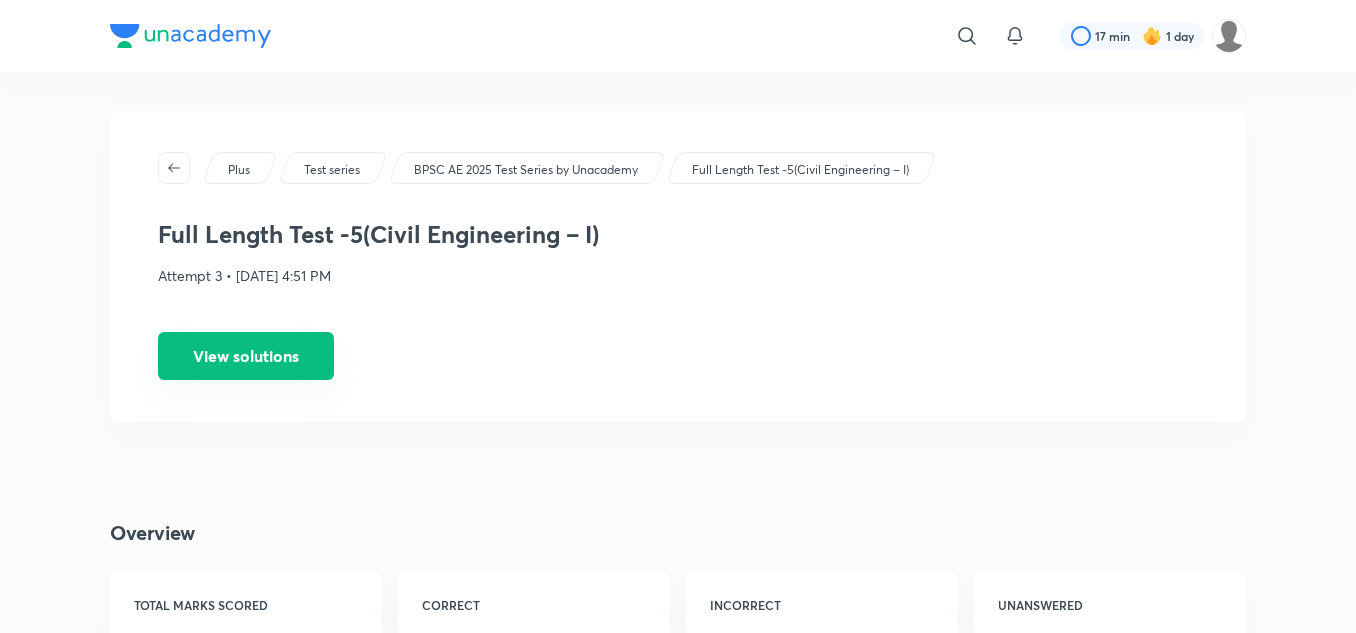 click on "View solutions" at bounding box center (246, 356) 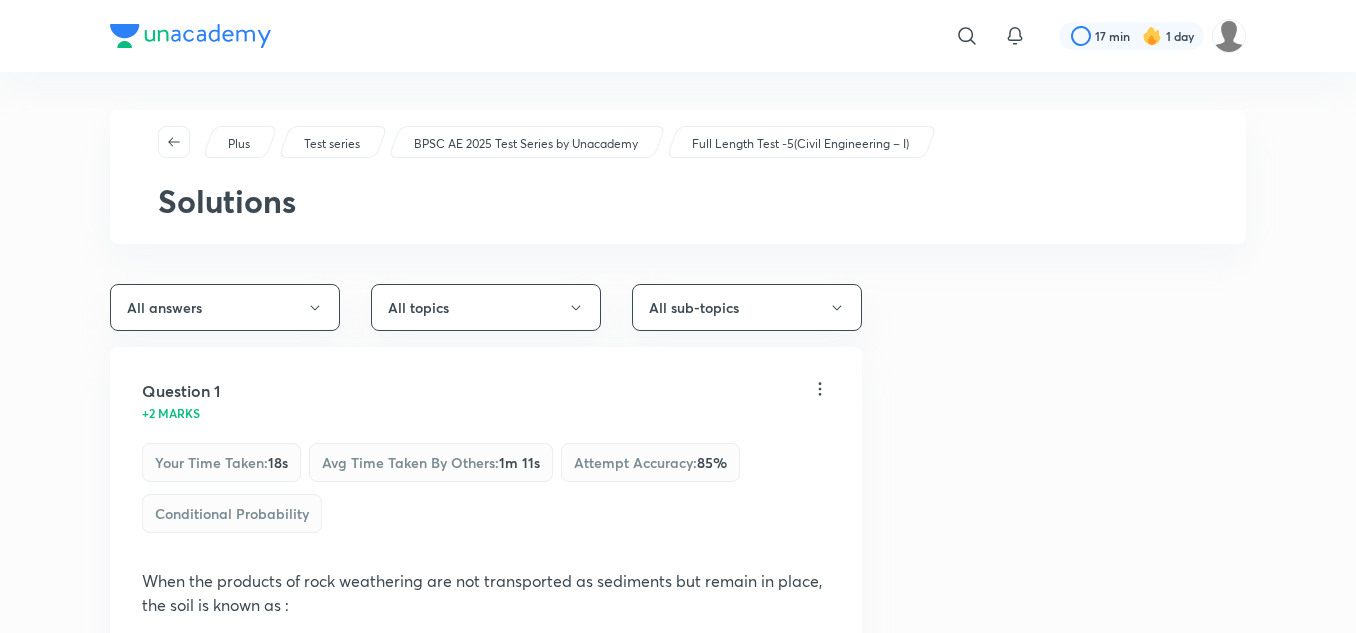 scroll, scrollTop: 0, scrollLeft: 0, axis: both 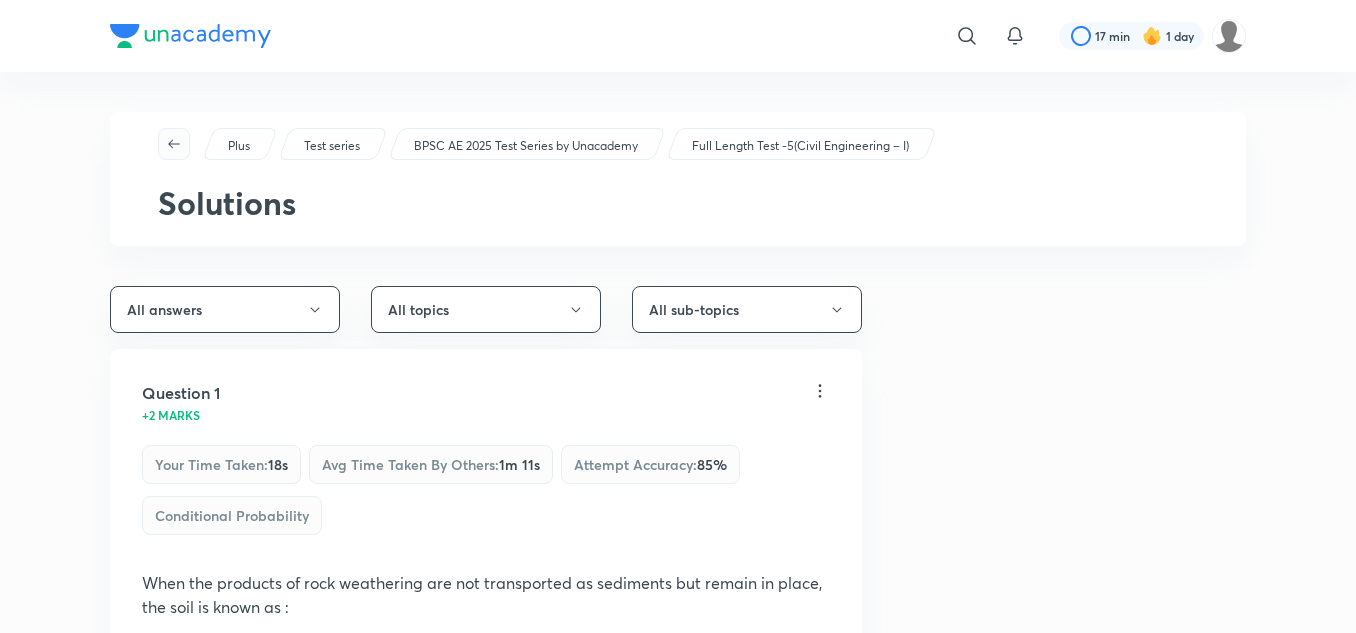 click 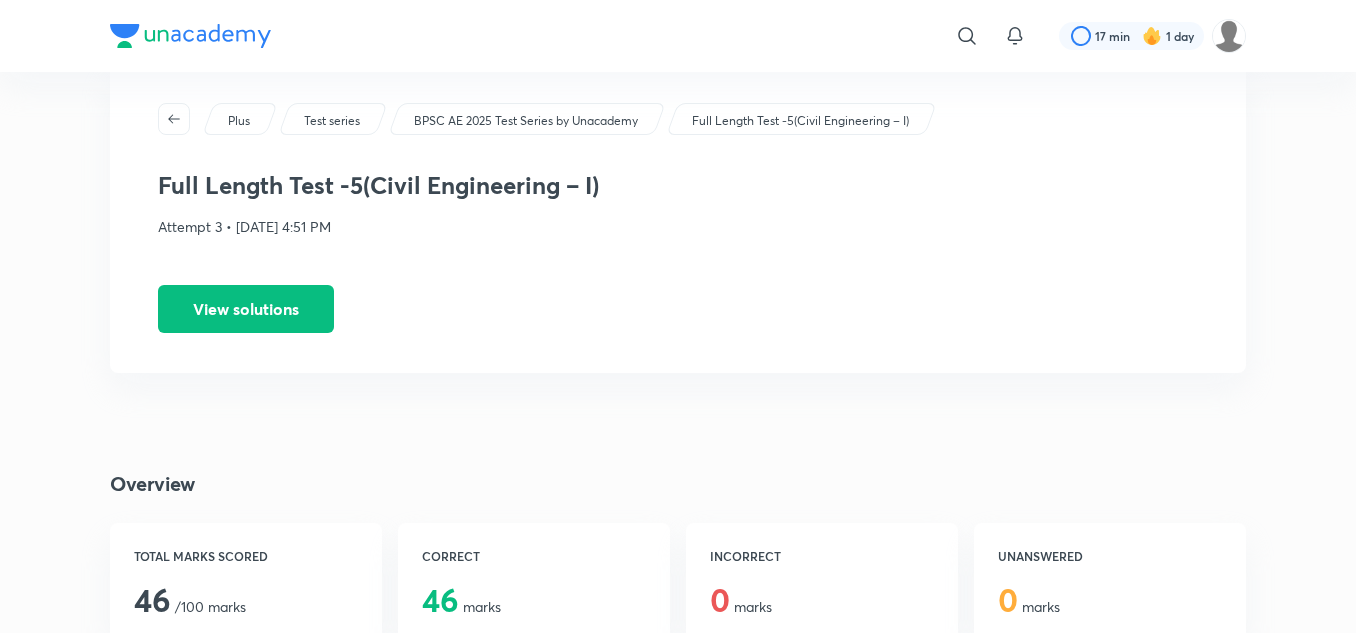 scroll, scrollTop: 0, scrollLeft: 0, axis: both 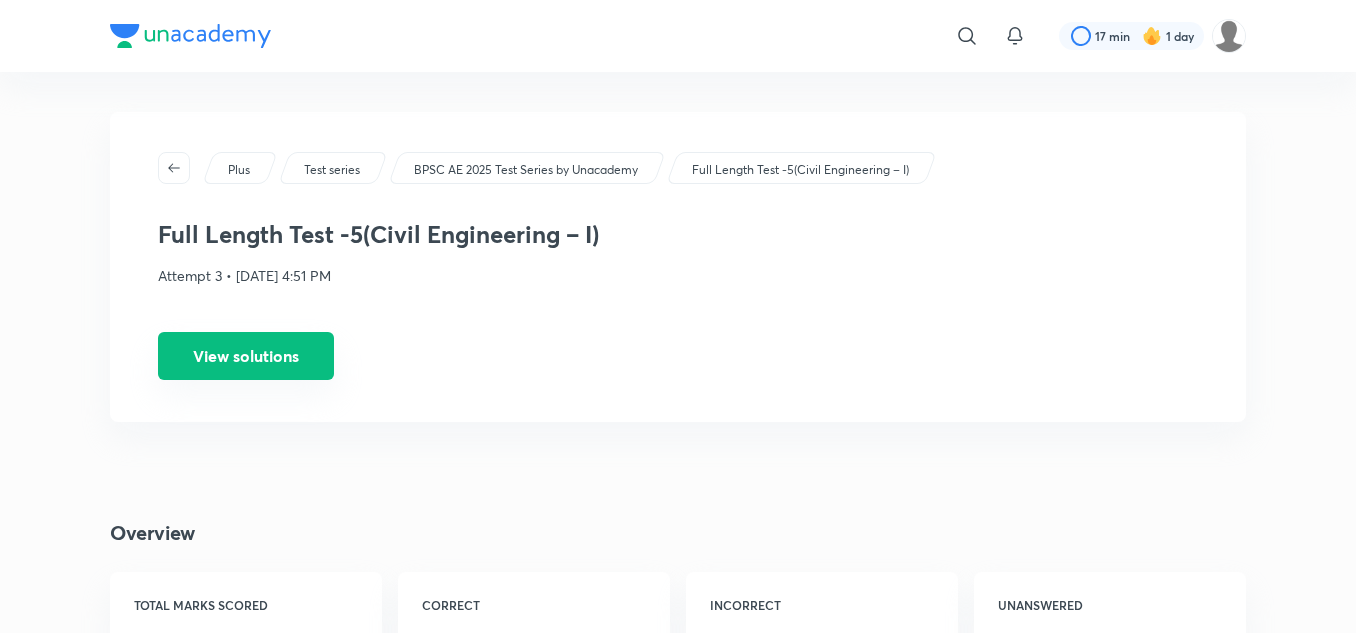 drag, startPoint x: 169, startPoint y: 347, endPoint x: 193, endPoint y: 365, distance: 30 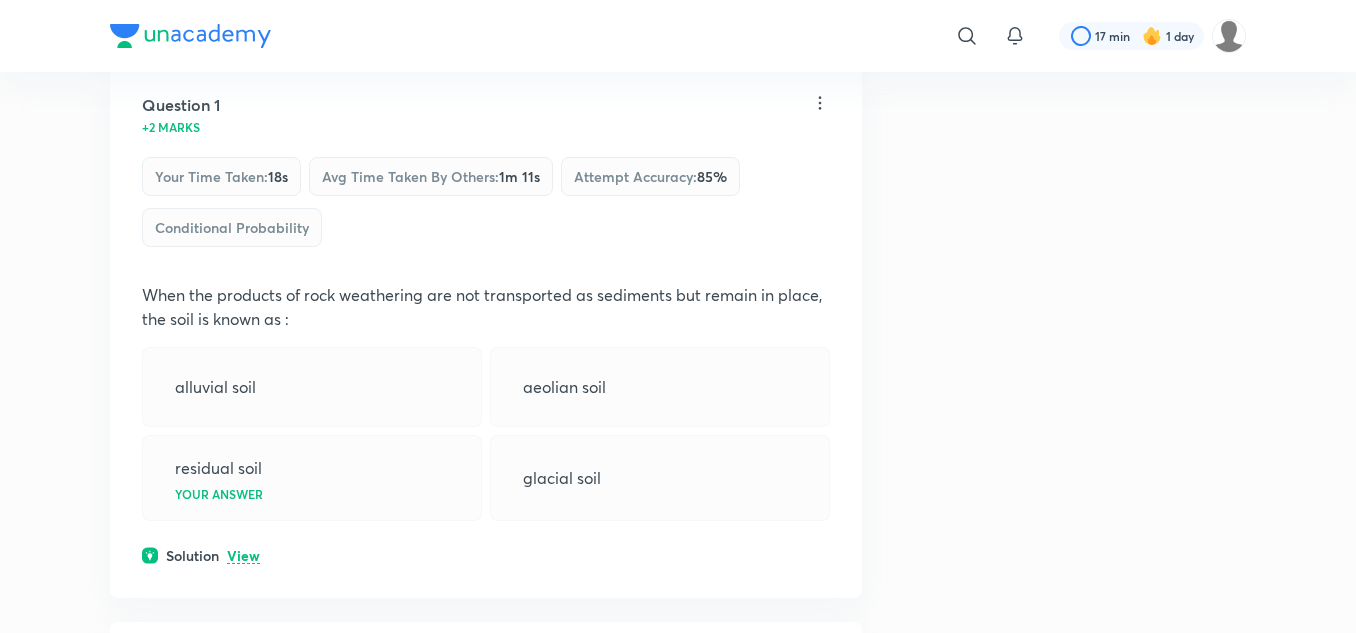 scroll, scrollTop: 300, scrollLeft: 0, axis: vertical 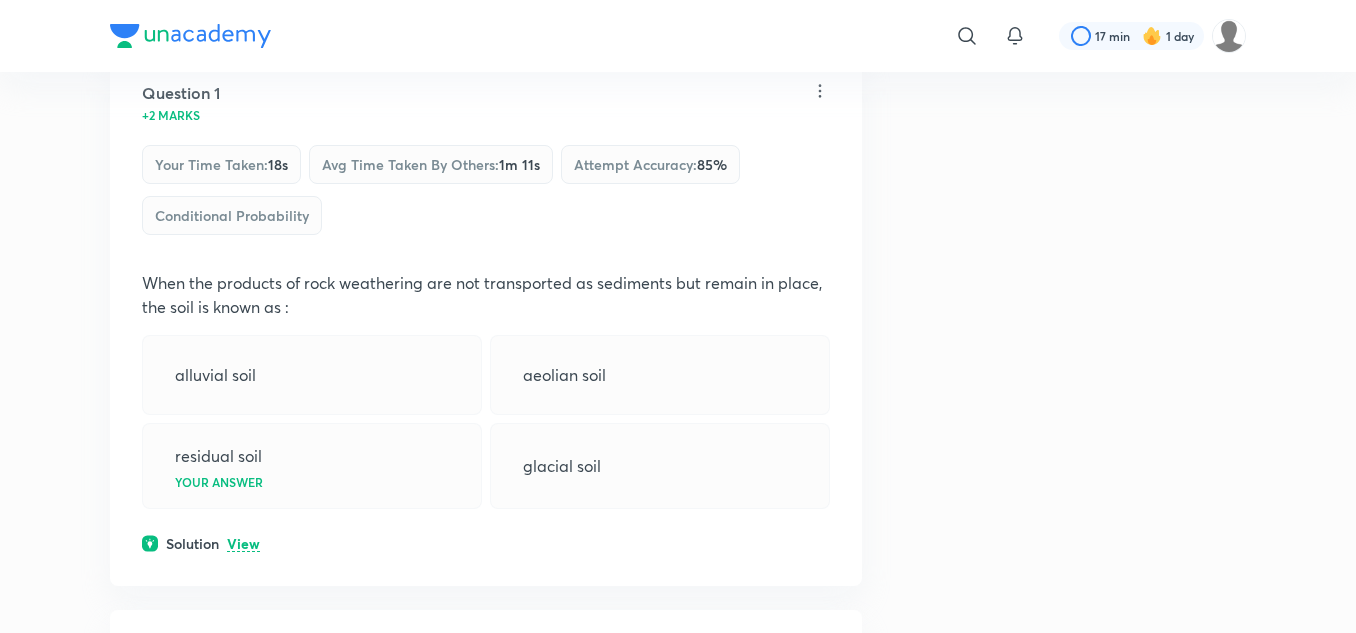 click on "View" at bounding box center [243, 544] 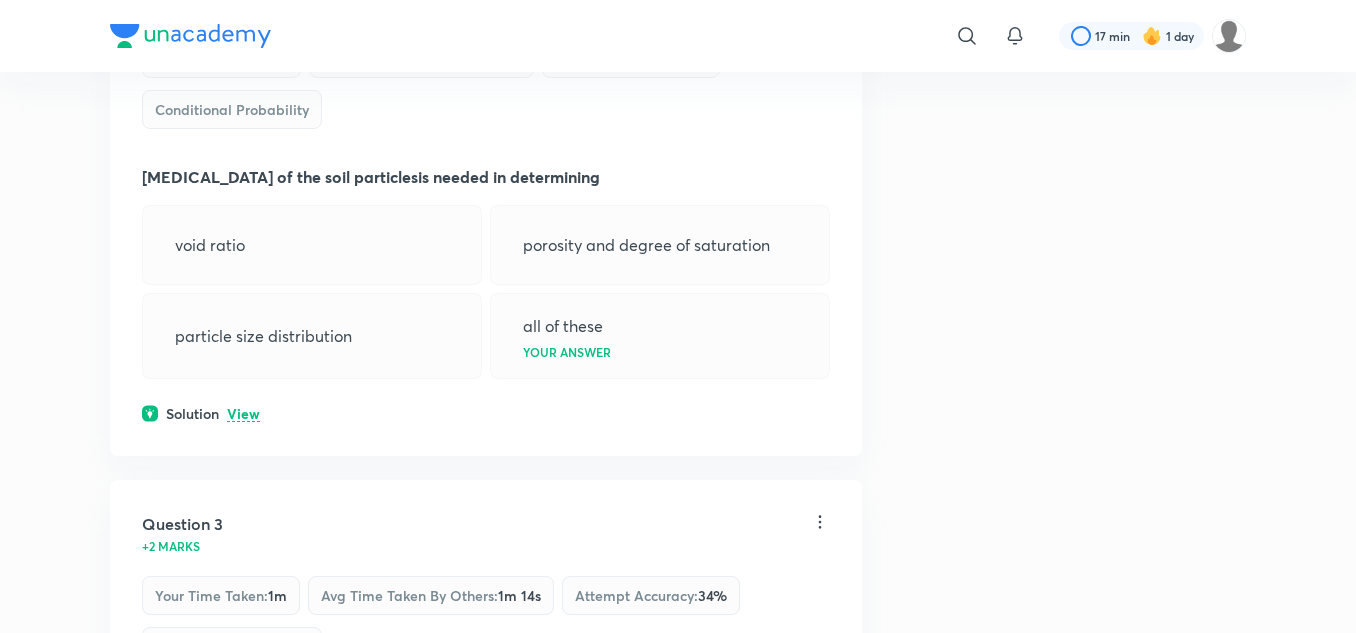 scroll, scrollTop: 1200, scrollLeft: 0, axis: vertical 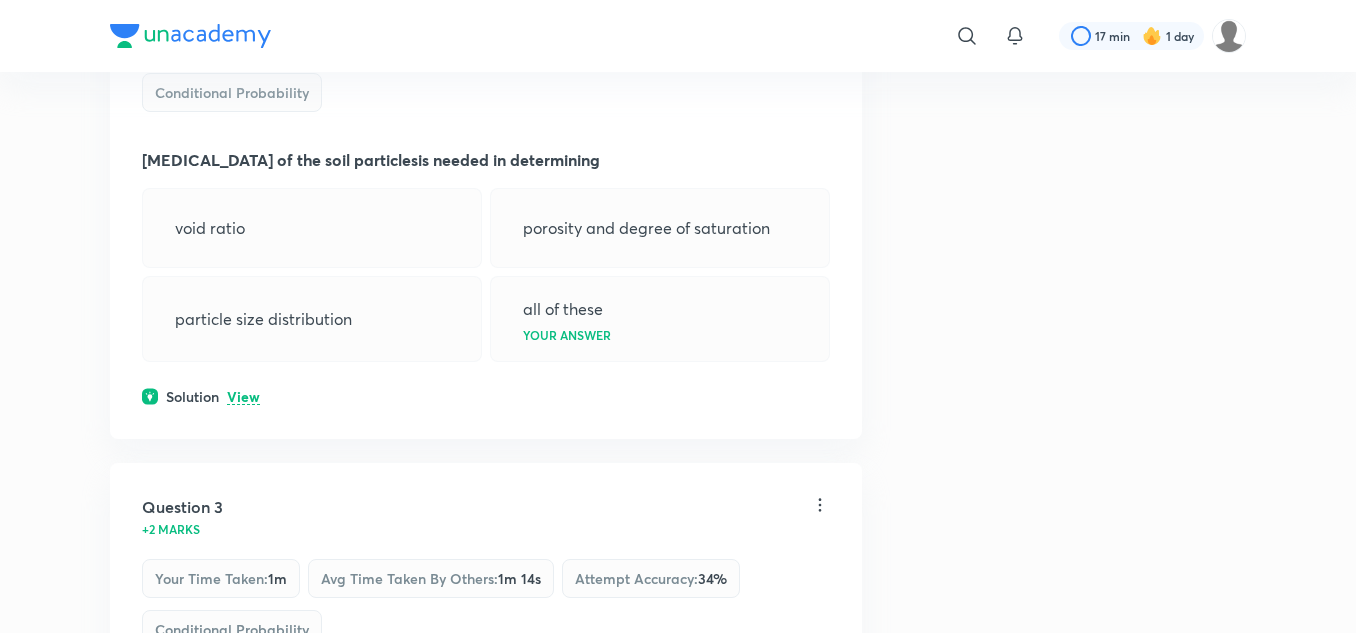 click on "View" at bounding box center (243, 397) 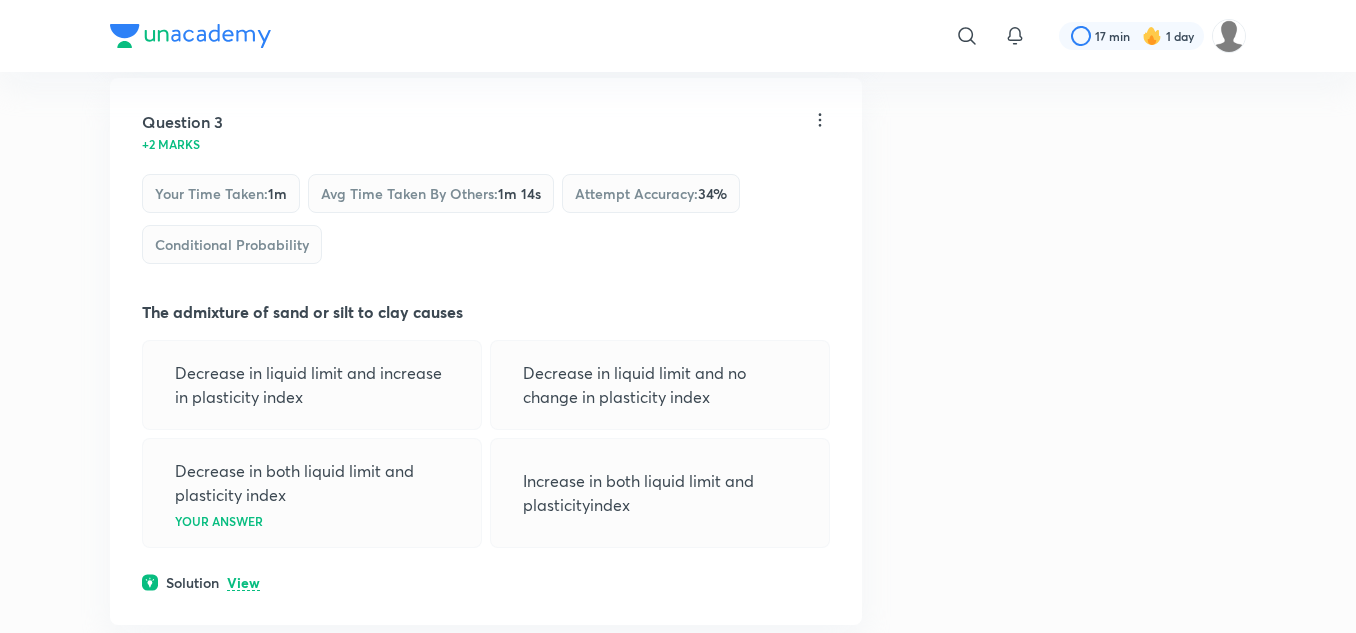 scroll, scrollTop: 1800, scrollLeft: 0, axis: vertical 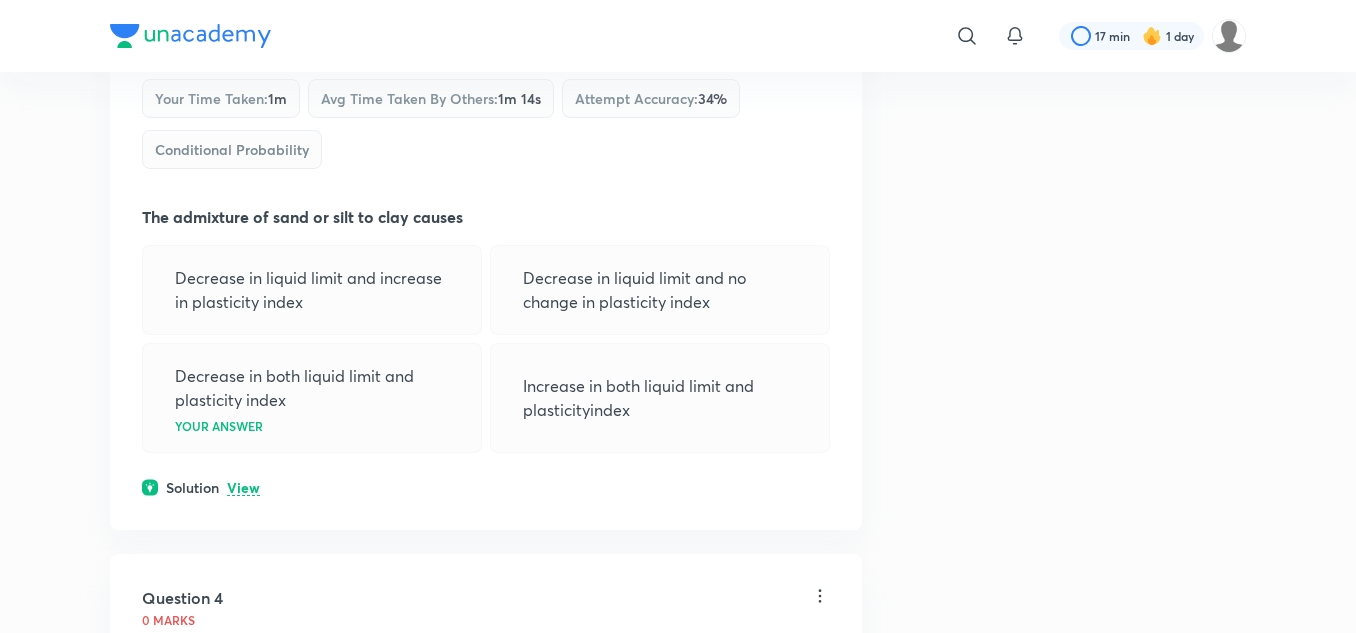 click on "View" at bounding box center (243, 488) 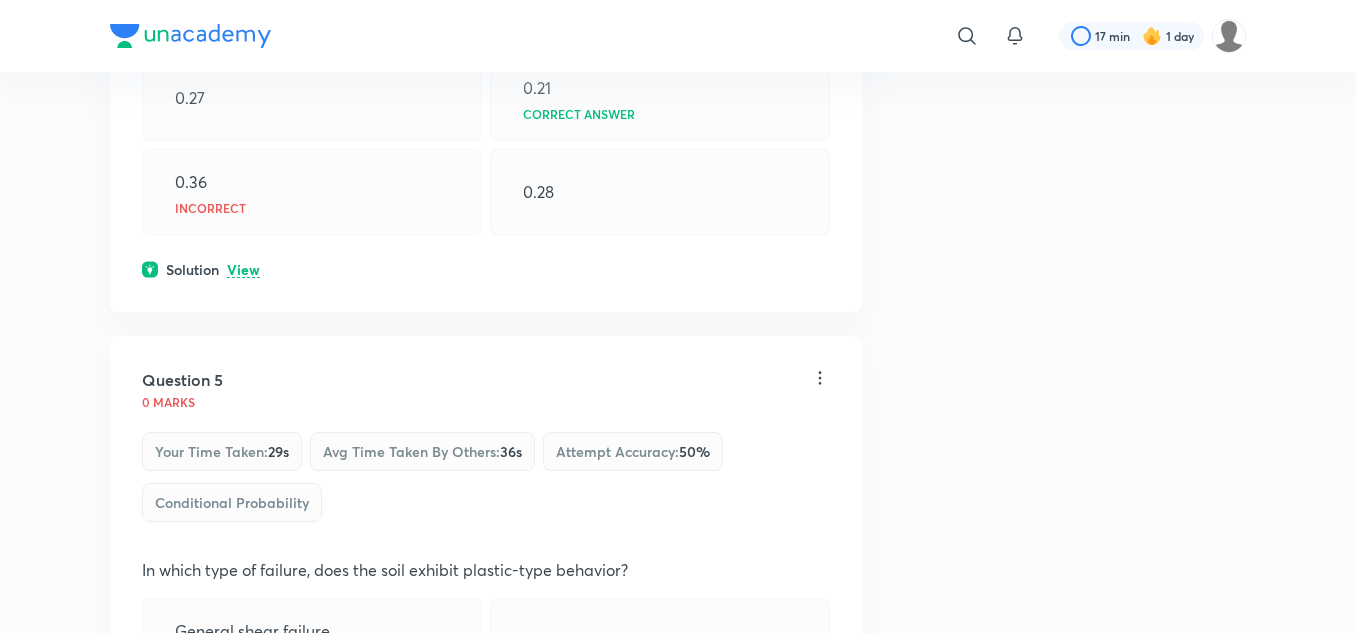 scroll, scrollTop: 2700, scrollLeft: 0, axis: vertical 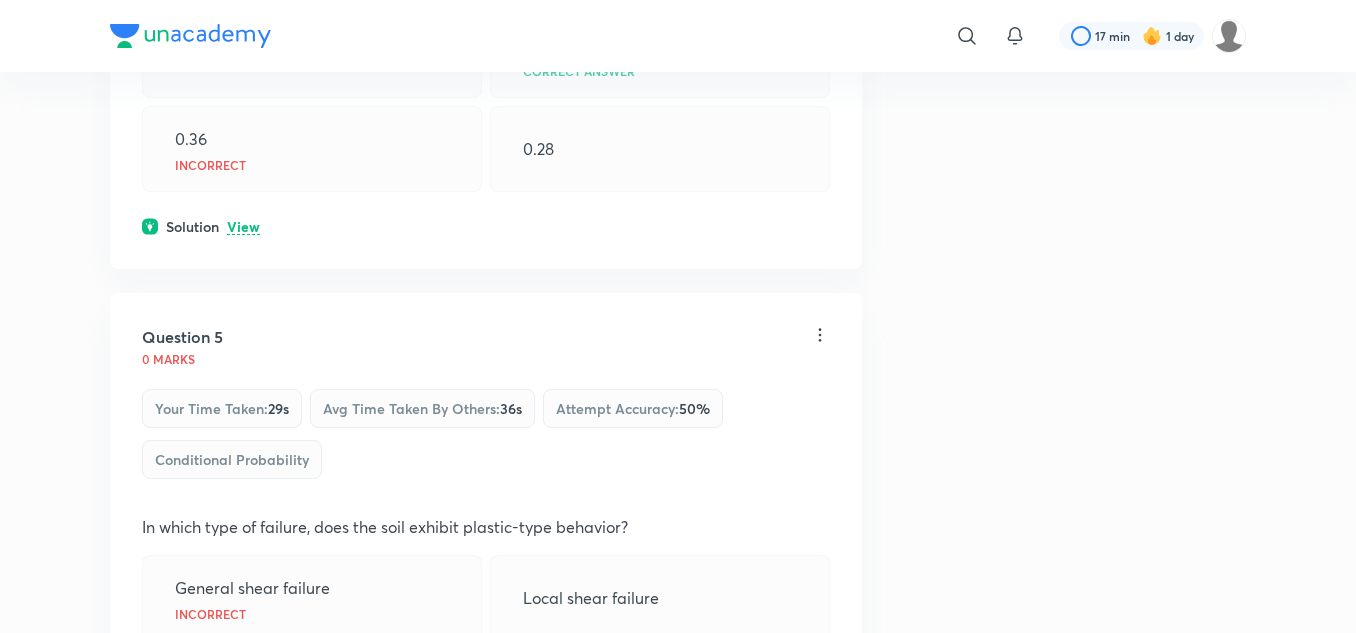 drag, startPoint x: 253, startPoint y: 232, endPoint x: 240, endPoint y: 234, distance: 13.152946 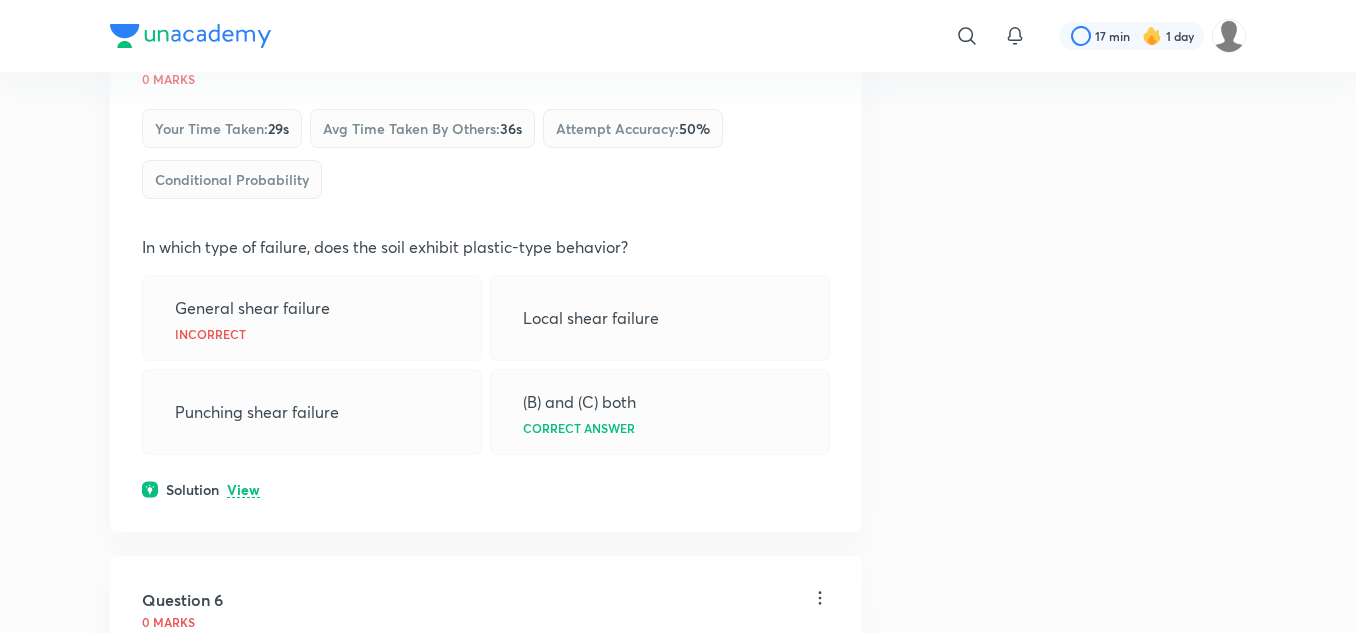 scroll, scrollTop: 3100, scrollLeft: 0, axis: vertical 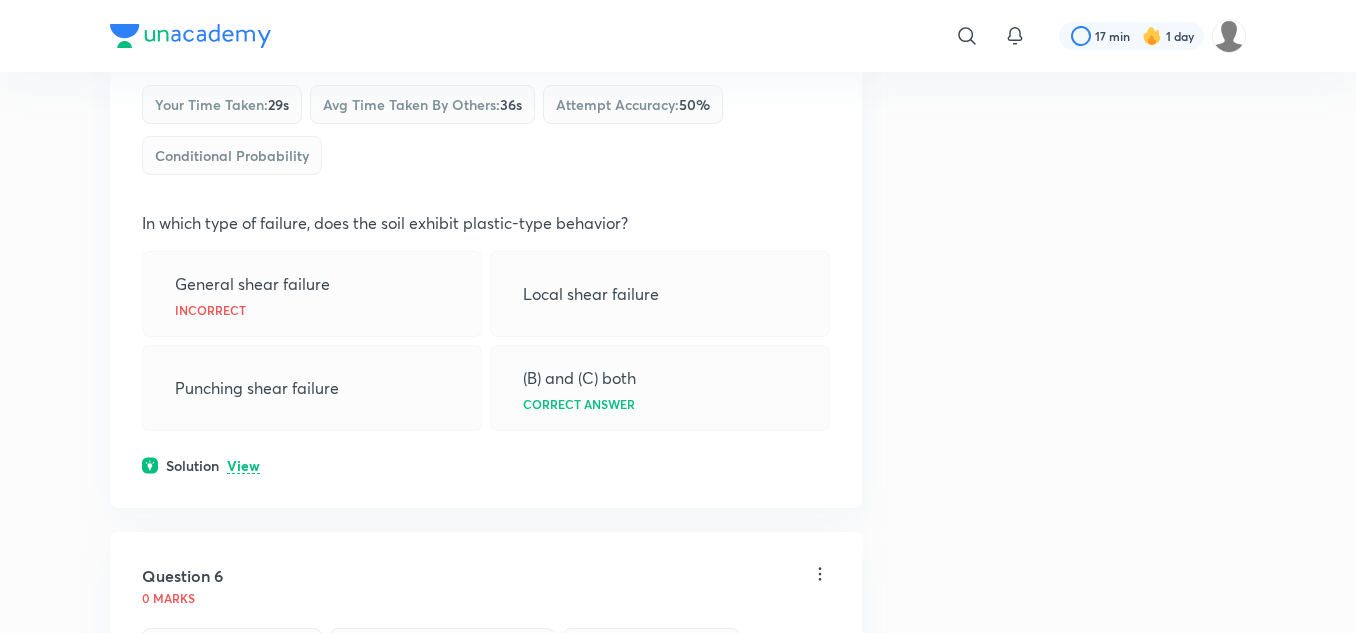 drag, startPoint x: 237, startPoint y: 465, endPoint x: 275, endPoint y: 473, distance: 38.832977 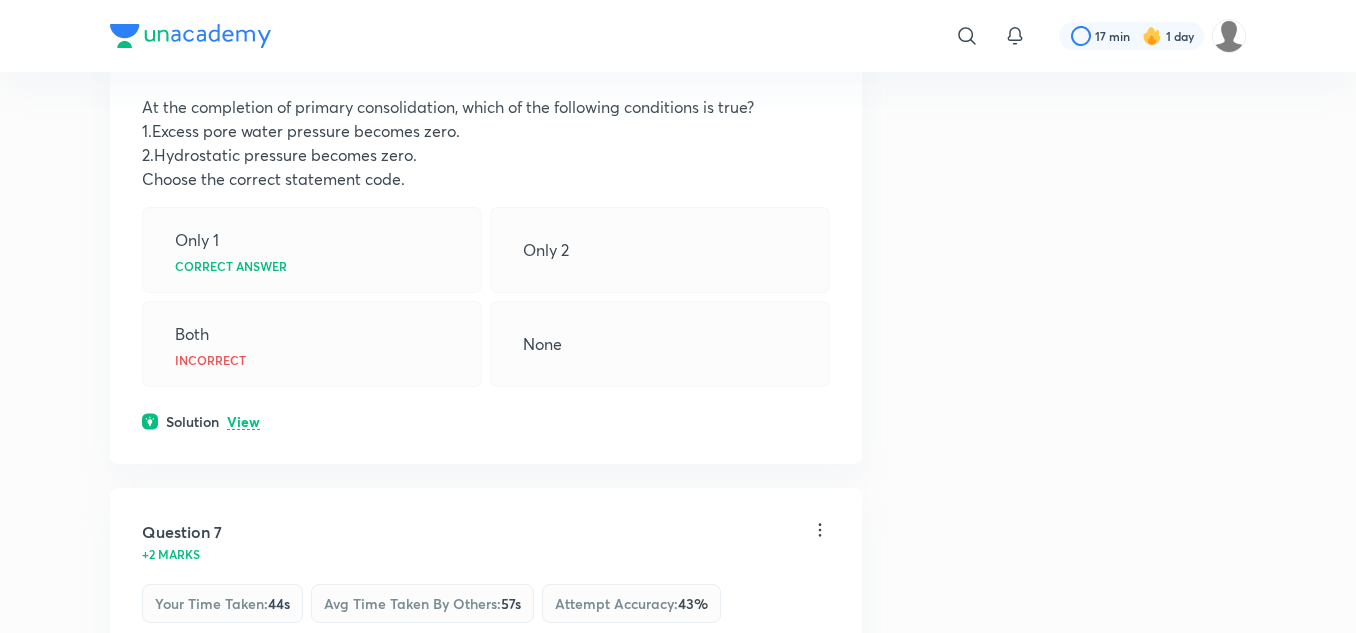 scroll, scrollTop: 4100, scrollLeft: 0, axis: vertical 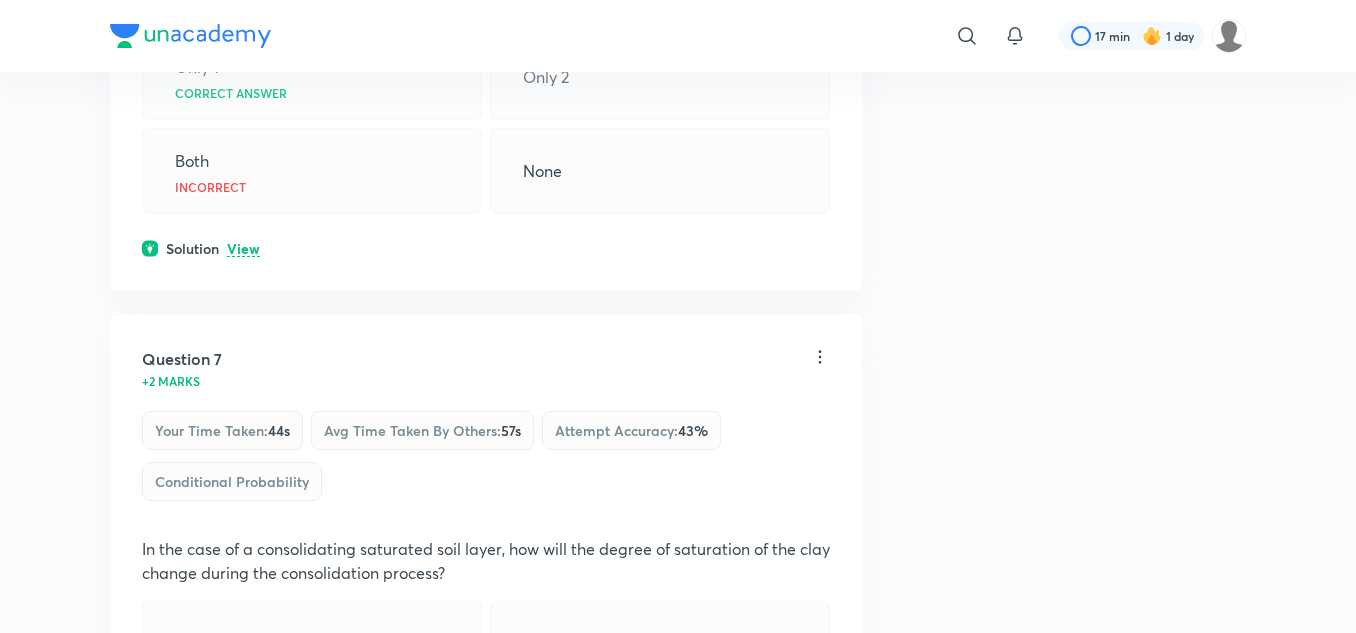 click on "View" at bounding box center (243, 249) 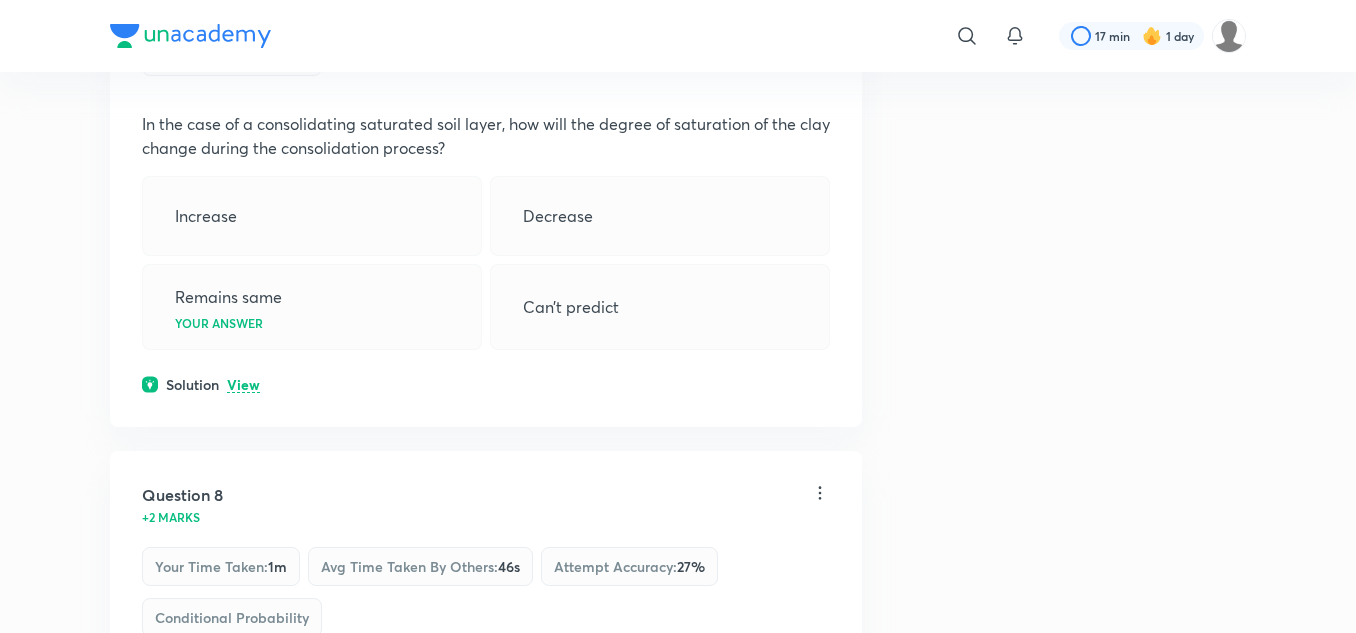 scroll, scrollTop: 4700, scrollLeft: 0, axis: vertical 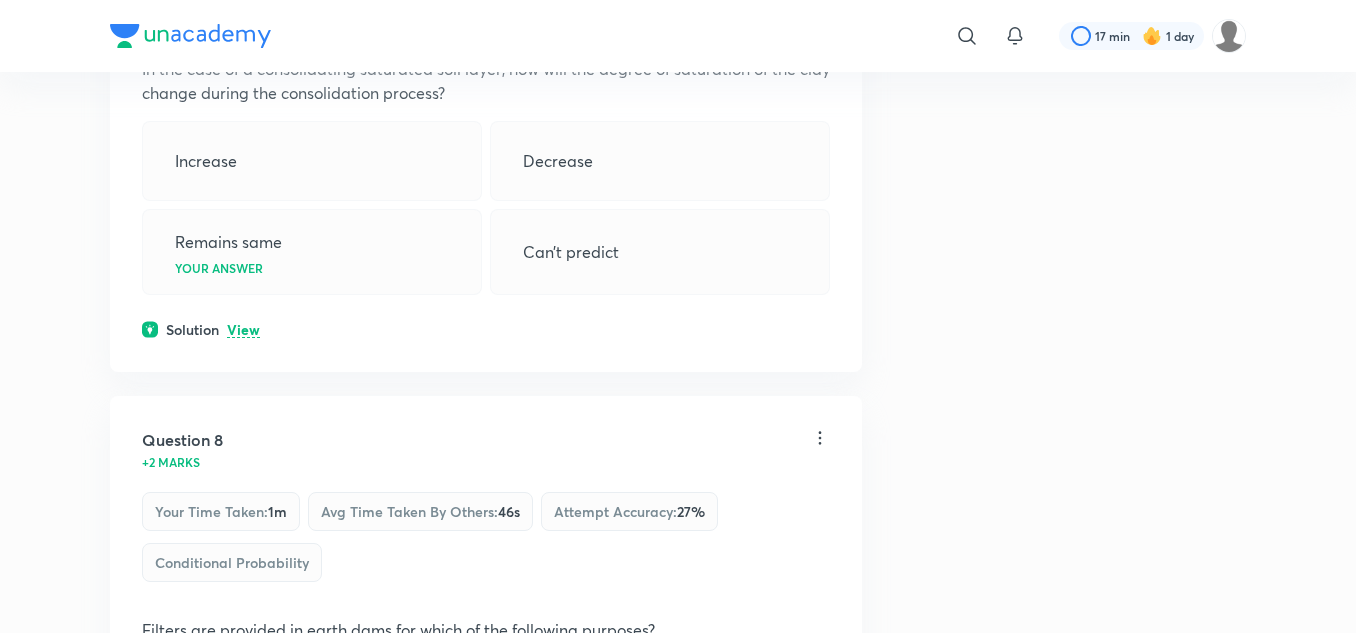 click on "View" at bounding box center [243, 330] 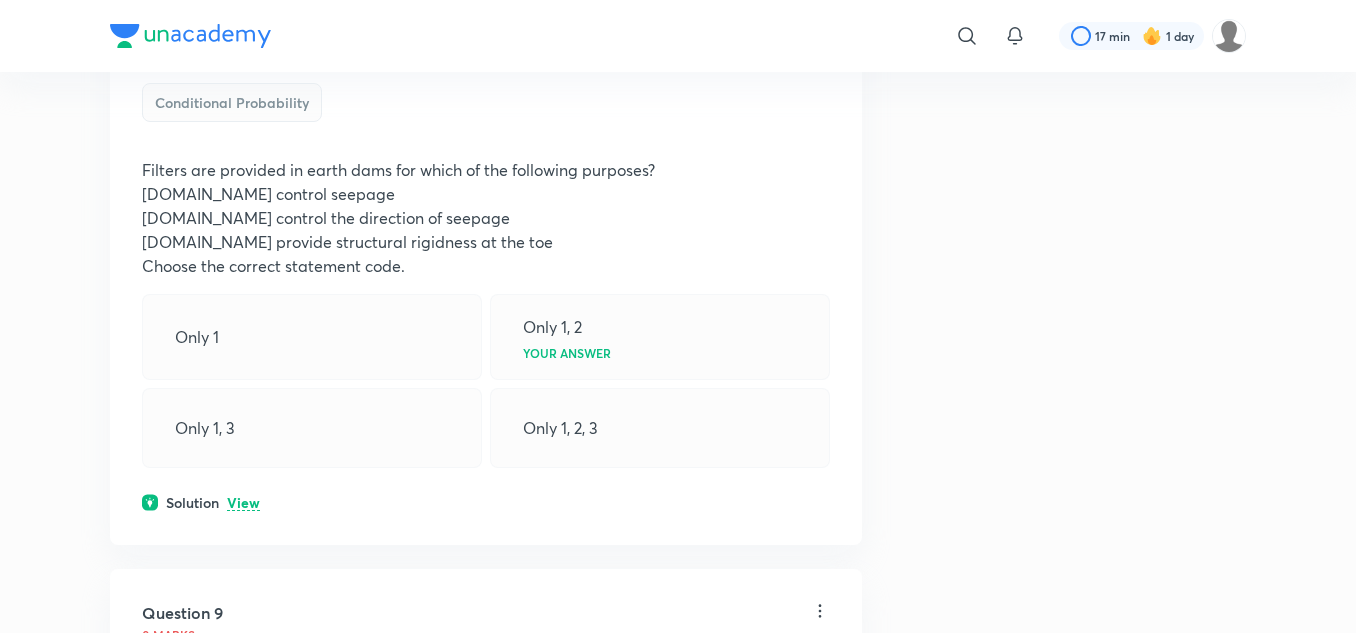 scroll, scrollTop: 5400, scrollLeft: 0, axis: vertical 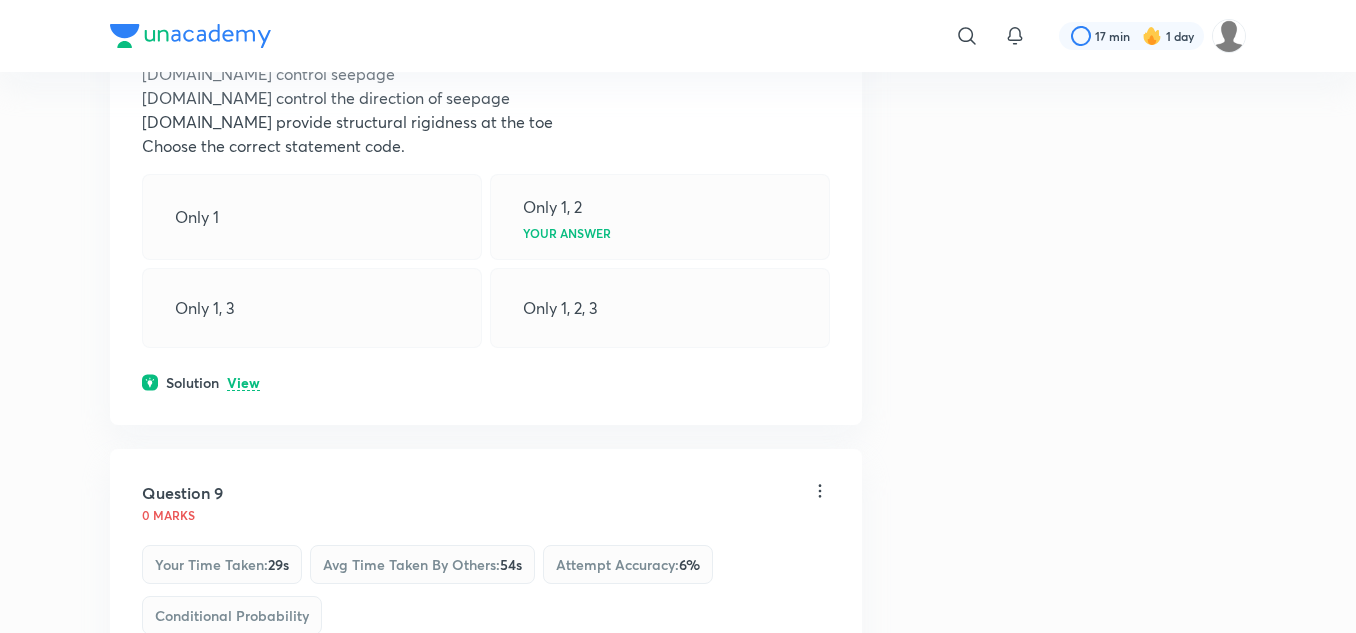 click on "View" at bounding box center [243, 383] 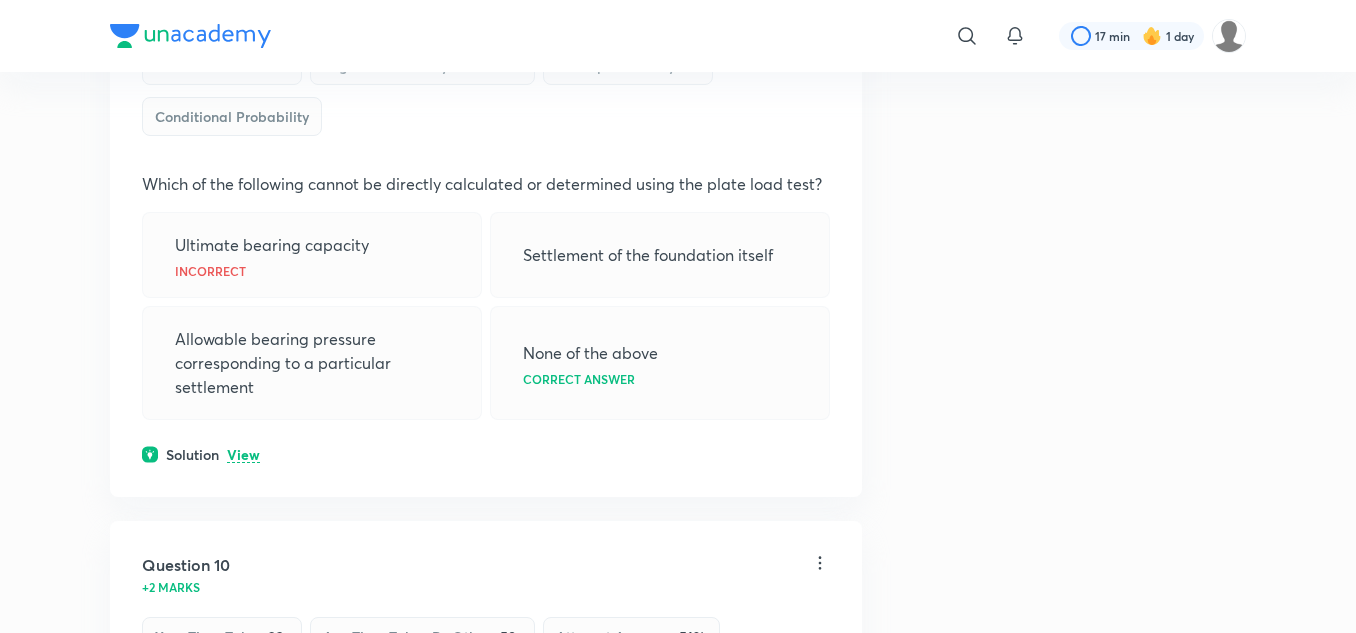 scroll, scrollTop: 6200, scrollLeft: 0, axis: vertical 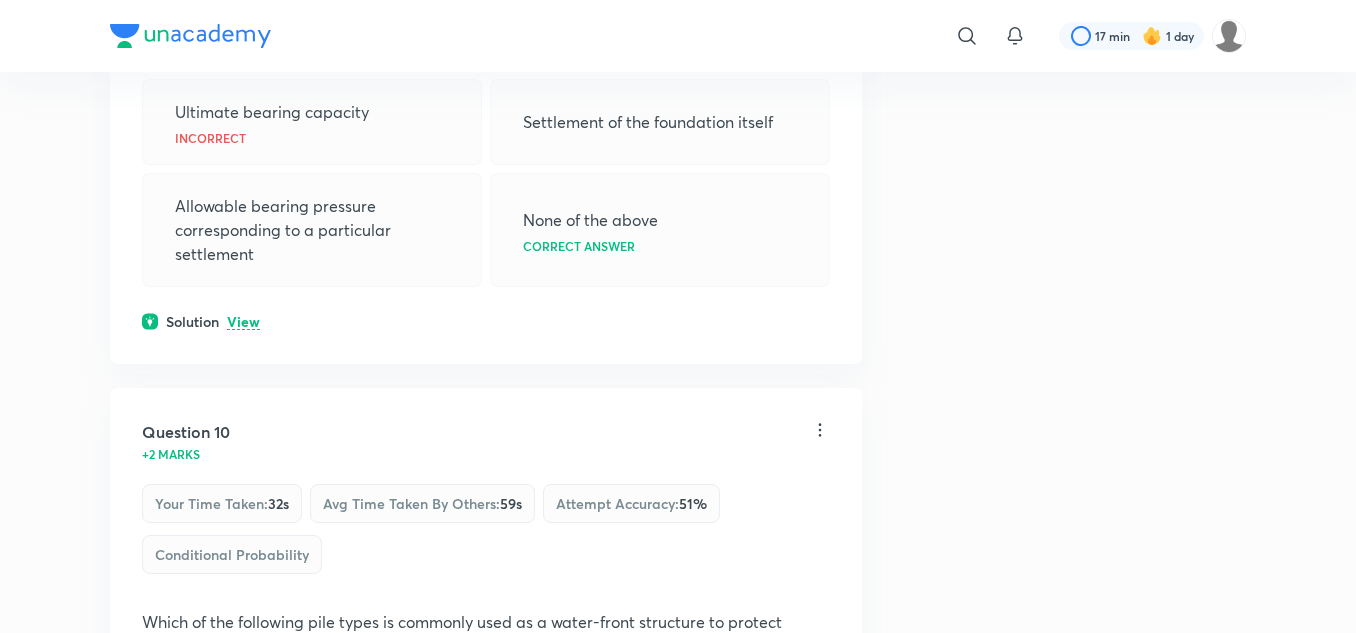 click on "View" at bounding box center (243, 322) 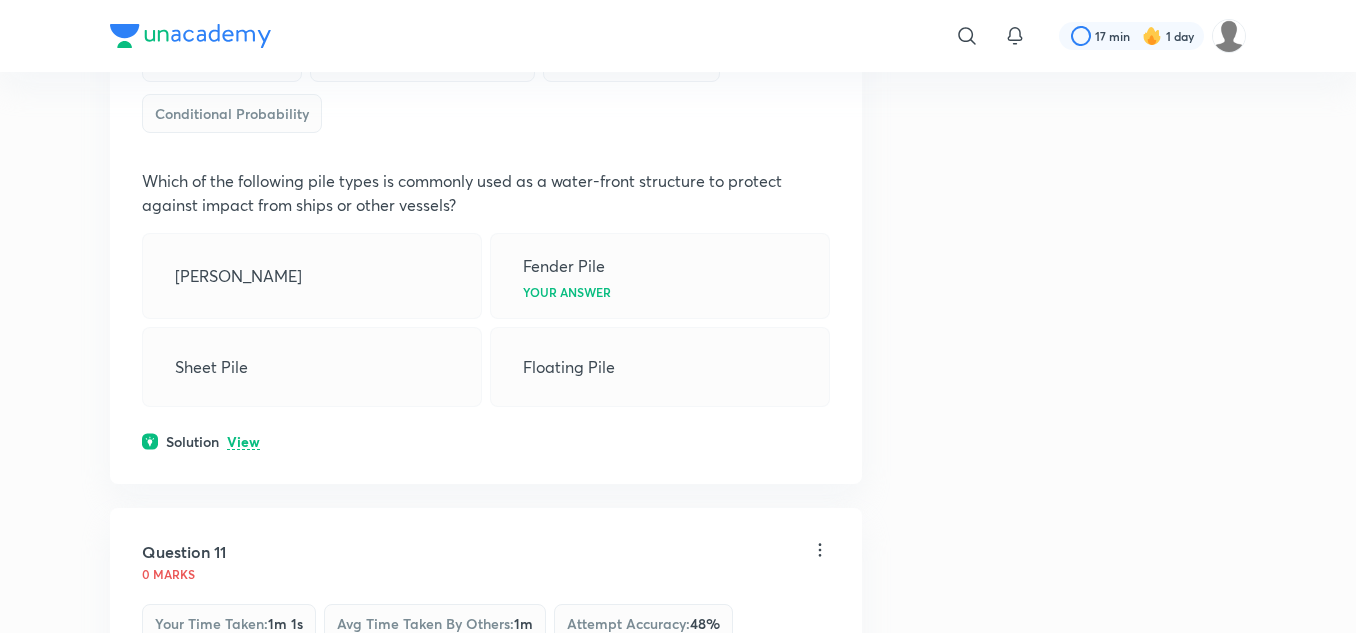scroll, scrollTop: 6800, scrollLeft: 0, axis: vertical 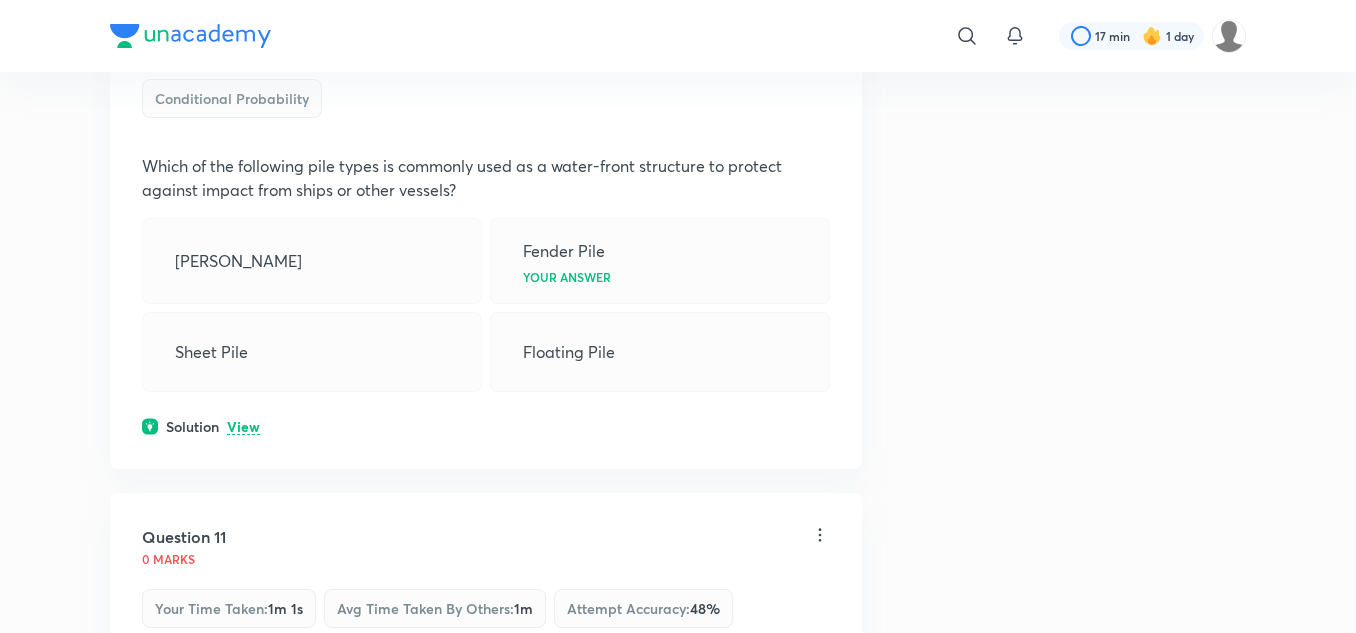 click on "View" at bounding box center (243, 427) 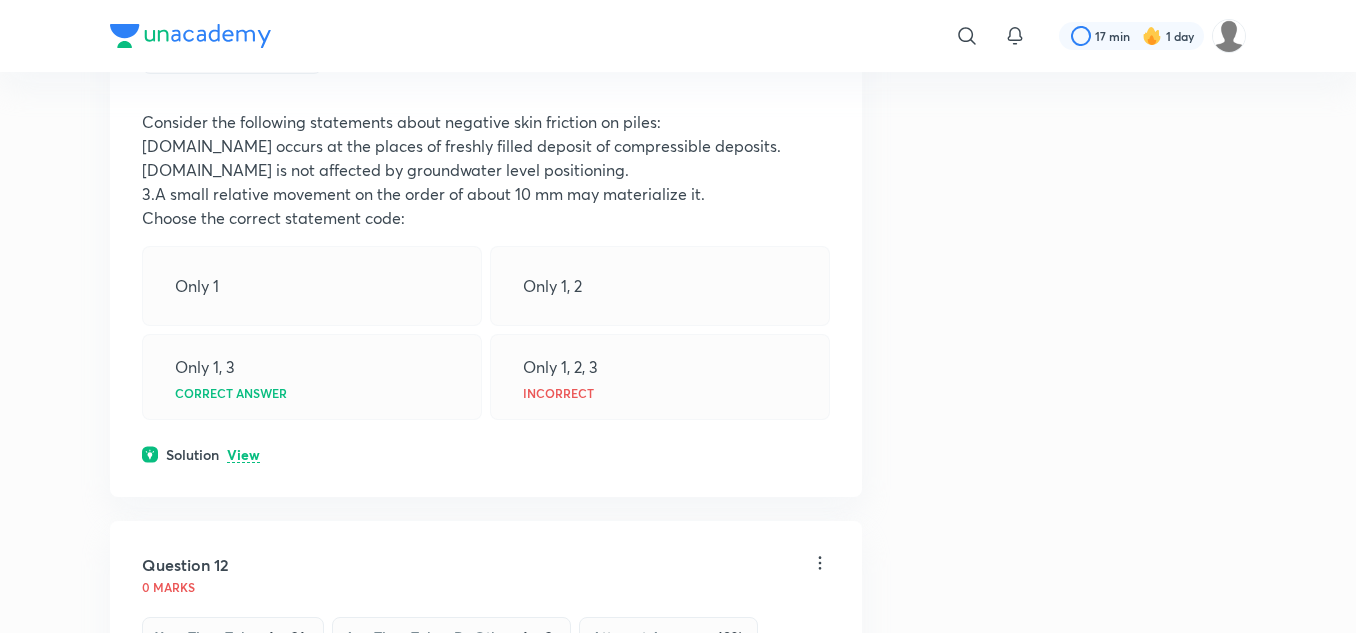 scroll, scrollTop: 7800, scrollLeft: 0, axis: vertical 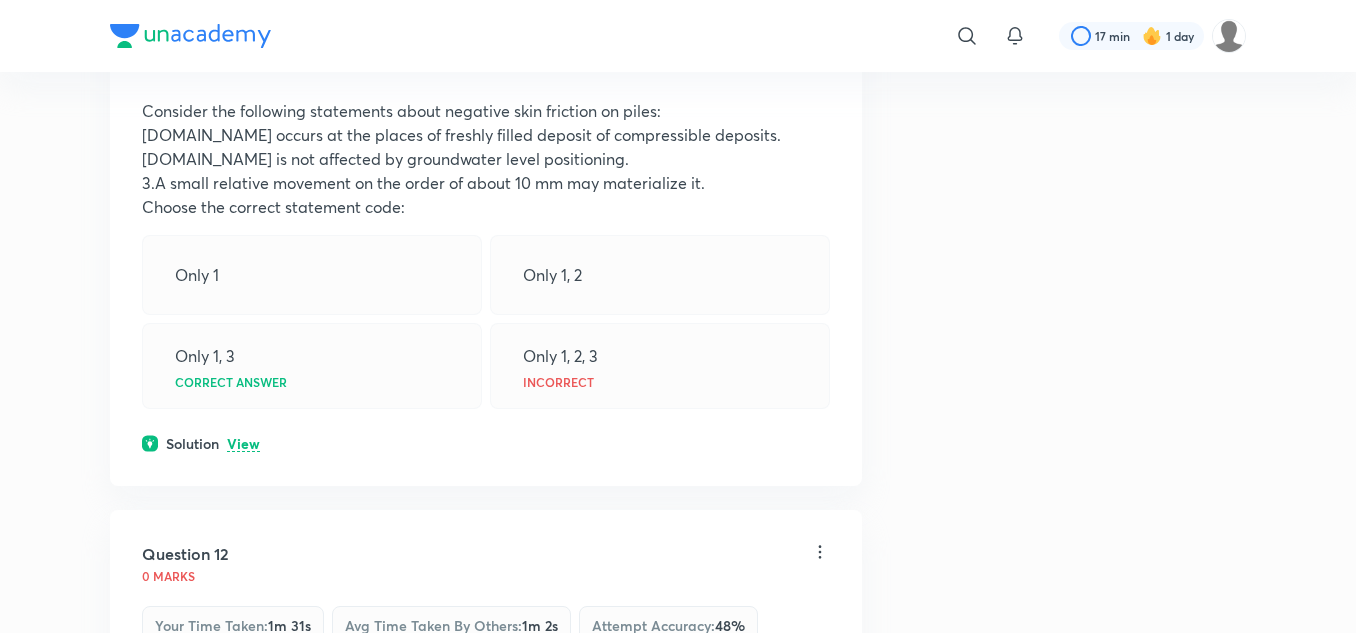 click on "View" at bounding box center [243, 444] 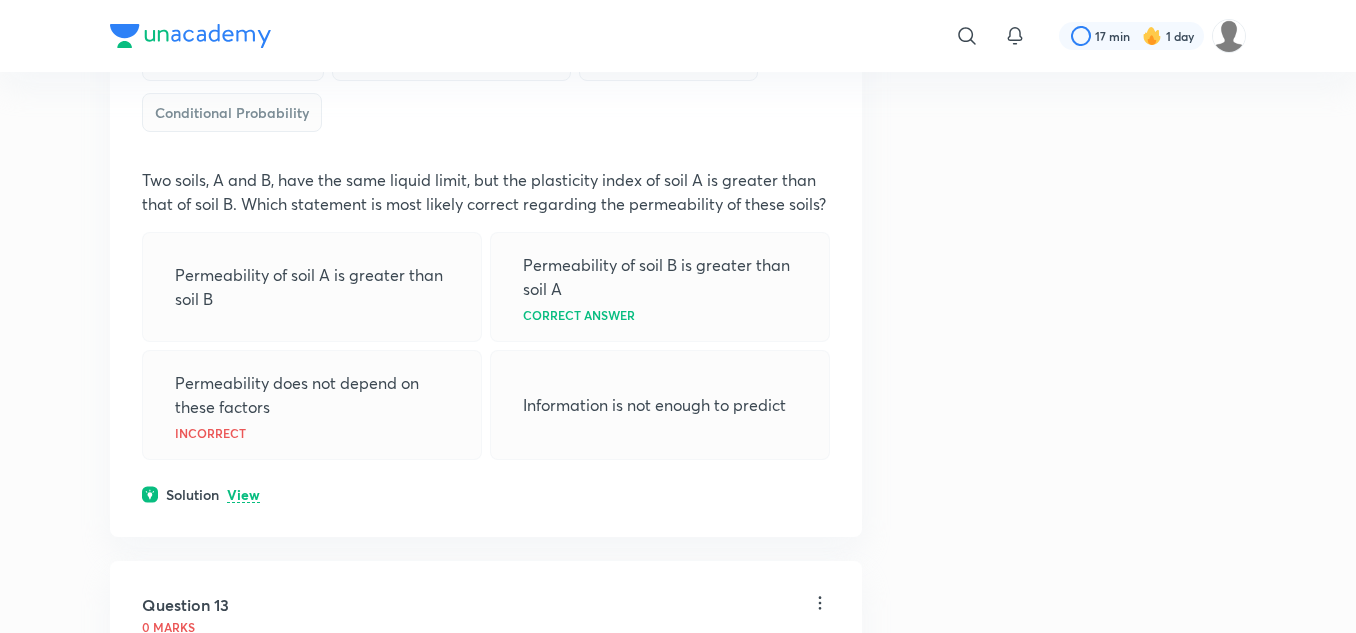 scroll, scrollTop: 8600, scrollLeft: 0, axis: vertical 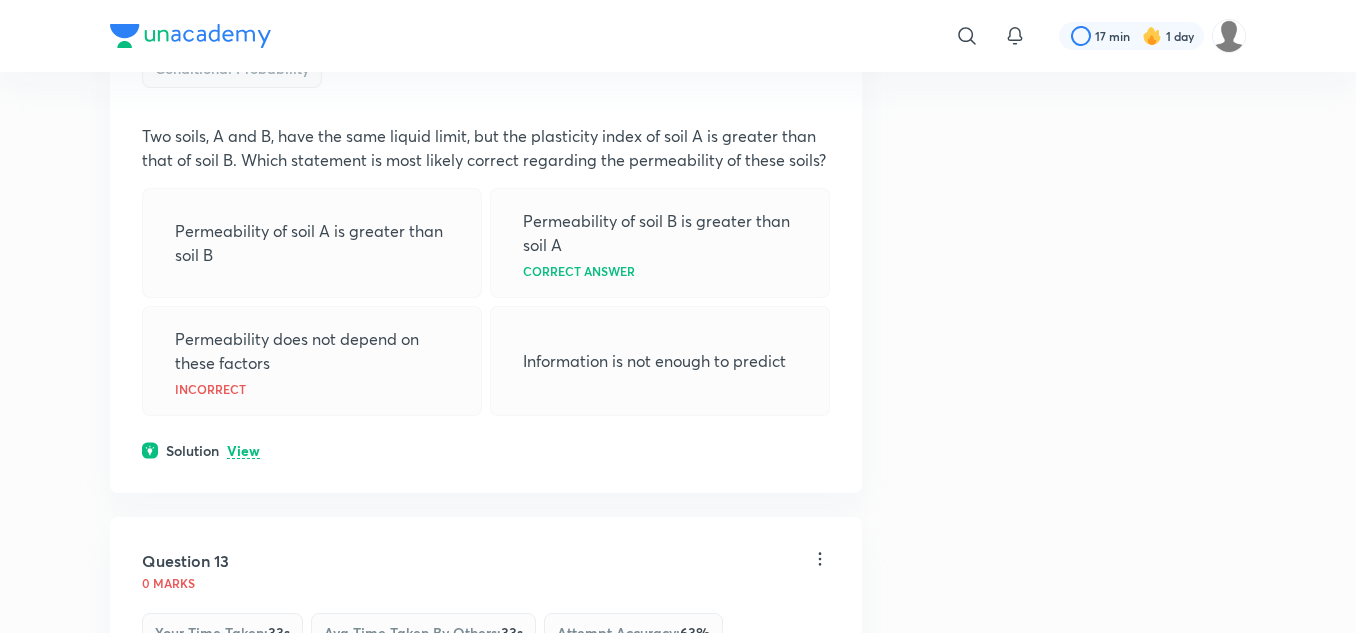 click on "View" at bounding box center [243, 451] 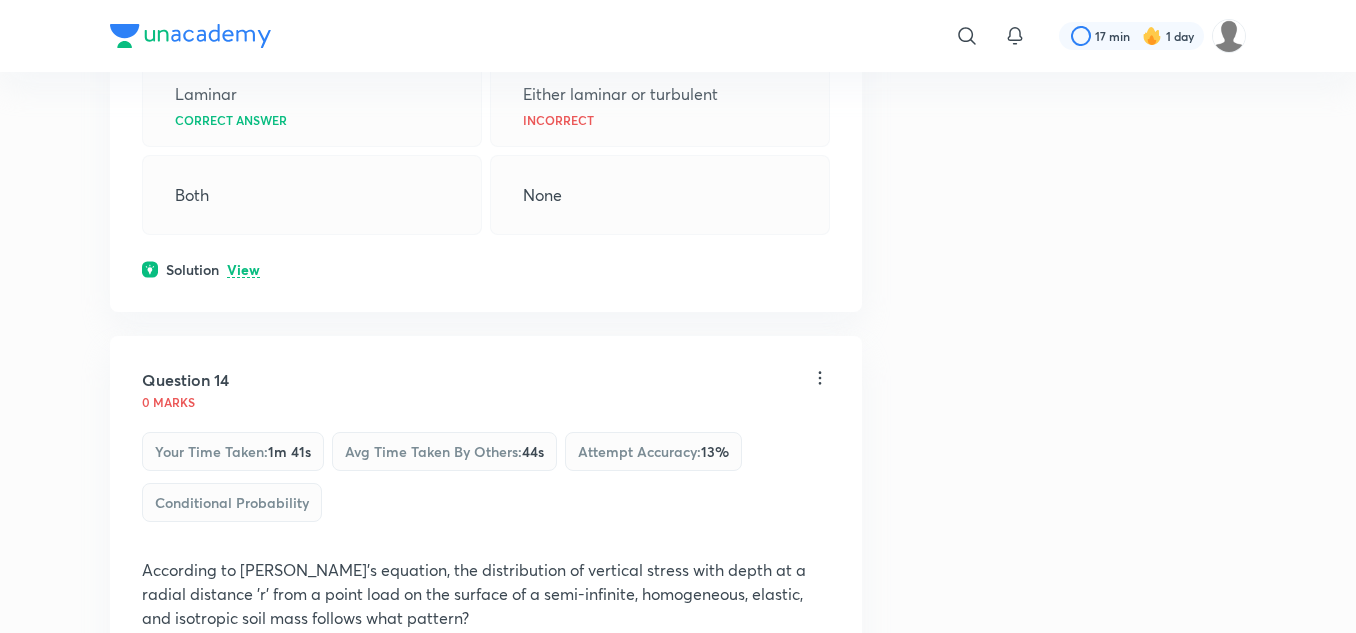 scroll, scrollTop: 9700, scrollLeft: 0, axis: vertical 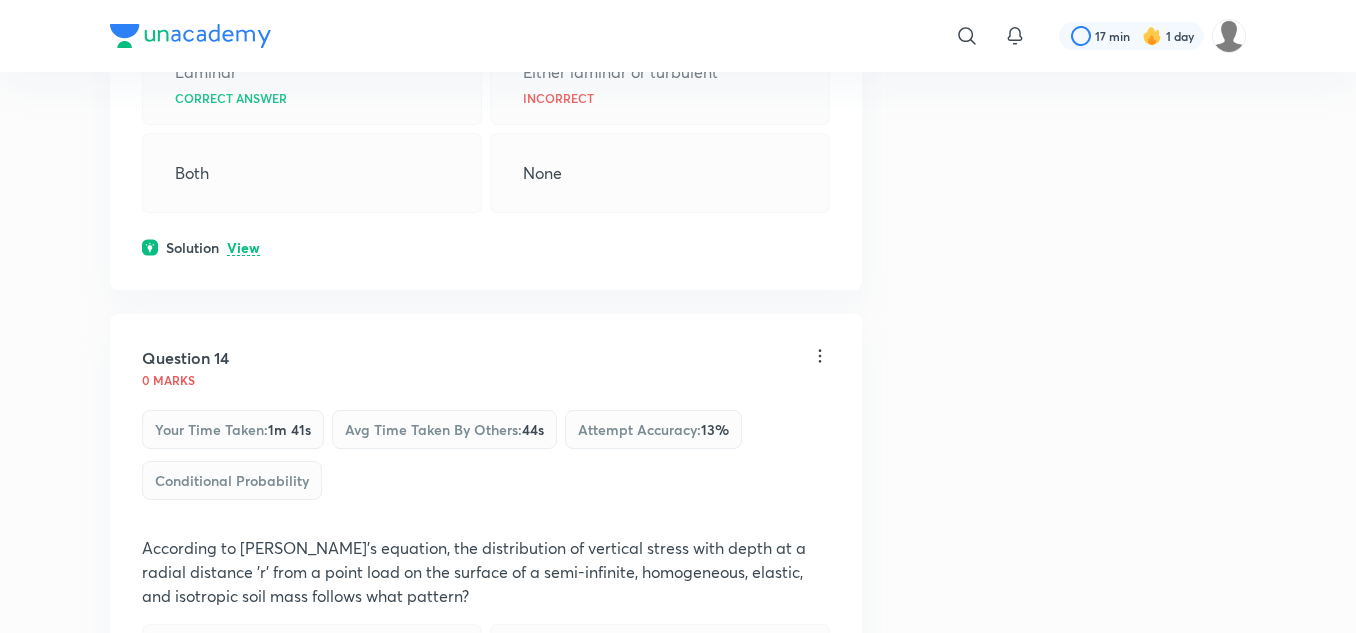 click on "View" at bounding box center (243, 248) 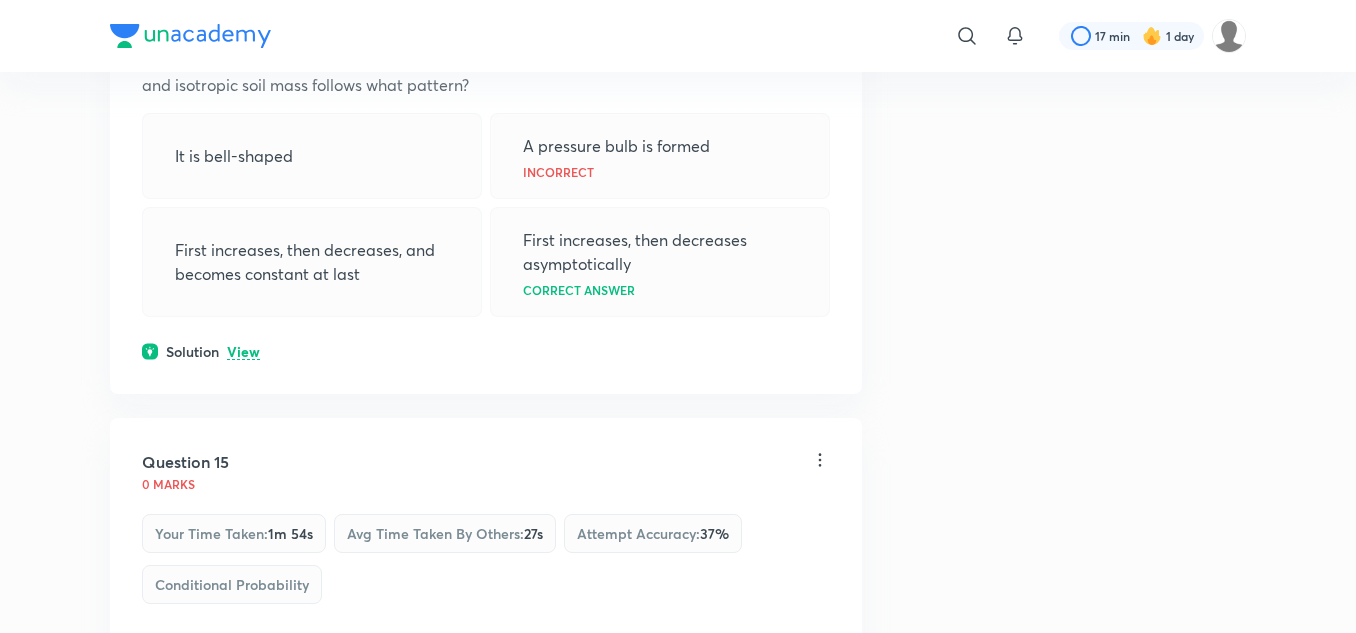 scroll, scrollTop: 10500, scrollLeft: 0, axis: vertical 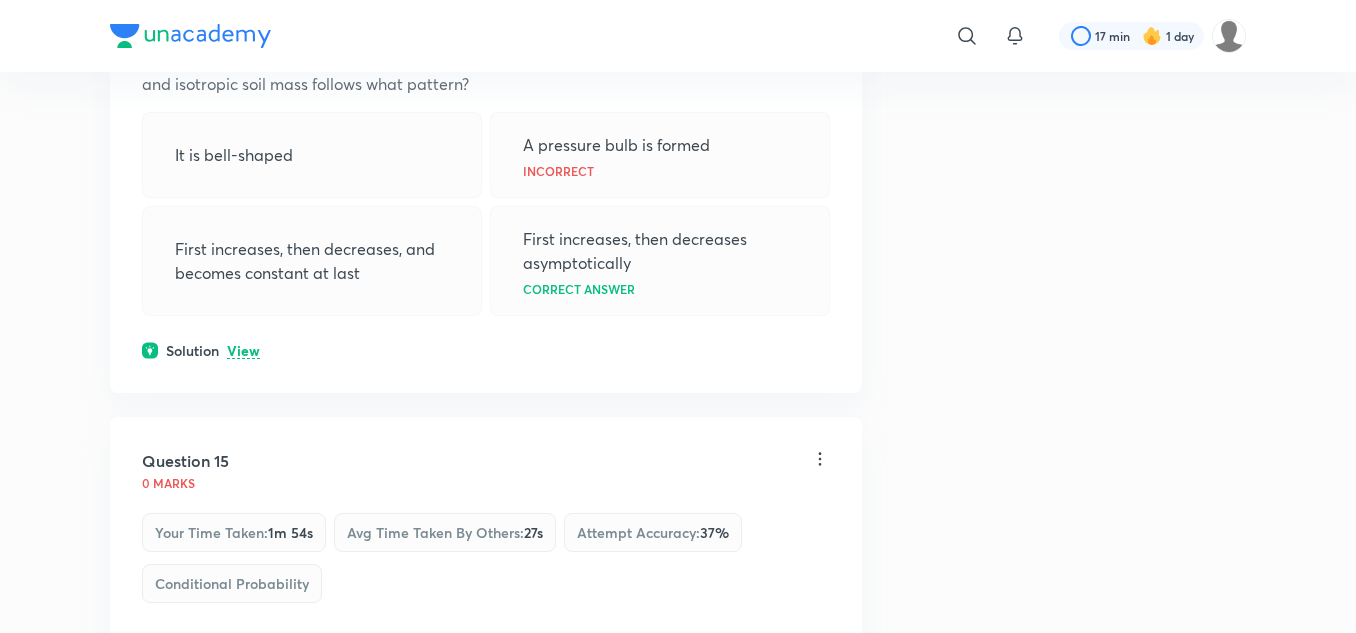 click on "View" at bounding box center [243, 351] 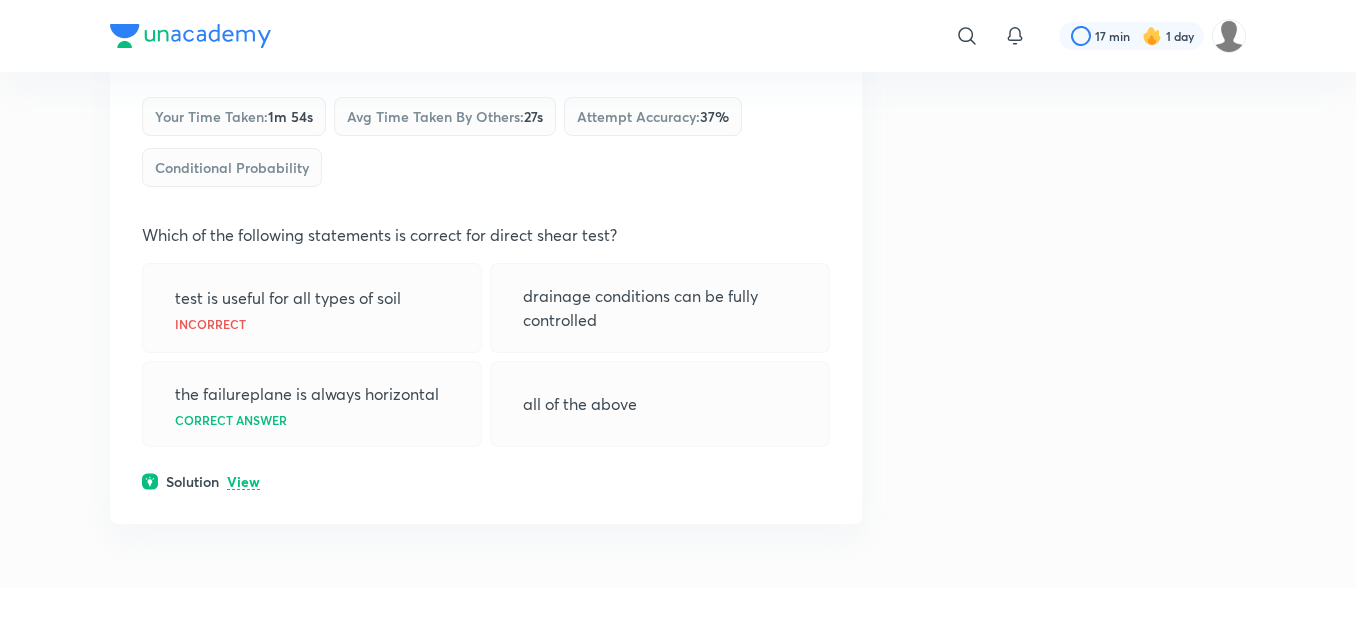 scroll, scrollTop: 11300, scrollLeft: 0, axis: vertical 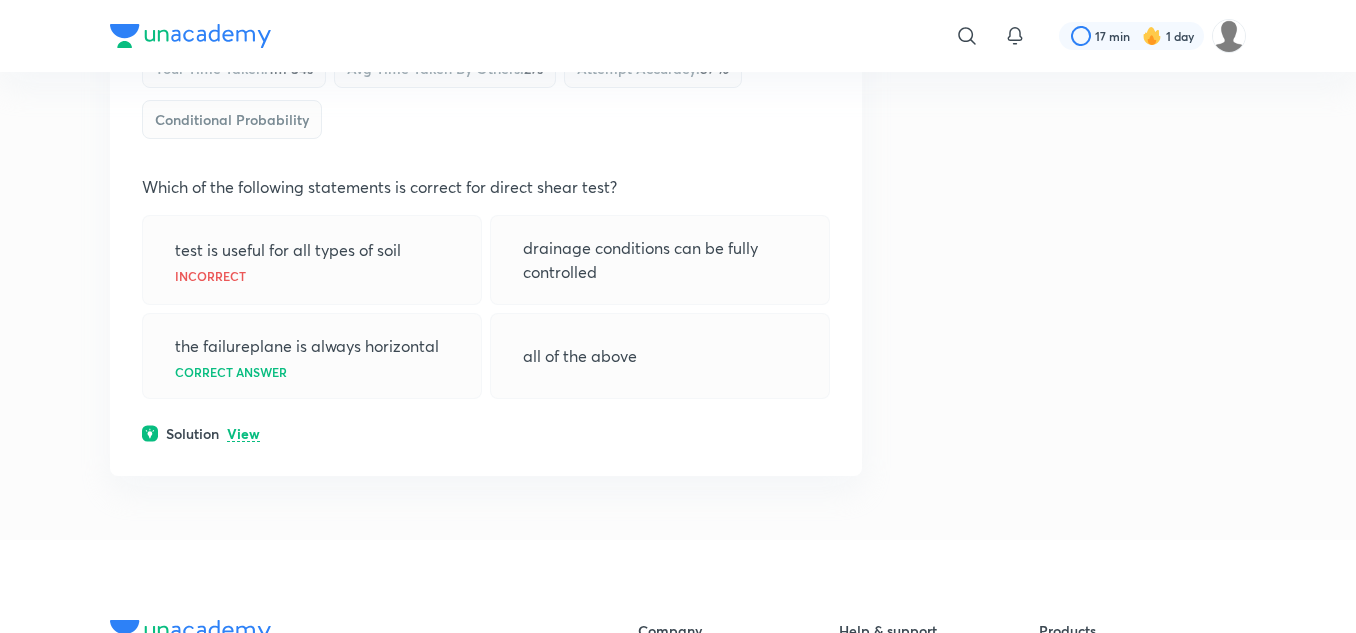 click on "View" at bounding box center [243, 434] 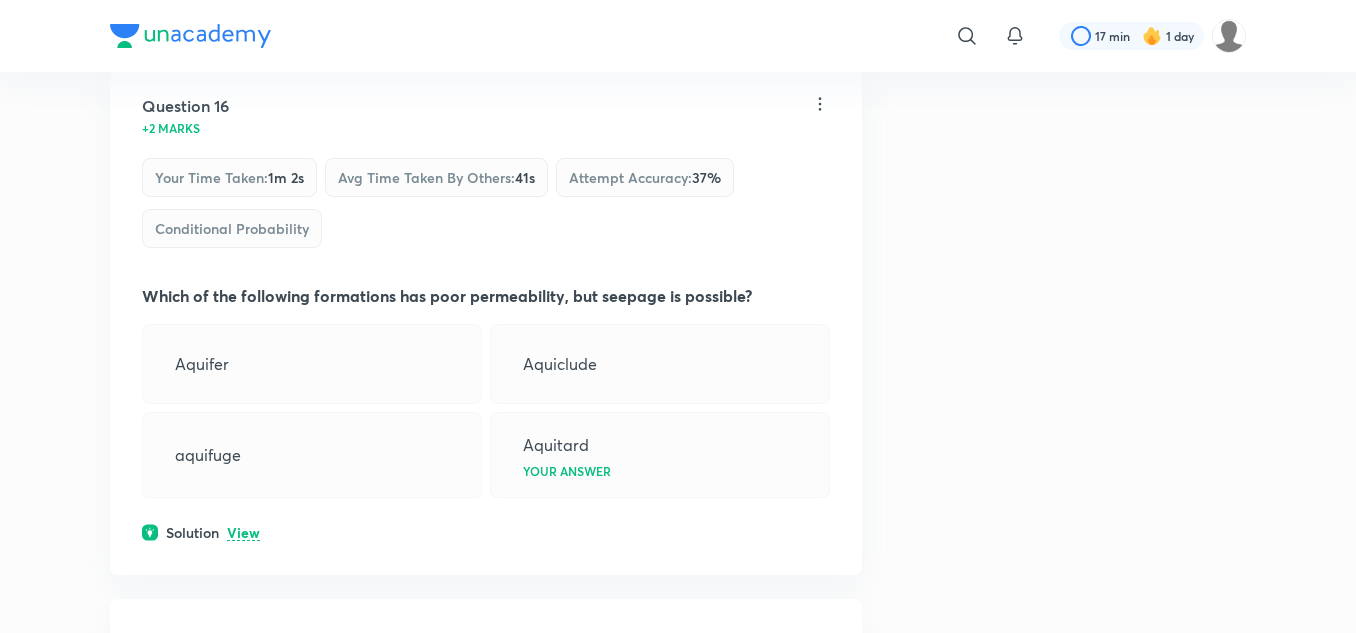 scroll, scrollTop: 12000, scrollLeft: 0, axis: vertical 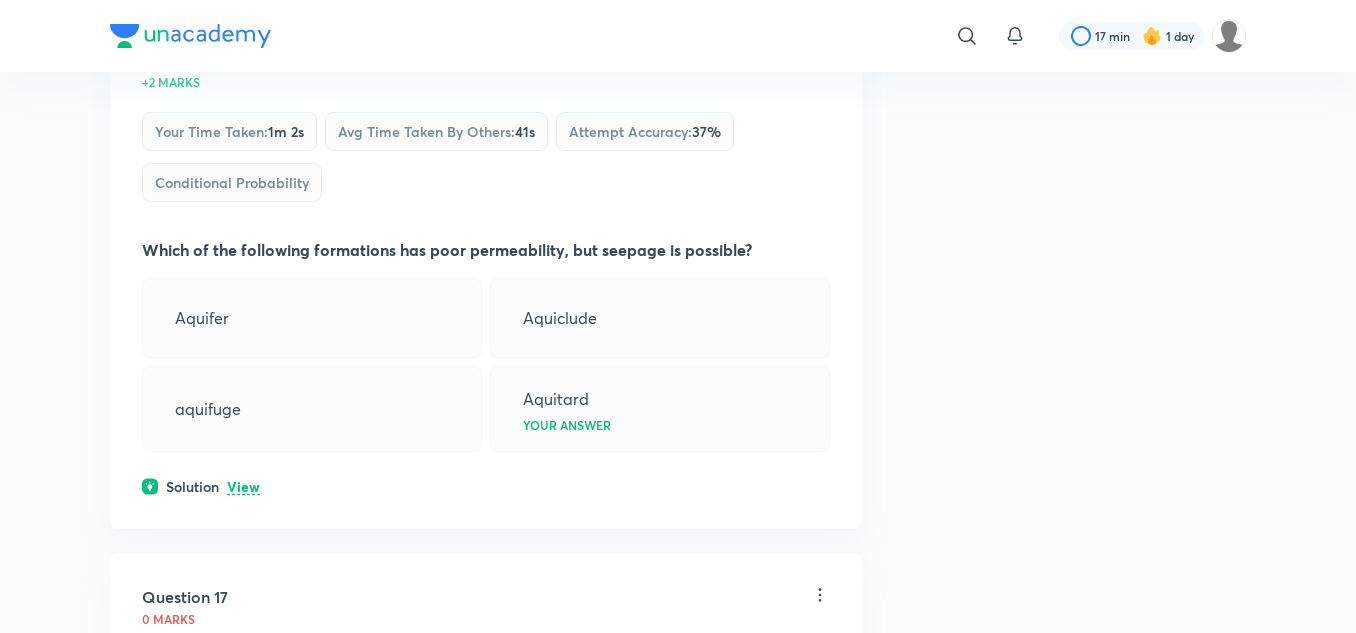 click on "View" at bounding box center [243, 487] 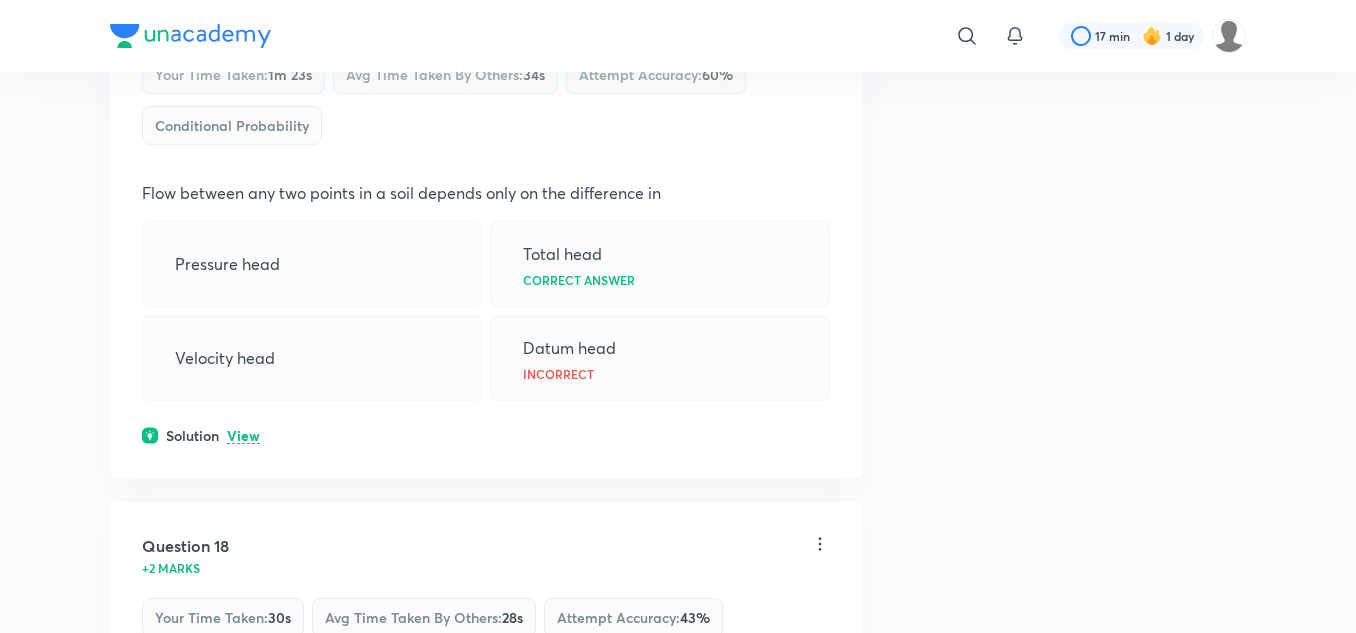 scroll, scrollTop: 12692, scrollLeft: 0, axis: vertical 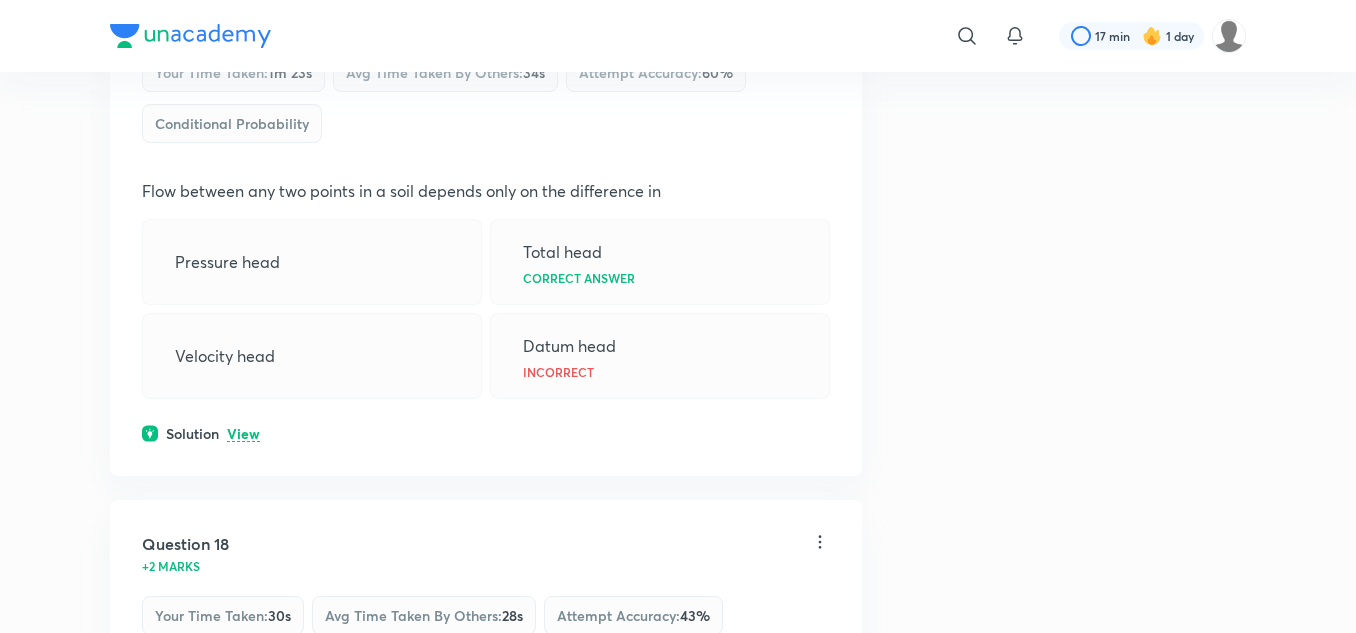 click on "View" at bounding box center [243, 434] 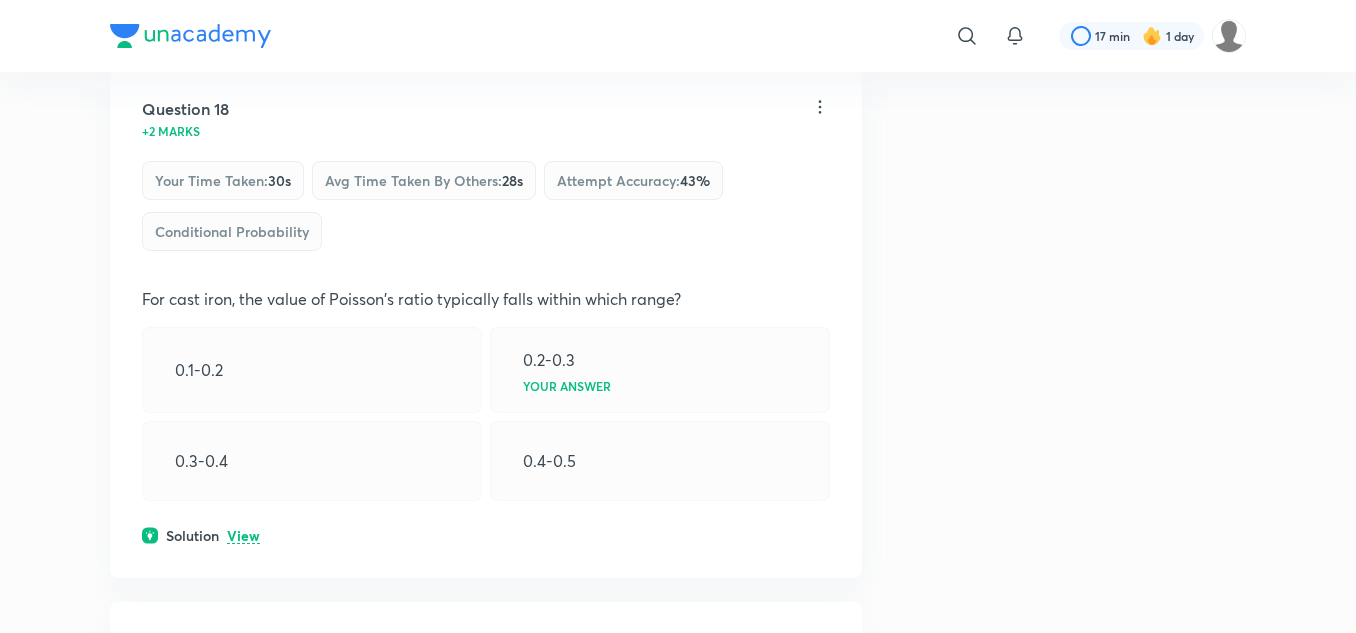 scroll, scrollTop: 13200, scrollLeft: 0, axis: vertical 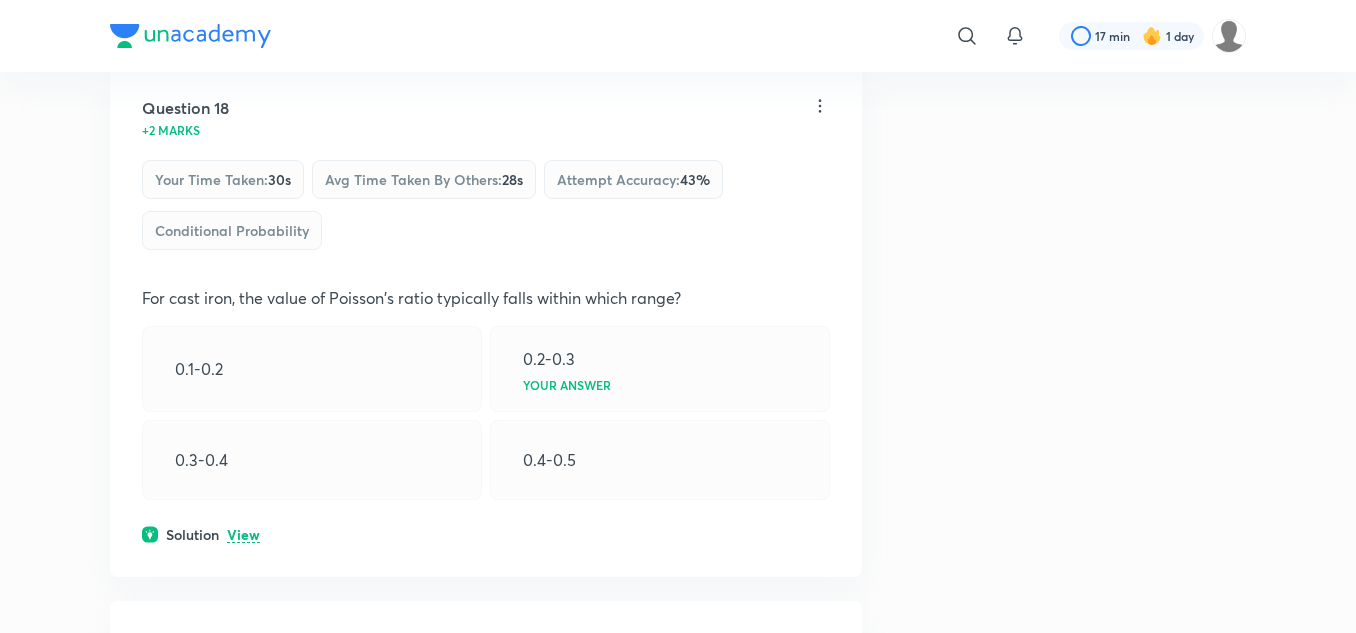 click on "View" at bounding box center [243, 535] 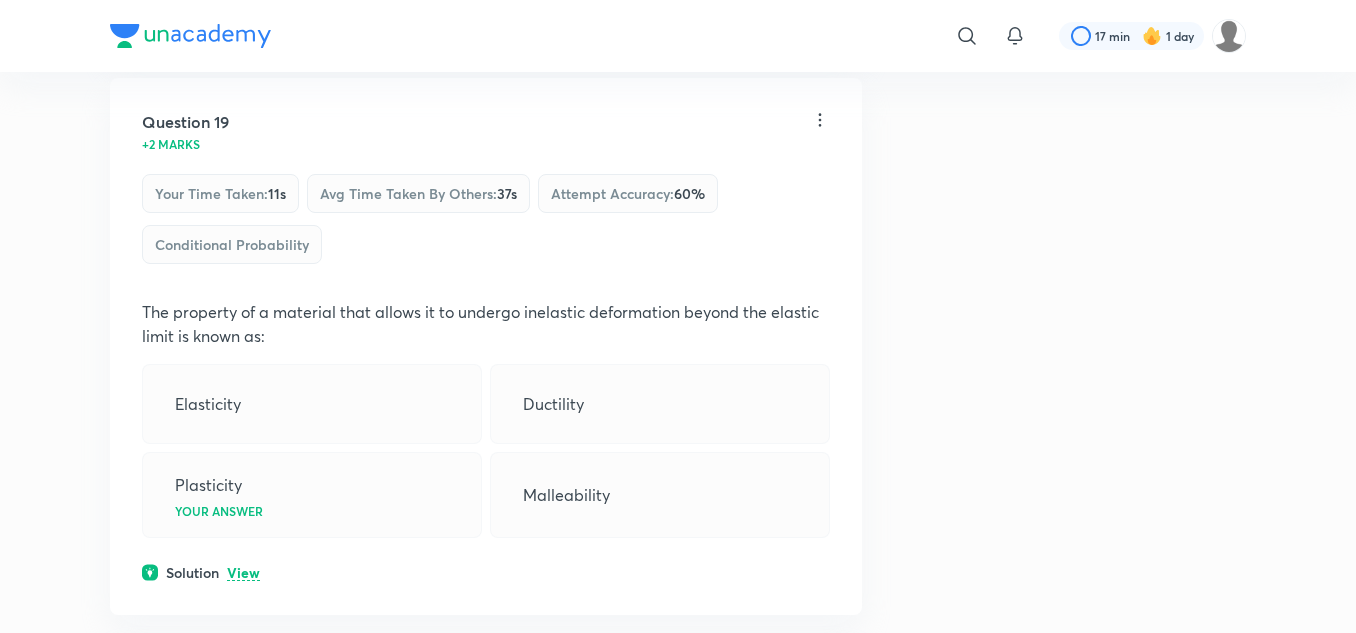 scroll, scrollTop: 14056, scrollLeft: 0, axis: vertical 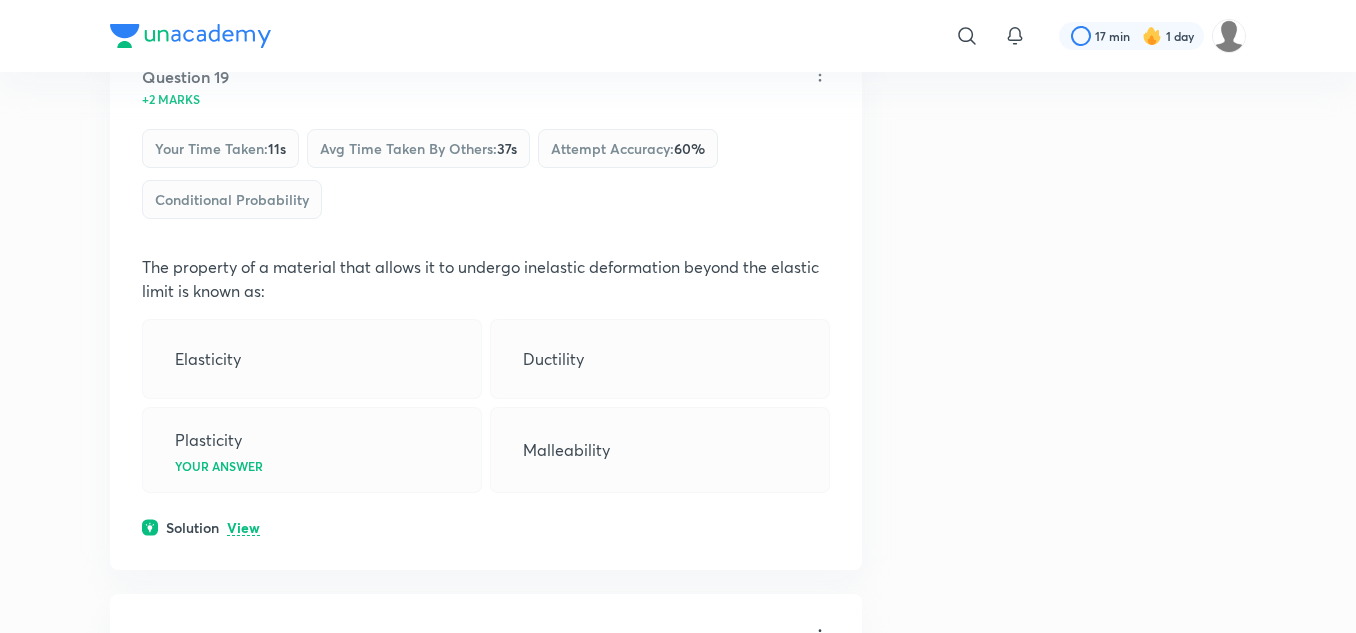 click on "View" at bounding box center (243, 528) 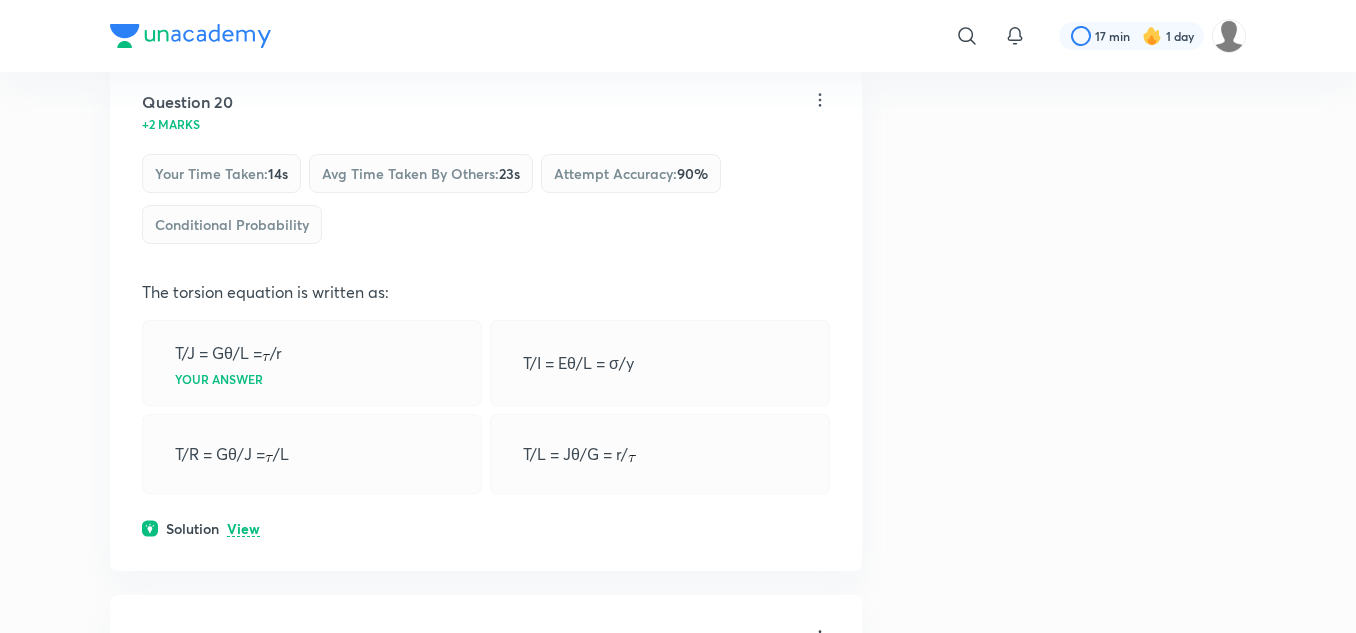 scroll, scrollTop: 14956, scrollLeft: 0, axis: vertical 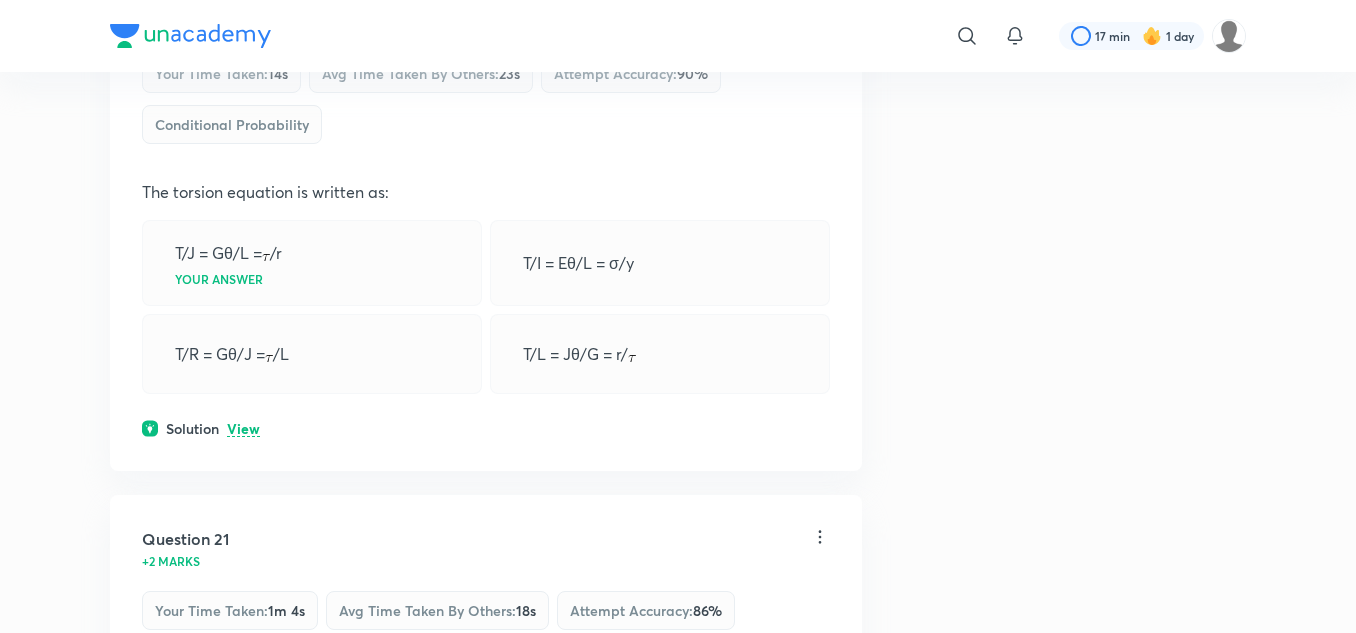 click on "View" at bounding box center (243, 429) 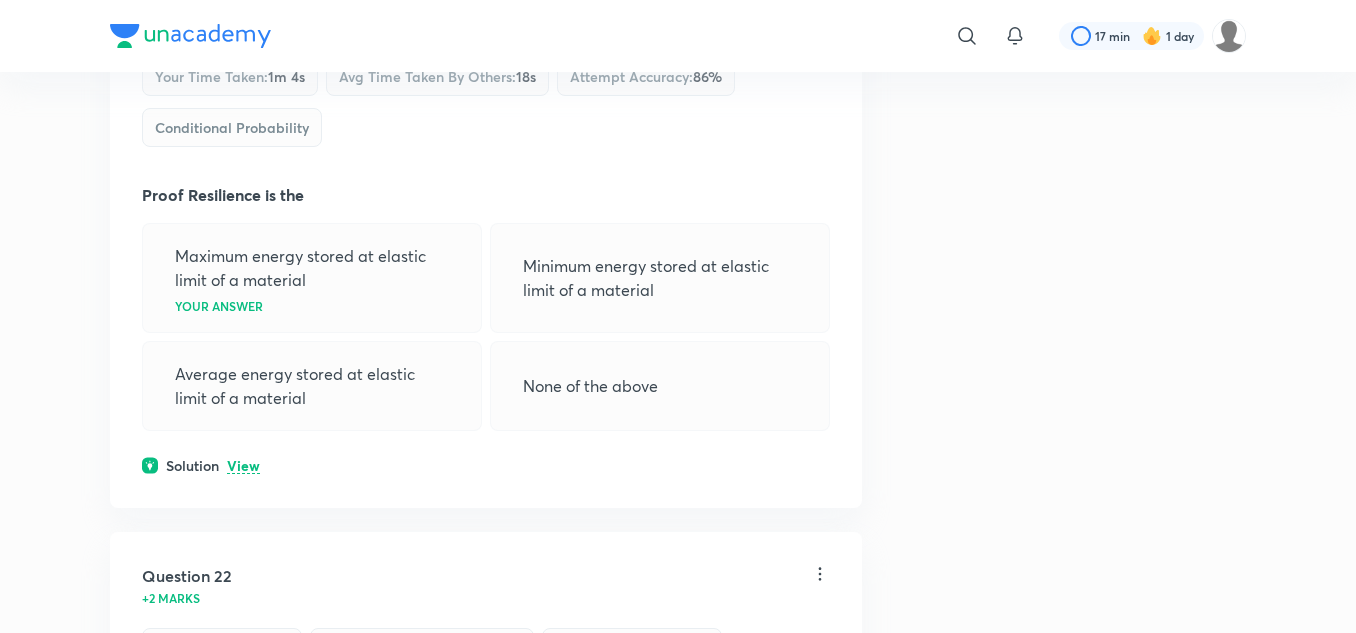 scroll, scrollTop: 15656, scrollLeft: 0, axis: vertical 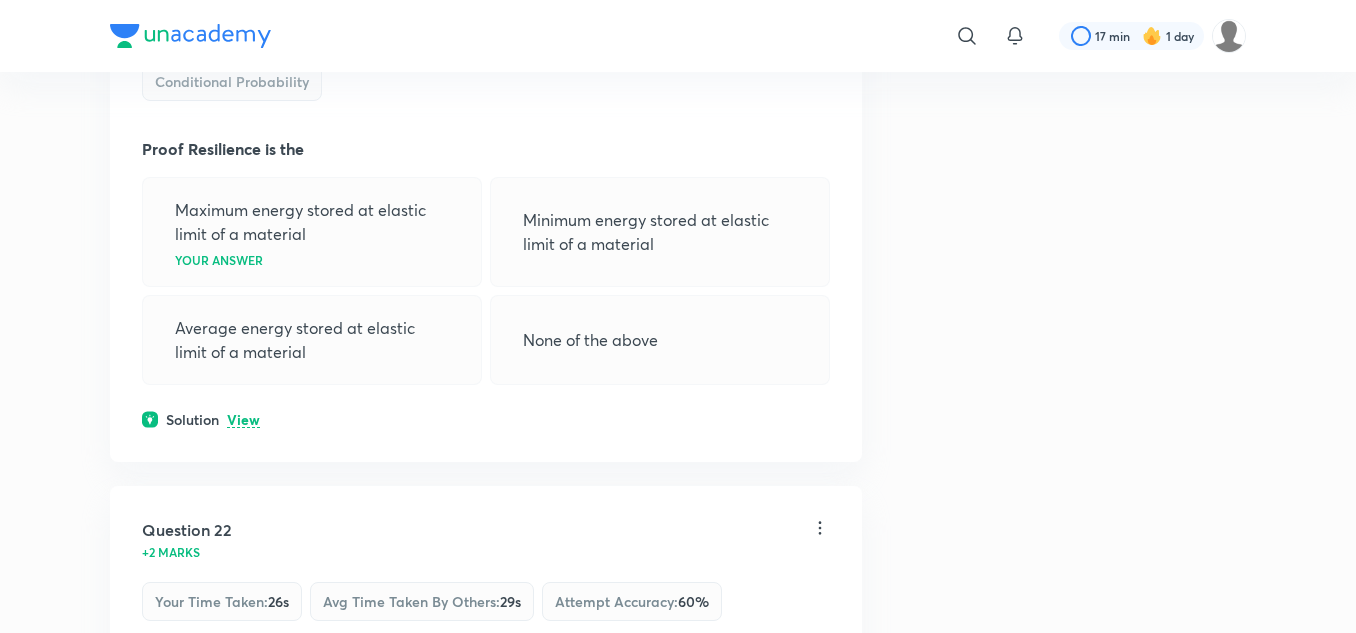 click on "View" at bounding box center (243, 420) 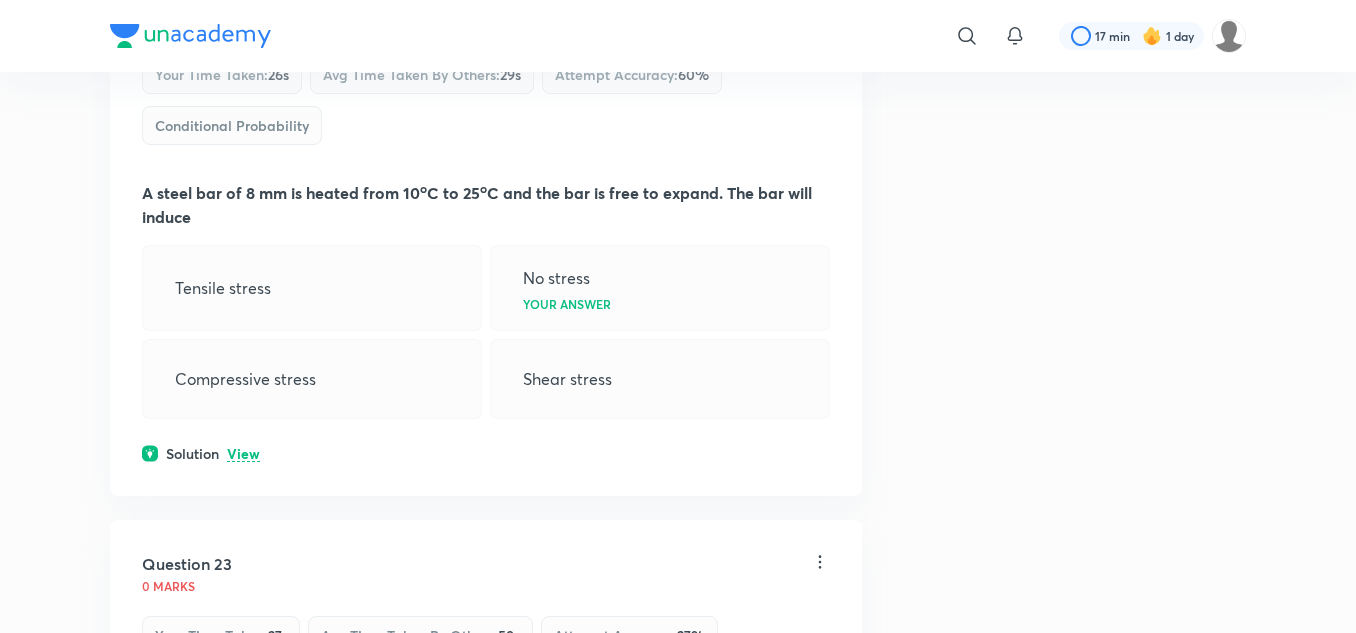 scroll, scrollTop: 16256, scrollLeft: 0, axis: vertical 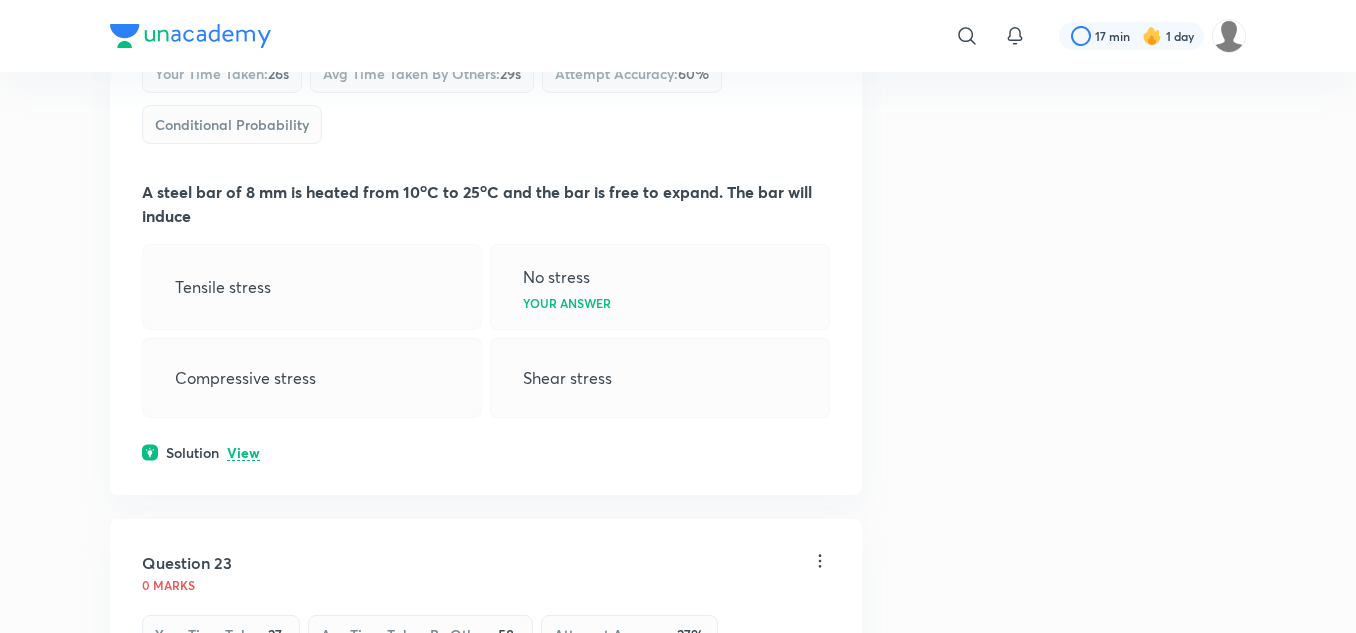 click on "View" at bounding box center [243, 453] 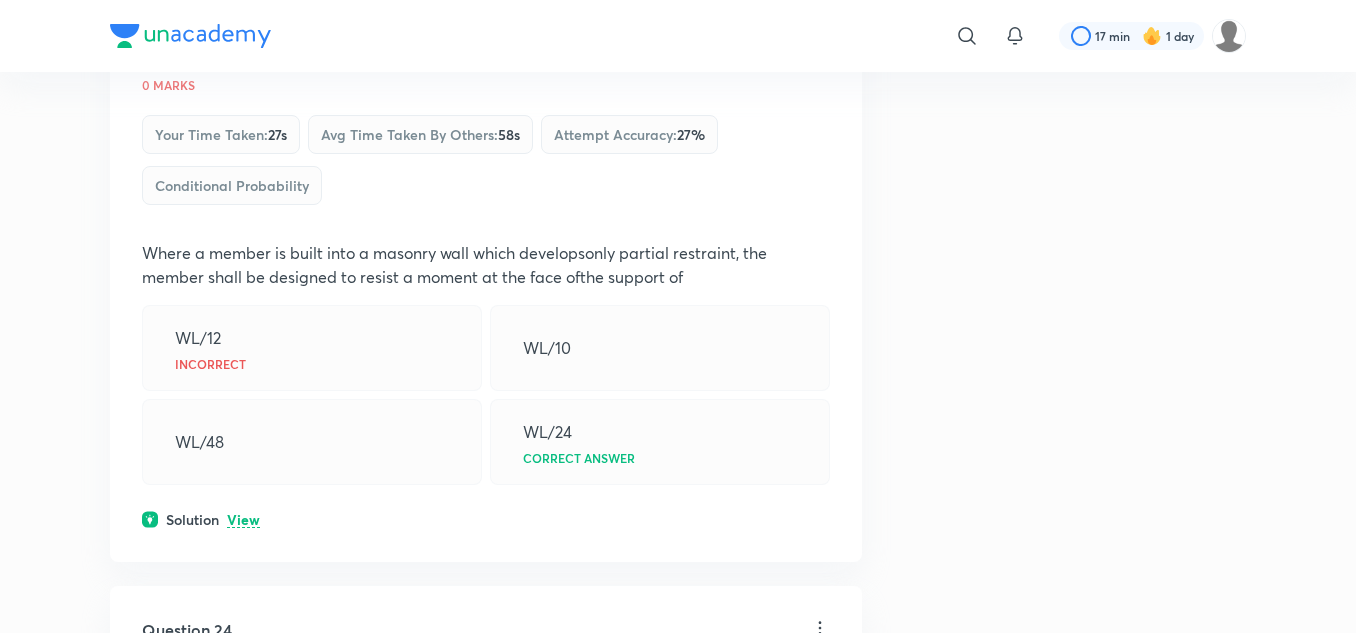 scroll, scrollTop: 16956, scrollLeft: 0, axis: vertical 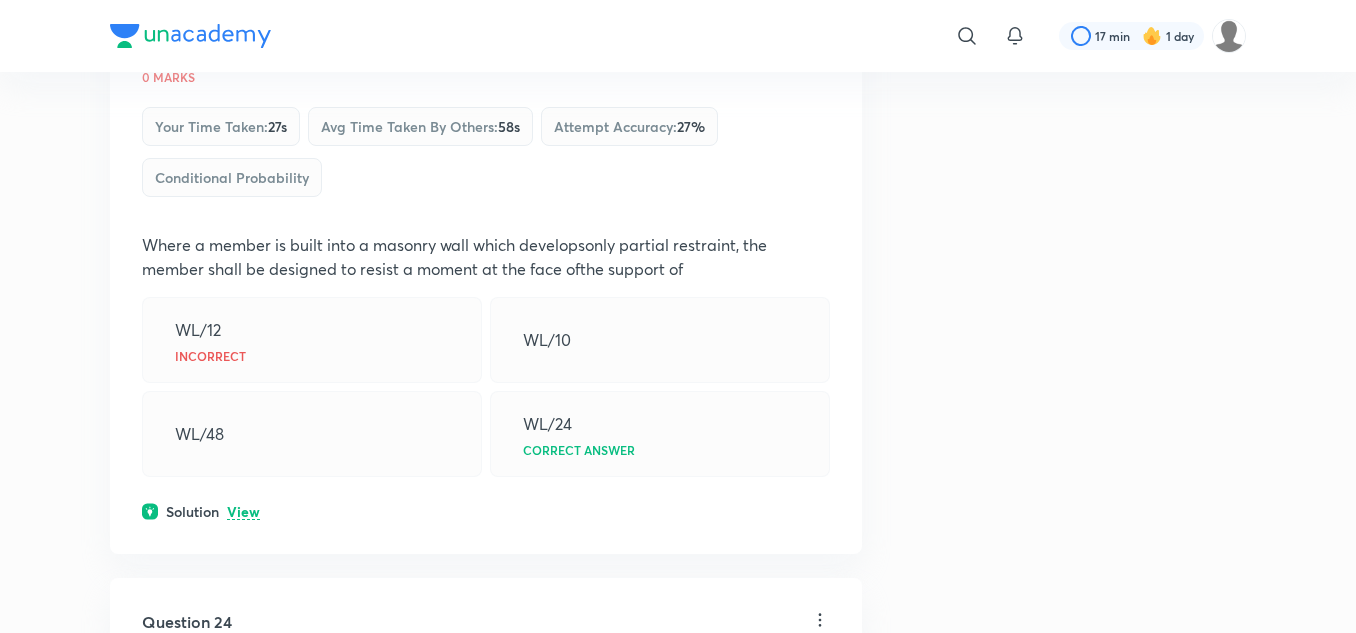 click on "View" at bounding box center [243, 512] 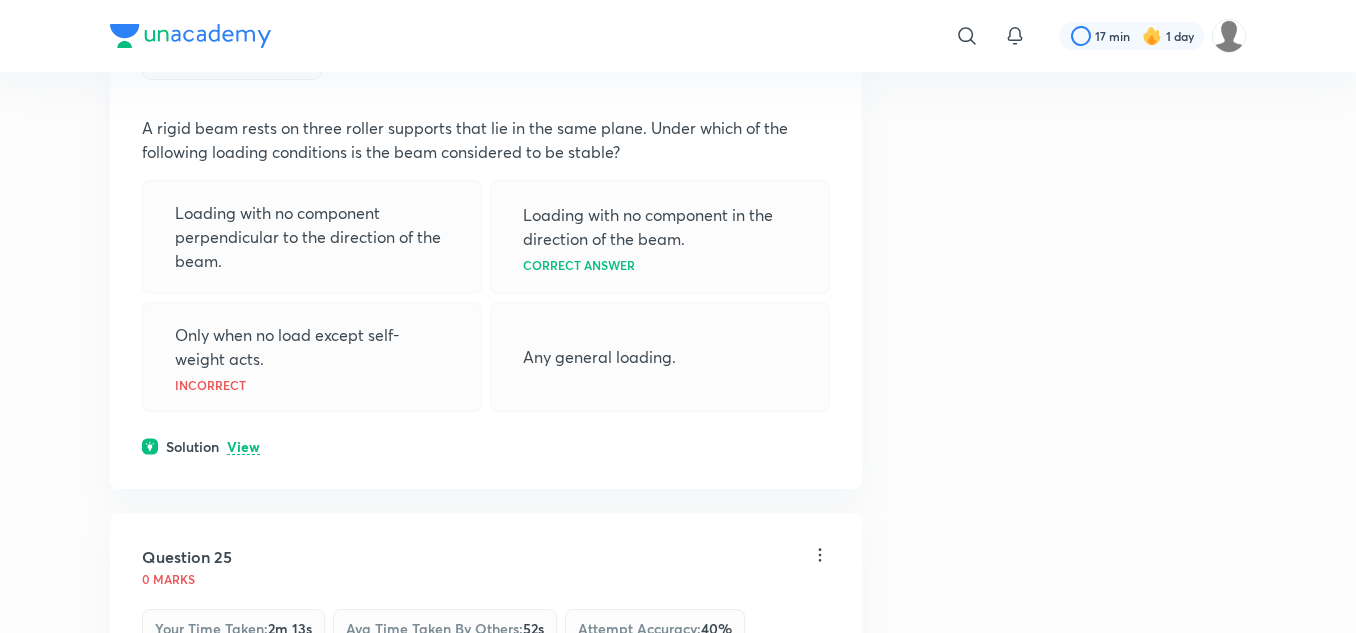 scroll, scrollTop: 17756, scrollLeft: 0, axis: vertical 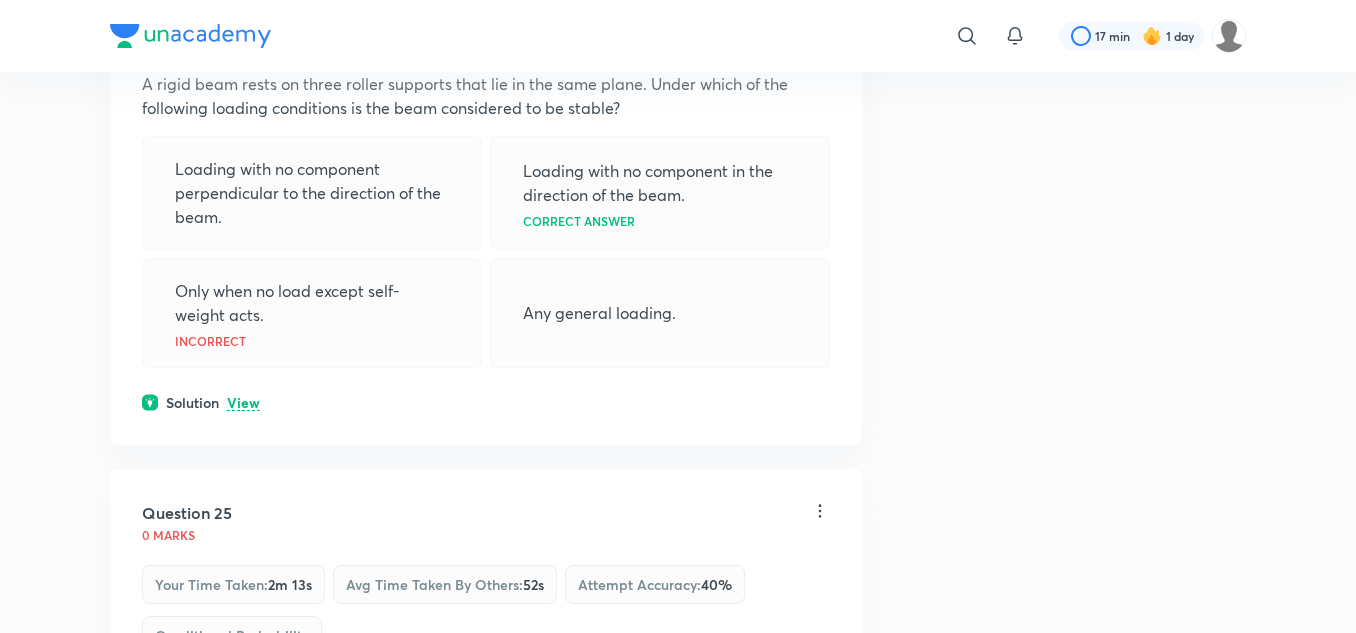 click on "View" at bounding box center (243, 403) 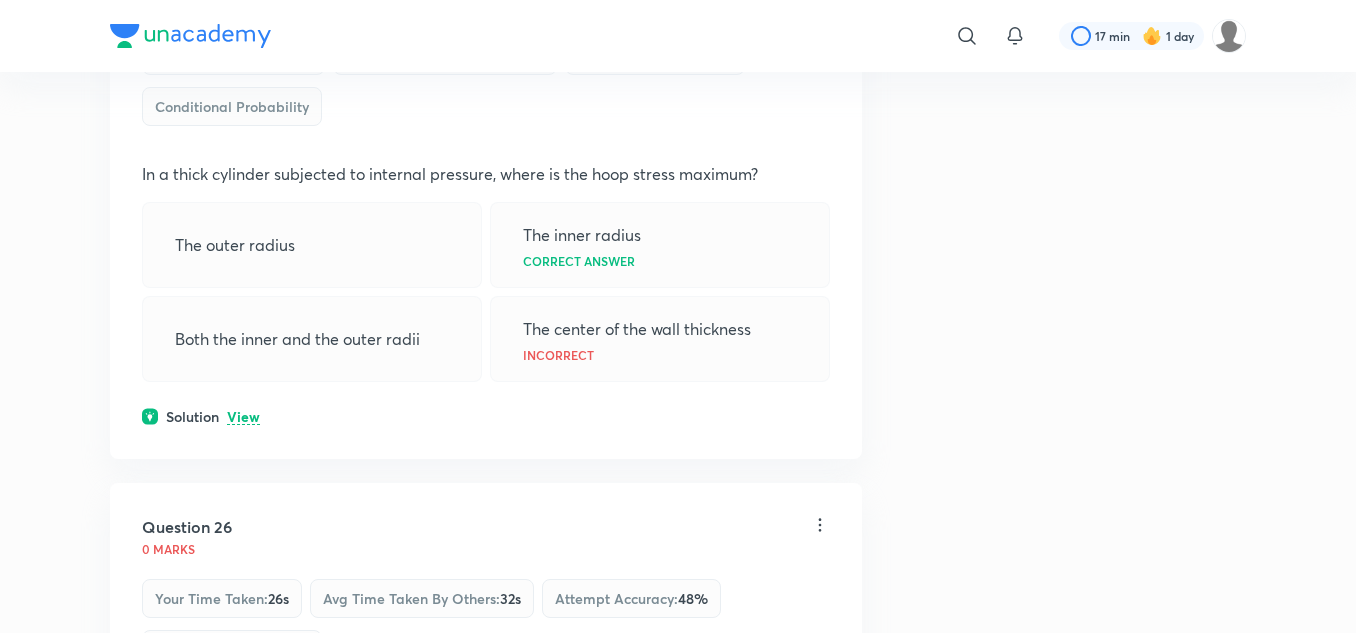 scroll, scrollTop: 18656, scrollLeft: 0, axis: vertical 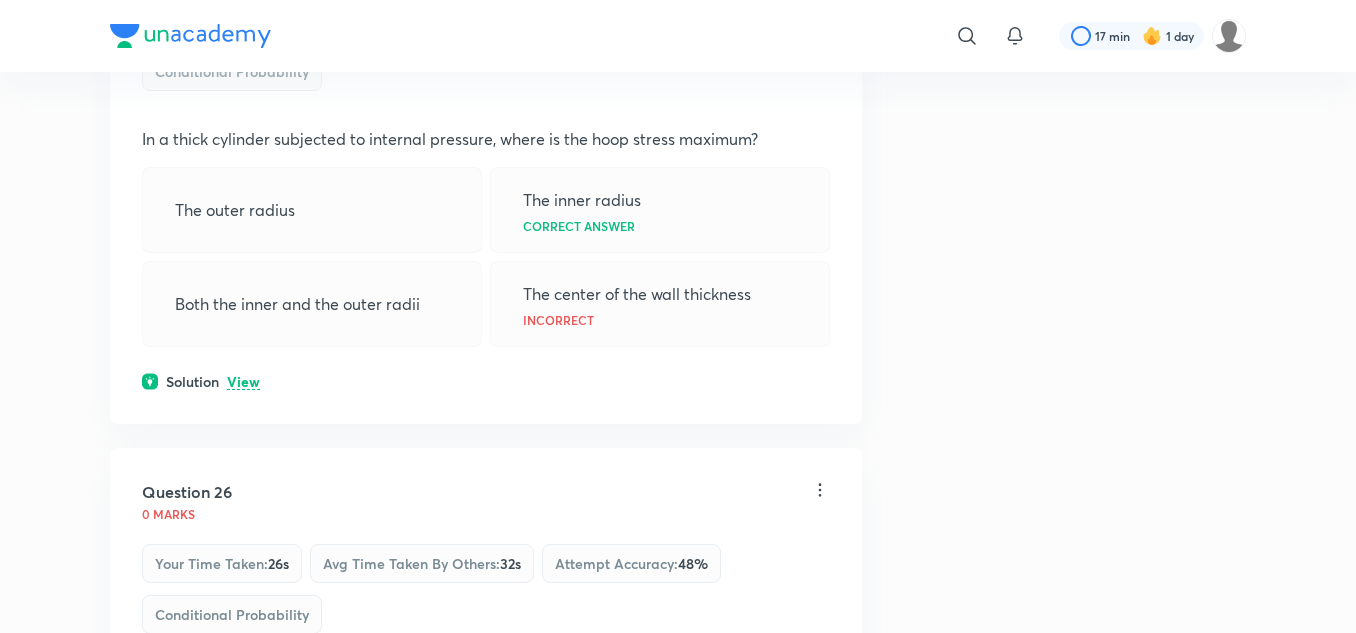 click on "View" at bounding box center [243, 382] 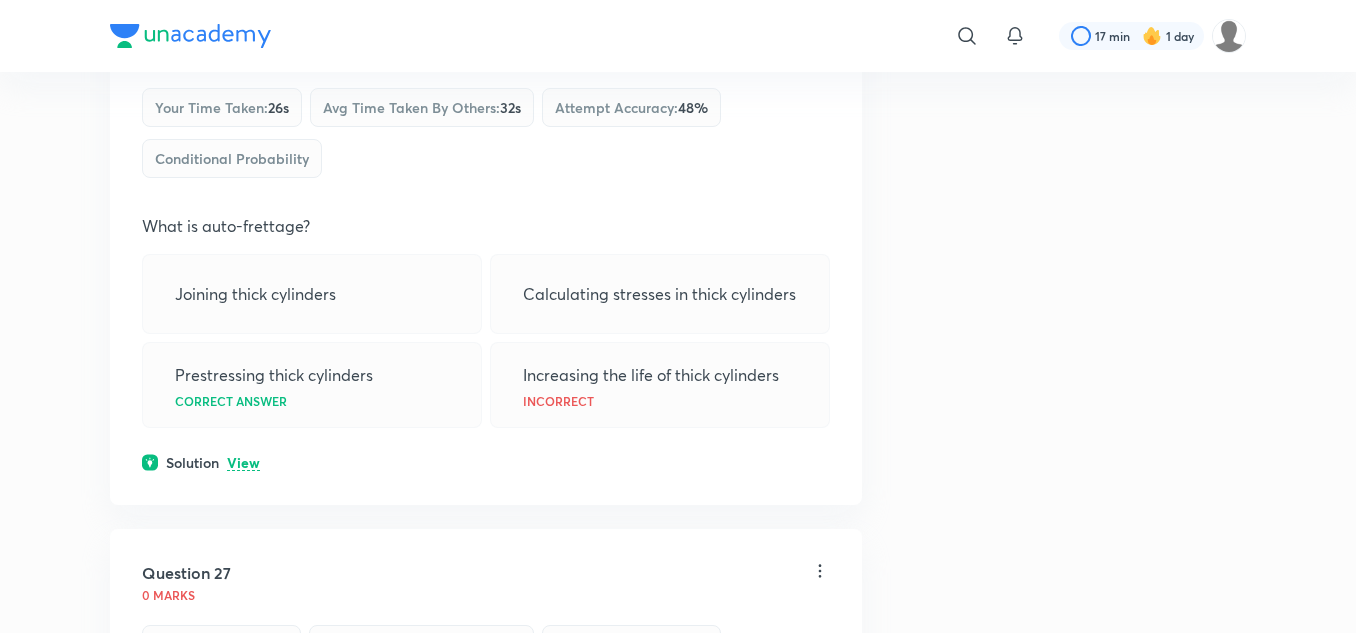 scroll, scrollTop: 19356, scrollLeft: 0, axis: vertical 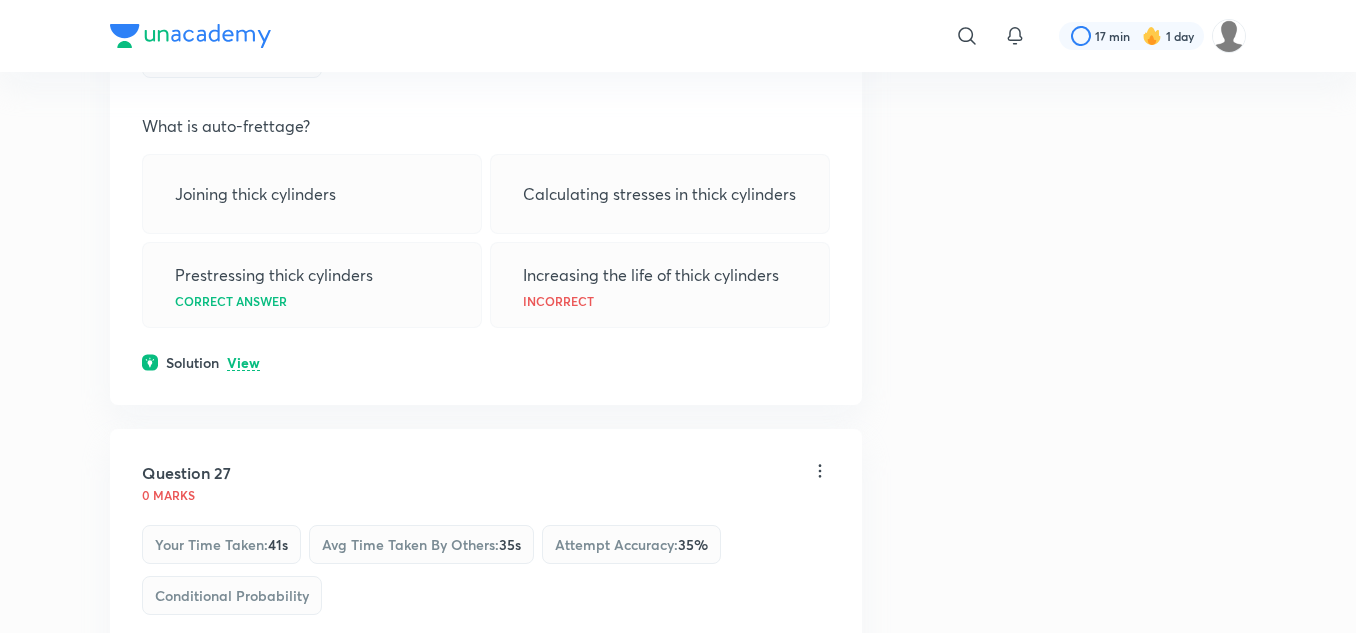 click on "View" at bounding box center (243, 363) 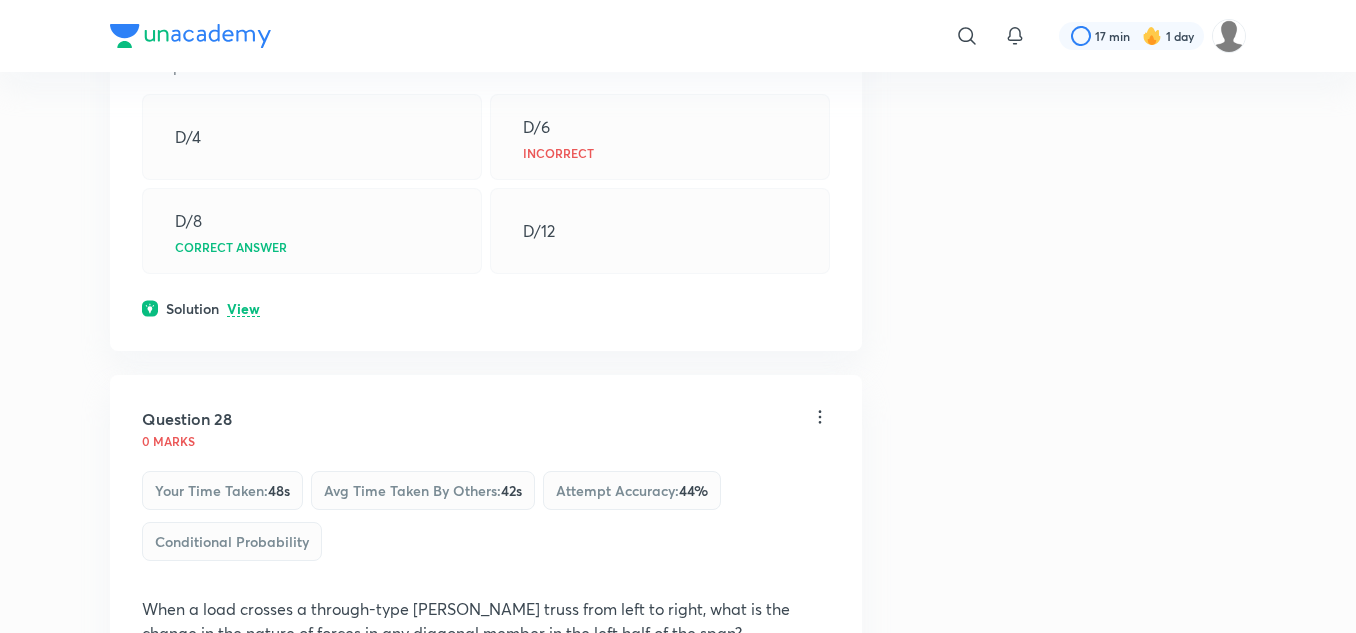 scroll, scrollTop: 20256, scrollLeft: 0, axis: vertical 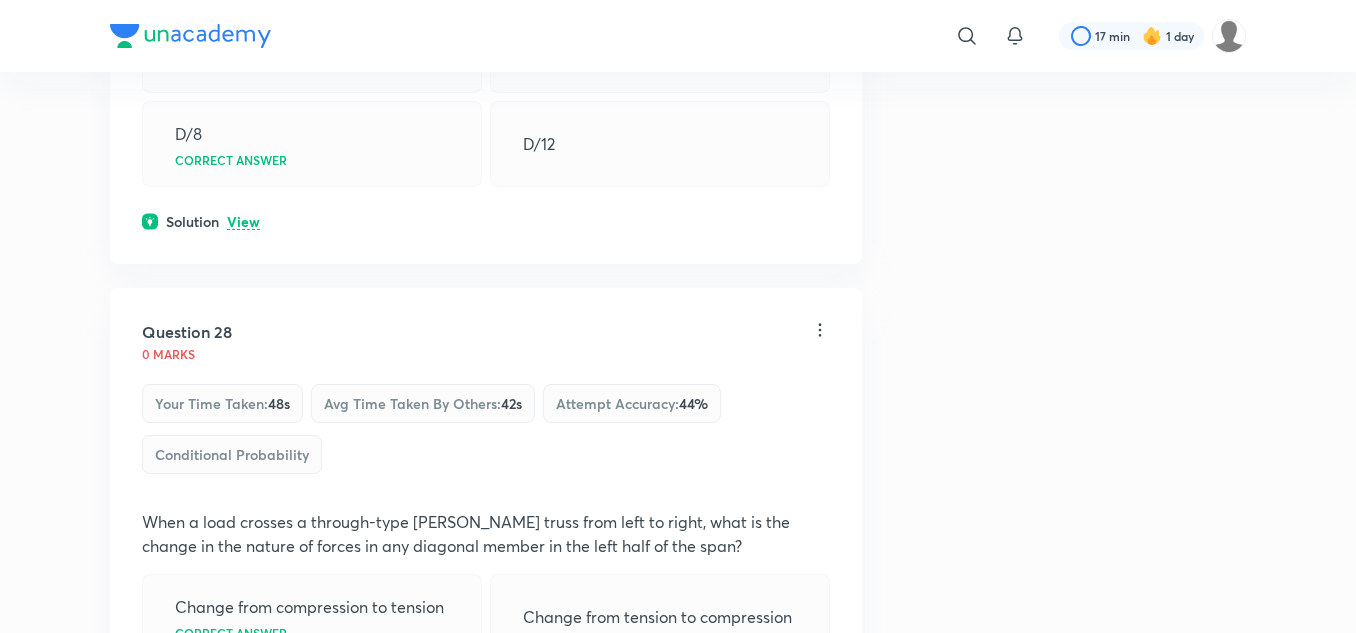 click on "Solution View" at bounding box center (486, 221) 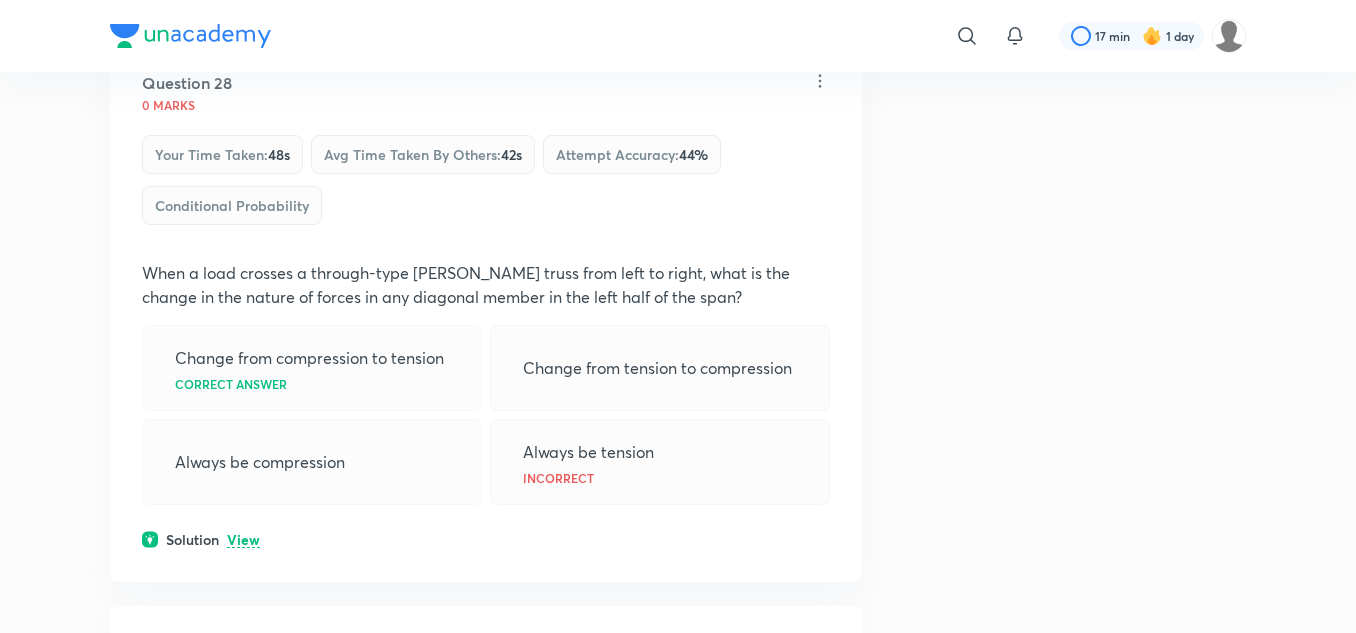 scroll, scrollTop: 20656, scrollLeft: 0, axis: vertical 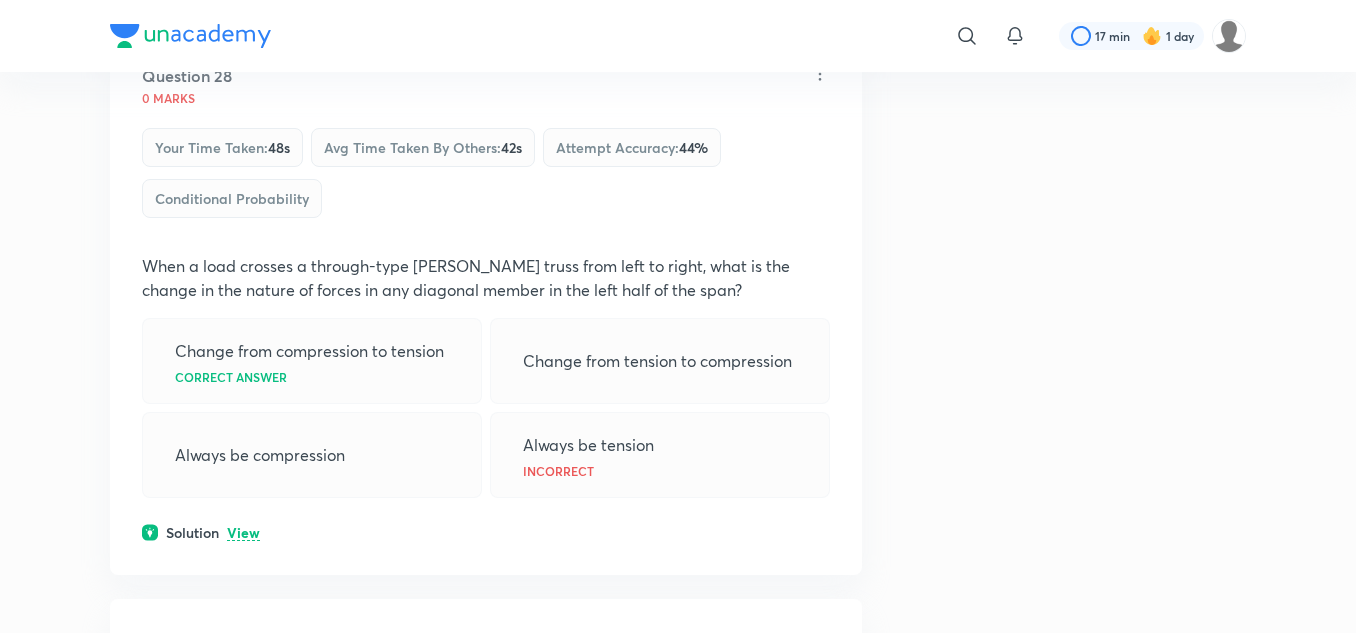 click on "View" at bounding box center [243, 533] 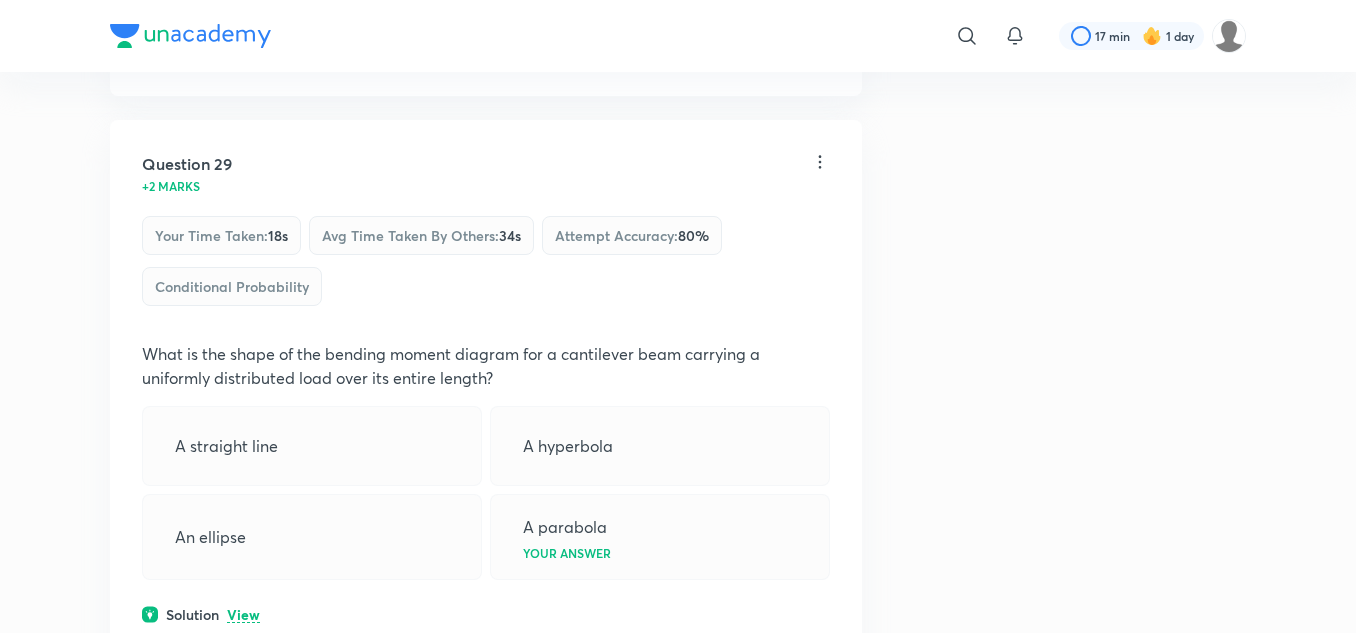 scroll, scrollTop: 21456, scrollLeft: 0, axis: vertical 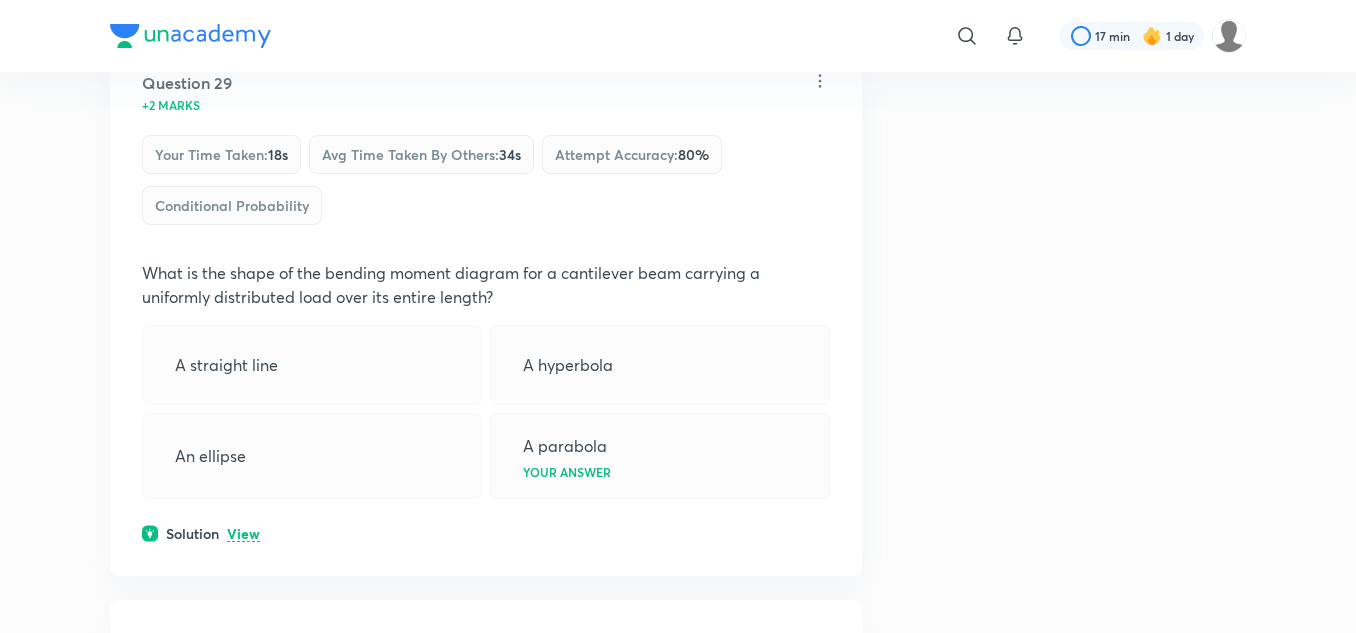click on "View" at bounding box center (243, 534) 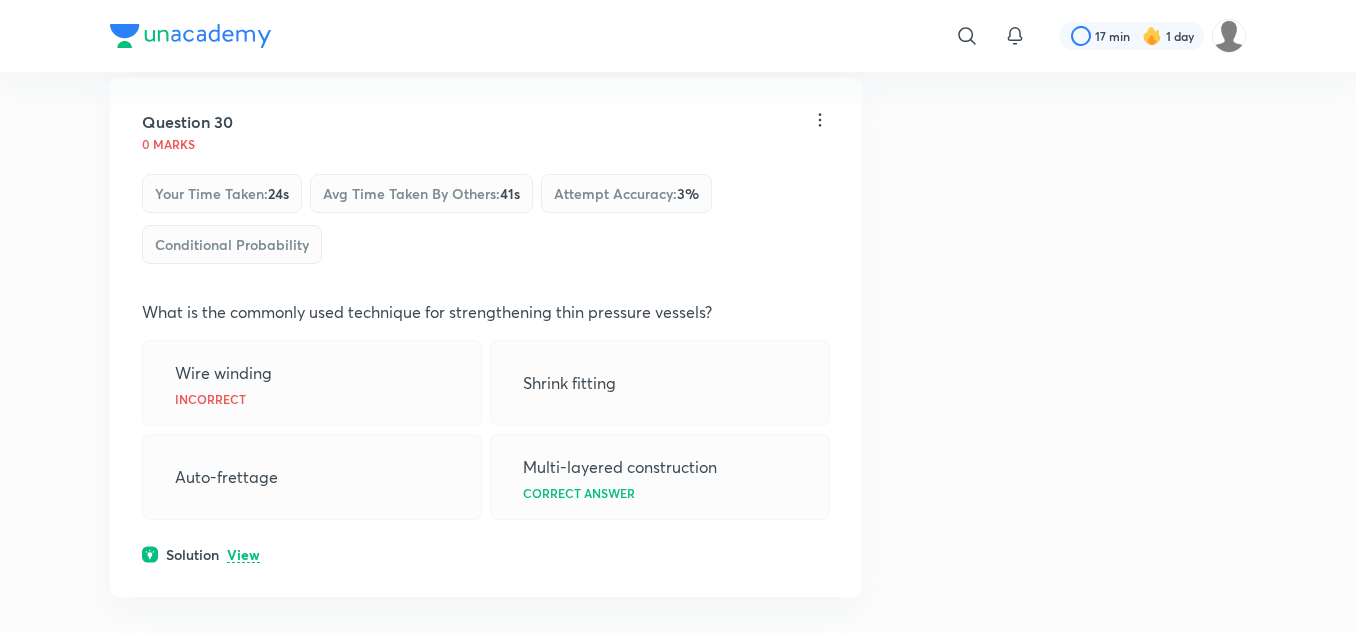scroll, scrollTop: 22256, scrollLeft: 0, axis: vertical 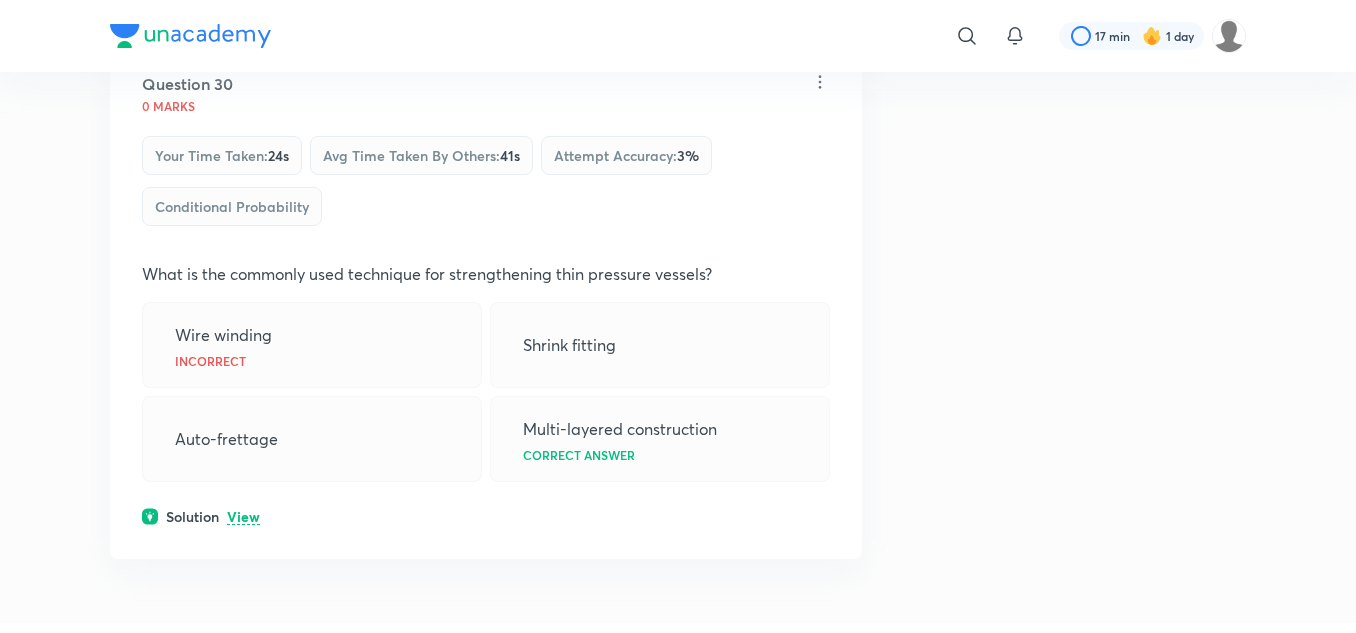 click on "View" at bounding box center (243, 517) 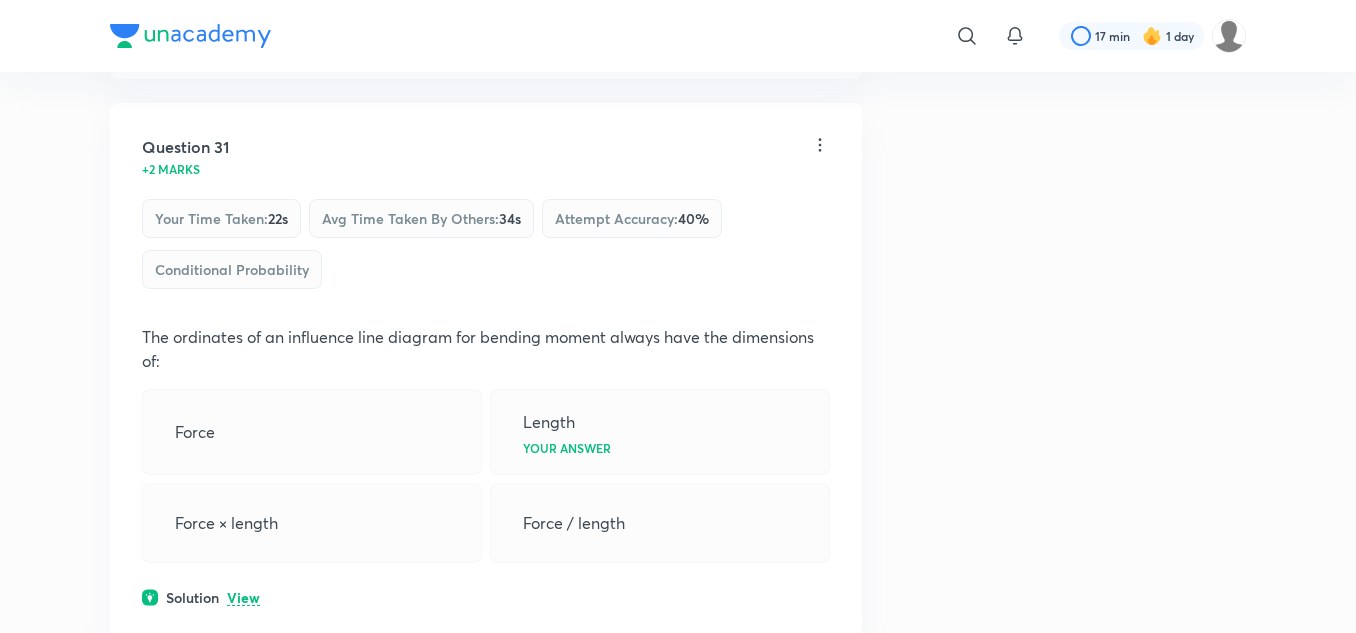 scroll, scrollTop: 22956, scrollLeft: 0, axis: vertical 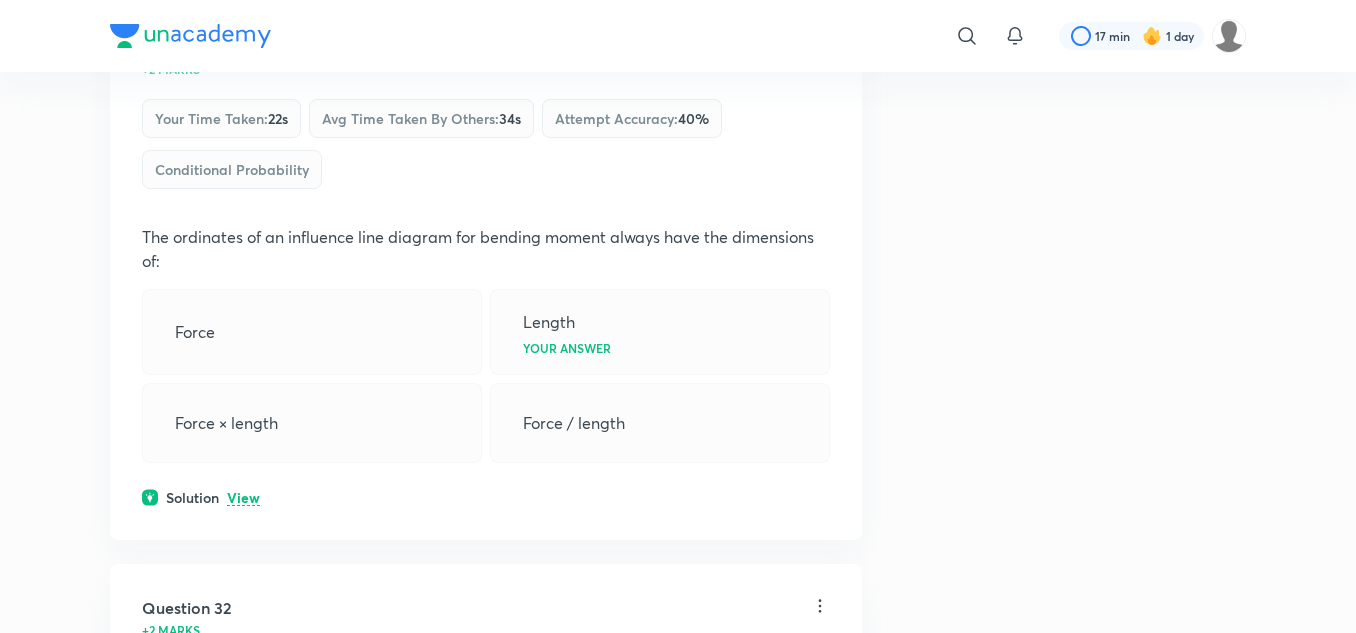 click on "Solution View" at bounding box center [486, 497] 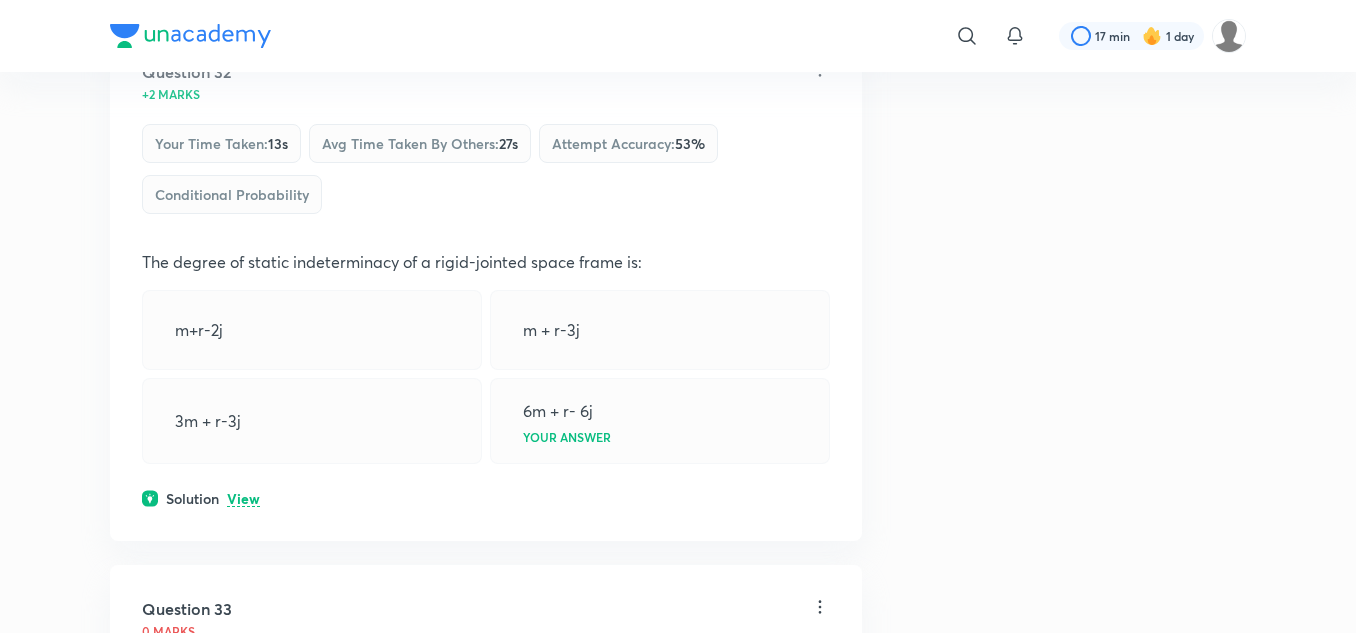 scroll, scrollTop: 23756, scrollLeft: 0, axis: vertical 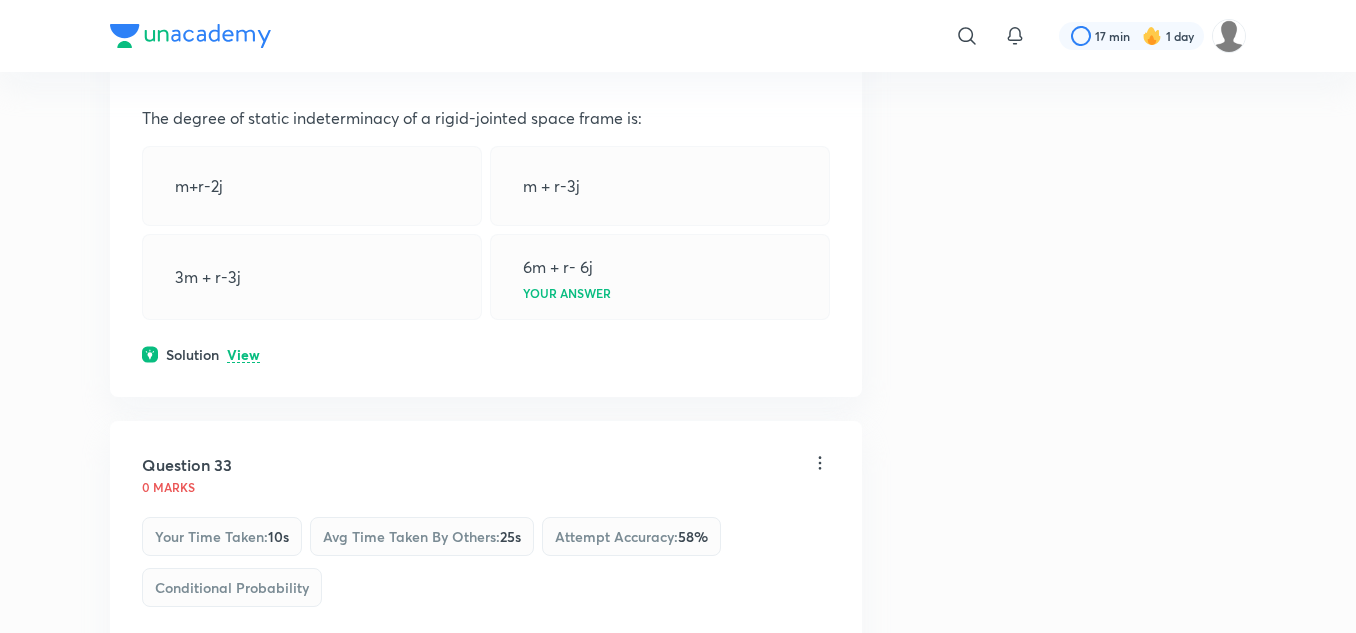 click on "View" at bounding box center [243, 355] 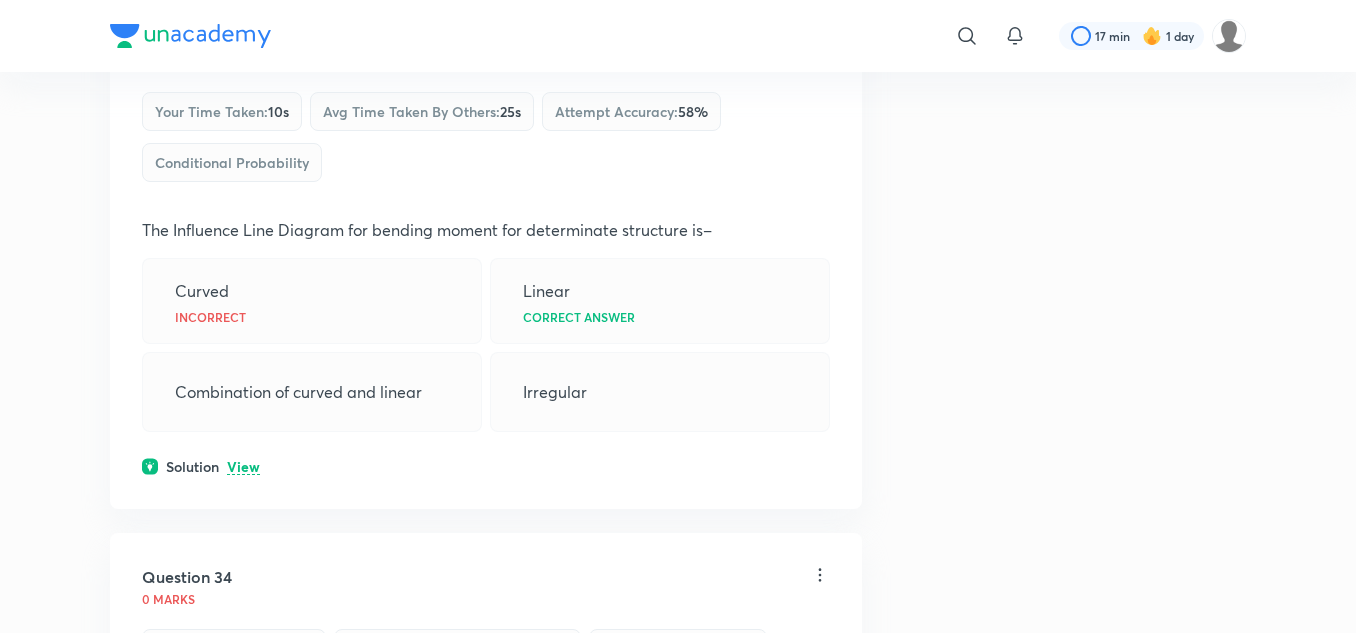 scroll, scrollTop: 24256, scrollLeft: 0, axis: vertical 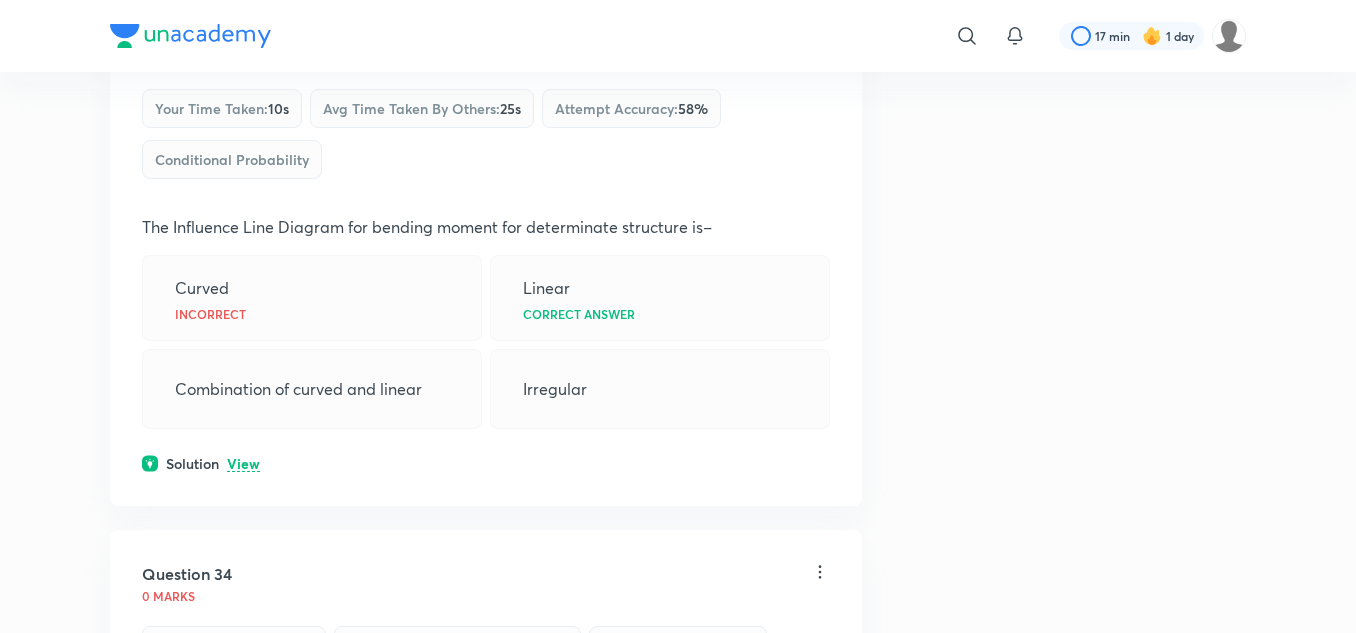 click on "View" at bounding box center (243, 464) 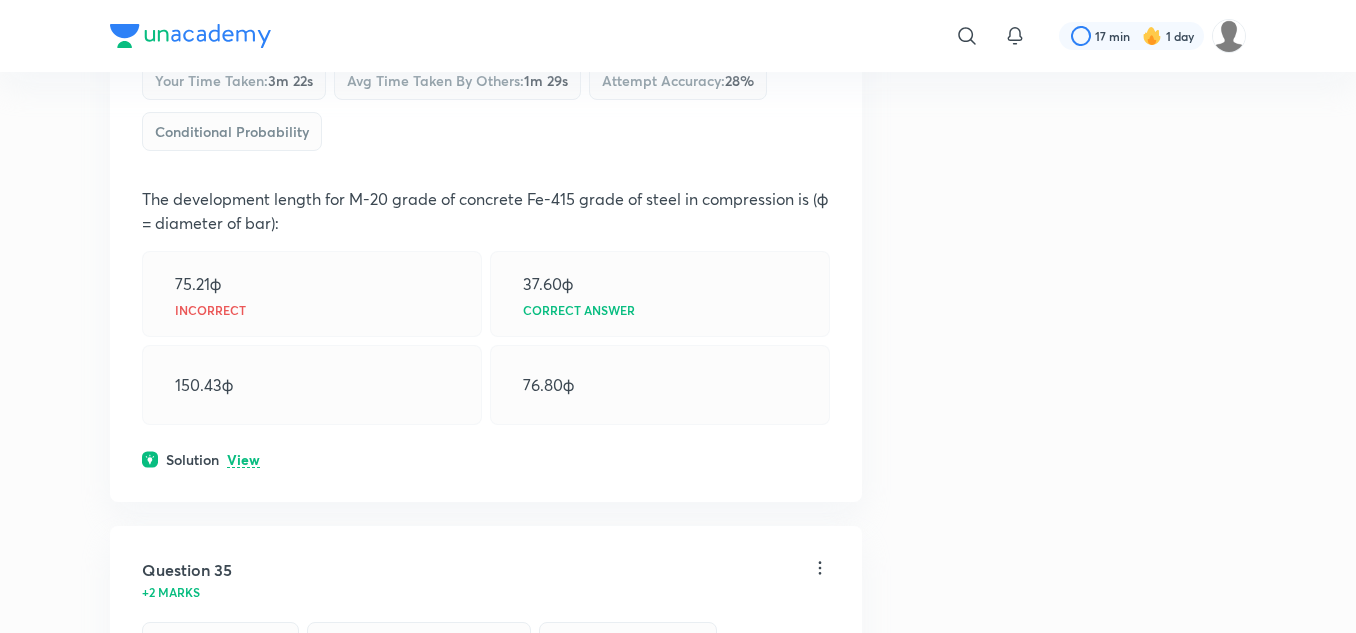 scroll, scrollTop: 24956, scrollLeft: 0, axis: vertical 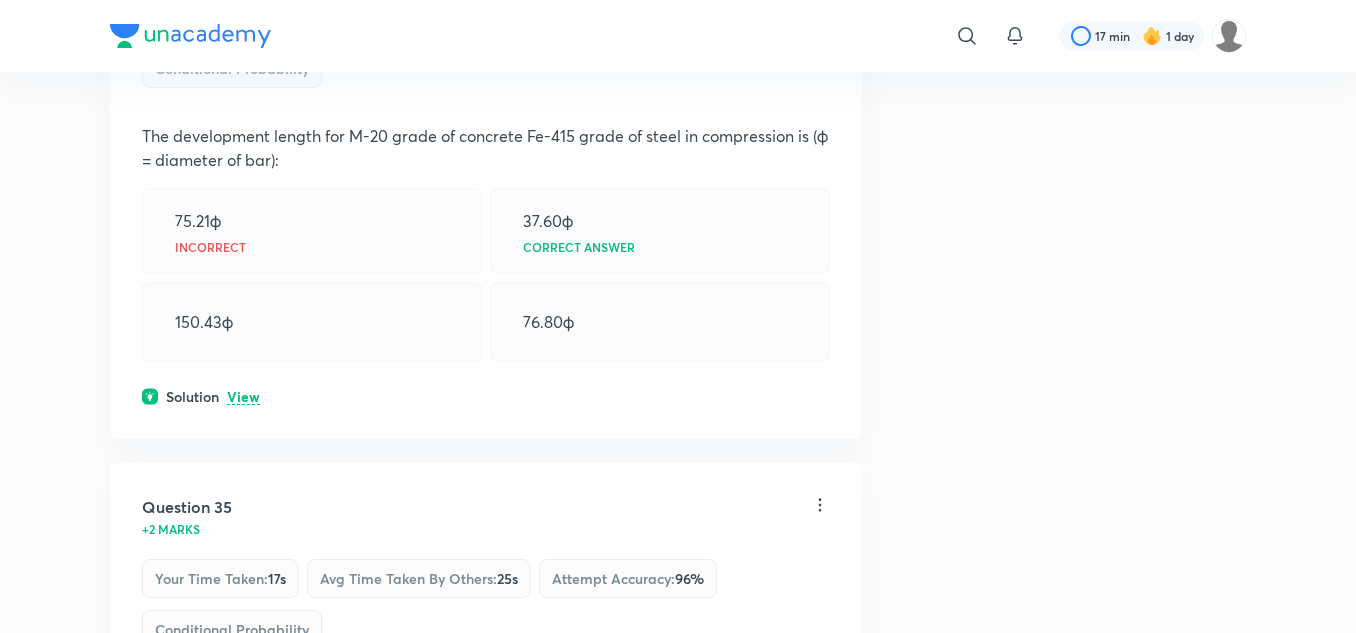 click on "View" at bounding box center [243, 397] 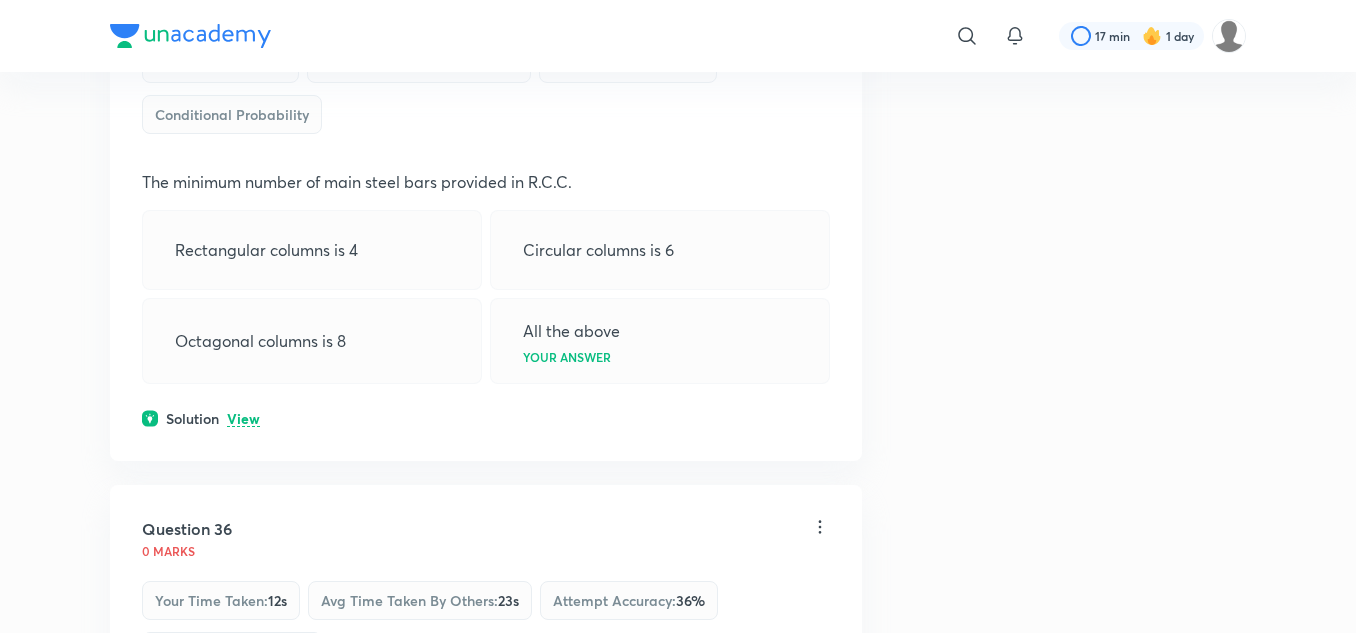 scroll, scrollTop: 25956, scrollLeft: 0, axis: vertical 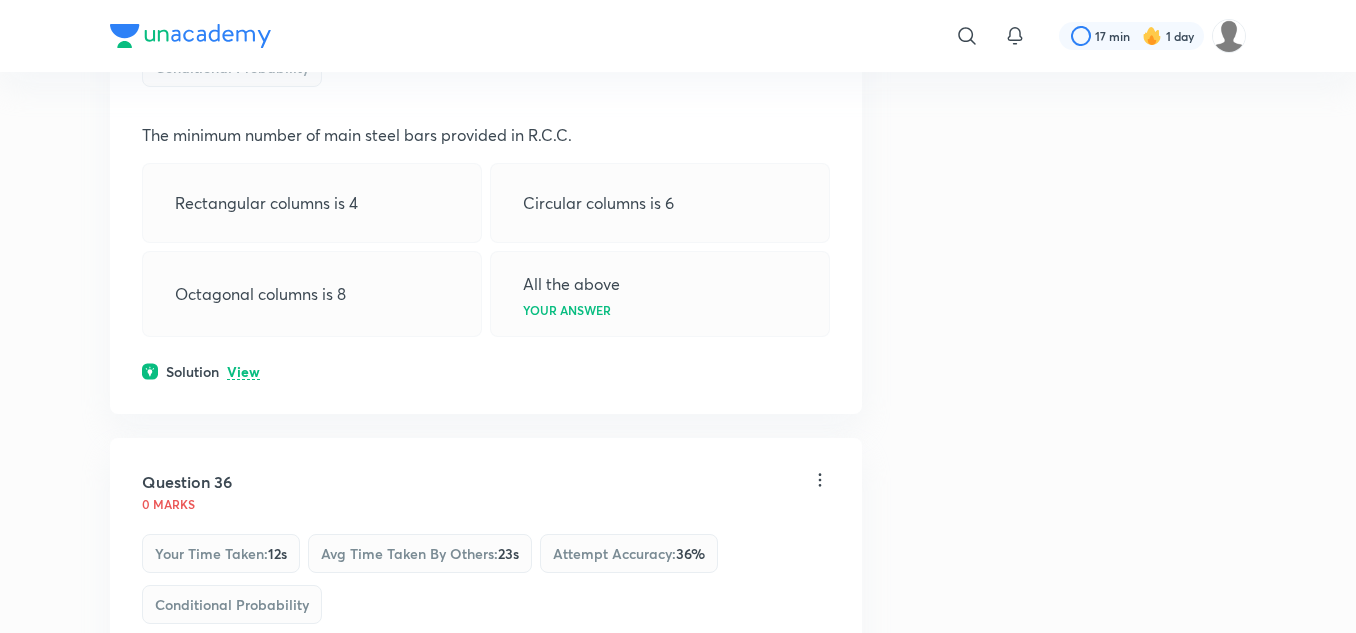 click on "View" at bounding box center (243, 372) 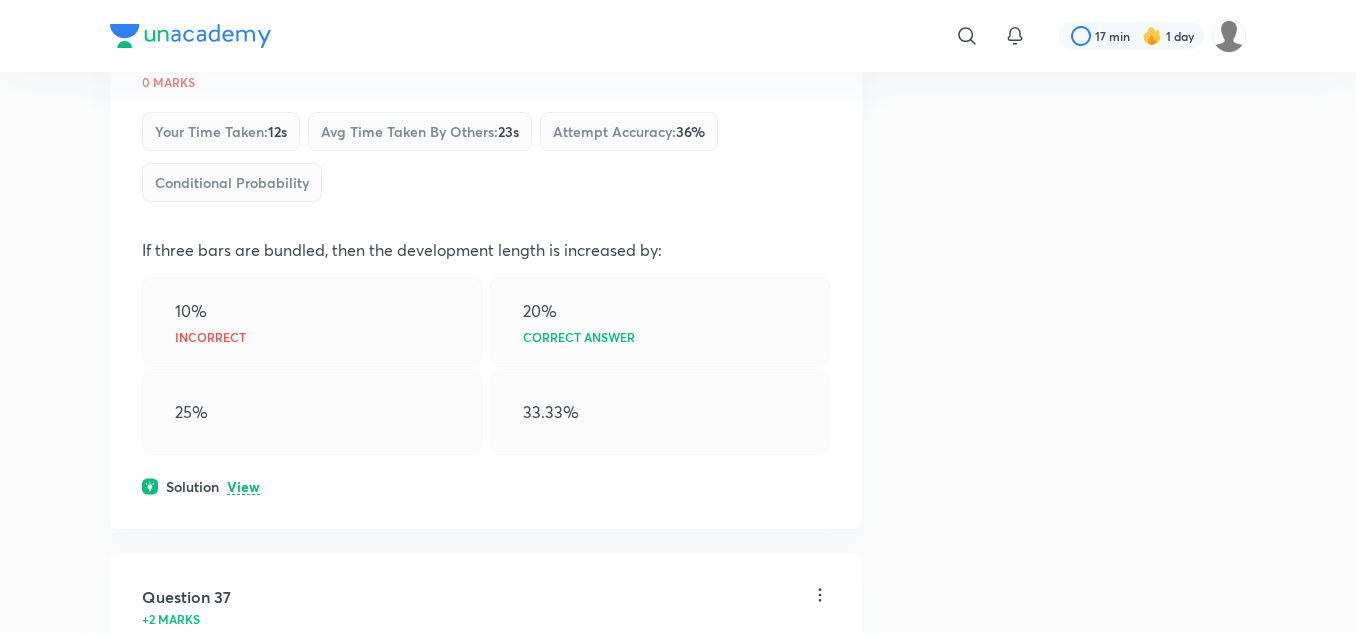 scroll, scrollTop: 26756, scrollLeft: 0, axis: vertical 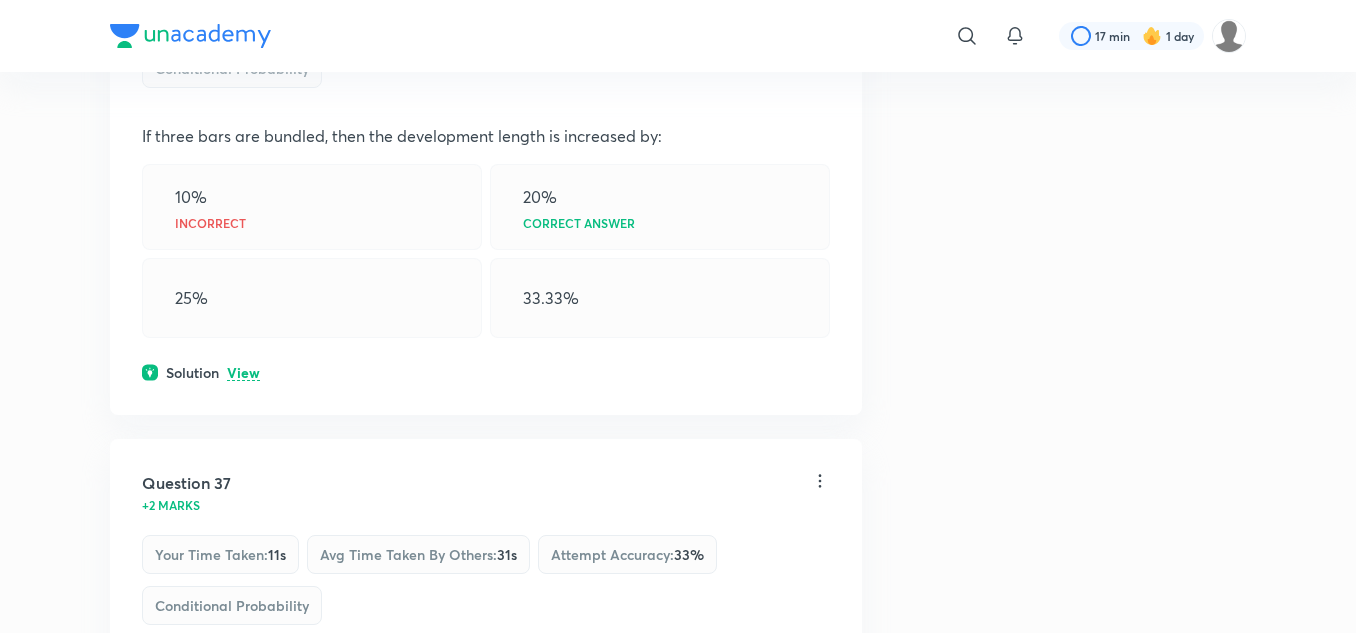 click on "Solution View" at bounding box center (486, 372) 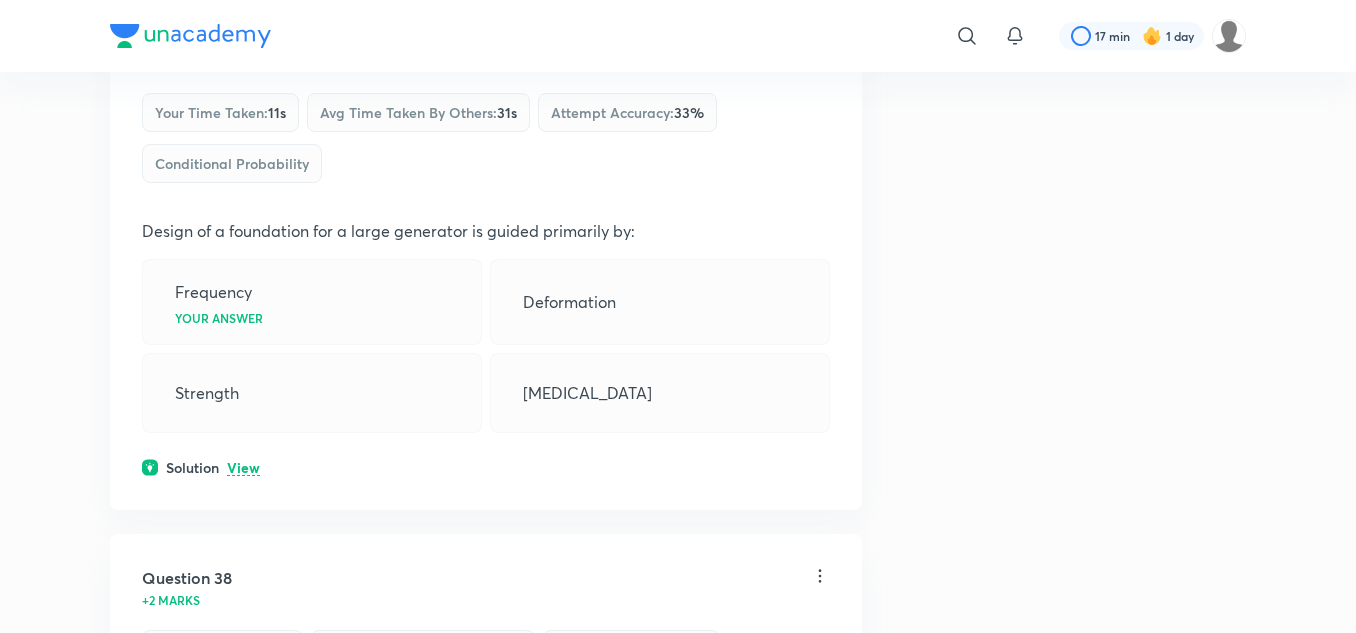 scroll, scrollTop: 27656, scrollLeft: 0, axis: vertical 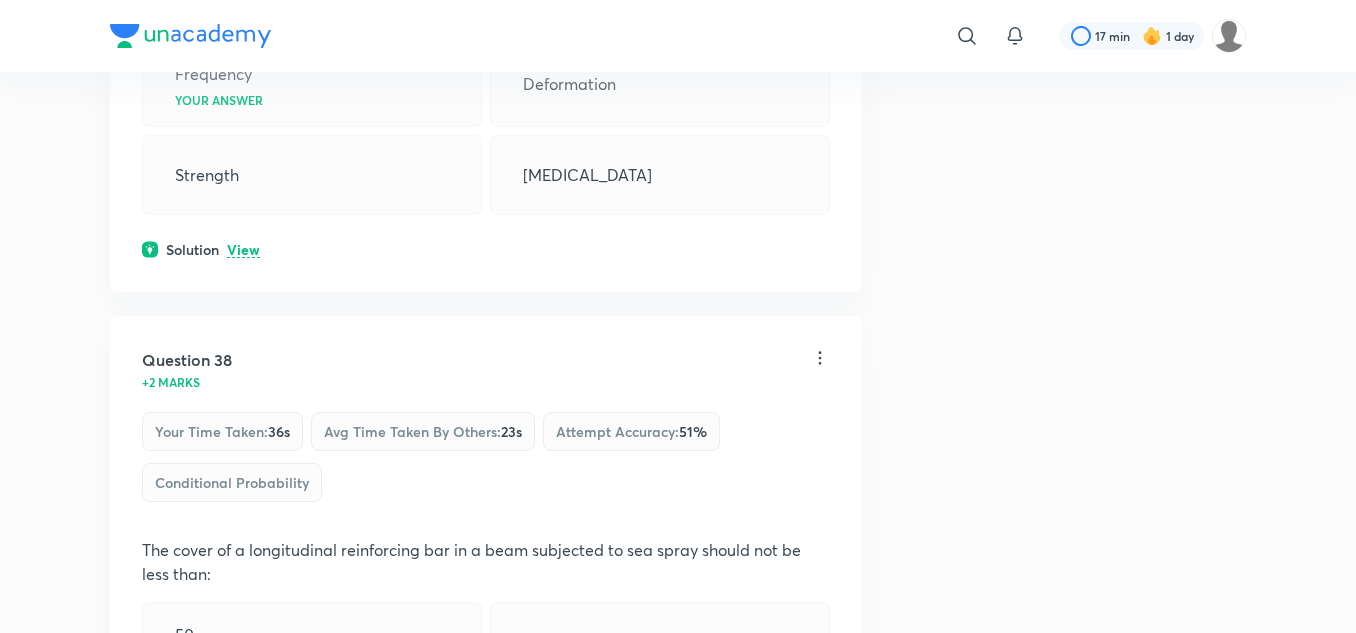 click on "View" at bounding box center (243, 250) 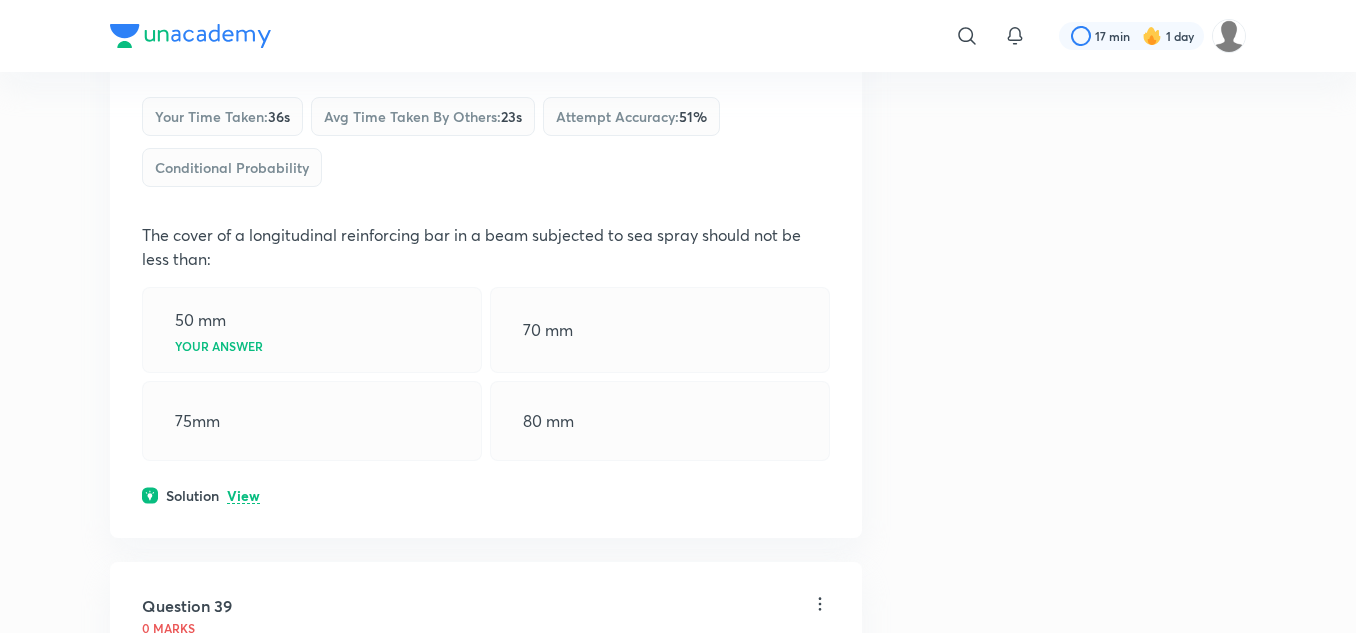 scroll, scrollTop: 28256, scrollLeft: 0, axis: vertical 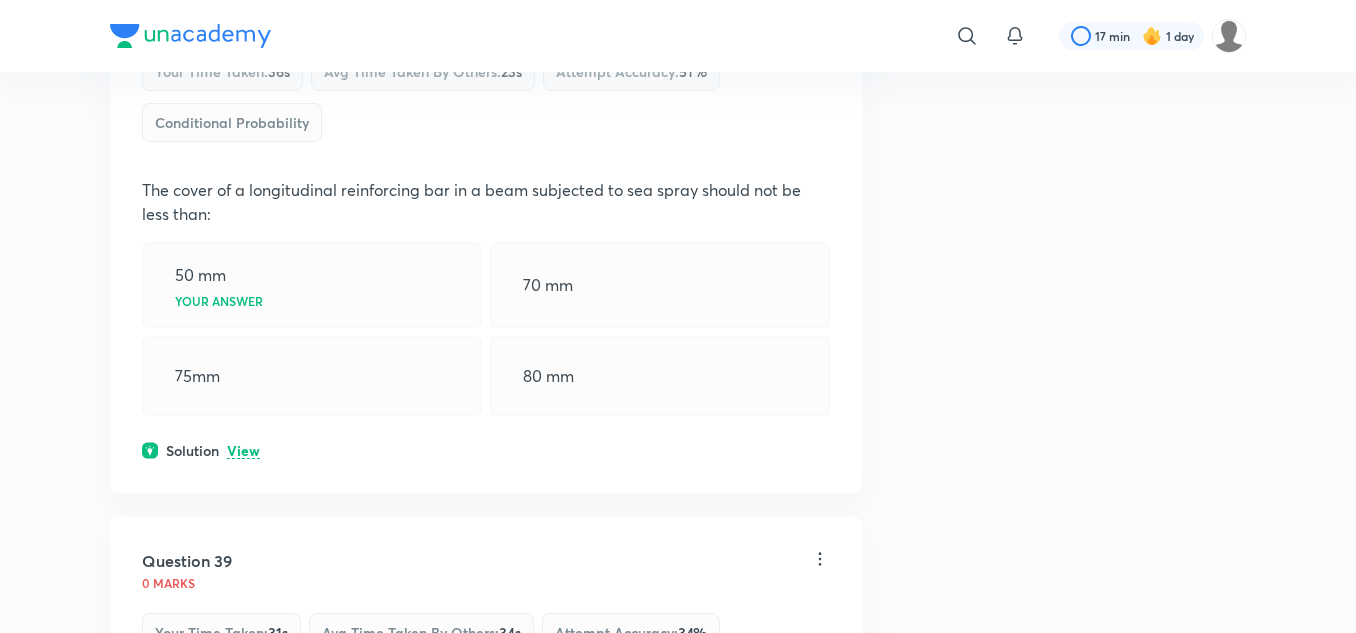 click on "View" at bounding box center [243, 451] 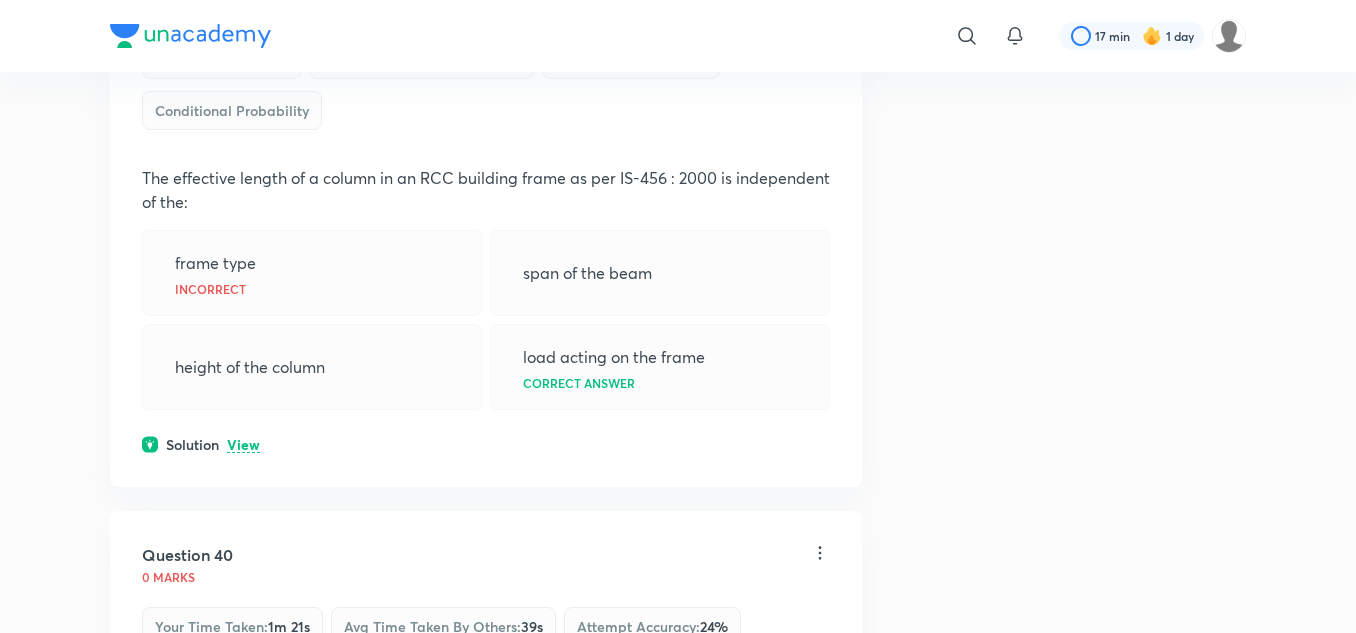 scroll, scrollTop: 28956, scrollLeft: 0, axis: vertical 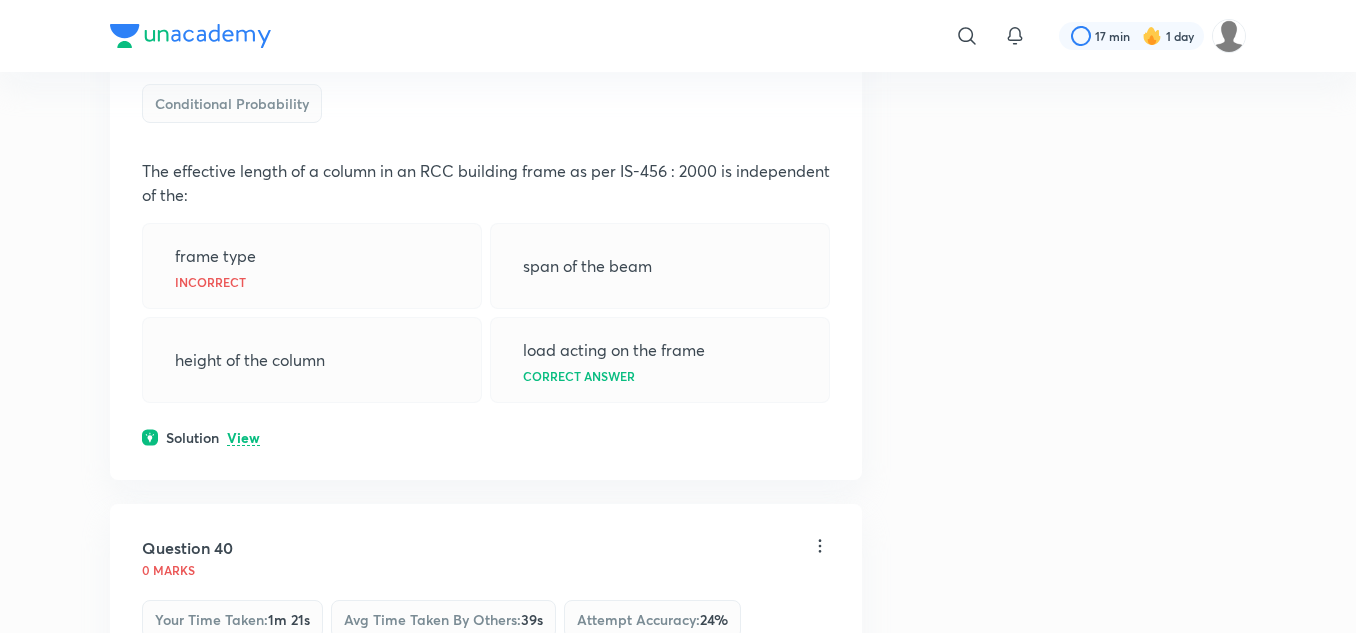 click on "View" at bounding box center (243, 438) 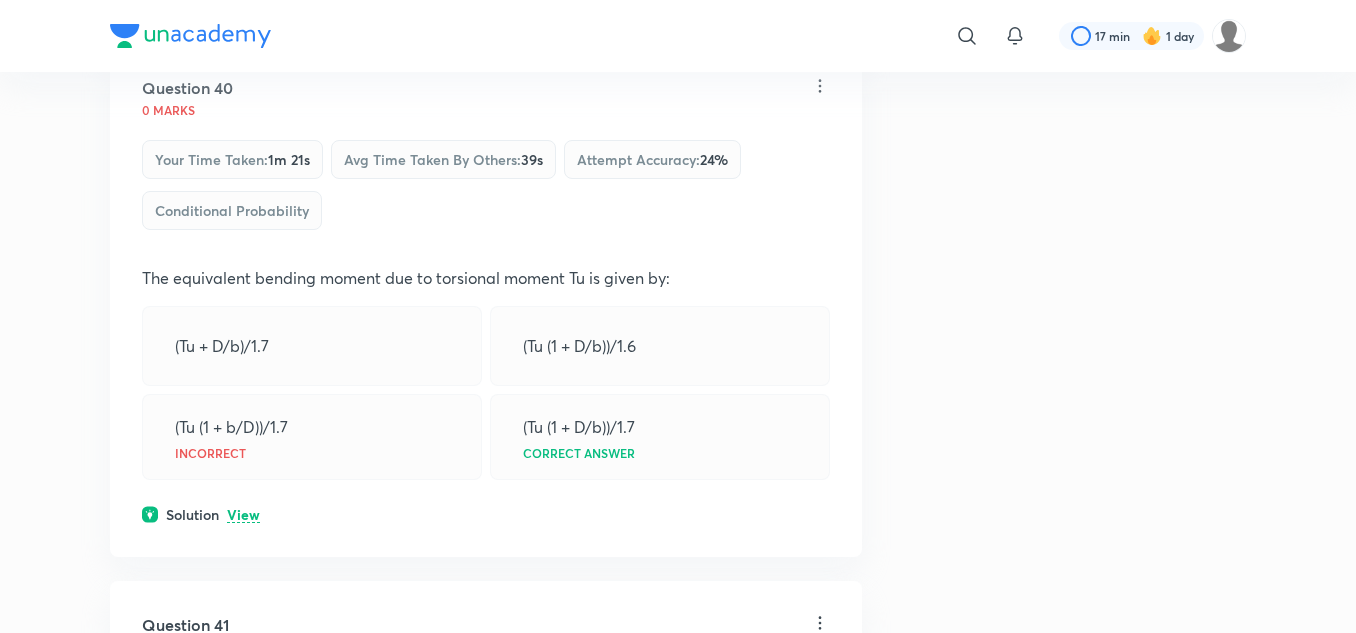 scroll, scrollTop: 29756, scrollLeft: 0, axis: vertical 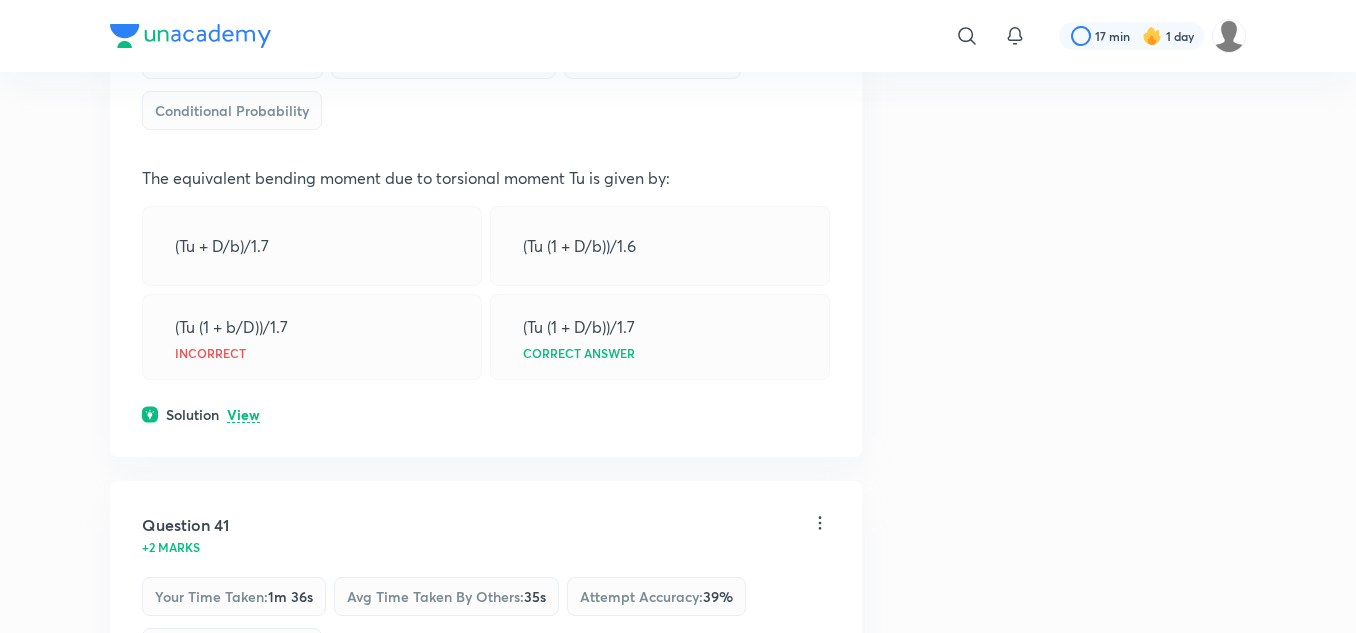 click on "View" at bounding box center (243, 415) 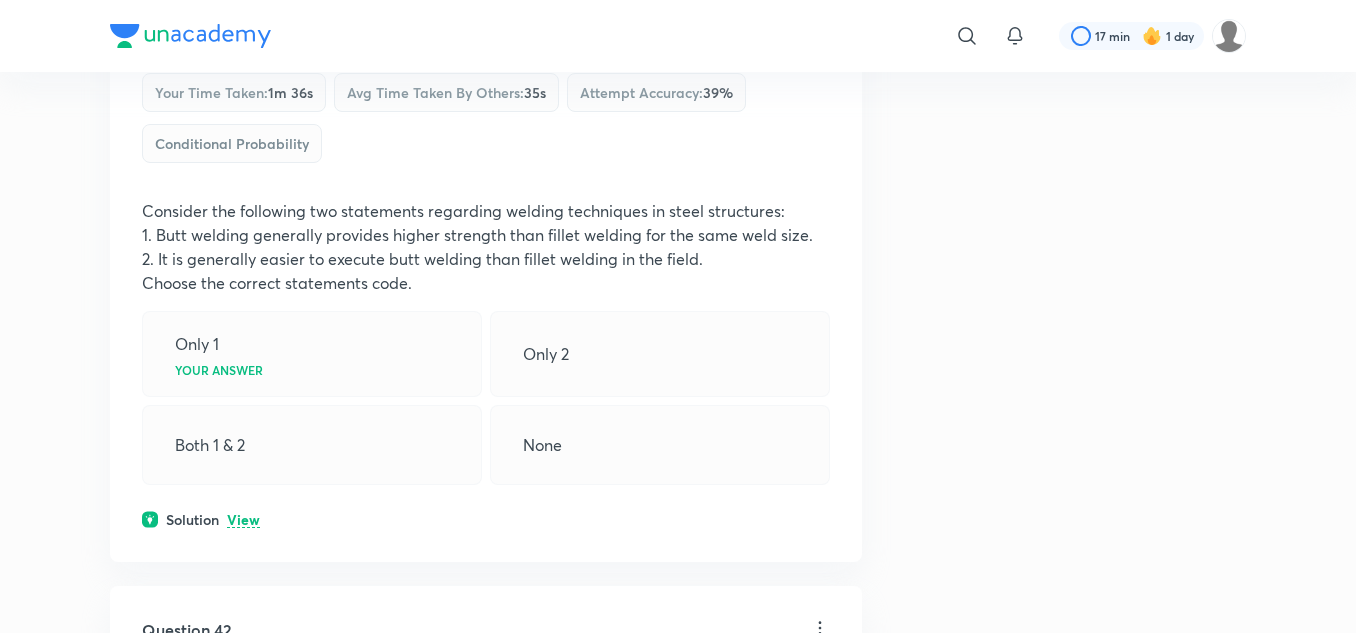 scroll, scrollTop: 30456, scrollLeft: 0, axis: vertical 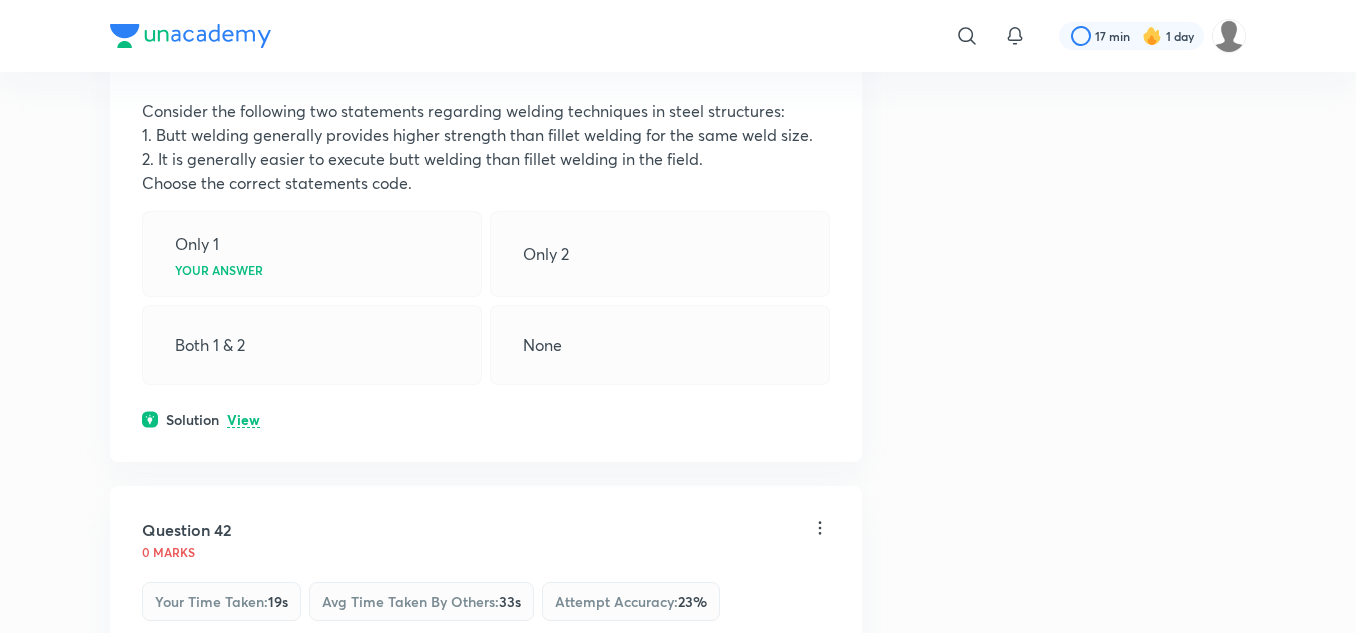 click on "View" at bounding box center (243, 420) 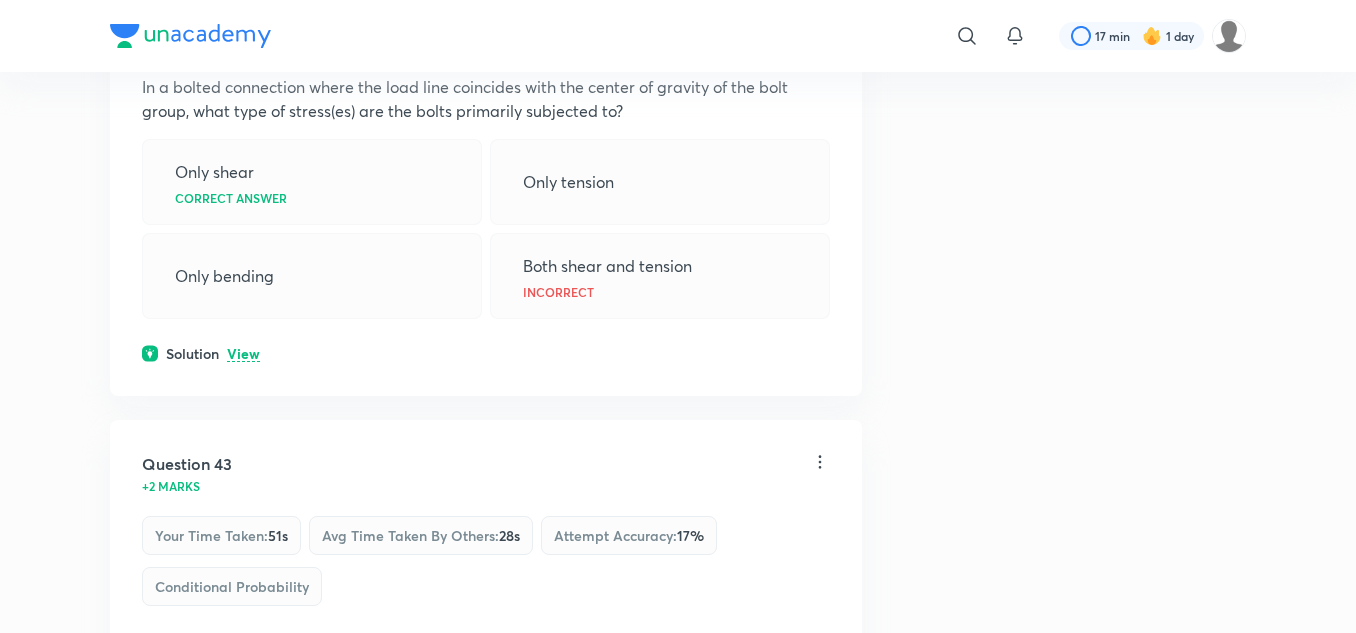 scroll, scrollTop: 31356, scrollLeft: 0, axis: vertical 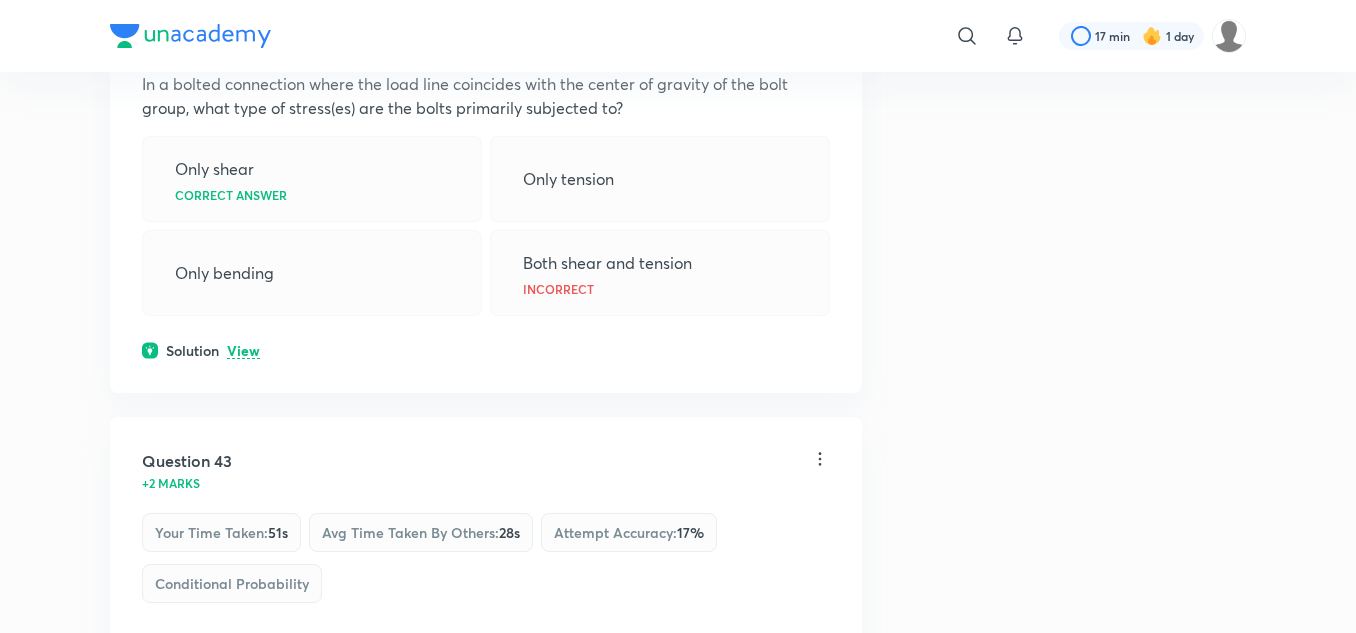 click on "View" at bounding box center (243, 351) 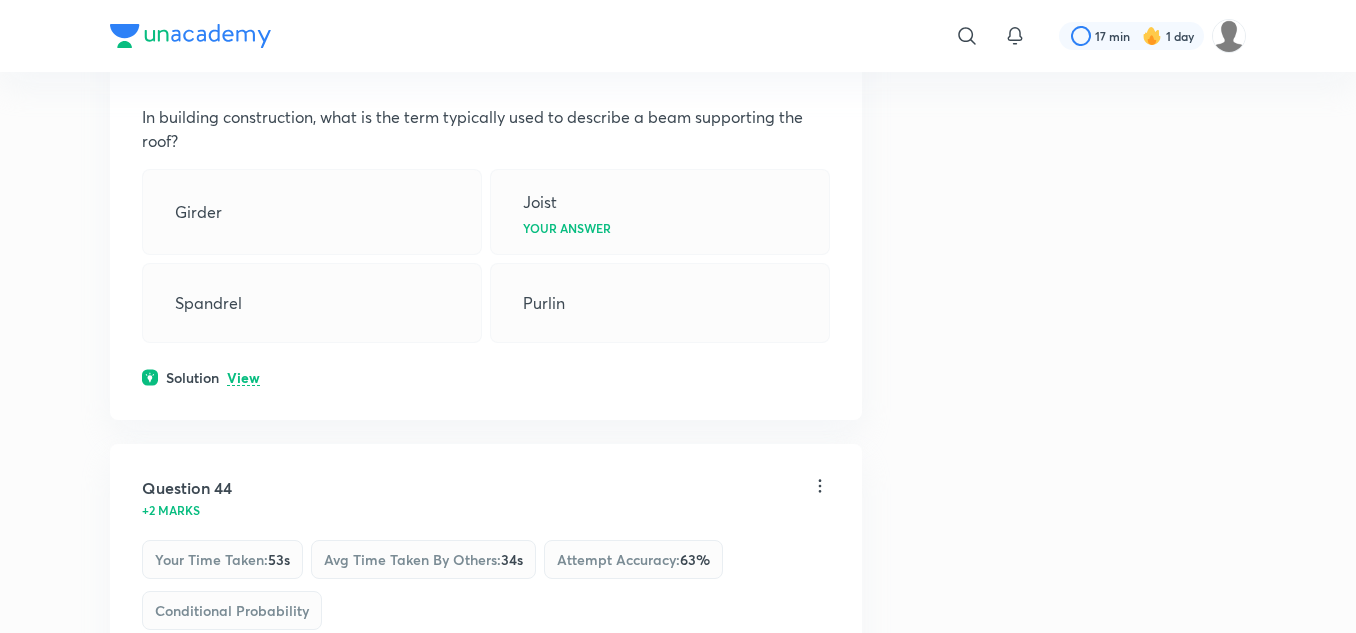 scroll, scrollTop: 32156, scrollLeft: 0, axis: vertical 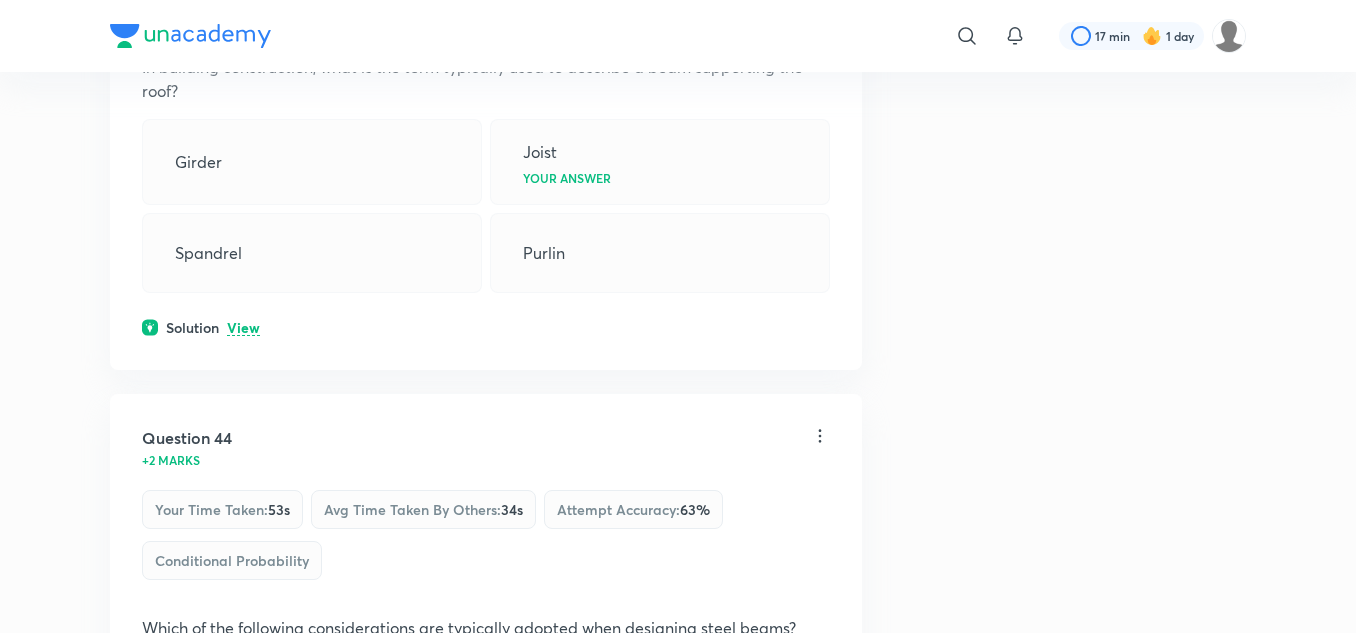 click on "View" at bounding box center (243, 328) 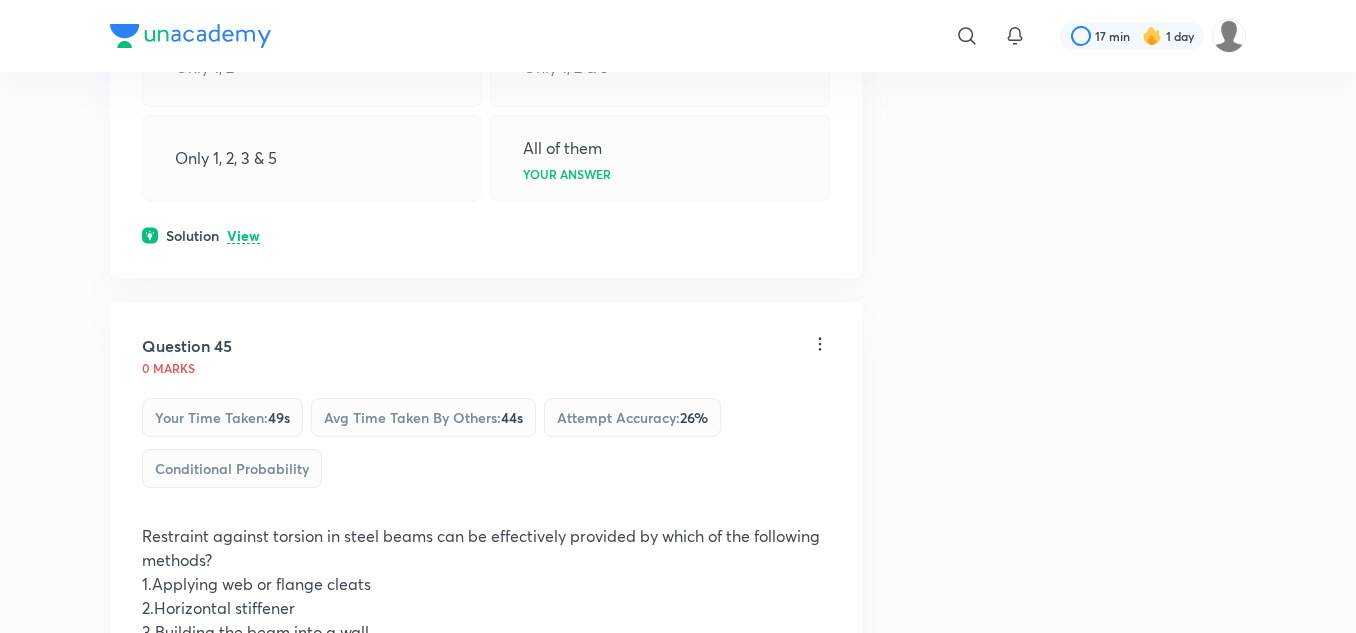 scroll, scrollTop: 33156, scrollLeft: 0, axis: vertical 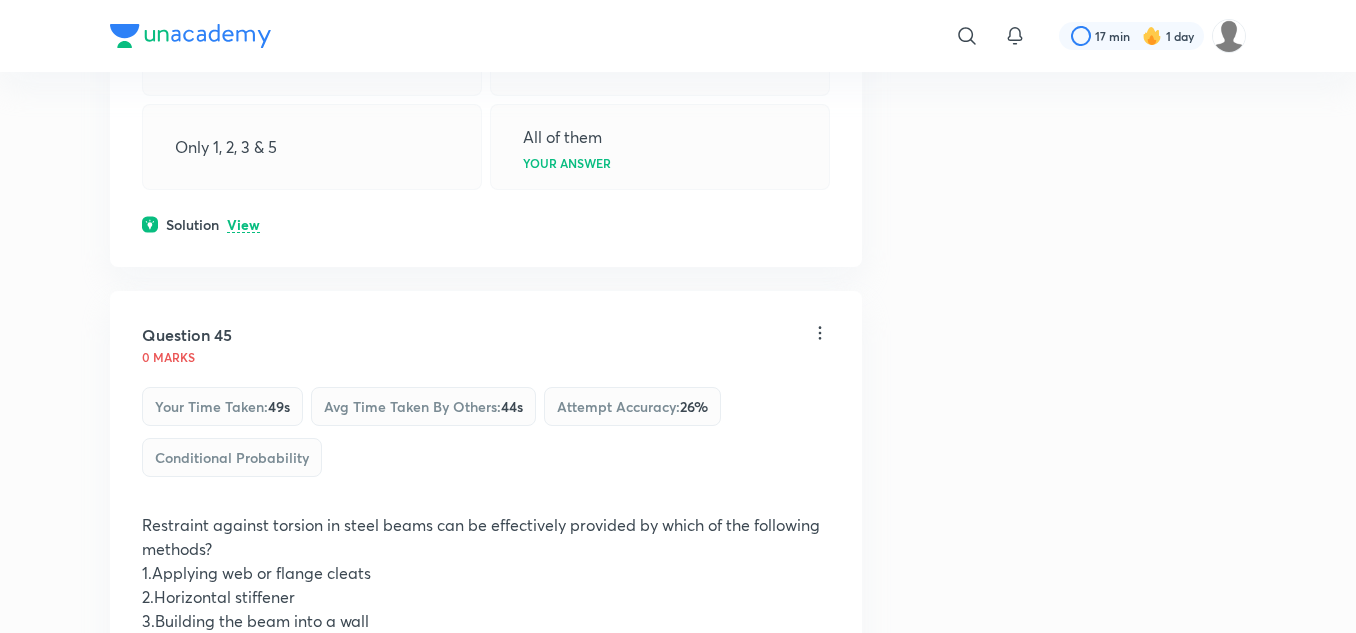 click on "View" at bounding box center [243, 225] 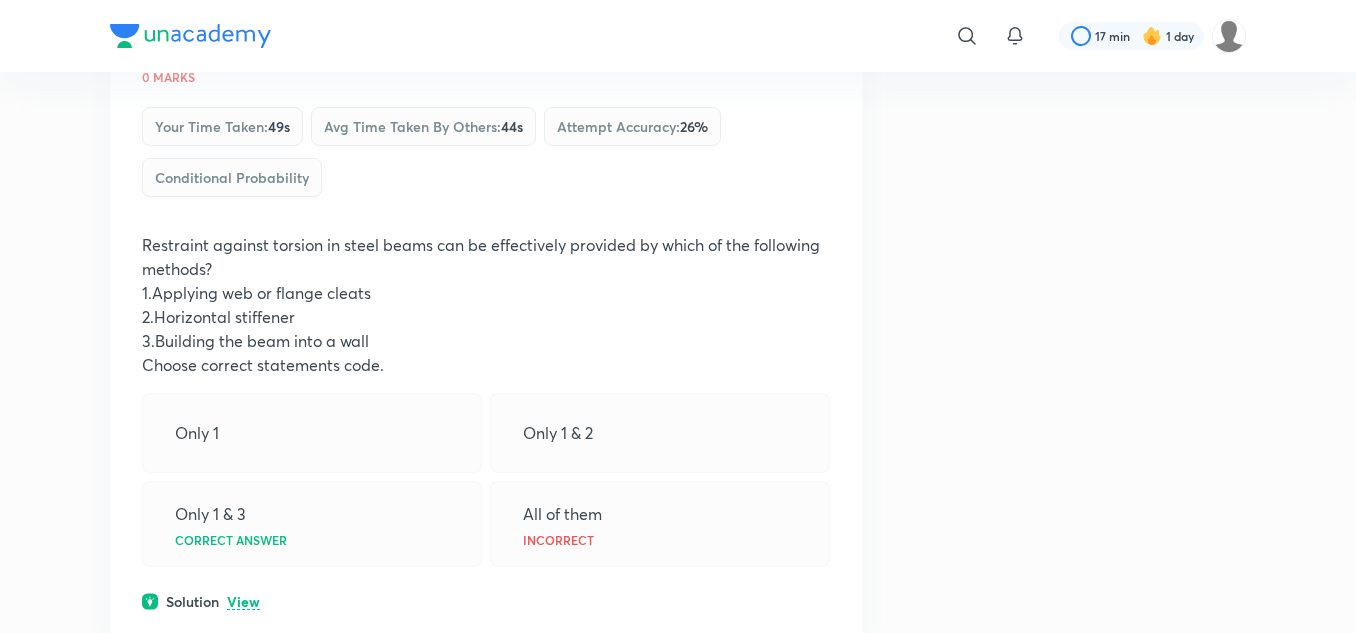 scroll, scrollTop: 33656, scrollLeft: 0, axis: vertical 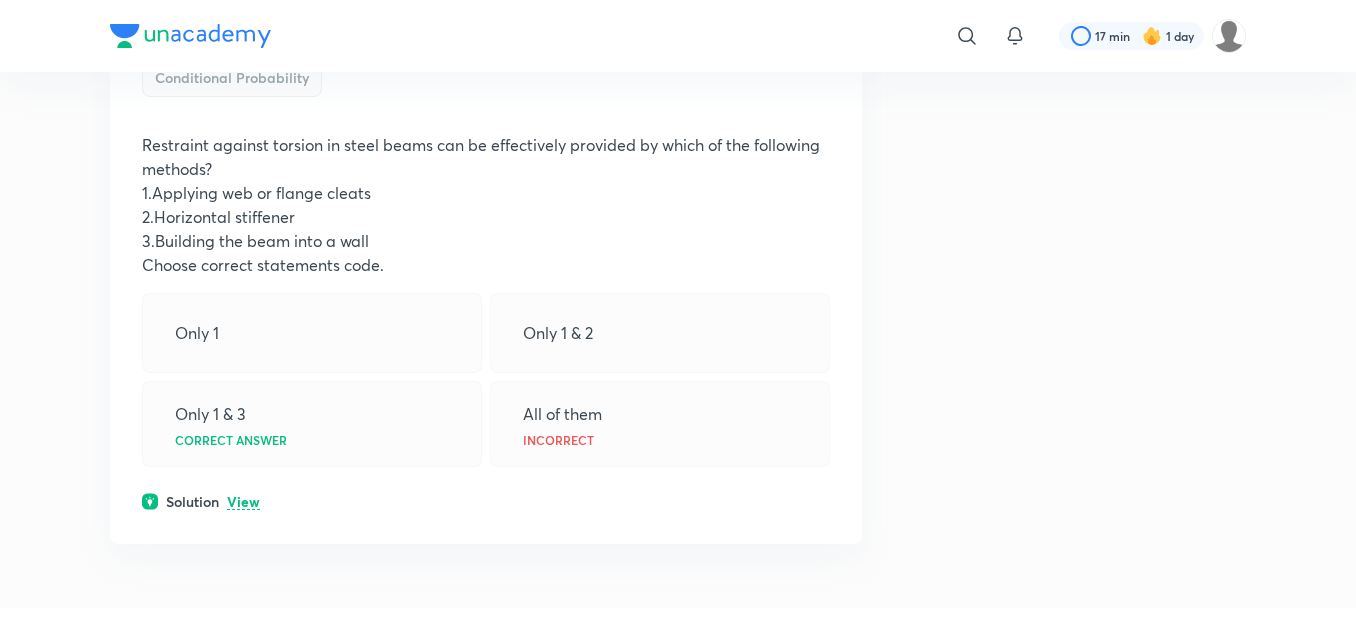click on "Question 45 0 marks Your time taken :  49s Avg time taken by others :  44s Attempt accuracy :  26 % Conditional Probability Restraint against torsion in steel beams can be effectively provided by which of the following methods? 1.Applying web or flange cleats 2.Horizontal stiffener 3.Building the beam into a wall Choose correct statements code. Only 1 Only 1 & 2 Only 1 & 3 Correct answer All of them Incorrect Solution View" at bounding box center [486, 227] 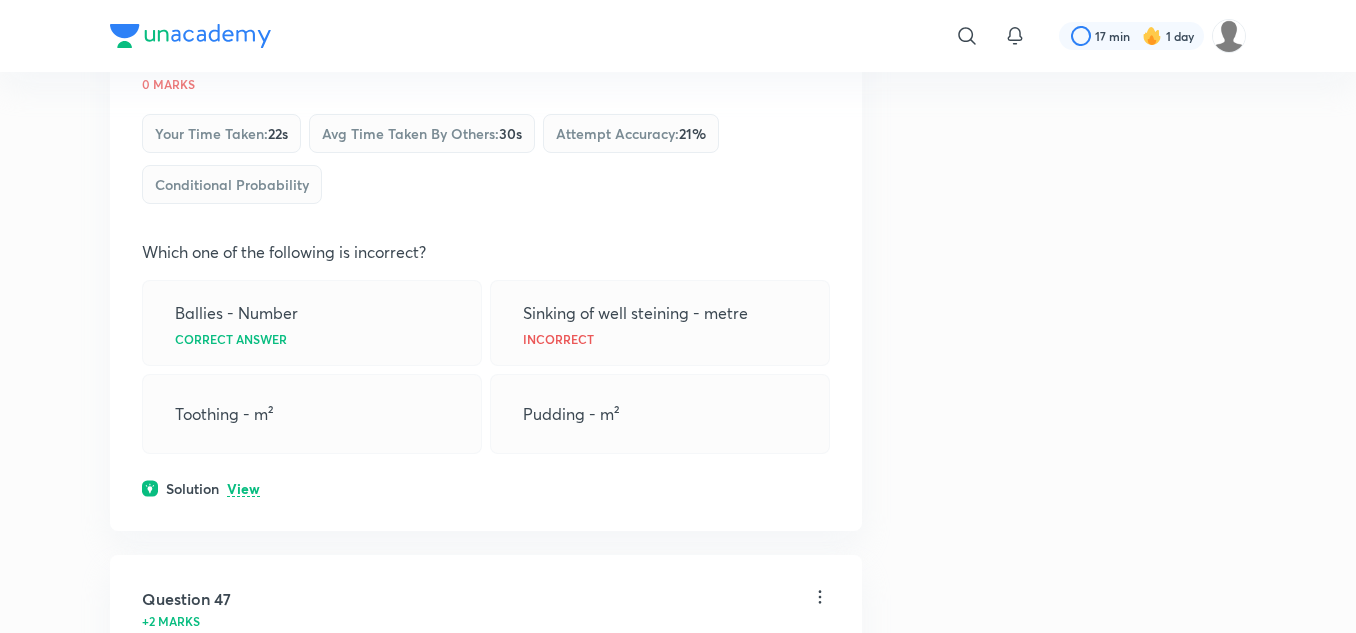 scroll, scrollTop: 34456, scrollLeft: 0, axis: vertical 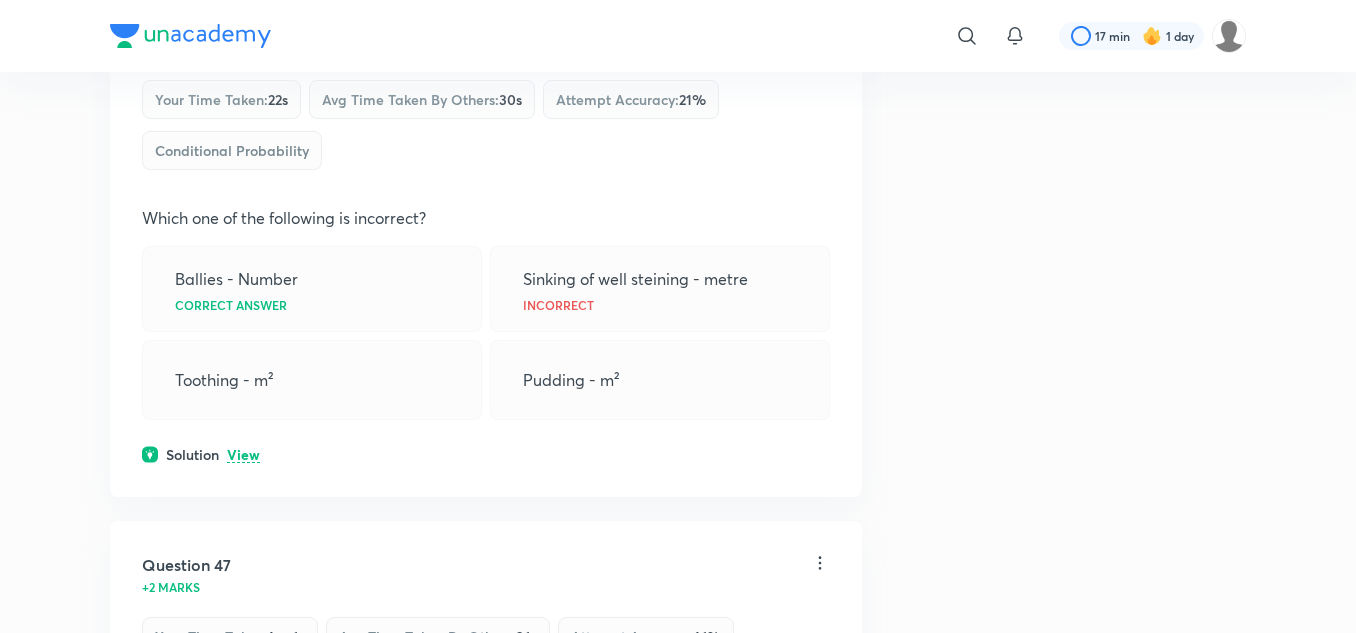click on "View" at bounding box center [243, 455] 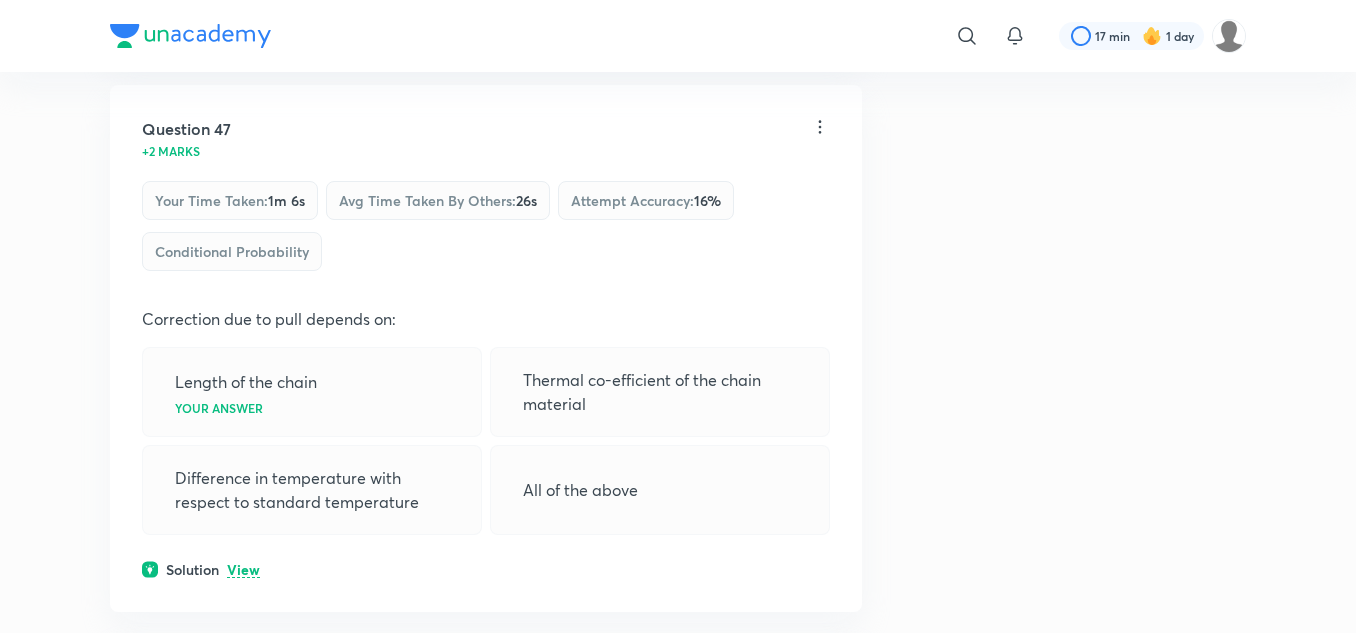 scroll, scrollTop: 35256, scrollLeft: 0, axis: vertical 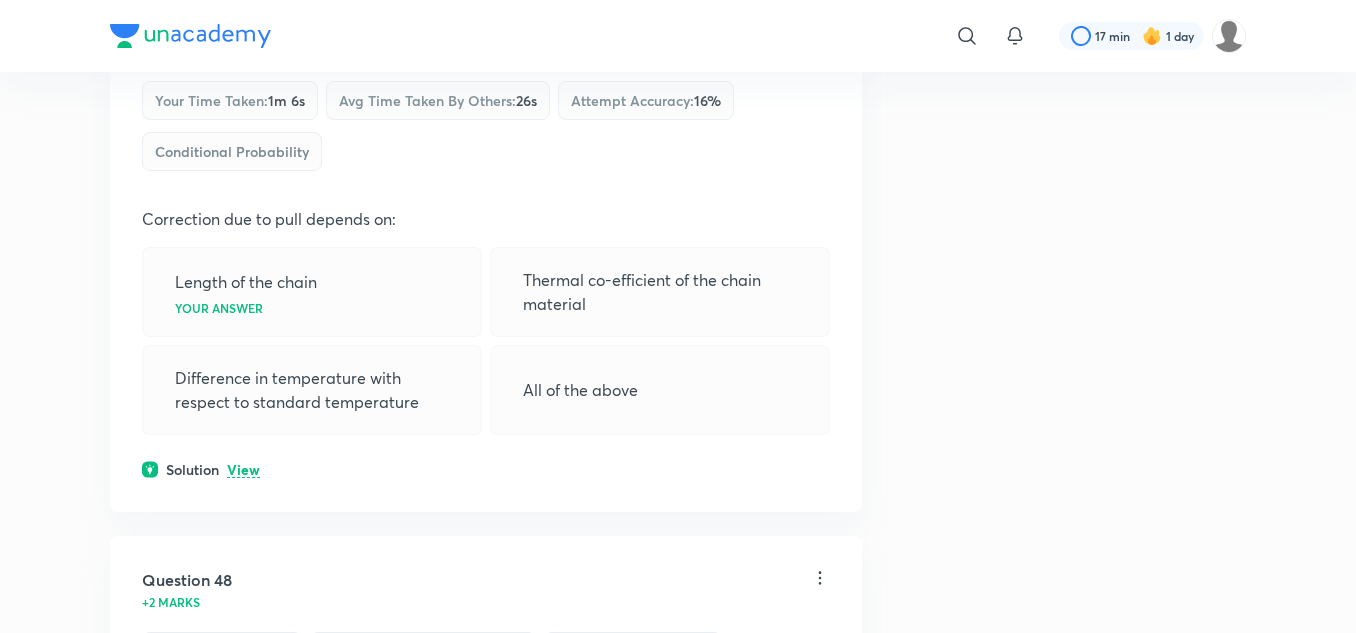 click on "View" at bounding box center (243, 470) 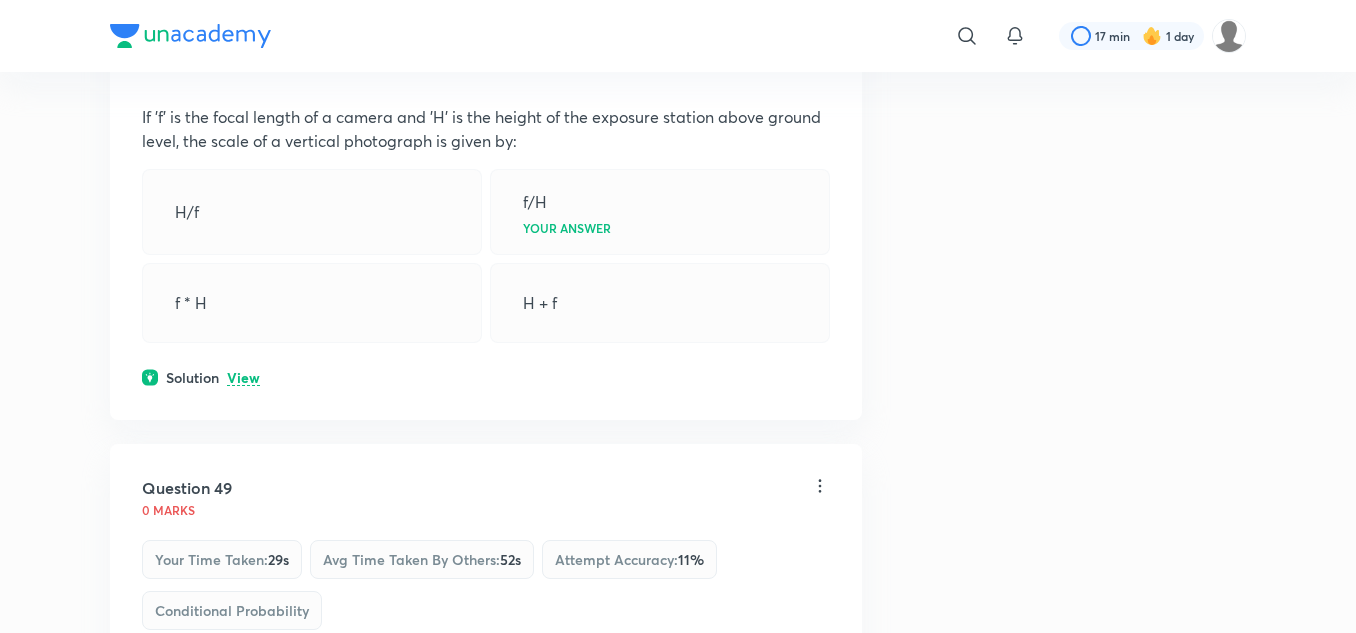 scroll, scrollTop: 36256, scrollLeft: 0, axis: vertical 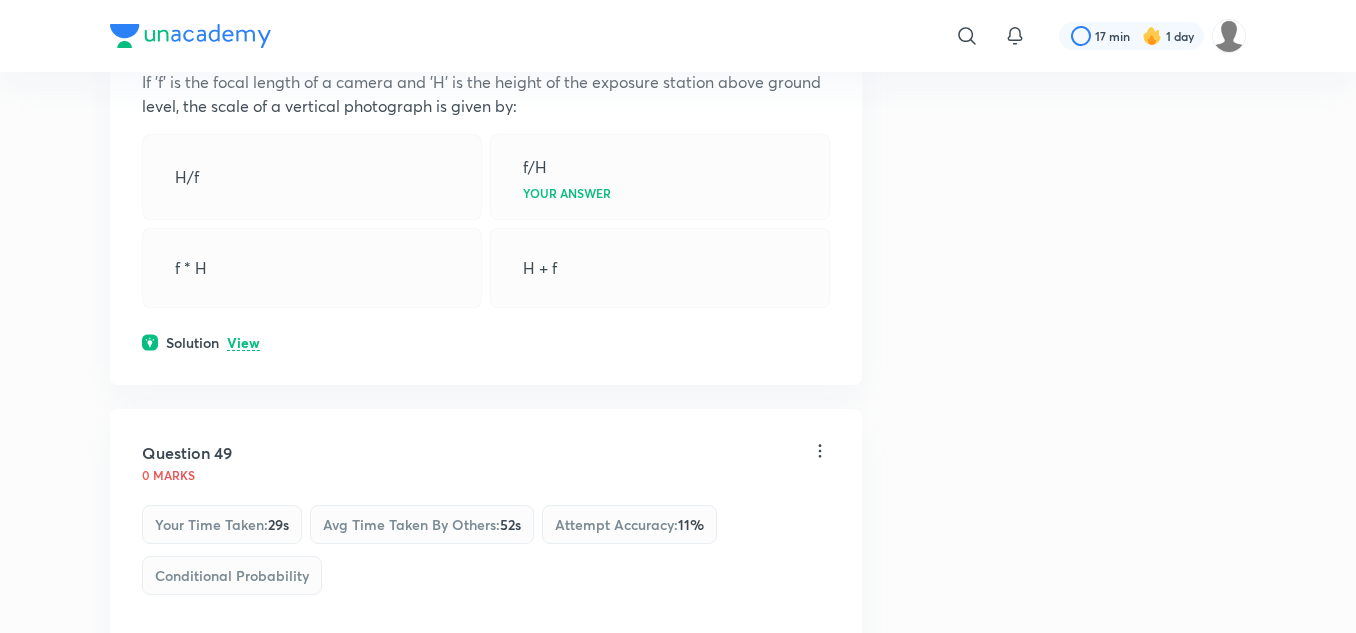 click on "View" at bounding box center (243, 343) 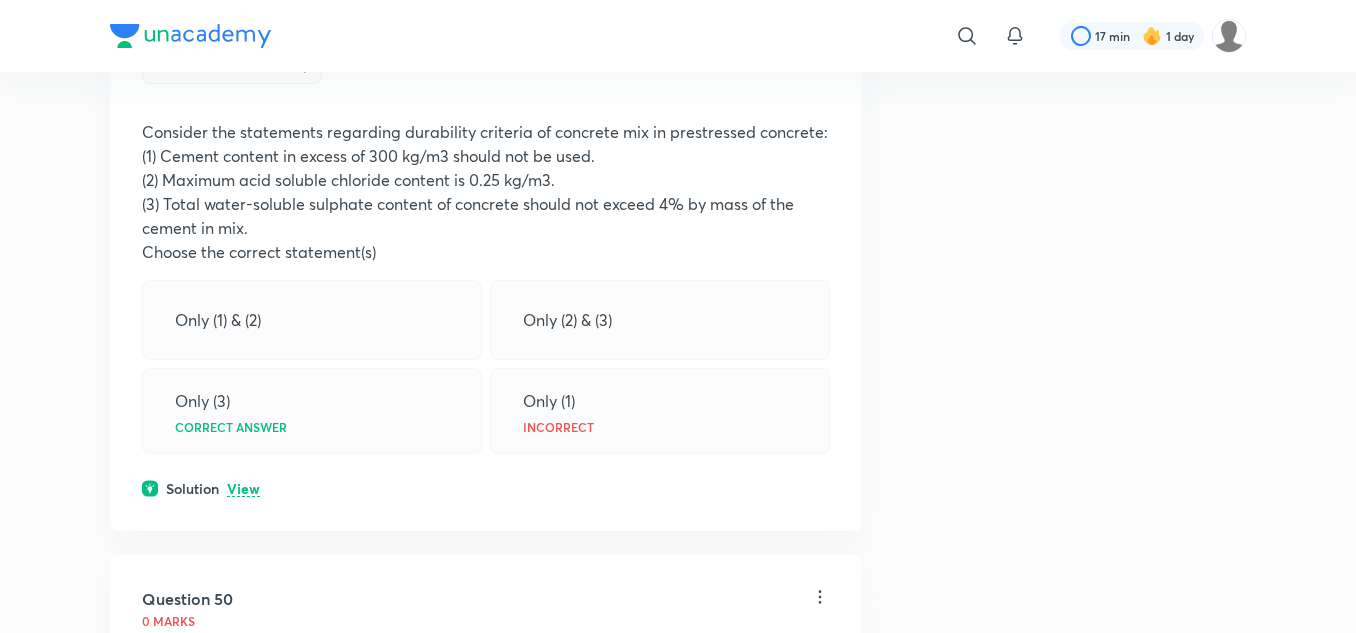 scroll, scrollTop: 36956, scrollLeft: 0, axis: vertical 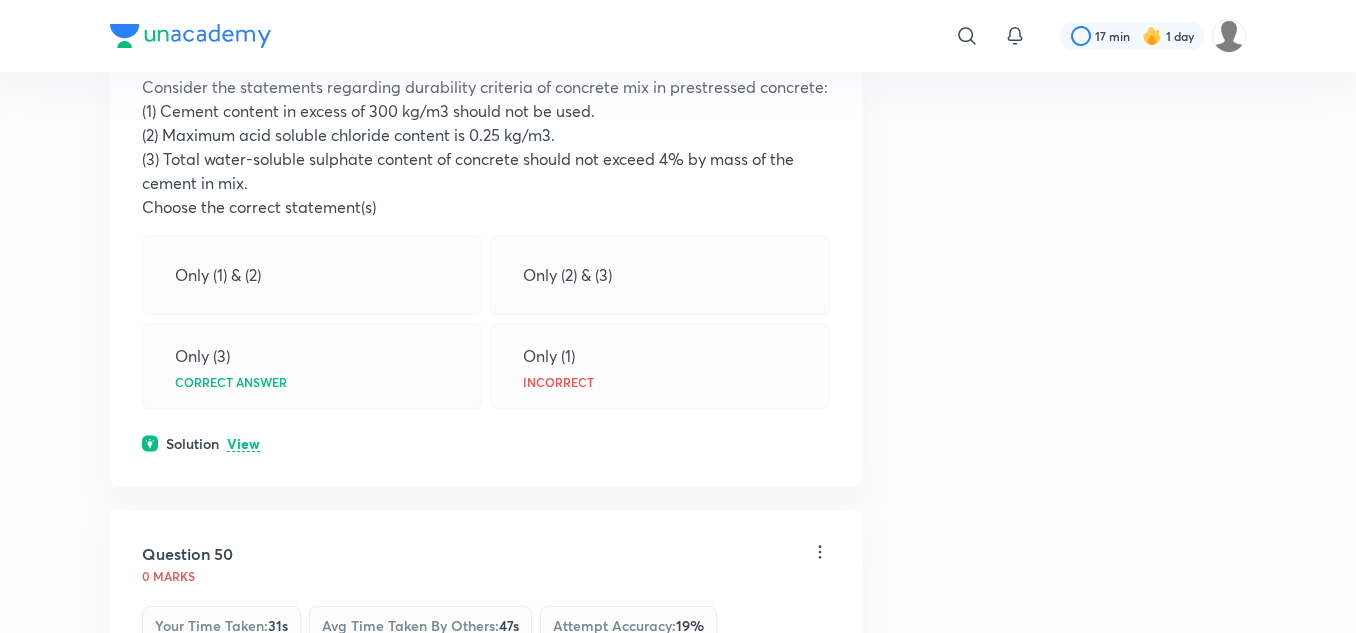 click on "View" at bounding box center [243, 444] 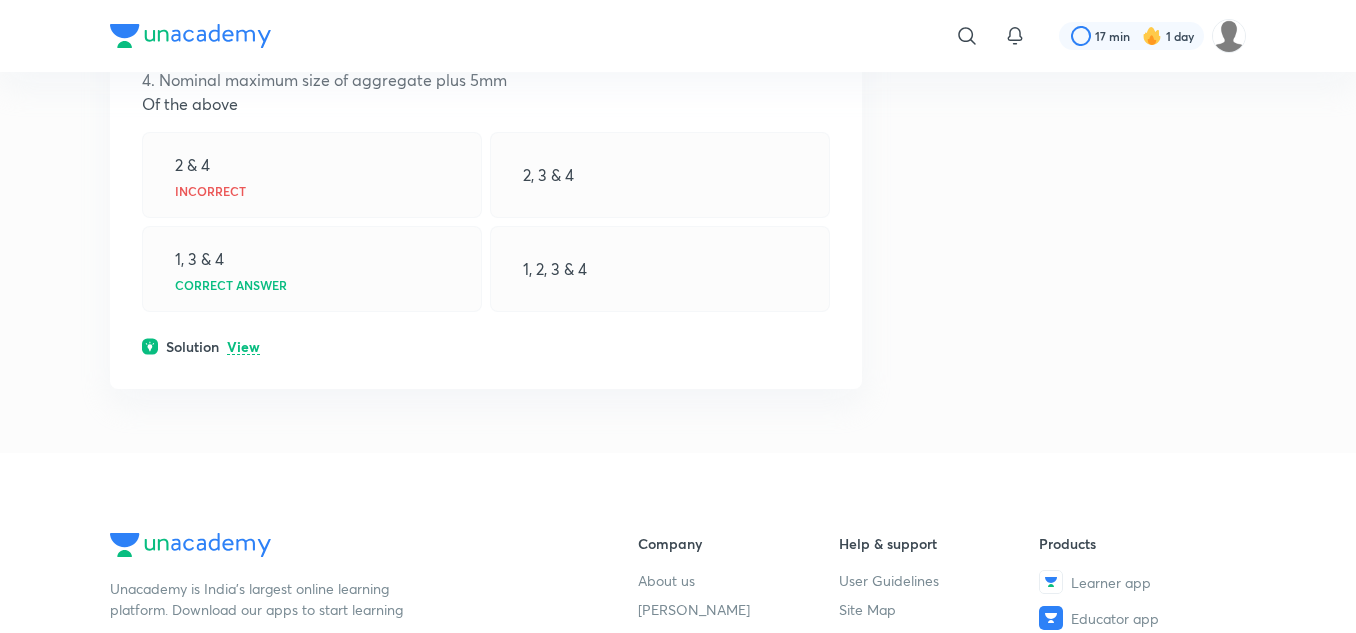 scroll, scrollTop: 38056, scrollLeft: 0, axis: vertical 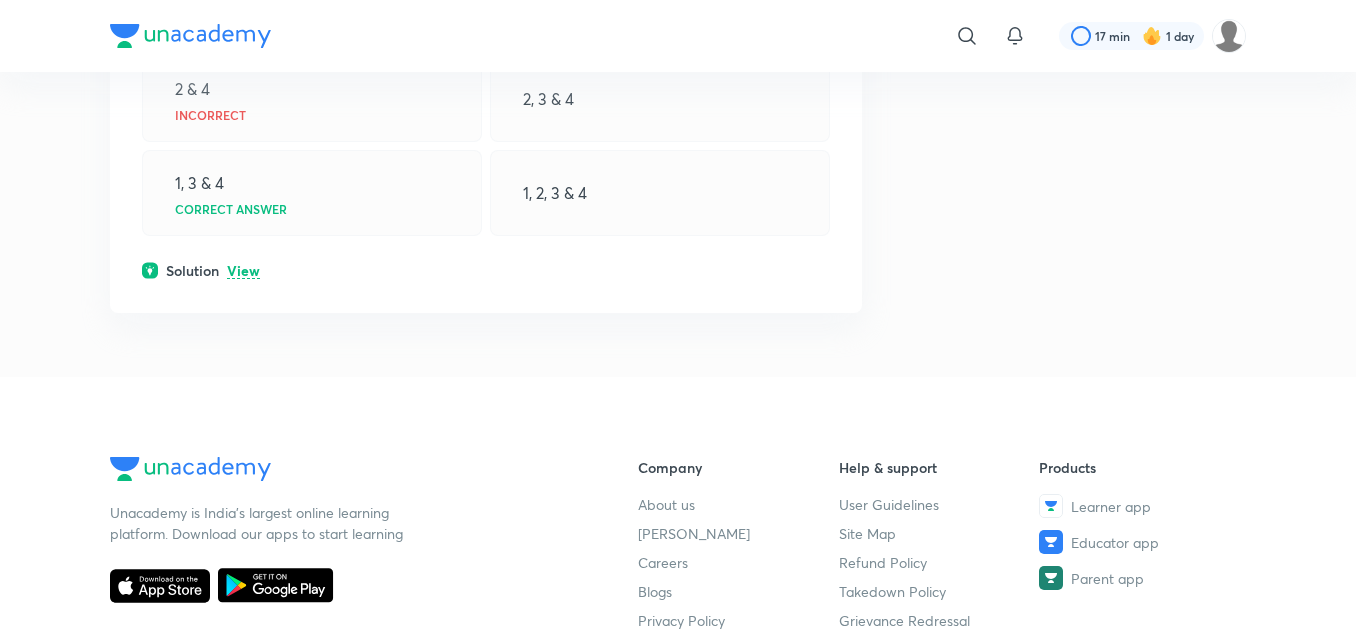 click on "Solution View" at bounding box center (486, 270) 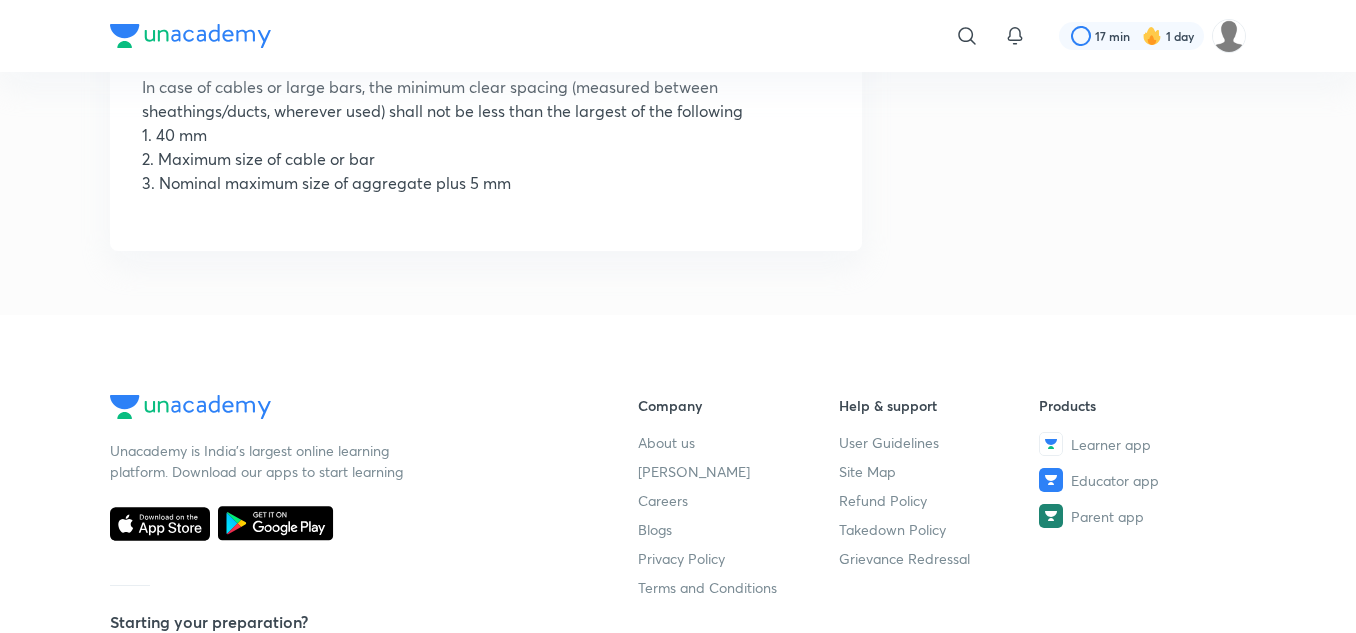 scroll, scrollTop: 38356, scrollLeft: 0, axis: vertical 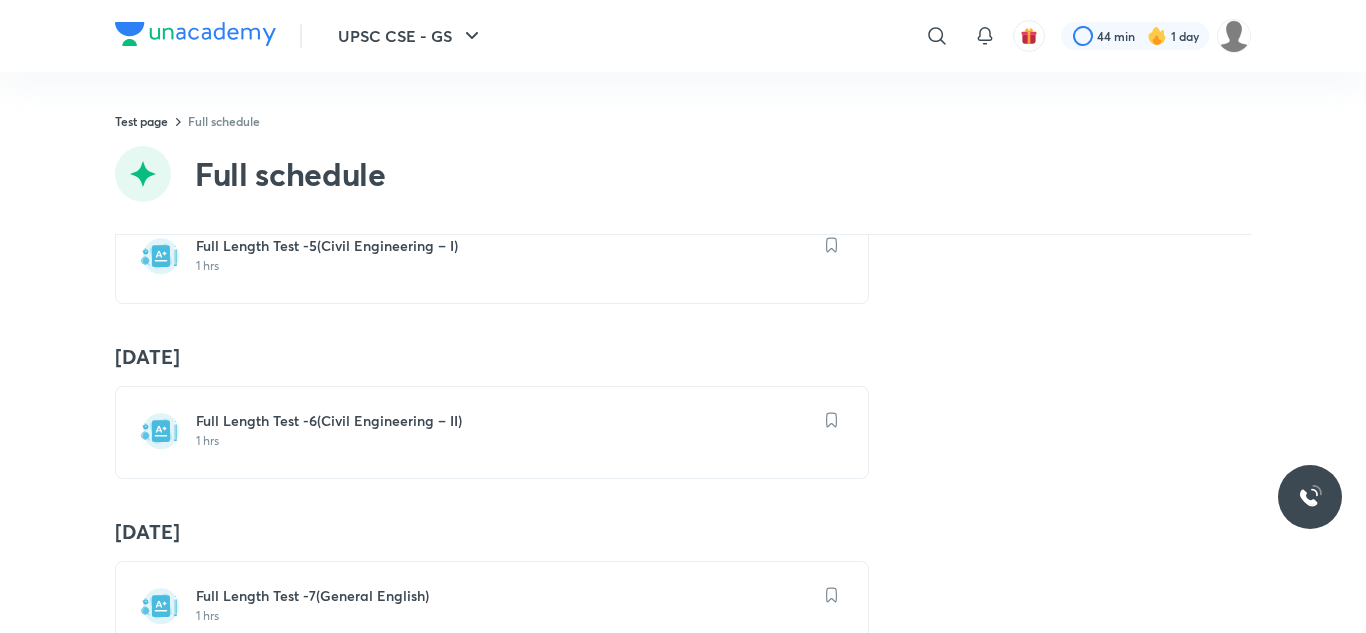 click on "Full Length Test -6(Civil Engineering – II)" at bounding box center (504, 421) 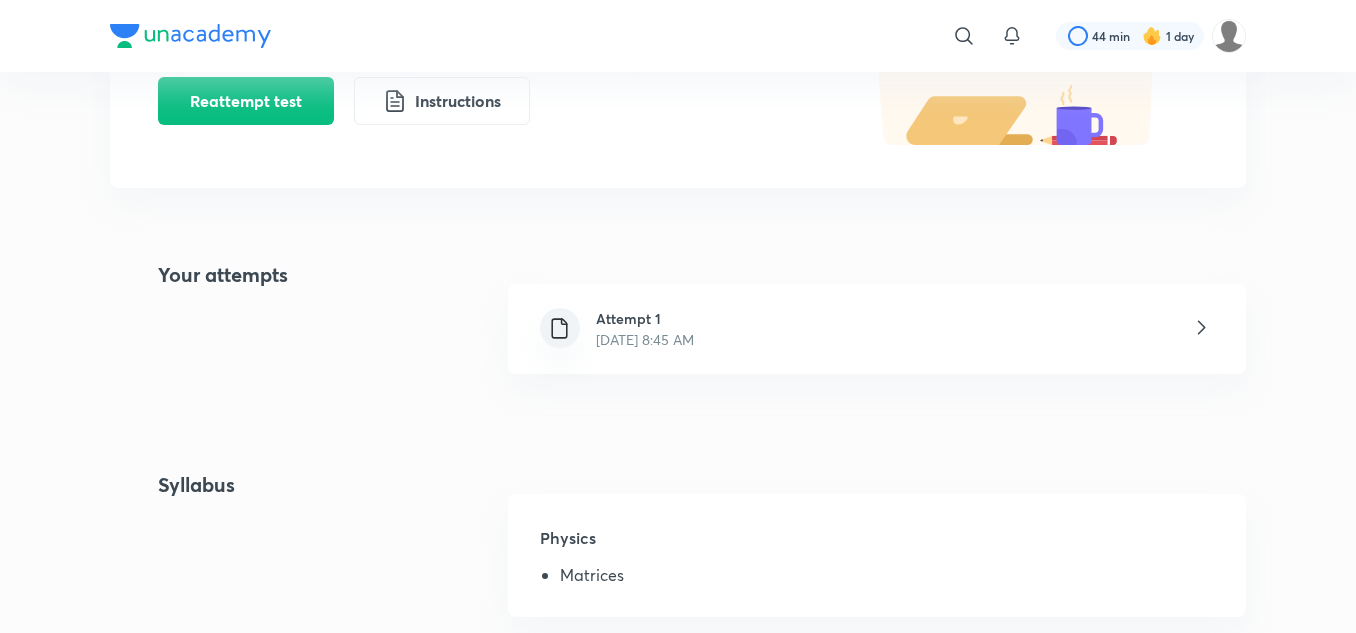 scroll, scrollTop: 300, scrollLeft: 0, axis: vertical 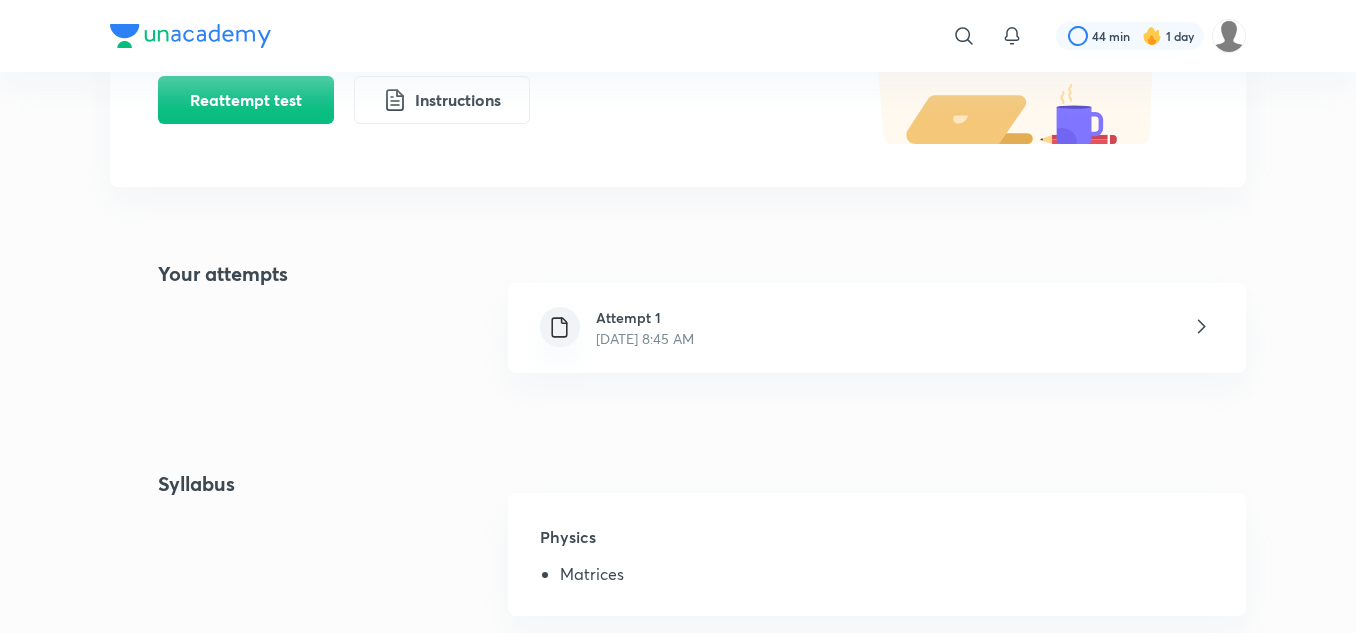 click on "Attempt 1 [DATE] 8:45 AM" at bounding box center (877, 328) 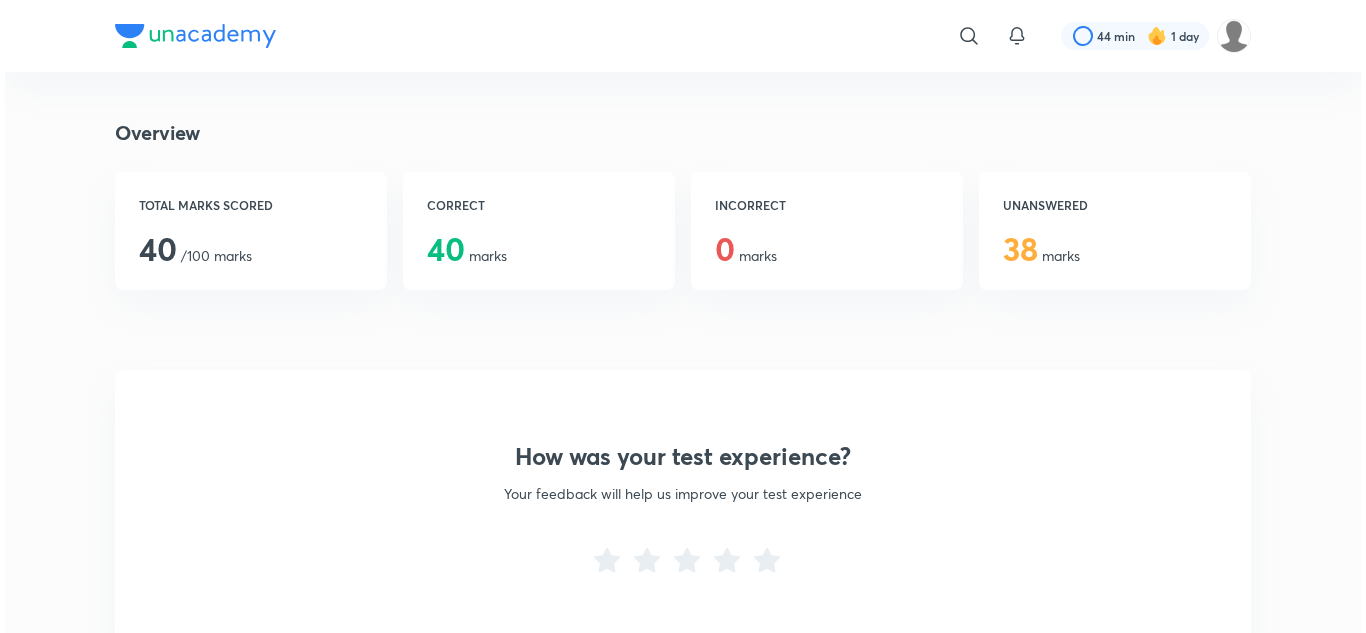 scroll, scrollTop: 0, scrollLeft: 0, axis: both 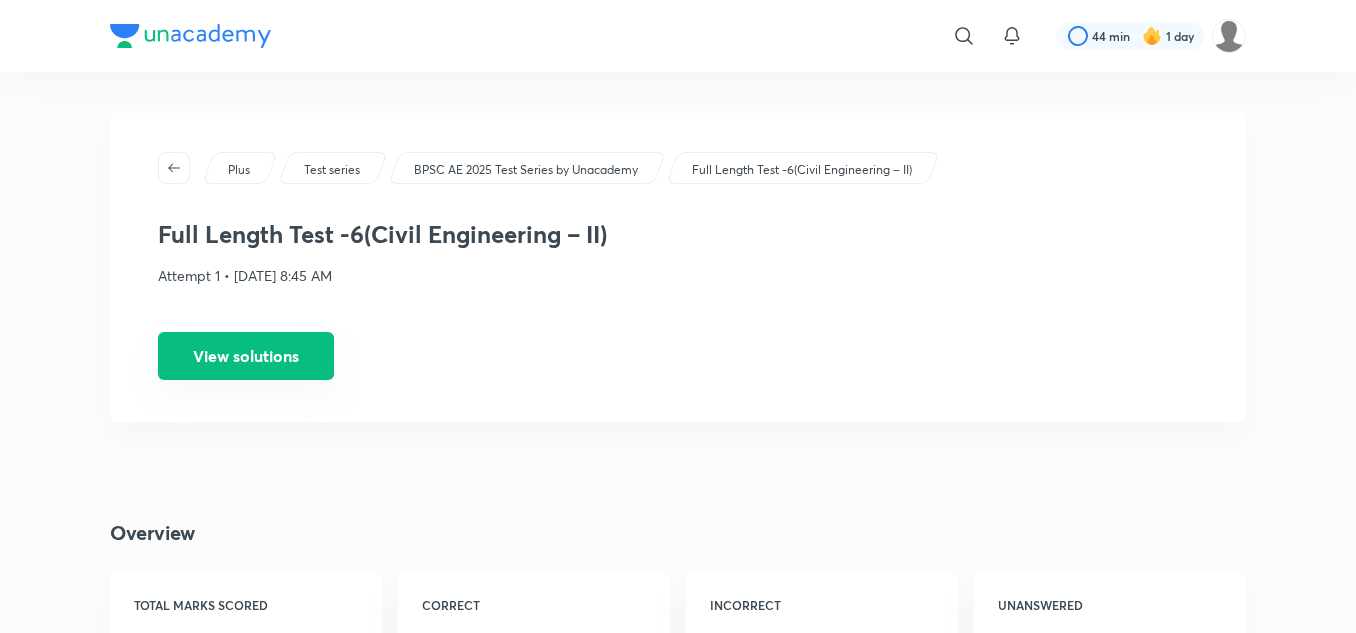 drag, startPoint x: 257, startPoint y: 349, endPoint x: 285, endPoint y: 356, distance: 28.86174 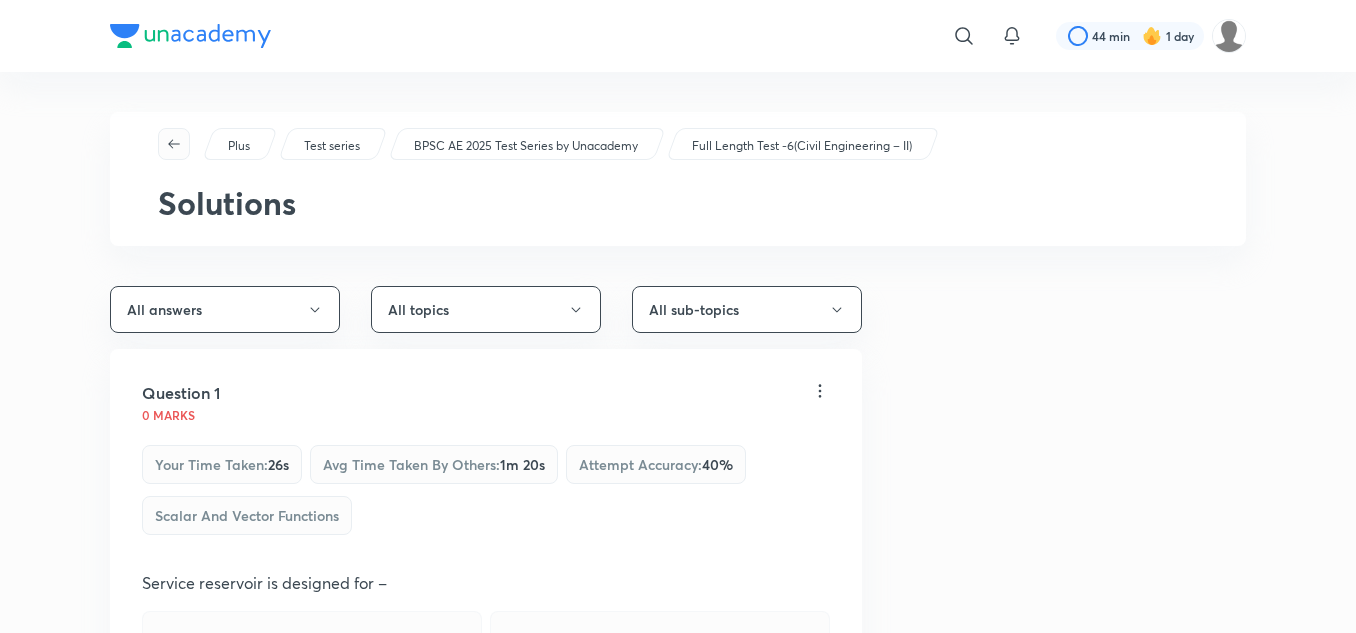 click 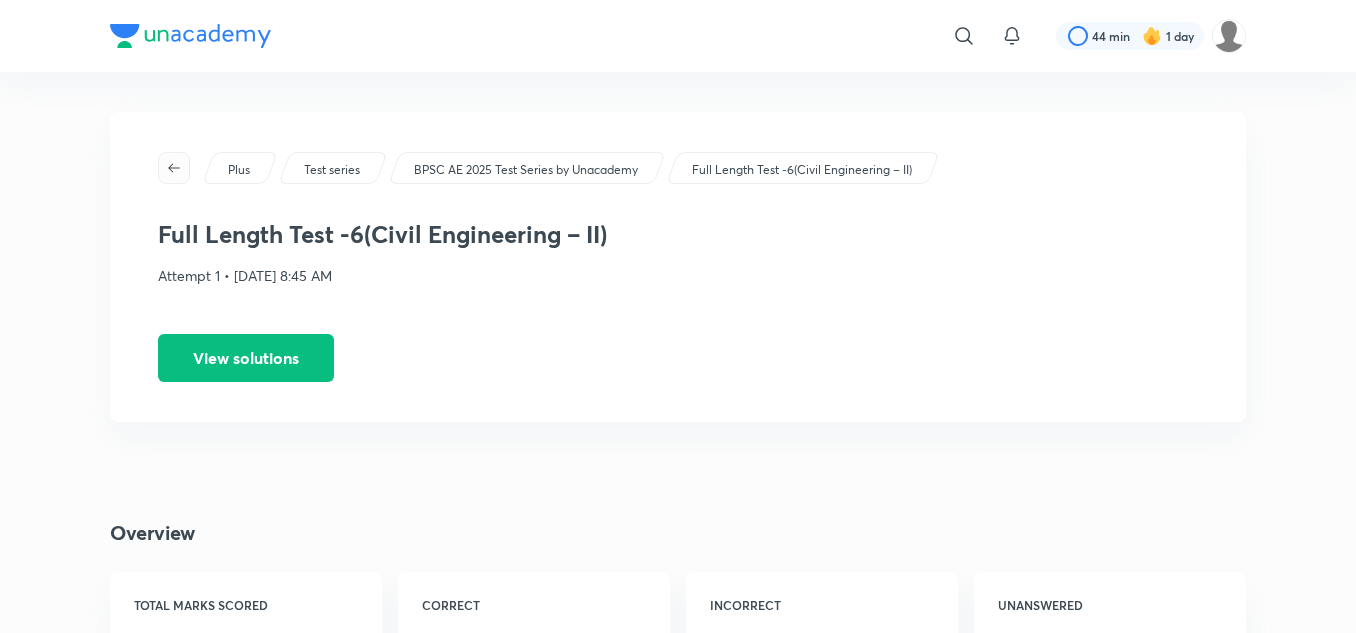 click 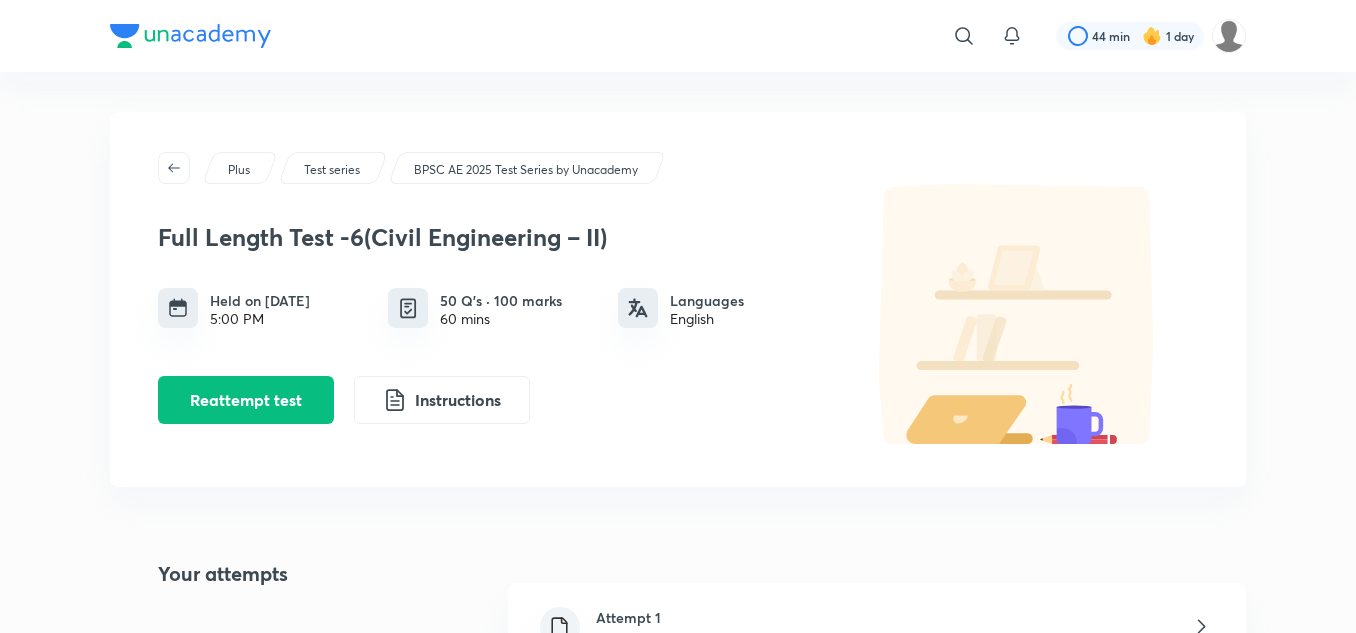 click on "Reattempt test" at bounding box center [246, 400] 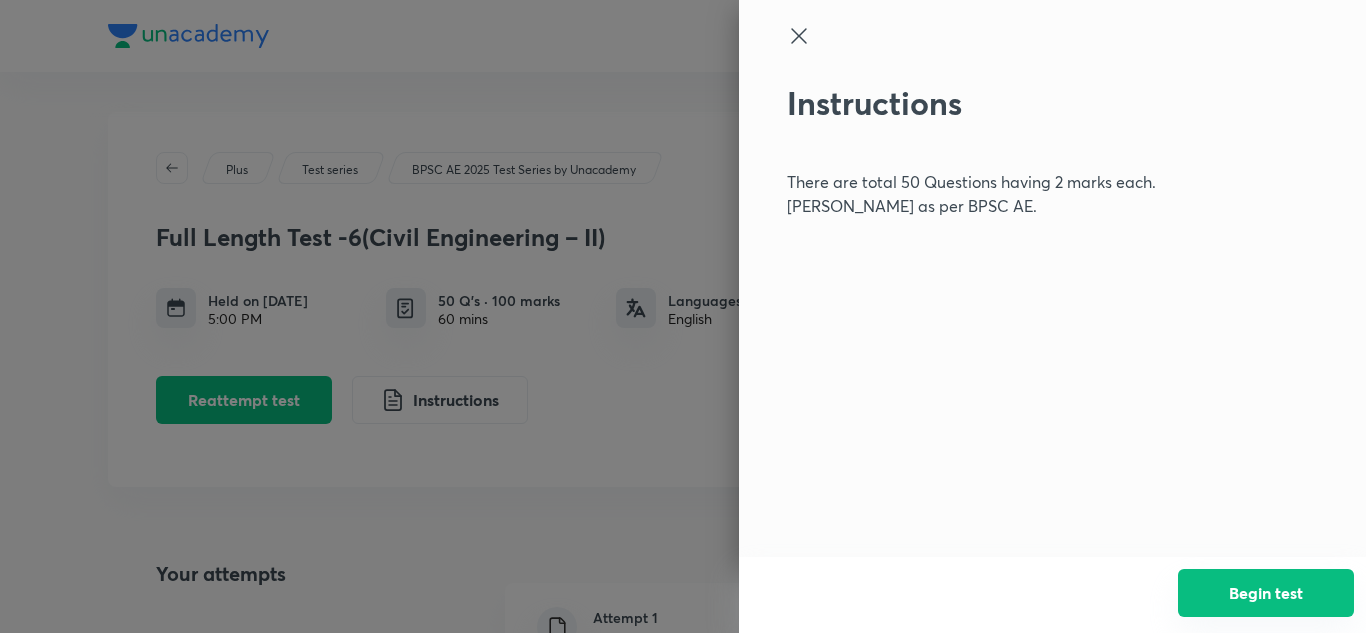 click on "Begin test" at bounding box center (1266, 593) 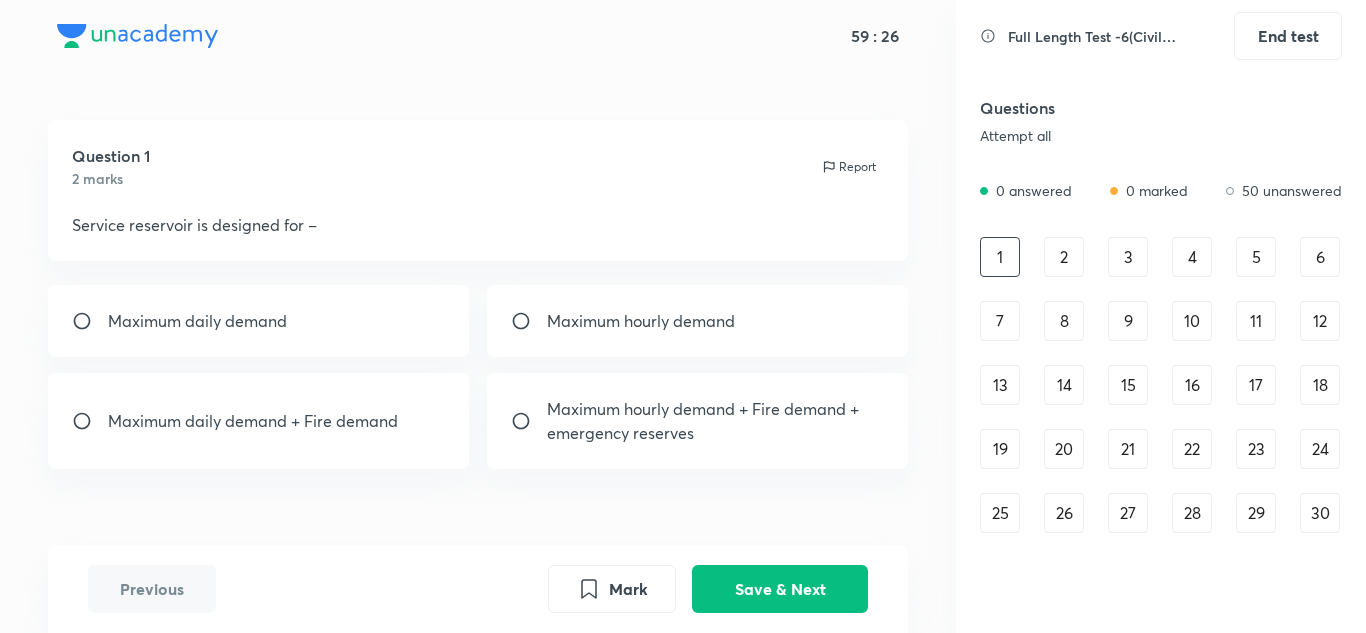 click on "Maximum hourly demand + Fire demand + emergency reserves" at bounding box center [716, 421] 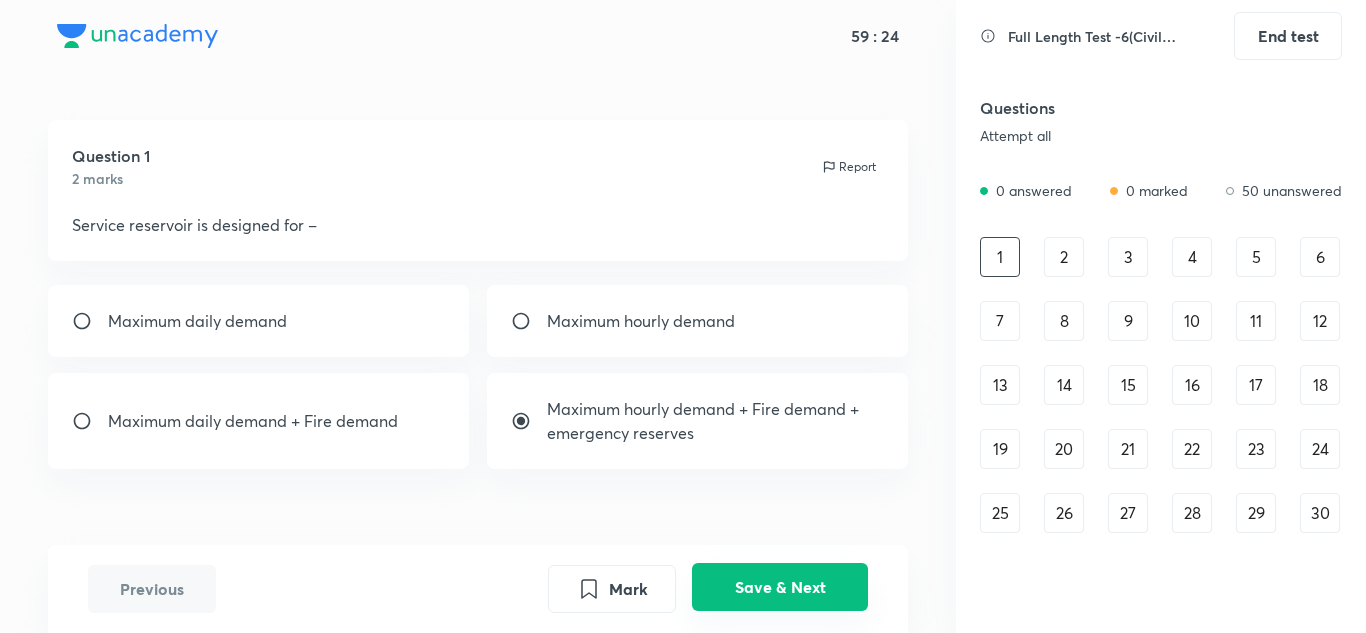 click on "Save & Next" at bounding box center (780, 587) 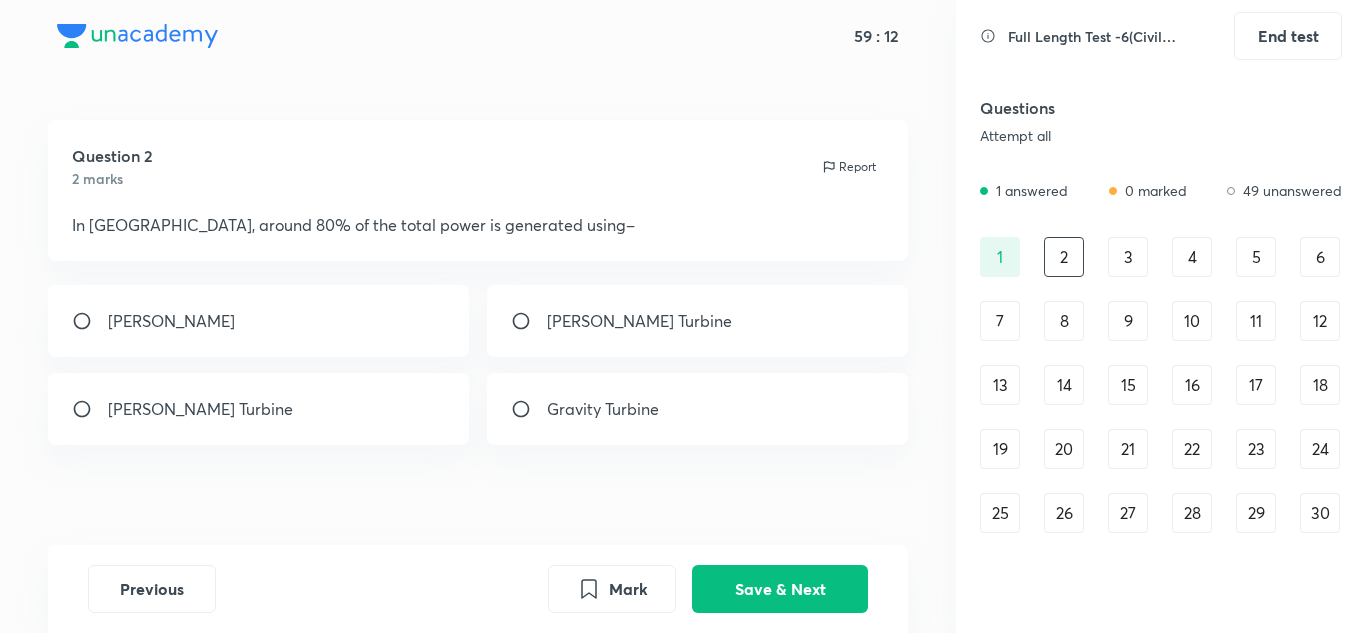 click at bounding box center (529, 321) 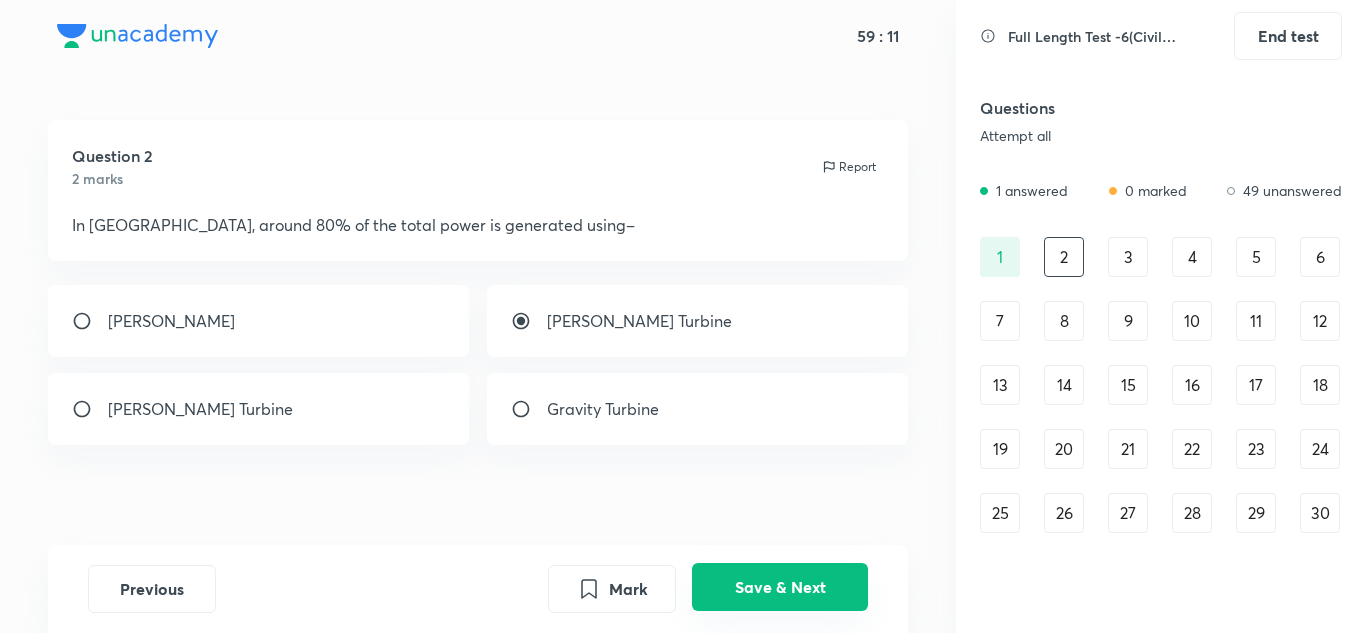 click on "Save & Next" at bounding box center (780, 587) 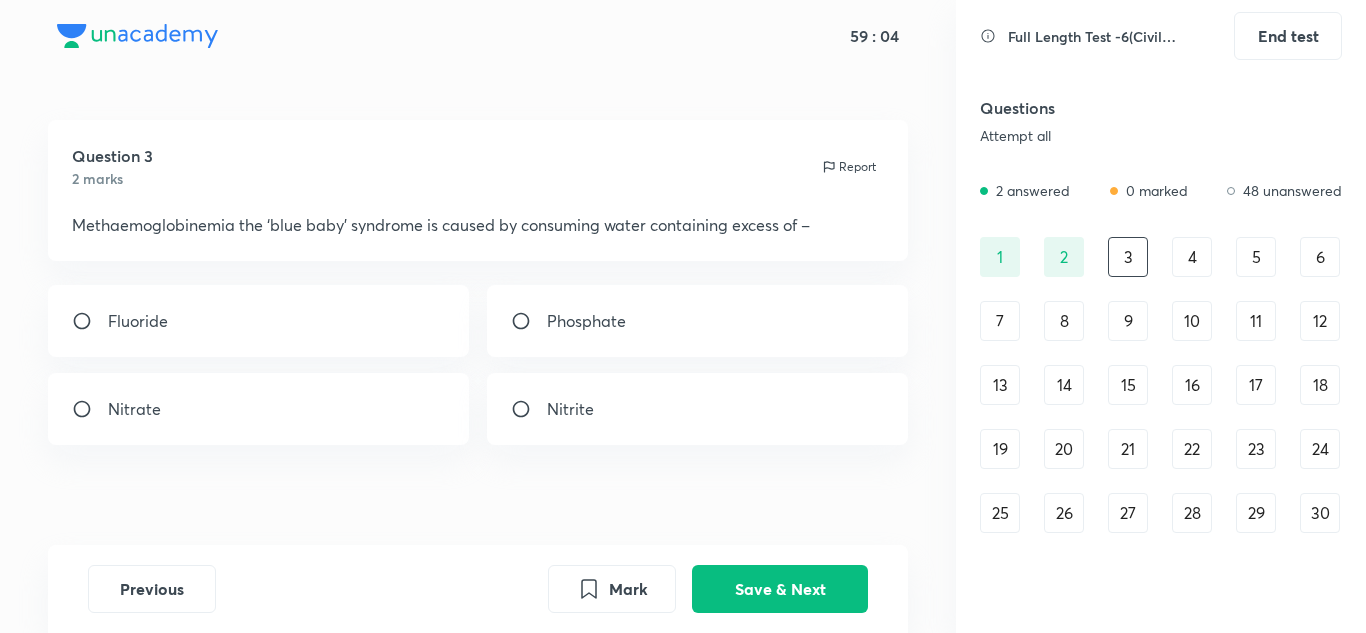 click on "Nitrate" at bounding box center [134, 409] 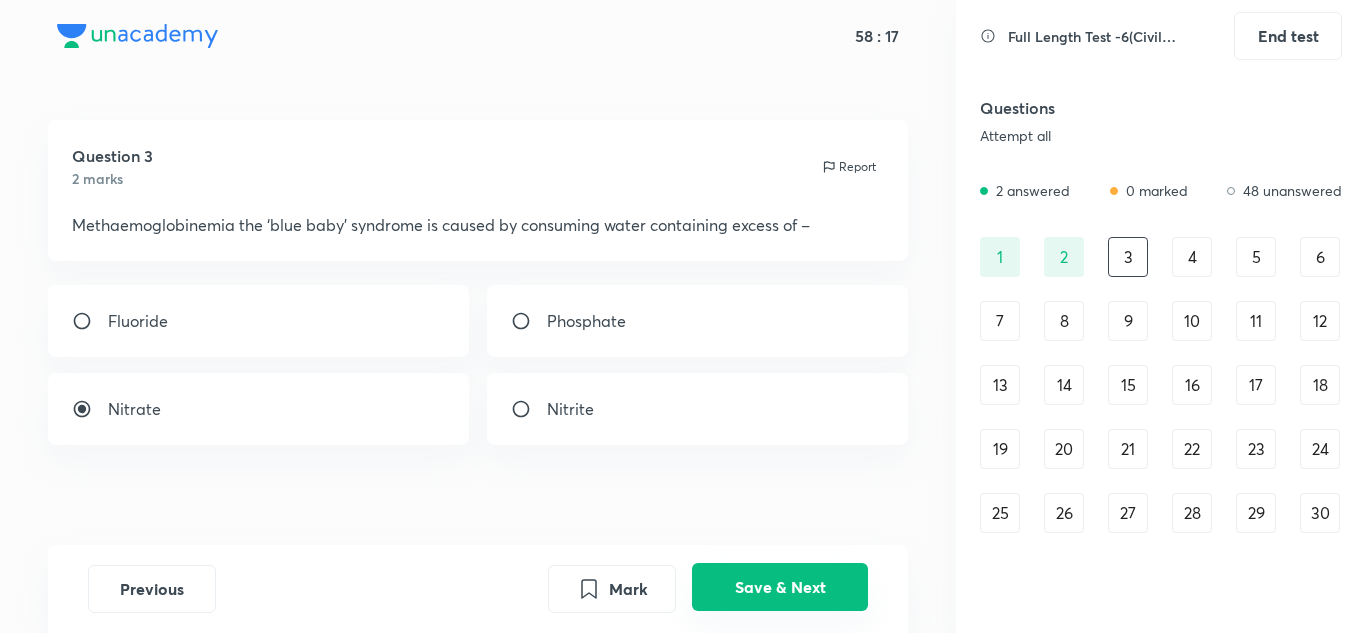 click on "Save & Next" at bounding box center (780, 587) 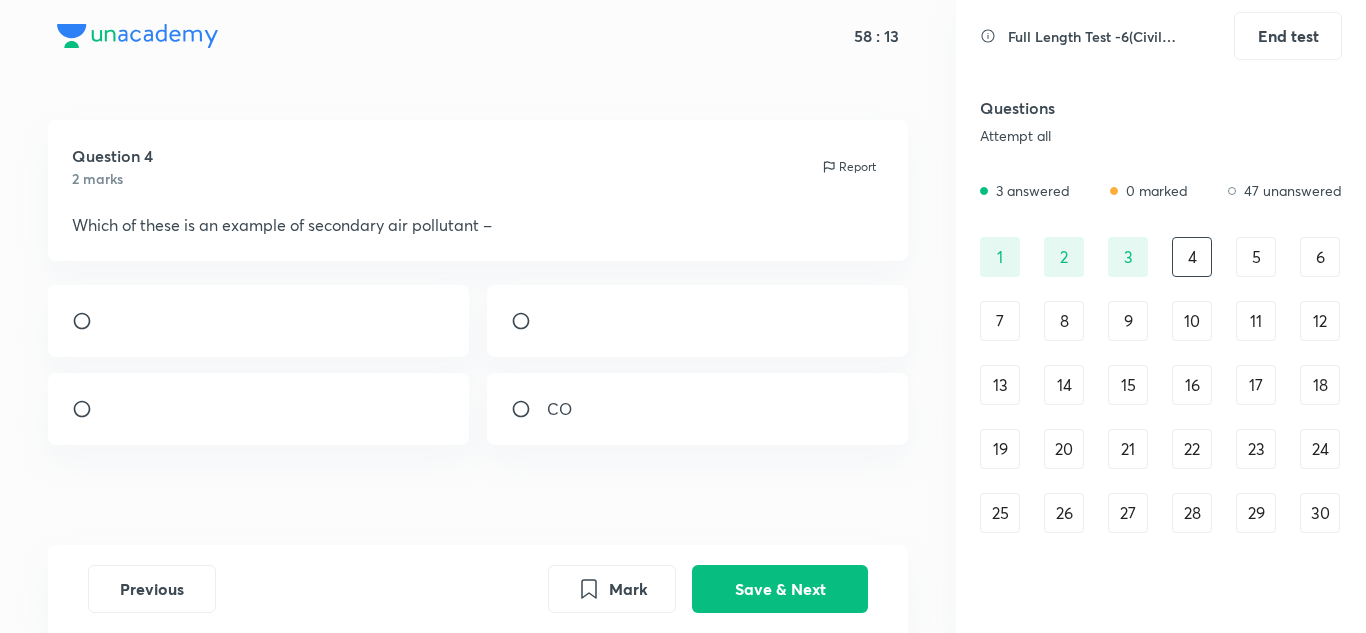 click at bounding box center (259, 409) 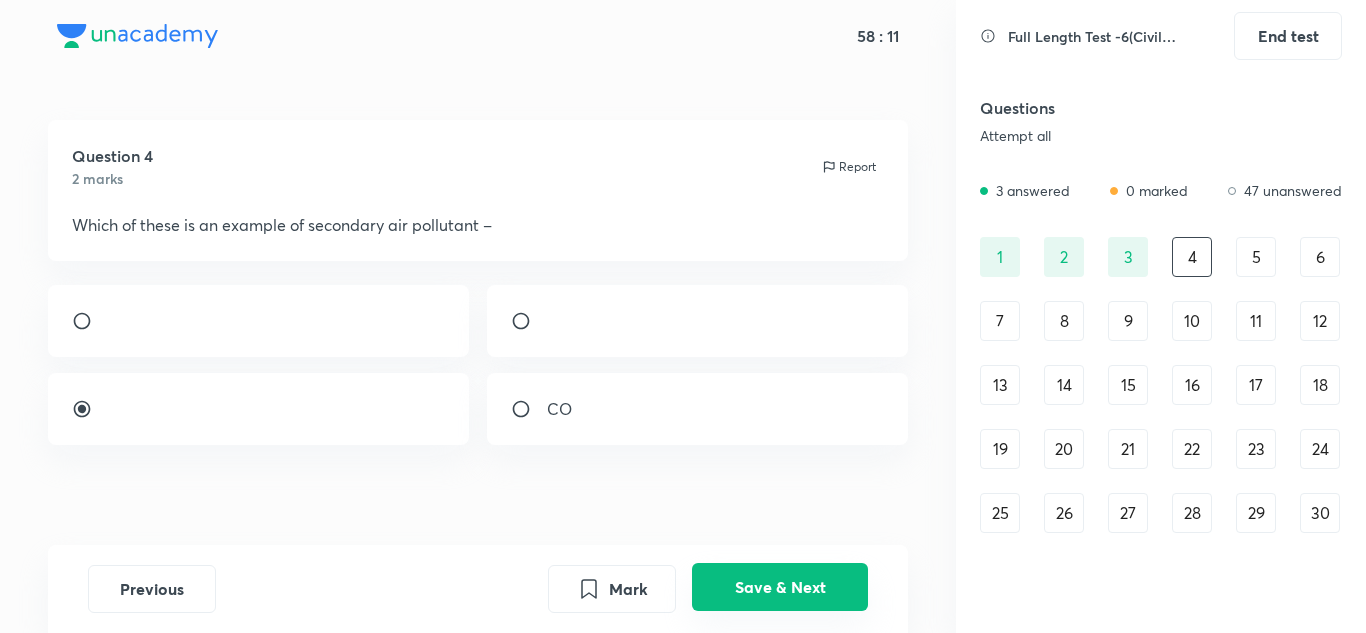 click on "Save & Next" at bounding box center (780, 587) 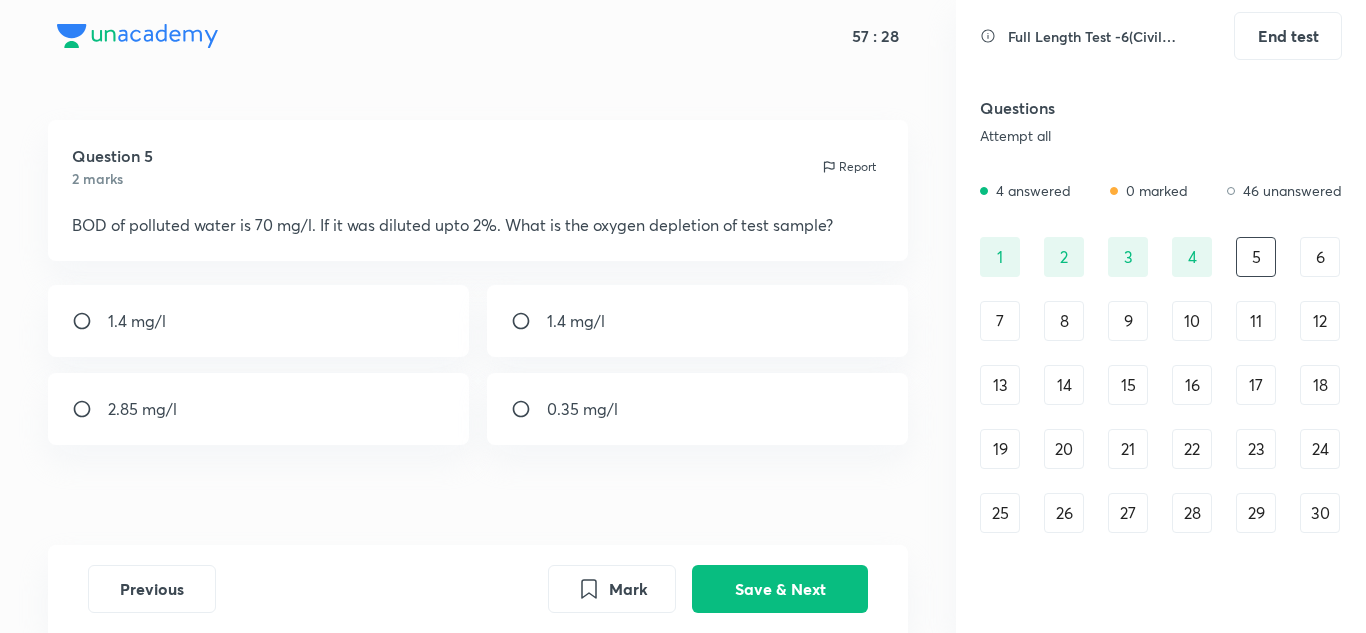 click on "0.35 mg/l" at bounding box center (582, 409) 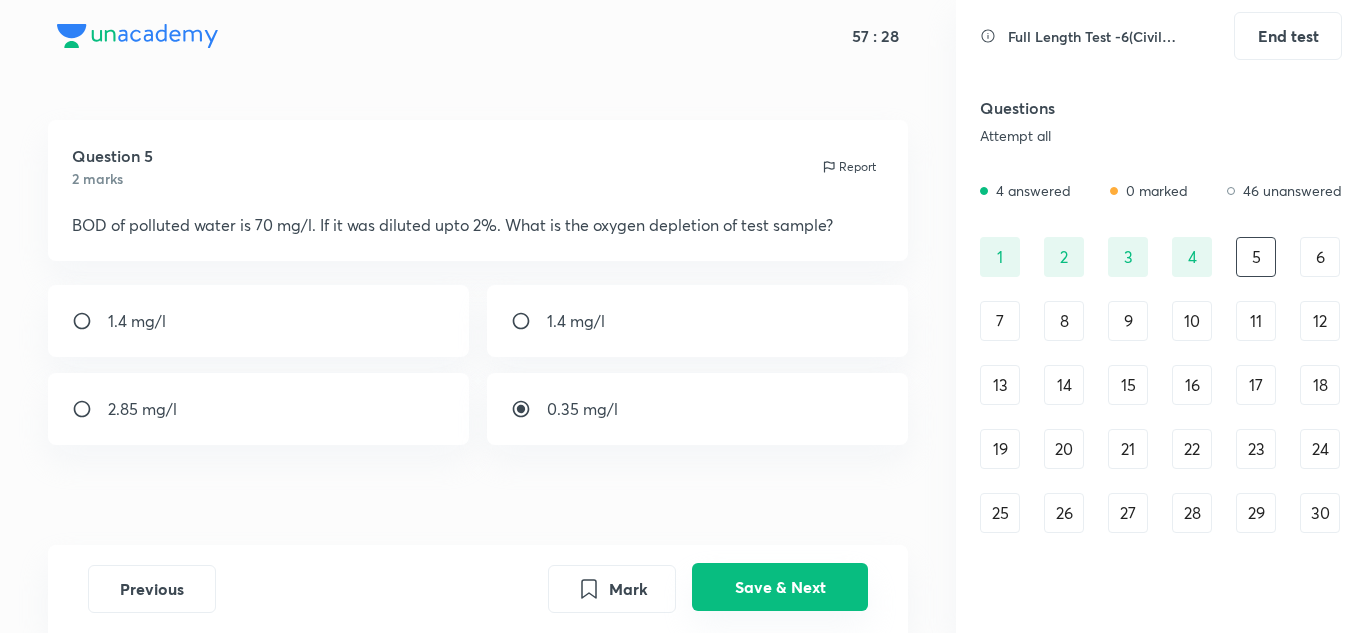 click on "Save & Next" at bounding box center (780, 587) 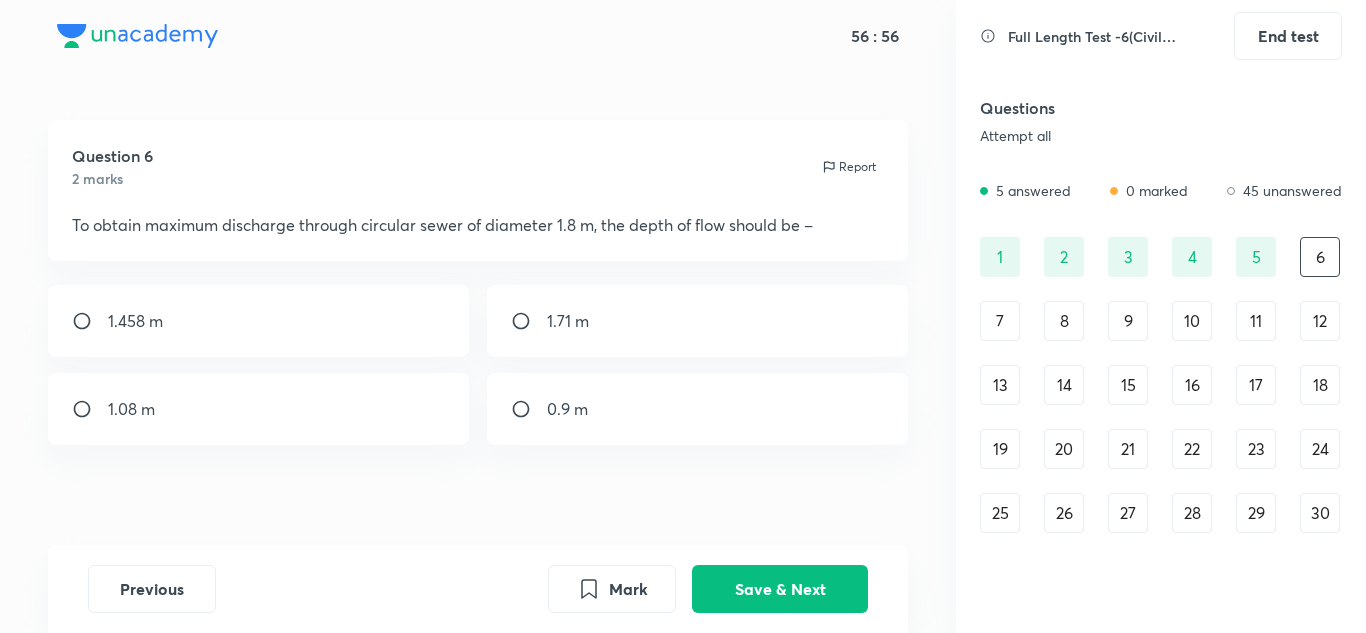click on "0.9 m" at bounding box center [567, 409] 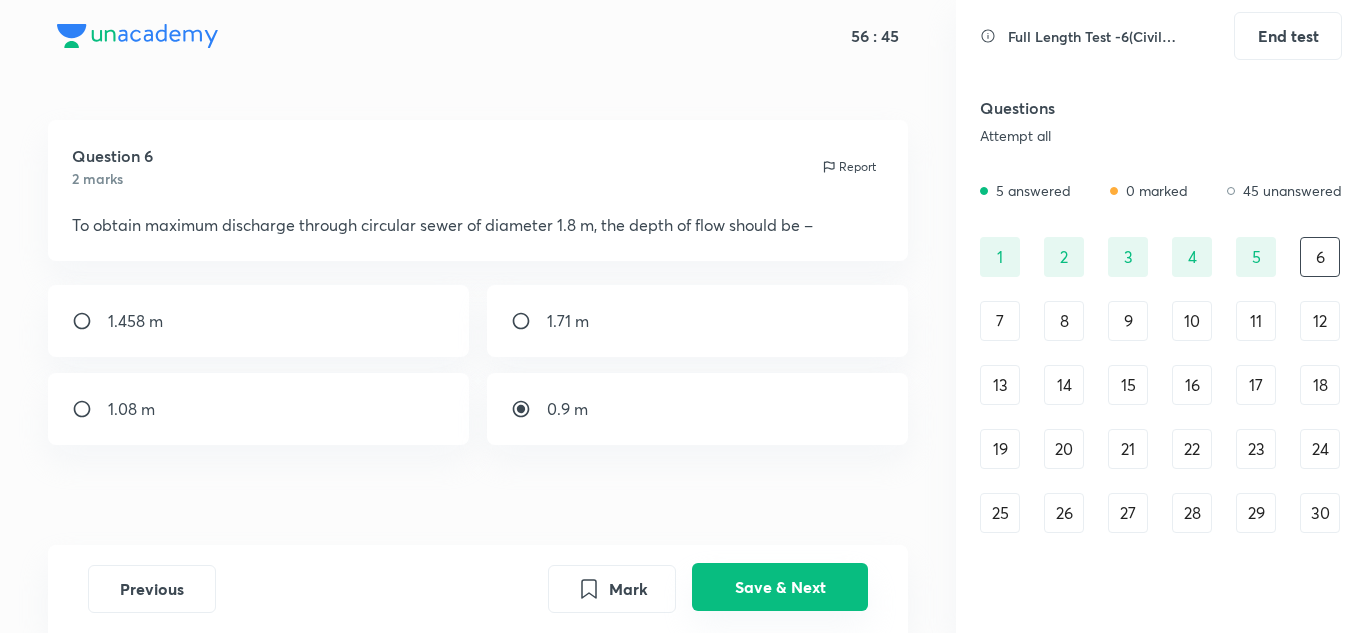 click on "Save & Next" at bounding box center [780, 587] 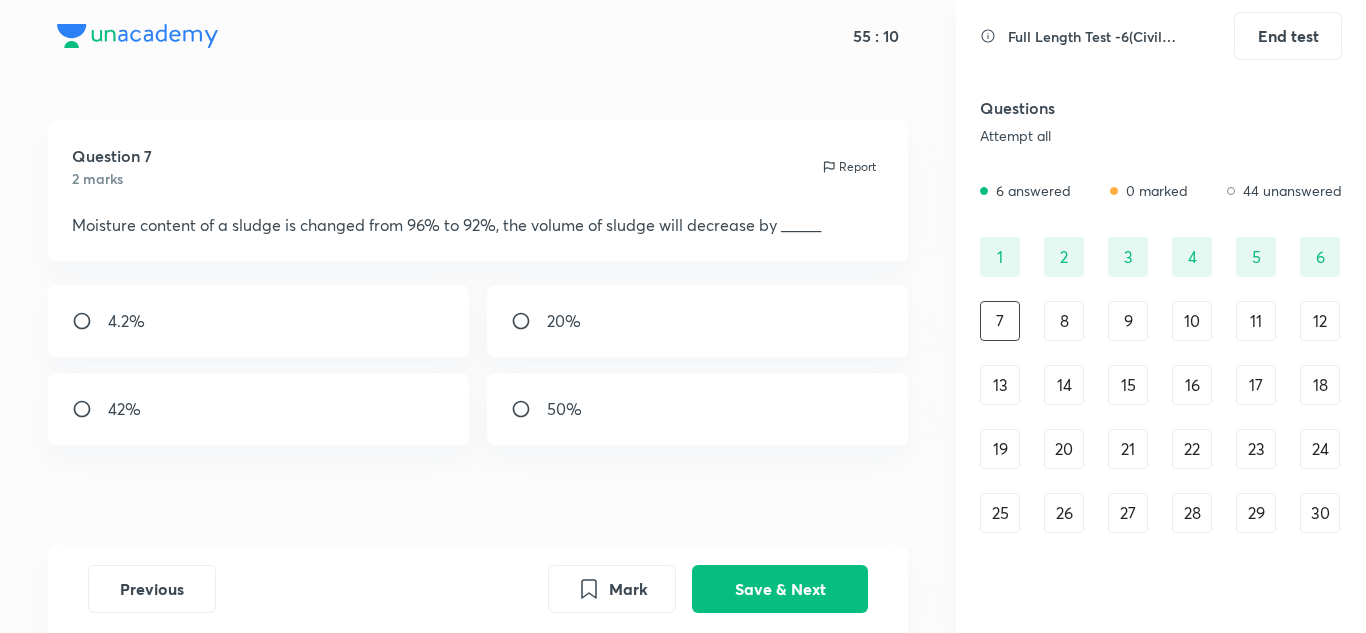 click on "4.2%" at bounding box center [259, 321] 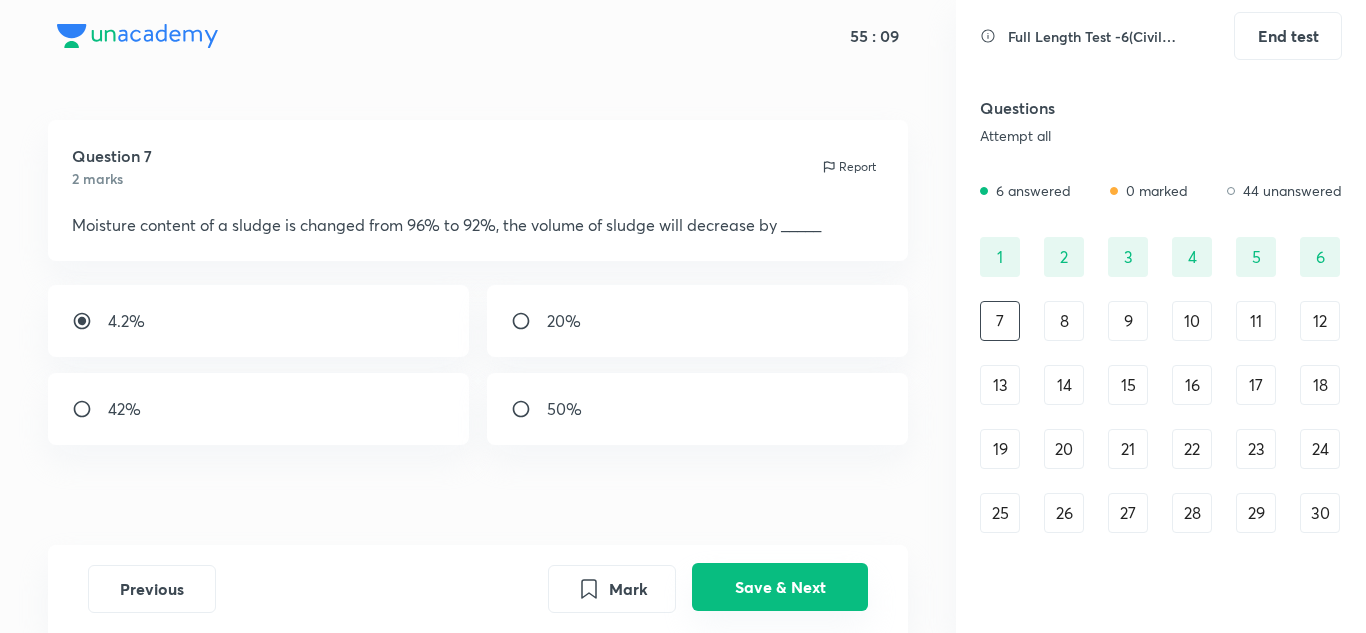 click on "Save & Next" at bounding box center [780, 587] 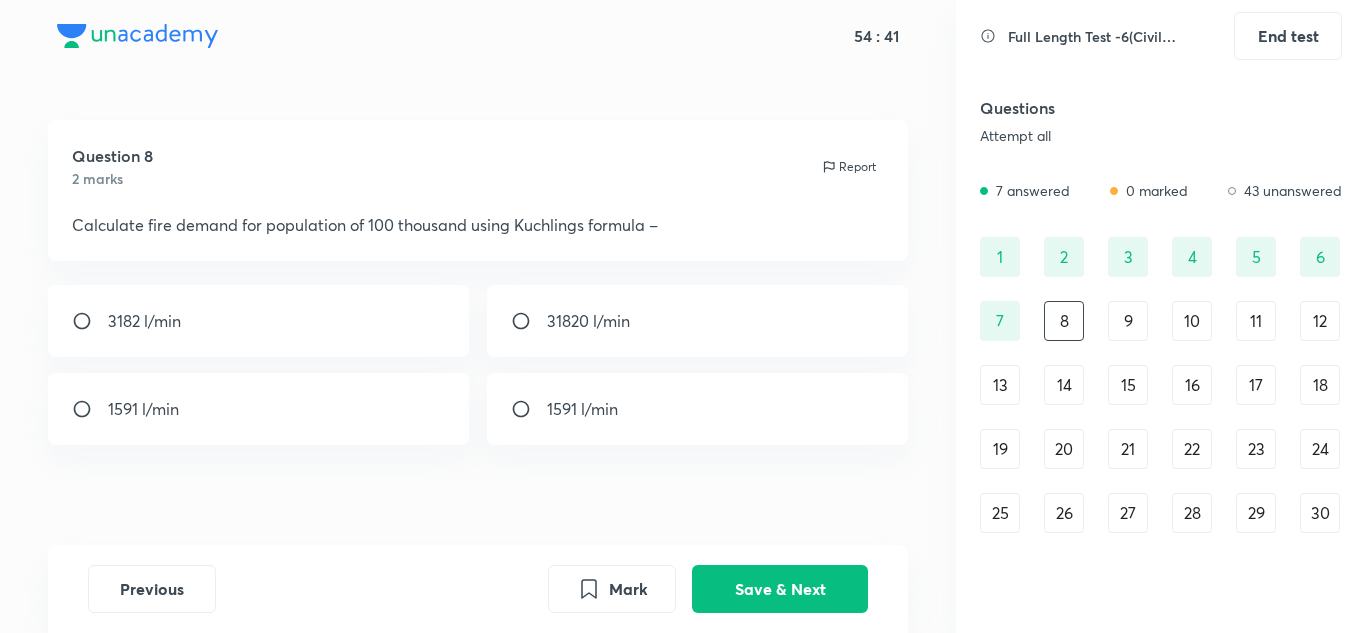 click on "31820 l/min" at bounding box center (698, 321) 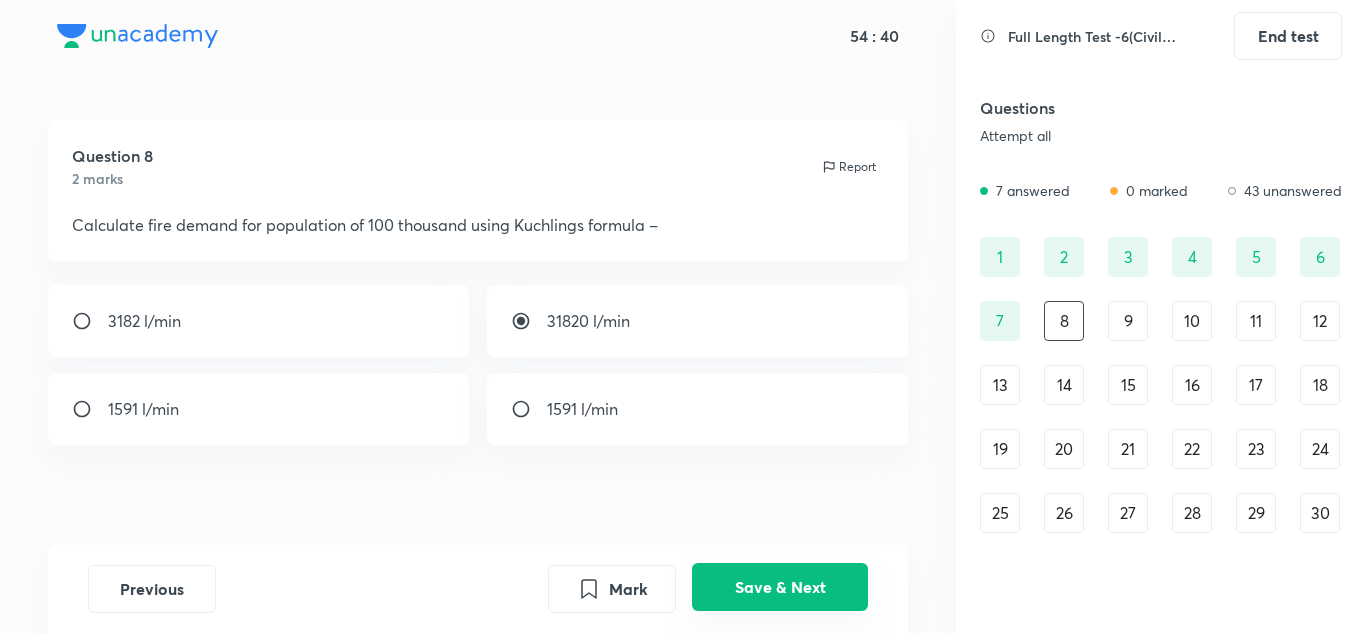 click on "Save & Next" at bounding box center (780, 587) 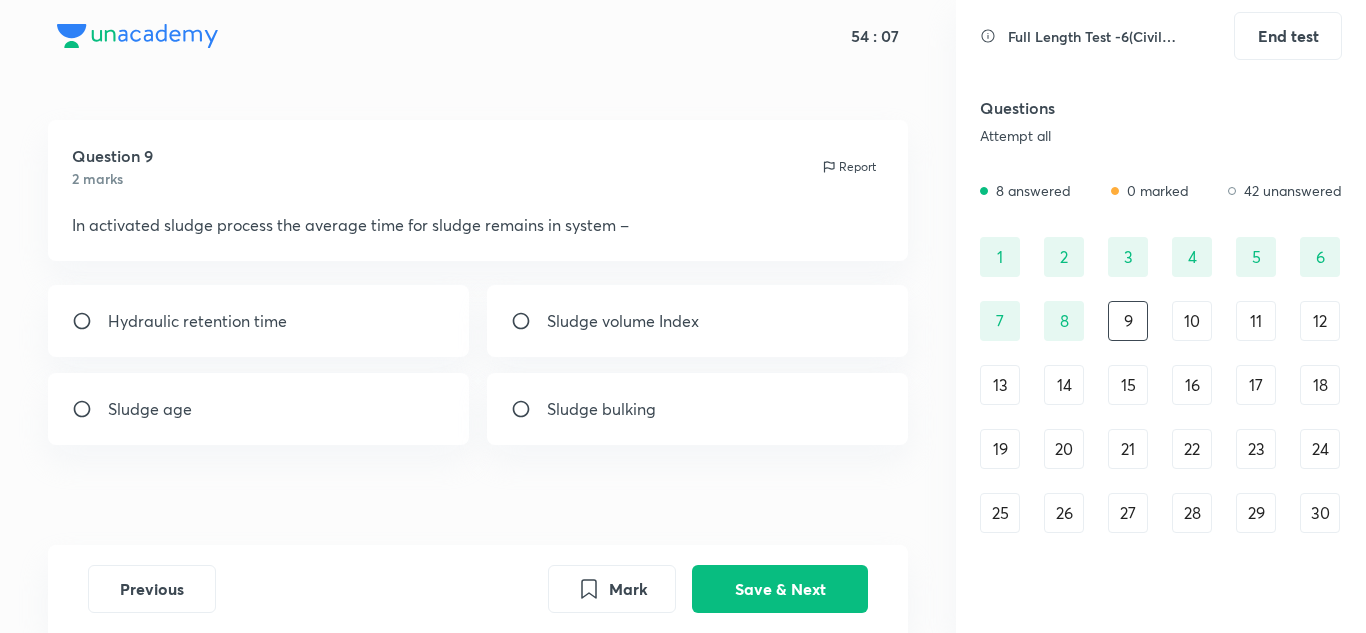 click on "Hydraulic retention time" at bounding box center [259, 321] 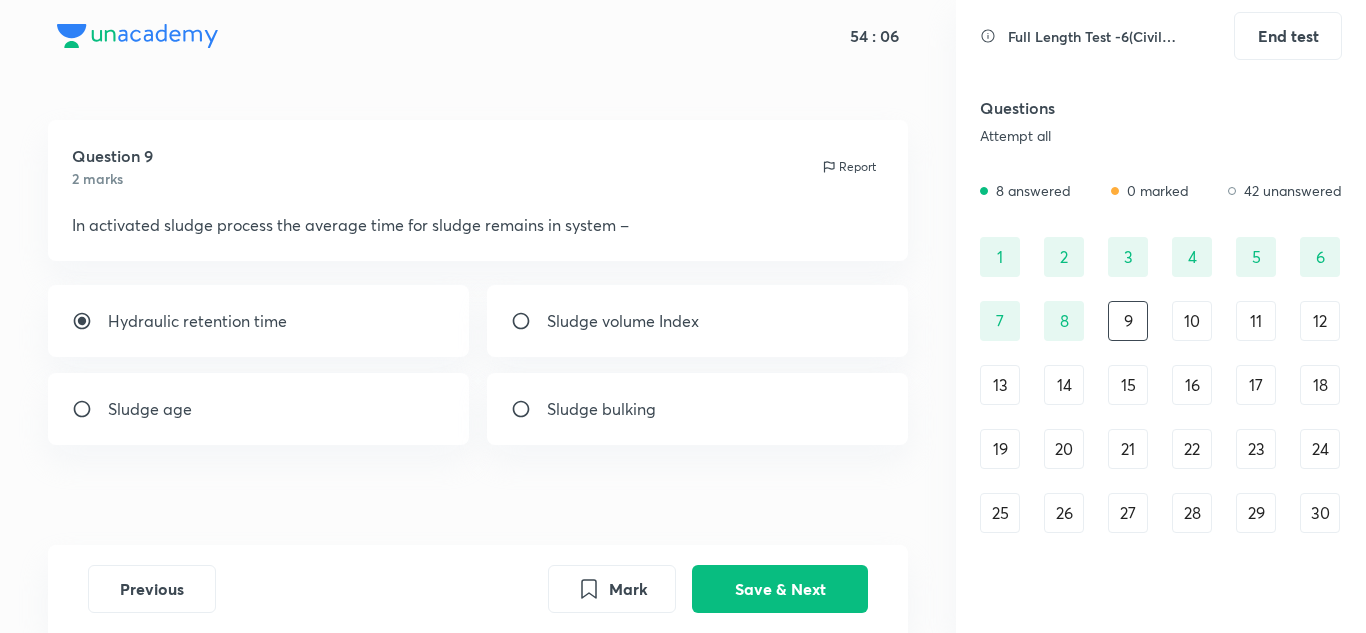drag, startPoint x: 790, startPoint y: 592, endPoint x: 491, endPoint y: 511, distance: 309.77734 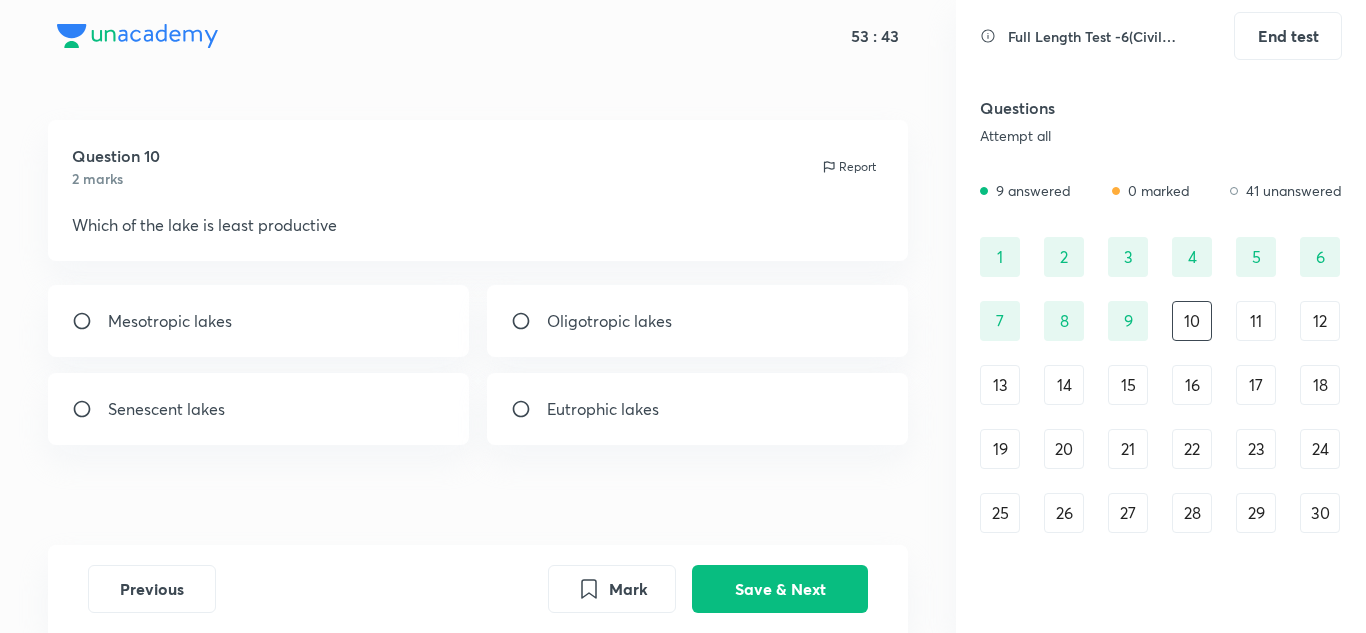 click on "Eutrophic lakes" at bounding box center (603, 409) 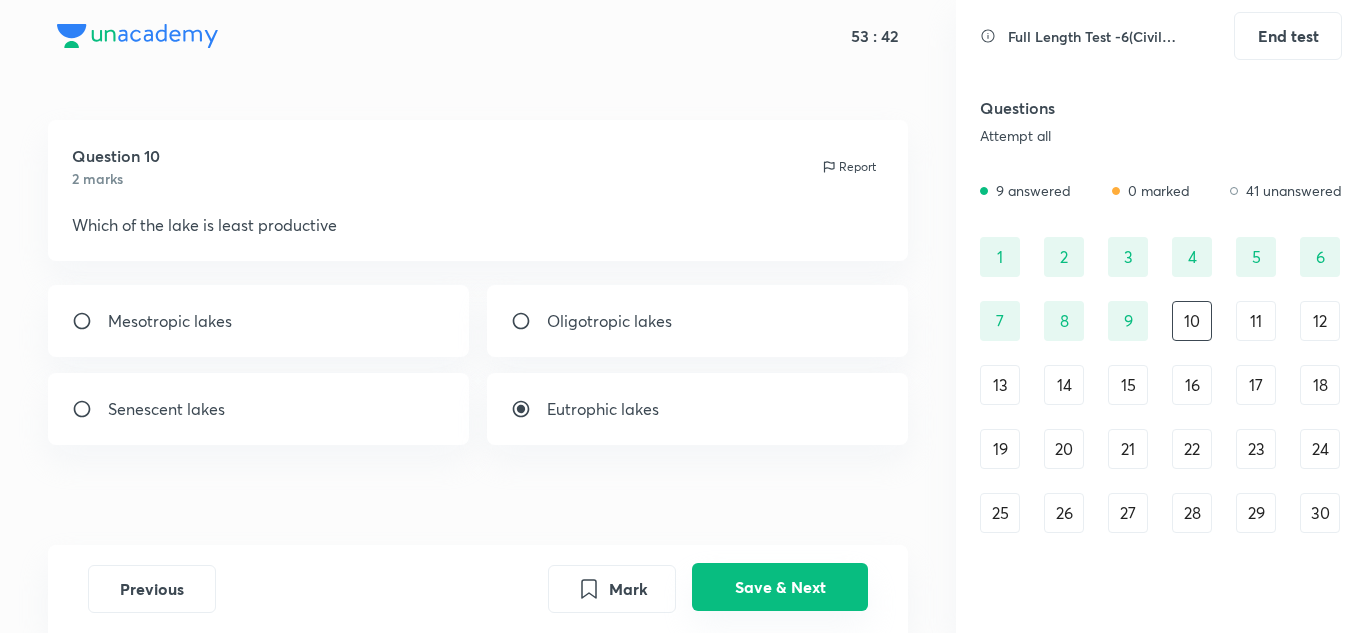 click on "Save & Next" at bounding box center [780, 587] 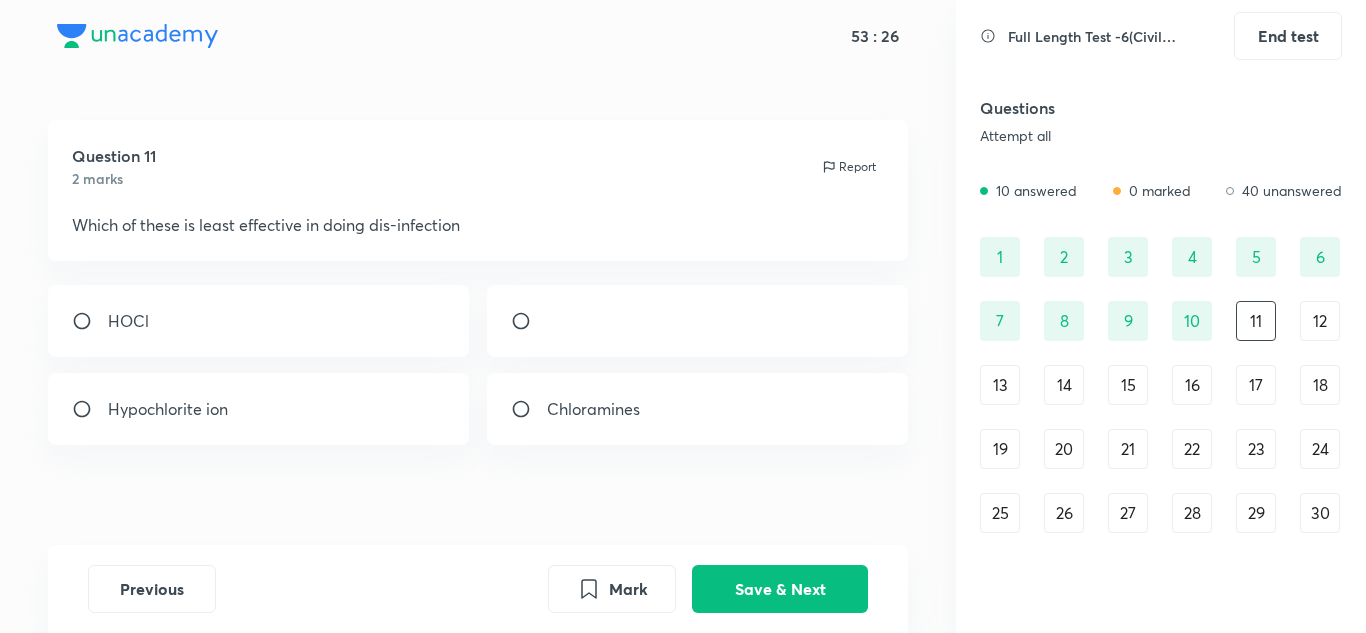 click on "Chloramines" at bounding box center (698, 409) 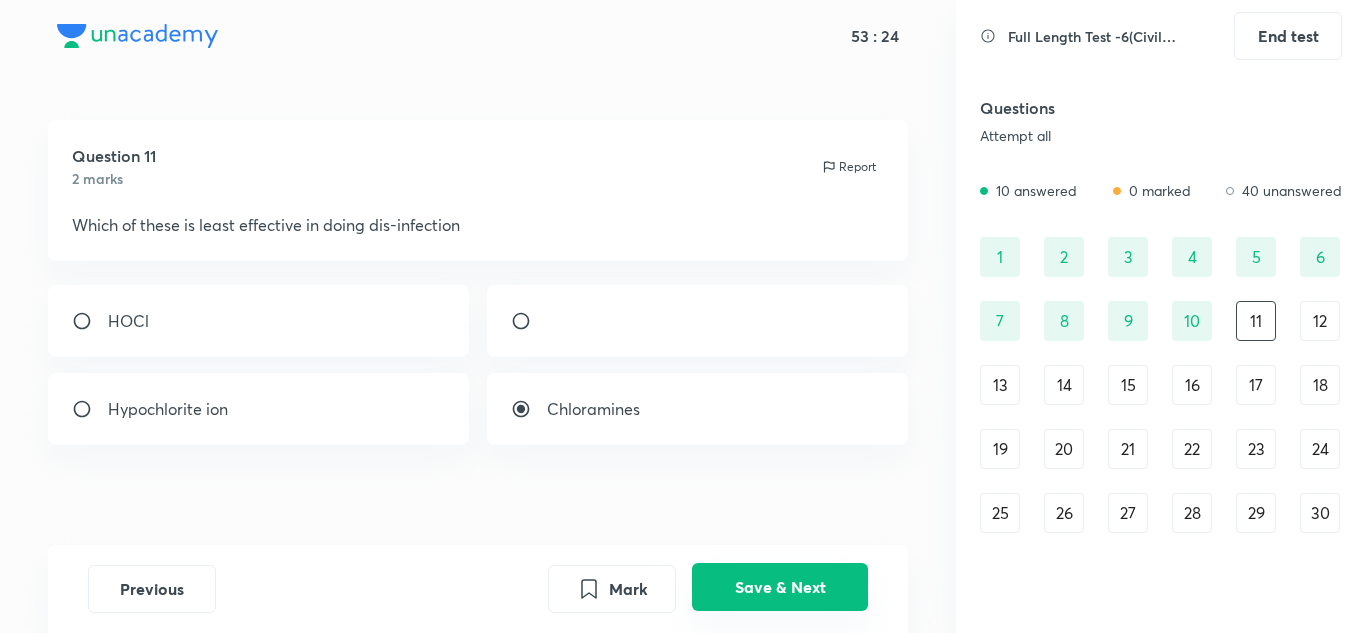 click on "Save & Next" at bounding box center (780, 587) 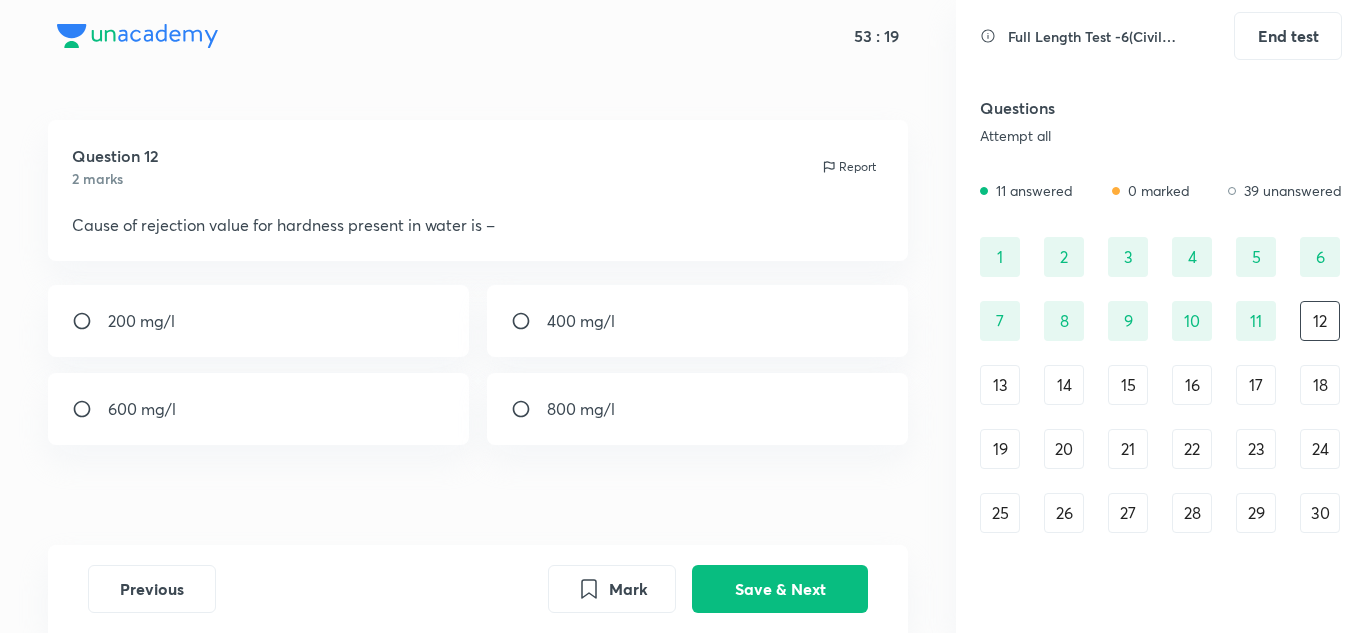 click on "600 mg/l" at bounding box center (259, 409) 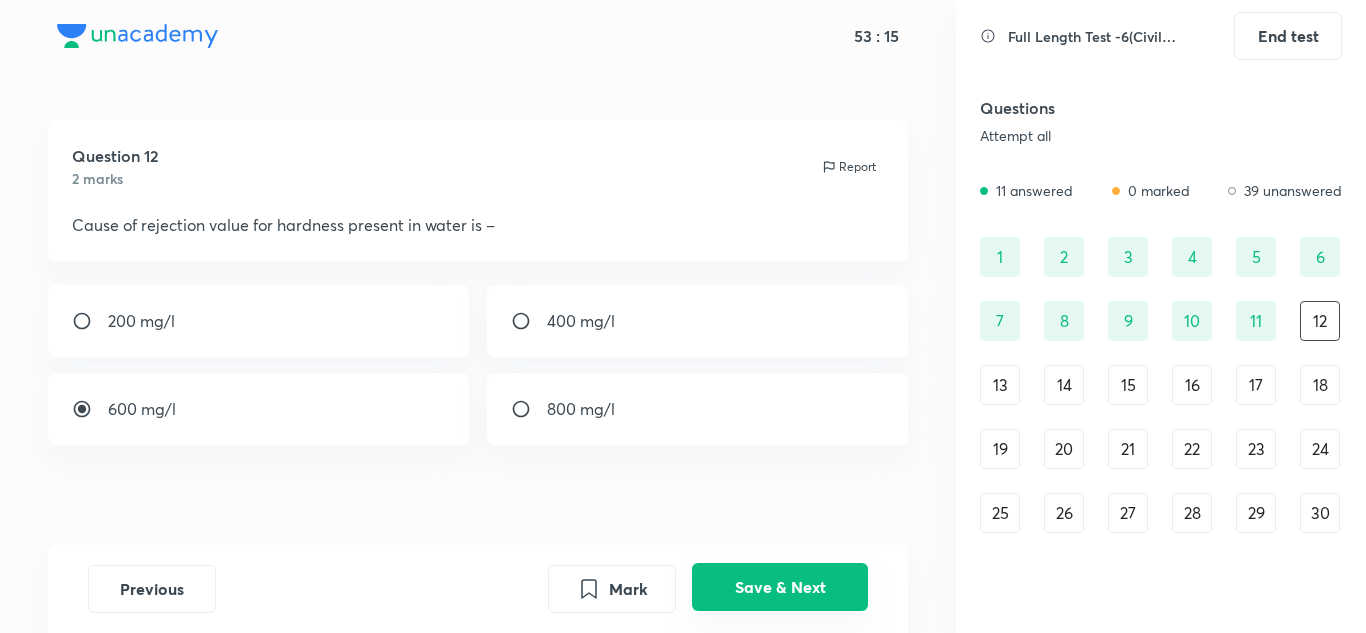 click on "Save & Next" at bounding box center [780, 587] 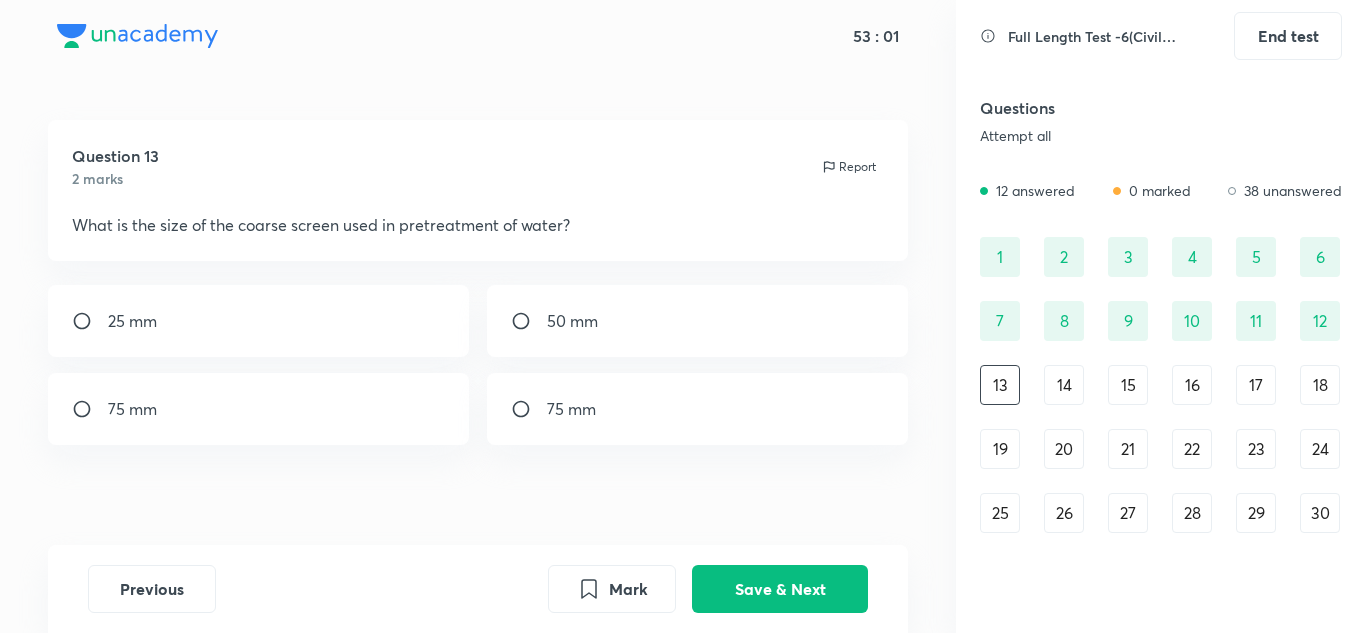 click on "25 mm" at bounding box center (132, 321) 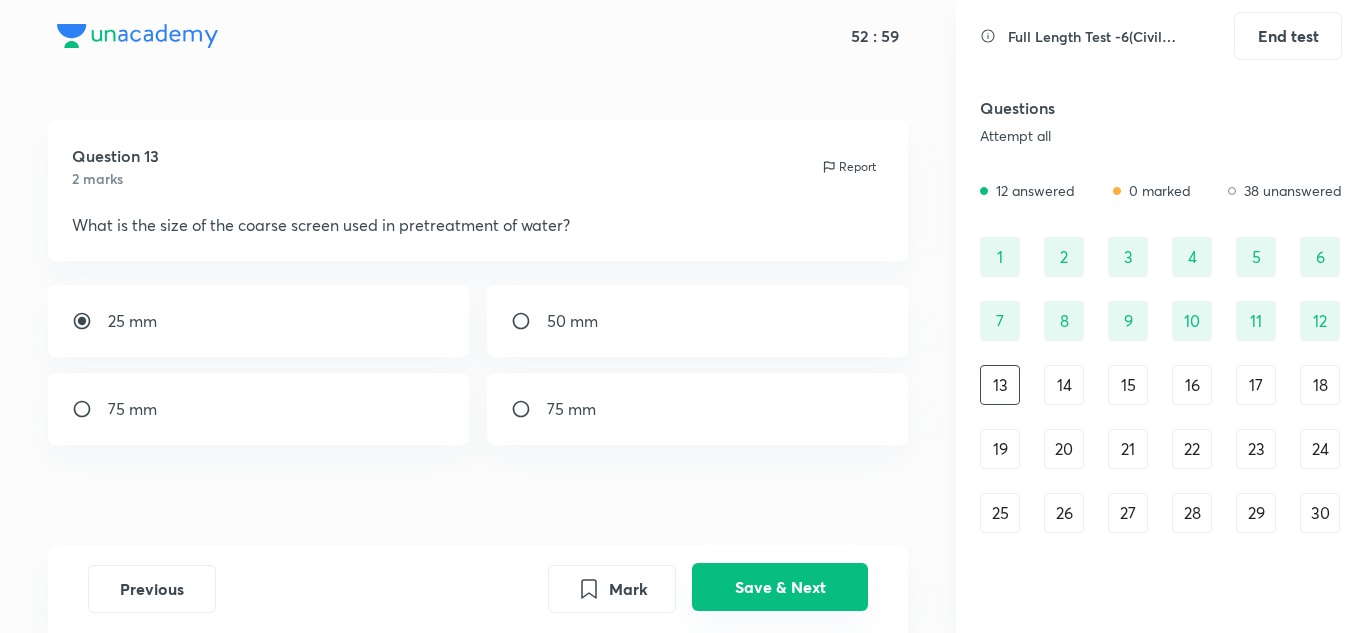 click on "Save & Next" at bounding box center [780, 587] 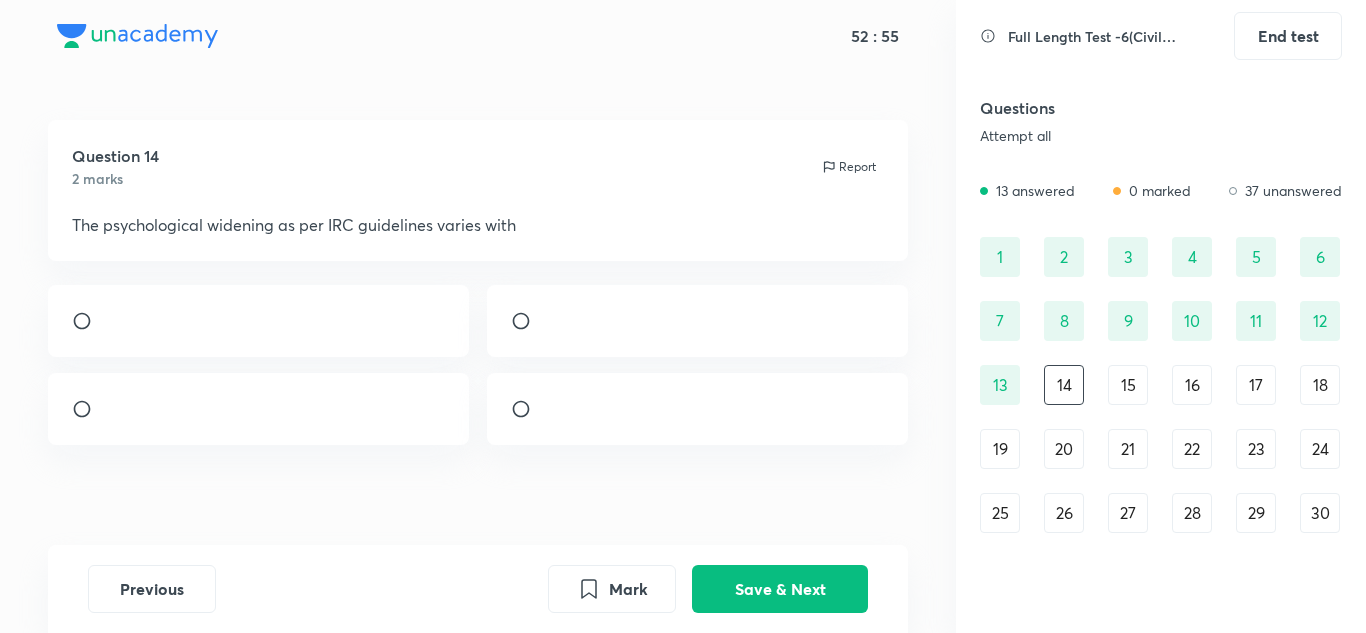 click at bounding box center (108, 326) 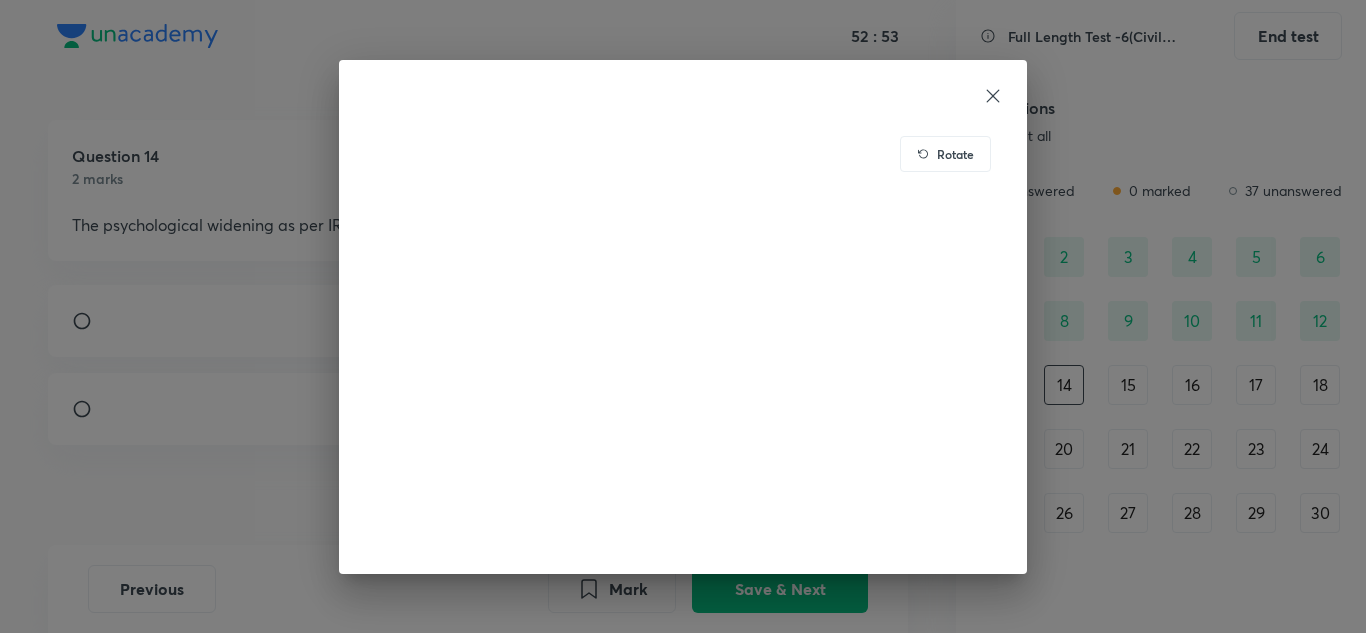 click on "Rotate" at bounding box center (683, 316) 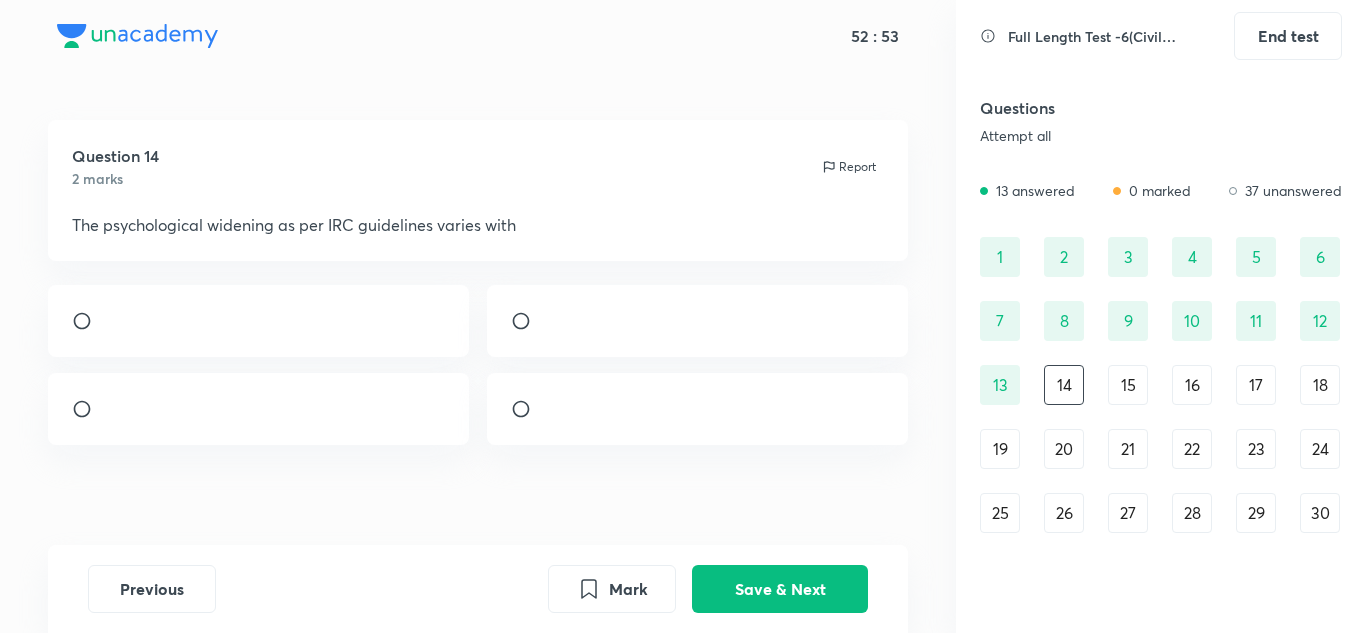click at bounding box center [259, 321] 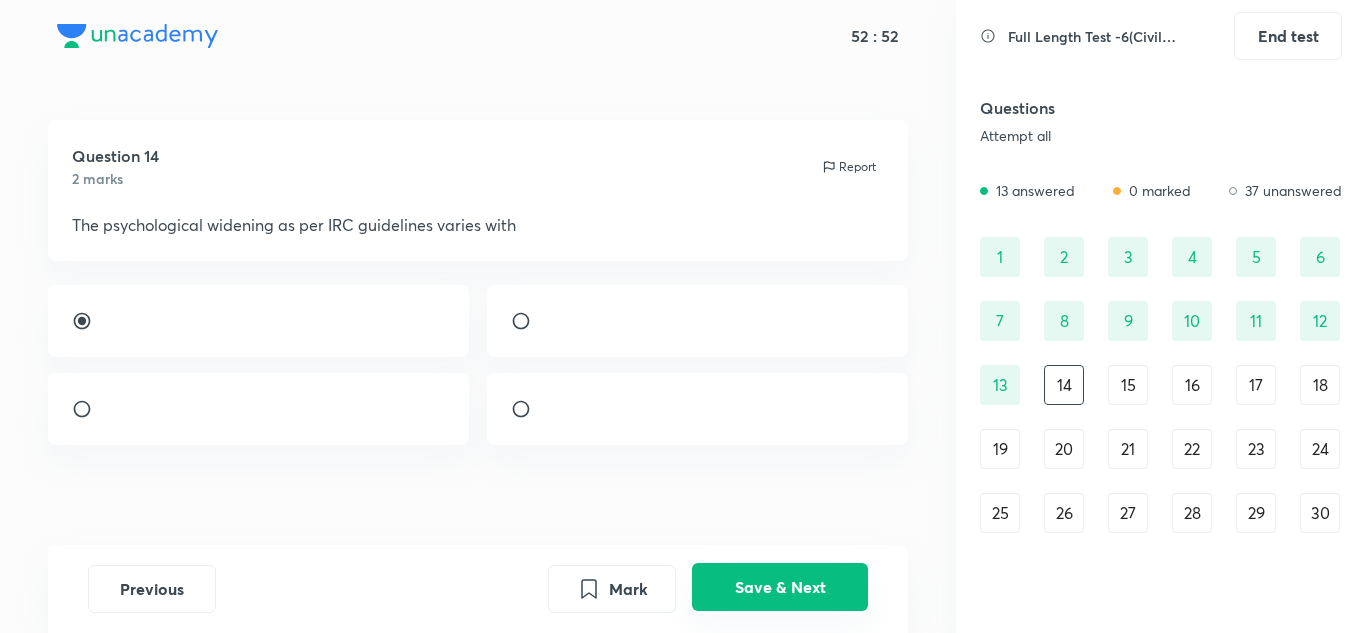 click on "Save & Next" at bounding box center [780, 587] 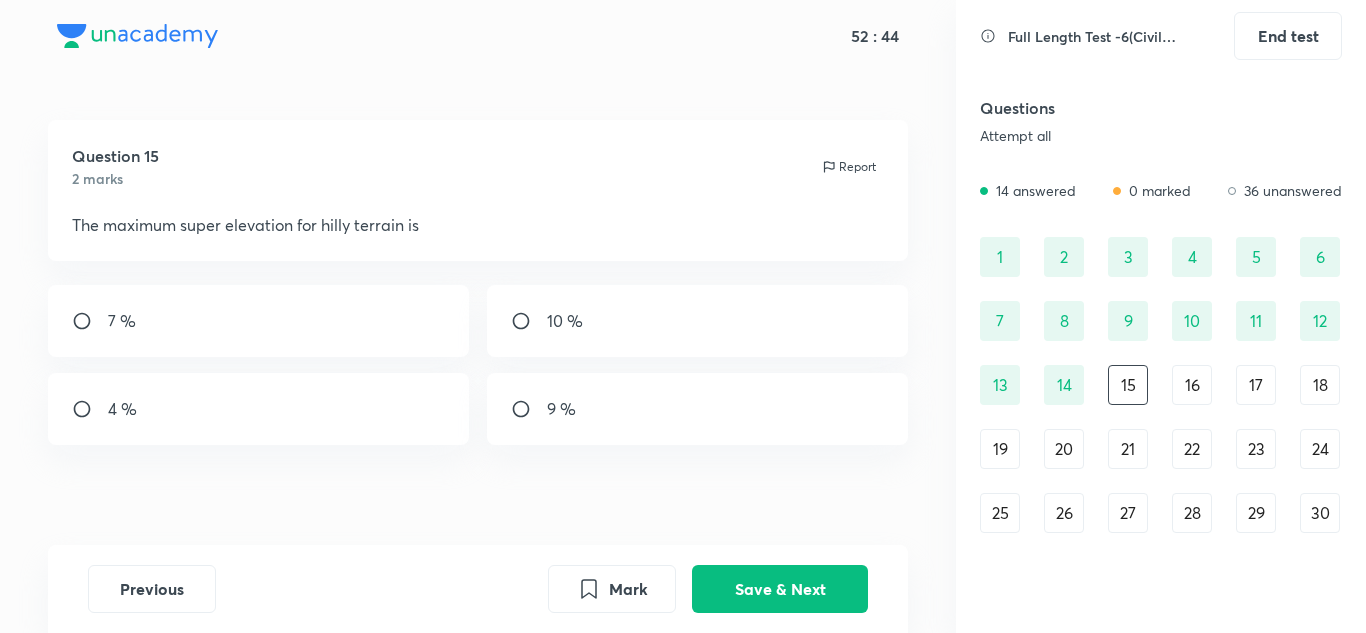 click on "10 %" at bounding box center (698, 321) 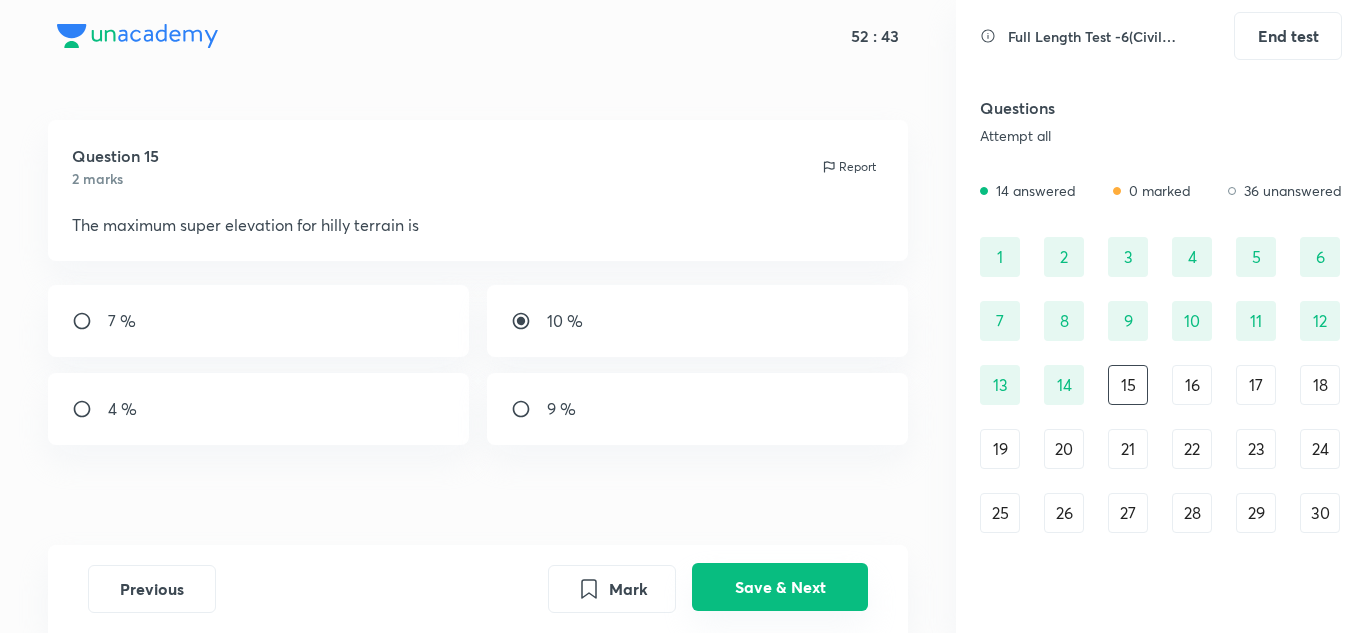 click on "Save & Next" at bounding box center [780, 587] 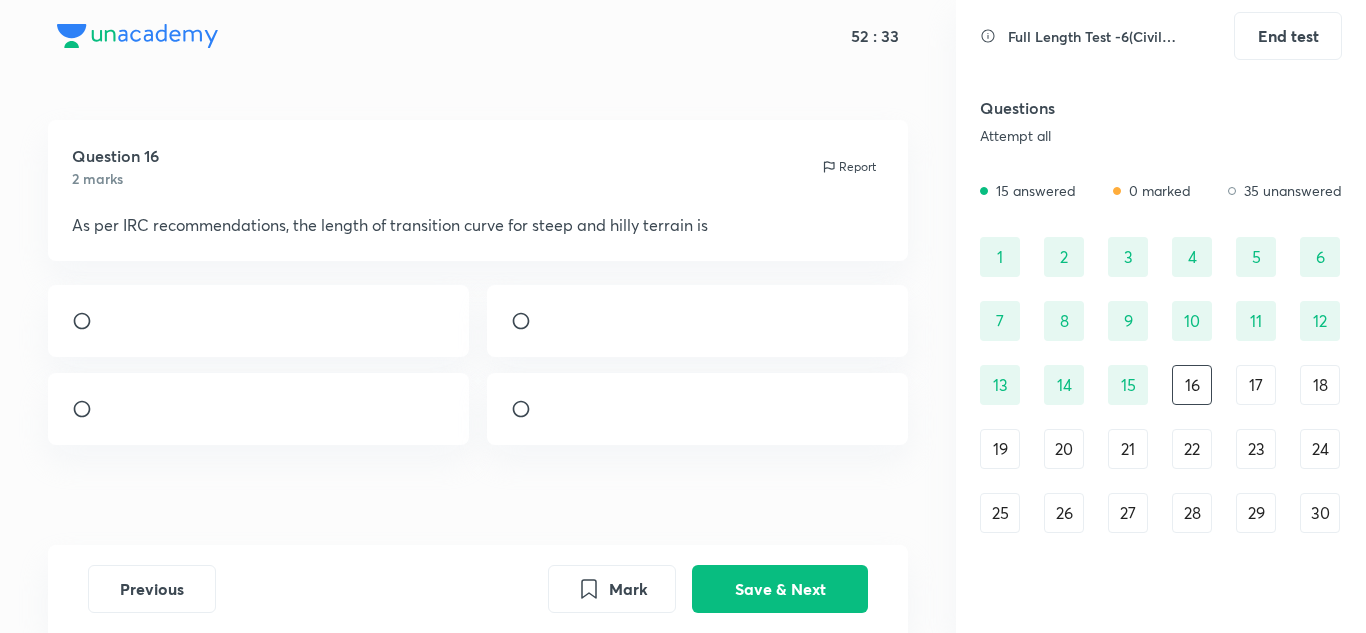 click at bounding box center (547, 414) 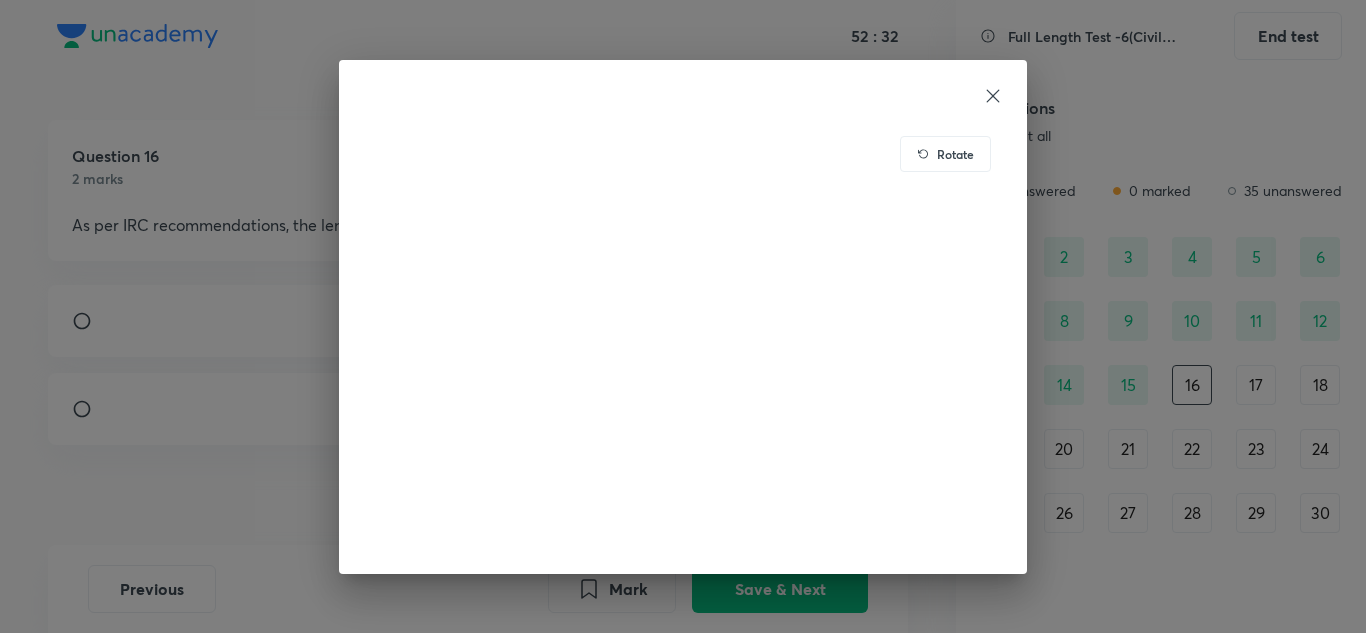 click on "Rotate" at bounding box center (683, 316) 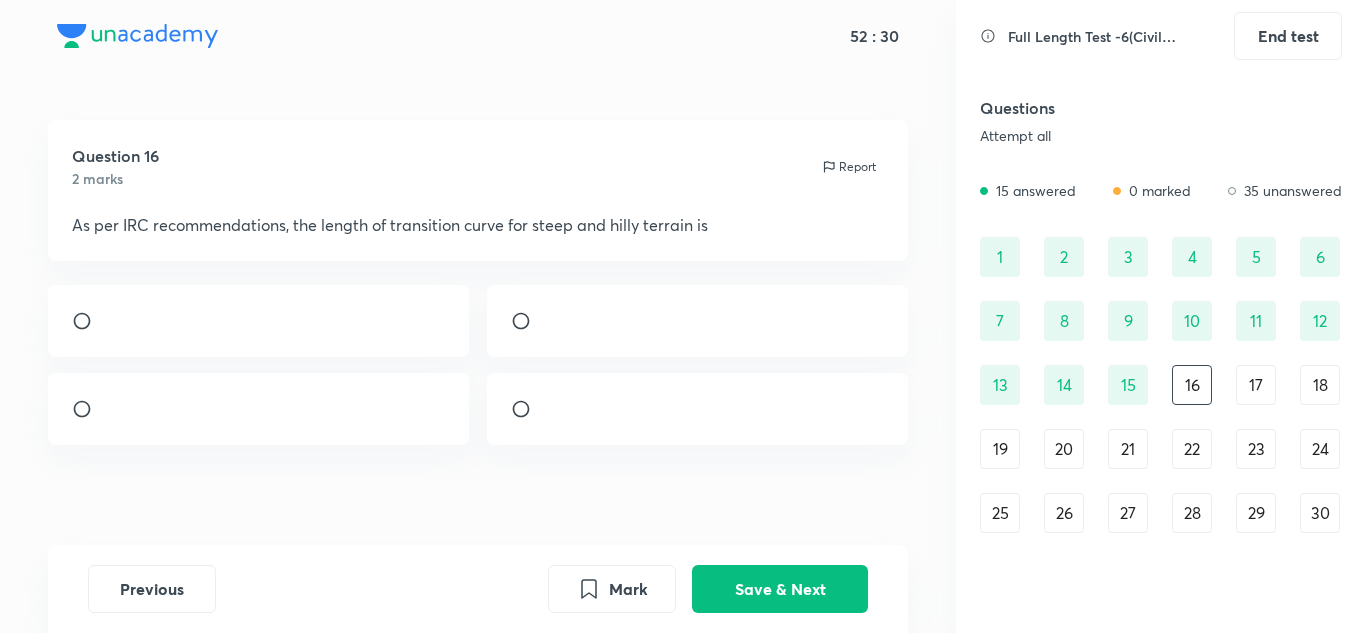 click at bounding box center [698, 409] 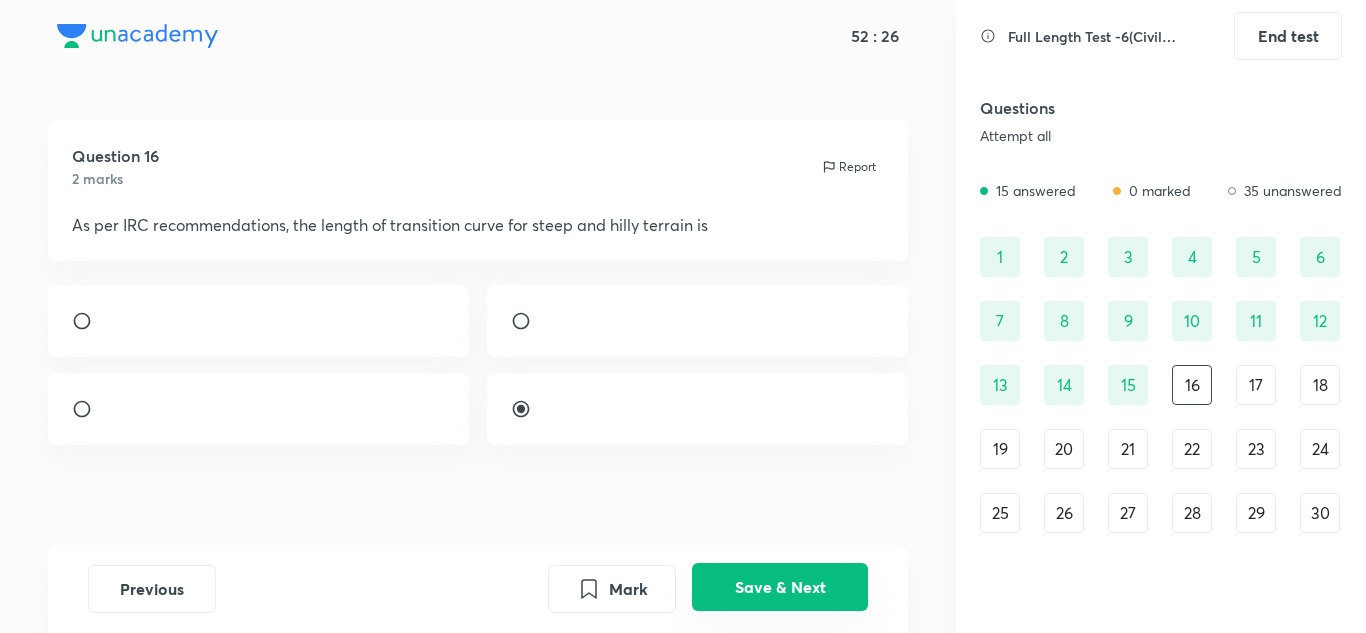 click on "Save & Next" at bounding box center [780, 587] 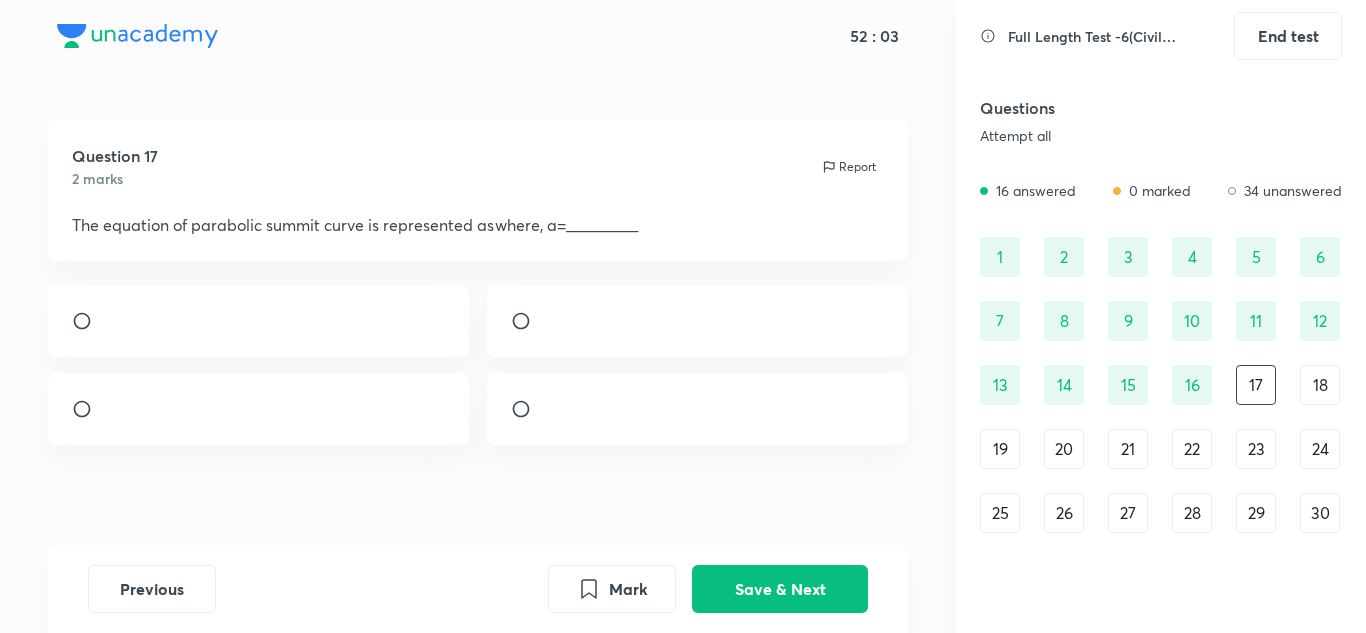 click at bounding box center (259, 321) 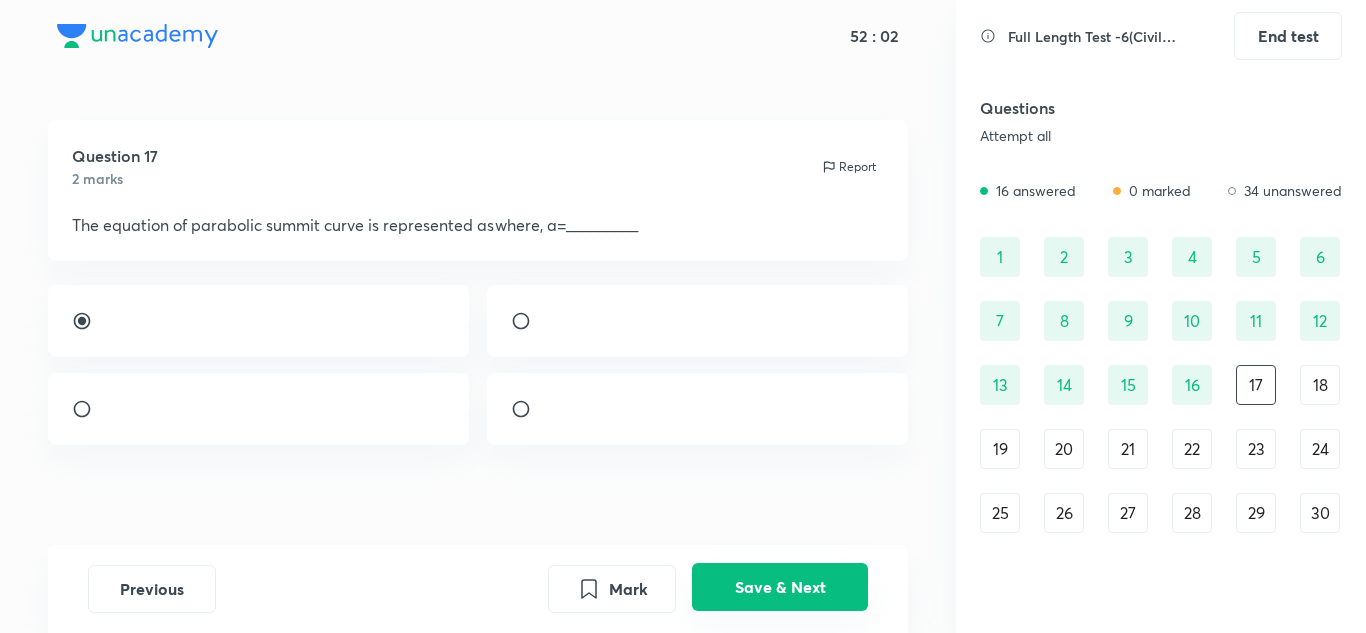 click on "Save & Next" at bounding box center [780, 587] 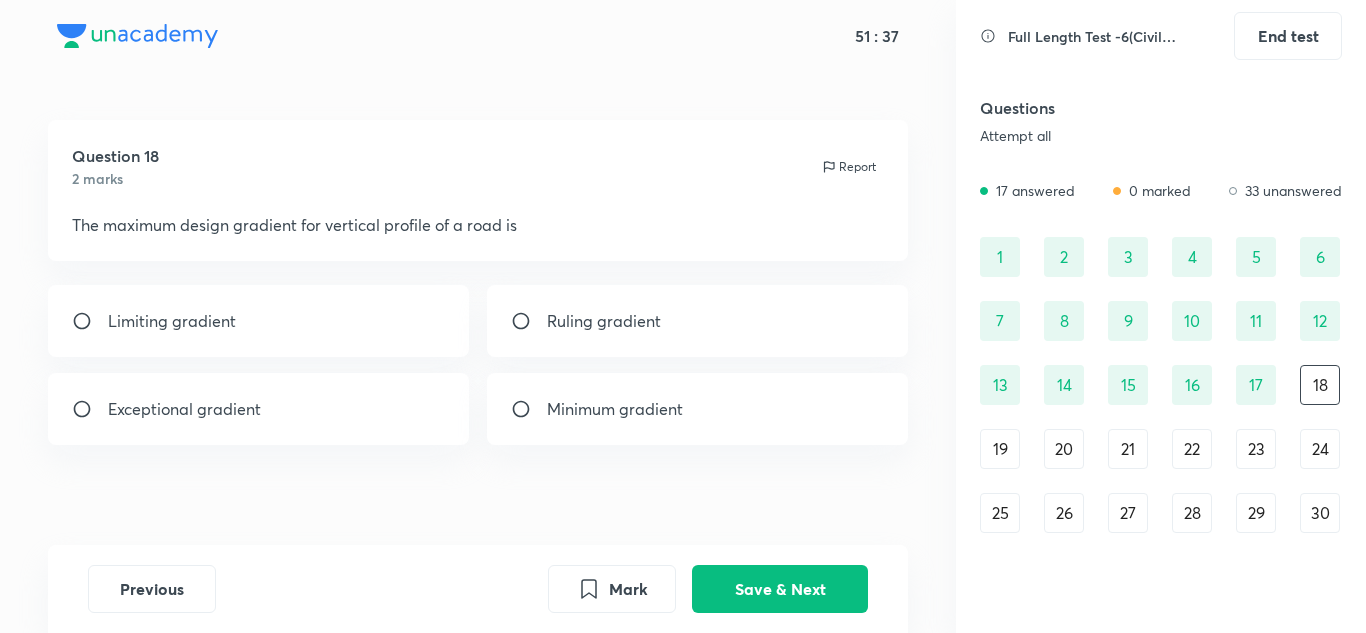 click on "﻿Ruling gradient" at bounding box center (604, 321) 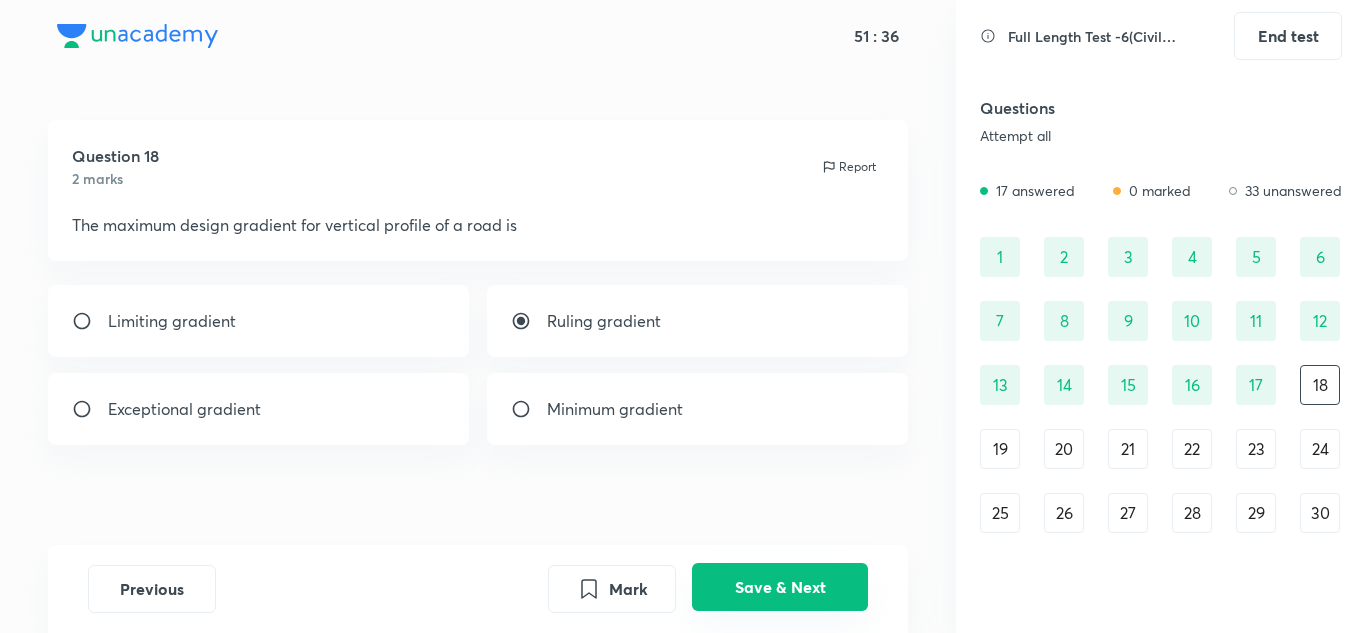 click on "Save & Next" at bounding box center [780, 587] 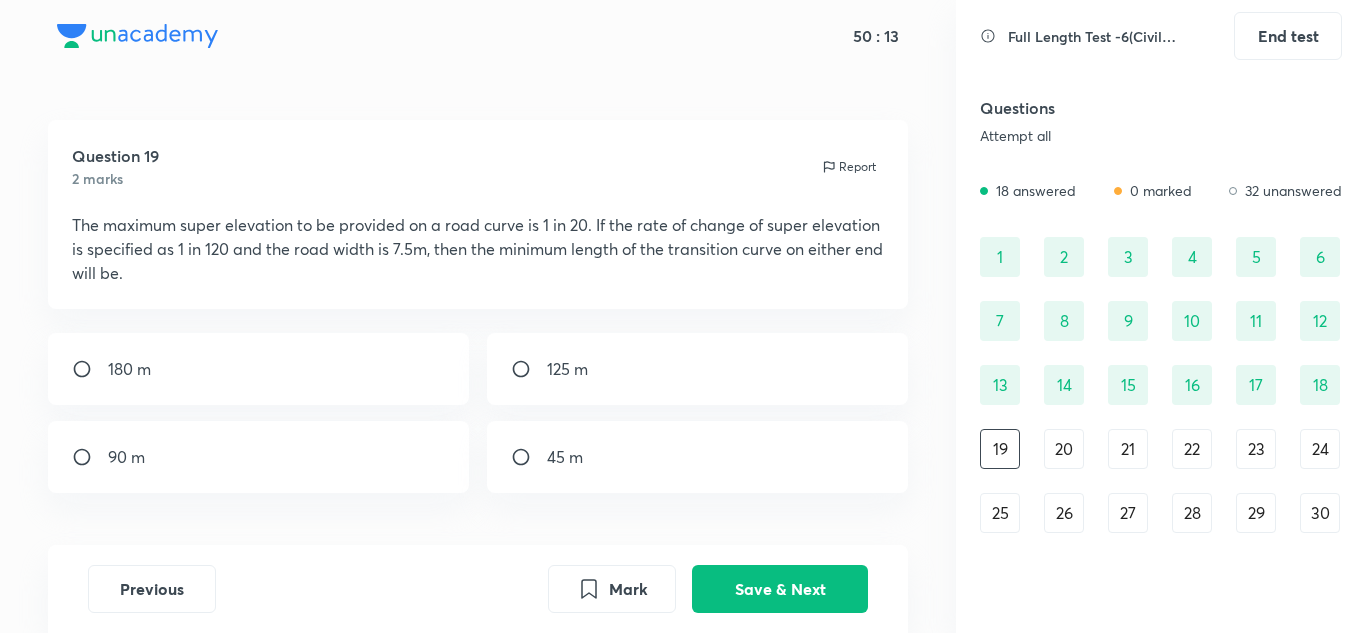 click on "180 m" at bounding box center [259, 369] 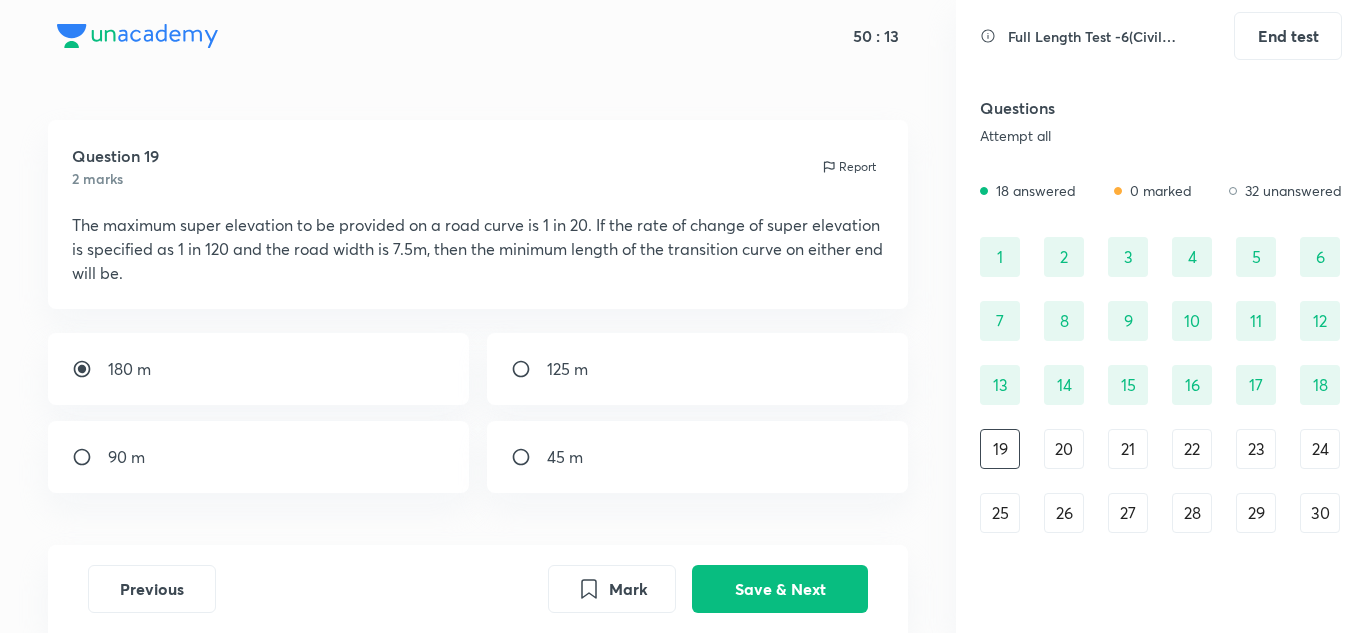 radio on "true" 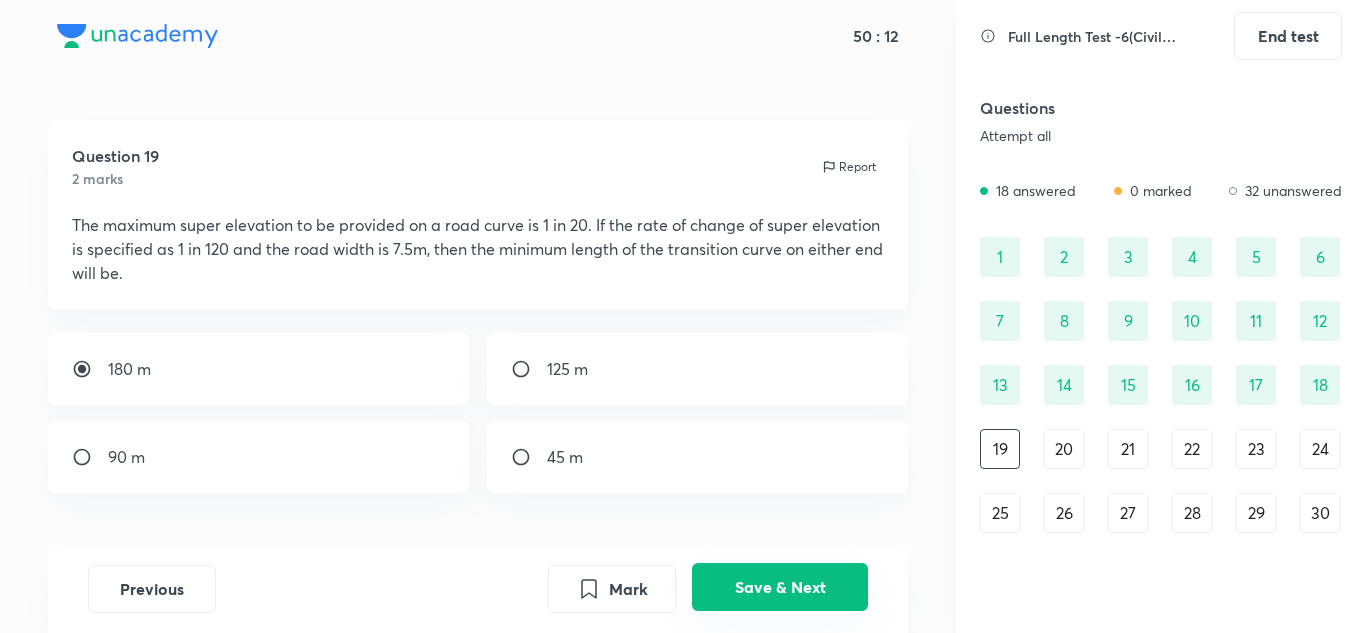 click on "Save & Next" at bounding box center [780, 587] 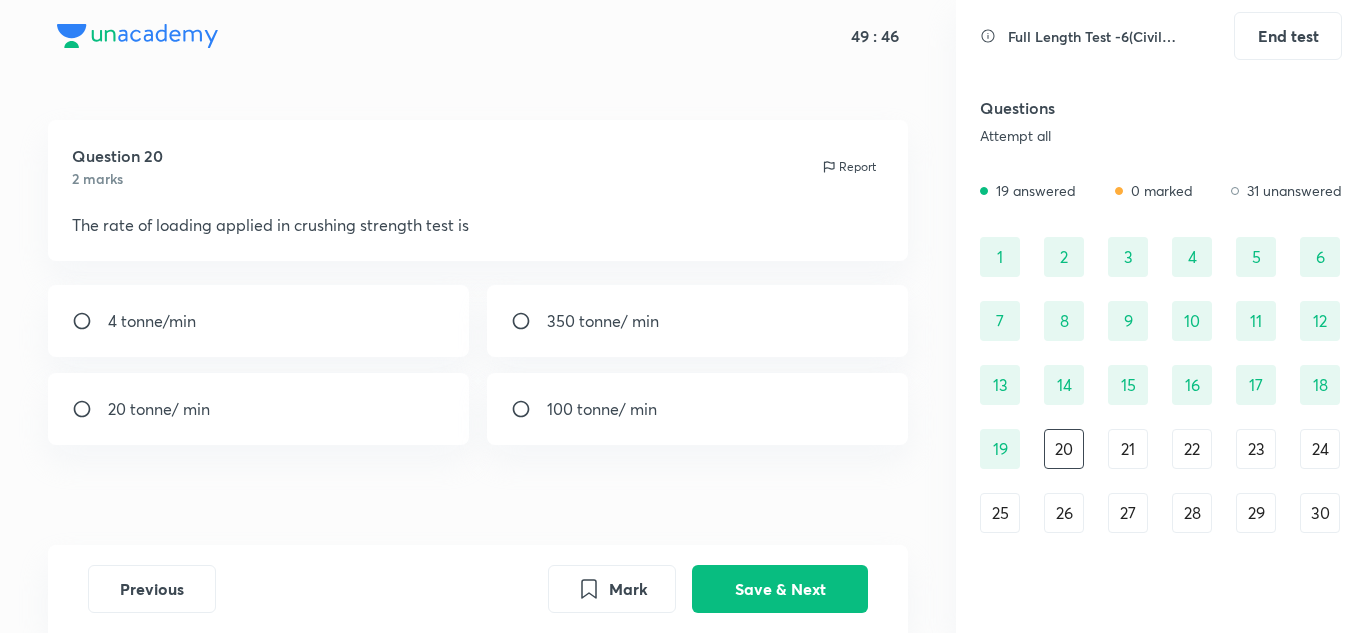 click at bounding box center [529, 321] 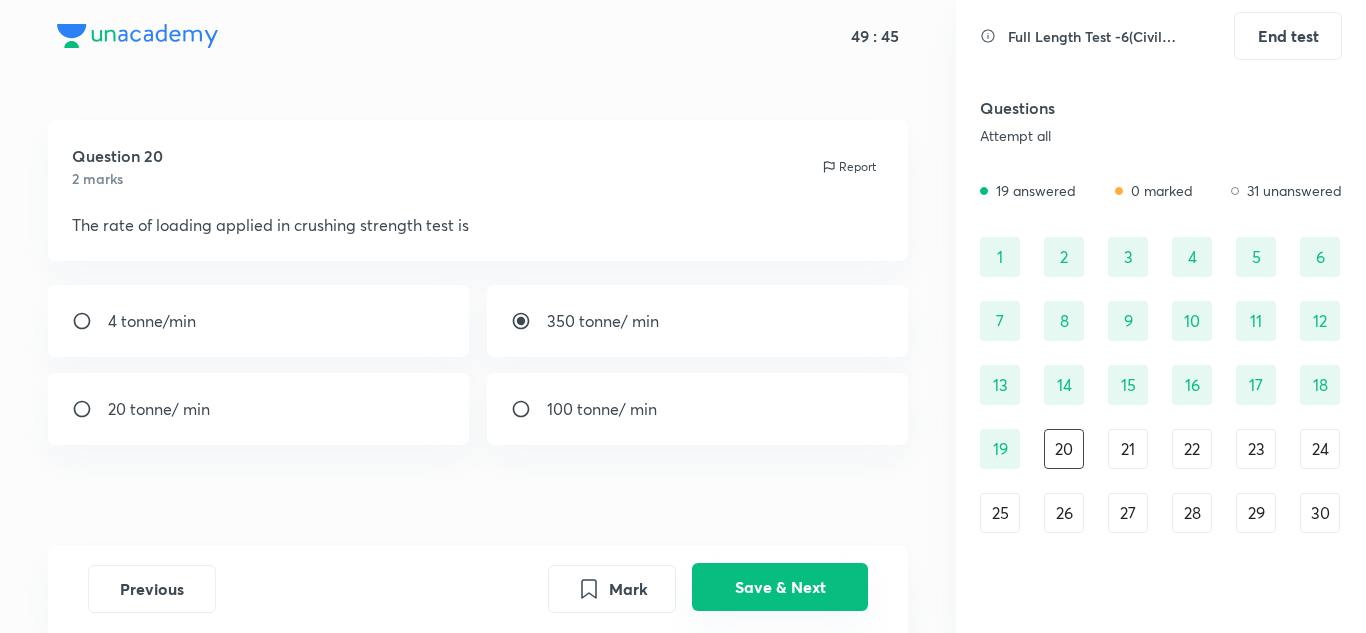 click on "Save & Next" at bounding box center [780, 587] 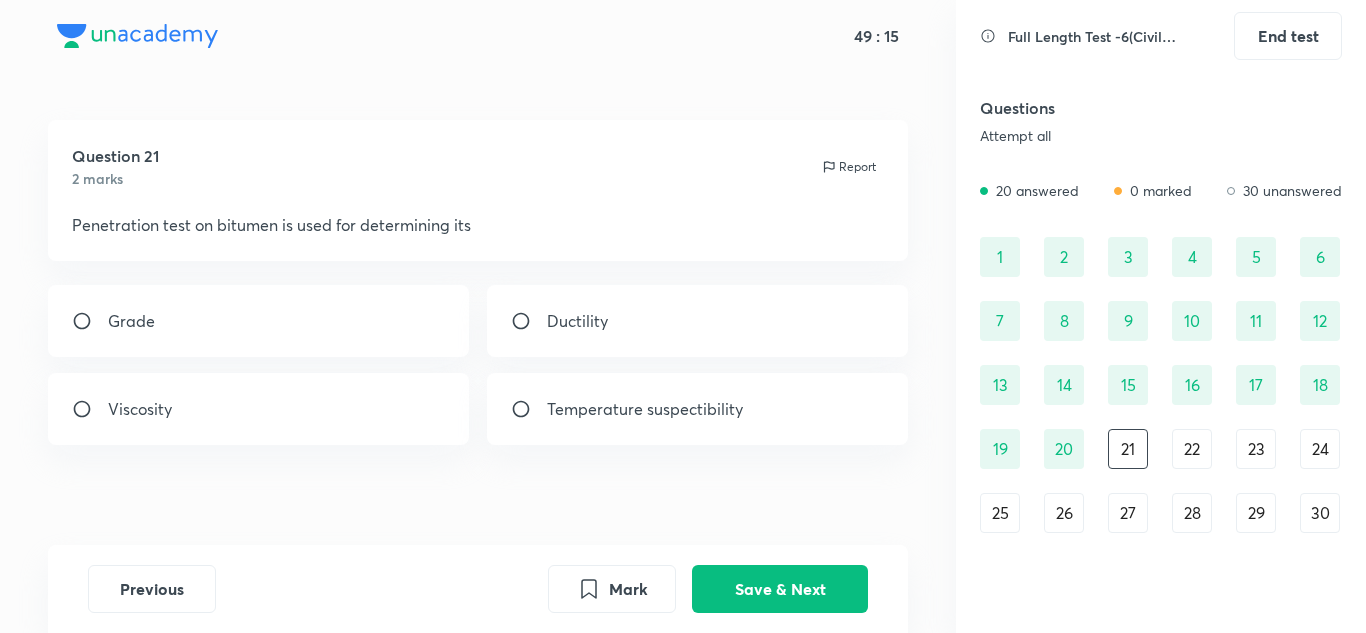 click on "Grade" at bounding box center (259, 321) 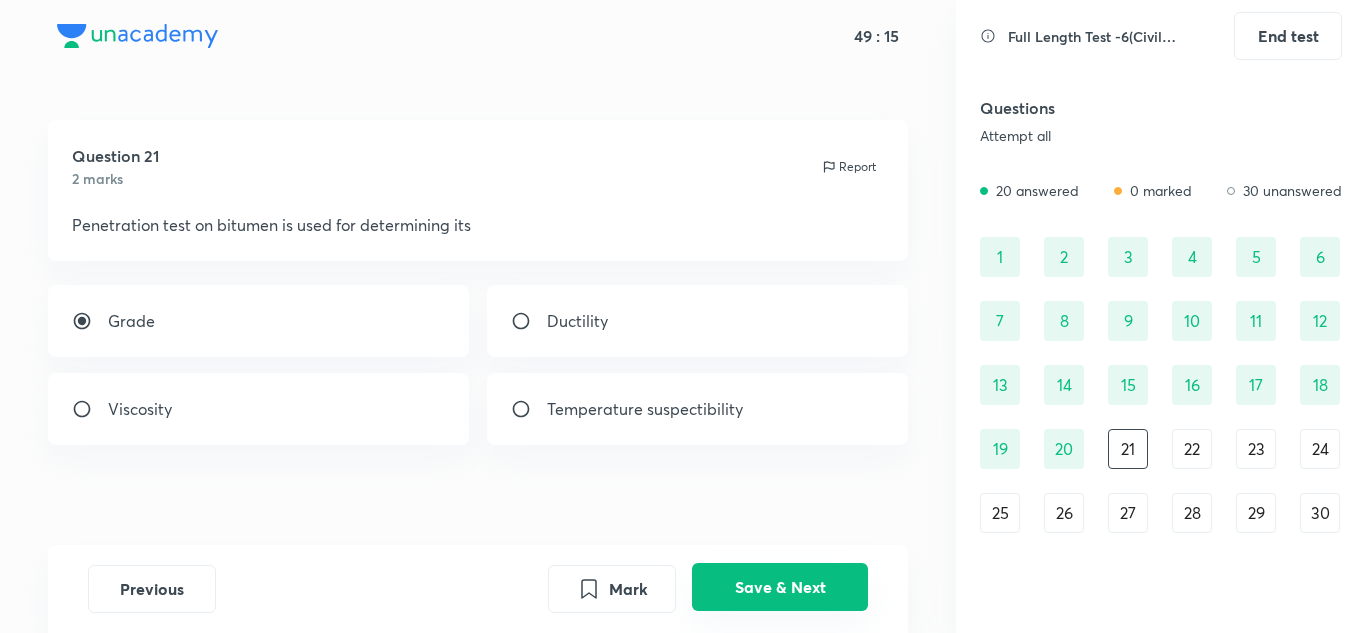 click on "Save & Next" at bounding box center (780, 587) 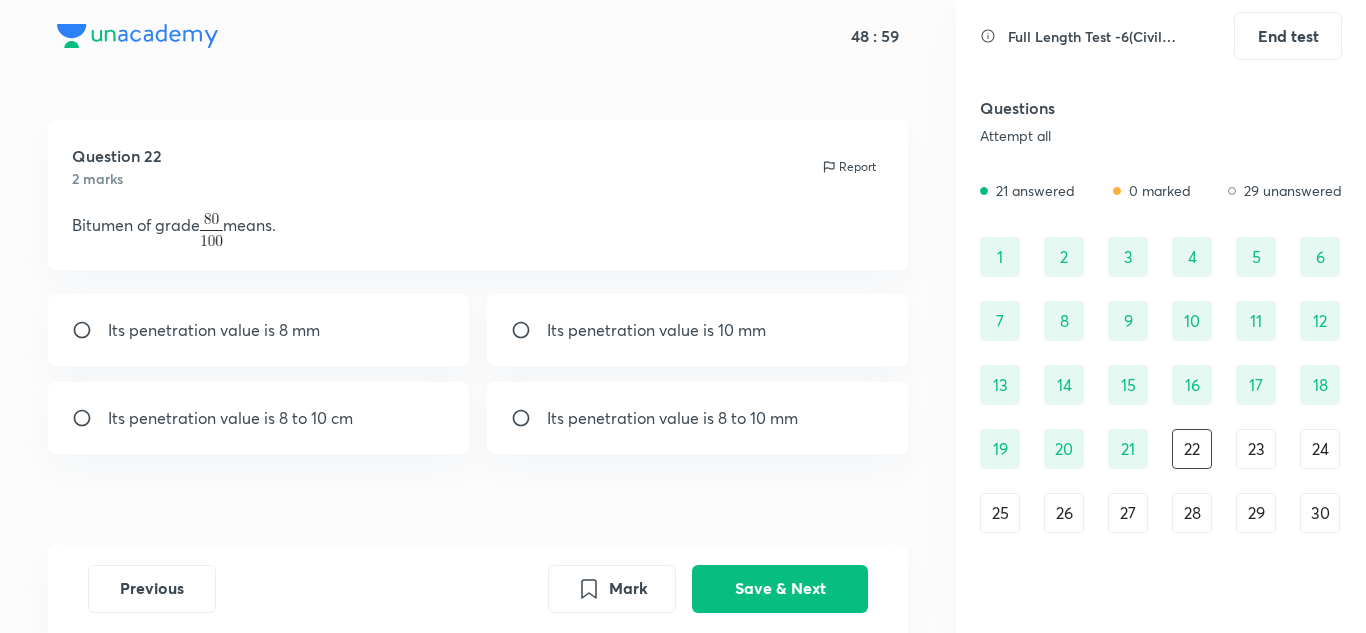 click on "Its penetration value is 8 to 10 mm" at bounding box center [672, 418] 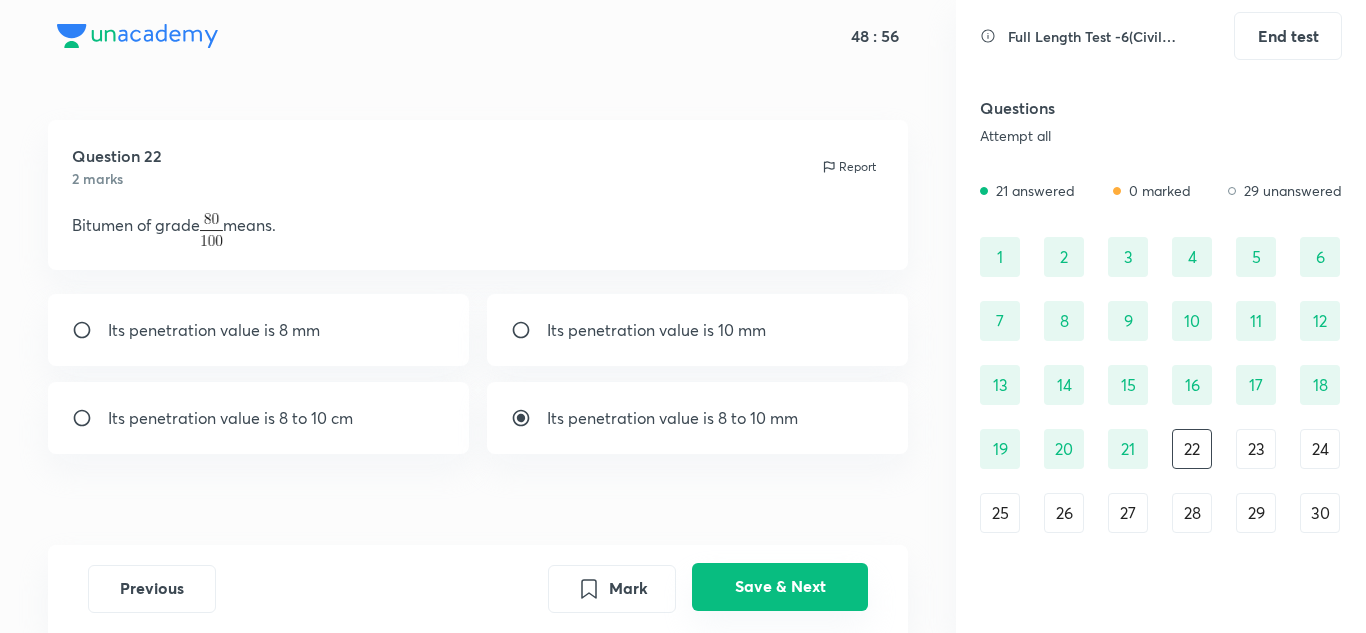 click on "Save & Next" at bounding box center (780, 587) 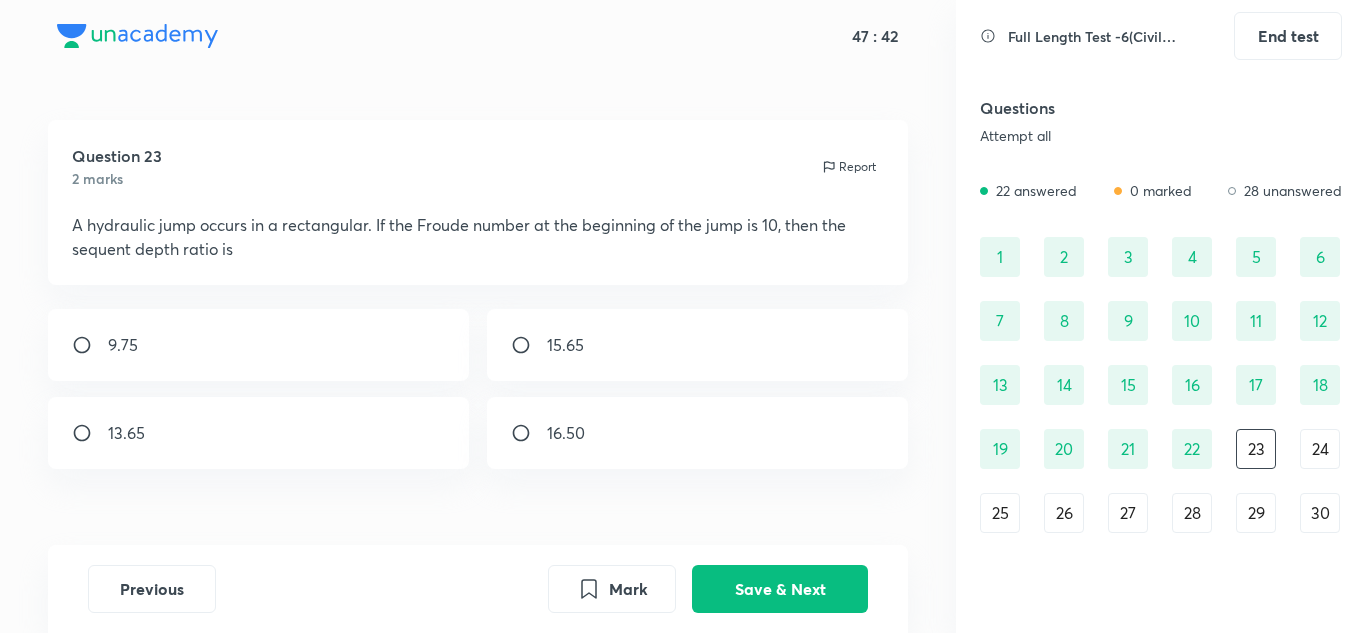 click on "13.65" at bounding box center (259, 433) 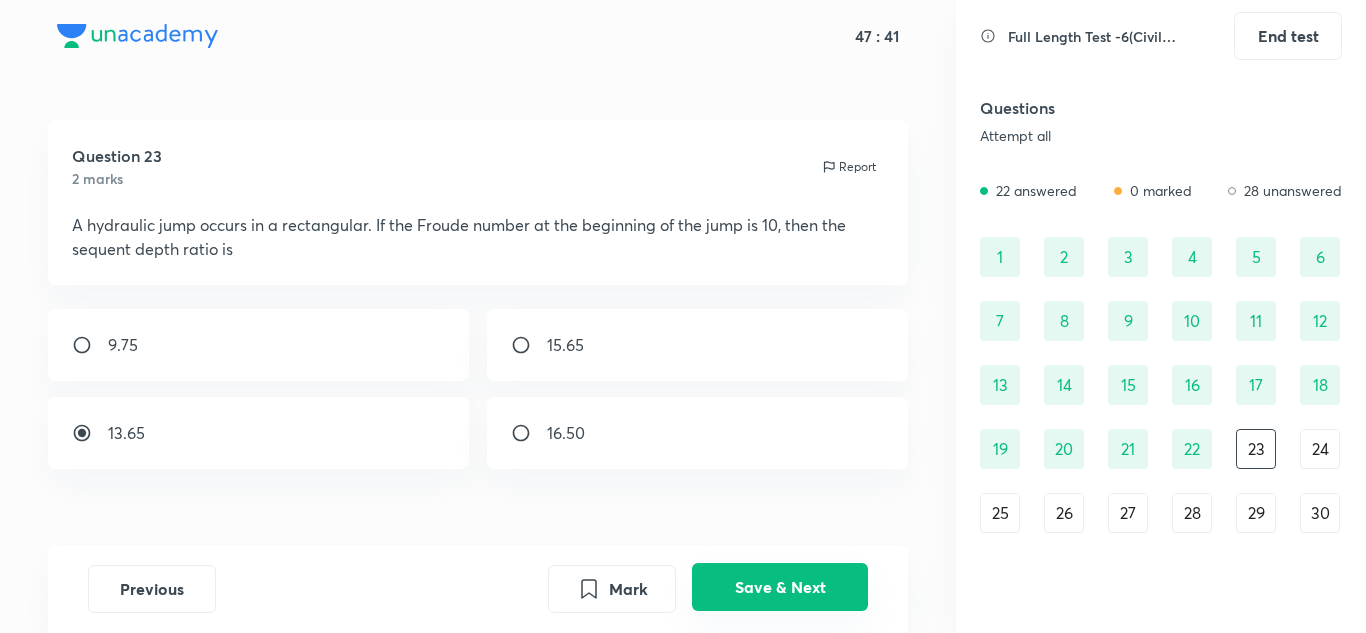 click on "Save & Next" at bounding box center [780, 587] 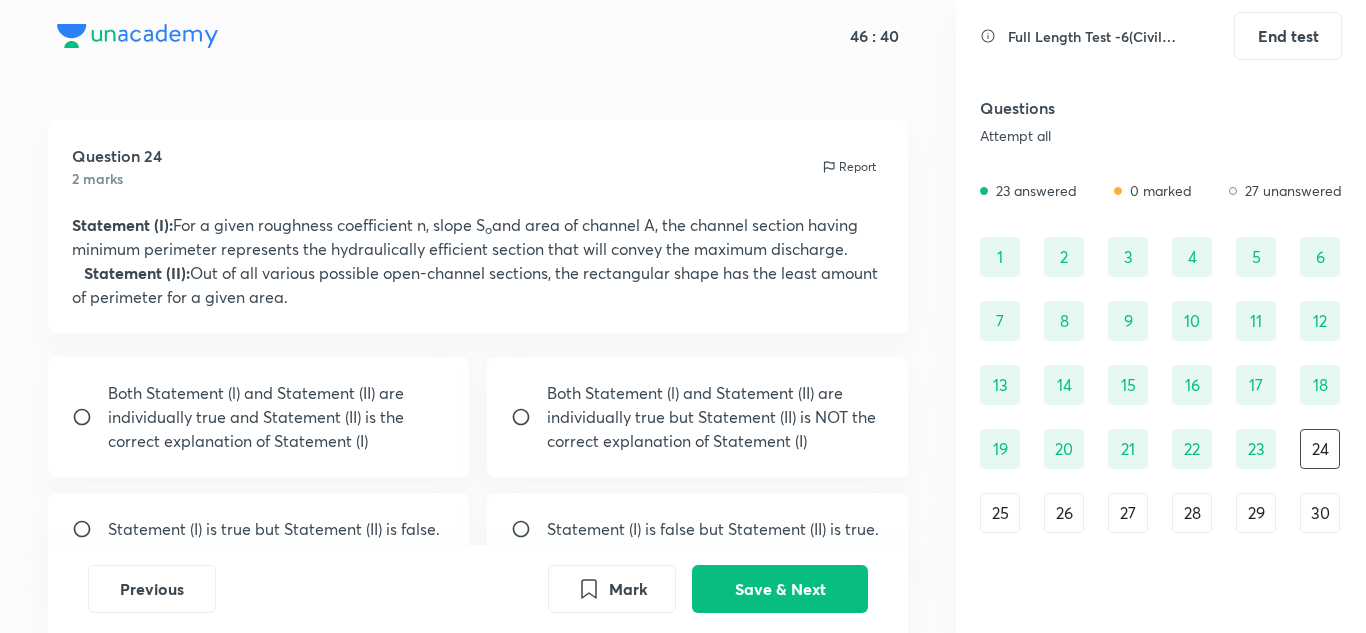 click on "Statement (I) is true but Statement (II) is false." at bounding box center (274, 529) 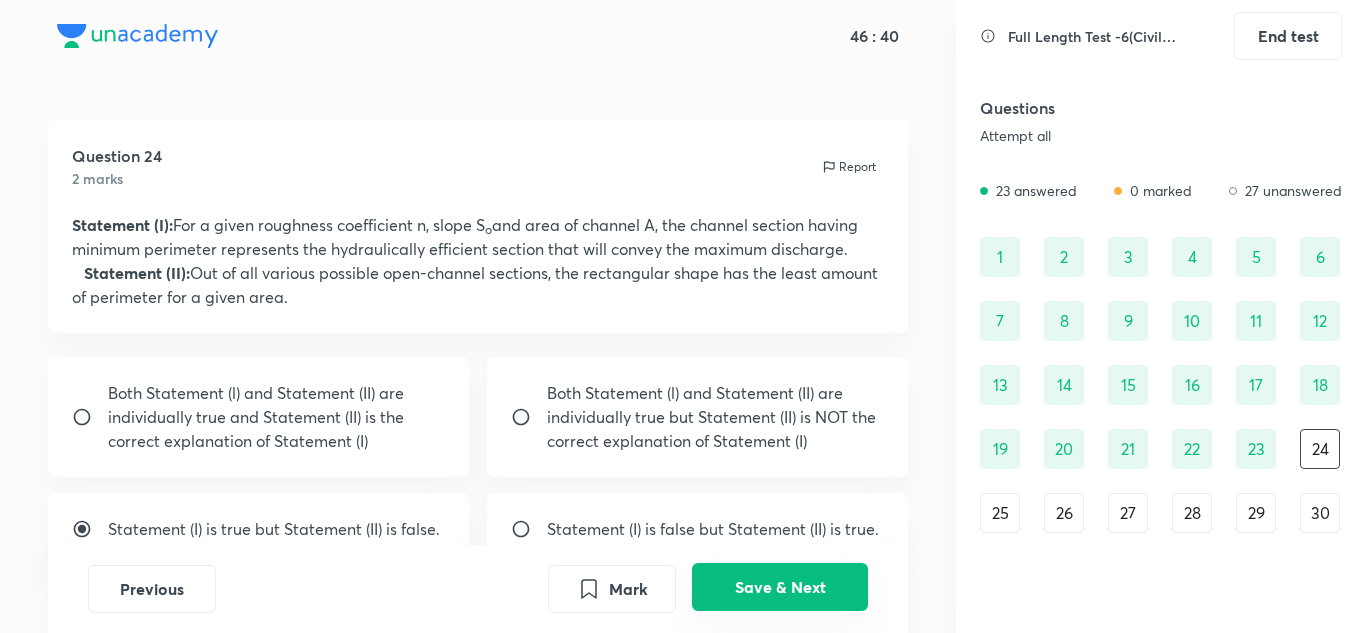 click on "Save & Next" at bounding box center [780, 587] 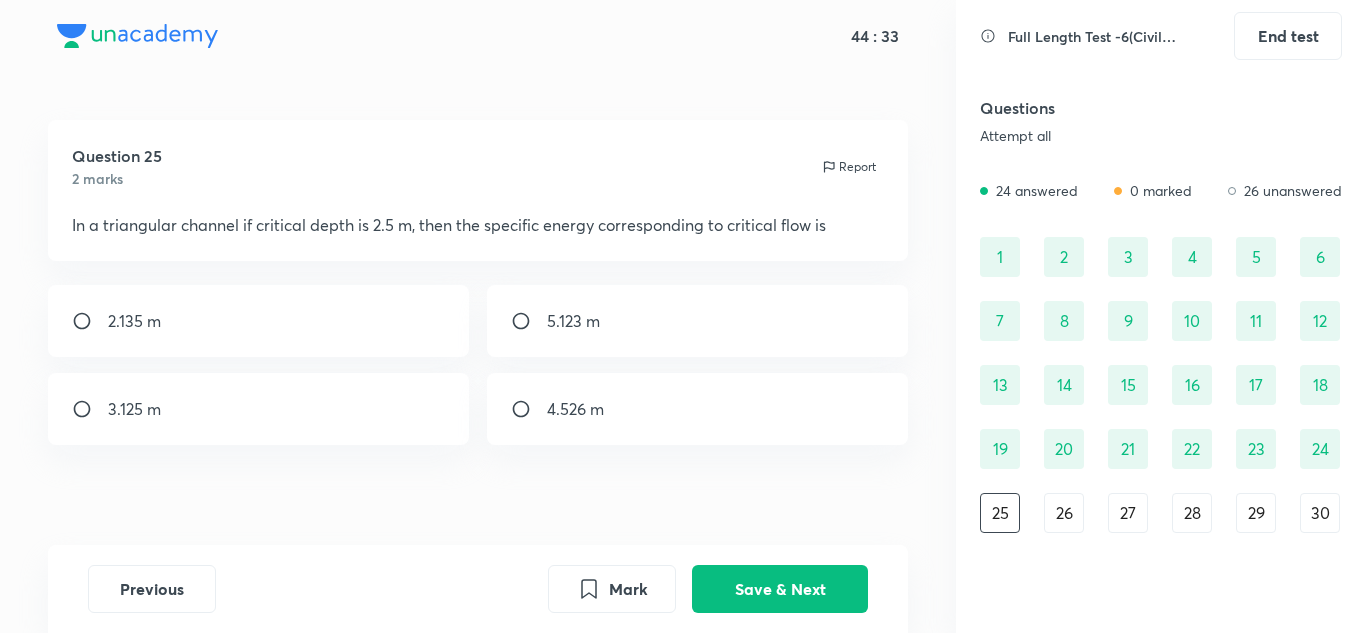 click on "3.125 m" at bounding box center [134, 409] 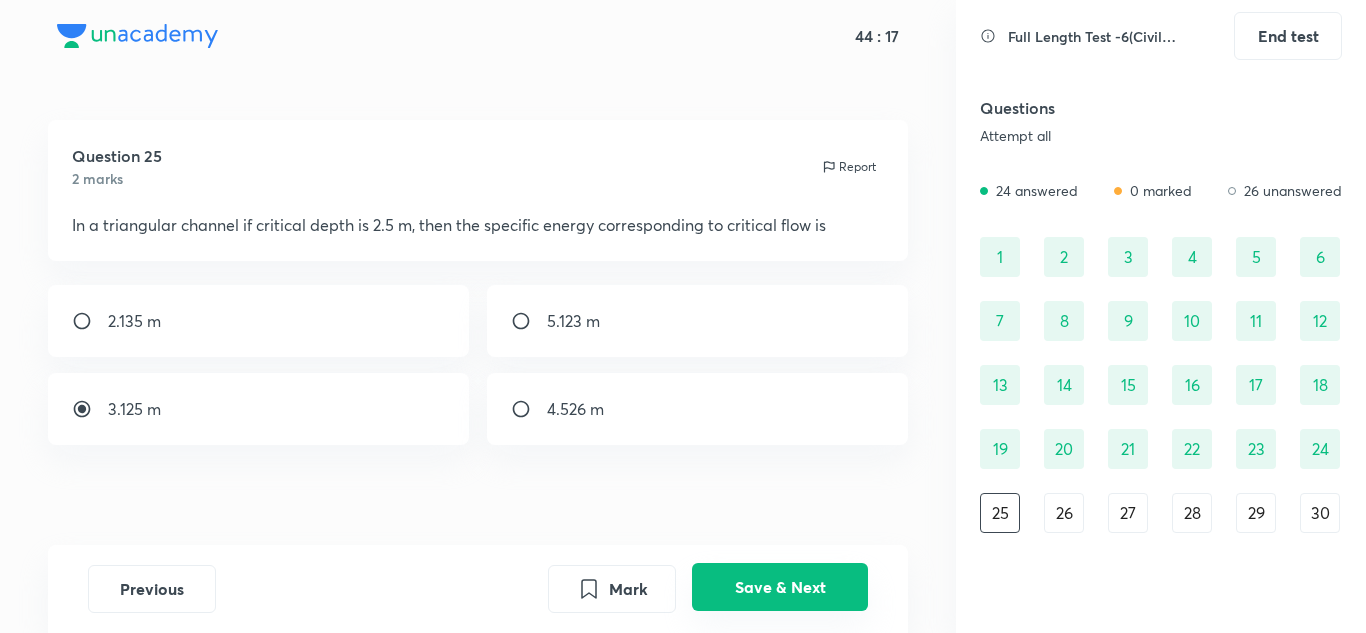 click on "Save & Next" at bounding box center (780, 587) 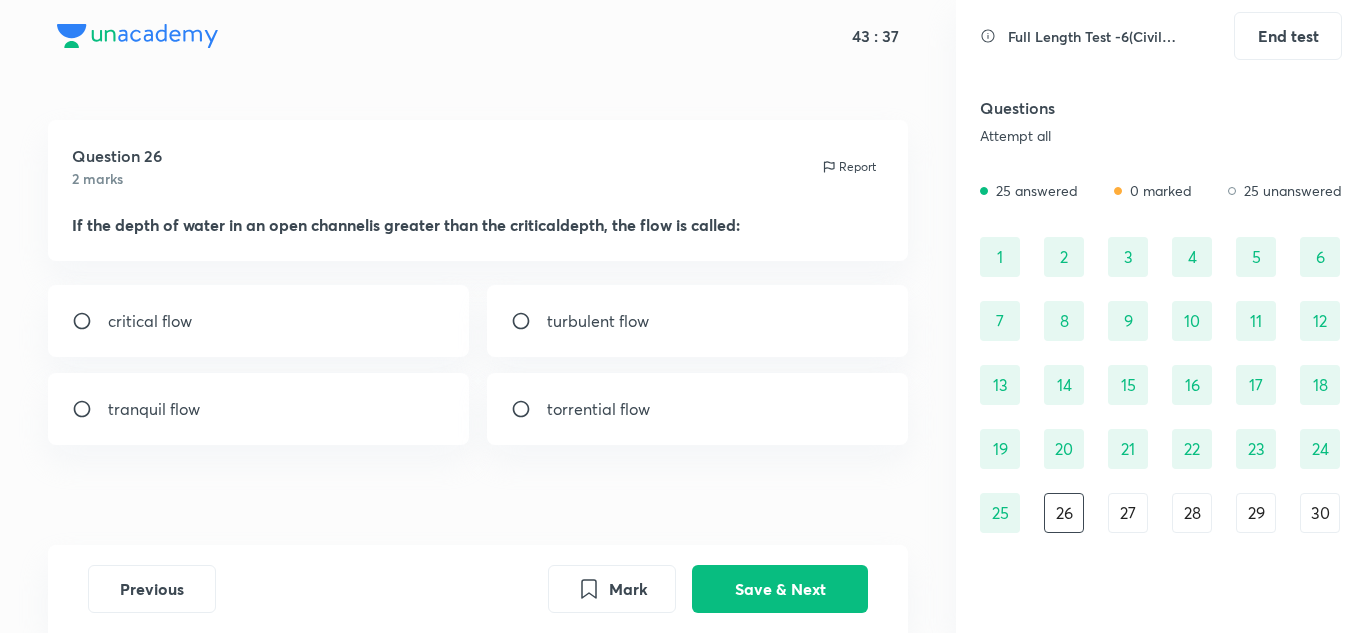 click on "torrential flow" at bounding box center [598, 409] 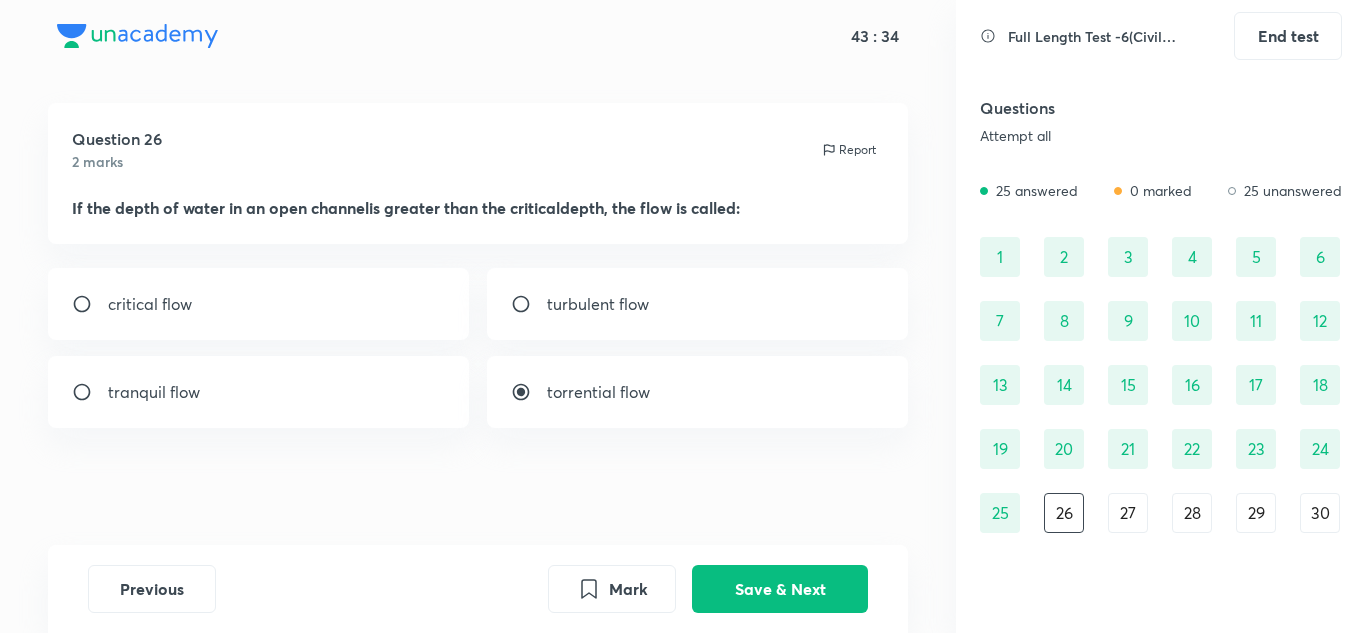 scroll, scrollTop: 20, scrollLeft: 0, axis: vertical 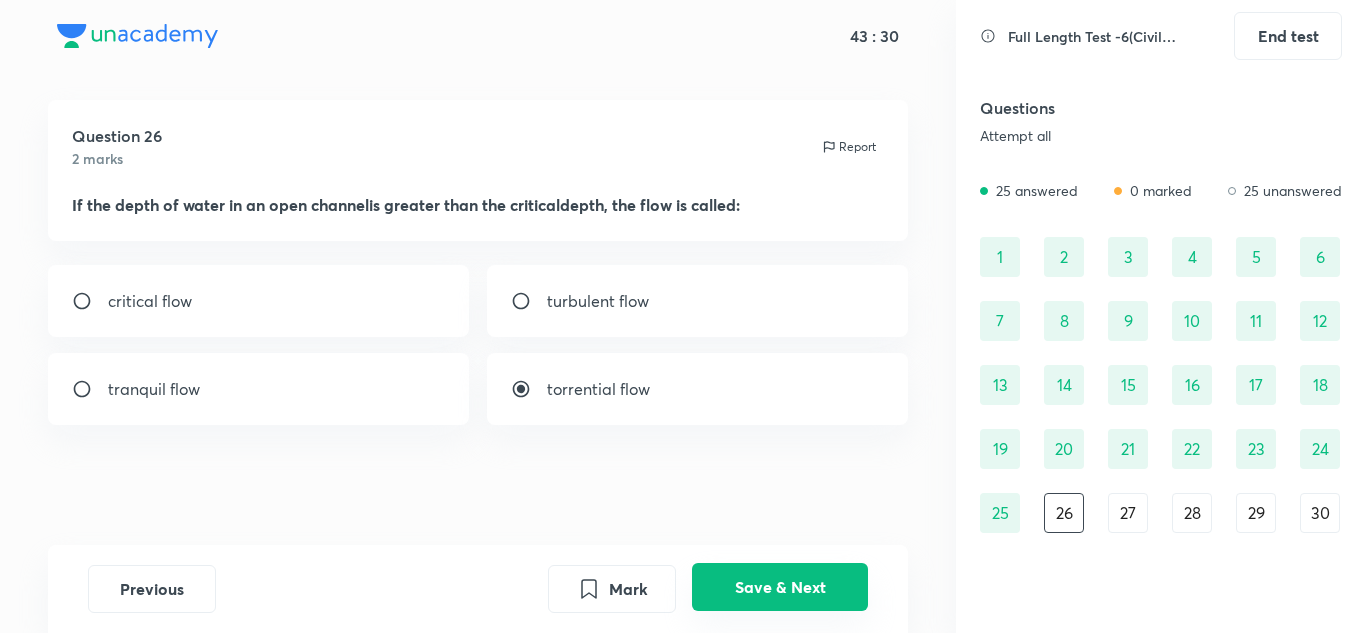 click on "Save & Next" at bounding box center (780, 587) 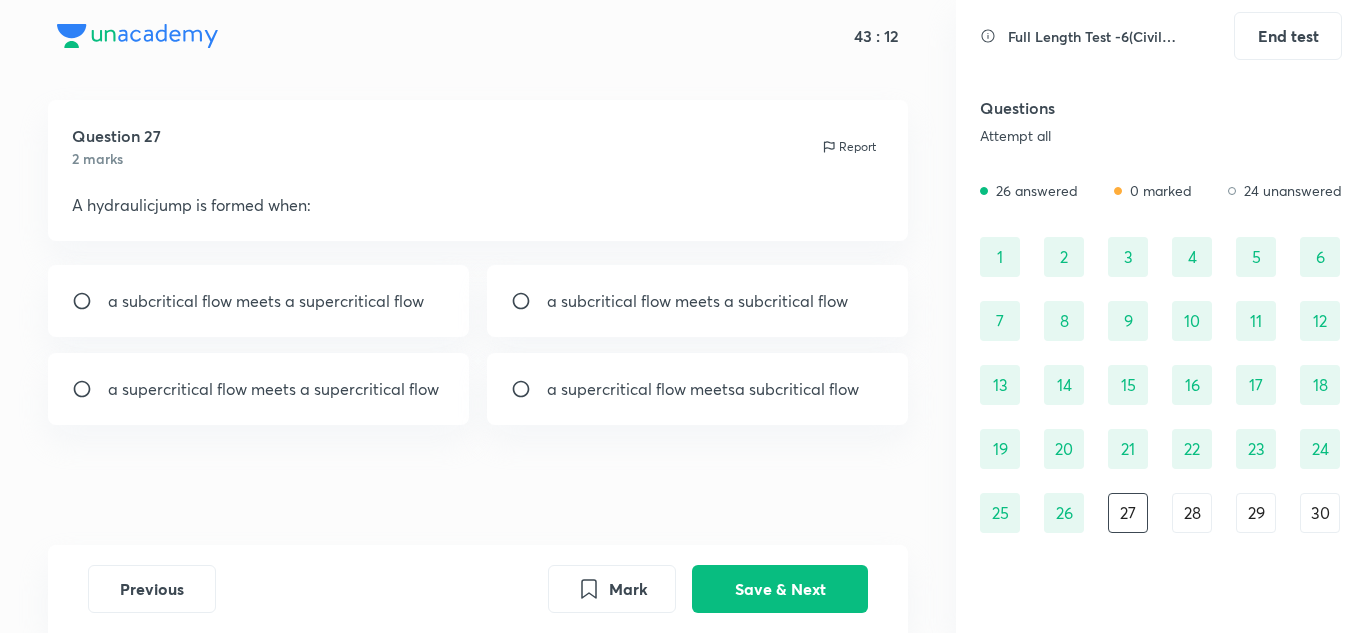 click on "a supercritical flow meetsa subcritical flow" at bounding box center (703, 389) 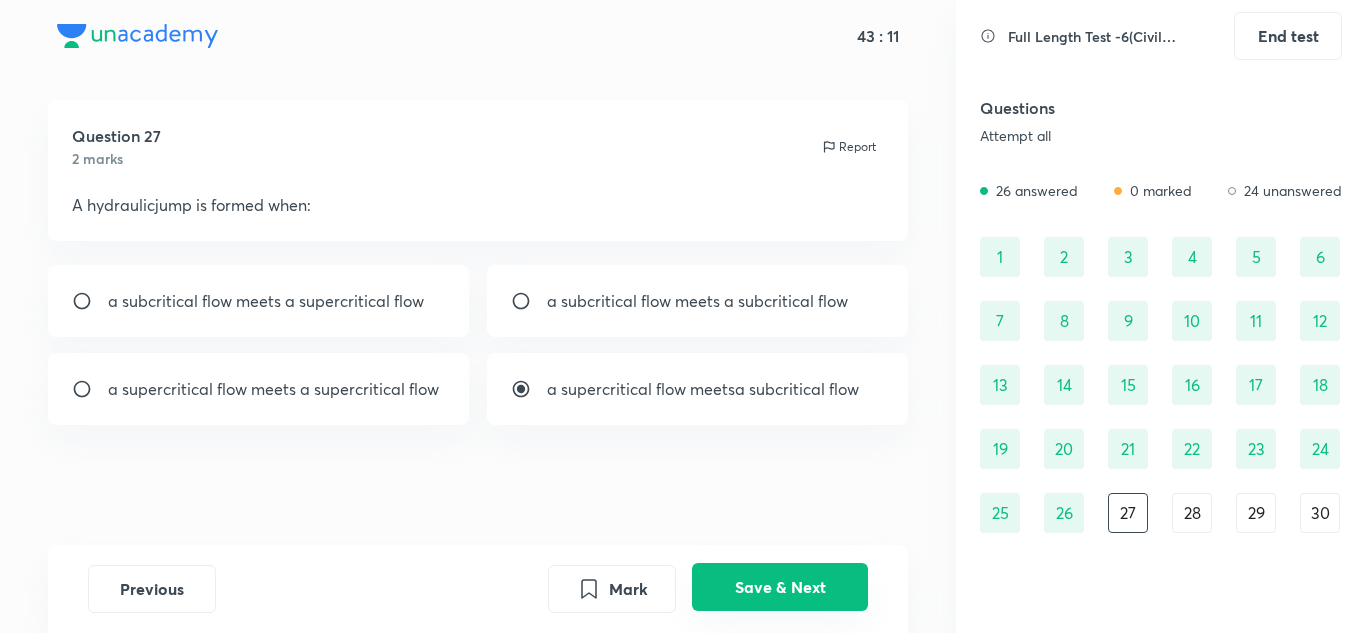 click on "Save & Next" at bounding box center [780, 587] 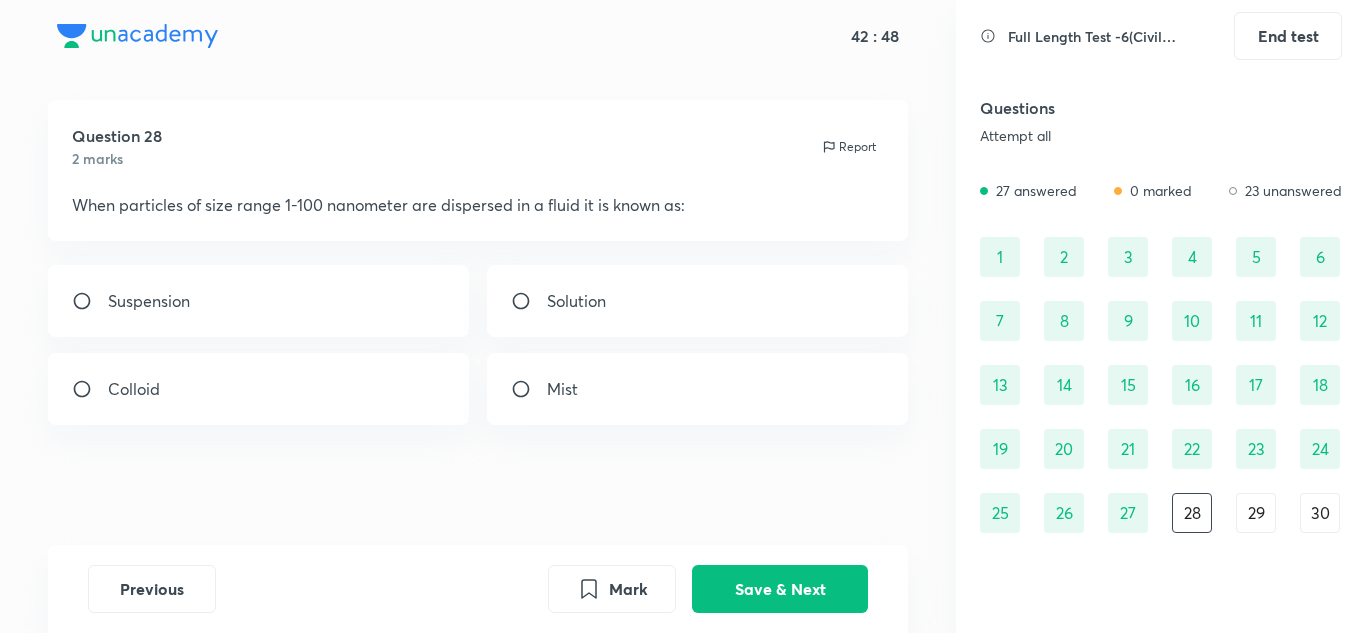 click on "Colloid" at bounding box center [259, 389] 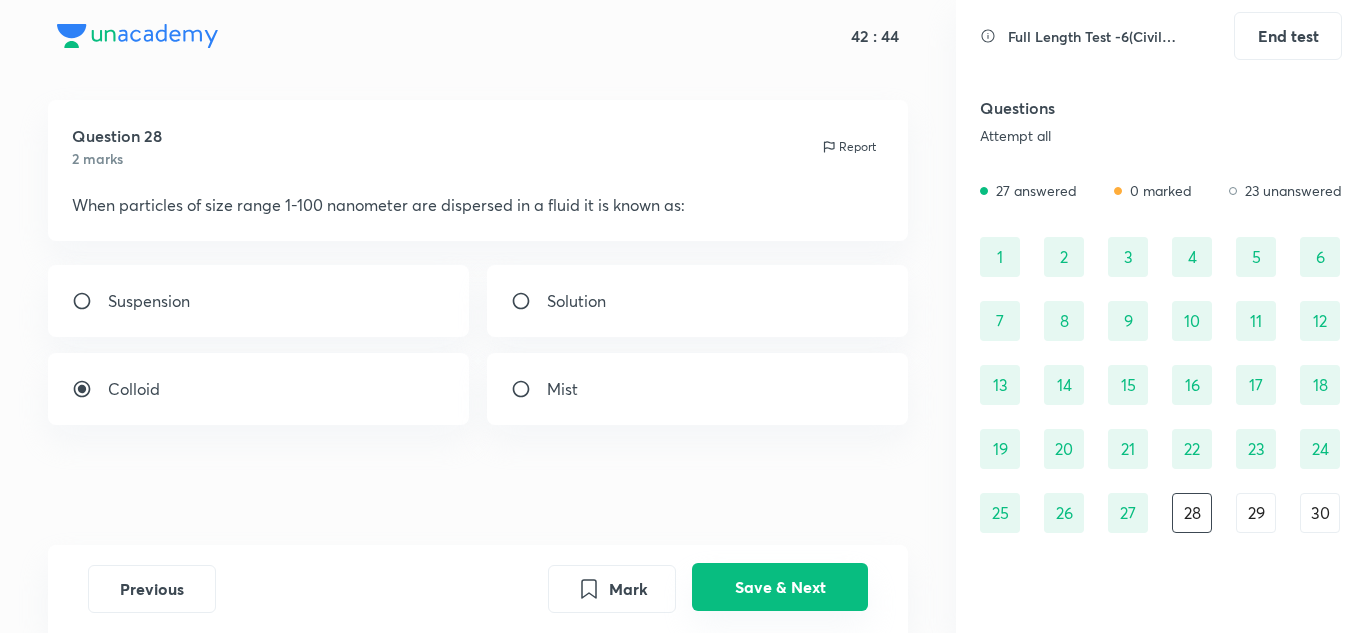 click on "Save & Next" at bounding box center [780, 587] 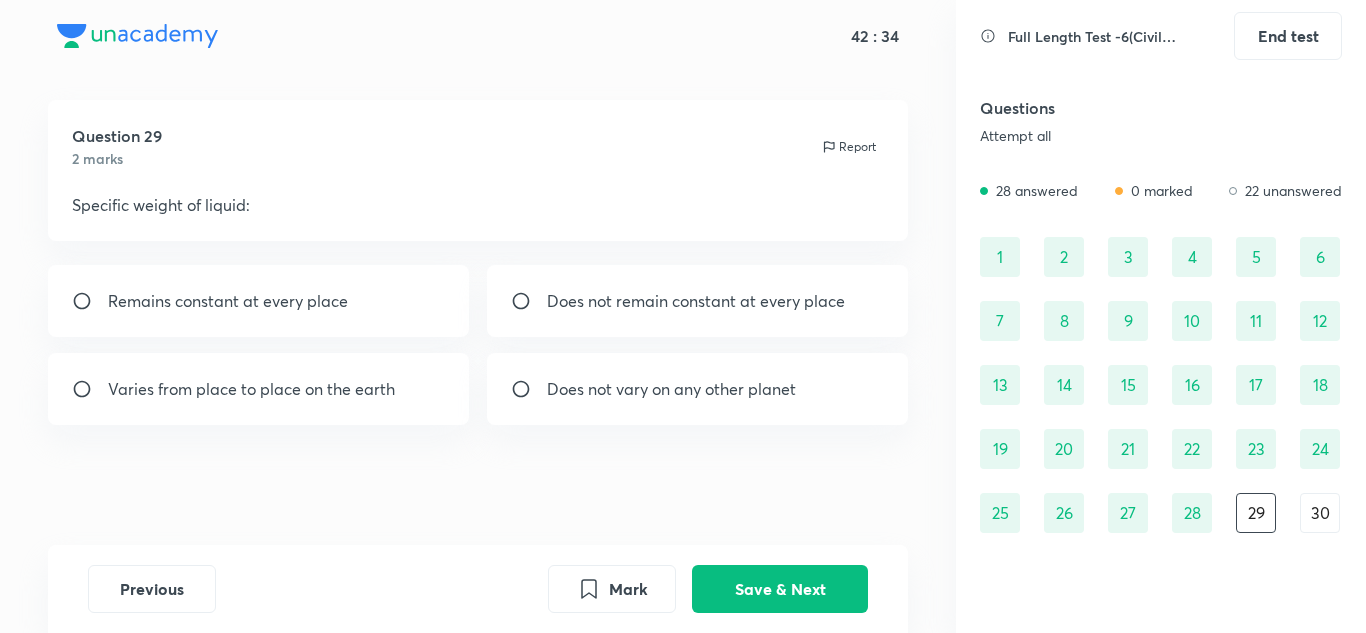 click on "Remains constant at every place" at bounding box center [228, 301] 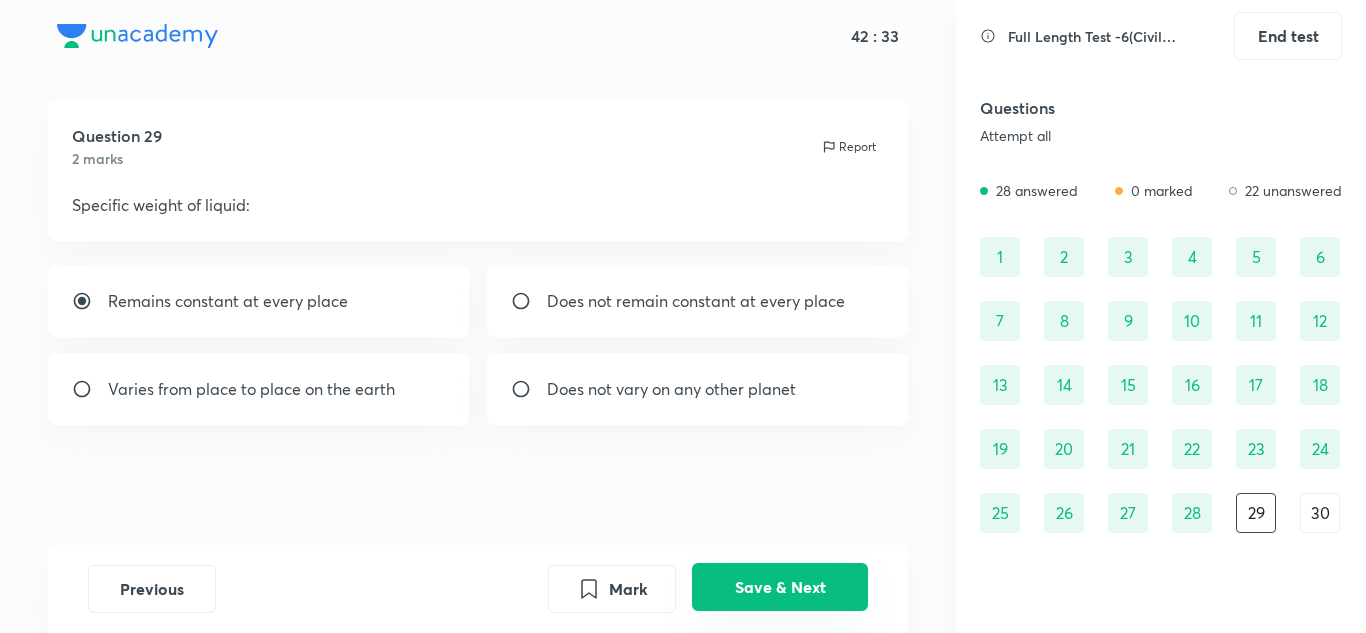 click on "Save & Next" at bounding box center [780, 587] 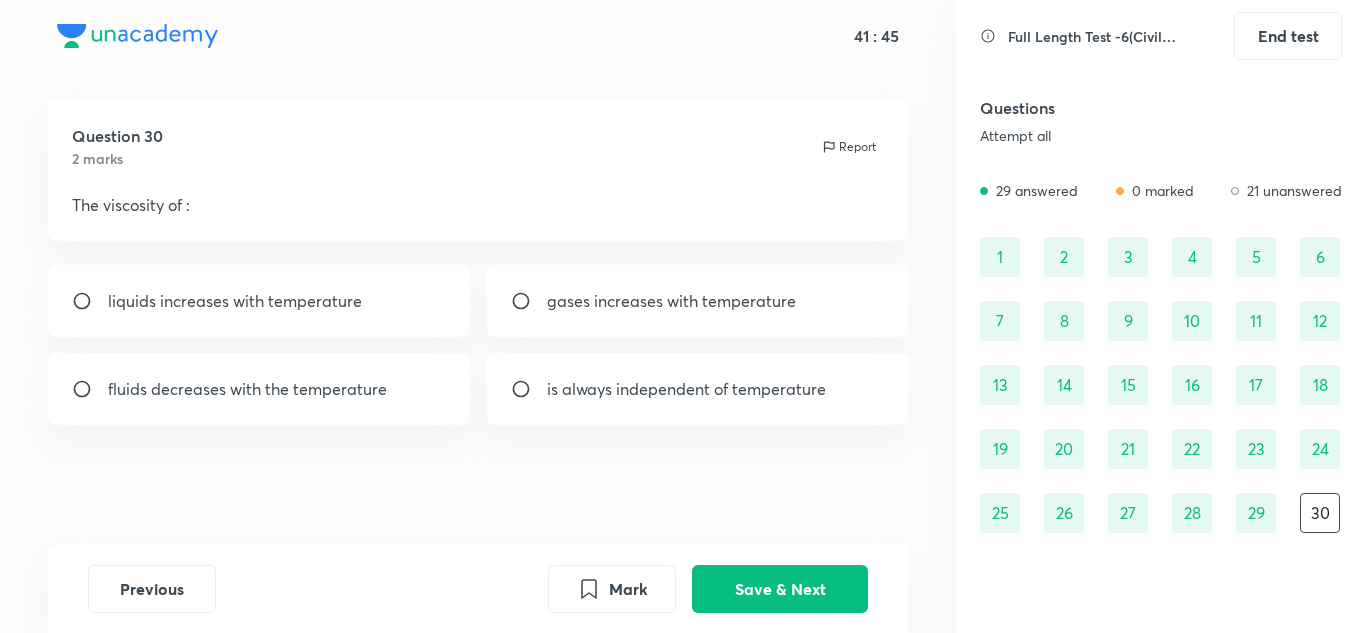 click on "gases increases with temperature" at bounding box center [671, 301] 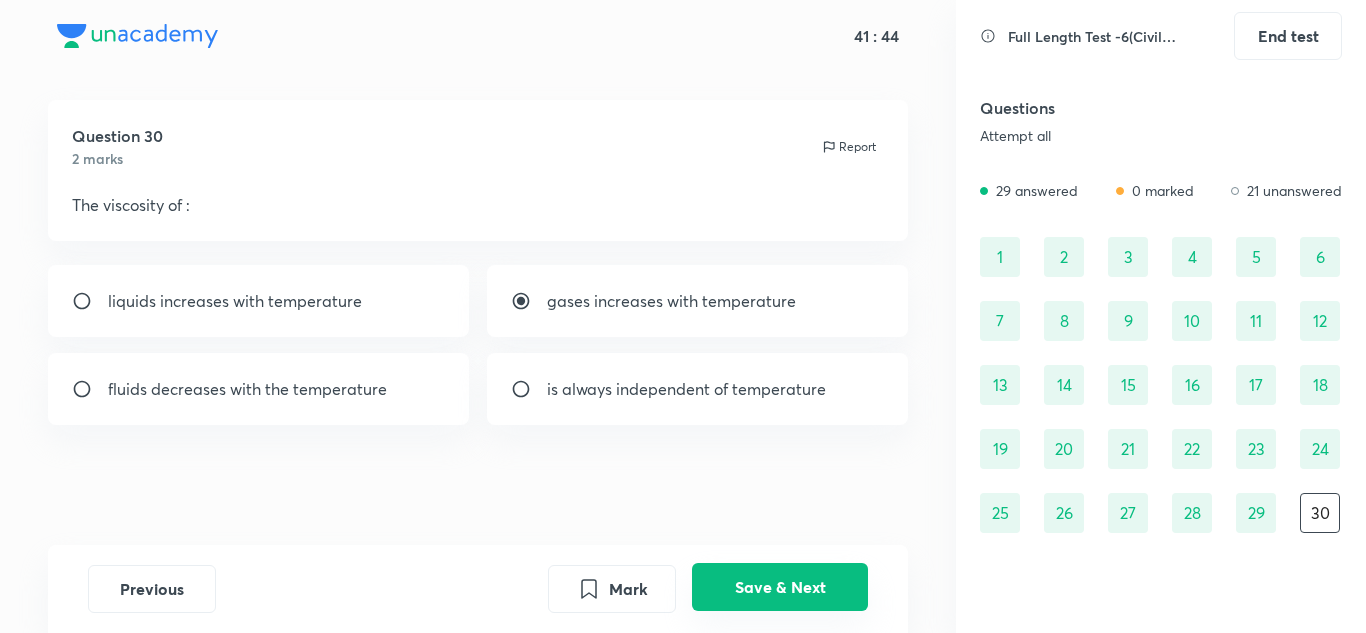 click on "Save & Next" at bounding box center [780, 587] 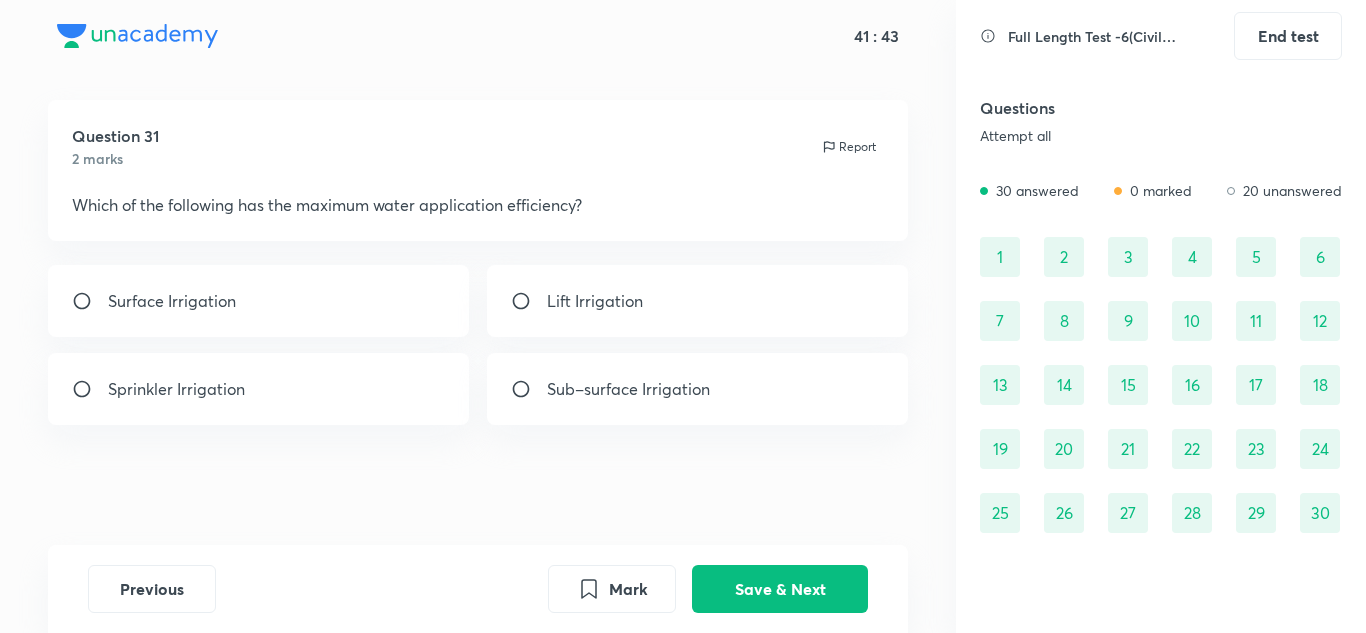 scroll, scrollTop: 40, scrollLeft: 0, axis: vertical 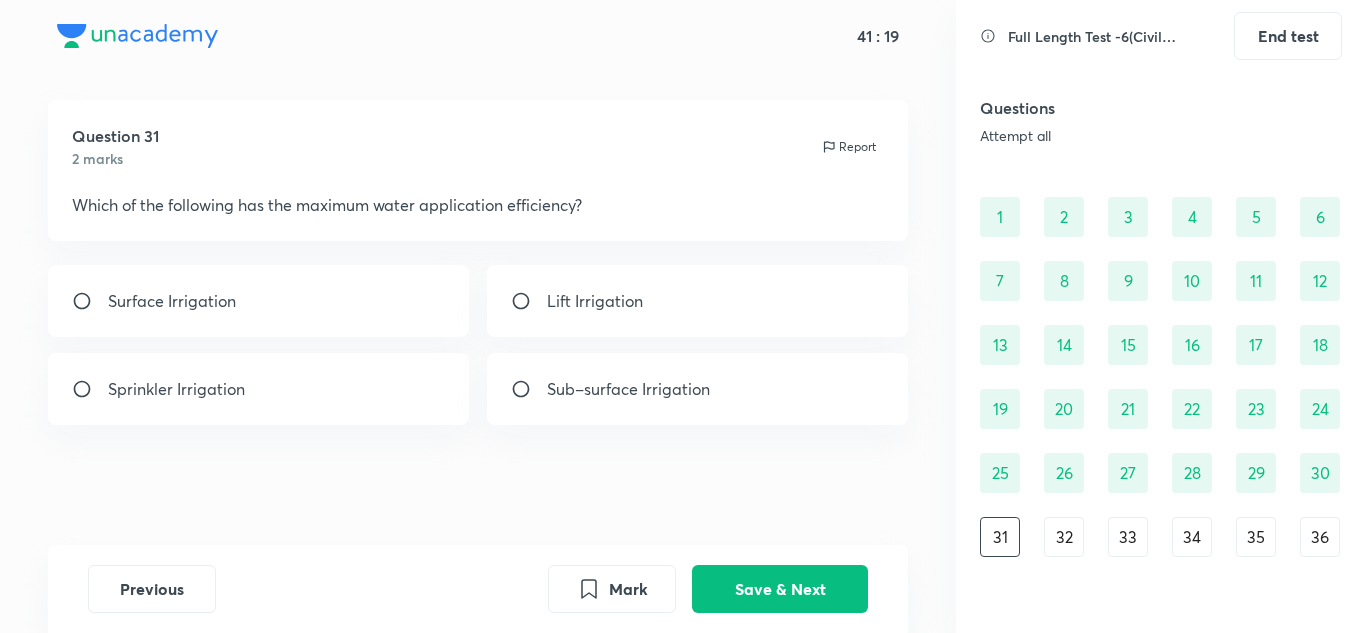 click on "Sprinkler Irrigation" at bounding box center (176, 389) 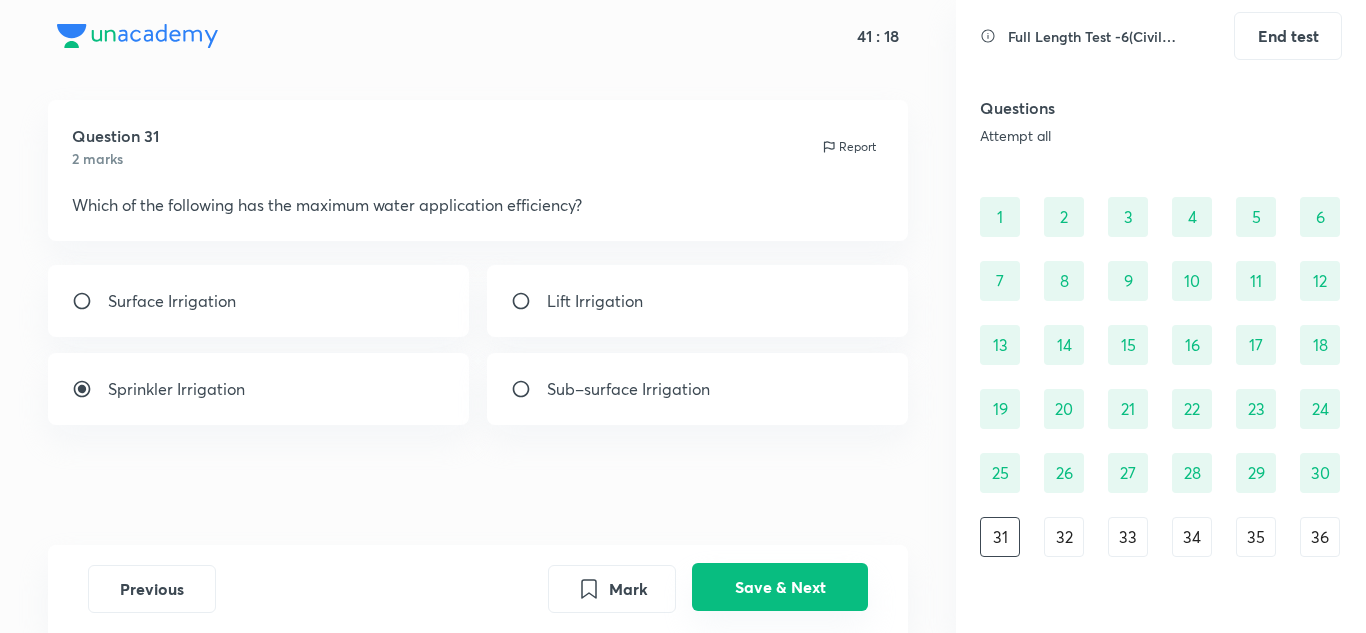 click on "Save & Next" at bounding box center [780, 587] 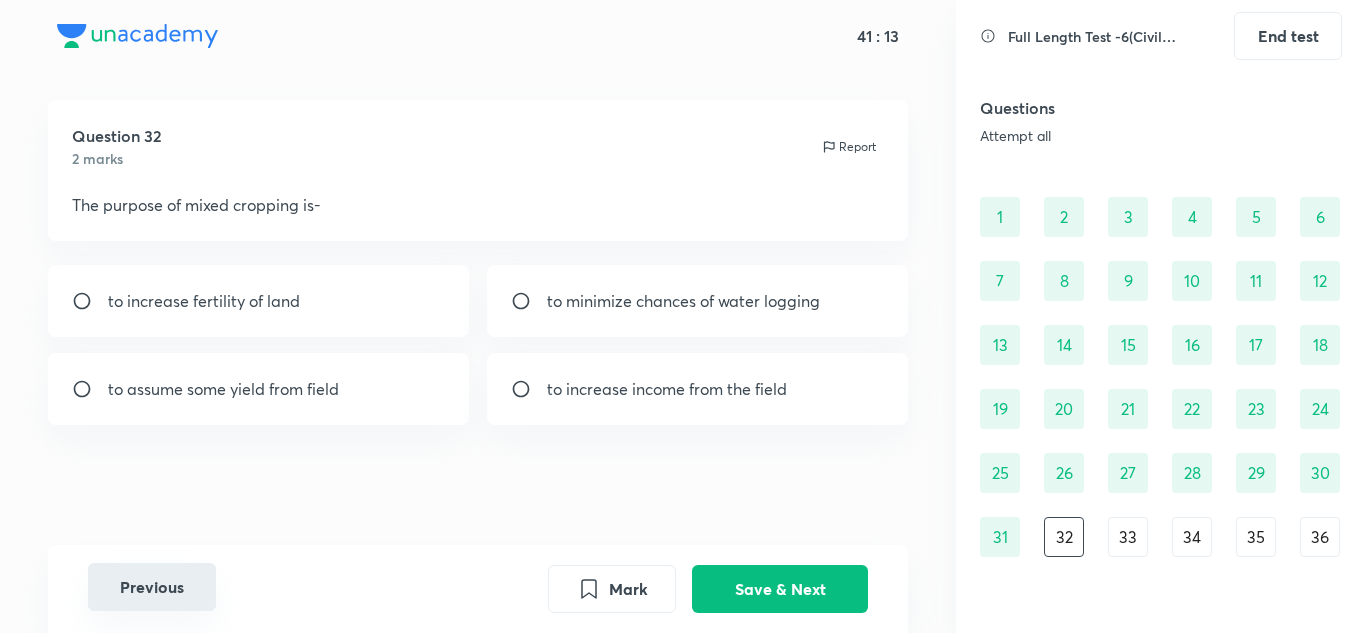 click on "Previous" at bounding box center [152, 587] 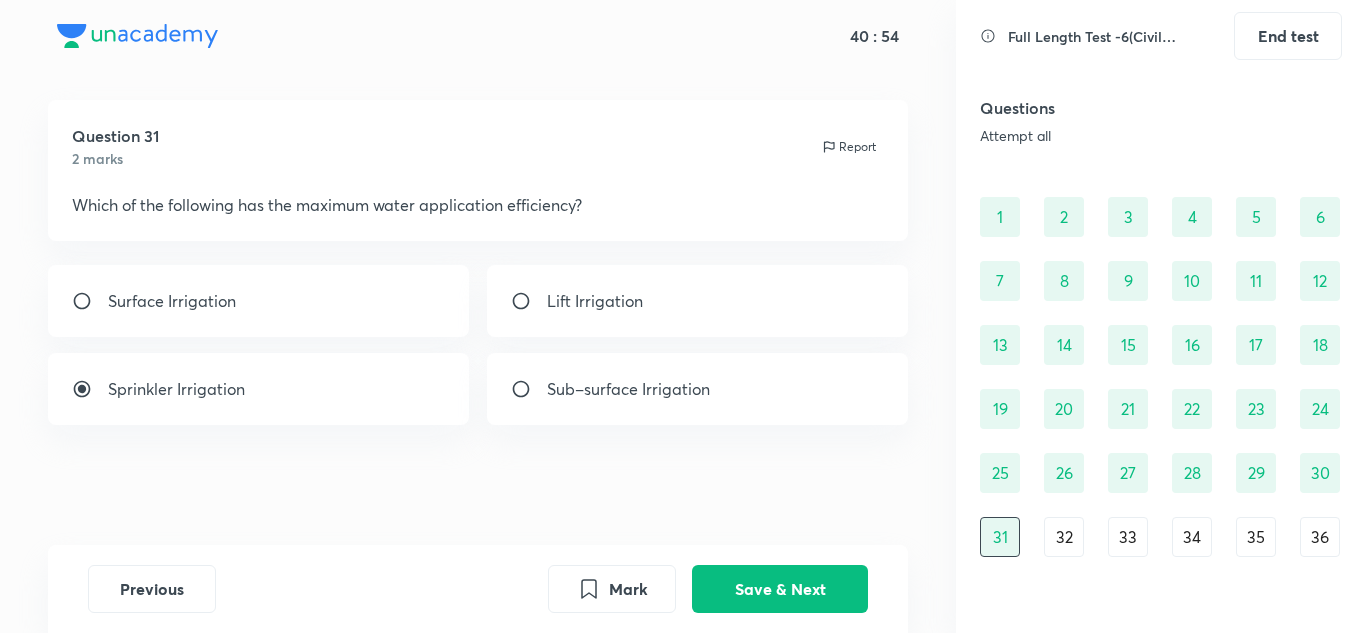 click on "Sub–surface Irrigation" at bounding box center (628, 389) 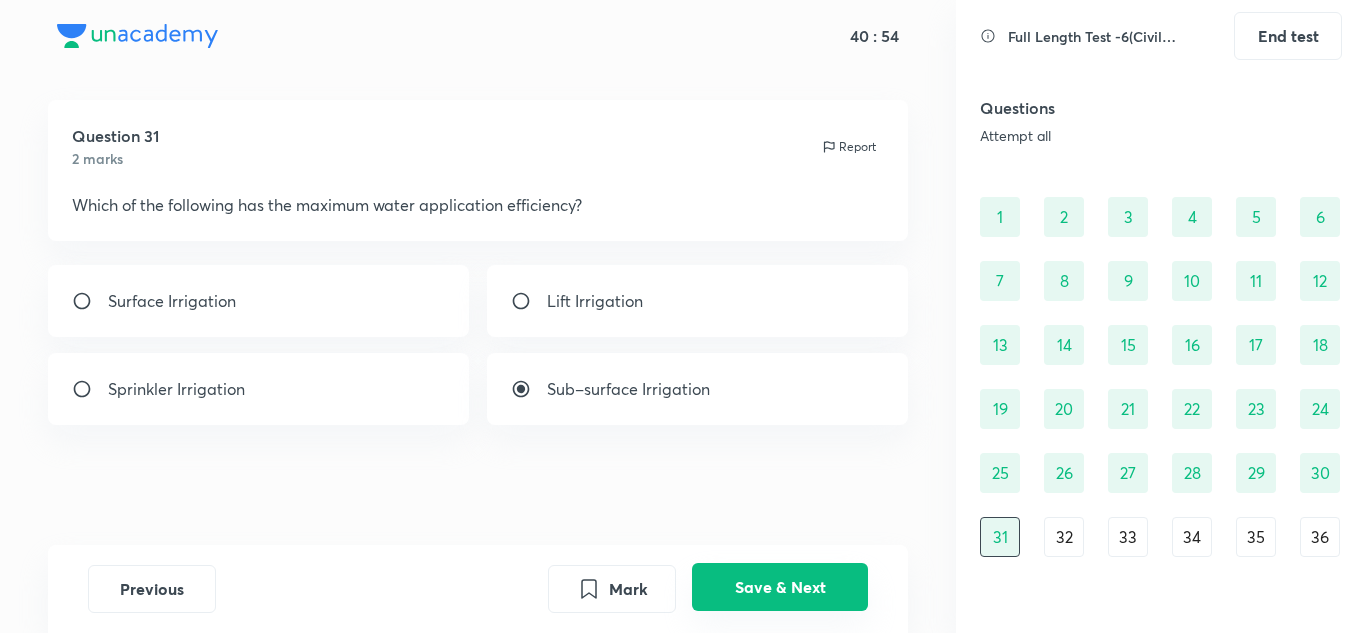 click on "Save & Next" at bounding box center (780, 587) 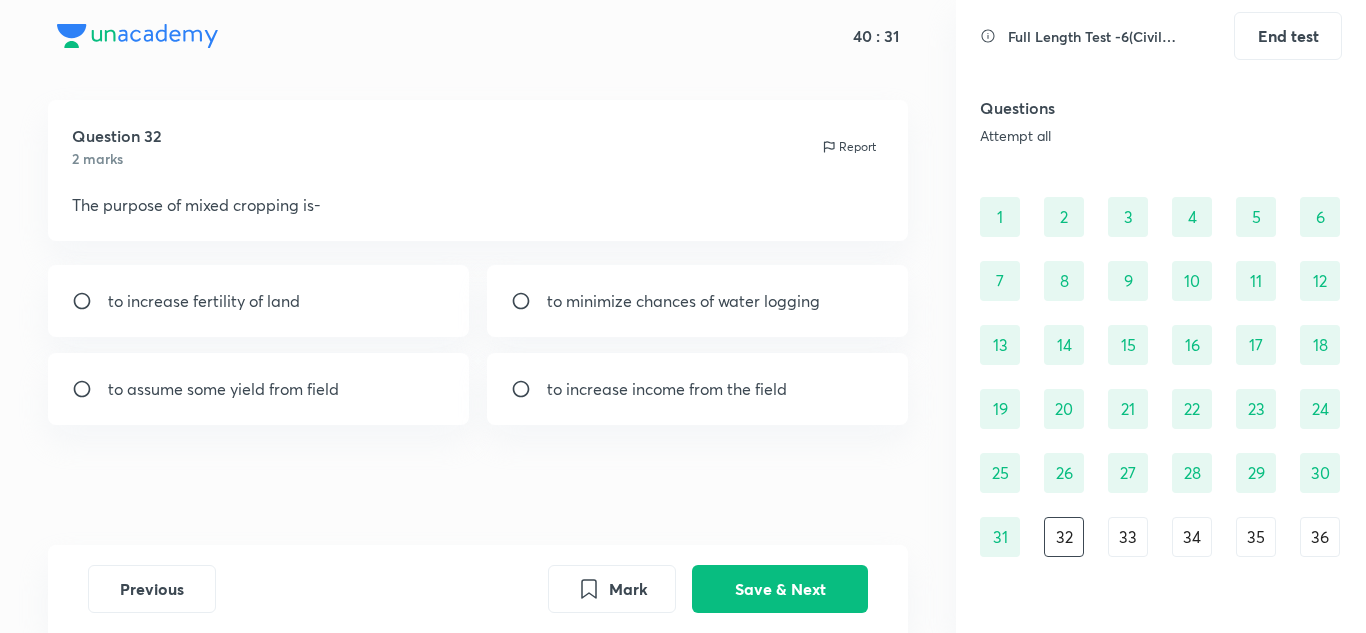 click on "to increase fertility of land" at bounding box center [204, 301] 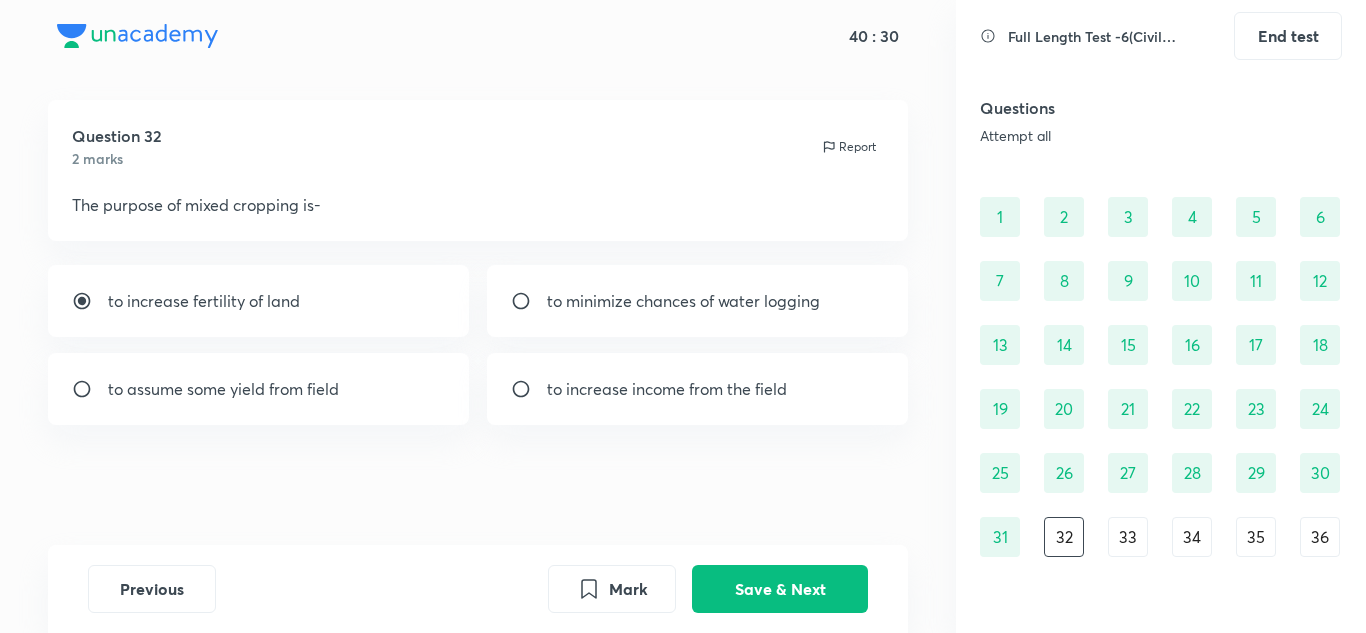 click on "Previous Mark Save & Next" at bounding box center [478, 589] 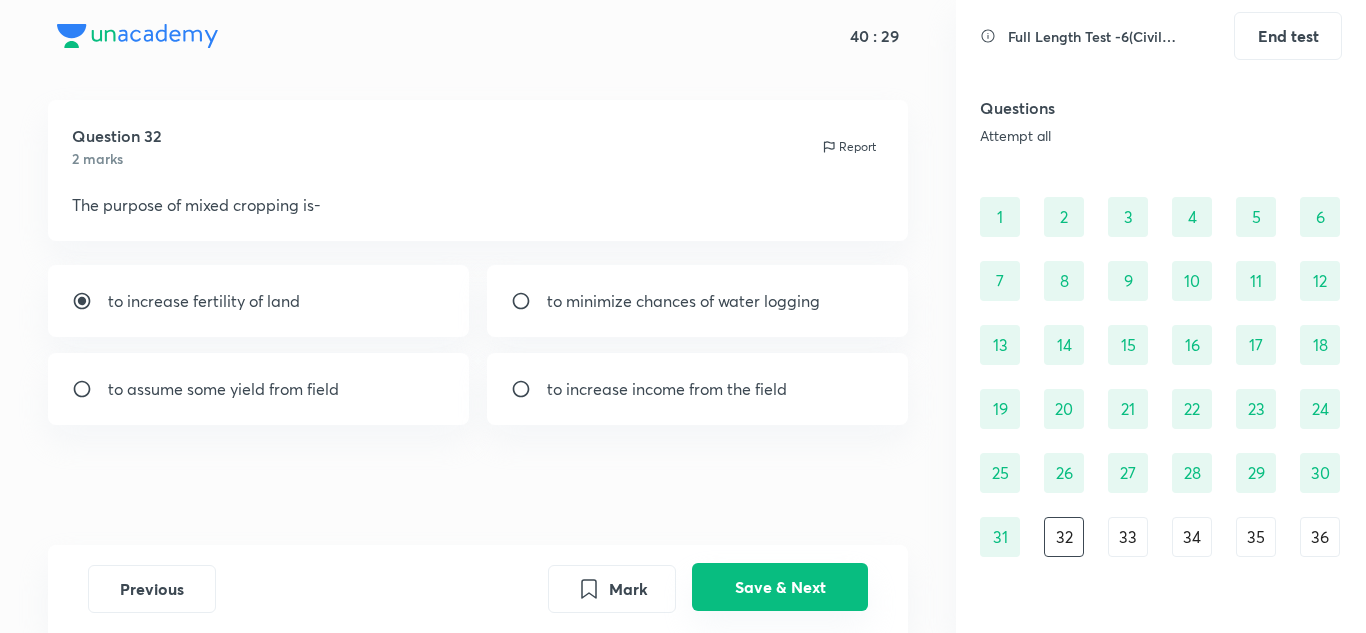 click on "Save & Next" at bounding box center (780, 587) 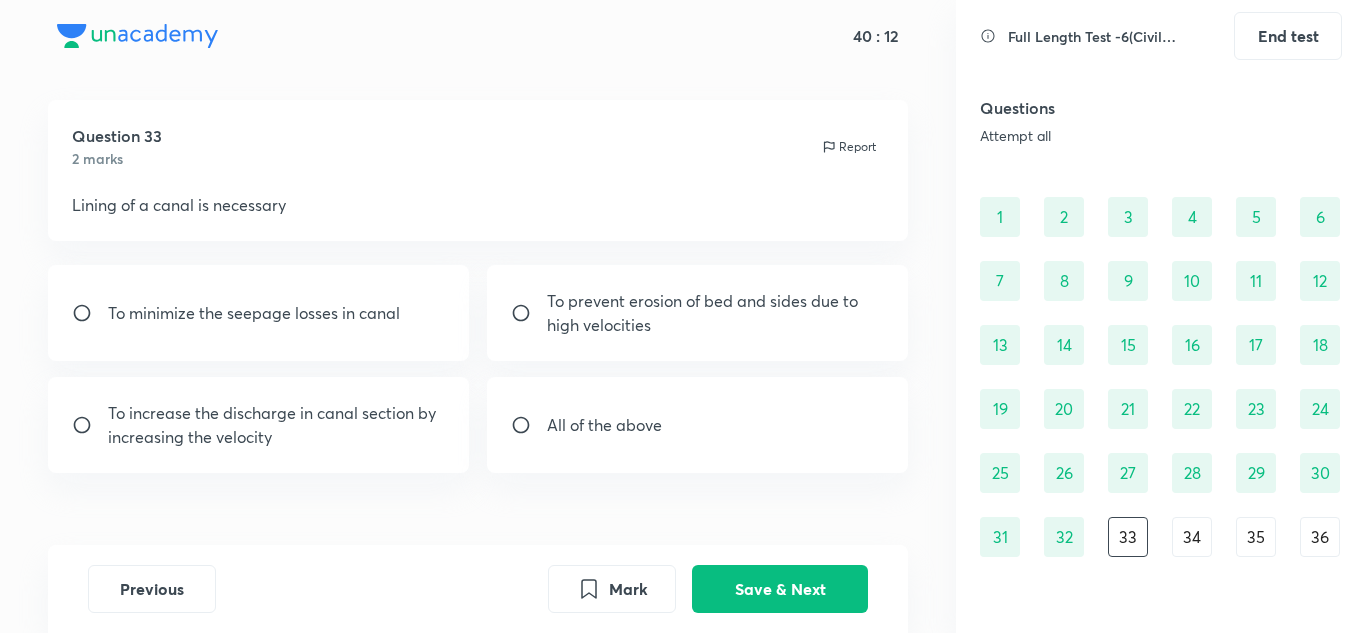 click at bounding box center (529, 425) 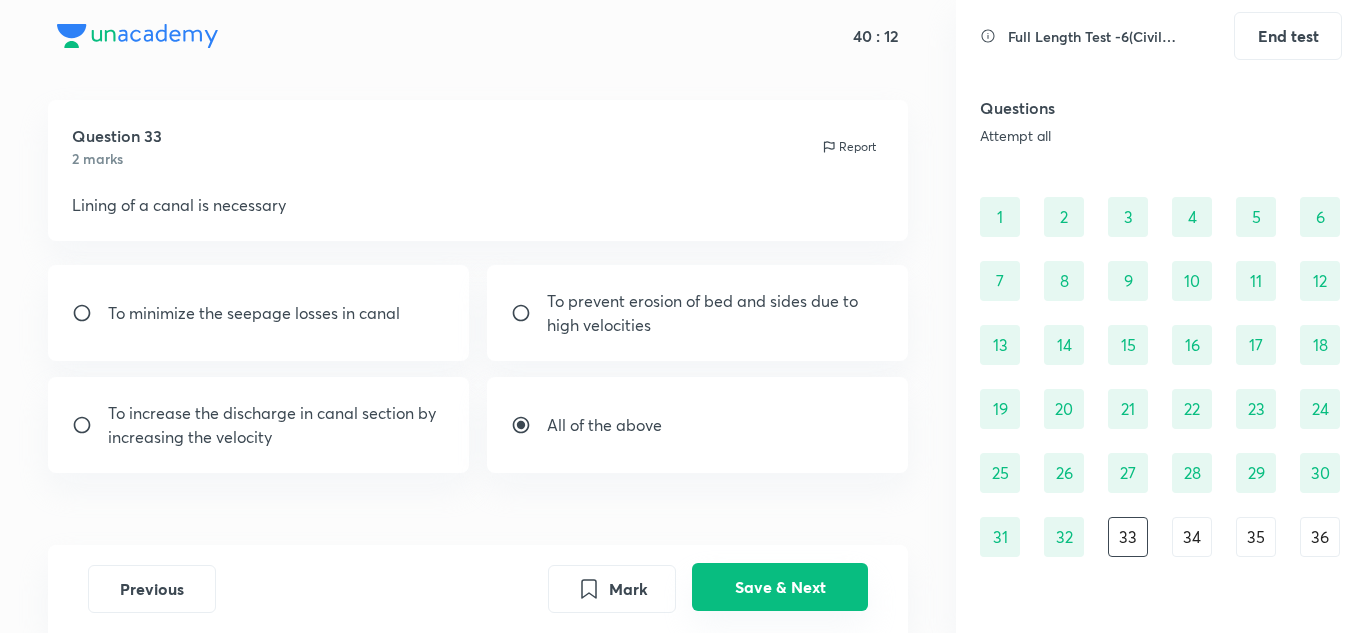 click on "Save & Next" at bounding box center (780, 587) 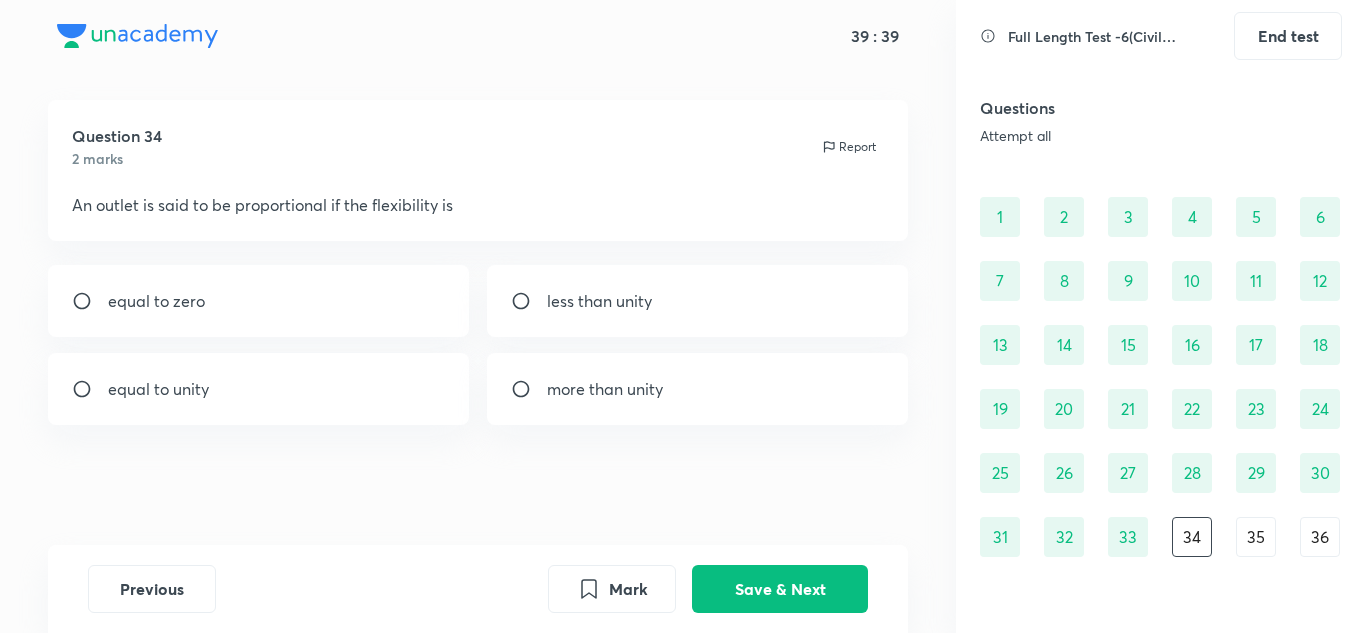 click on "equal to unity" at bounding box center [158, 389] 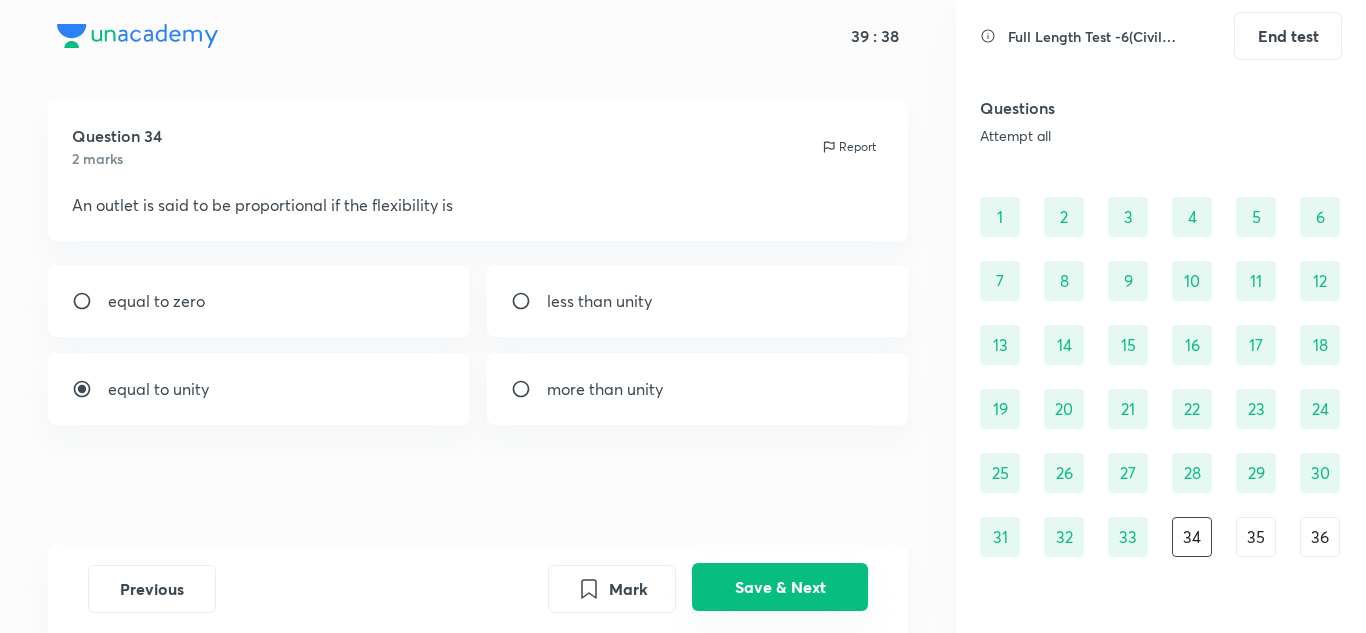 click on "Save & Next" at bounding box center (780, 587) 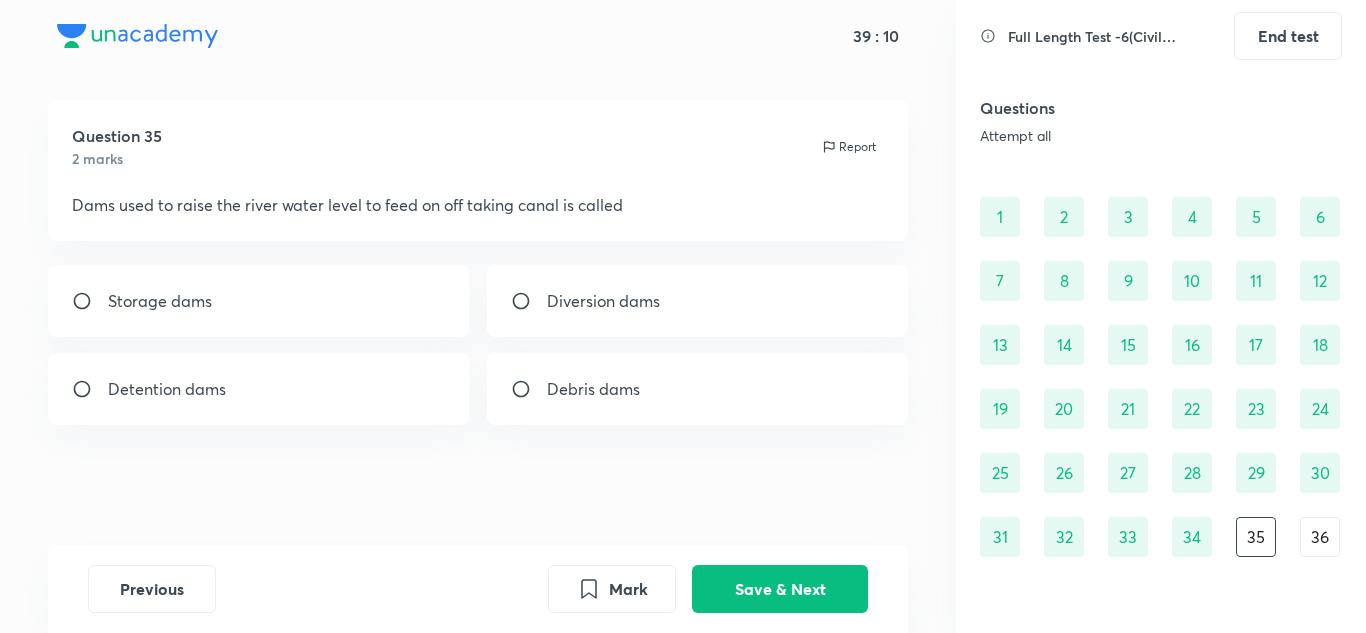 click at bounding box center [529, 301] 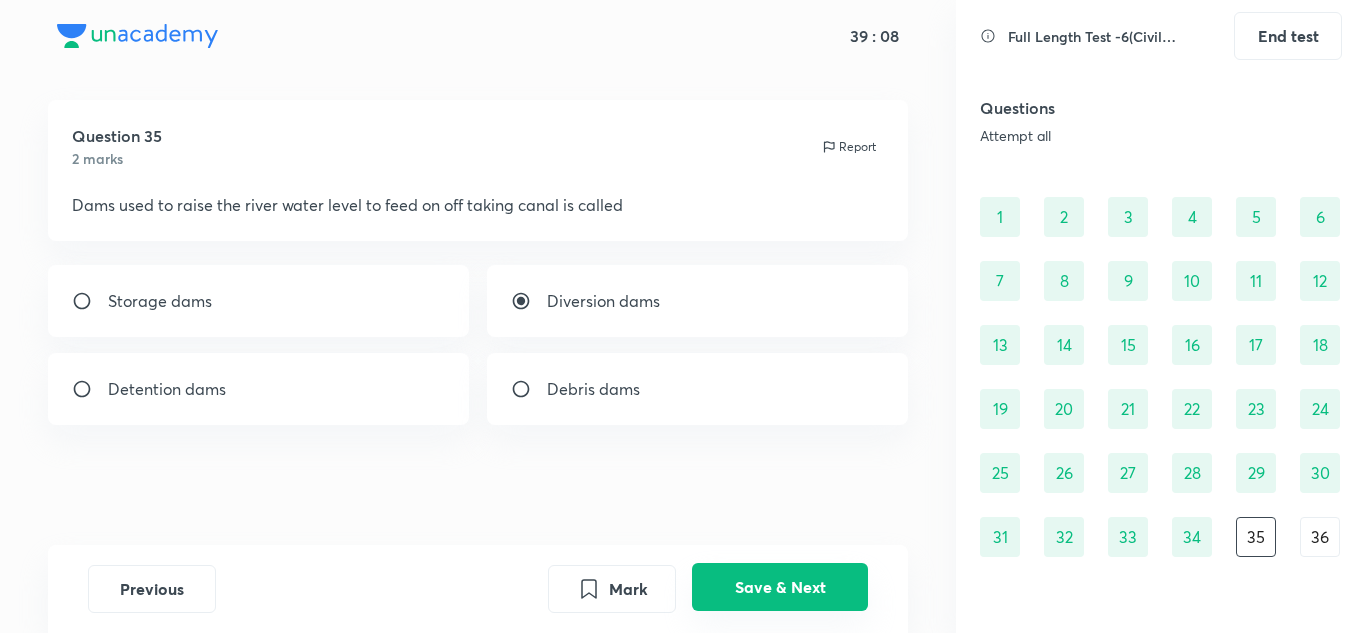 click on "Save & Next" at bounding box center [780, 587] 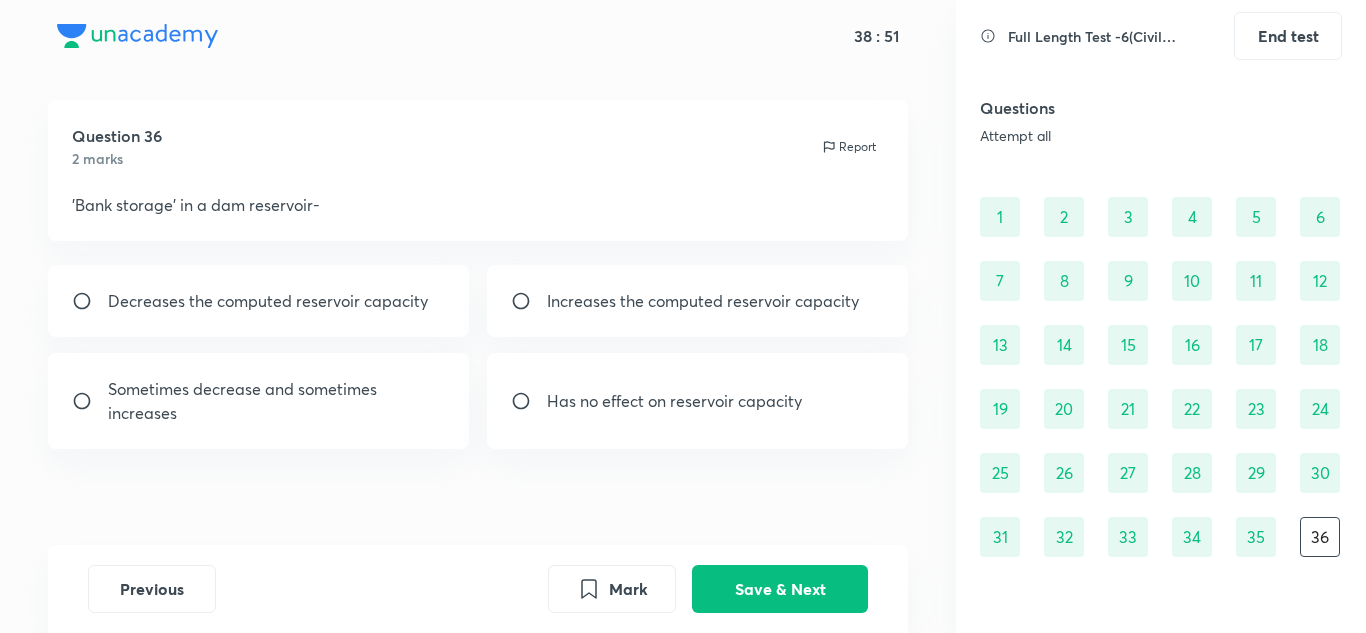 click on "Increases the computed reservoir capacity" at bounding box center (698, 301) 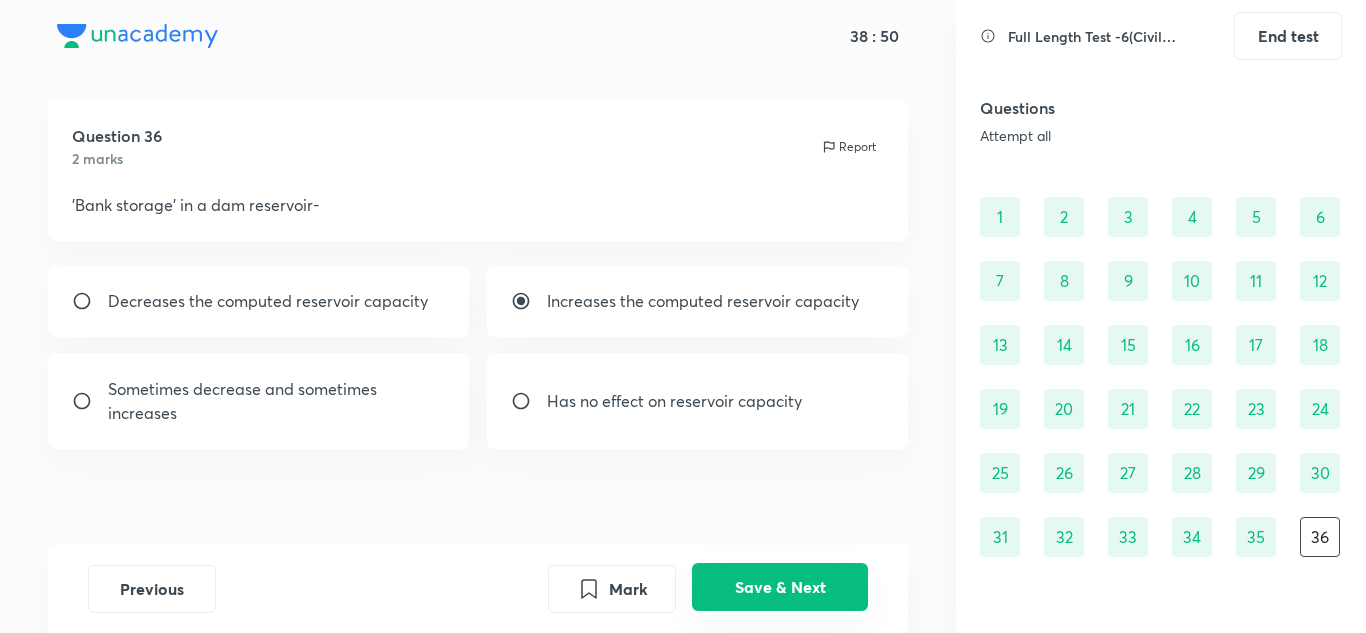 click on "Save & Next" at bounding box center [780, 587] 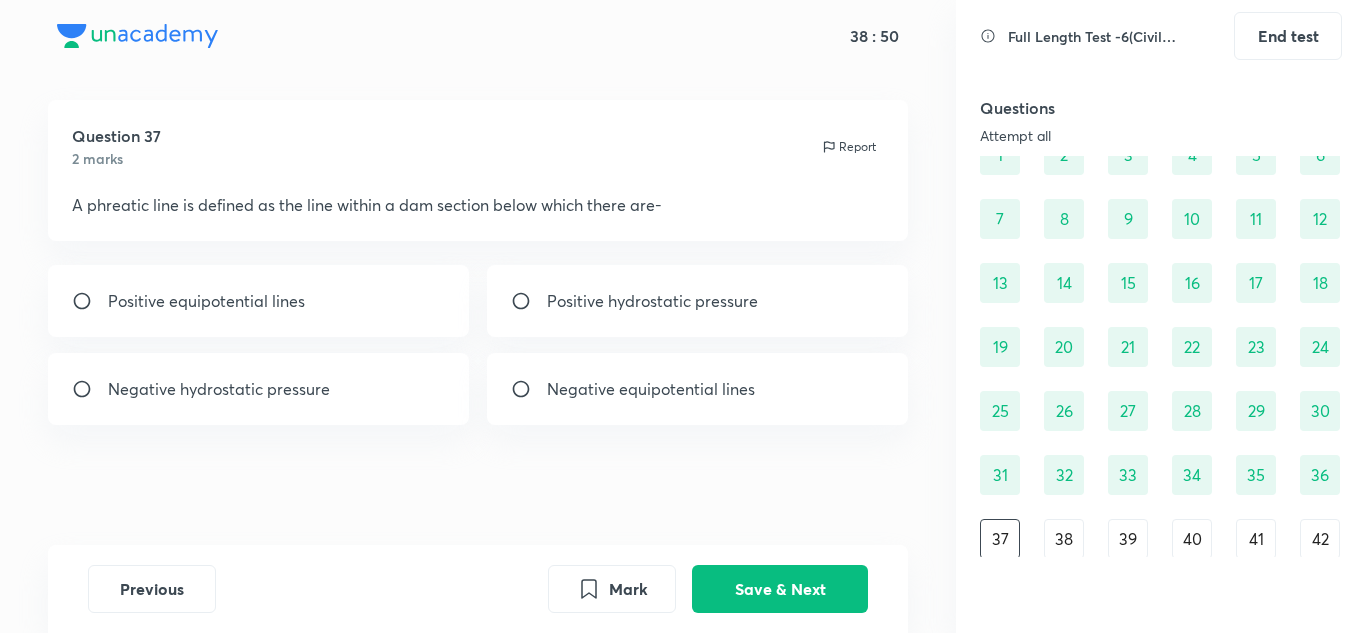 scroll, scrollTop: 104, scrollLeft: 0, axis: vertical 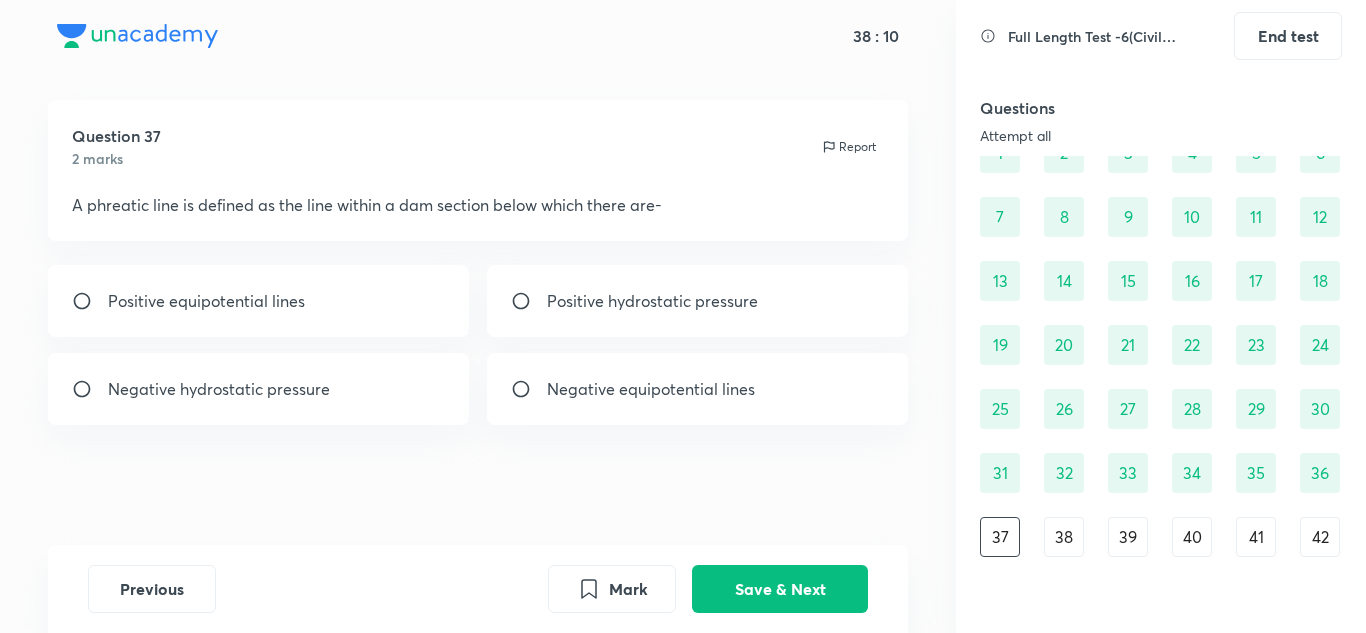 click on "Positive hydrostatic pressure" at bounding box center [652, 301] 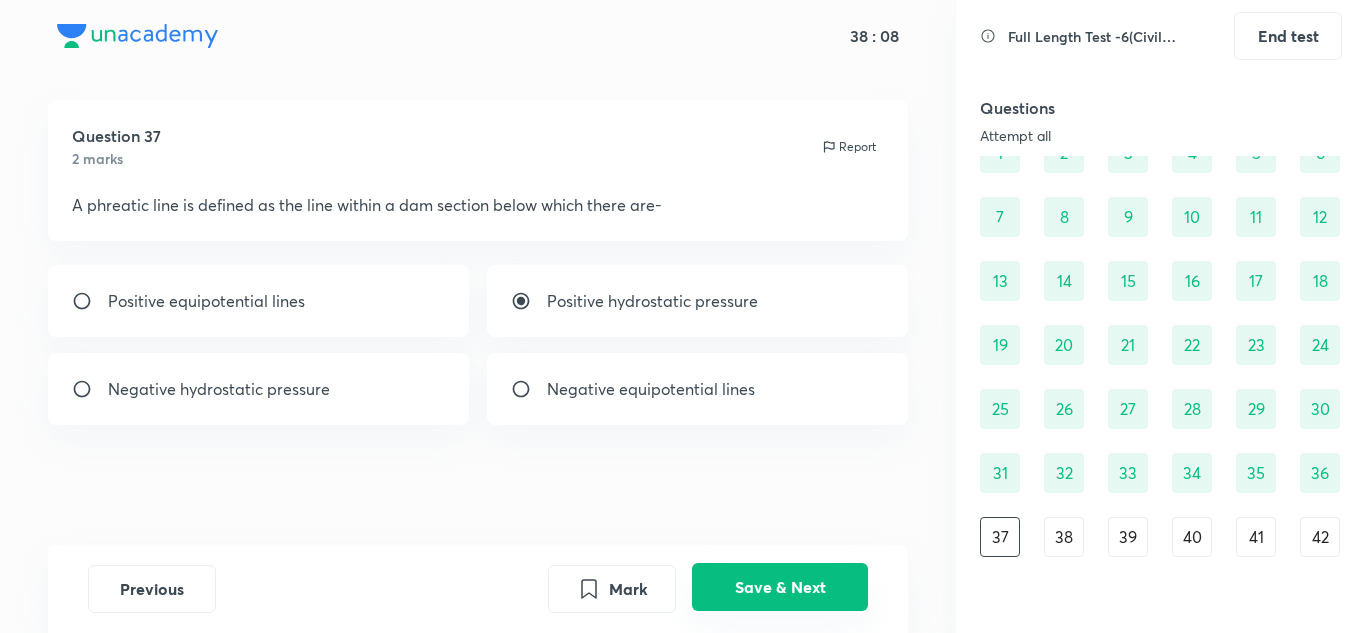 click on "Save & Next" at bounding box center (780, 587) 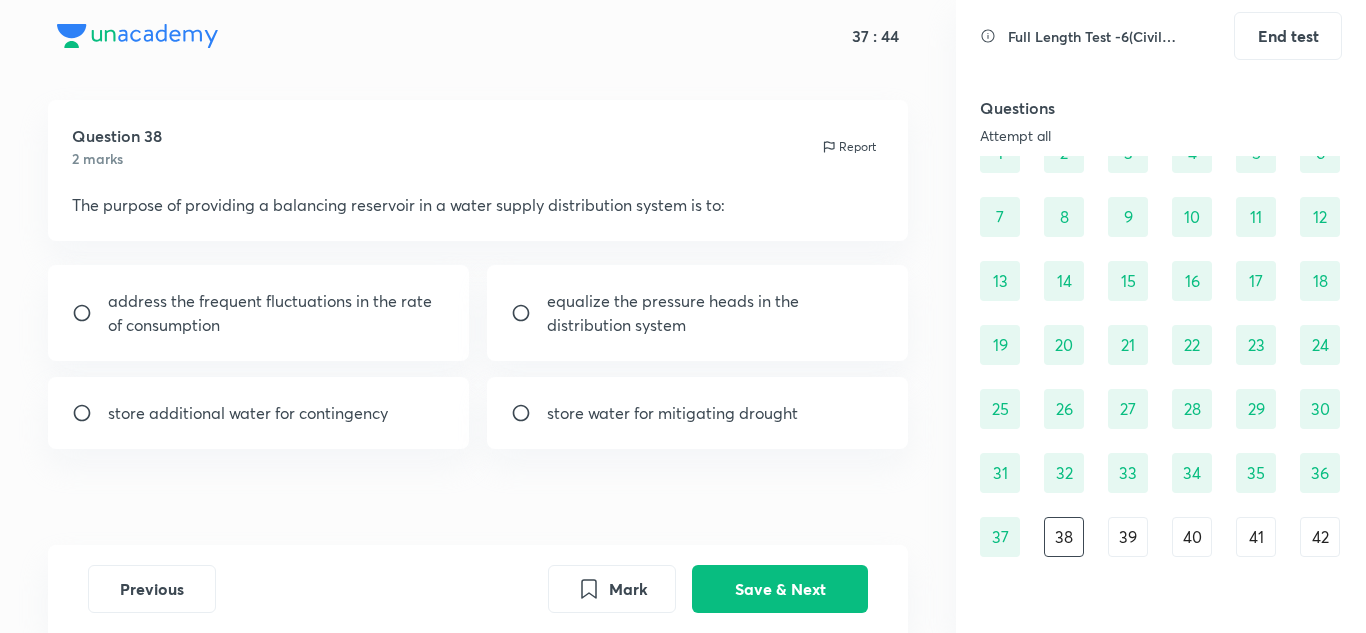 drag, startPoint x: 694, startPoint y: 304, endPoint x: 836, endPoint y: 430, distance: 189.84204 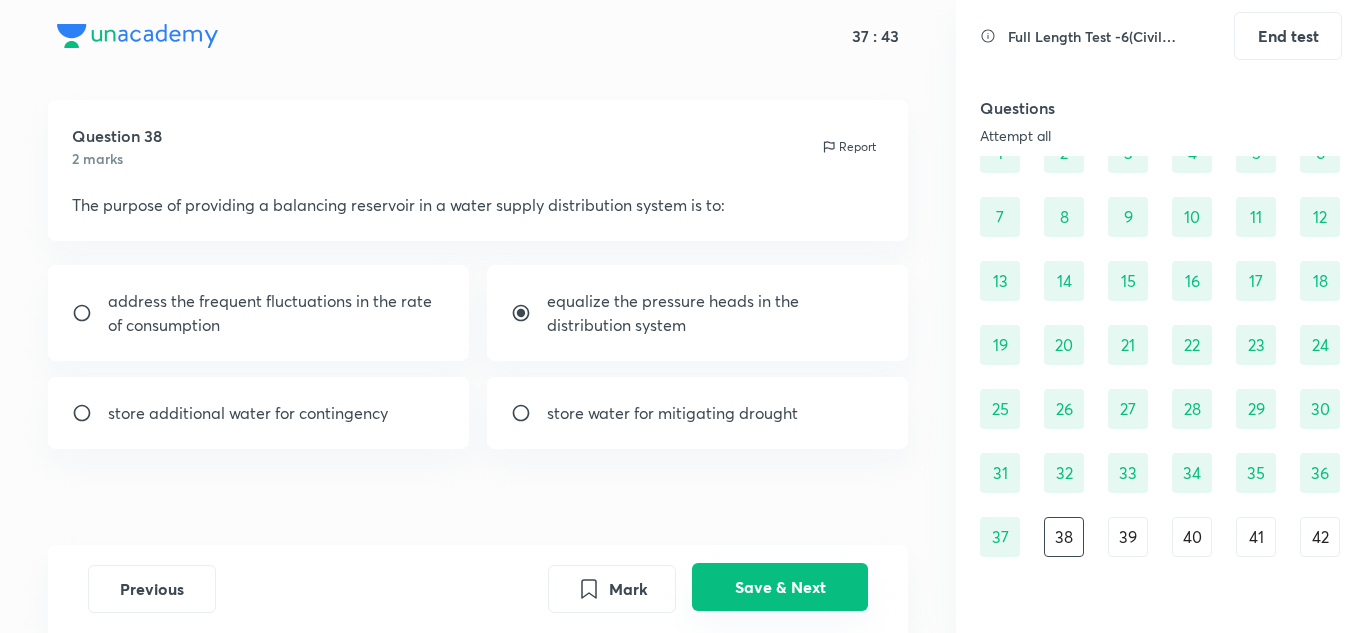 click on "Save & Next" at bounding box center [780, 587] 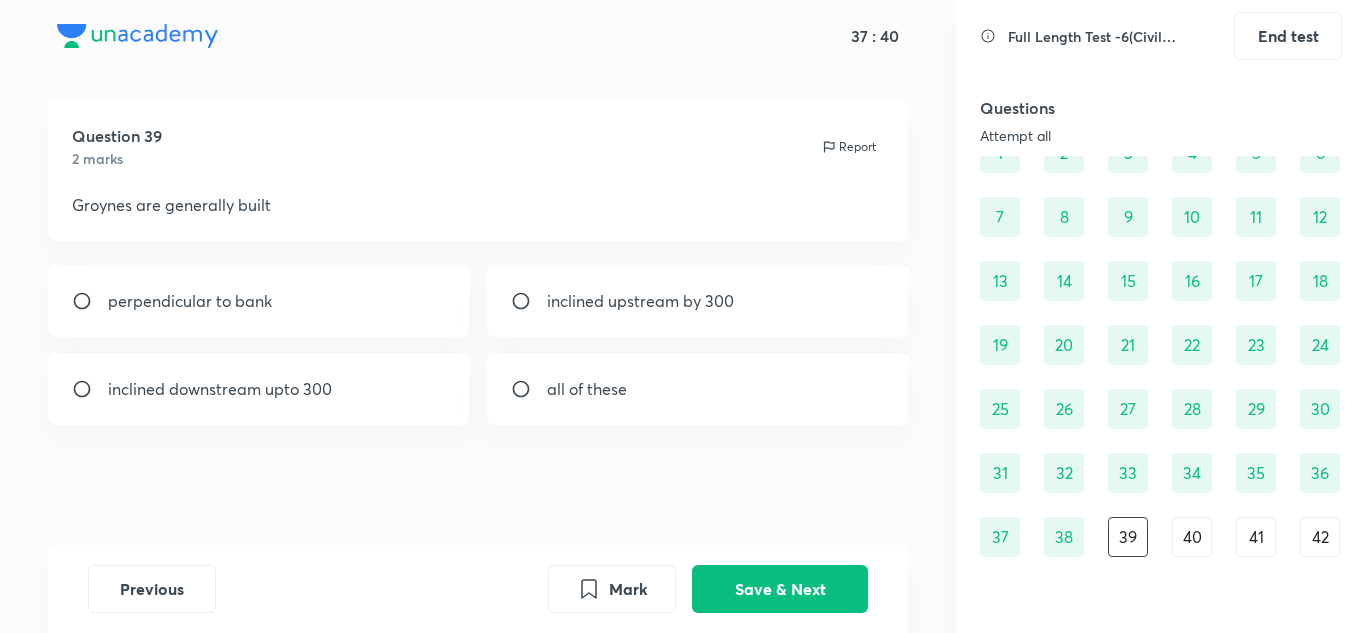 click on "perpendicular to bank" at bounding box center [190, 301] 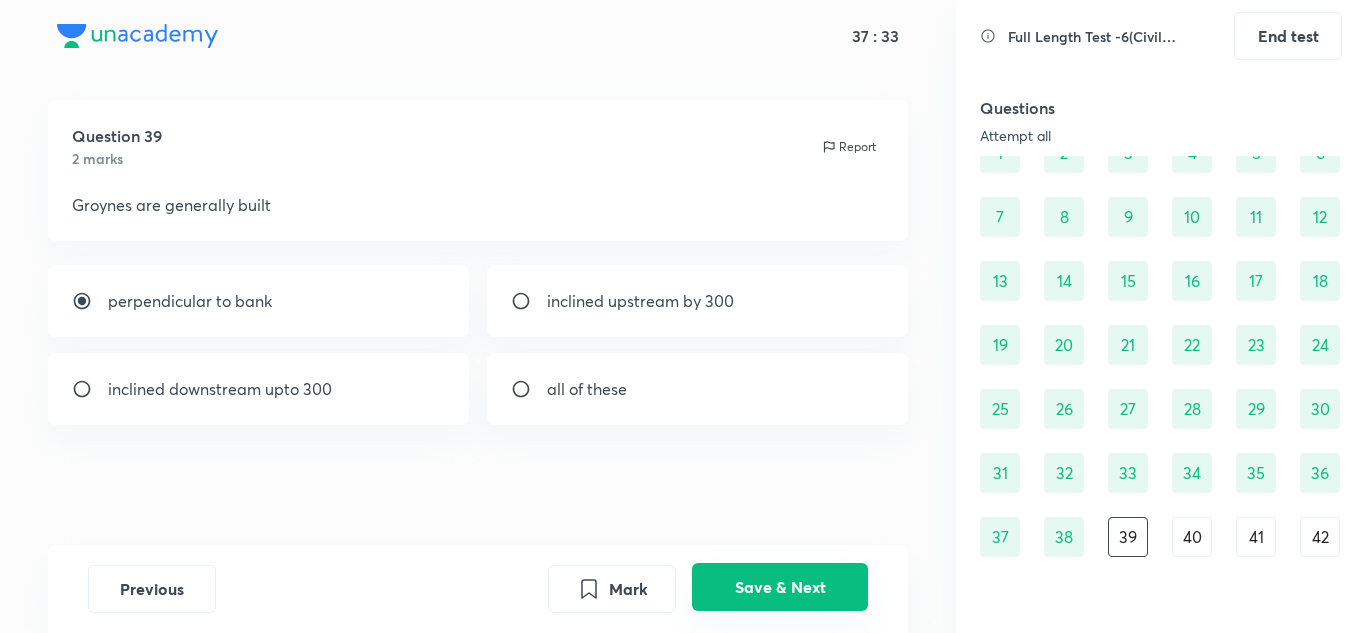 click on "Save & Next" at bounding box center (780, 587) 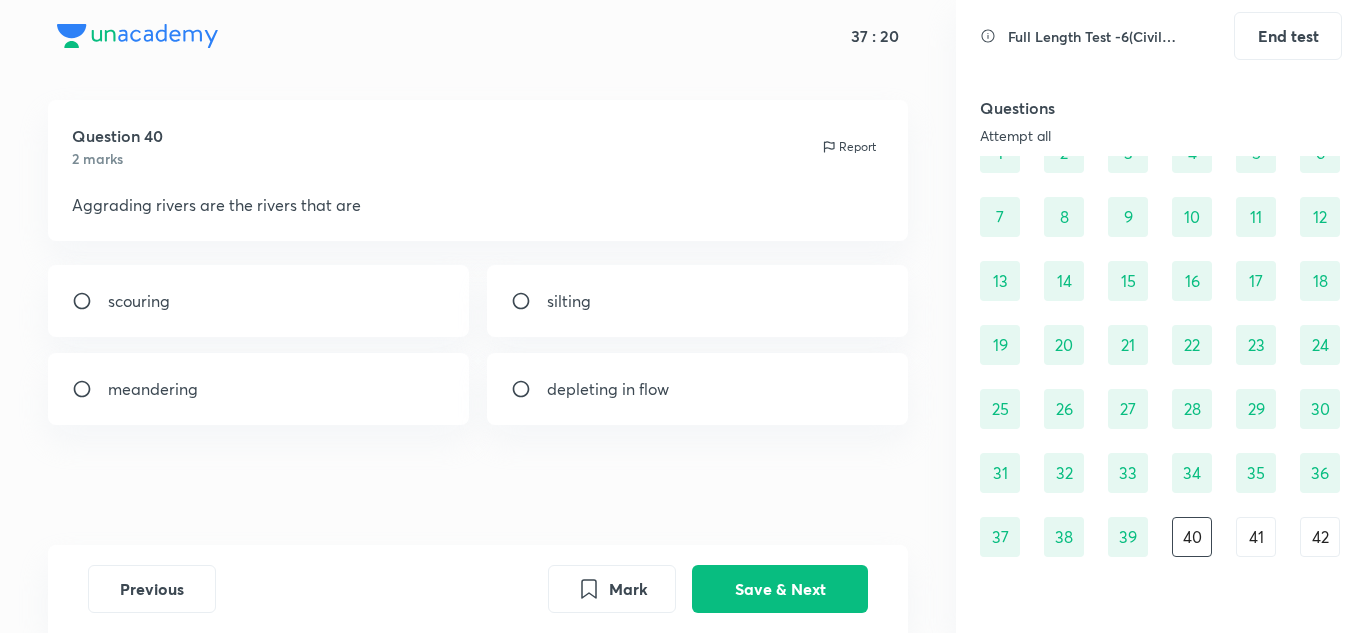 click at bounding box center [529, 301] 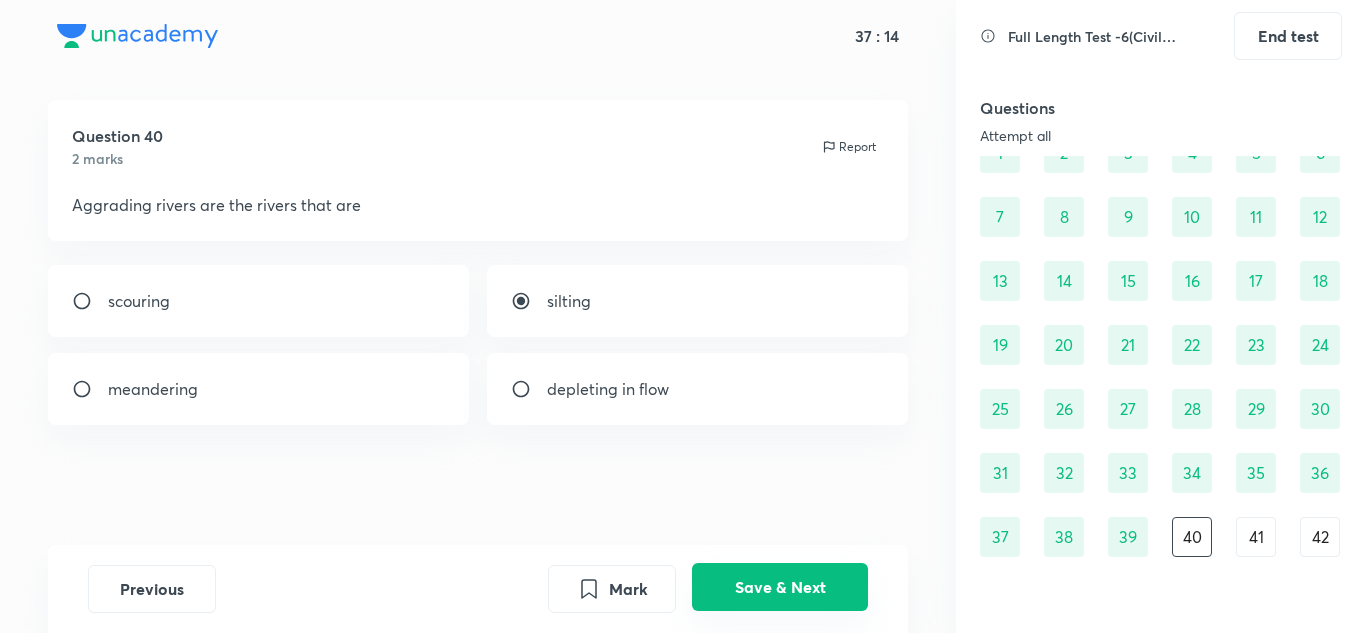 click on "Save & Next" at bounding box center (780, 587) 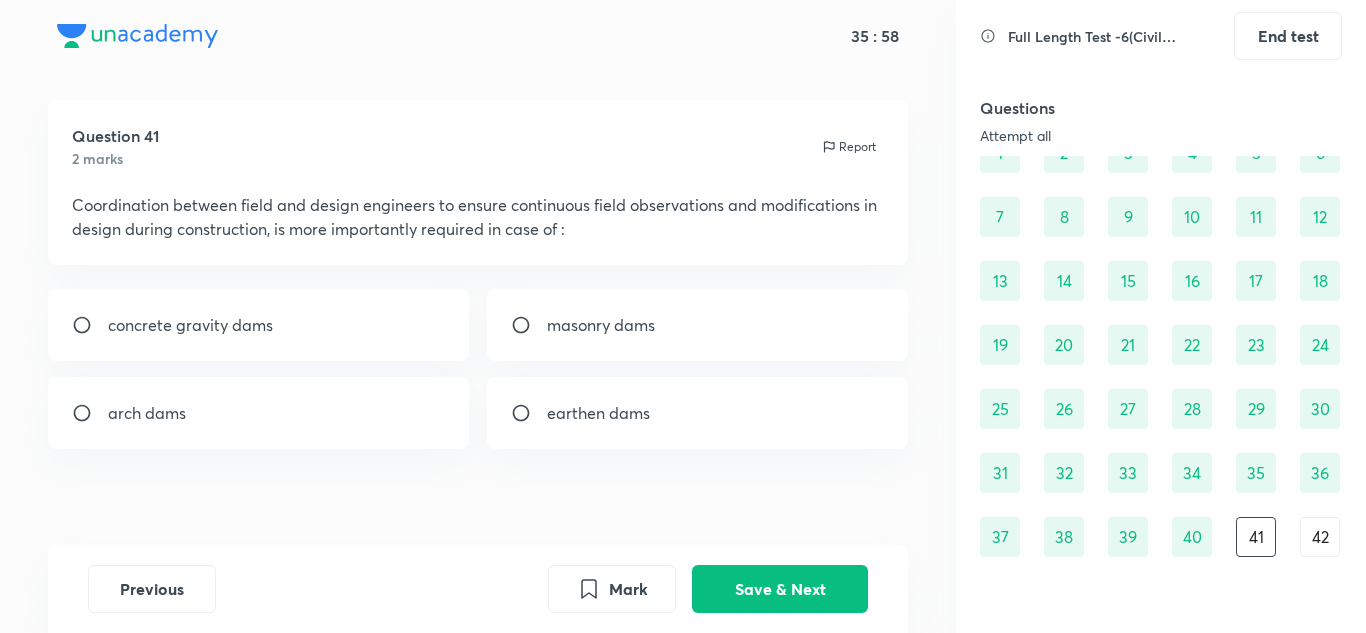 click on "earthen dams" at bounding box center [598, 413] 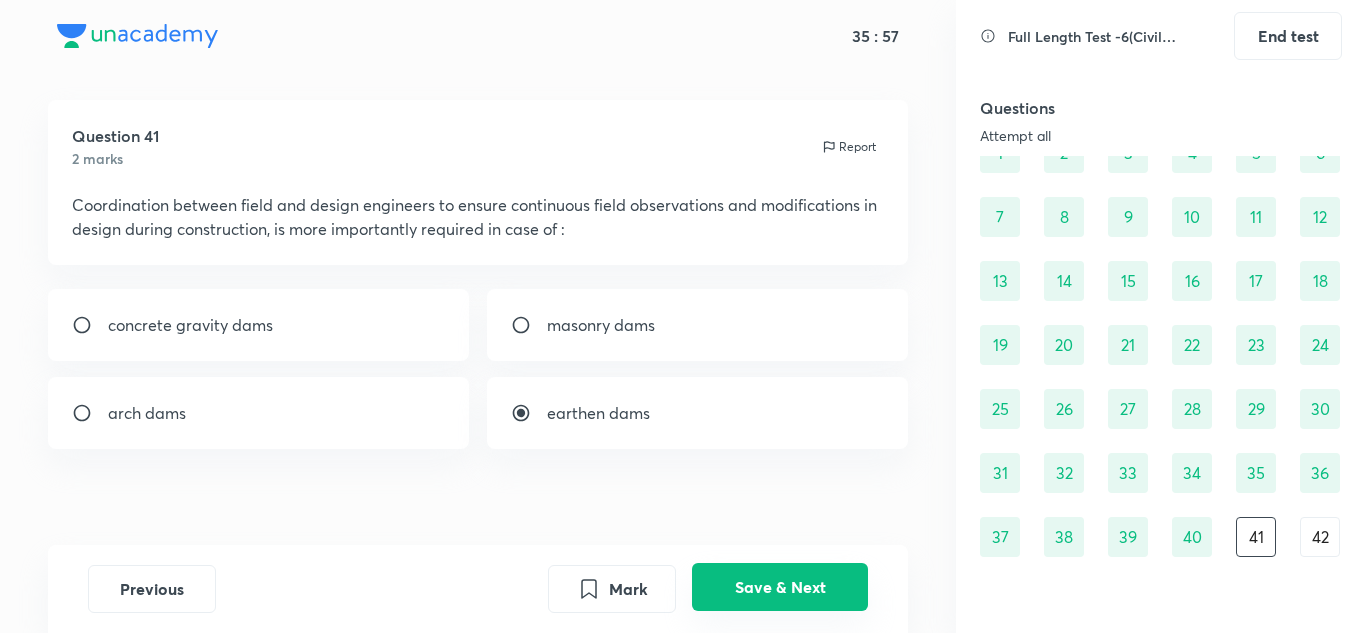 click on "Save & Next" at bounding box center (780, 587) 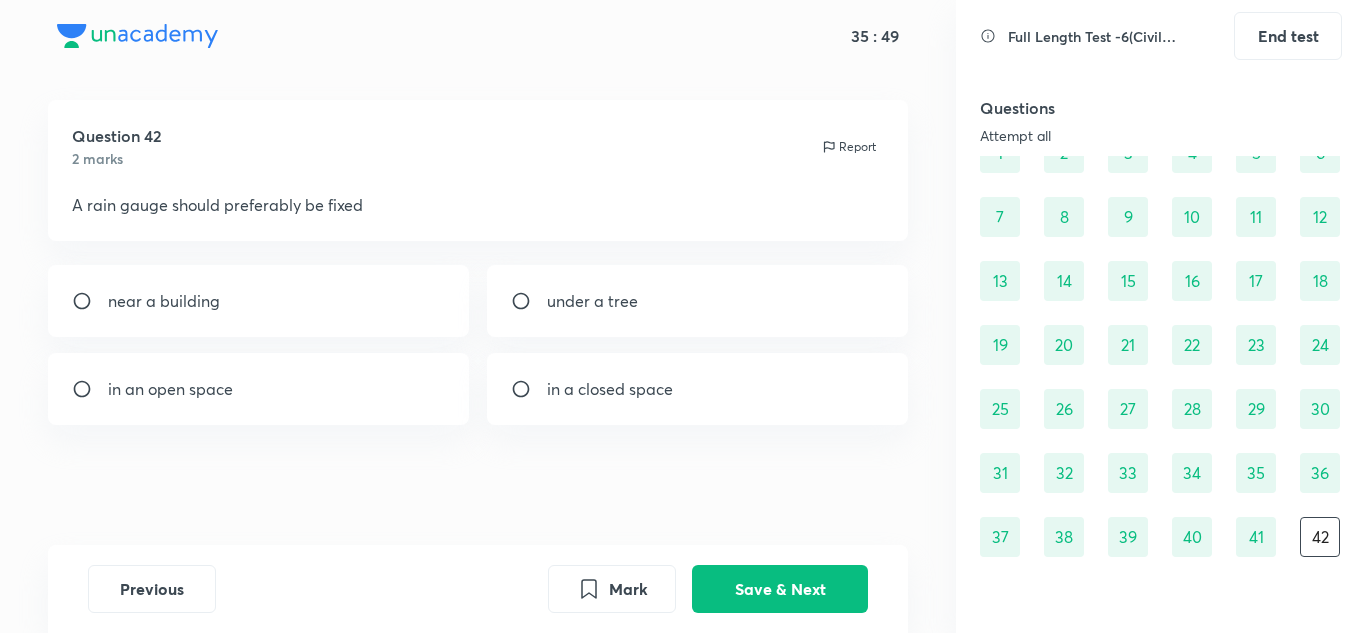 drag, startPoint x: 163, startPoint y: 383, endPoint x: 191, endPoint y: 394, distance: 30.083218 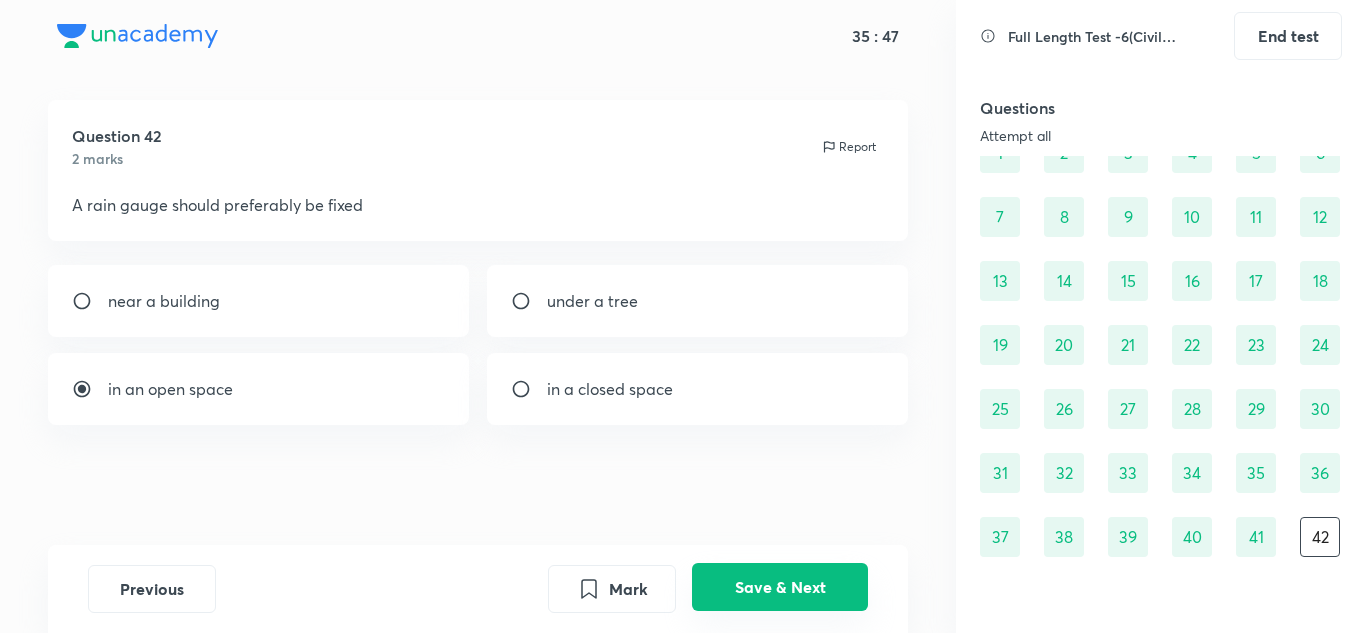 click on "Save & Next" at bounding box center [780, 587] 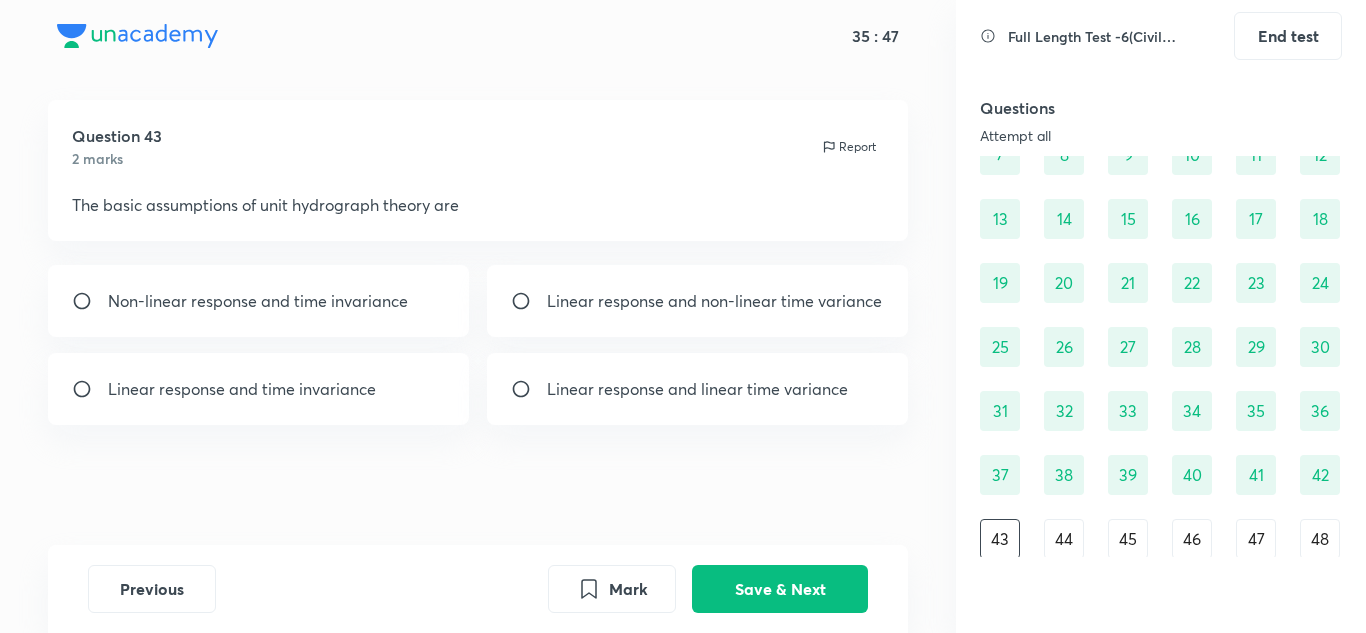 scroll, scrollTop: 168, scrollLeft: 0, axis: vertical 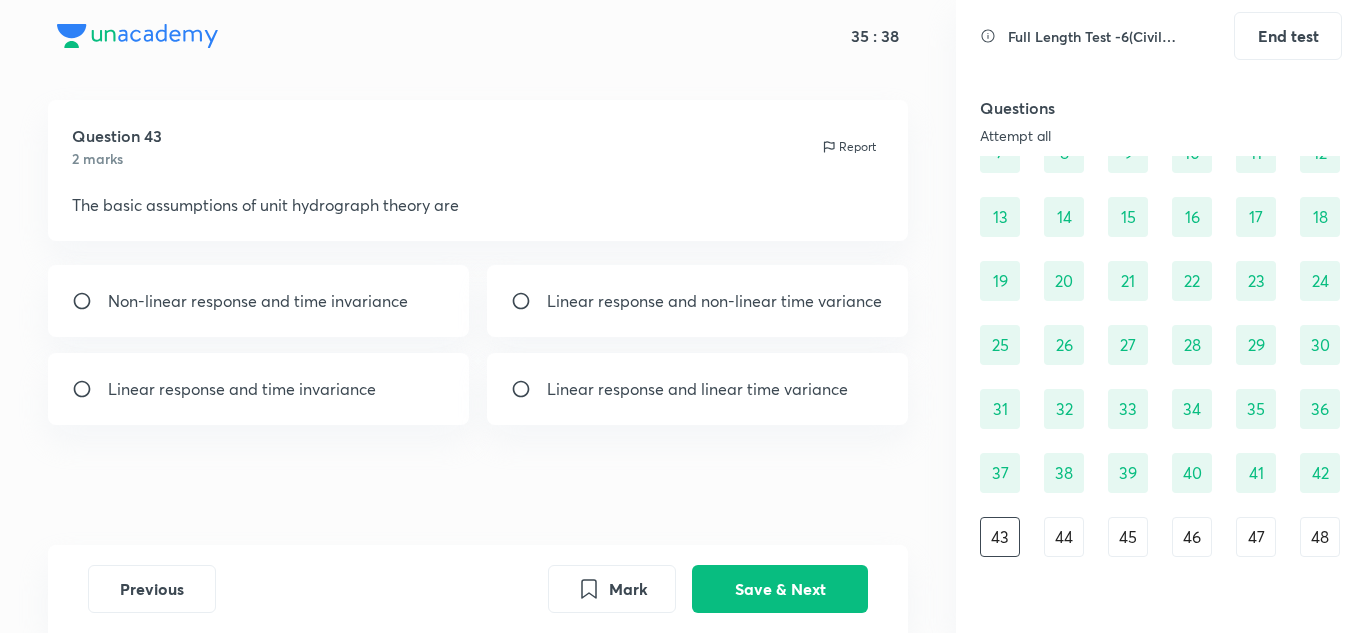 click on "Linear response and time invariance" at bounding box center [259, 389] 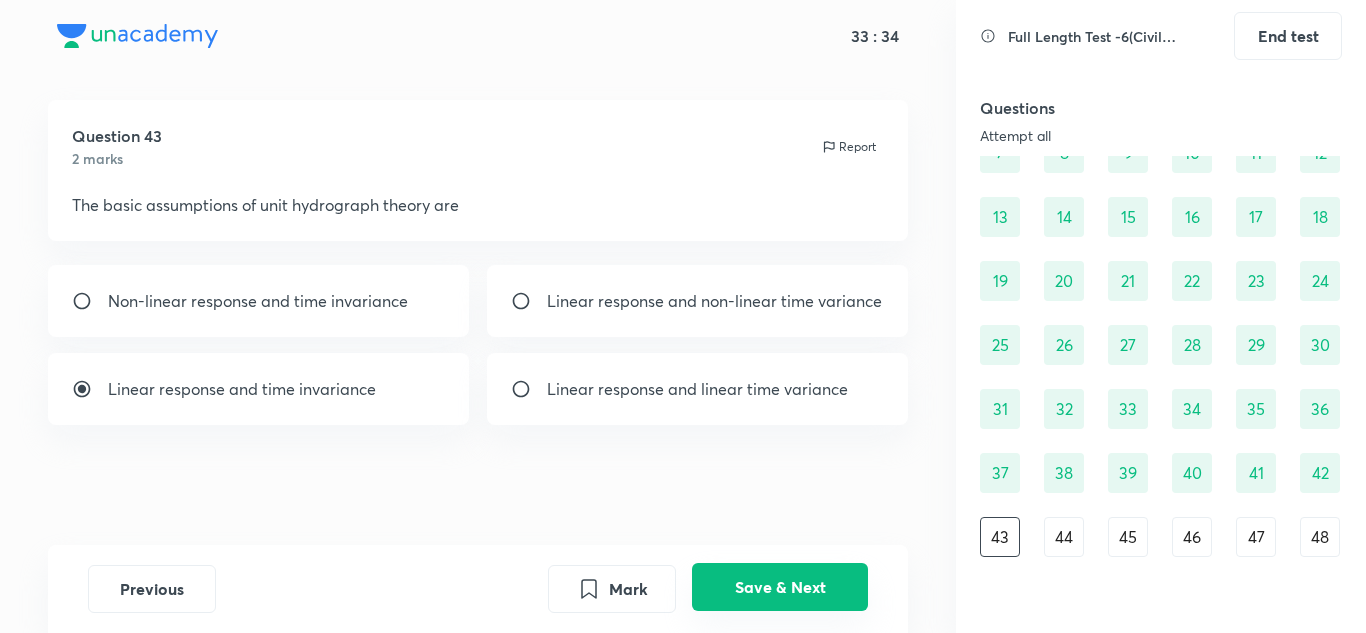 click on "Save & Next" at bounding box center (780, 587) 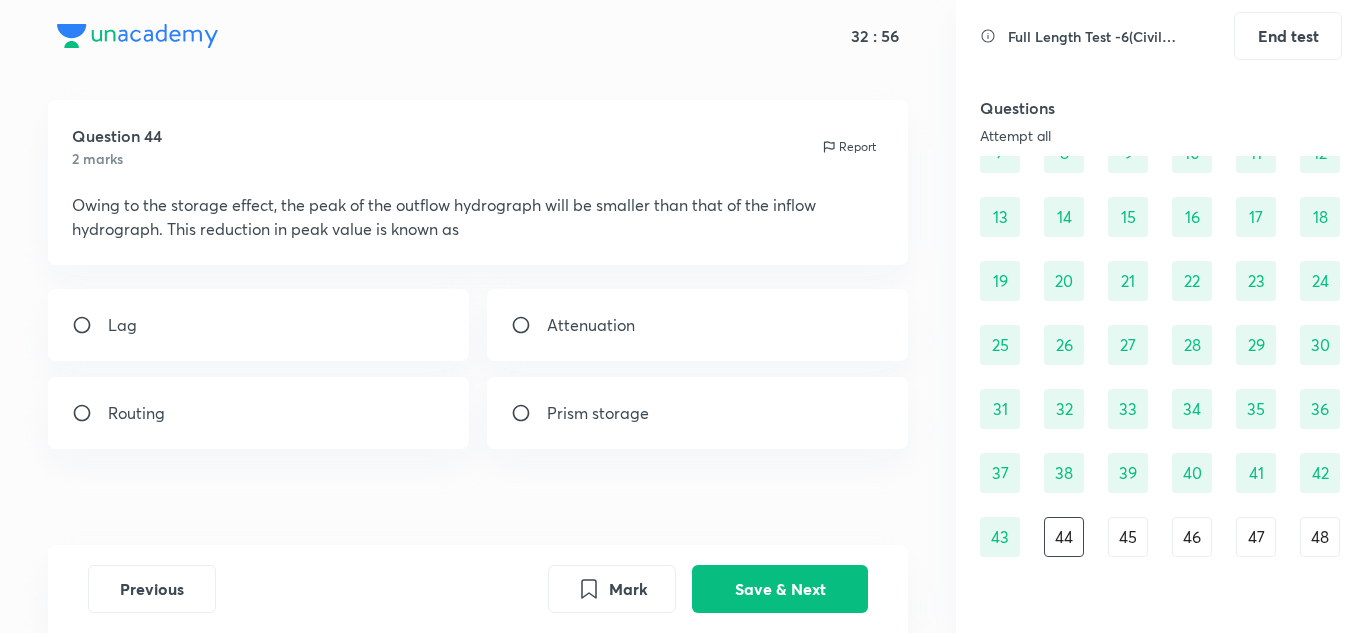 click at bounding box center [529, 325] 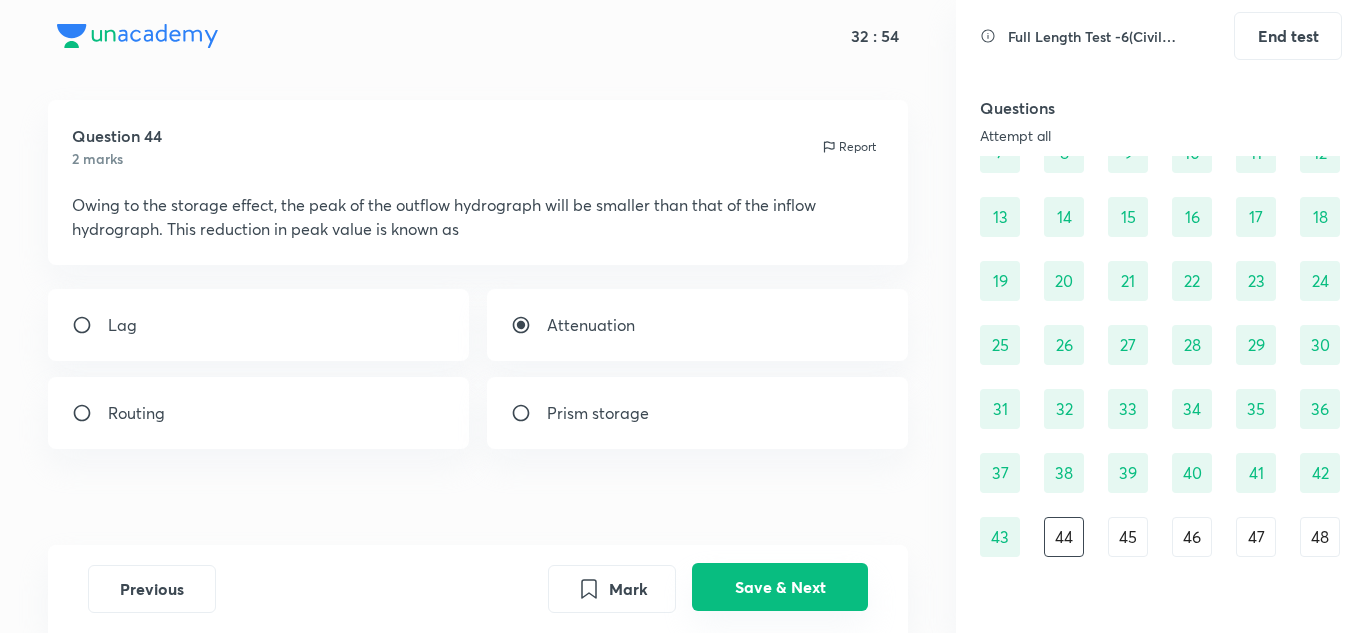click on "Save & Next" at bounding box center (780, 587) 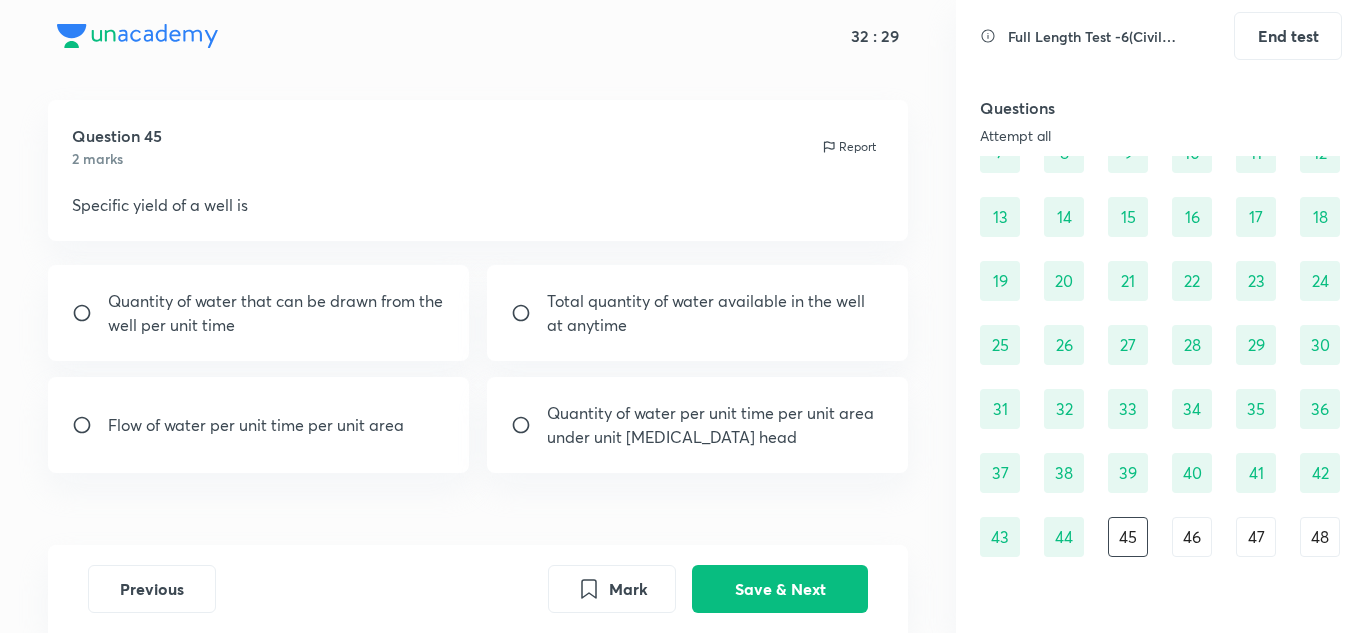 click on "Quantity of water that can be drawn from the well per unit time" at bounding box center [277, 313] 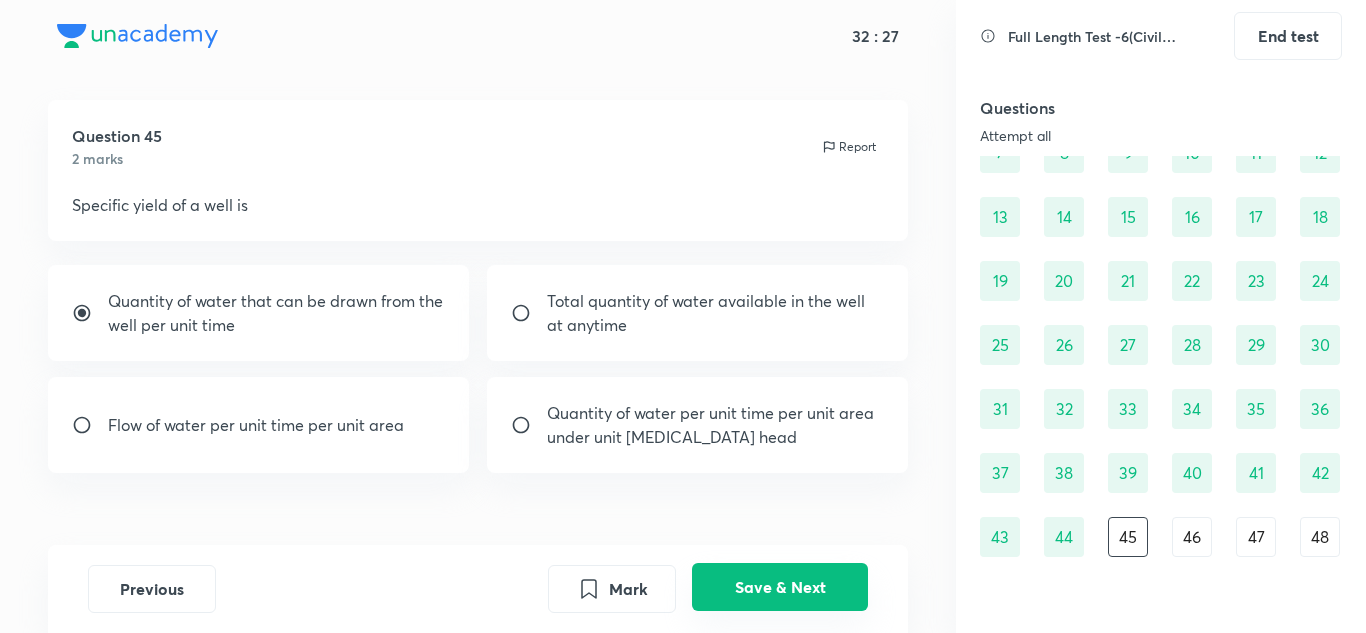 click on "Save & Next" at bounding box center (780, 587) 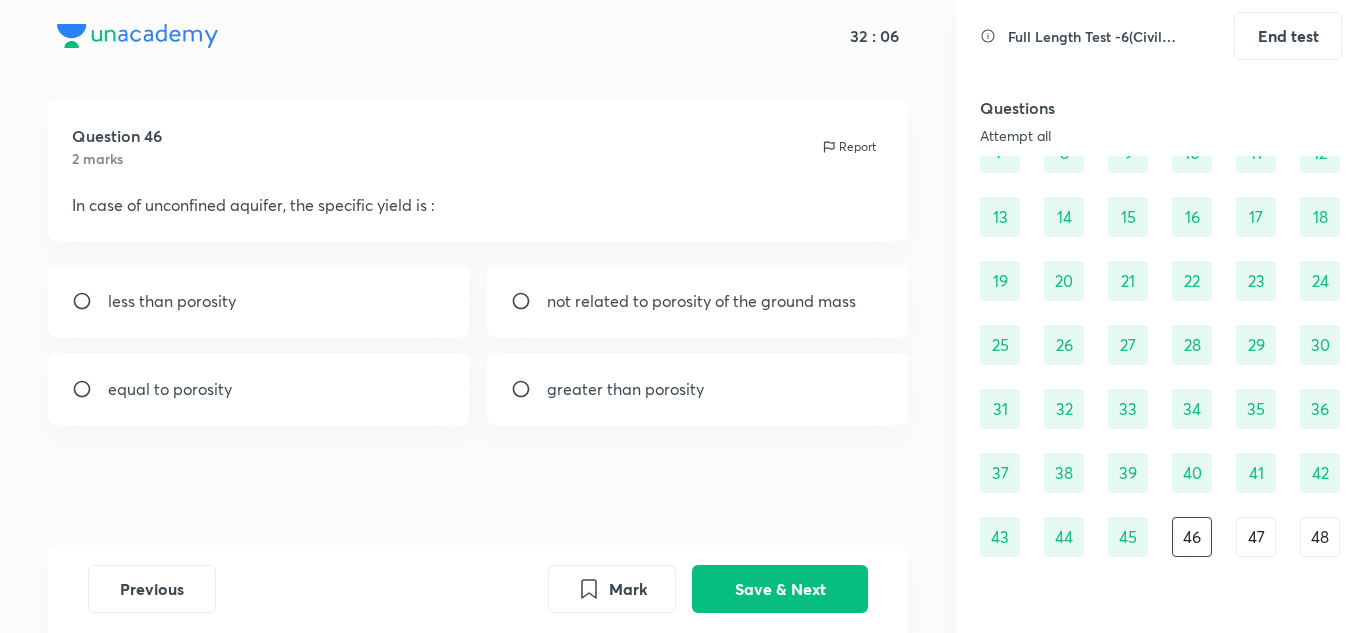 click on "less than porosity" at bounding box center [172, 301] 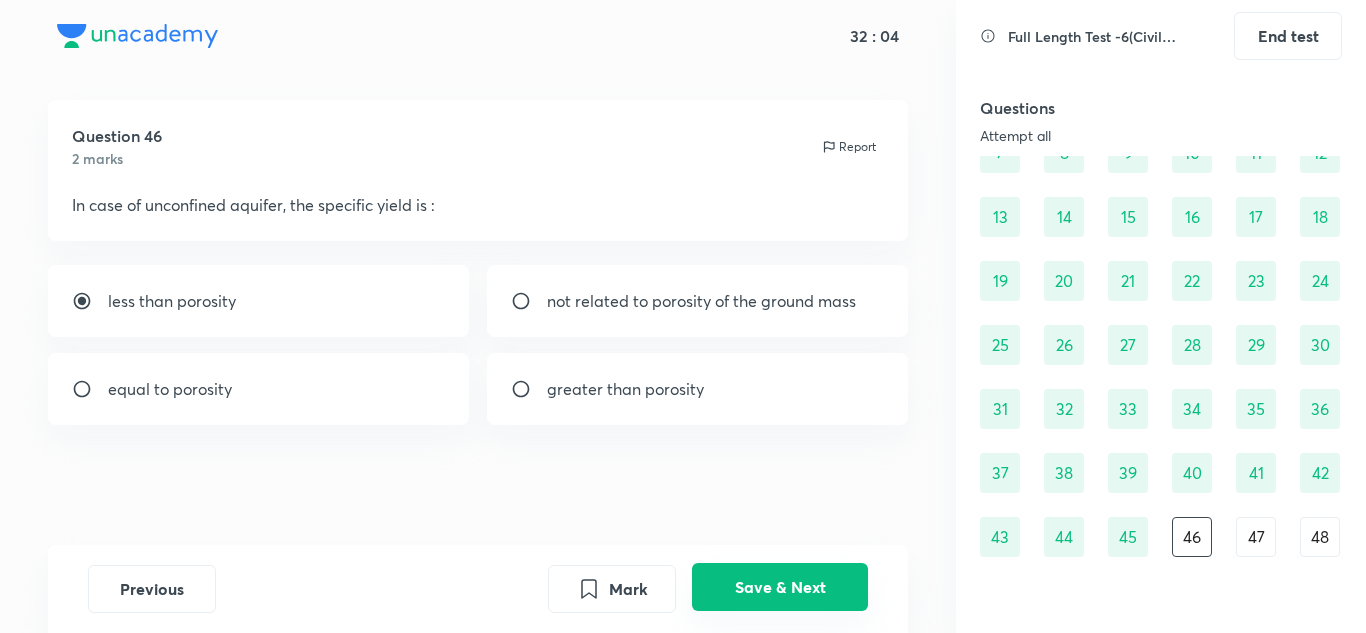 click on "Save & Next" at bounding box center (780, 587) 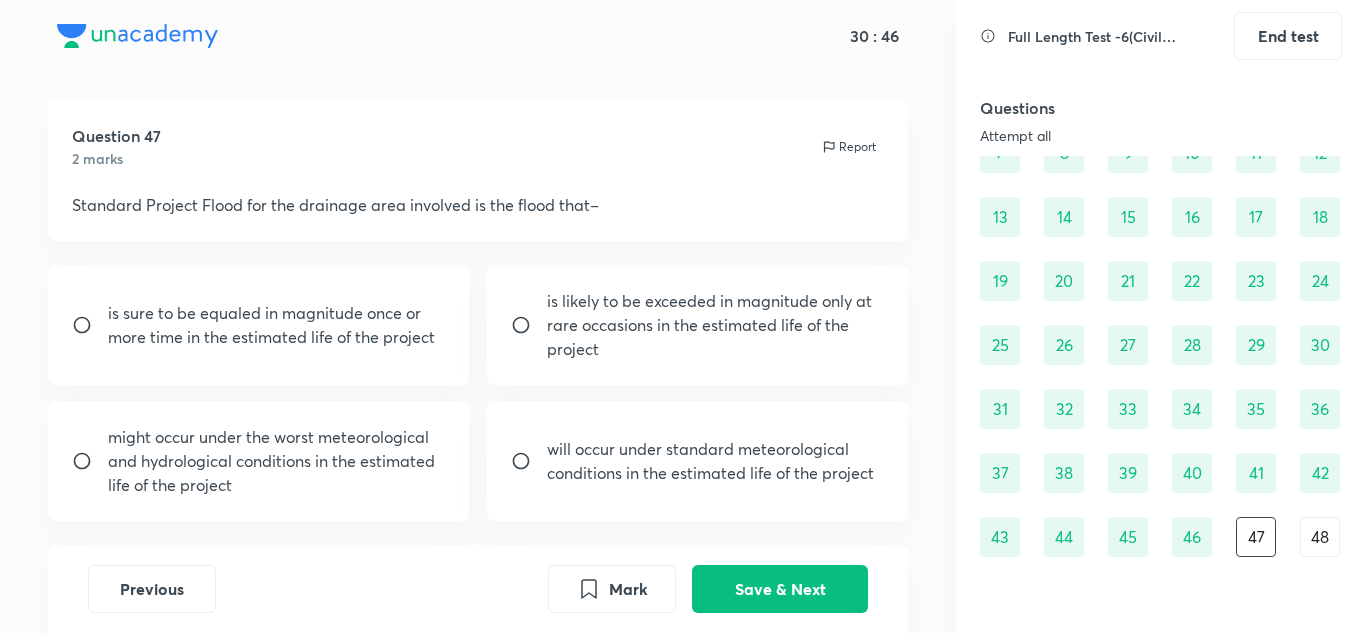 click on "might occur under the worst meteorological and hydrological conditions in the estimated life of the project" at bounding box center (277, 461) 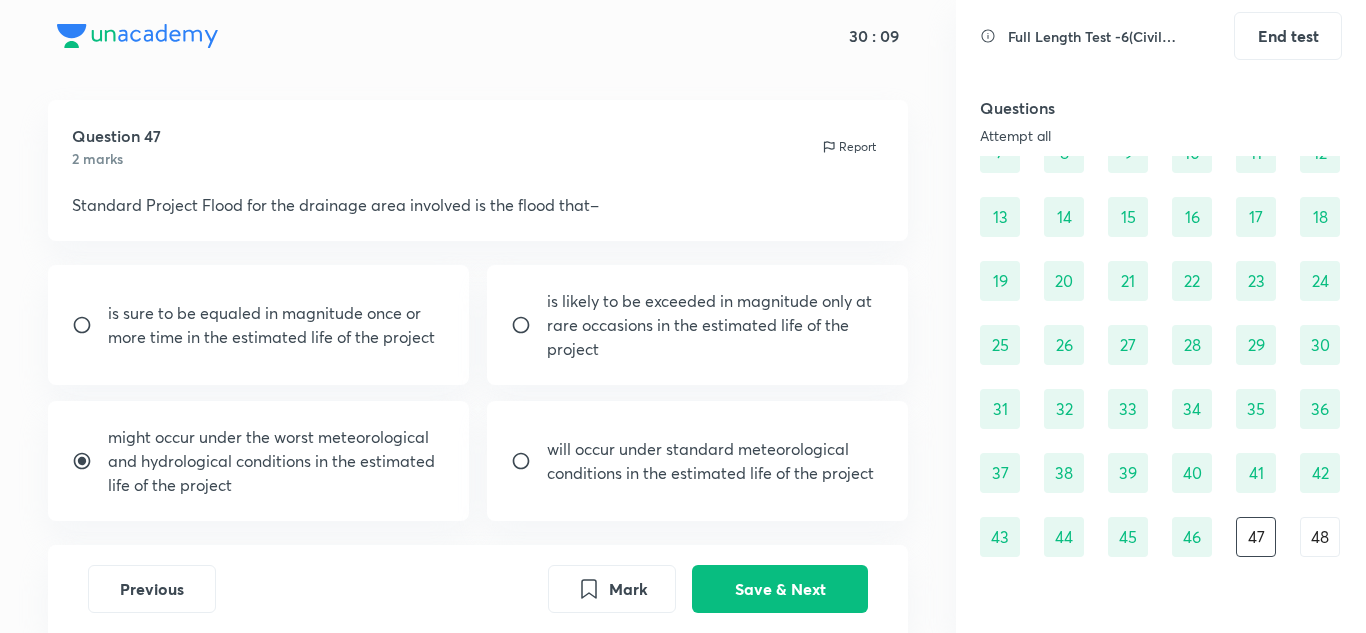 click on "will occur under standard meteorological conditions in the estimated life of the project" at bounding box center (716, 461) 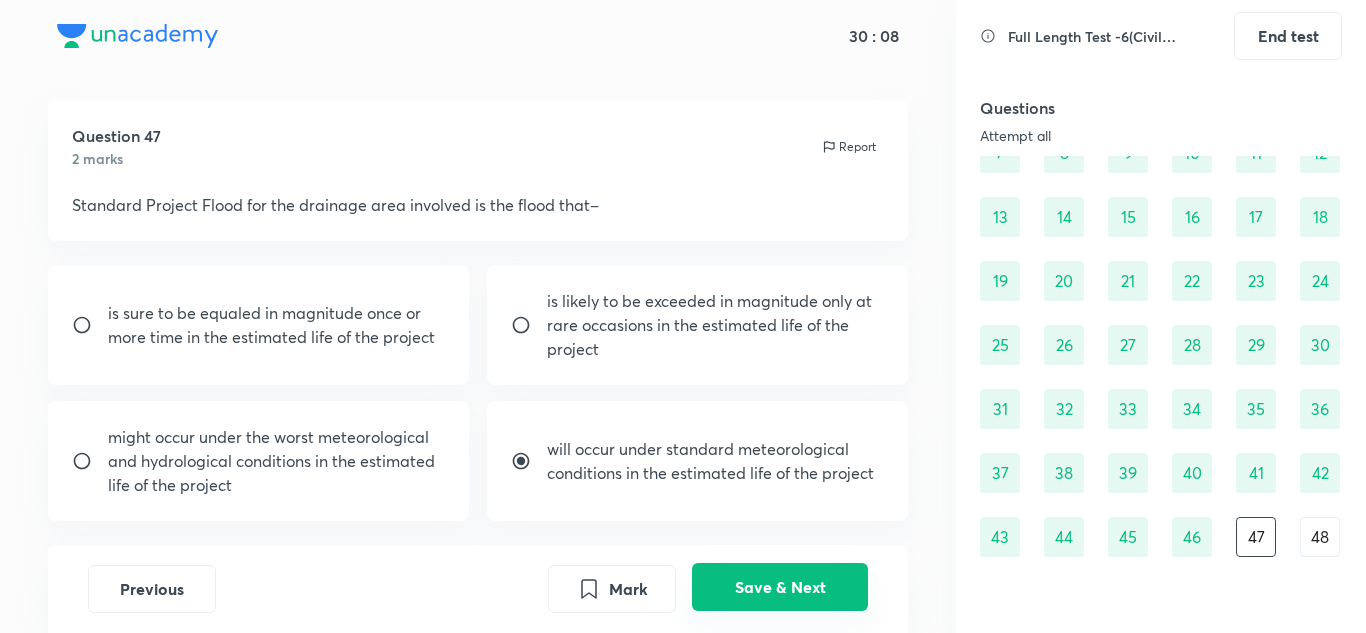 click on "Save & Next" at bounding box center (780, 587) 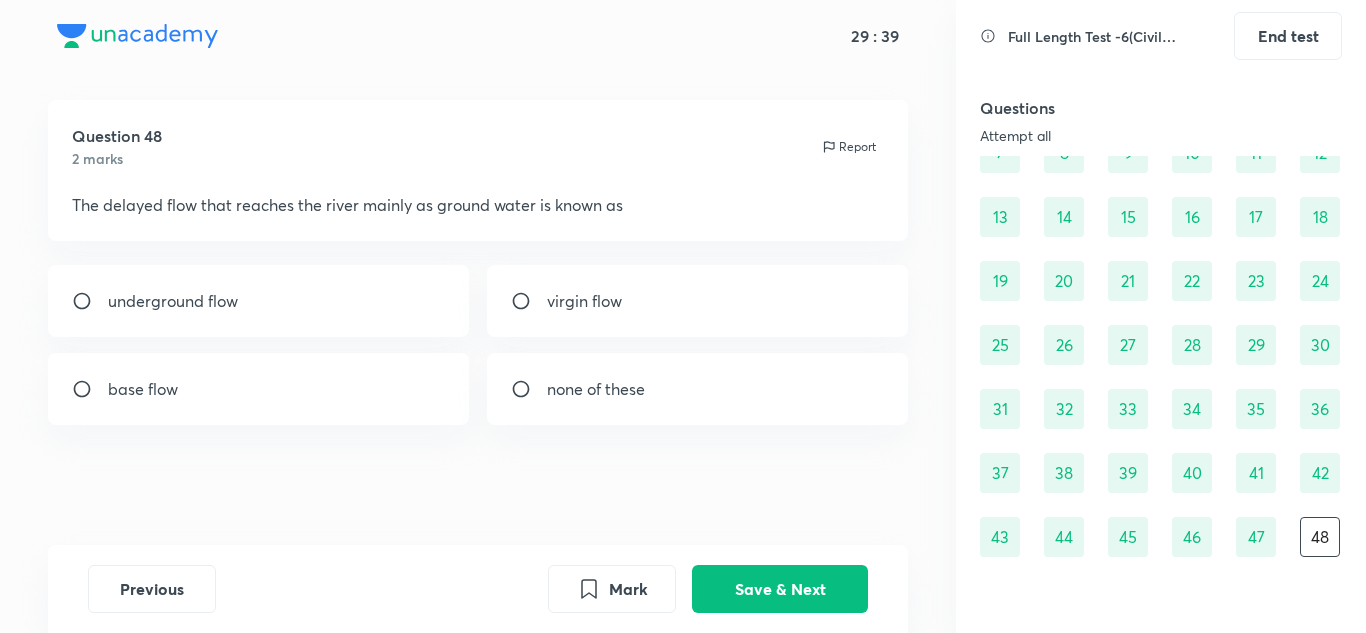 click on "underground flow" at bounding box center (259, 301) 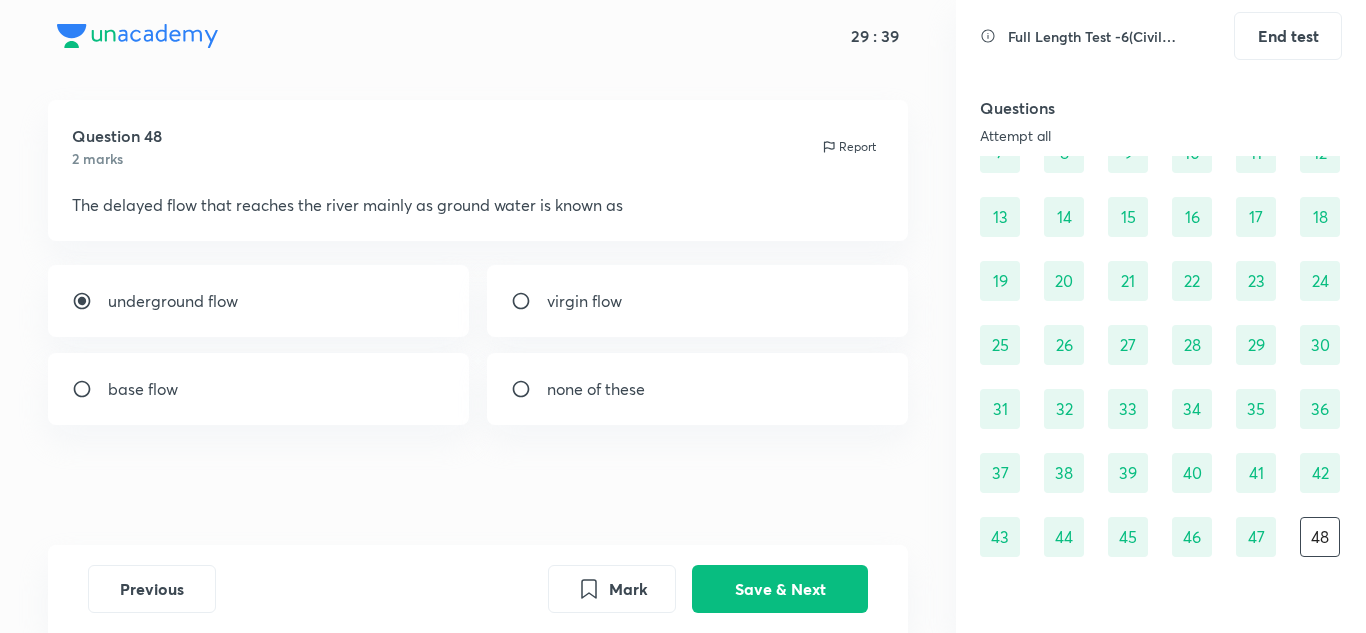 radio on "true" 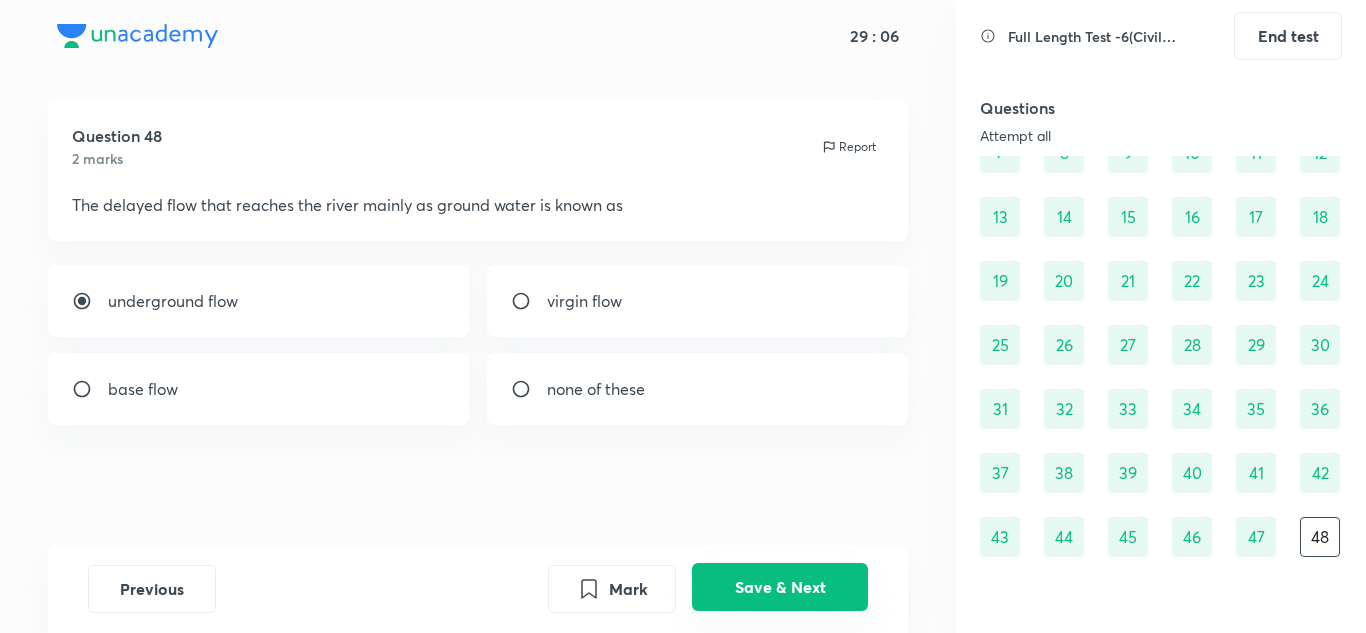 click on "Save & Next" at bounding box center (780, 587) 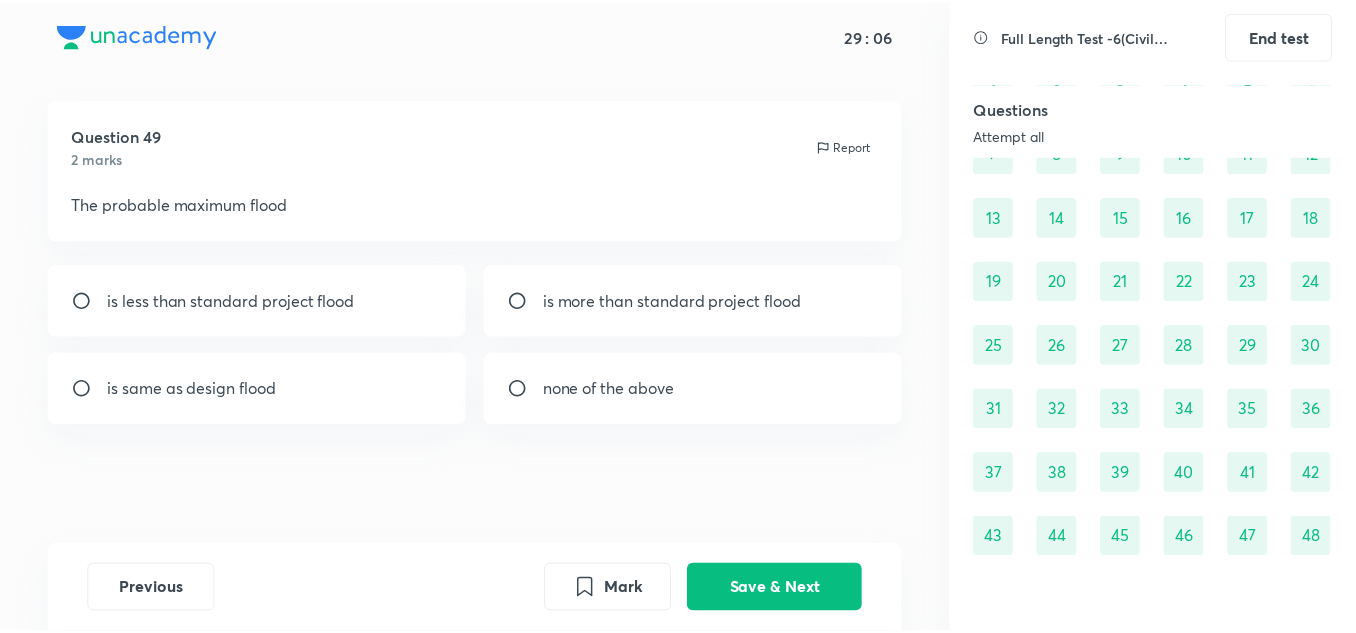 scroll, scrollTop: 232, scrollLeft: 0, axis: vertical 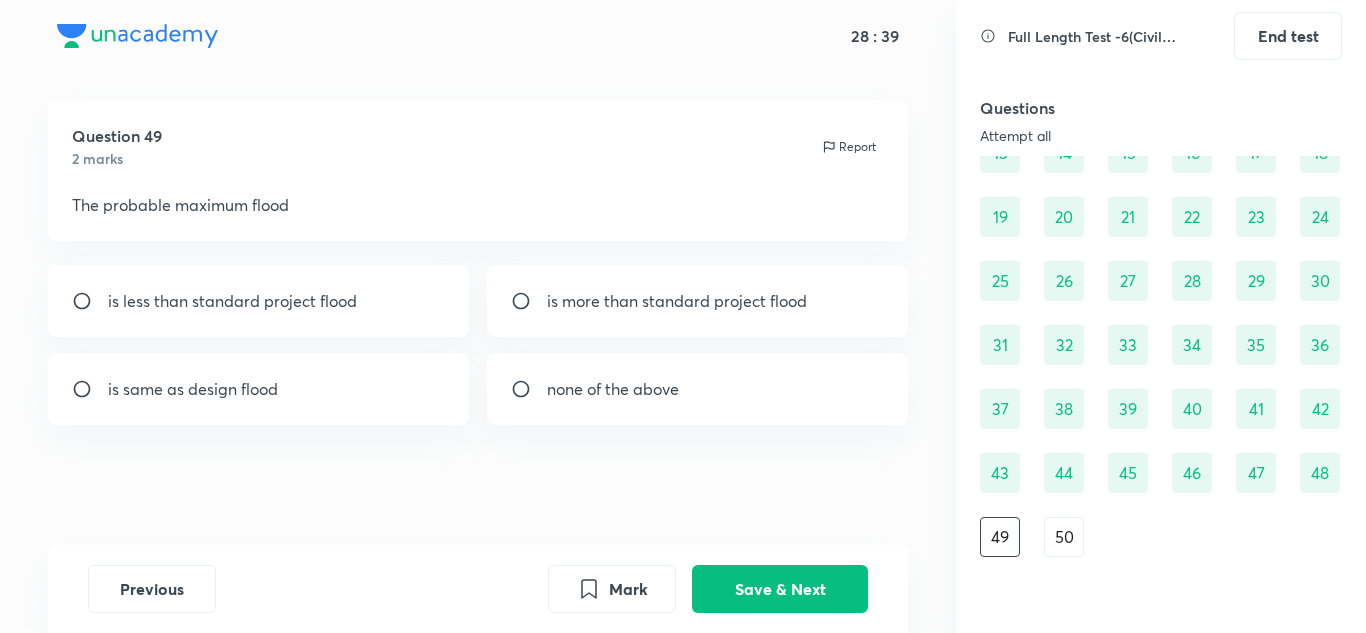click on "is more than standard project flood" at bounding box center (698, 301) 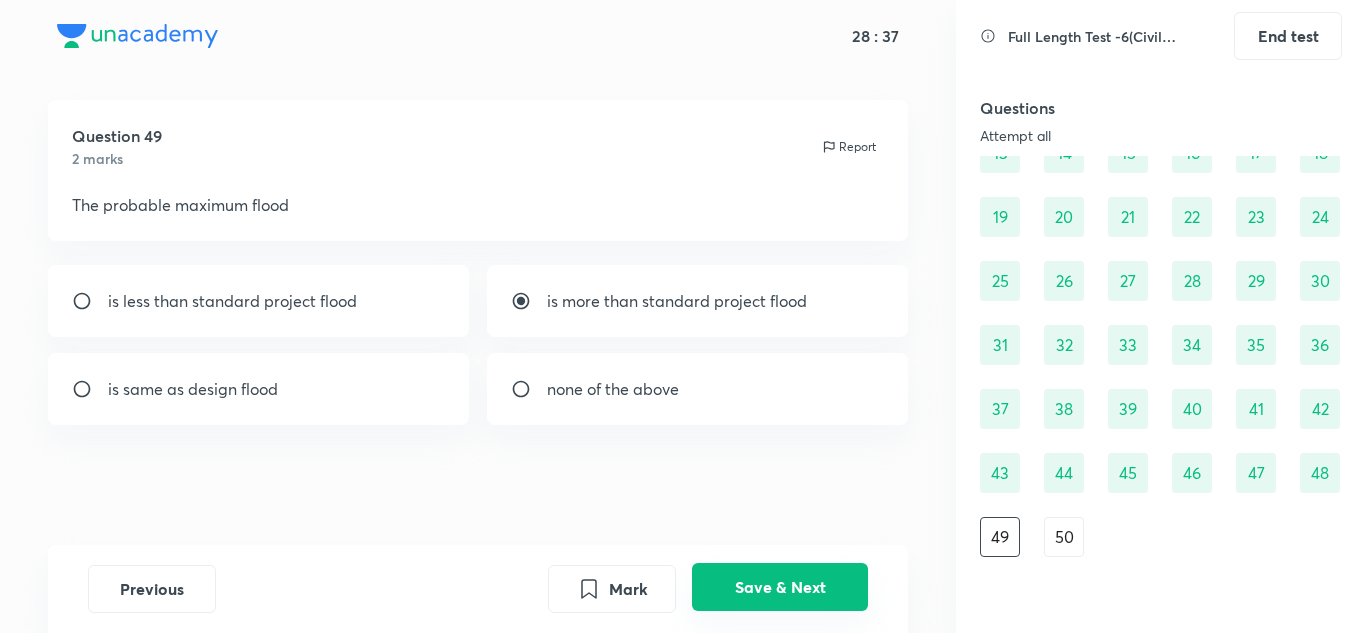 click on "Save & Next" at bounding box center (780, 587) 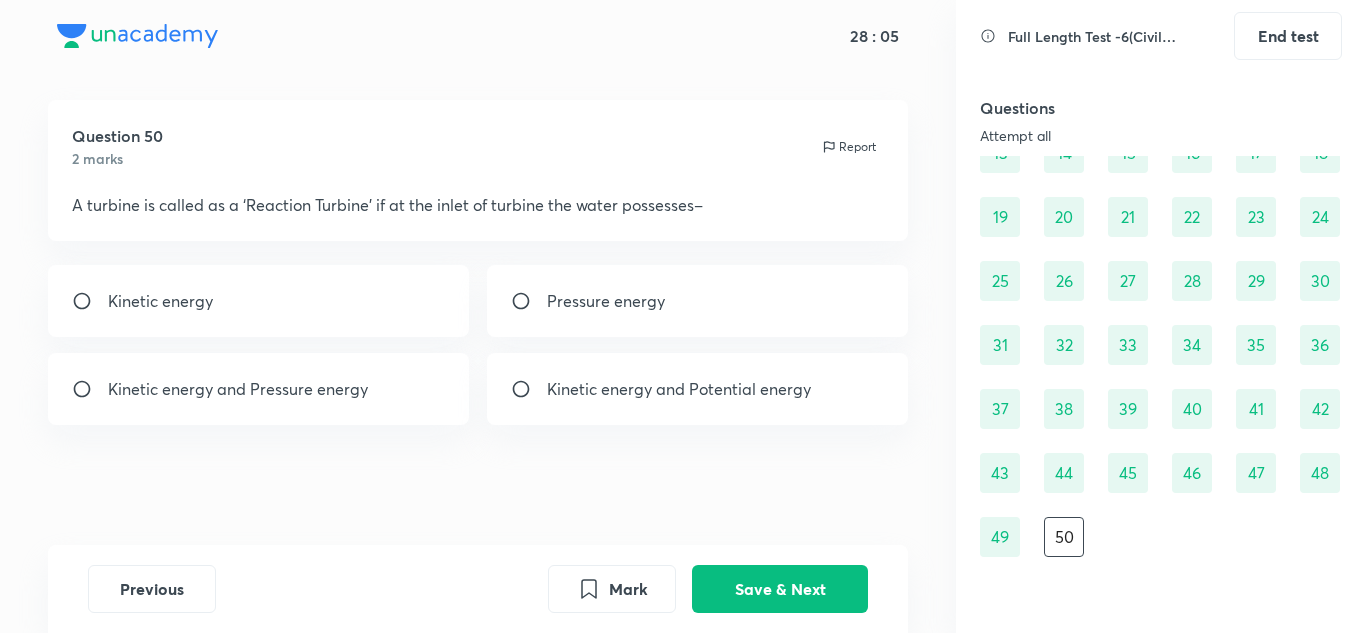 click on "Kinetic energy and Pressure energy" at bounding box center (238, 389) 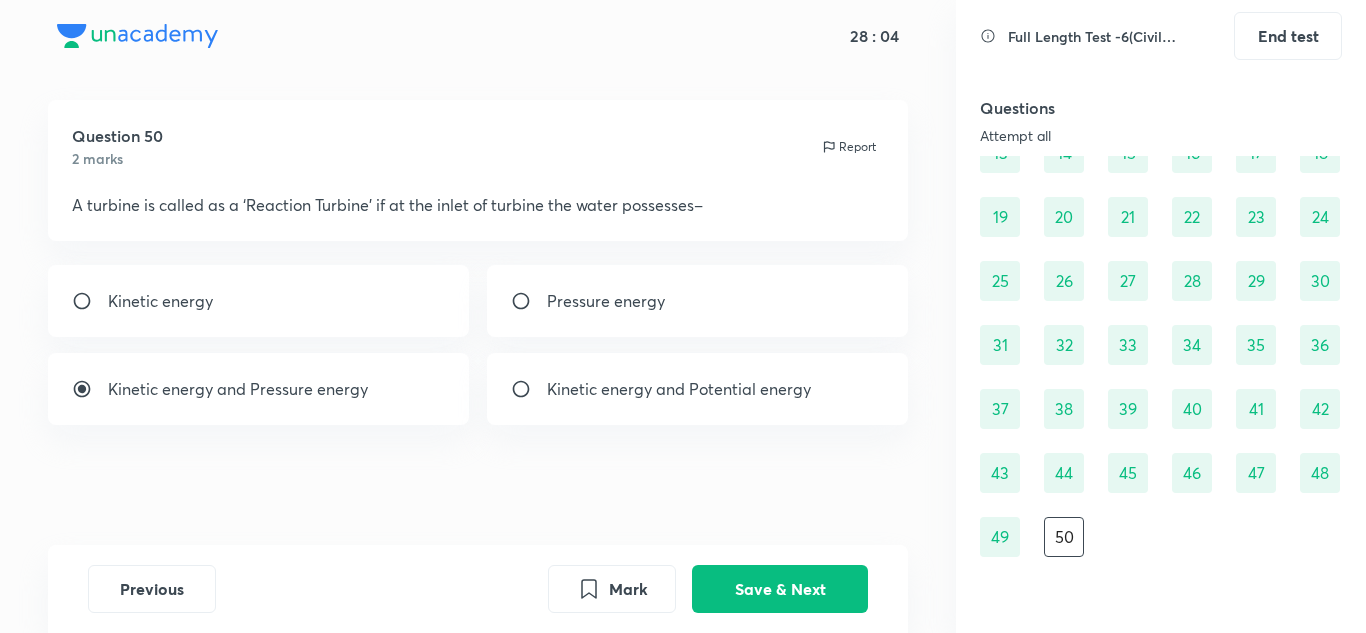 click on "Previous Mark Save & Next" at bounding box center (478, 589) 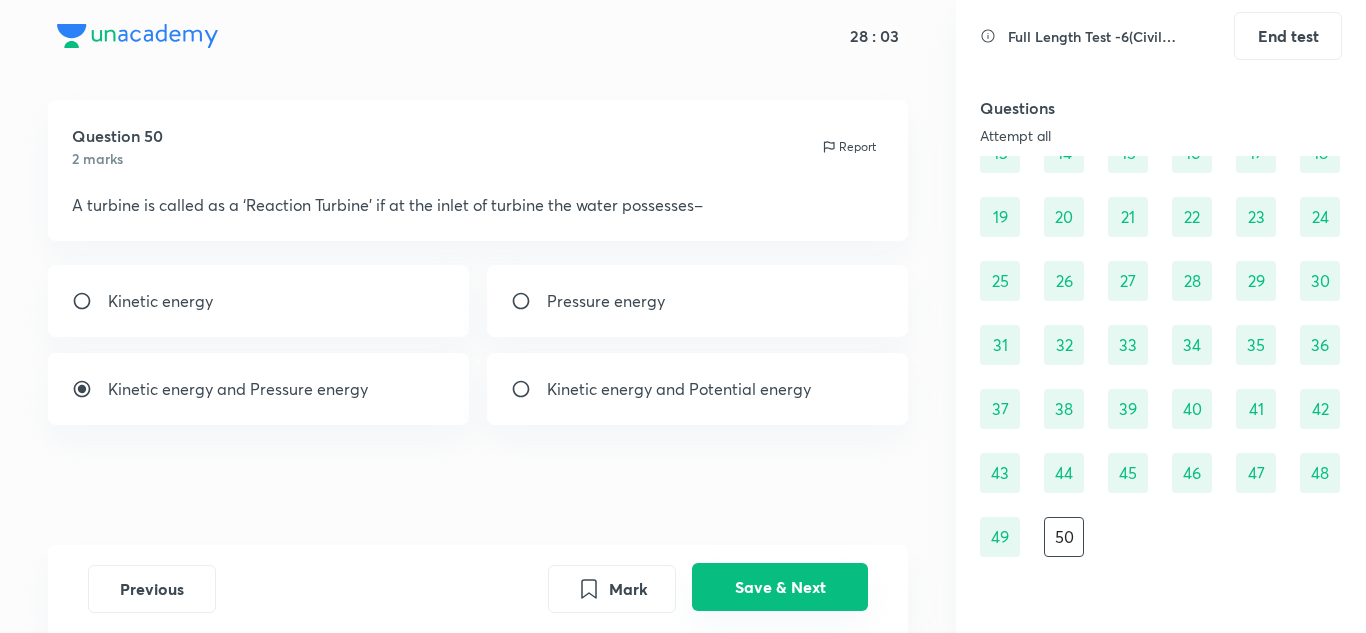 click on "Save & Next" at bounding box center [780, 587] 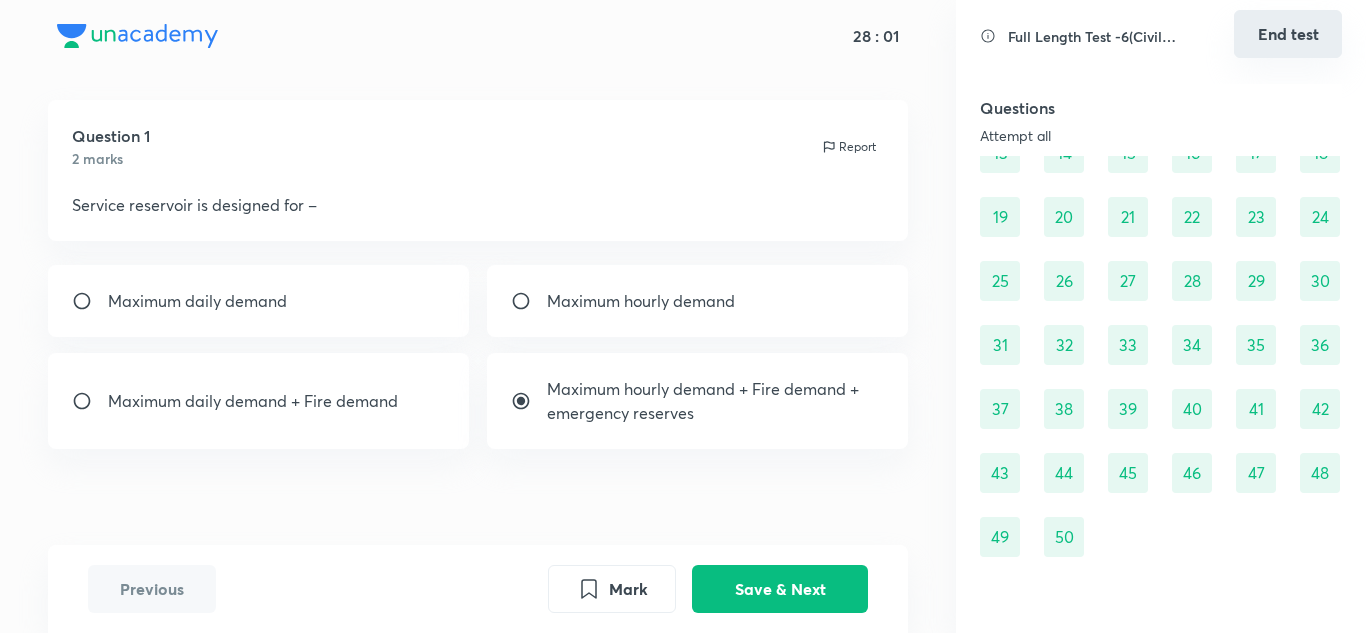 click on "End test" at bounding box center (1288, 34) 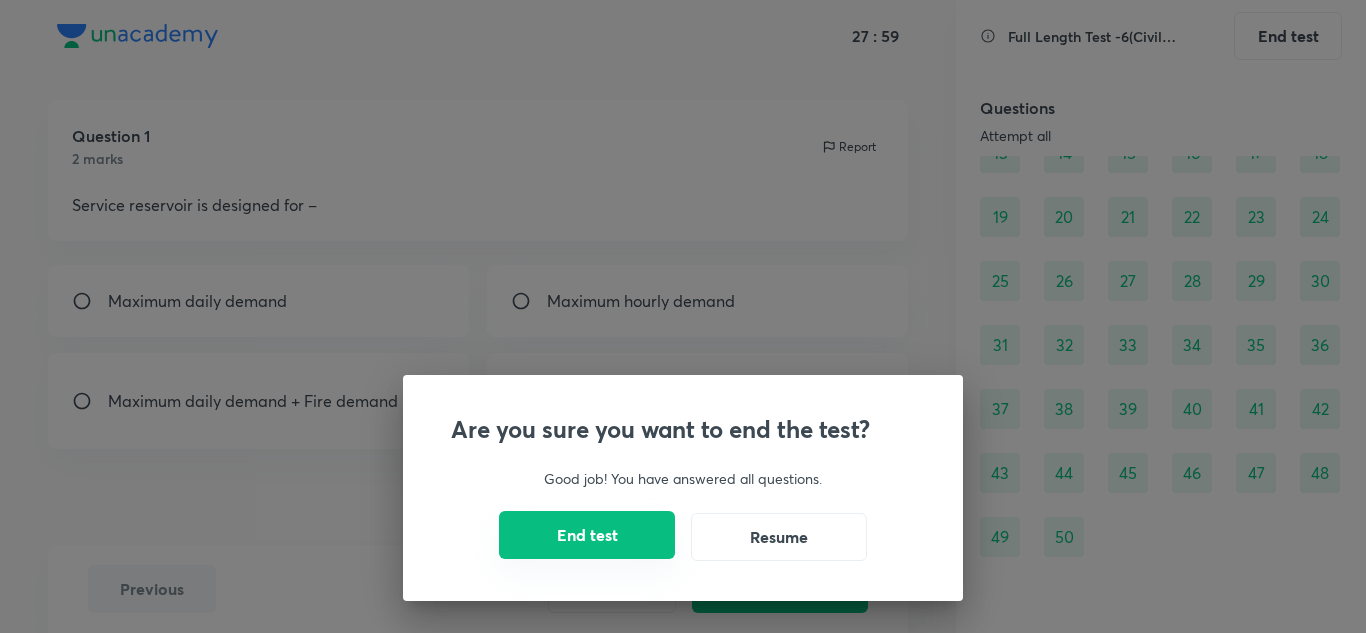 click on "End test" at bounding box center [587, 535] 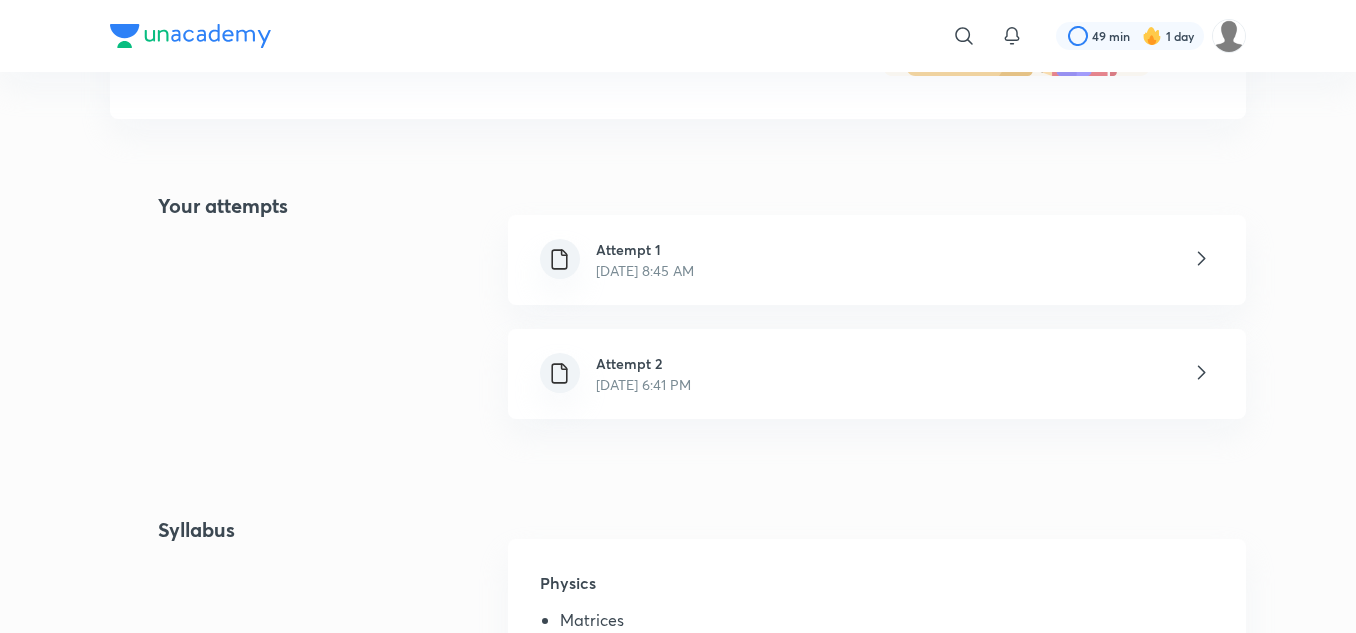 scroll, scrollTop: 369, scrollLeft: 0, axis: vertical 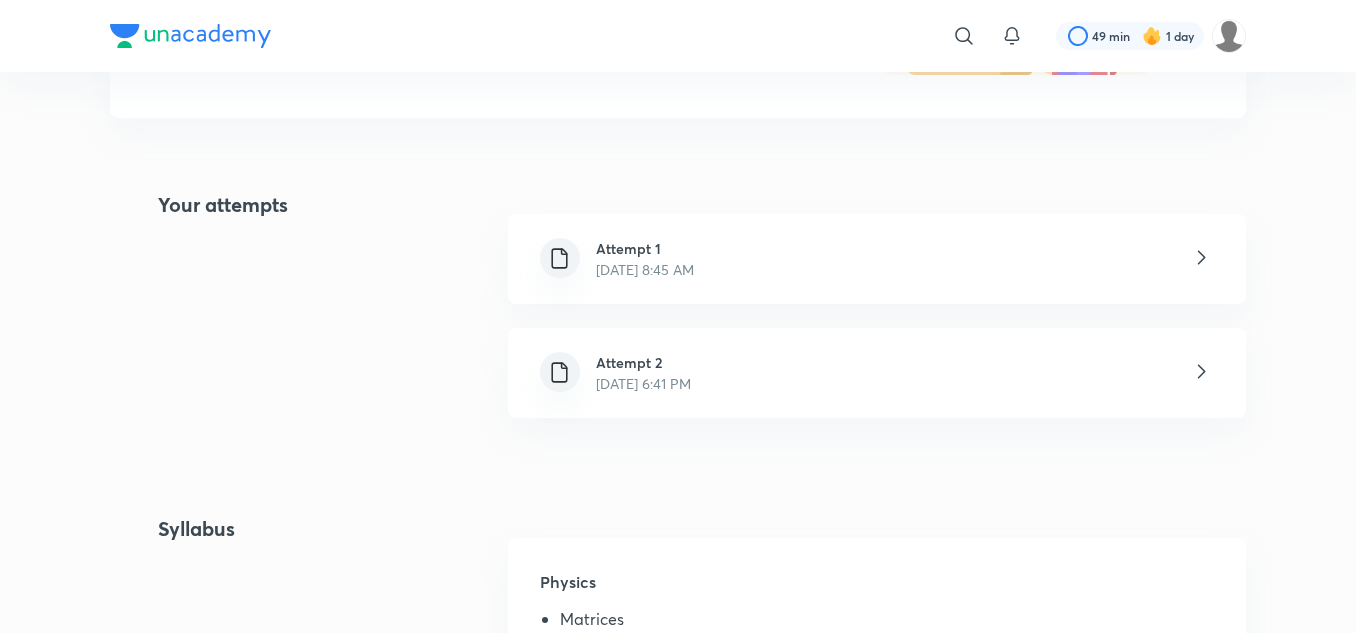 click on "Attempt 2 [DATE] 6:41 PM" at bounding box center [877, 373] 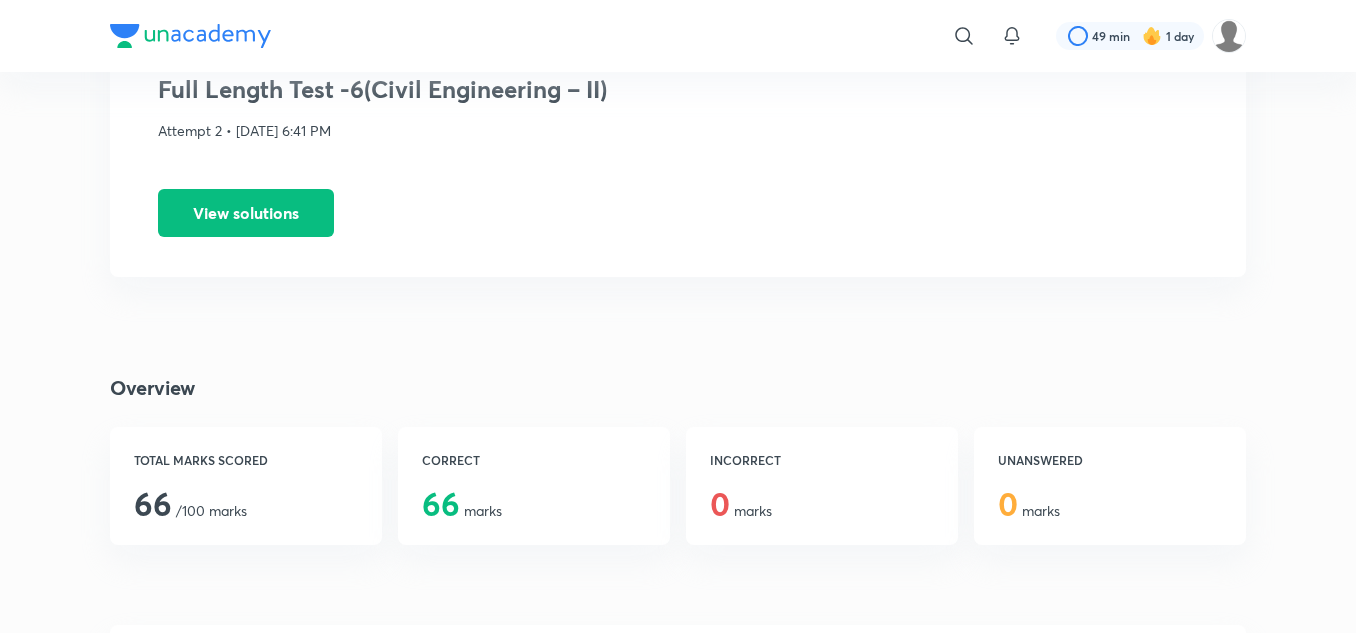 scroll, scrollTop: 0, scrollLeft: 0, axis: both 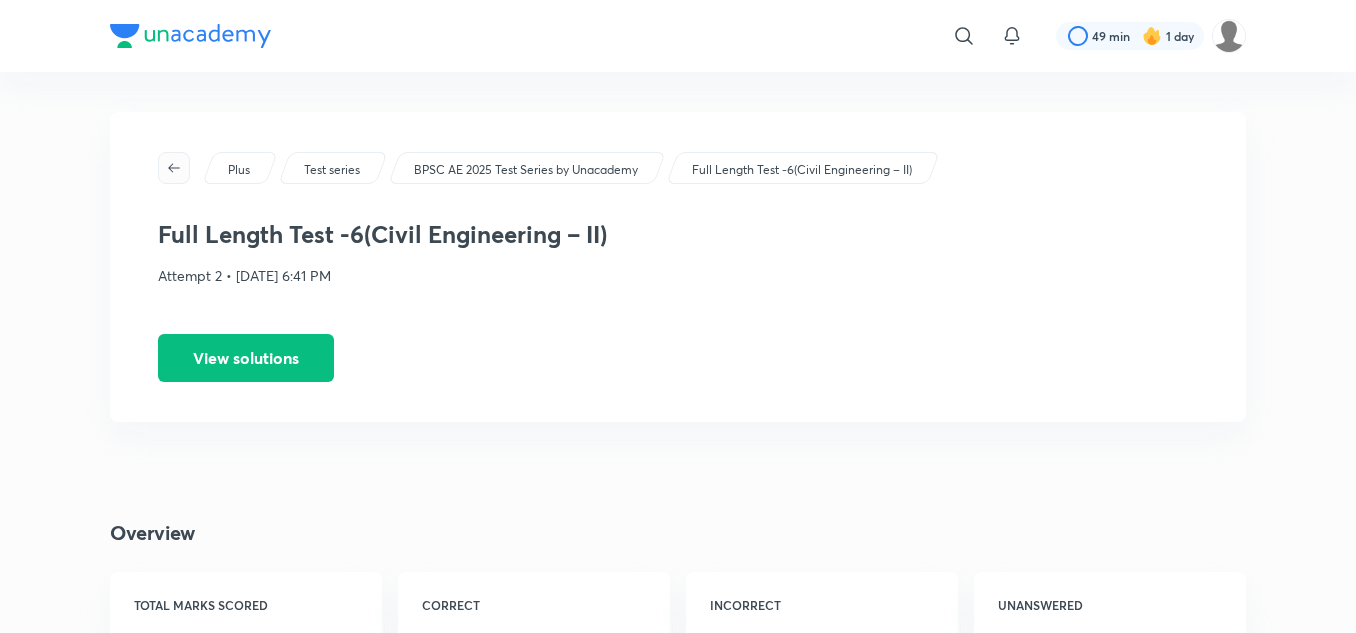 click 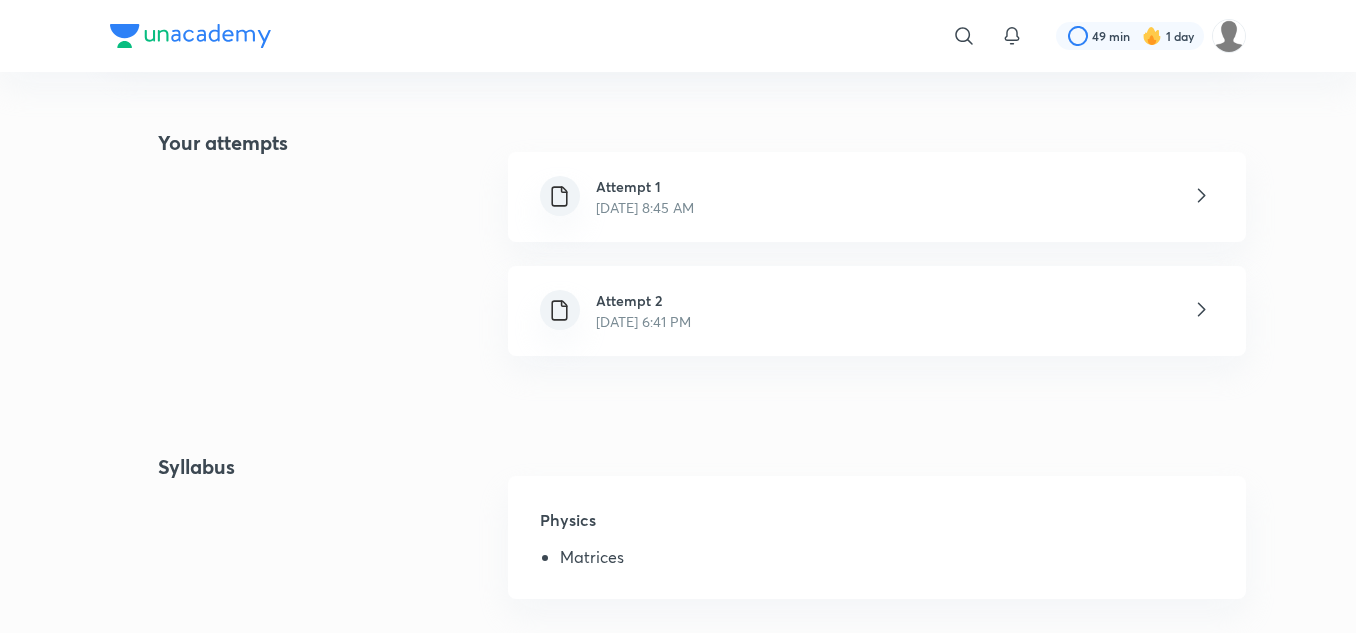 scroll, scrollTop: 434, scrollLeft: 0, axis: vertical 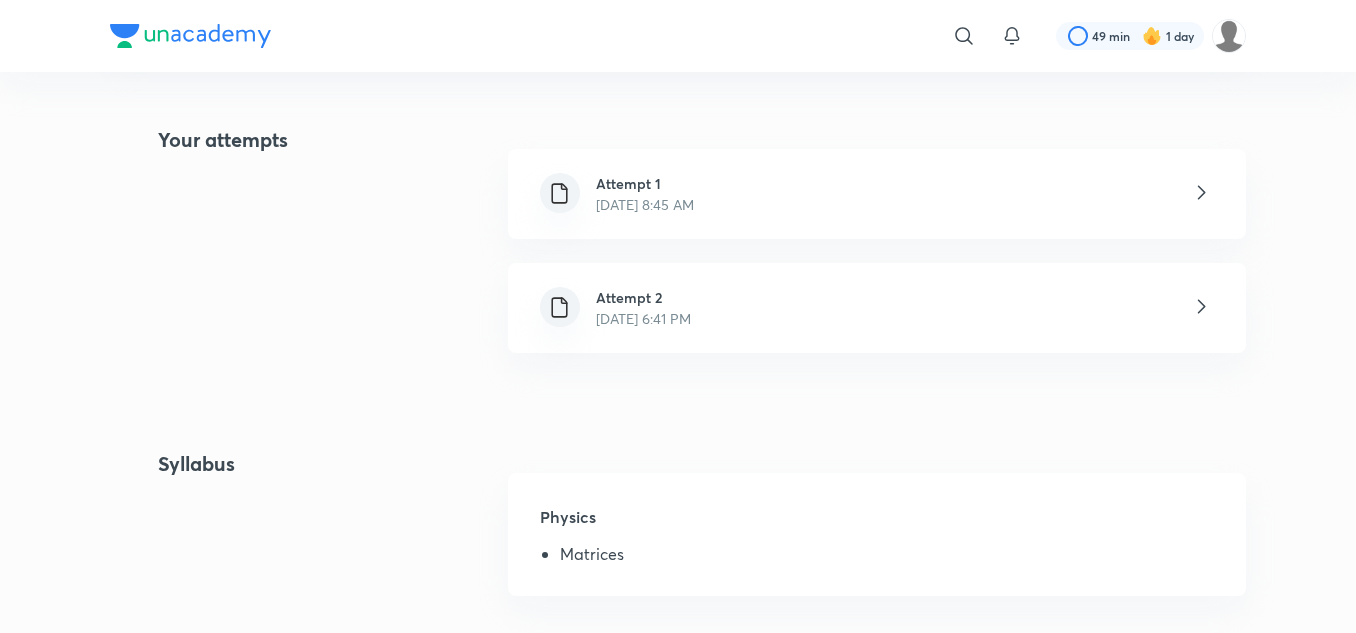 click on "Attempt 1 [DATE] 8:45 AM" at bounding box center (877, 194) 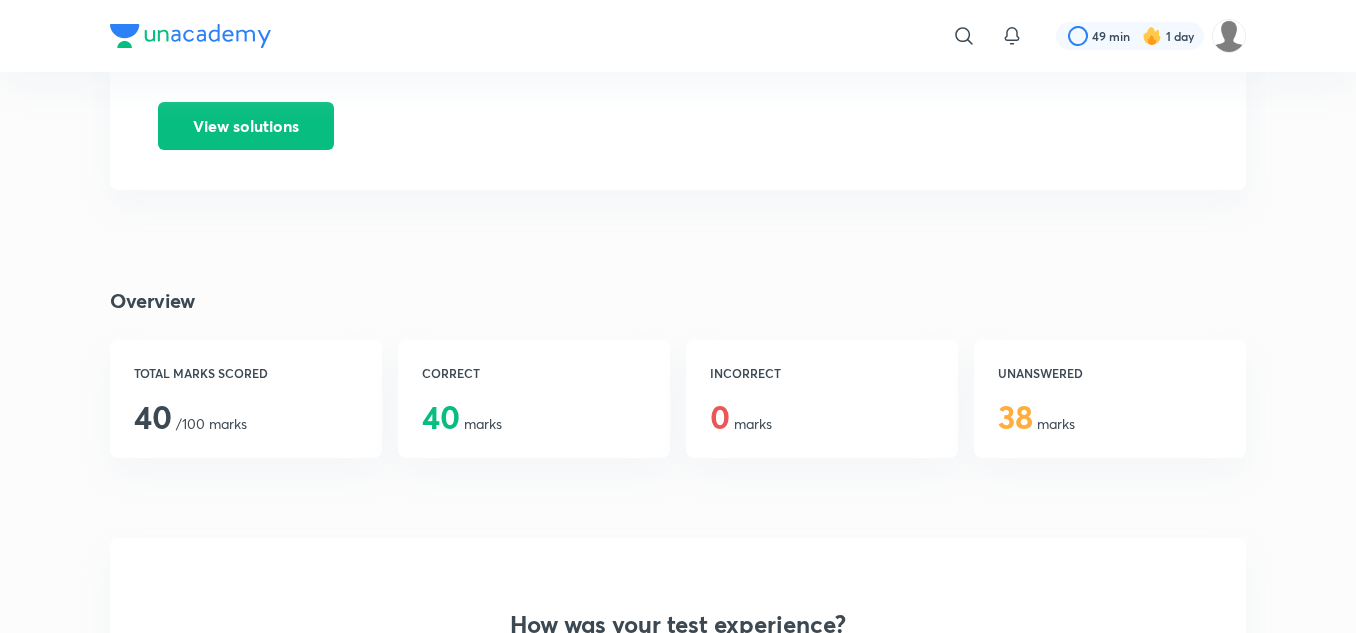 scroll, scrollTop: 0, scrollLeft: 0, axis: both 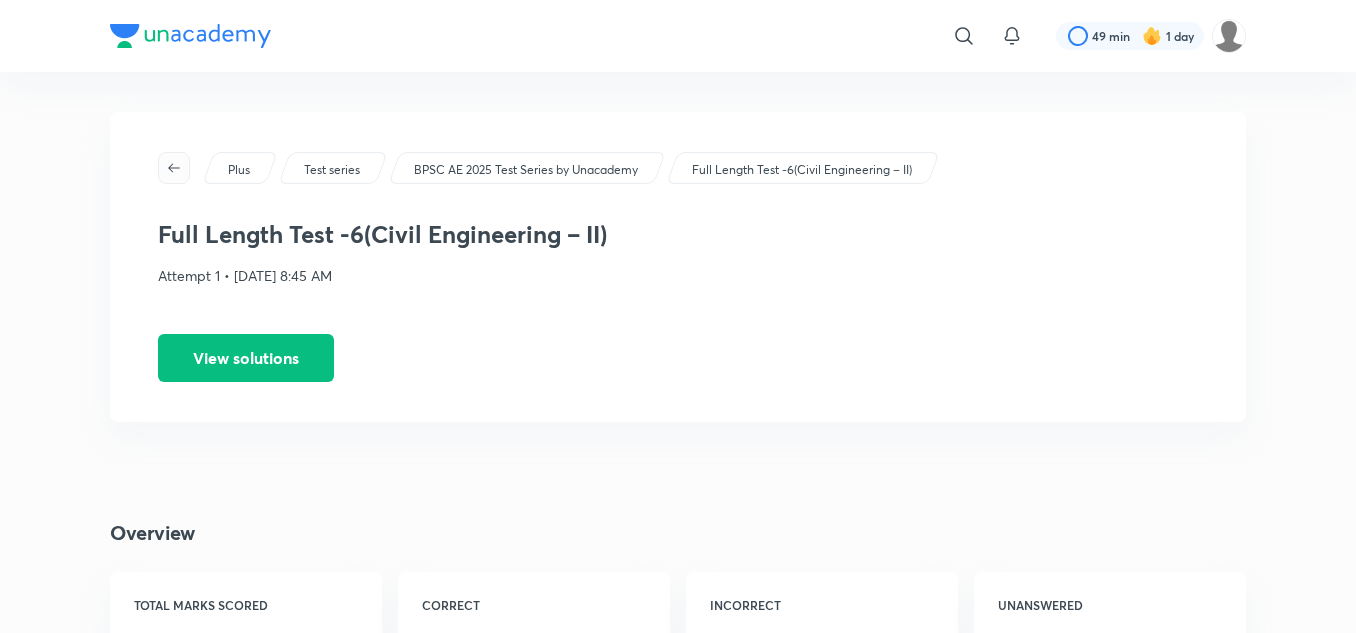 click 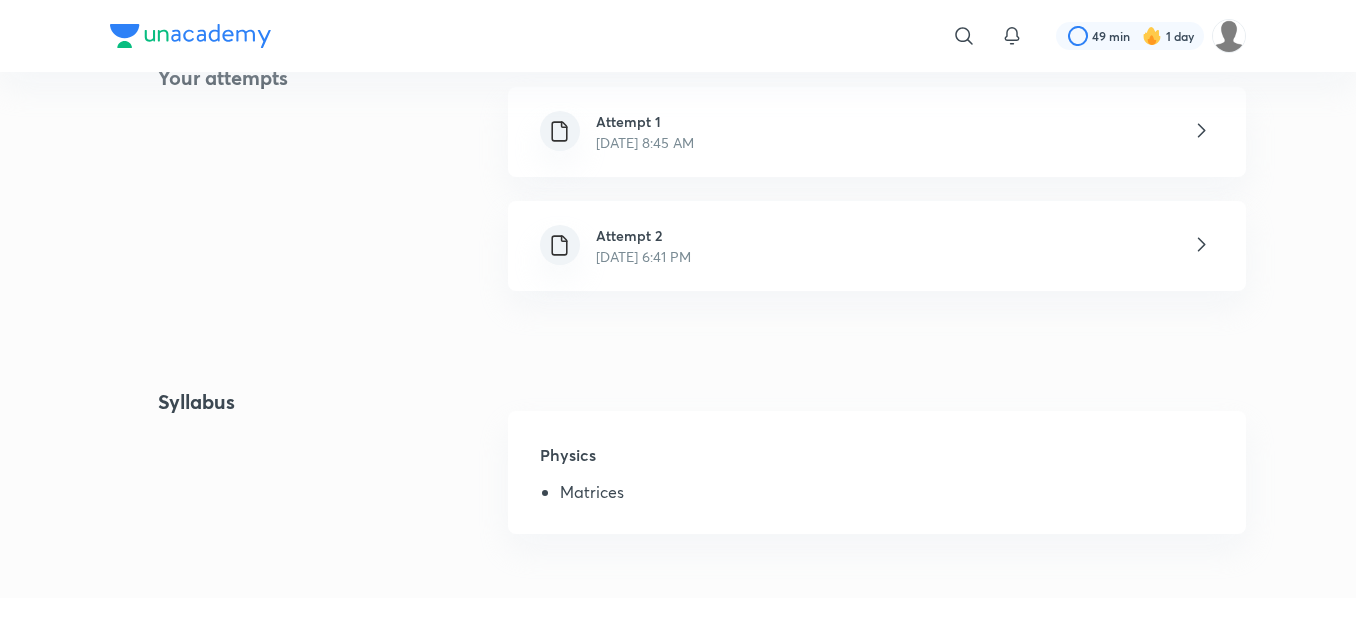 scroll, scrollTop: 502, scrollLeft: 0, axis: vertical 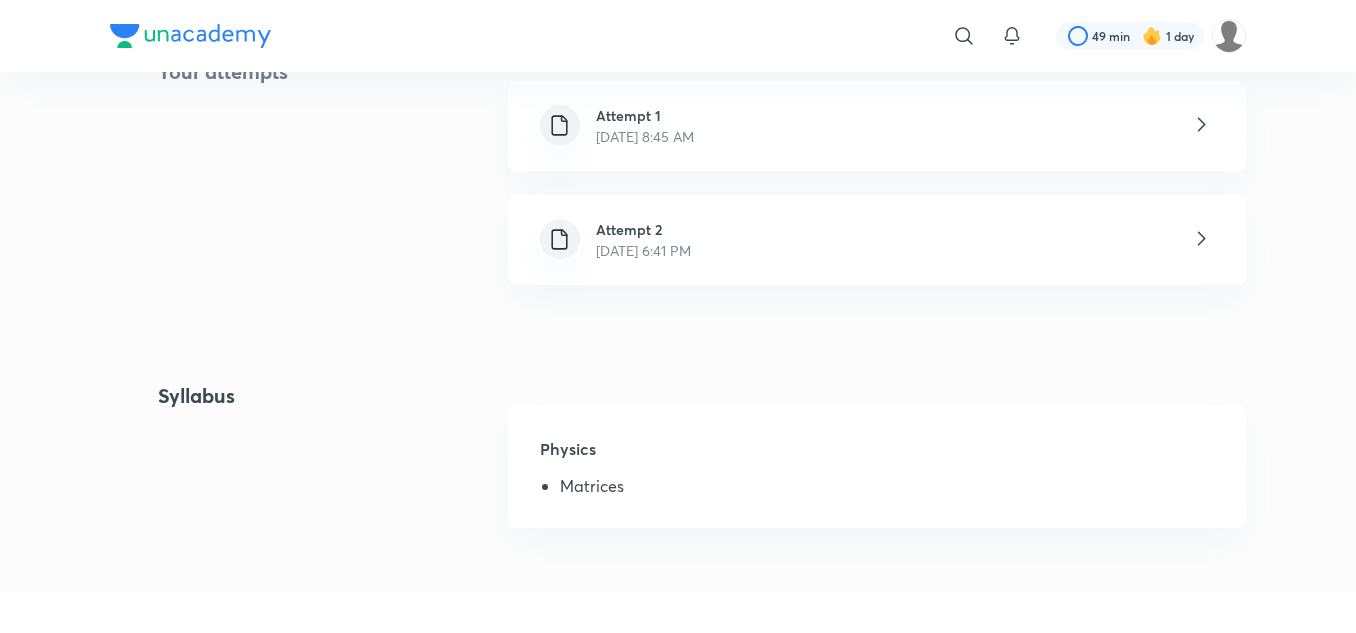 click on "Attempt 2 [DATE] 6:41 PM" at bounding box center (877, 240) 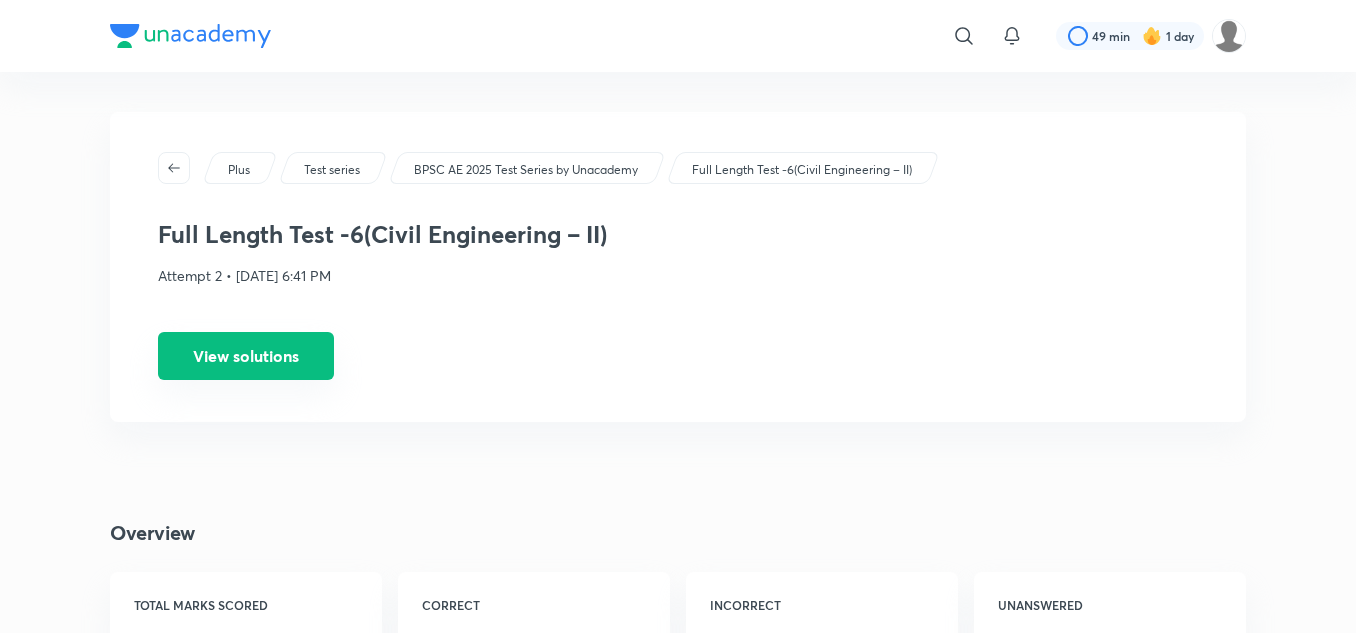 click on "View solutions" at bounding box center (246, 356) 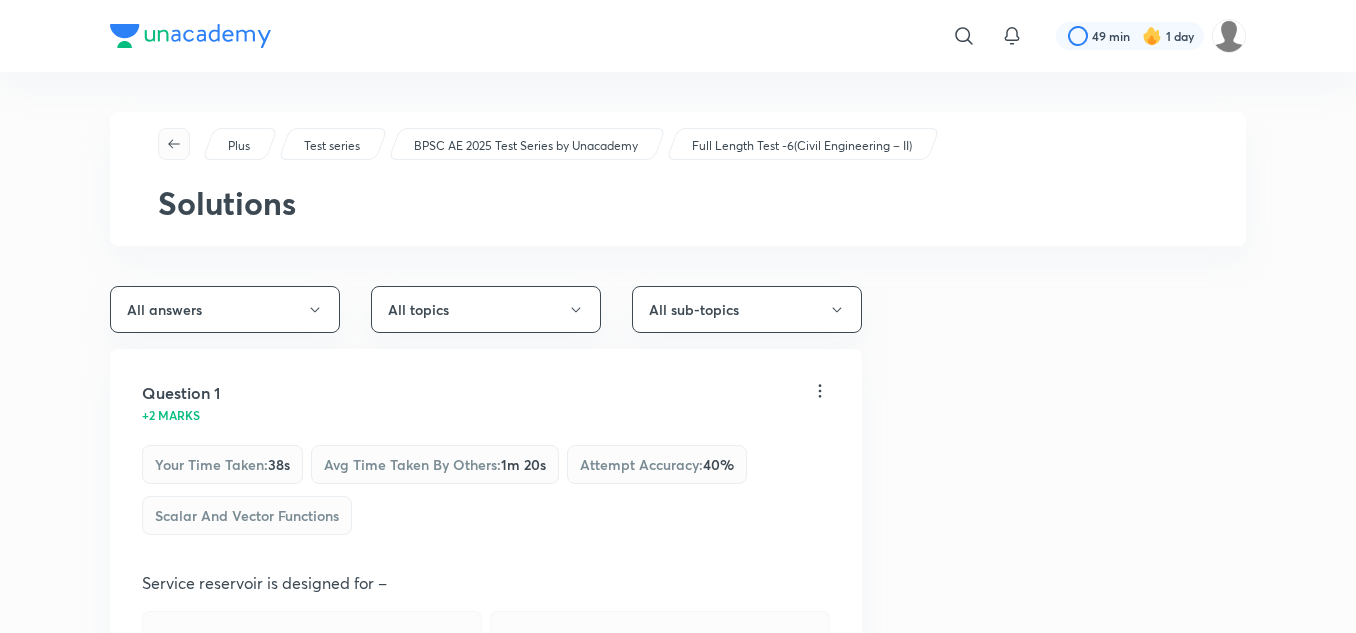 click 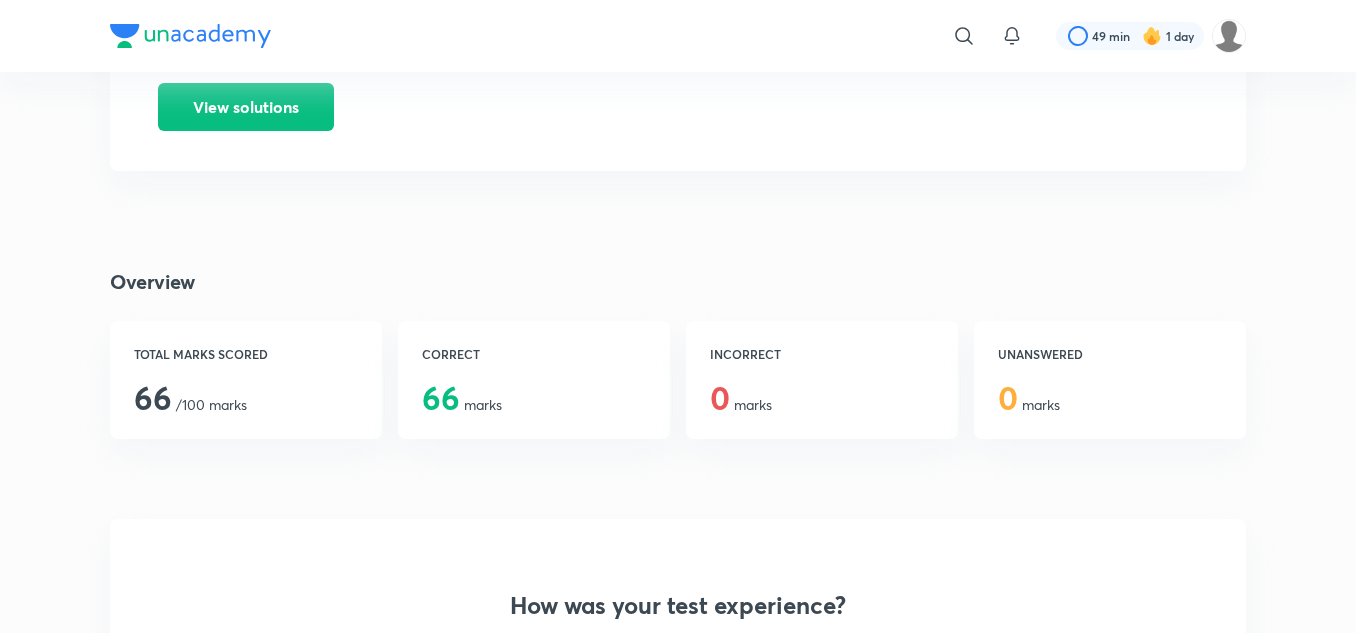 scroll, scrollTop: 252, scrollLeft: 0, axis: vertical 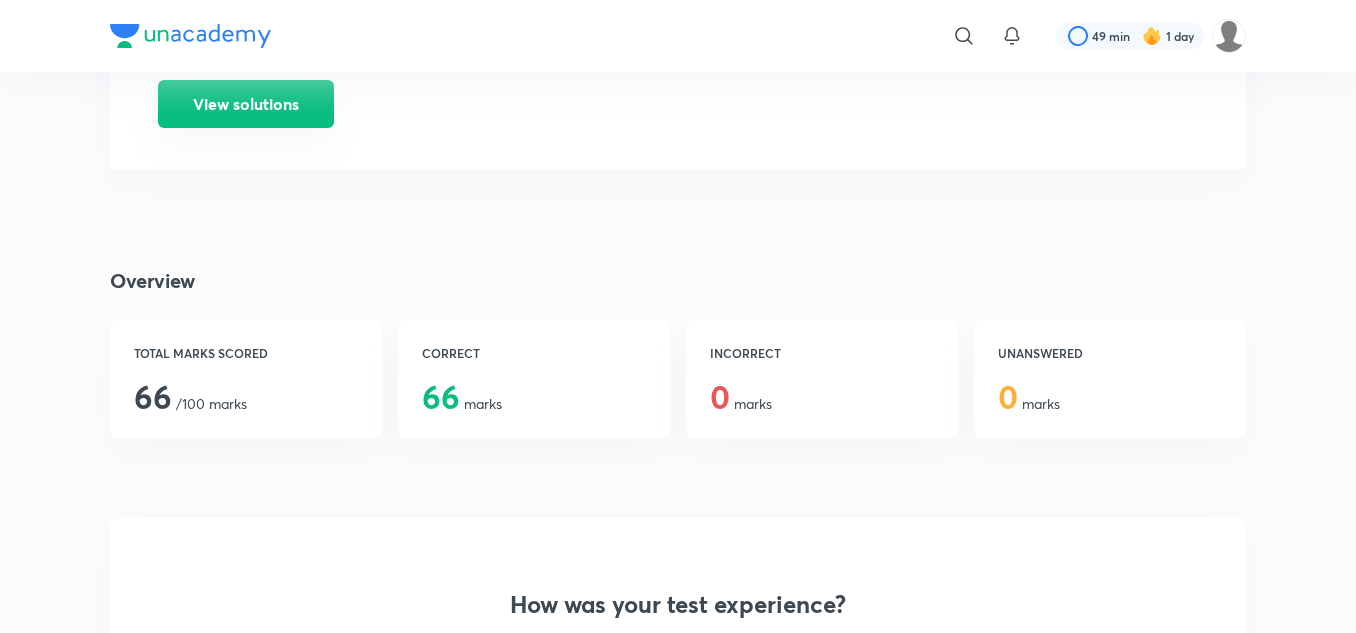 click on "View solutions" at bounding box center (246, 104) 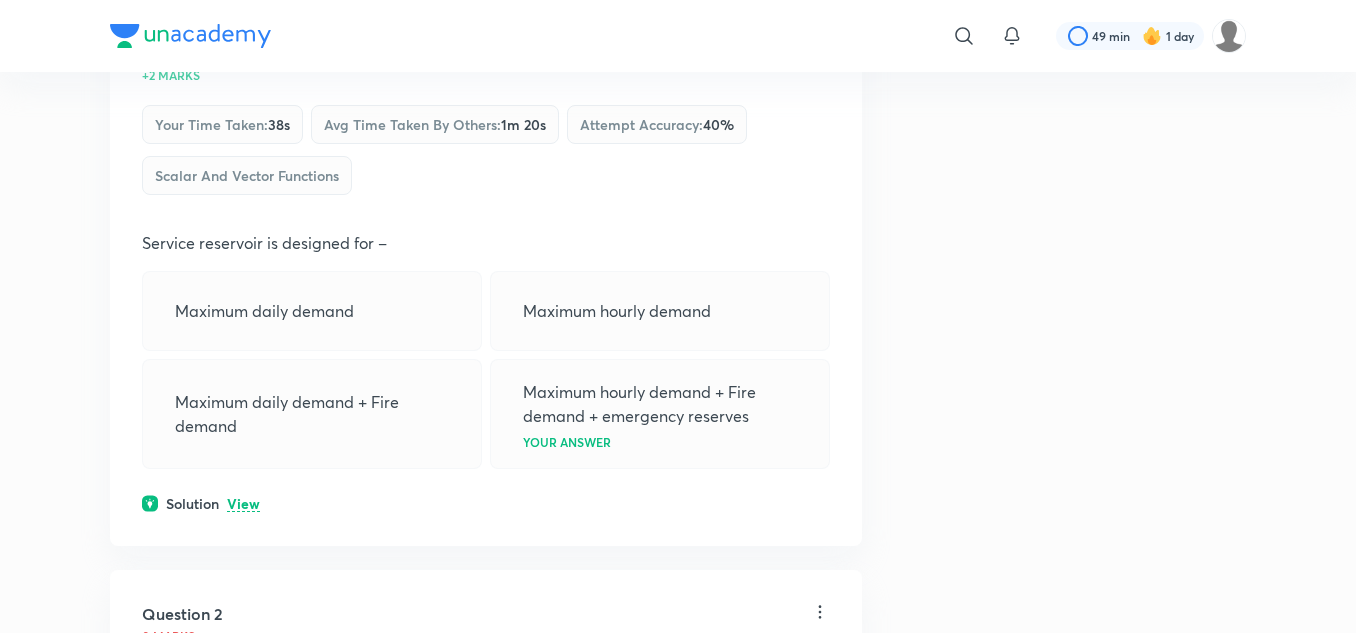 scroll, scrollTop: 341, scrollLeft: 0, axis: vertical 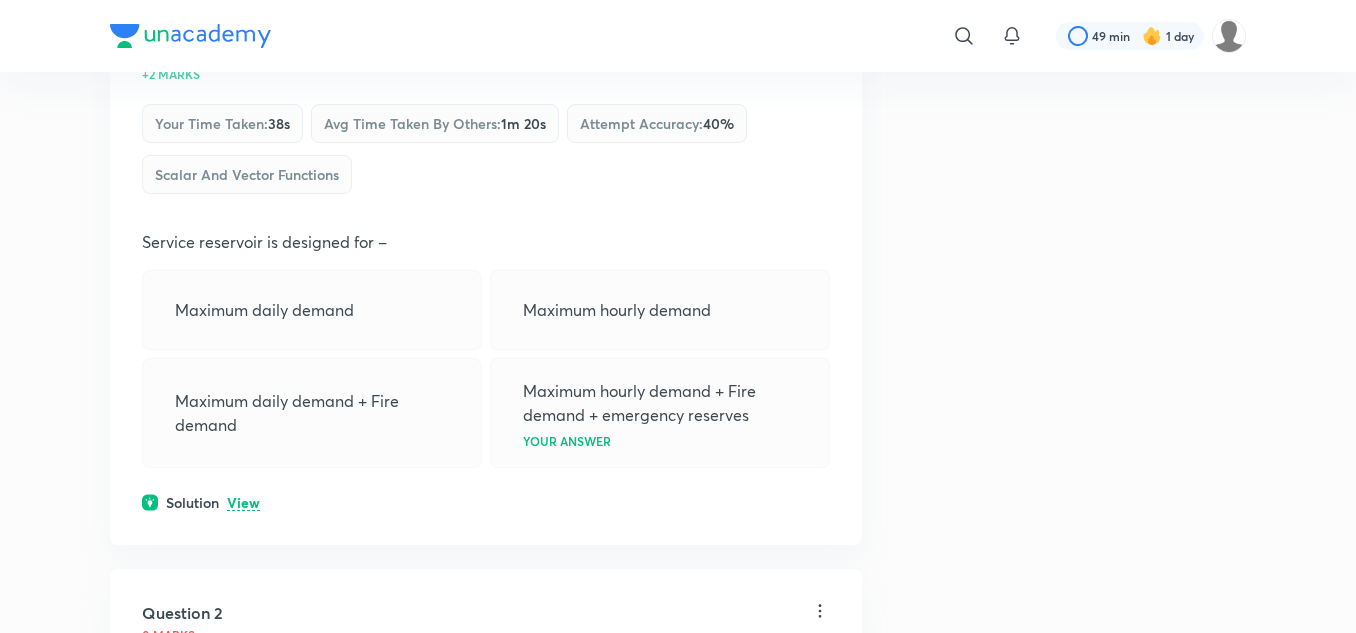 click on "View" at bounding box center (243, 503) 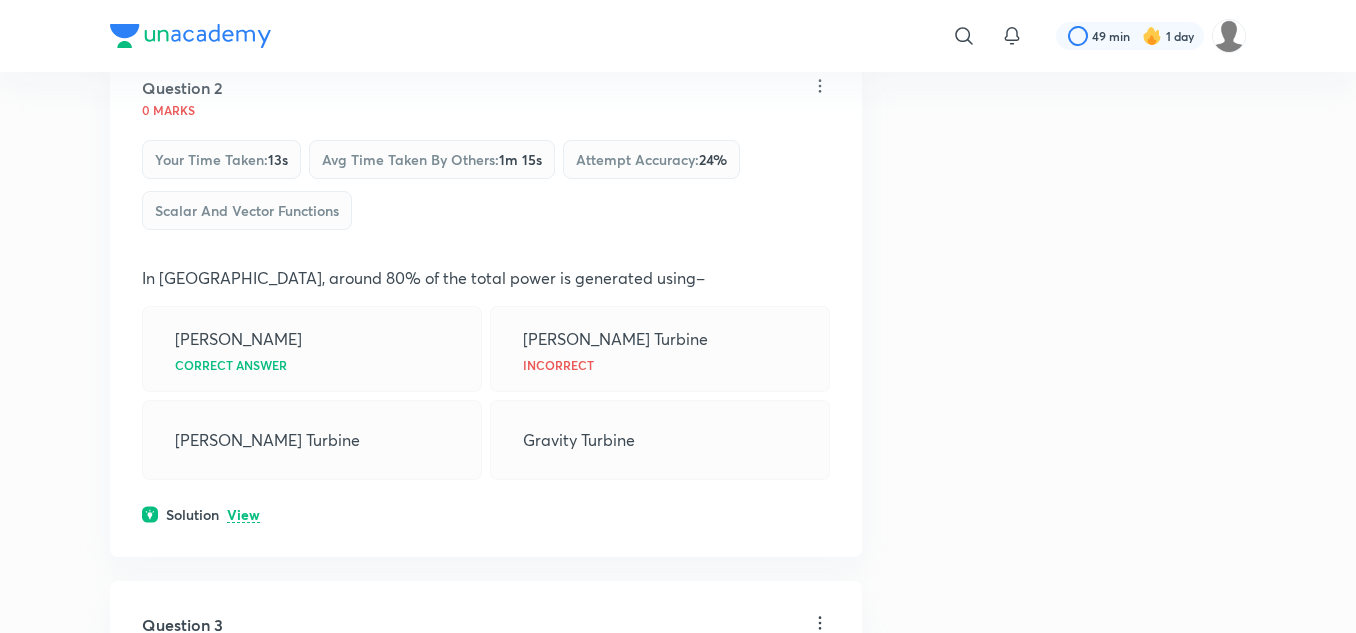 scroll, scrollTop: 1141, scrollLeft: 0, axis: vertical 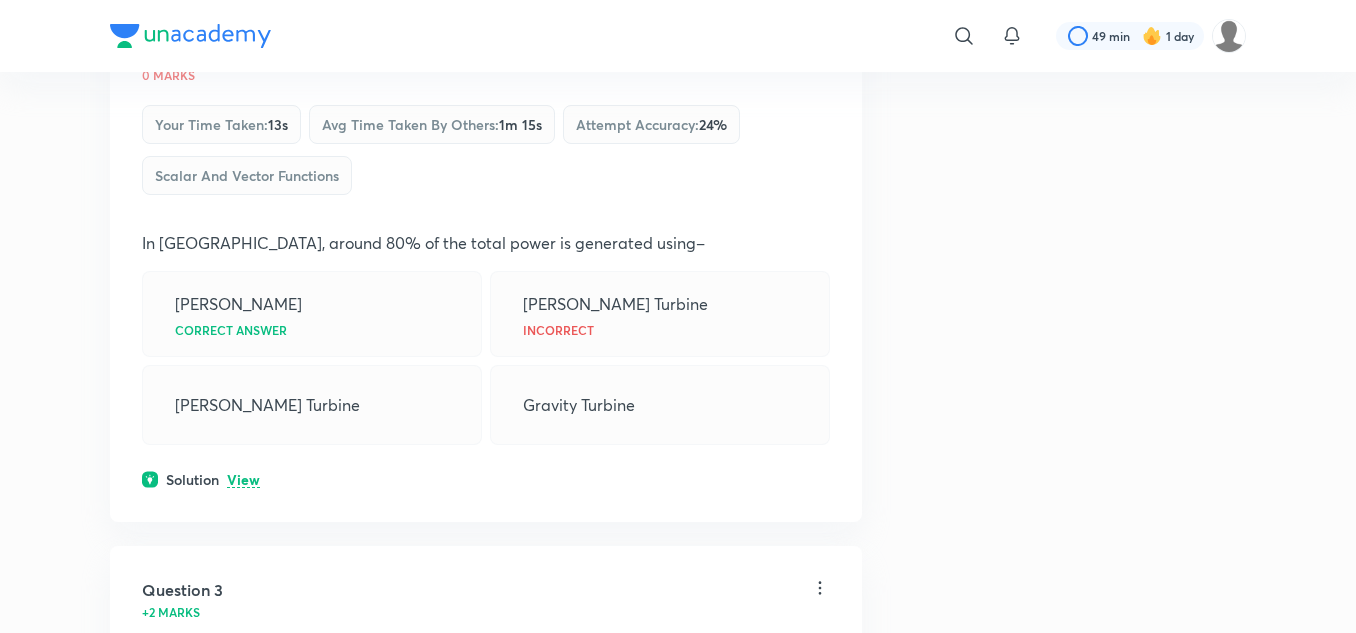 click on "View" at bounding box center (243, 480) 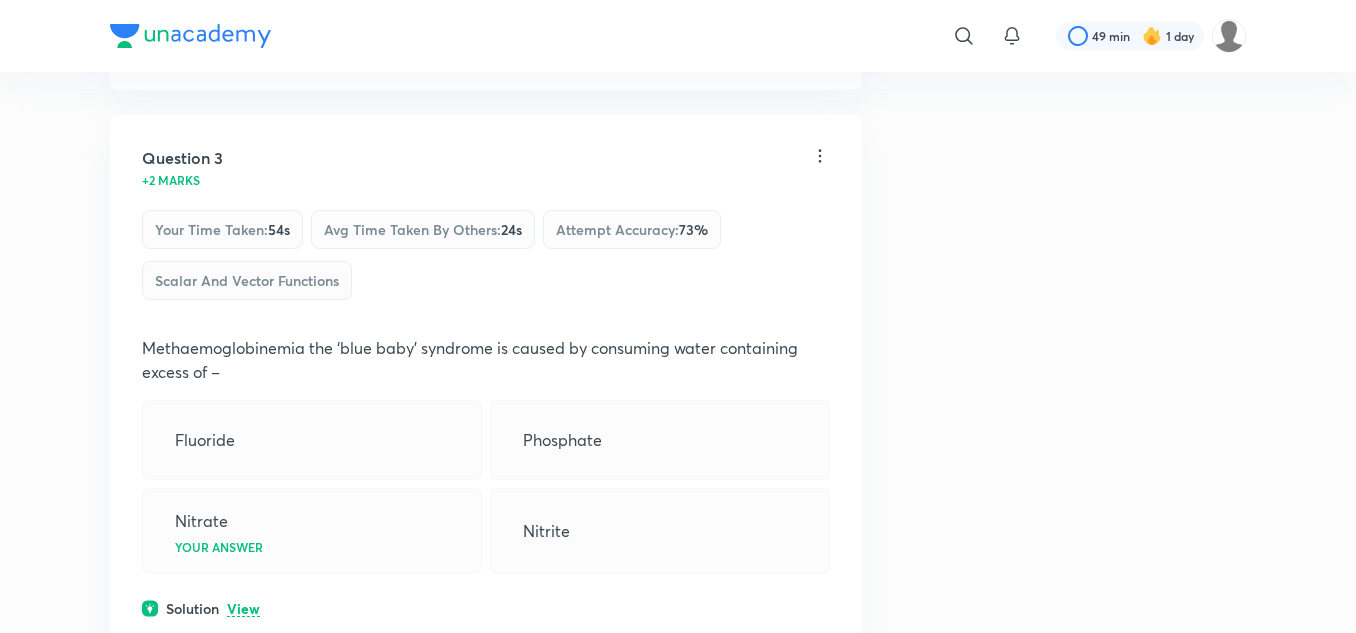 scroll, scrollTop: 1841, scrollLeft: 0, axis: vertical 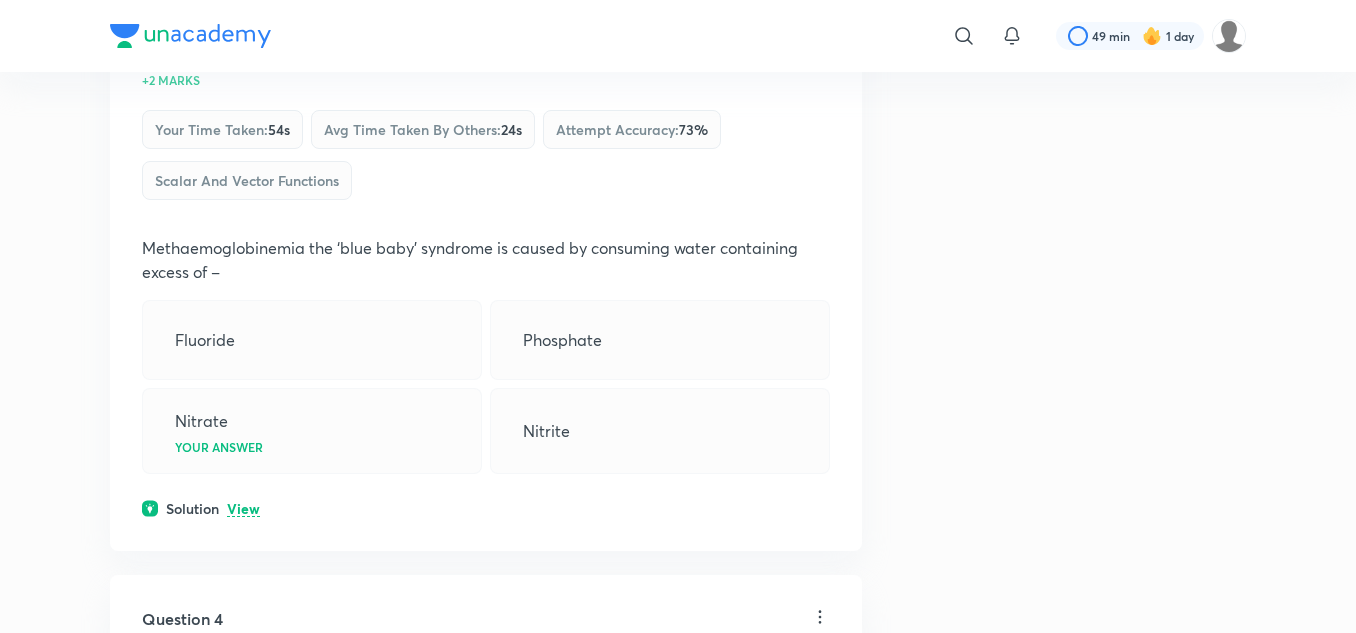 click on "View" at bounding box center [243, 509] 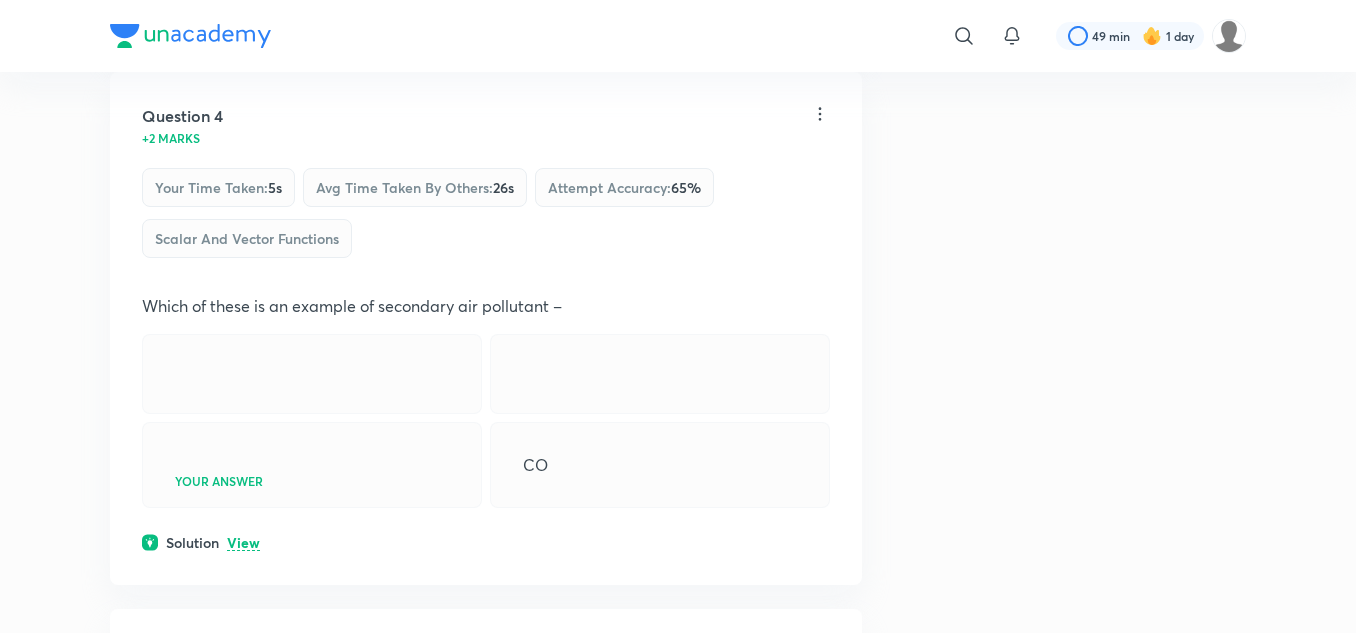 scroll, scrollTop: 2641, scrollLeft: 0, axis: vertical 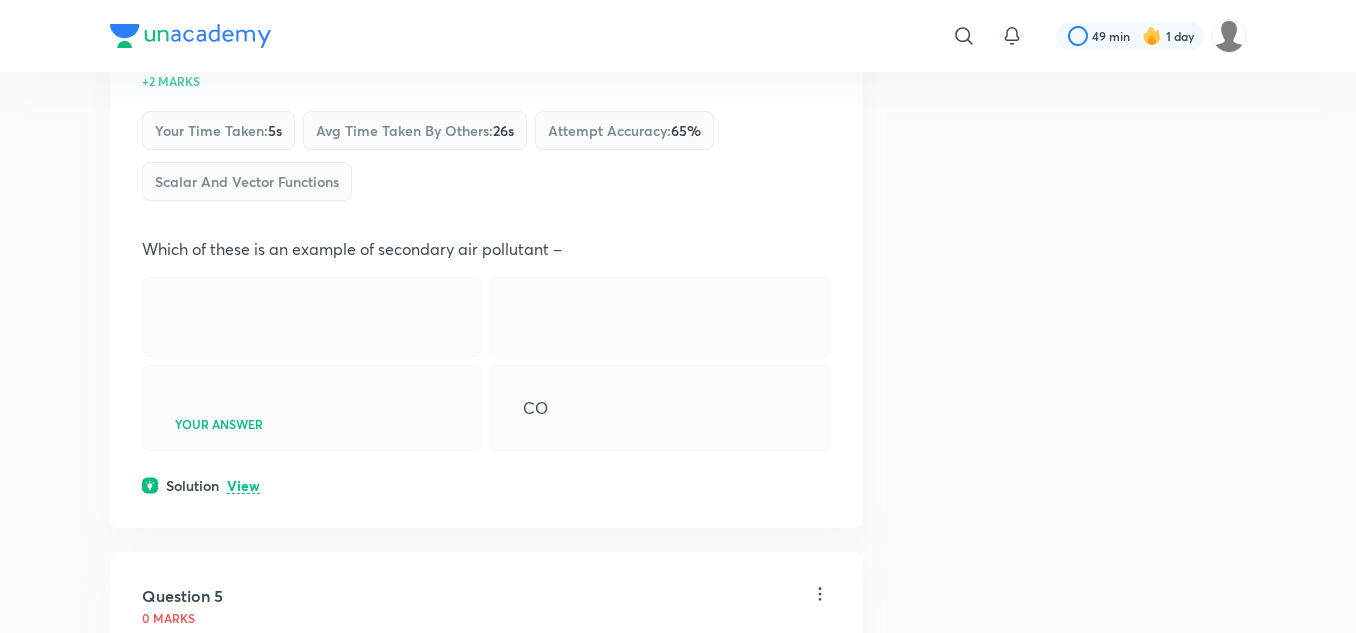 click on "View" at bounding box center [243, 486] 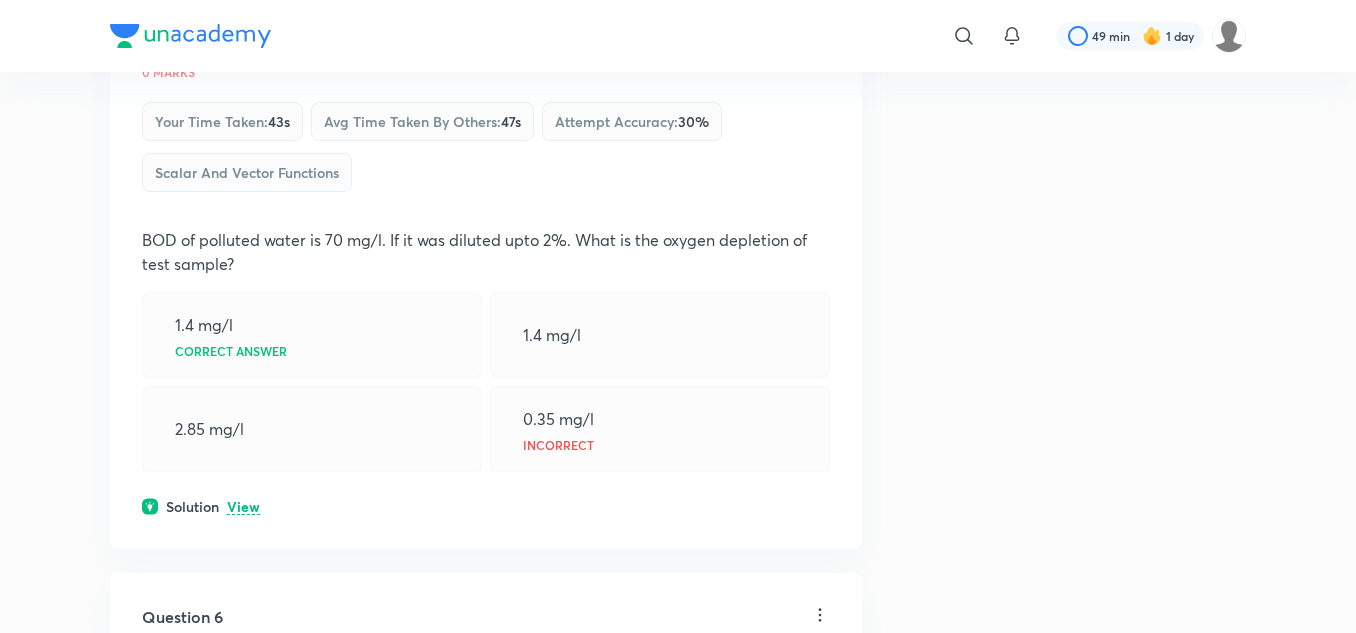scroll, scrollTop: 3341, scrollLeft: 0, axis: vertical 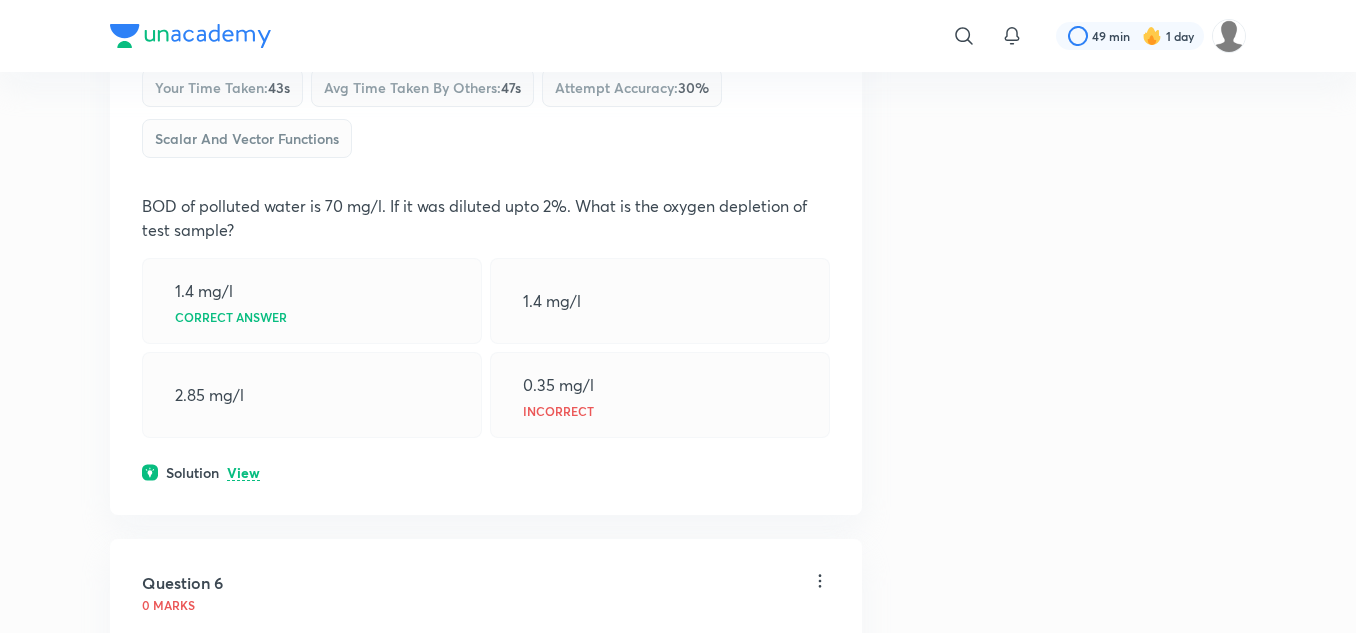 click on "View" at bounding box center [243, 473] 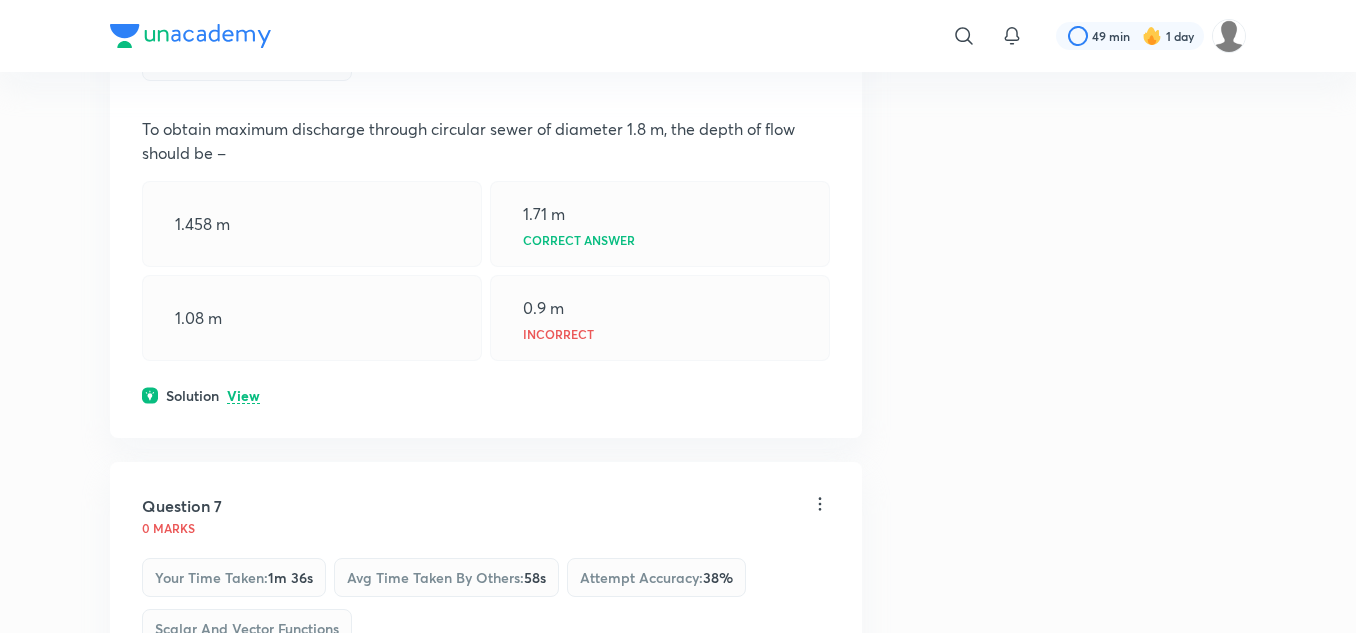scroll, scrollTop: 4241, scrollLeft: 0, axis: vertical 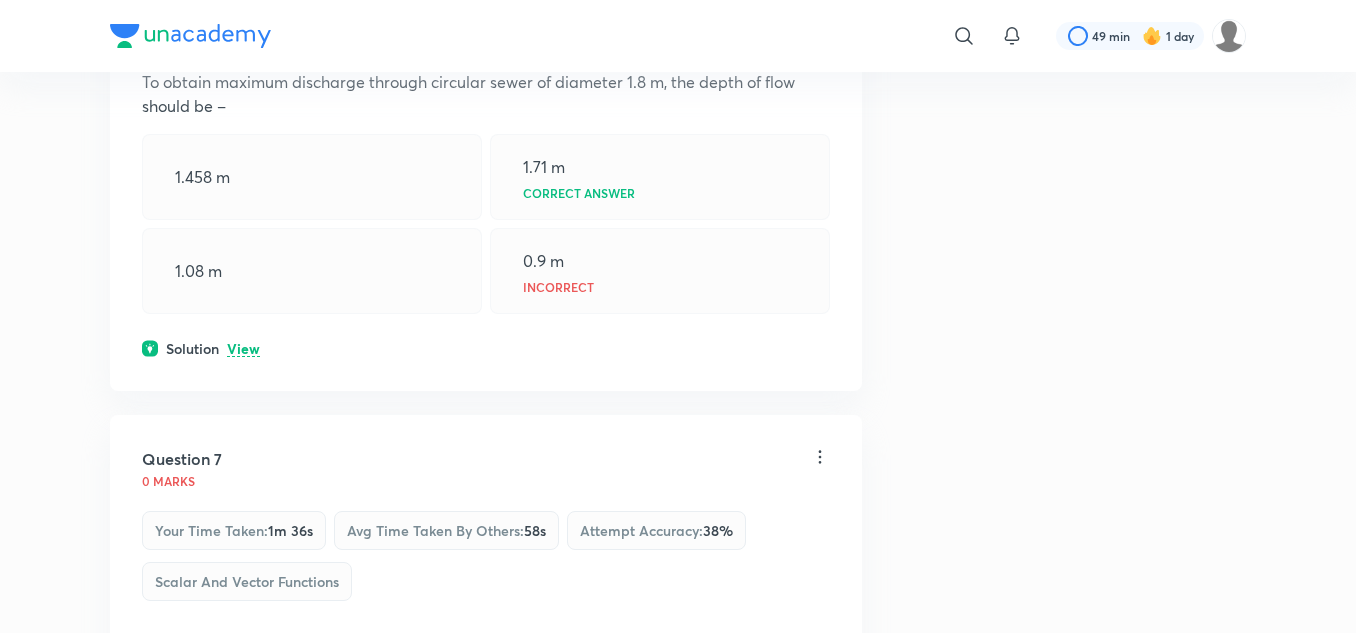 click on "View" at bounding box center (243, 349) 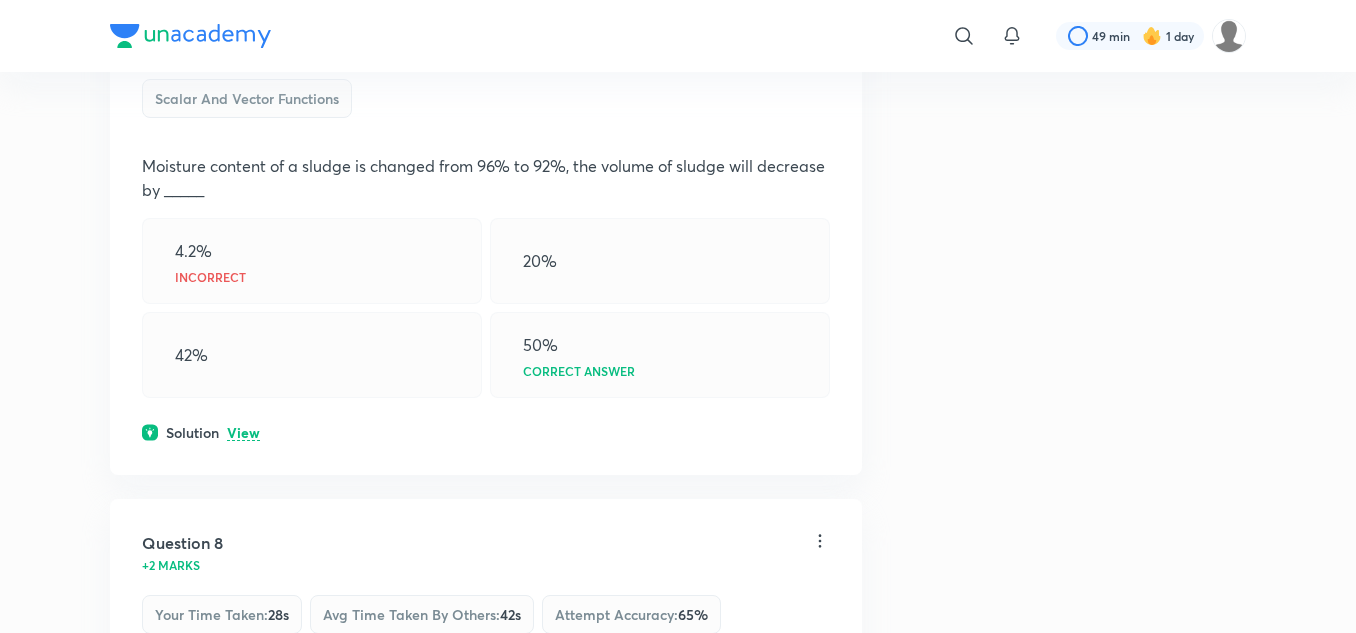 scroll, scrollTop: 4841, scrollLeft: 0, axis: vertical 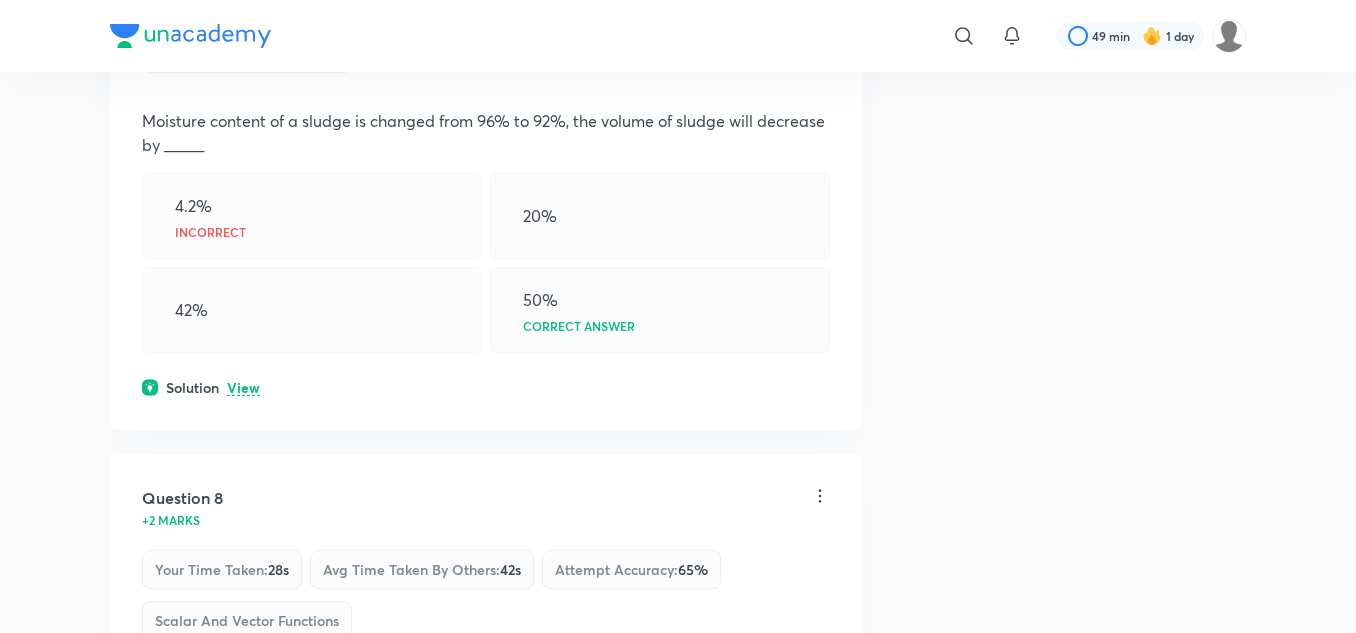click on "View" at bounding box center (243, 388) 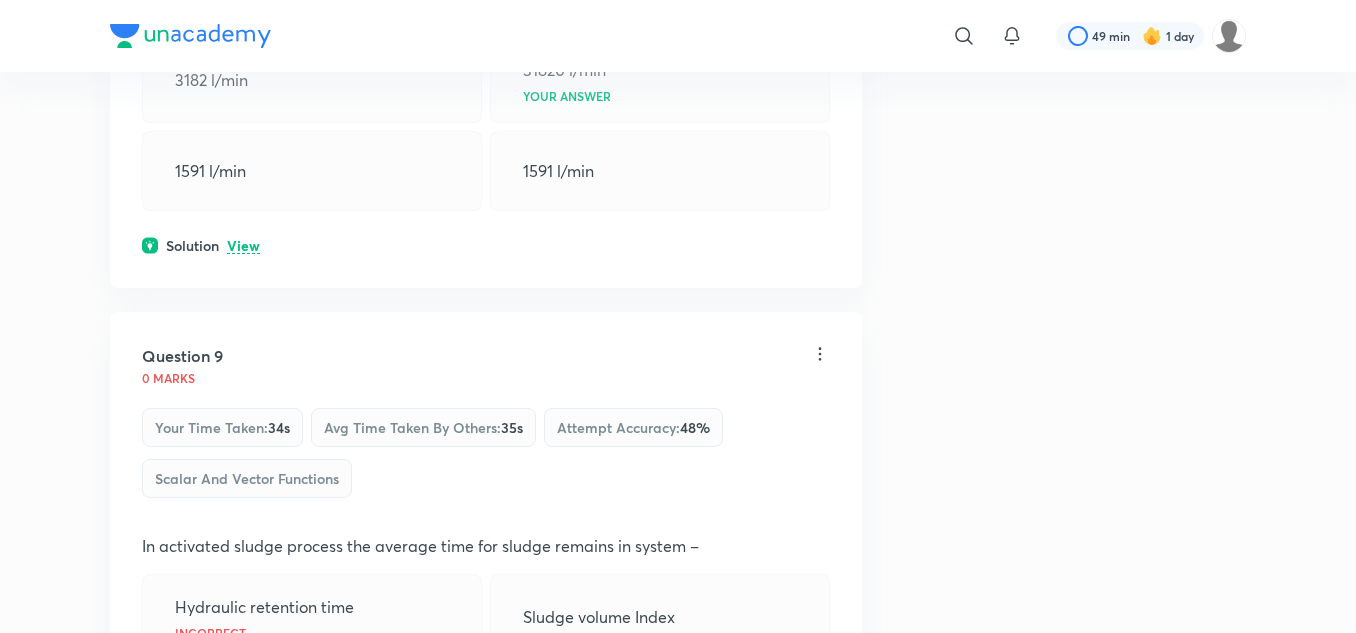 scroll, scrollTop: 5641, scrollLeft: 0, axis: vertical 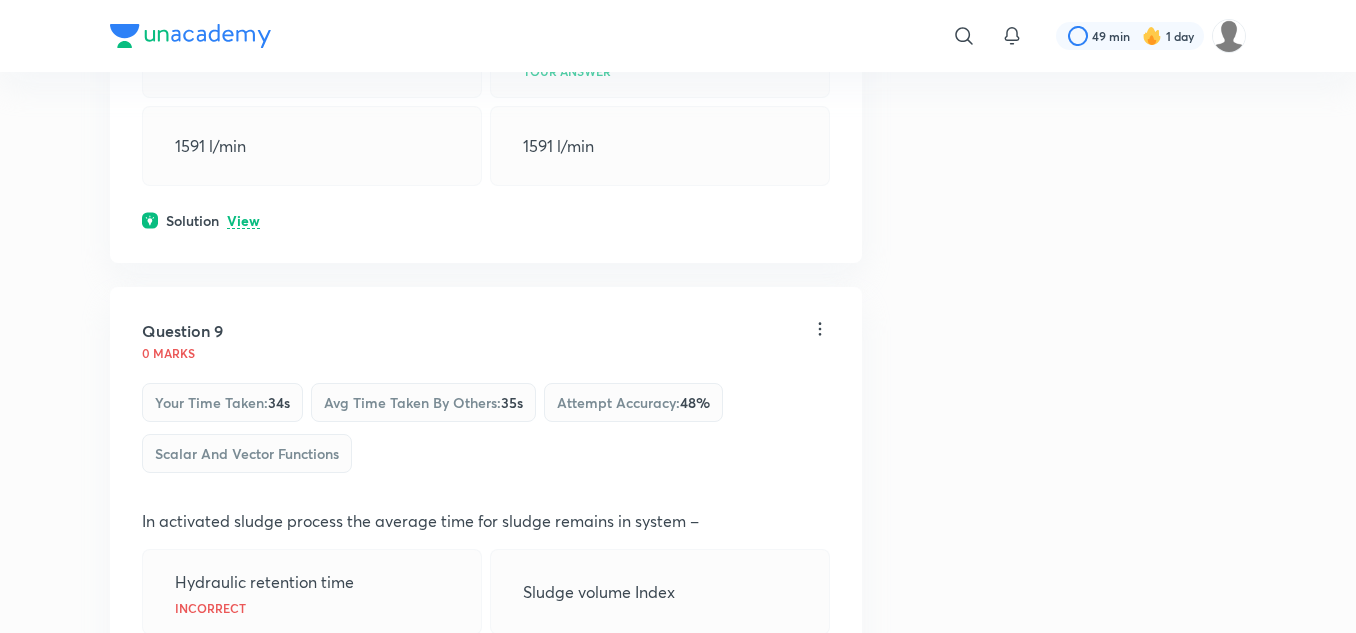click on "View" at bounding box center (243, 221) 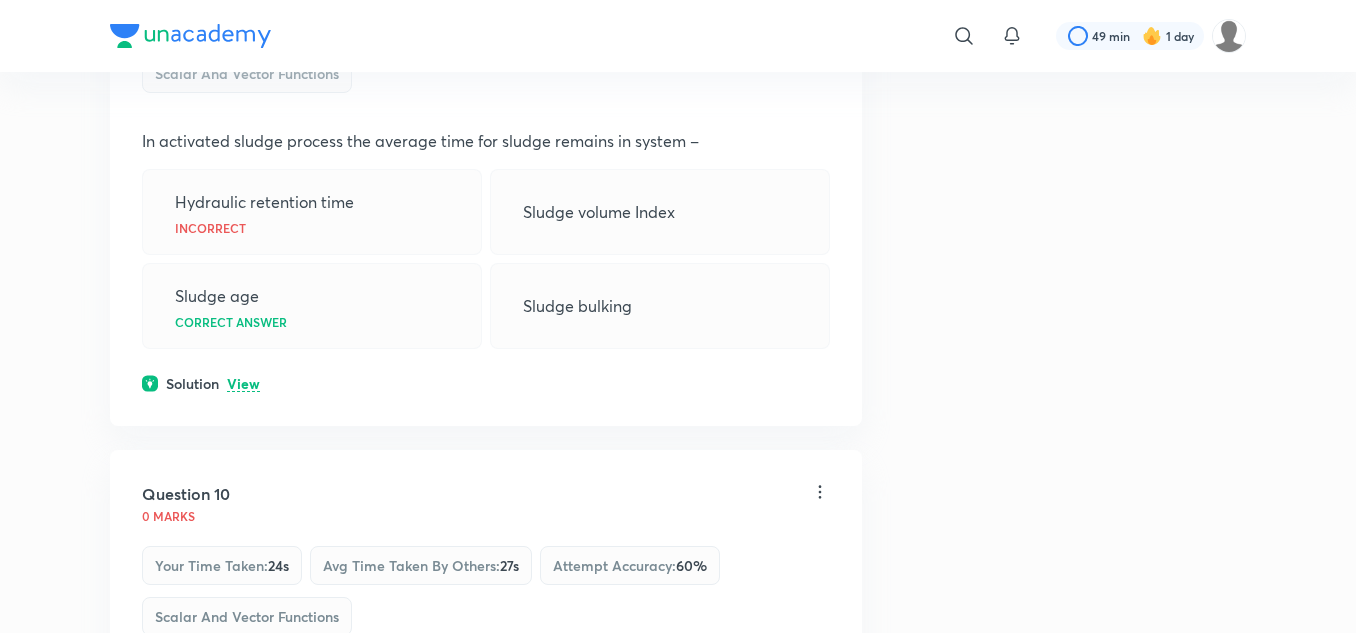 scroll, scrollTop: 6241, scrollLeft: 0, axis: vertical 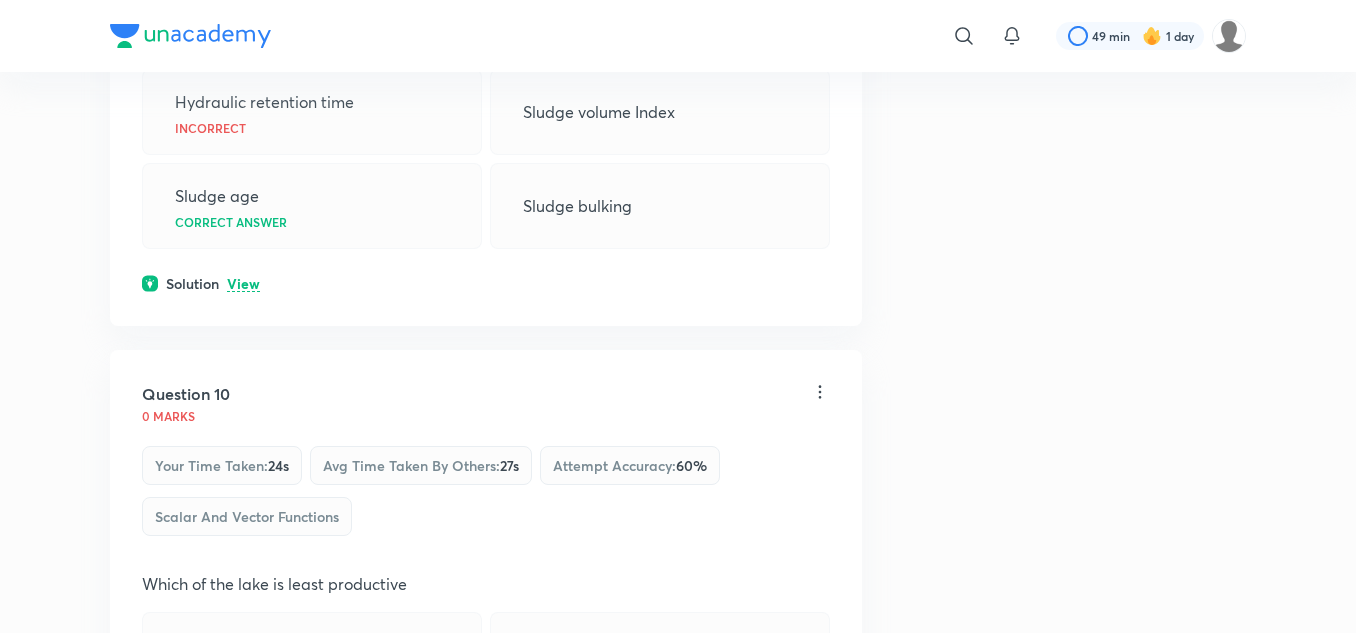 click on "View" at bounding box center [243, 284] 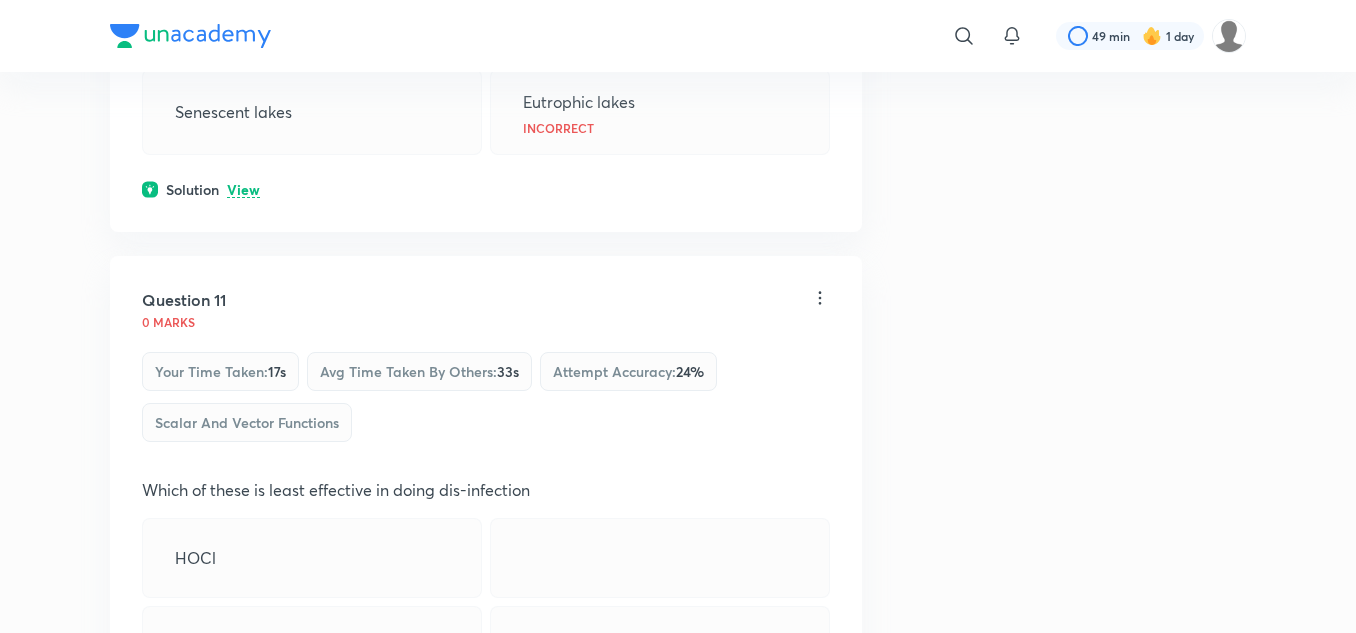 scroll, scrollTop: 7141, scrollLeft: 0, axis: vertical 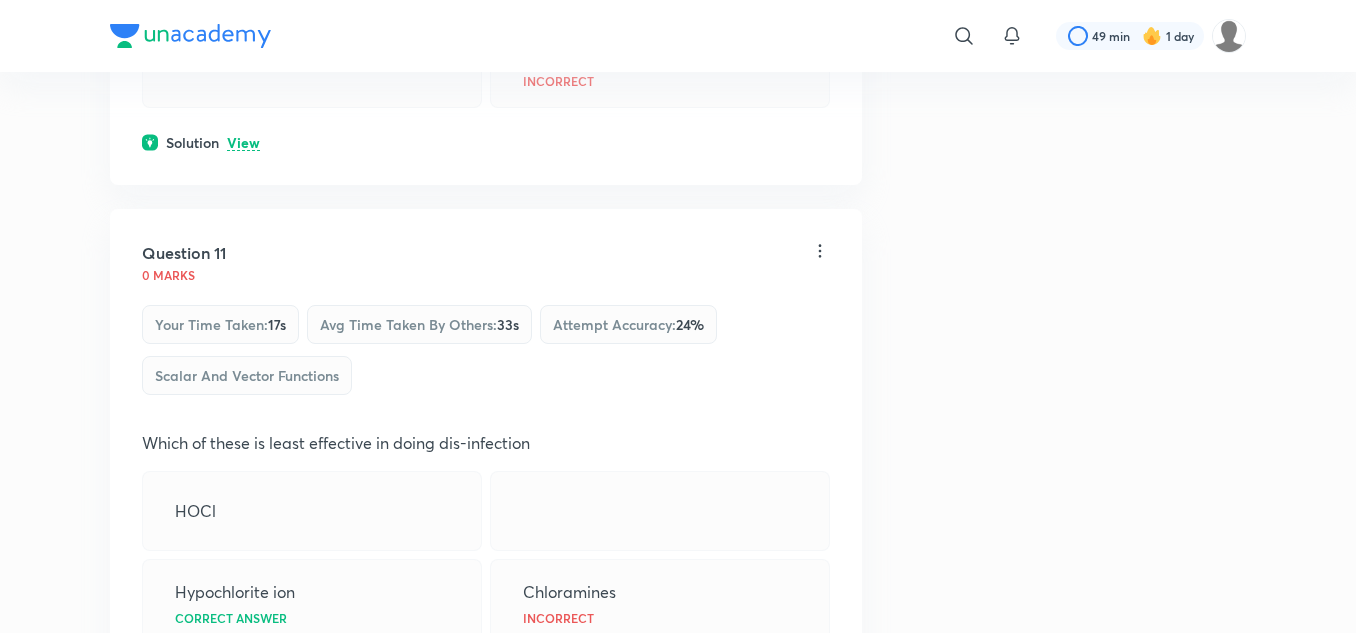 click on "View" at bounding box center (243, 143) 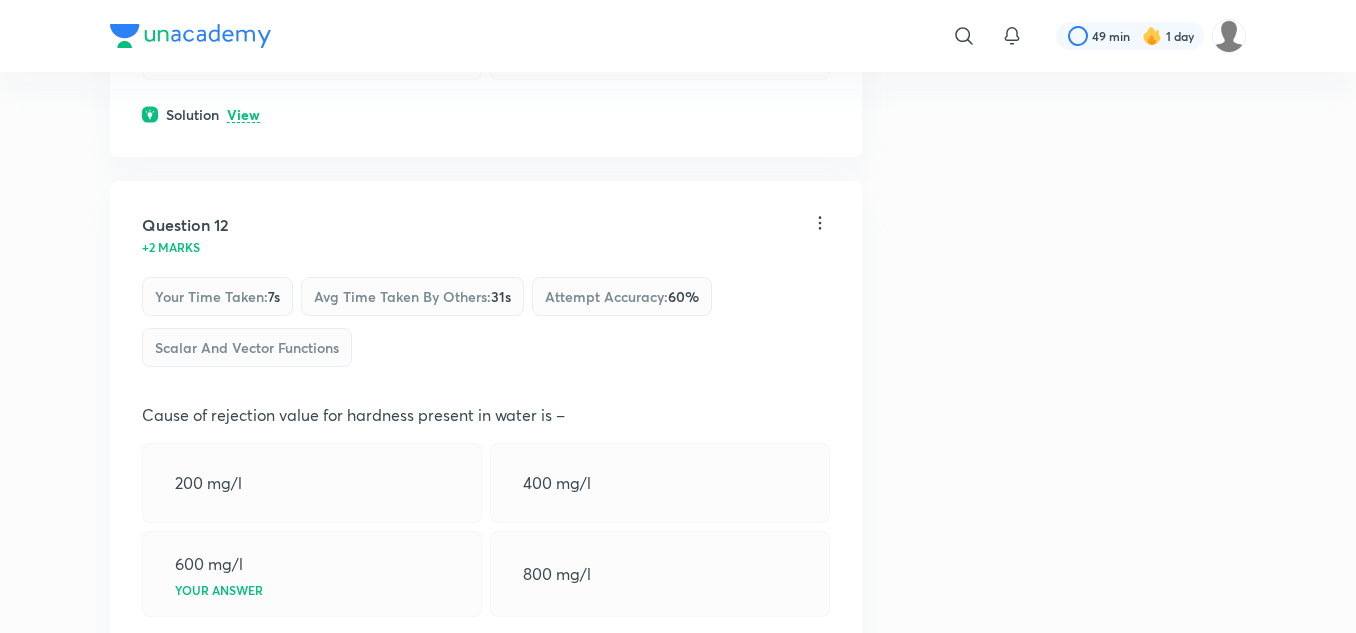 scroll, scrollTop: 7941, scrollLeft: 0, axis: vertical 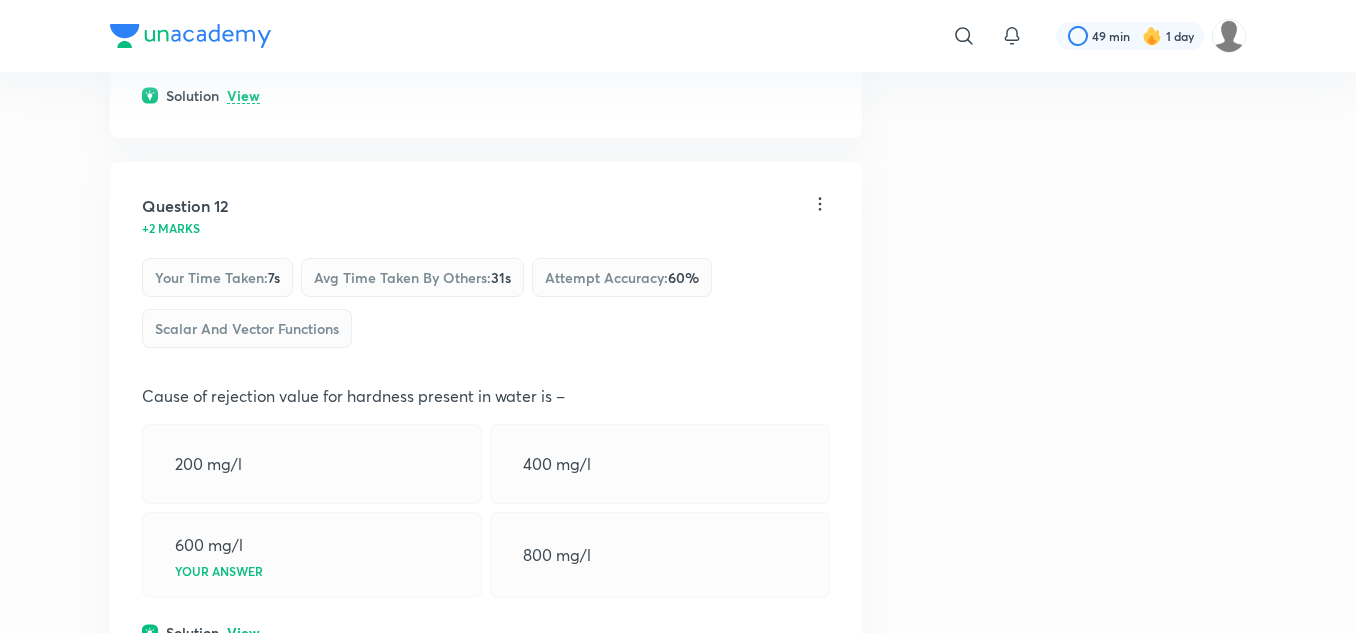 click on "View" at bounding box center [243, 96] 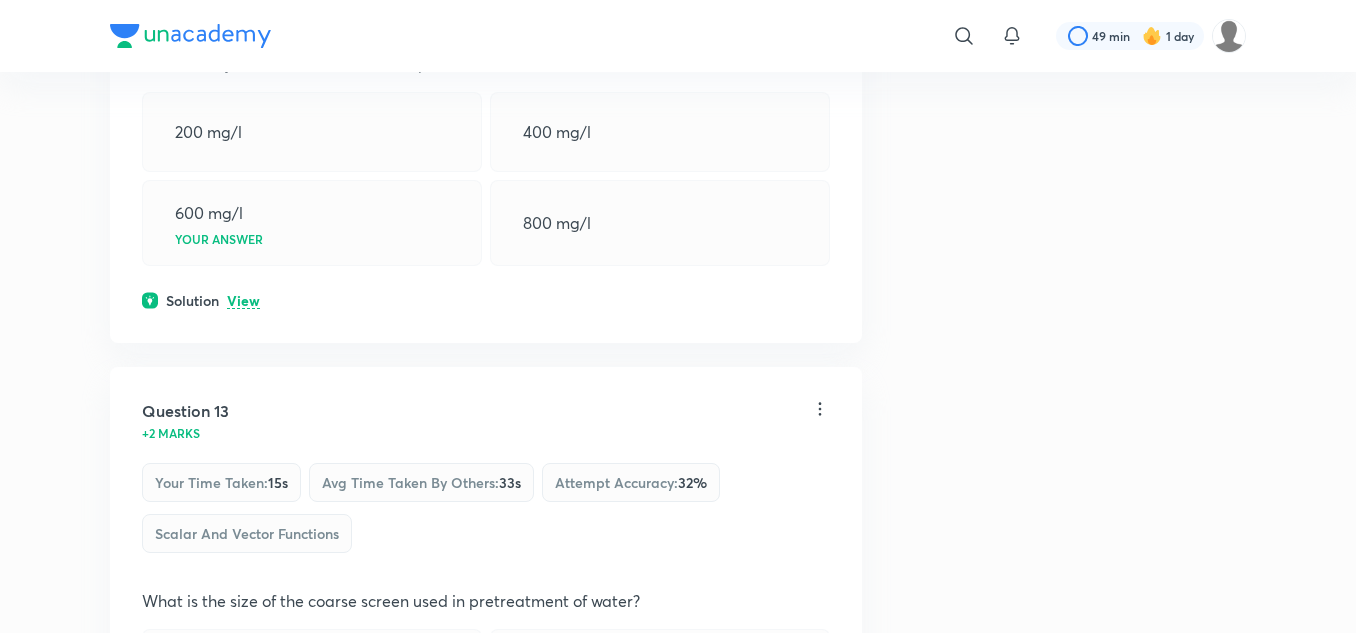 scroll, scrollTop: 8541, scrollLeft: 0, axis: vertical 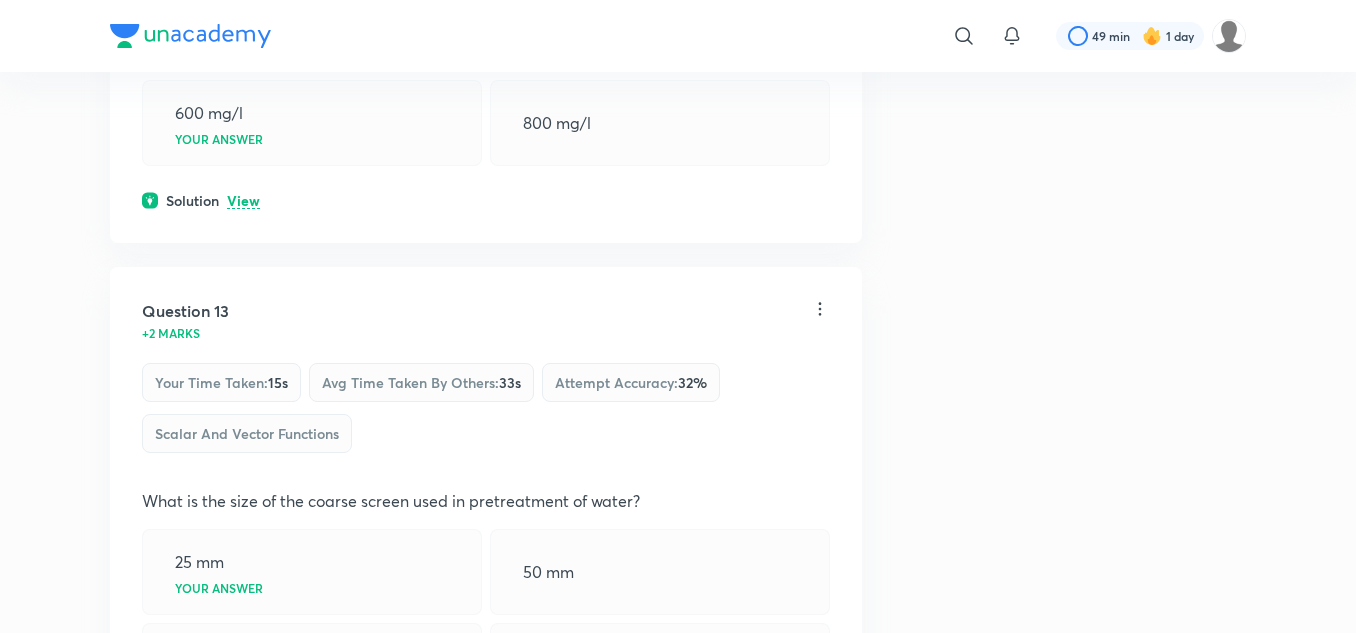click on "View" at bounding box center (243, 201) 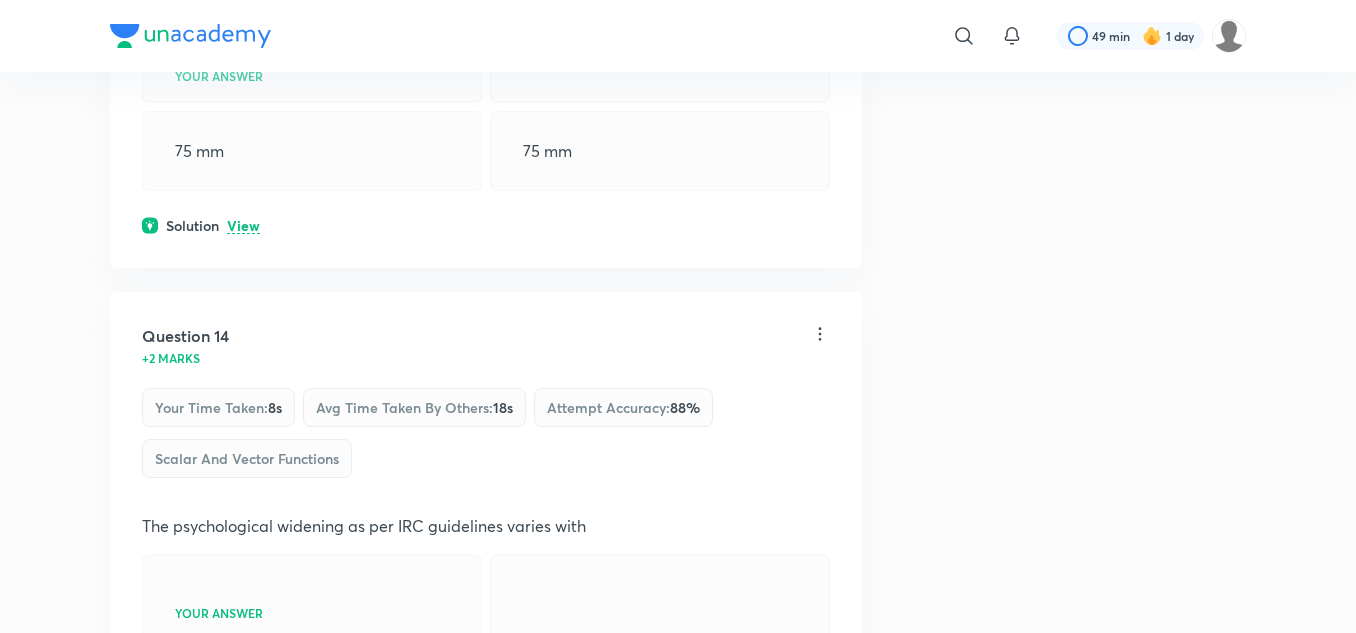 scroll, scrollTop: 9341, scrollLeft: 0, axis: vertical 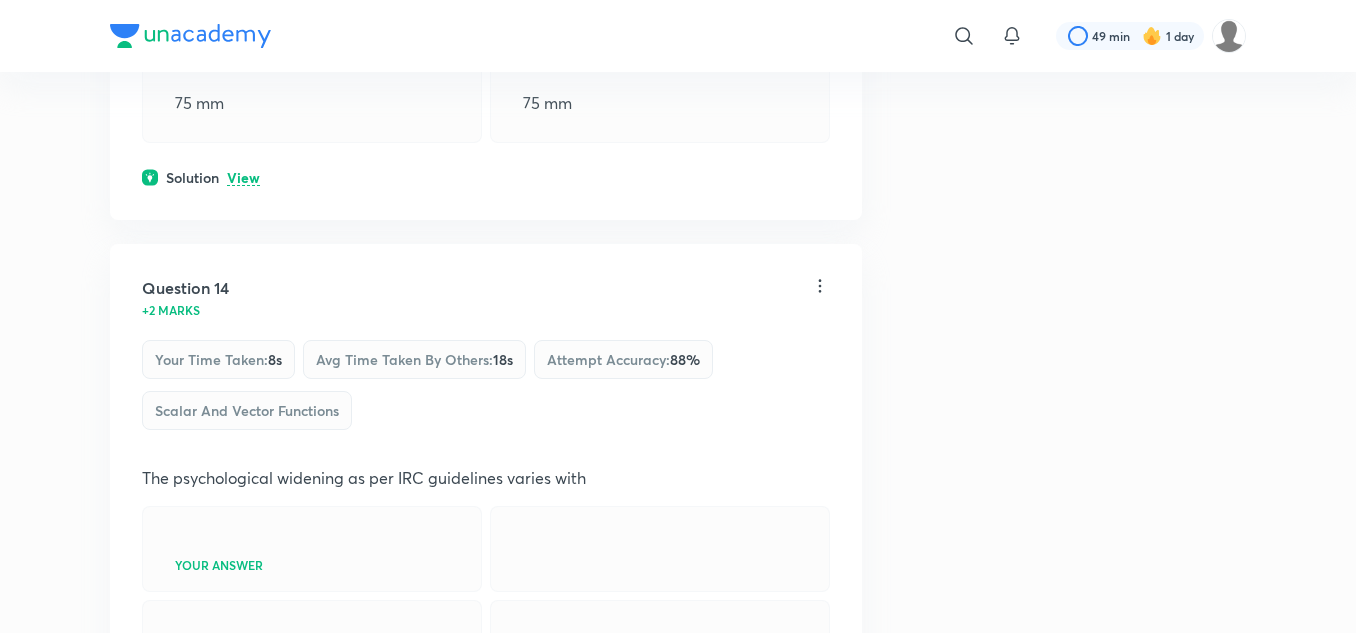 click on "View" at bounding box center [243, 178] 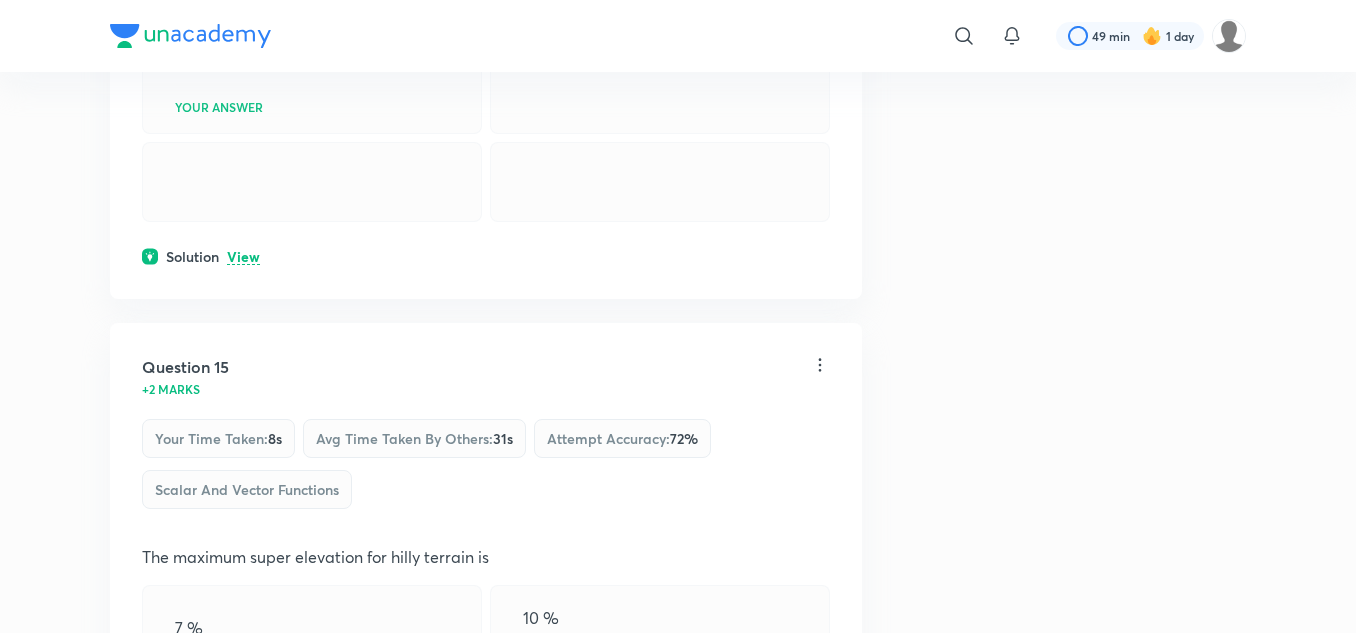 scroll, scrollTop: 9941, scrollLeft: 0, axis: vertical 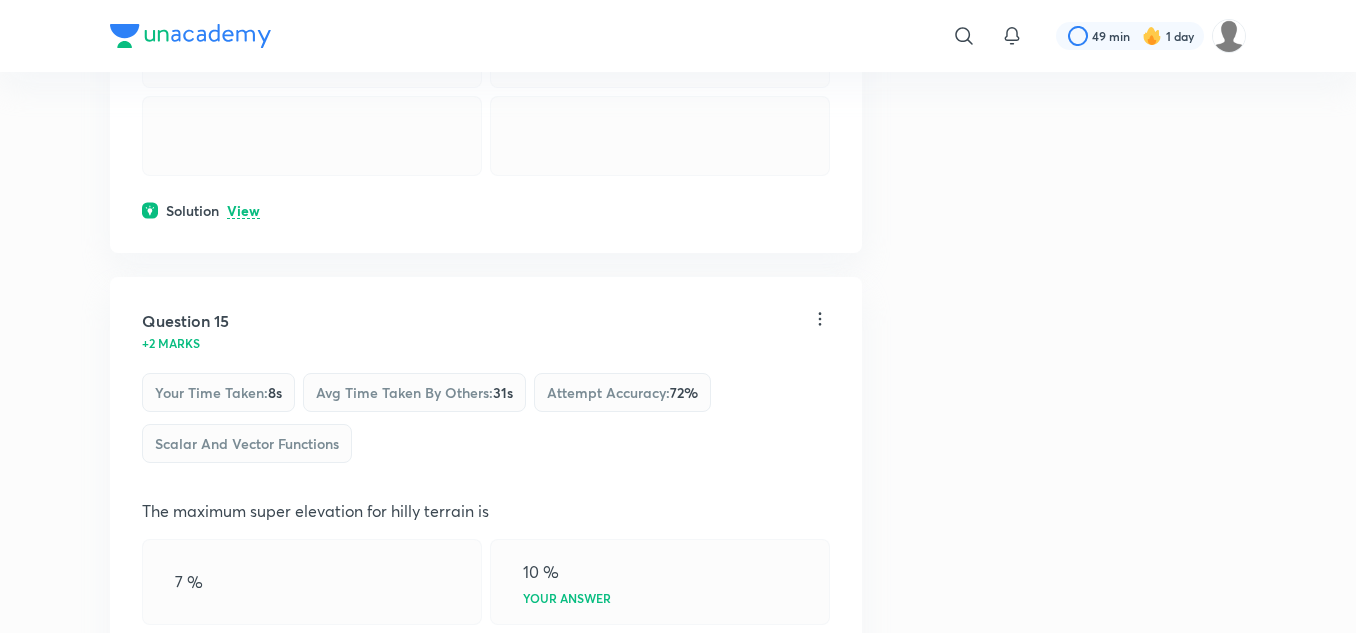click on "View" at bounding box center [243, 211] 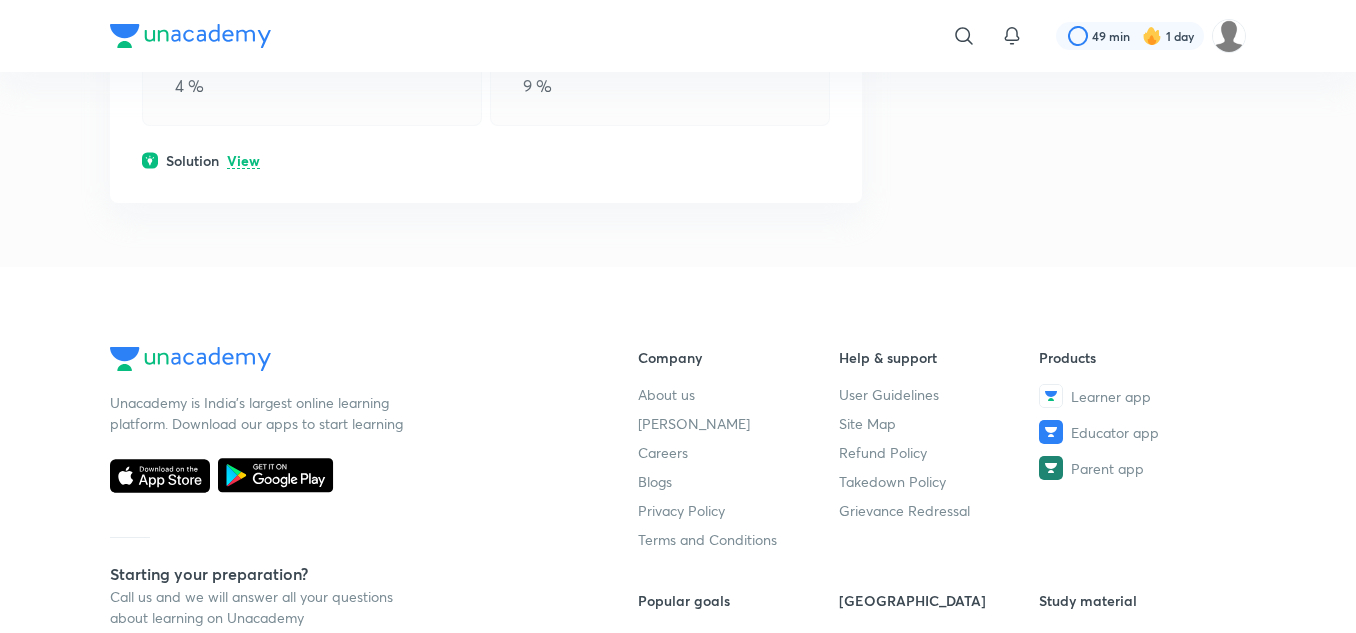 scroll, scrollTop: 10641, scrollLeft: 0, axis: vertical 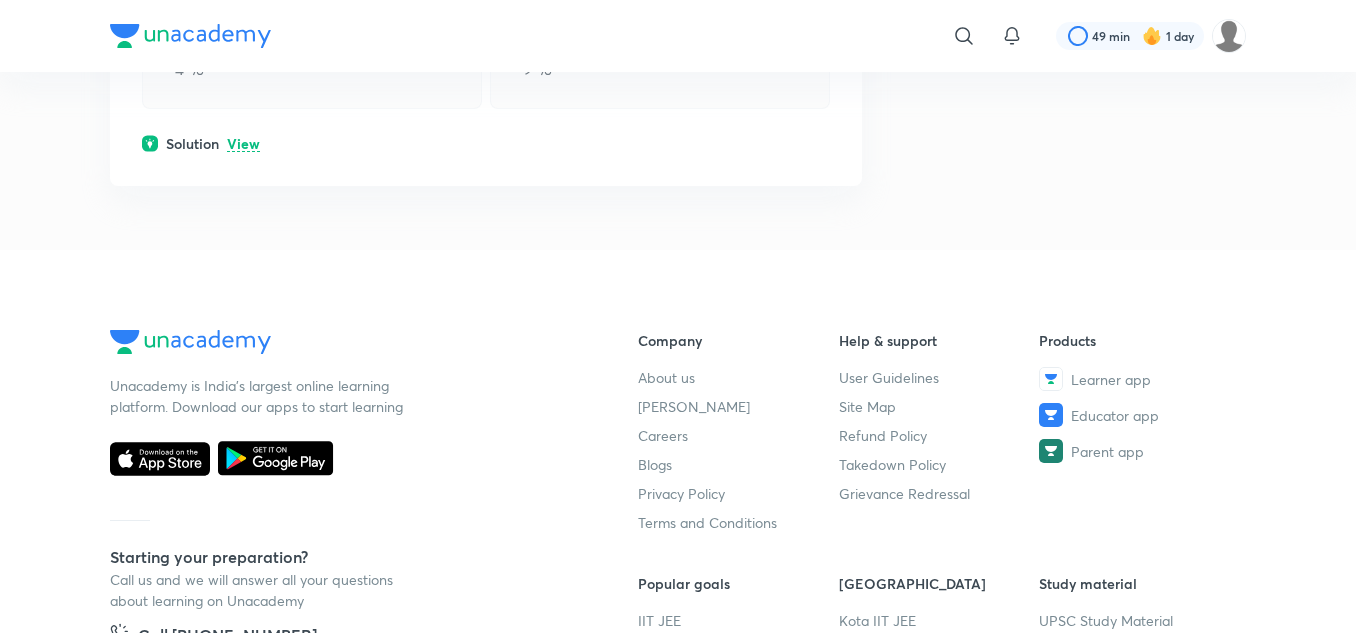 click on "Solution View" at bounding box center (486, 143) 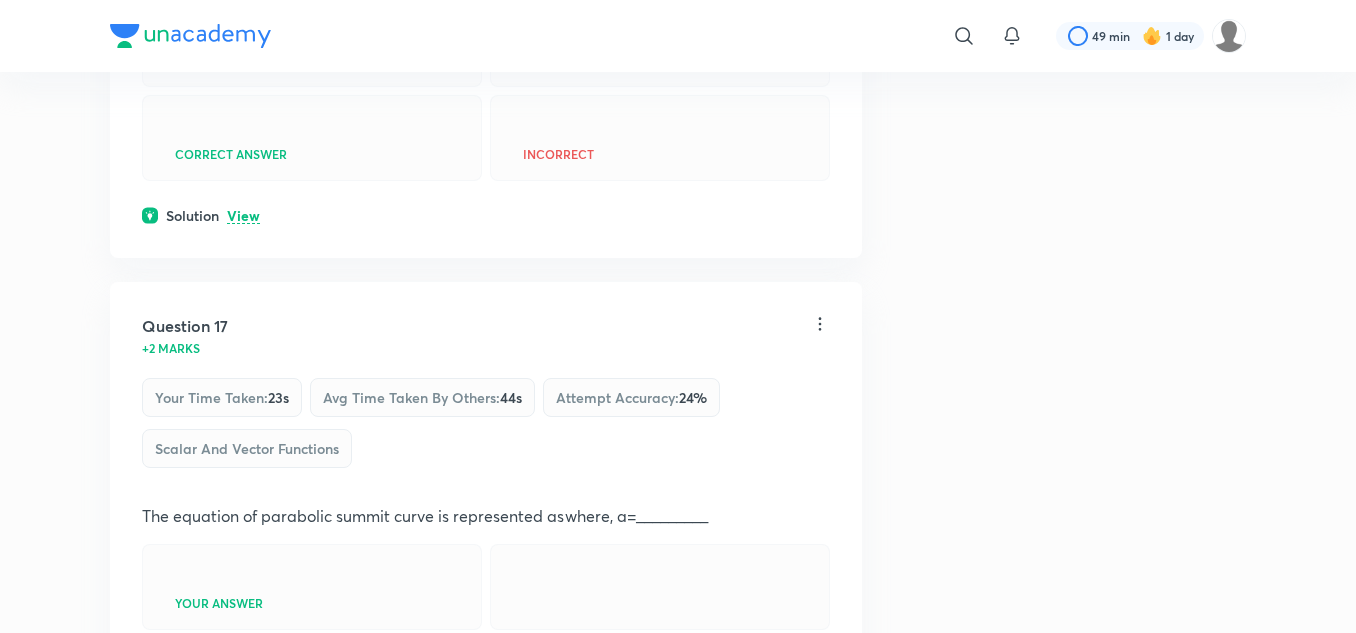 scroll, scrollTop: 11341, scrollLeft: 0, axis: vertical 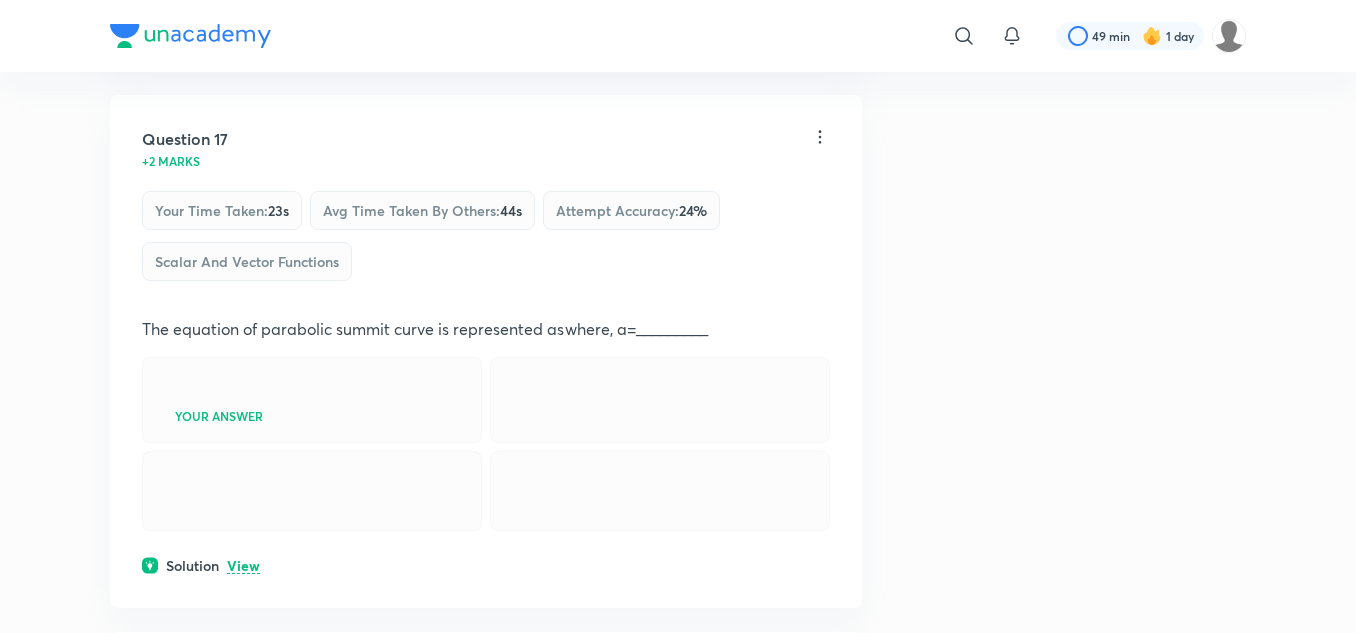 click on "View" at bounding box center [243, 29] 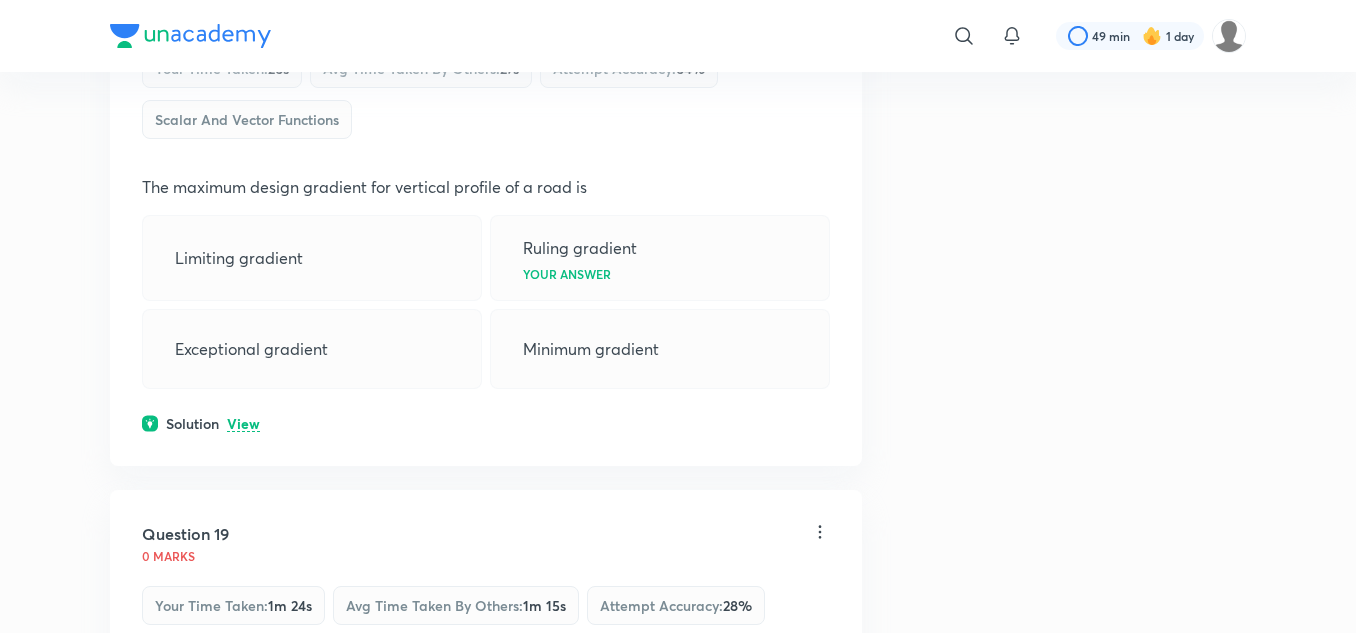 scroll, scrollTop: 12141, scrollLeft: 0, axis: vertical 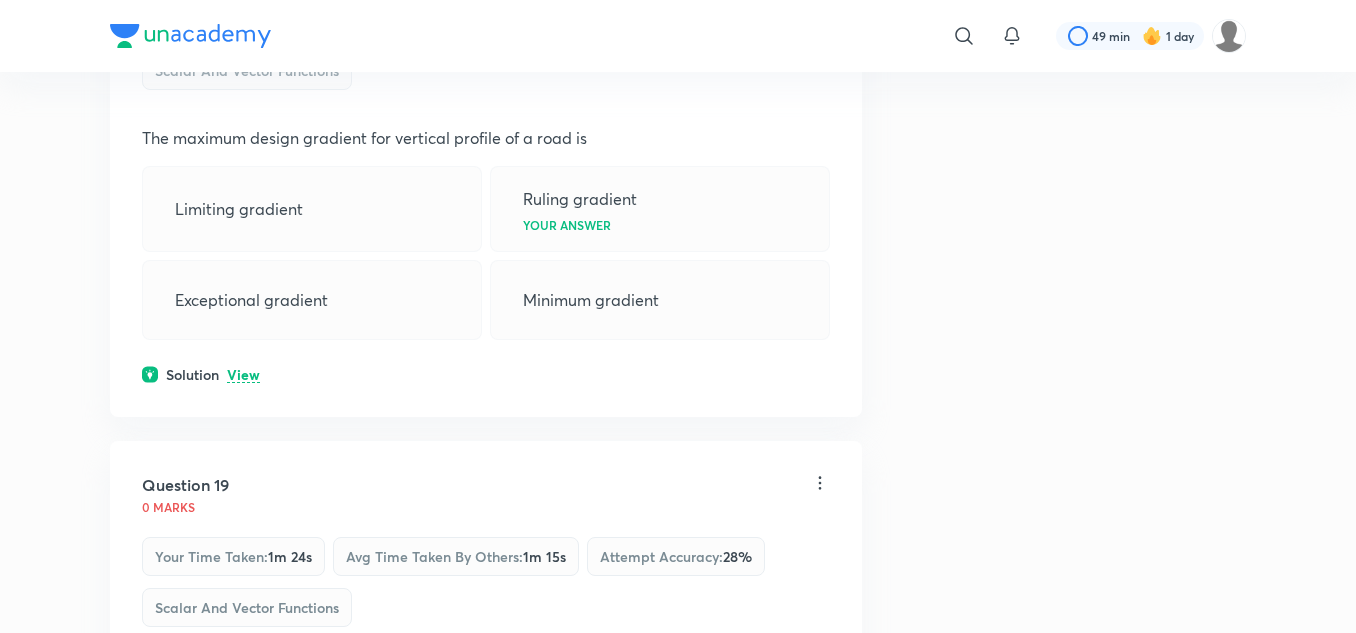 click on "View" at bounding box center (243, -162) 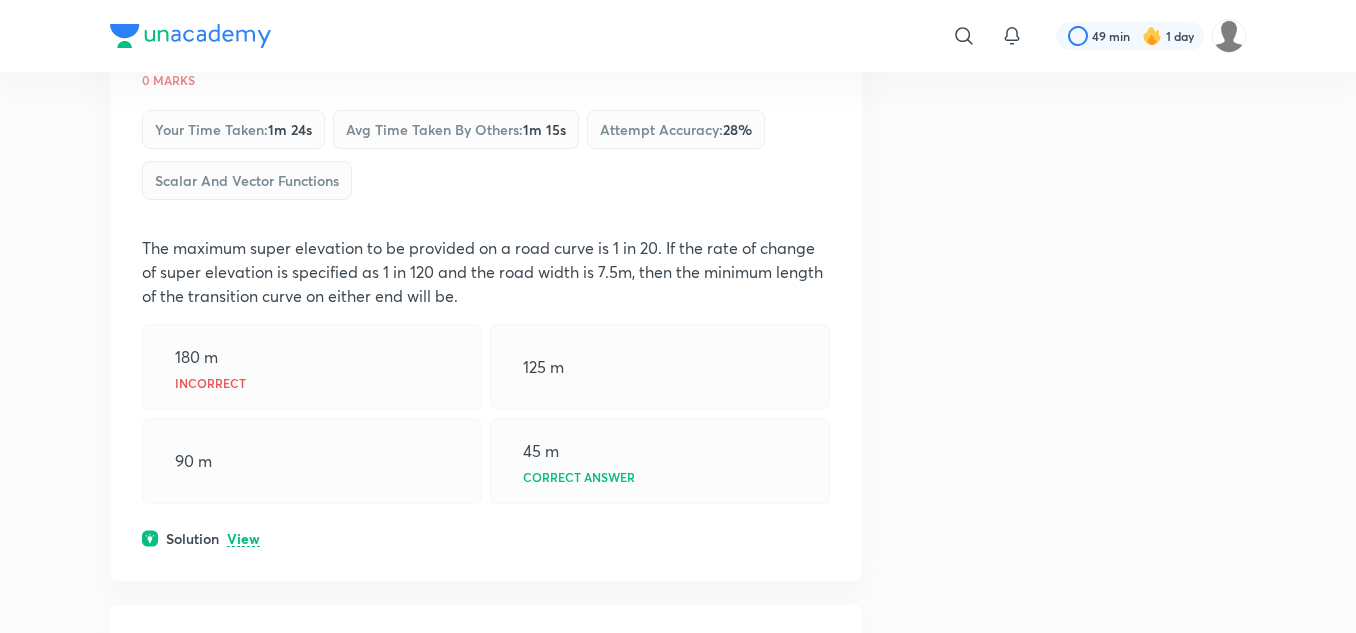 scroll, scrollTop: 12641, scrollLeft: 0, axis: vertical 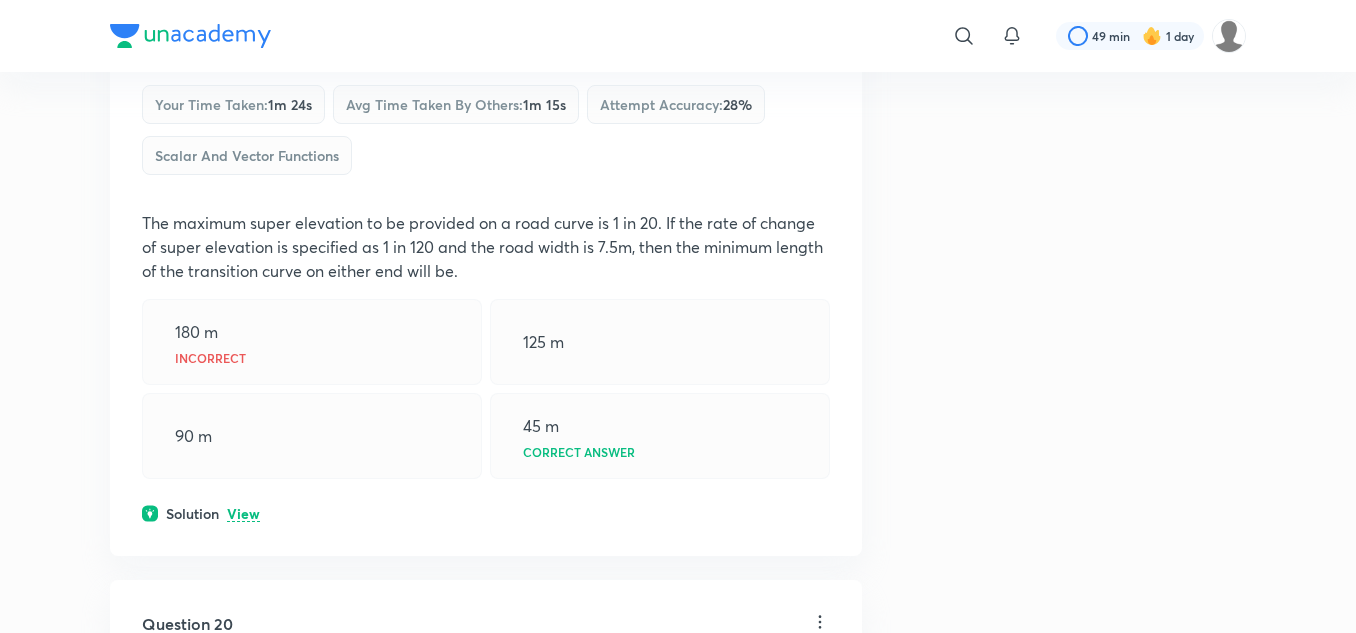 click on "View" at bounding box center [243, -77] 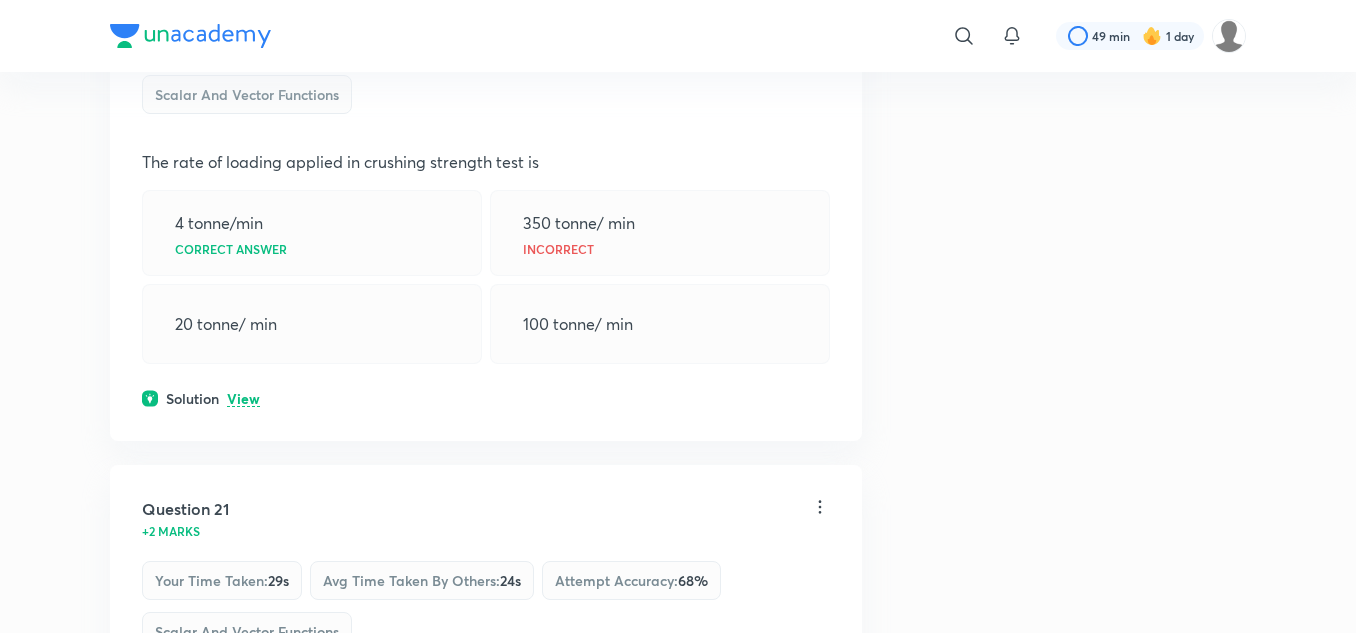 scroll, scrollTop: 13441, scrollLeft: 0, axis: vertical 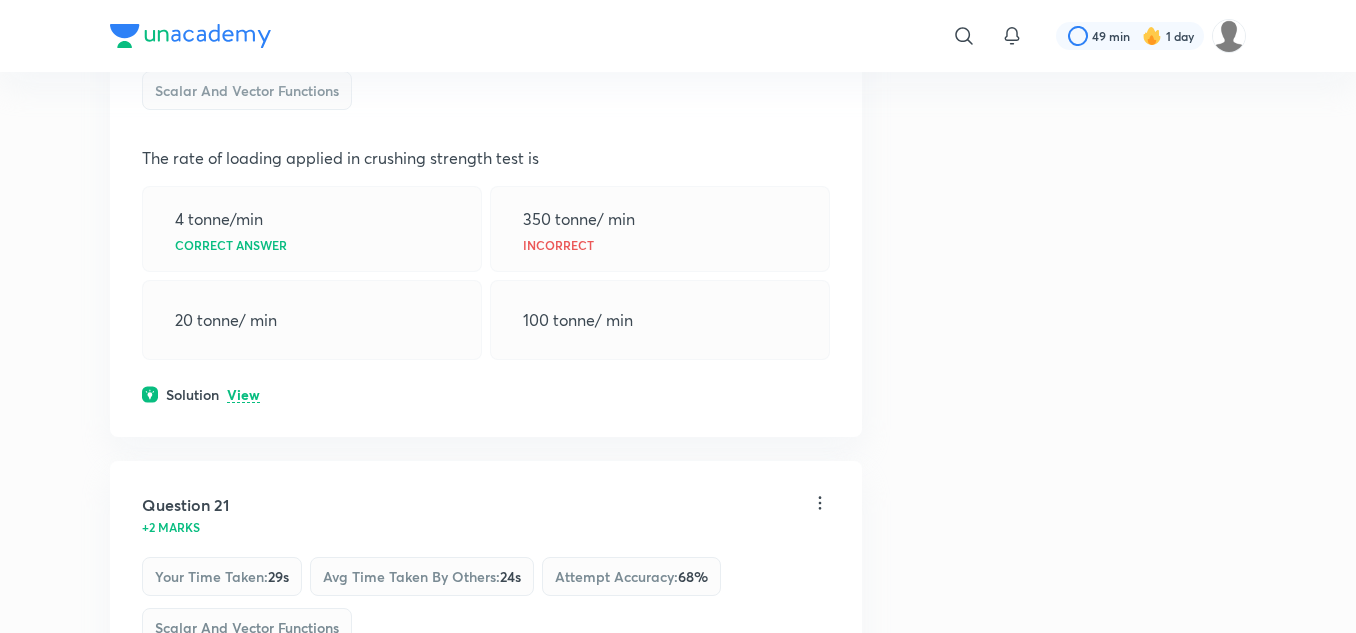 click on "View" at bounding box center (243, -142) 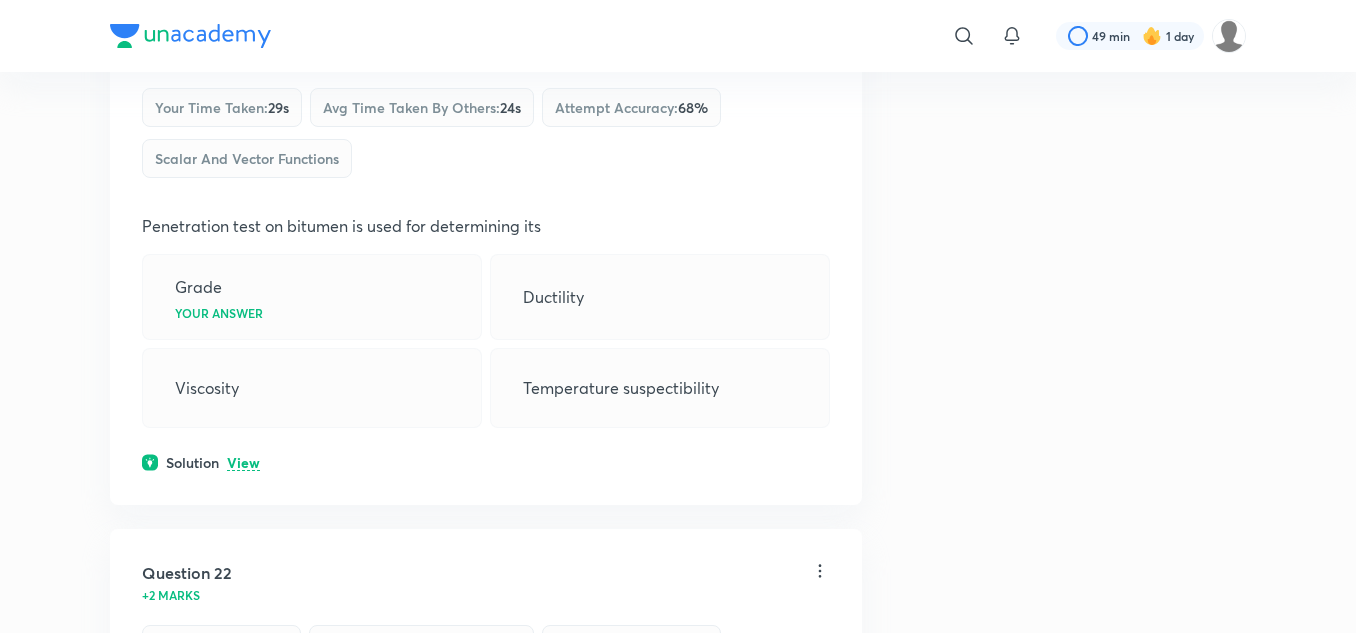 scroll, scrollTop: 14141, scrollLeft: 0, axis: vertical 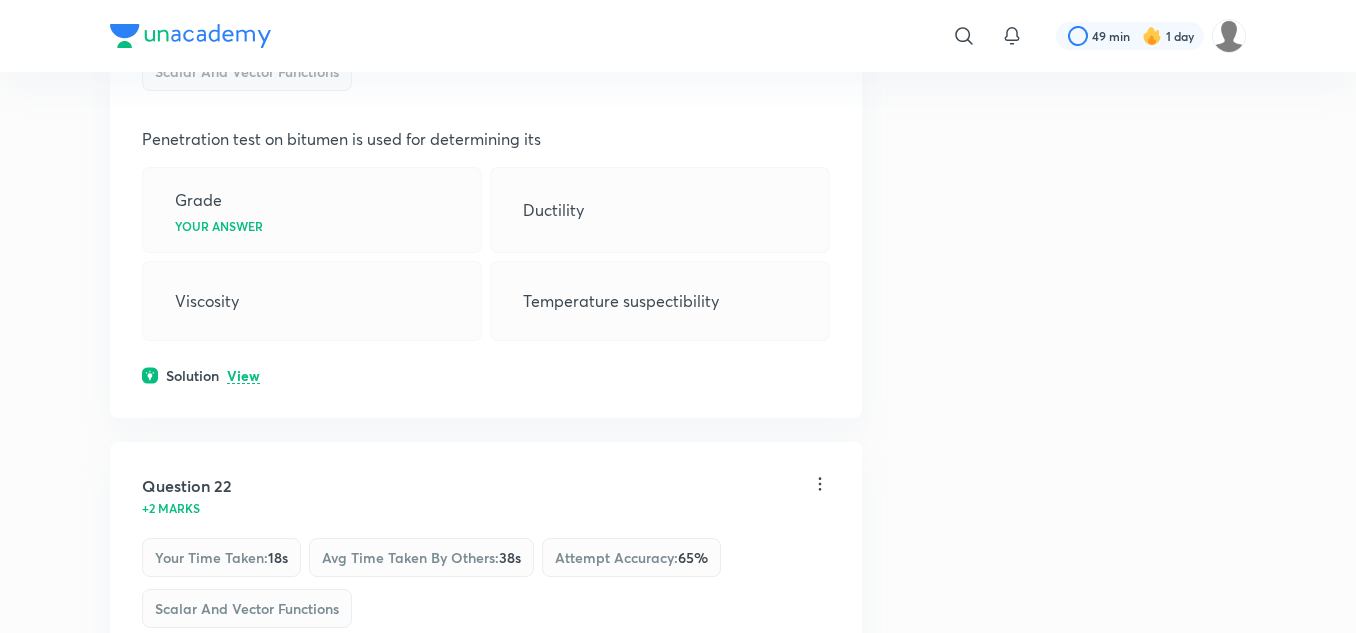 click on "View" at bounding box center (243, -161) 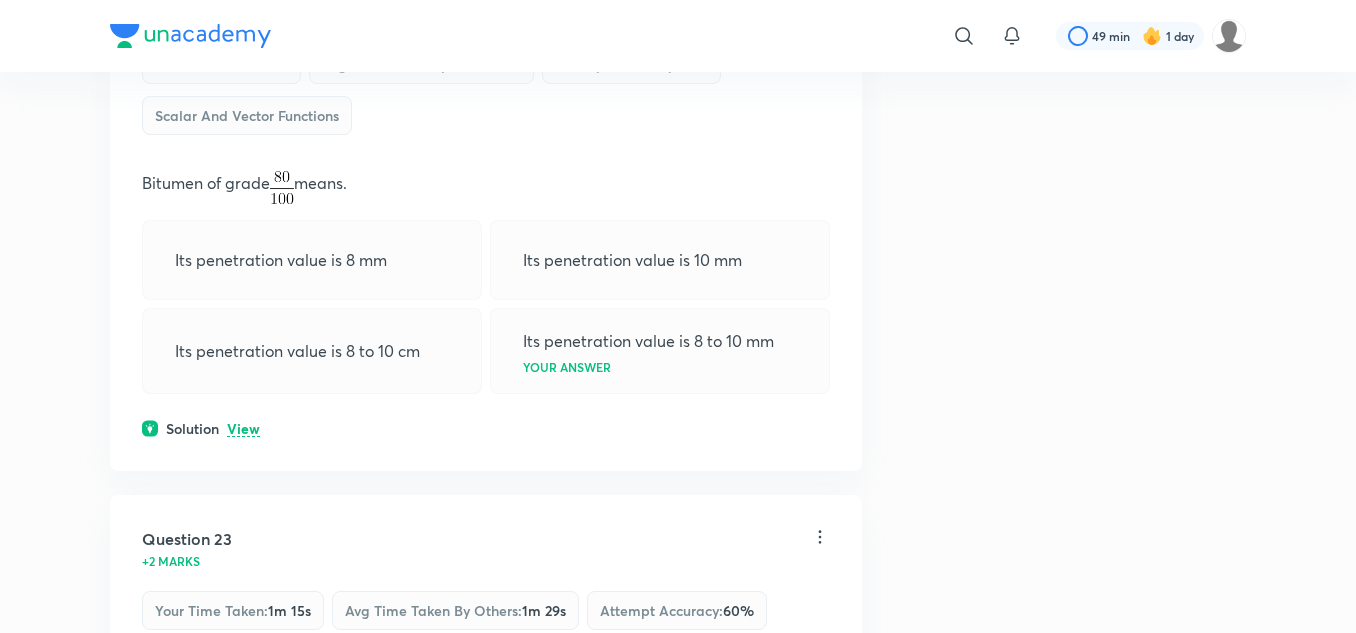 scroll, scrollTop: 14741, scrollLeft: 0, axis: vertical 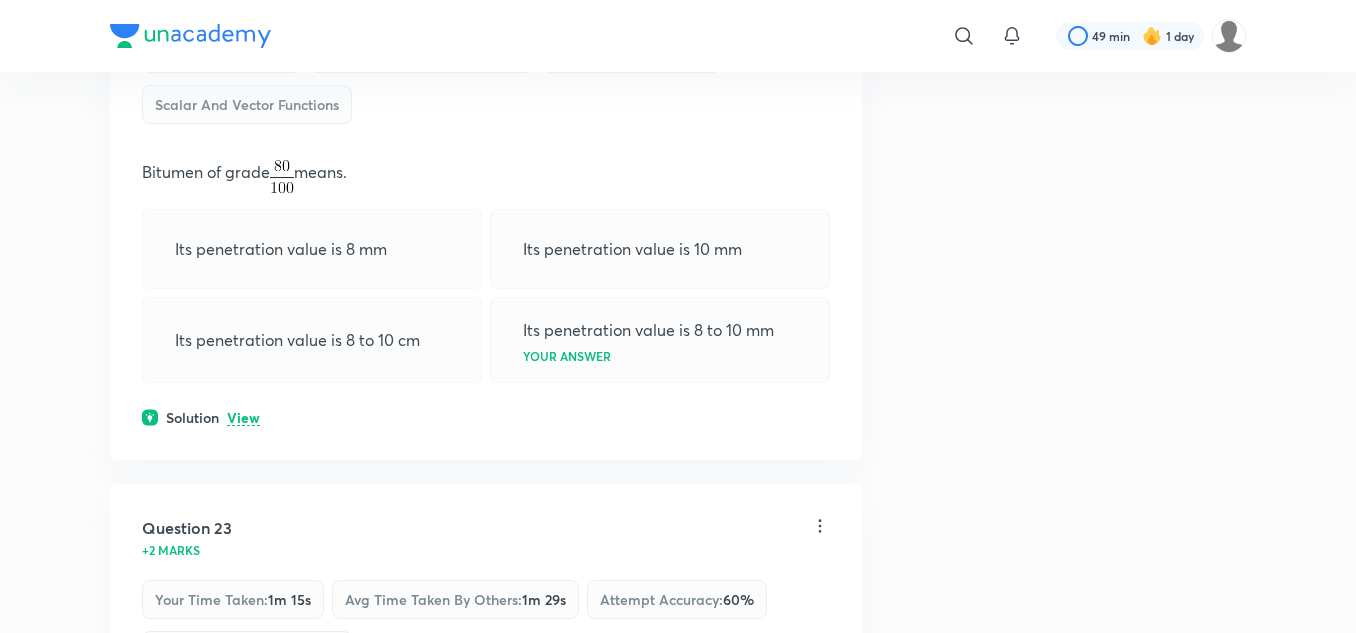 click on "View" at bounding box center [243, -128] 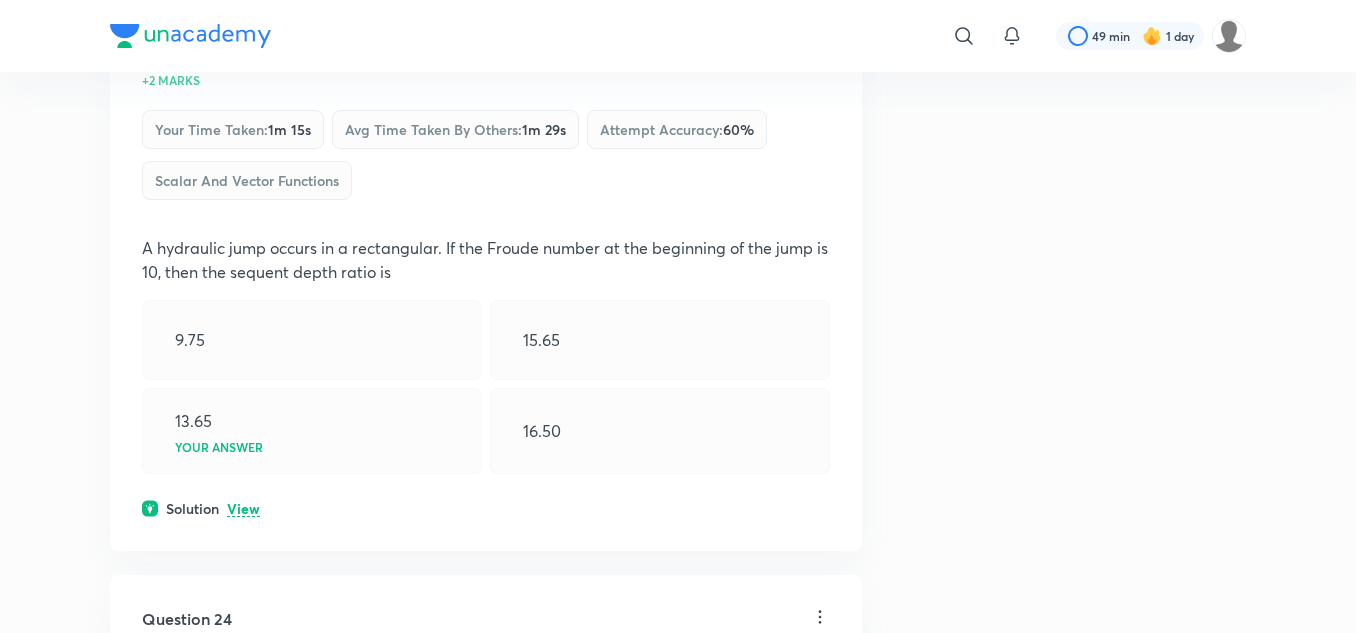 scroll, scrollTop: 15341, scrollLeft: 0, axis: vertical 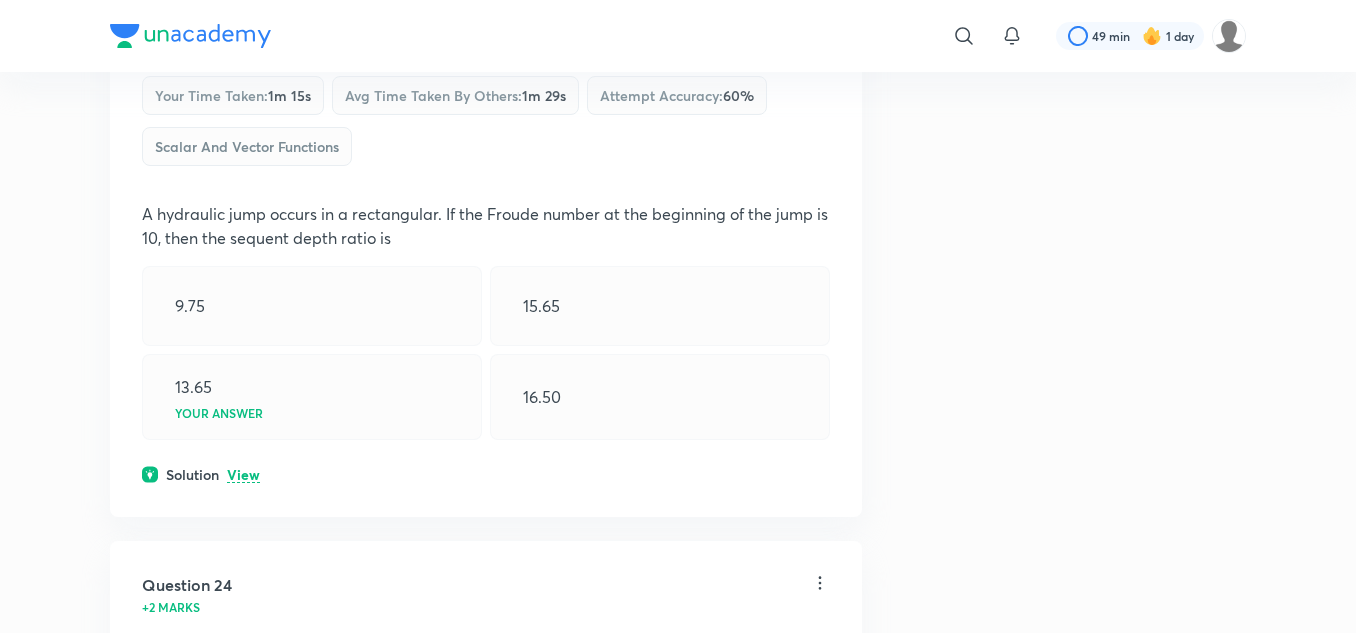 click on "View" at bounding box center (243, -86) 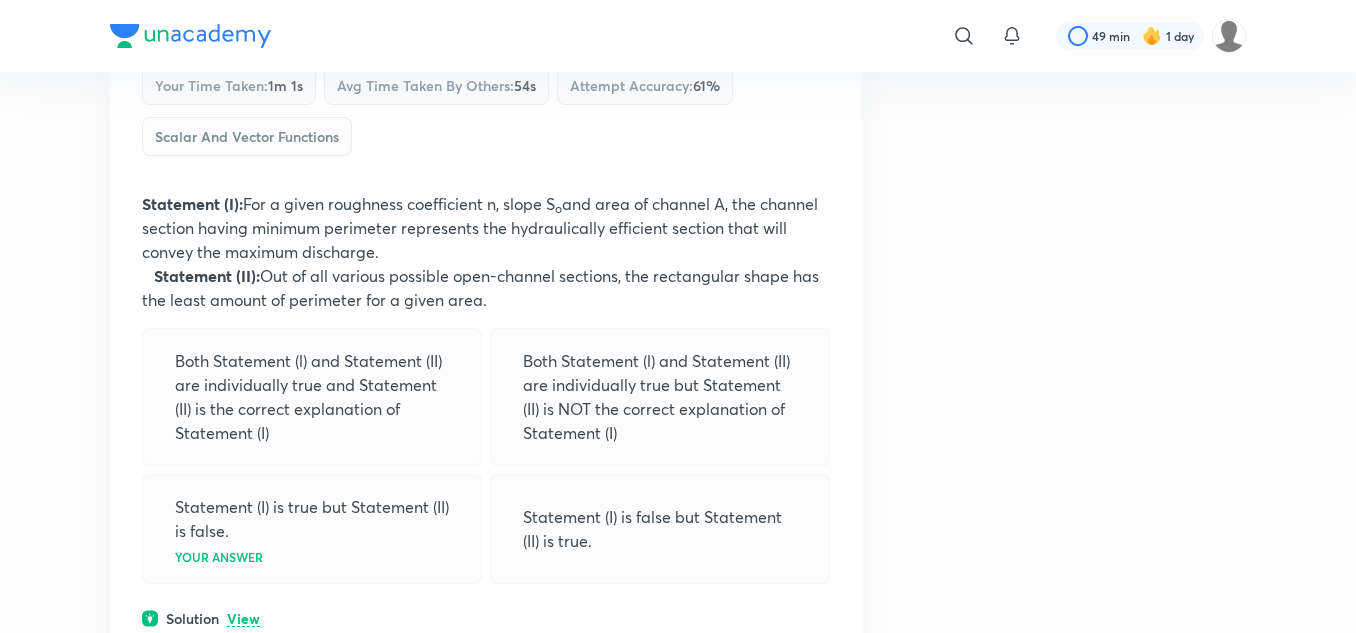scroll, scrollTop: 16041, scrollLeft: 0, axis: vertical 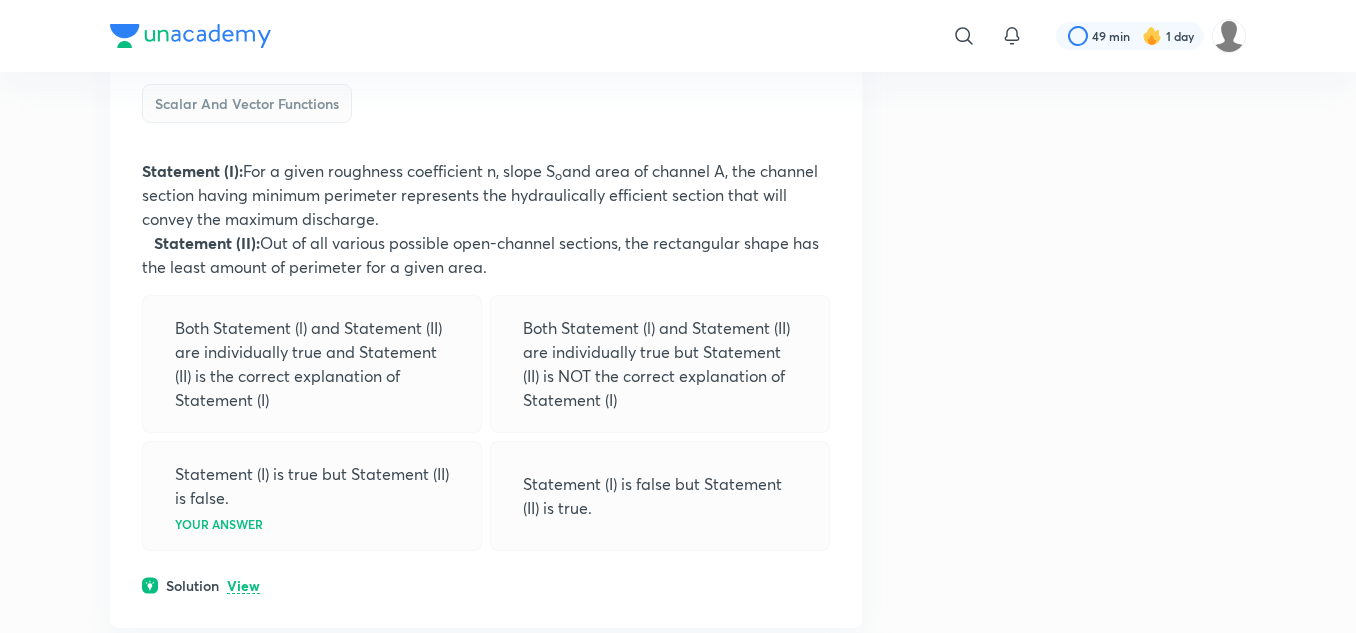 click on "View" at bounding box center [243, -129] 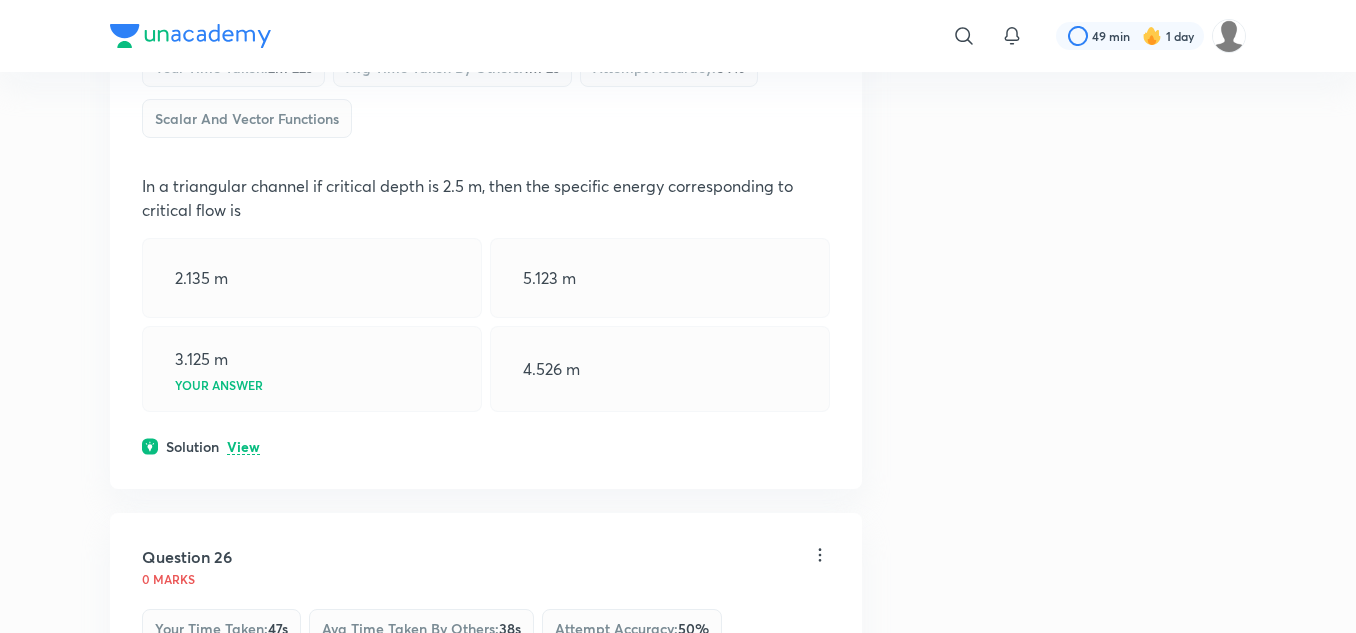 scroll, scrollTop: 17041, scrollLeft: 0, axis: vertical 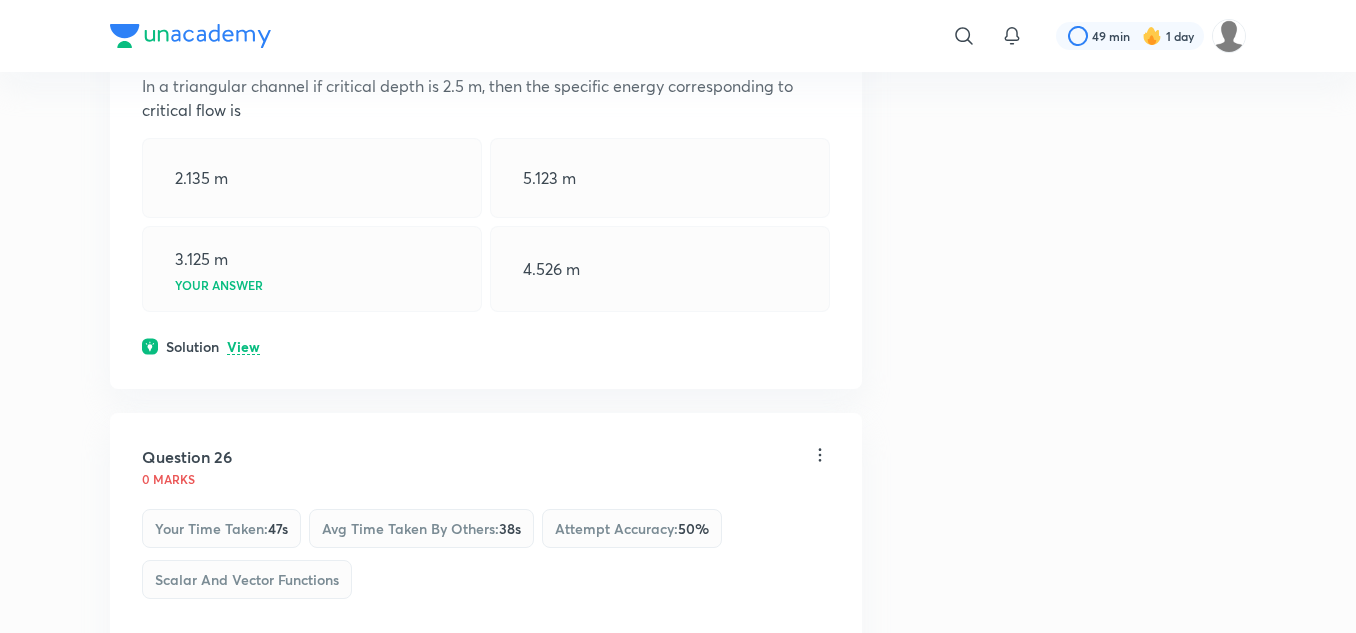 click on "View" at bounding box center (243, -214) 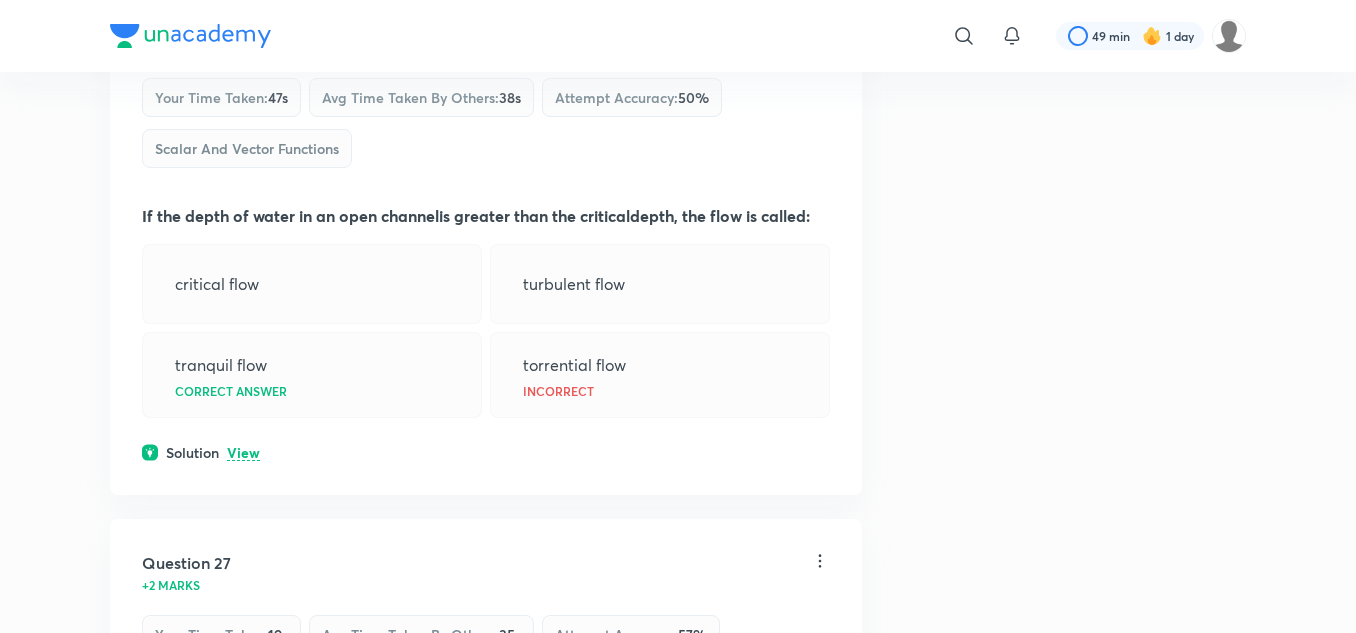 scroll, scrollTop: 17641, scrollLeft: 0, axis: vertical 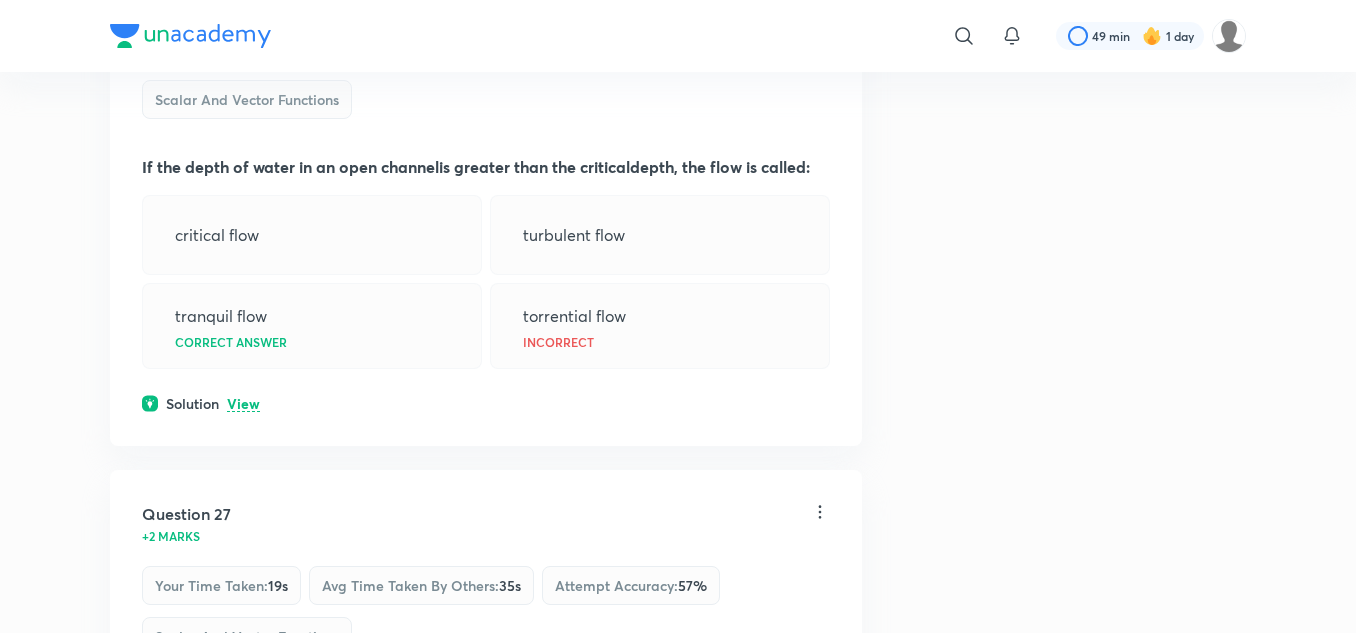 click on "View" at bounding box center [243, -133] 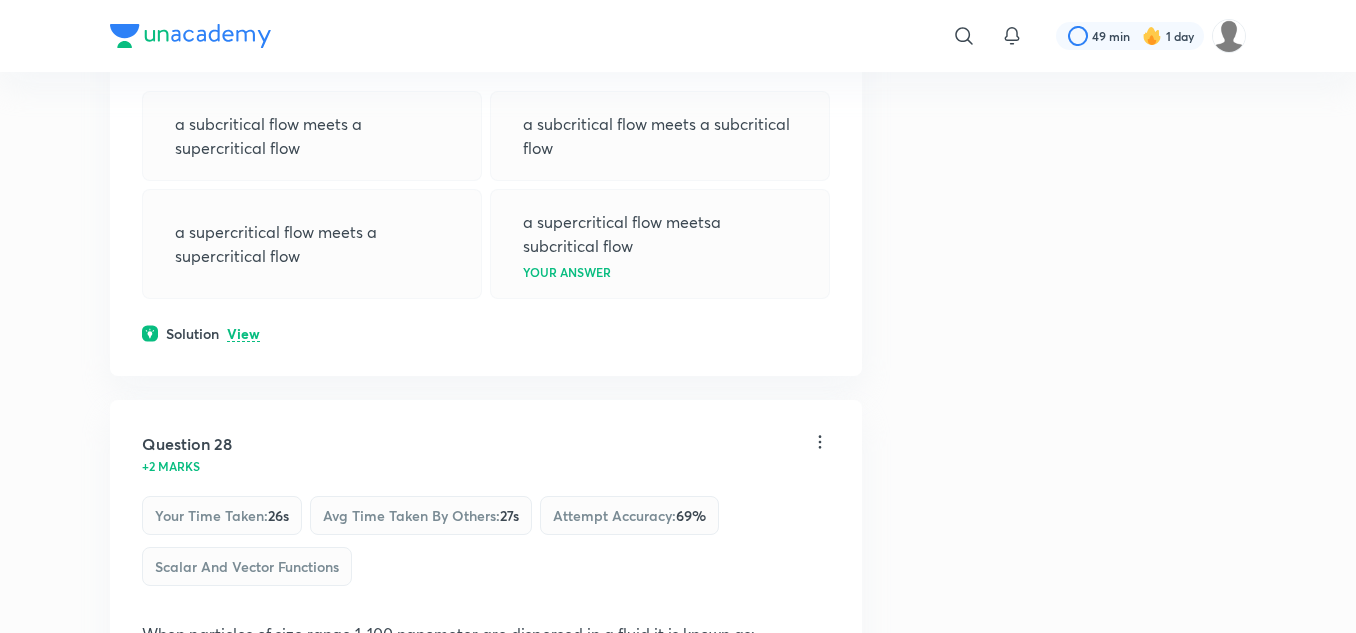 scroll, scrollTop: 18441, scrollLeft: 0, axis: vertical 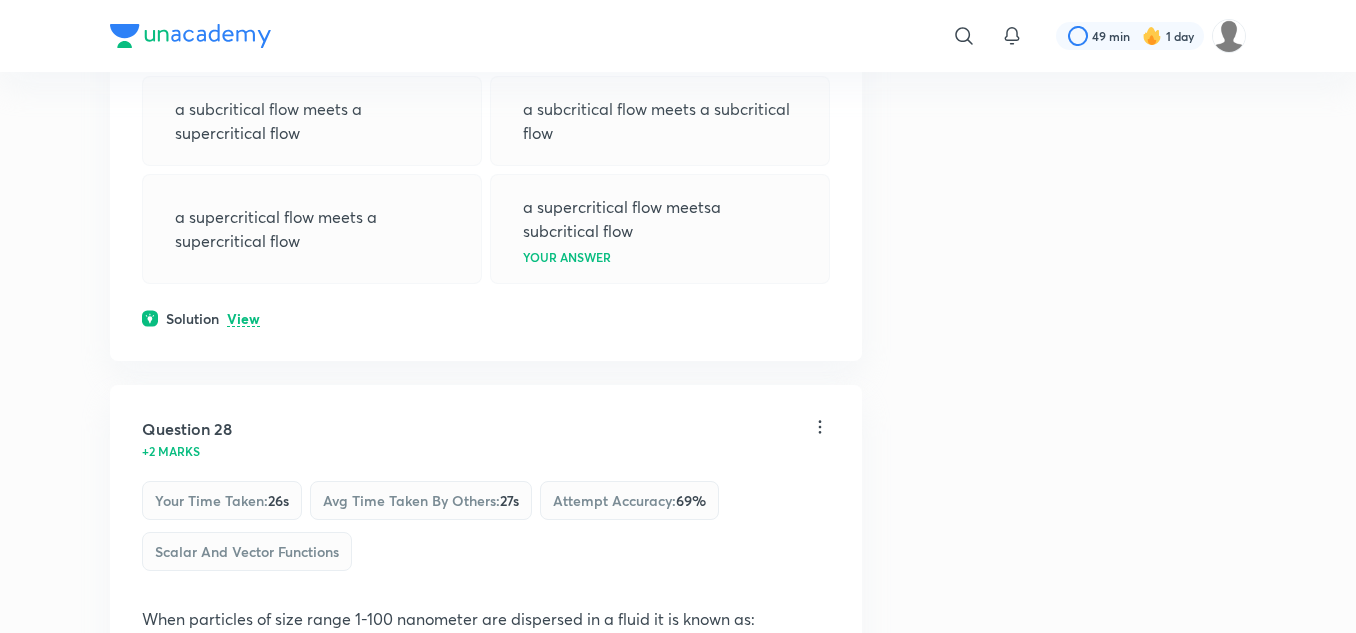 click on "View" at bounding box center [243, -252] 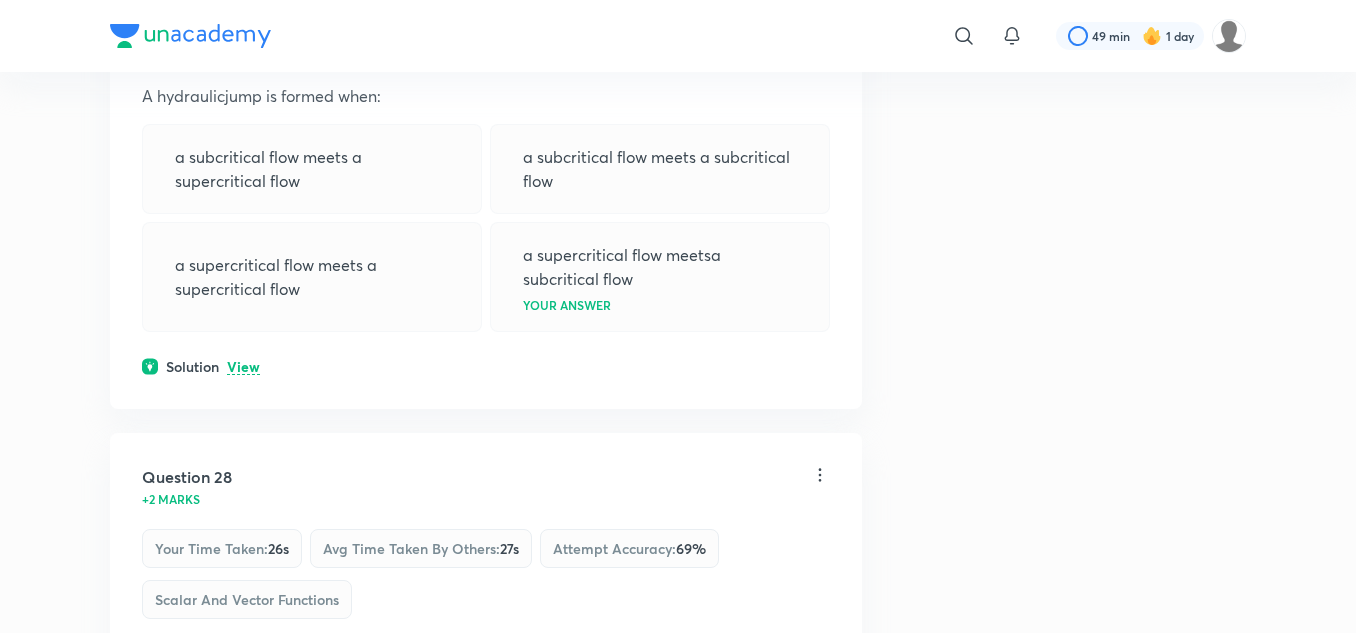 click on "Question 26 0 marks Your time taken :  47s Avg time taken by others :  38s Attempt accuracy :  50 % Scalar and Vector Functions If the depth of water in an open channelis greater than the criticaldepth, the flow is called: critical flow turbulent flow  tranquil flow Correct answer torrential flow Incorrect Solution Hide A hydraulic jump is formed when a supercritical flow meets a subcritical flow." at bounding box center [486, -443] 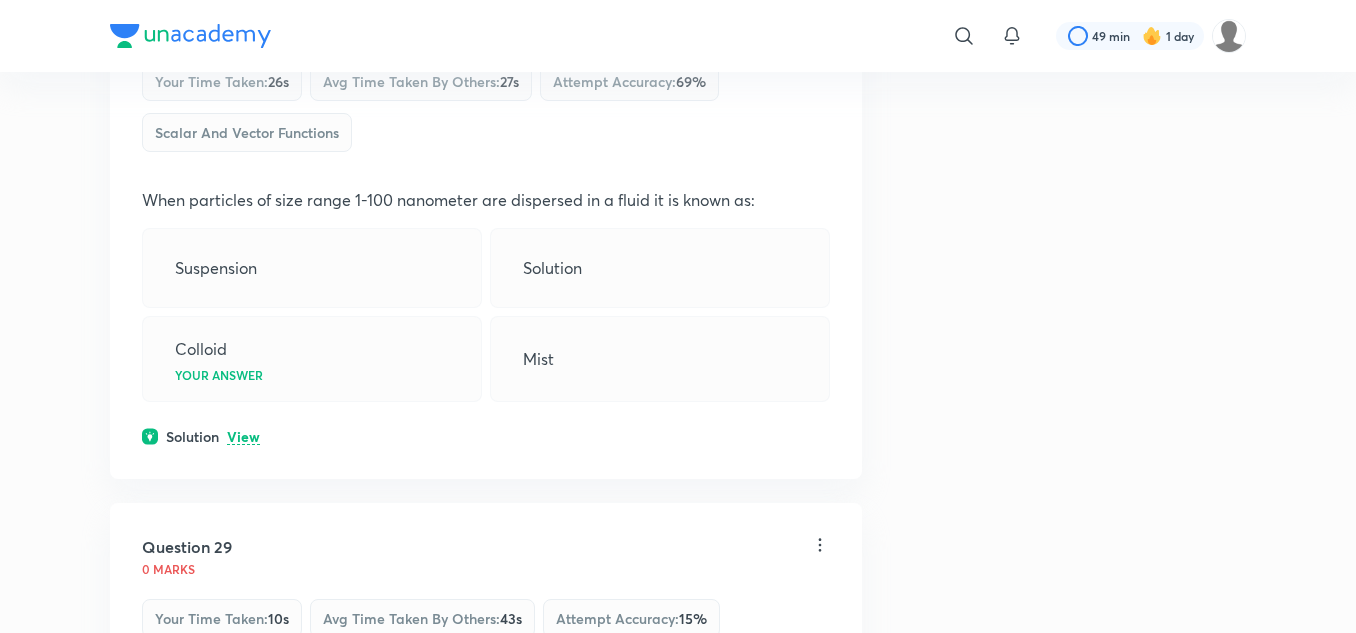scroll, scrollTop: 18941, scrollLeft: 0, axis: vertical 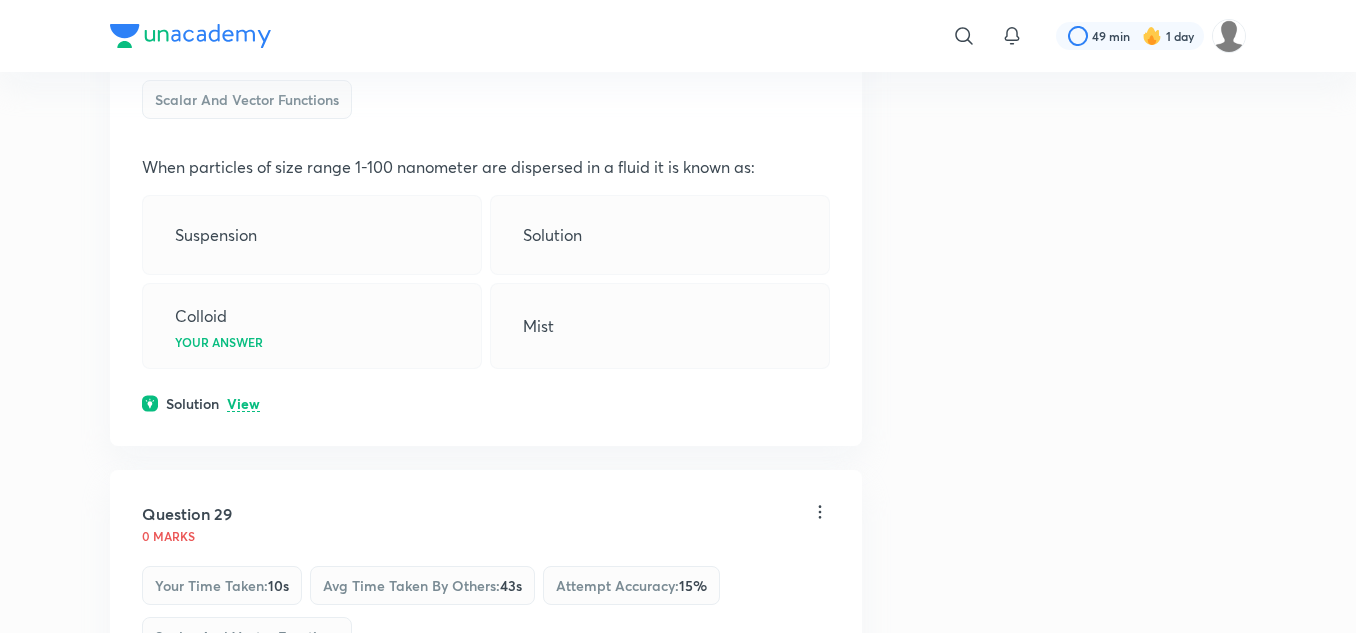 click on "View" at bounding box center [243, -133] 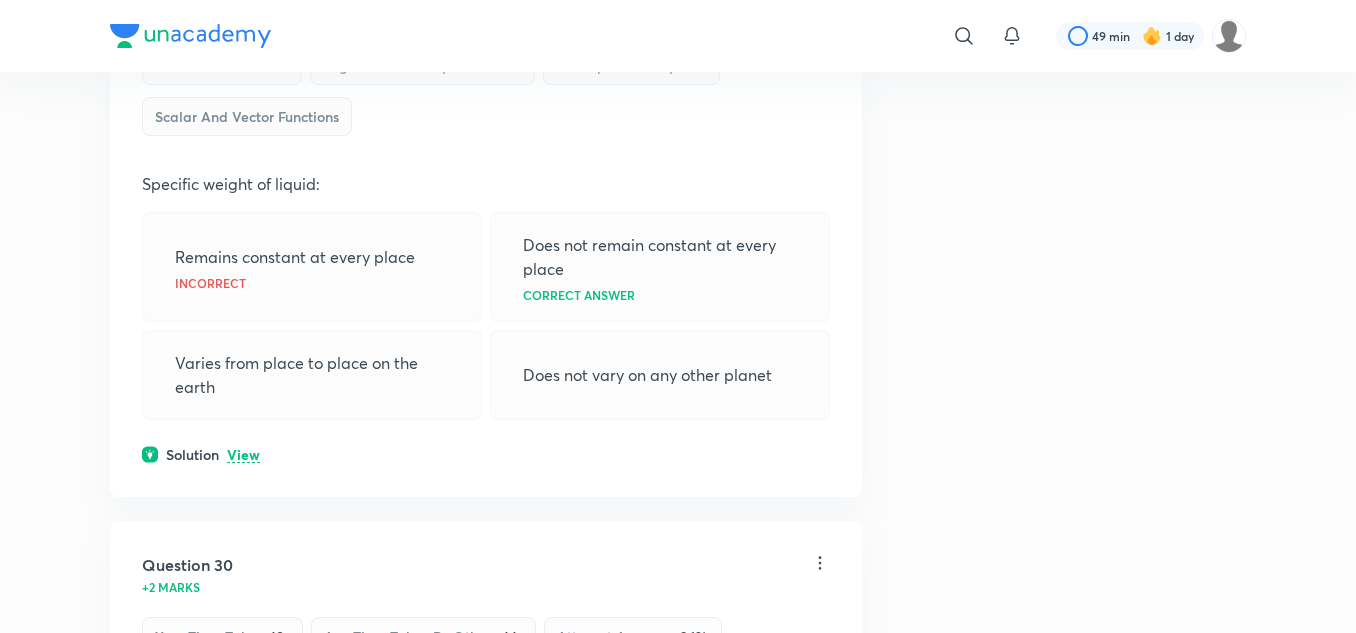 scroll, scrollTop: 19541, scrollLeft: 0, axis: vertical 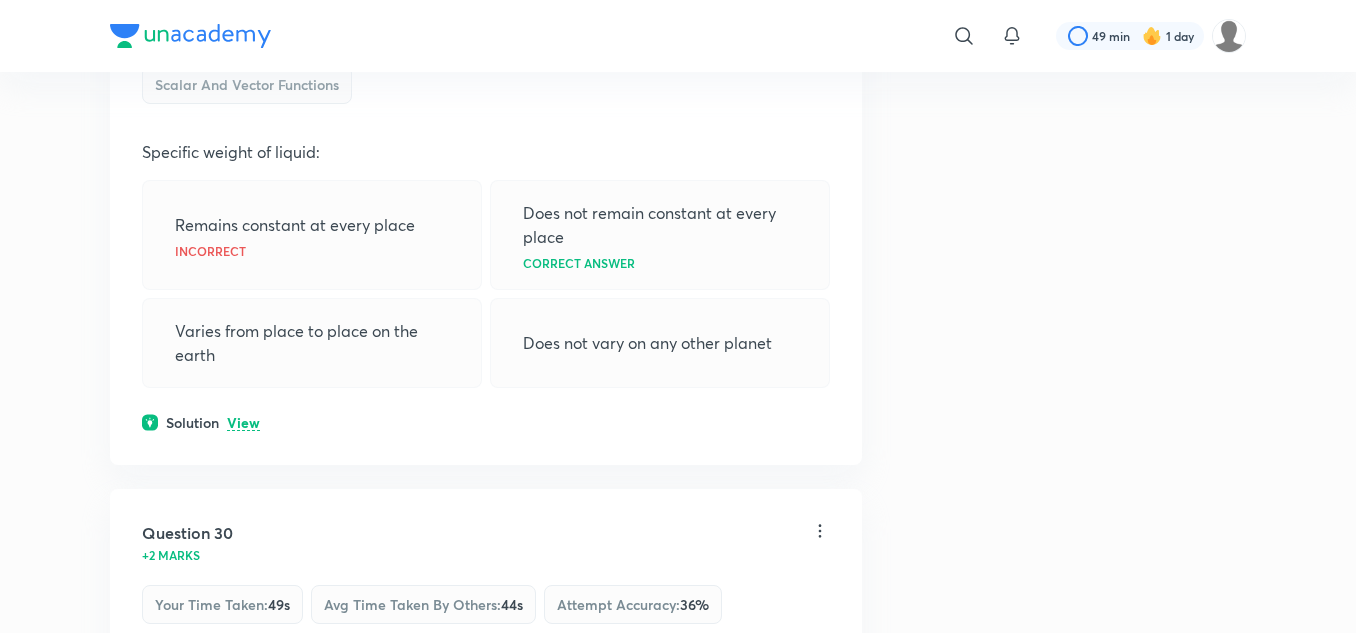 click on "Solution View" at bounding box center [486, -149] 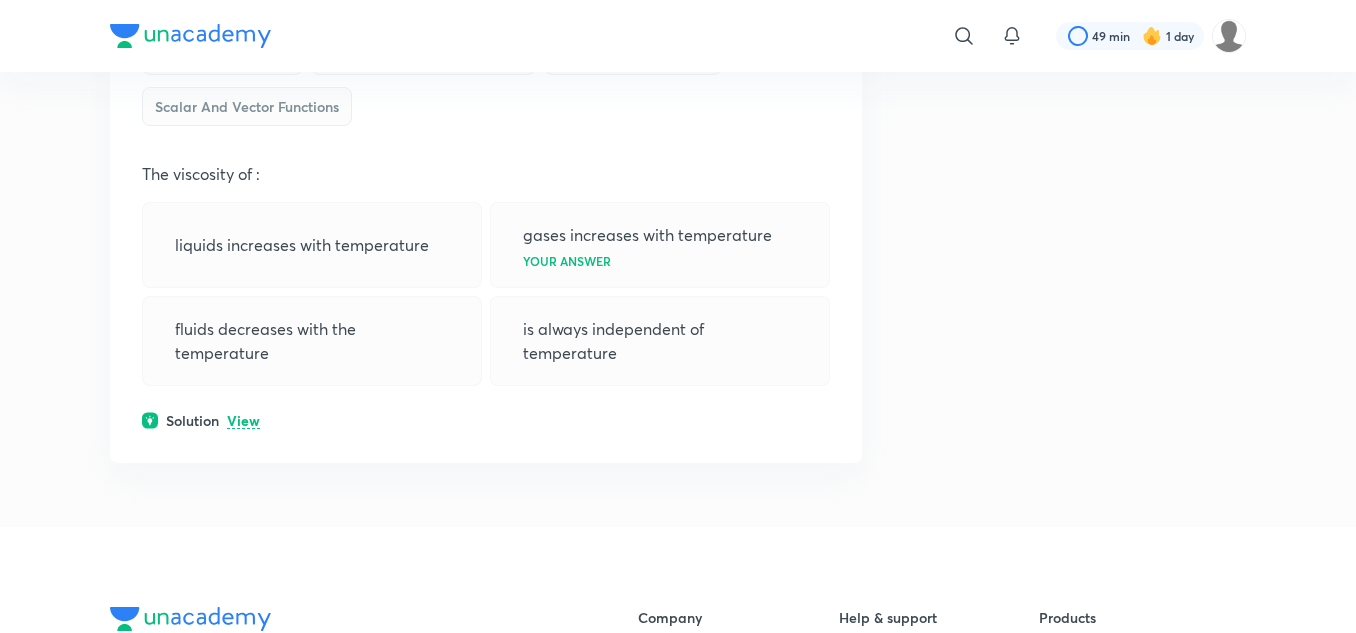scroll, scrollTop: 20141, scrollLeft: 0, axis: vertical 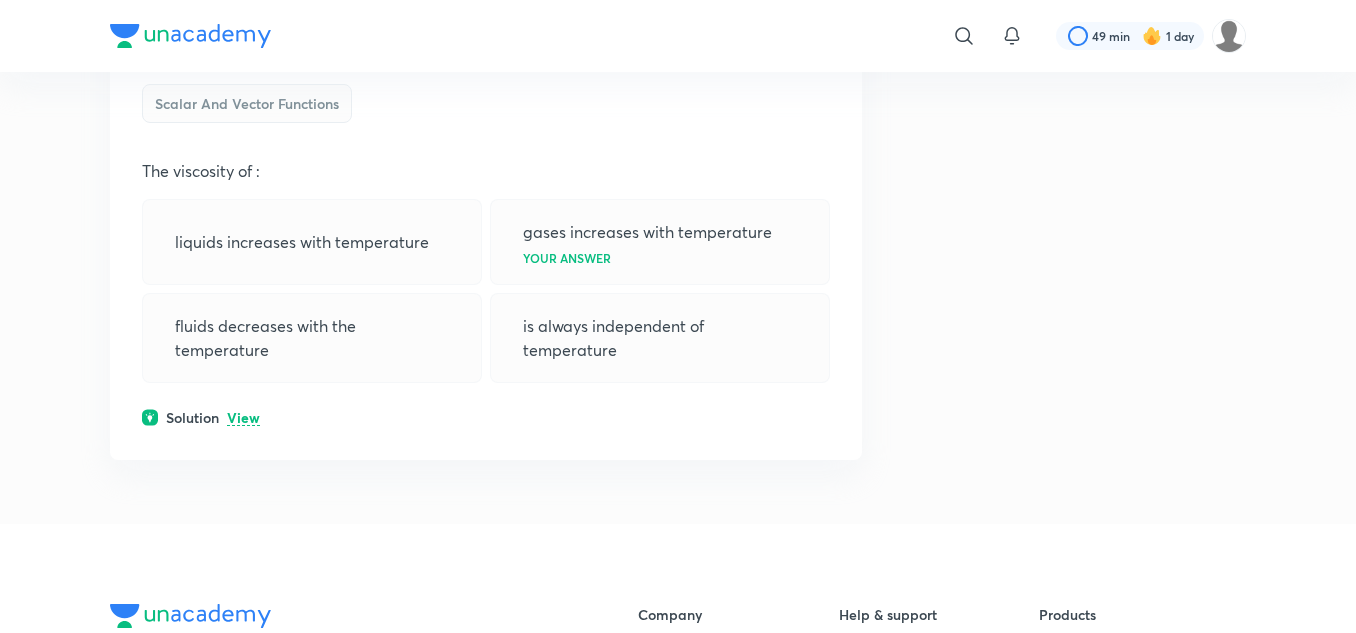 click on "View" at bounding box center (243, -129) 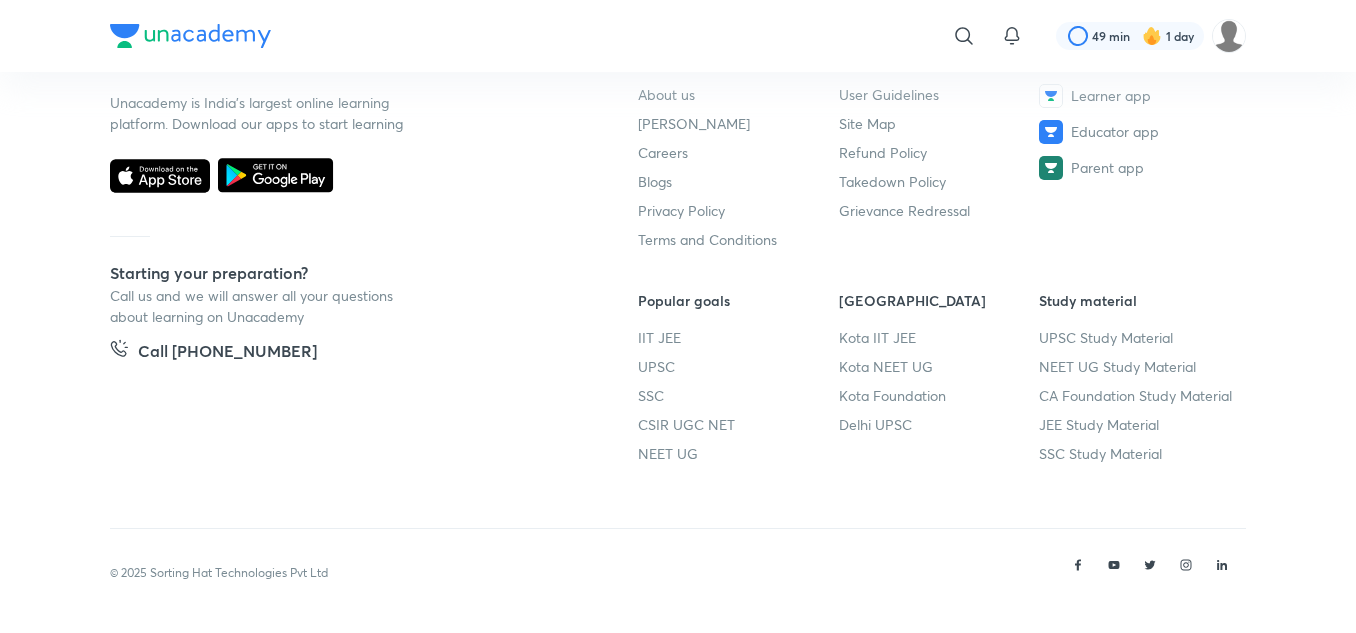 scroll, scrollTop: 20841, scrollLeft: 0, axis: vertical 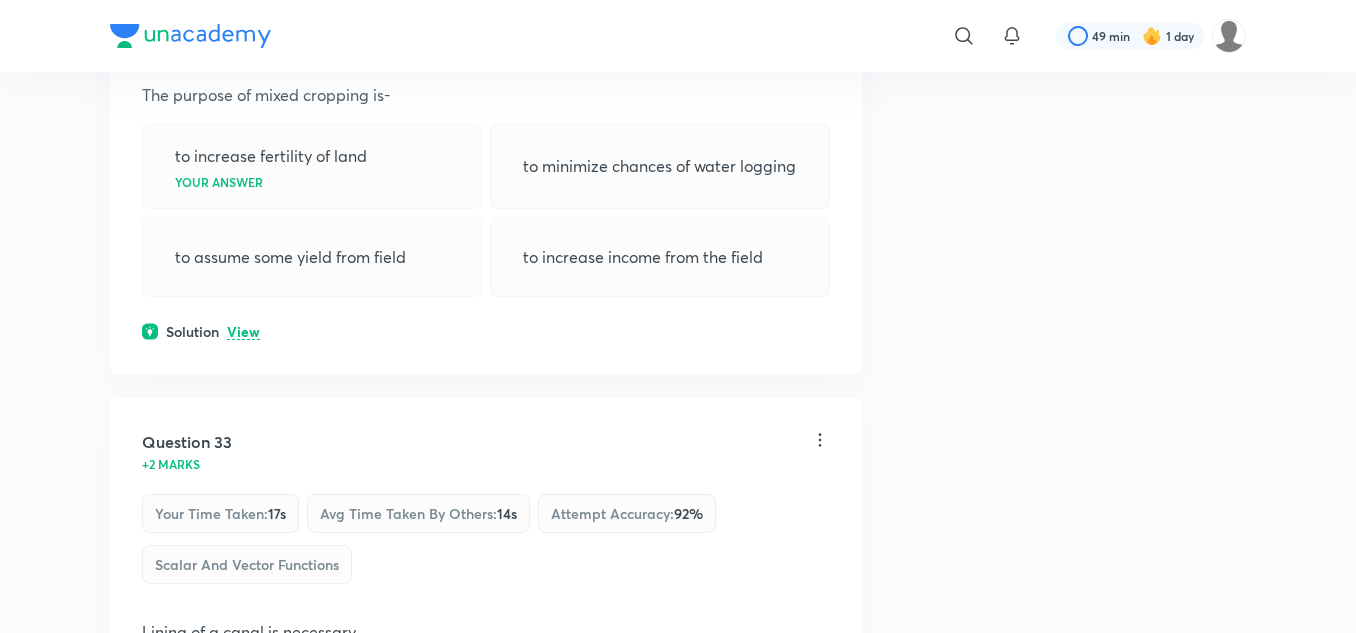 click on "View" at bounding box center [243, -205] 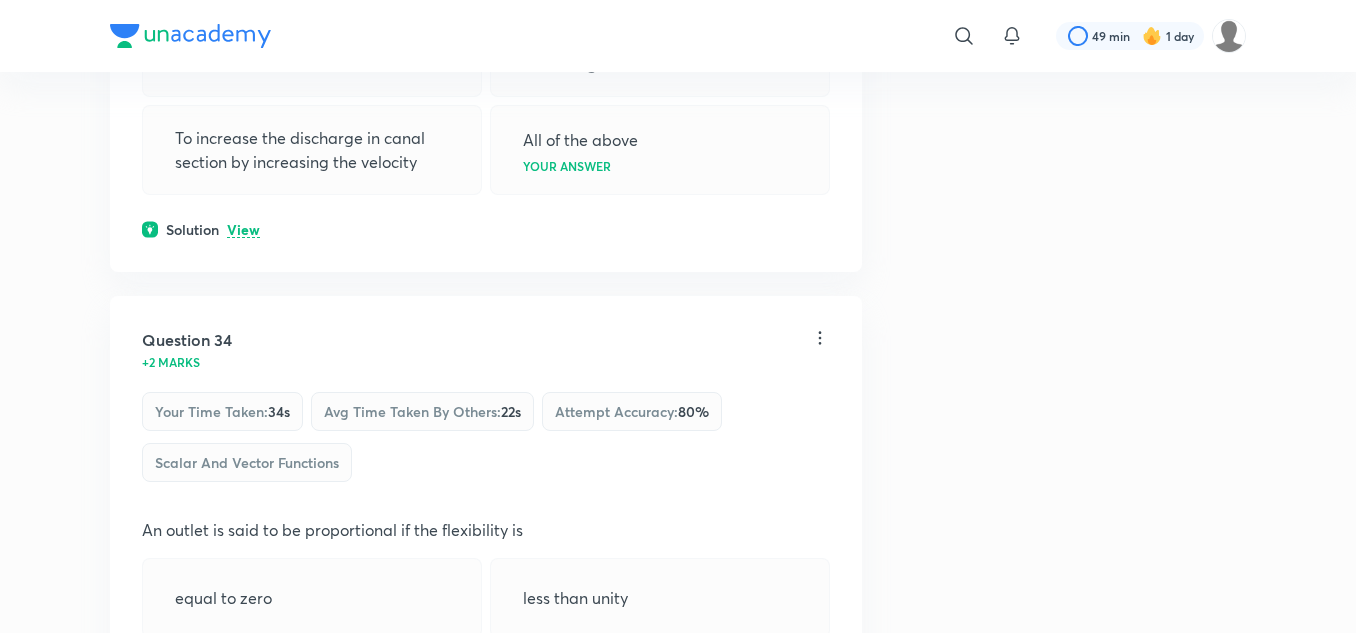 scroll, scrollTop: 22441, scrollLeft: 0, axis: vertical 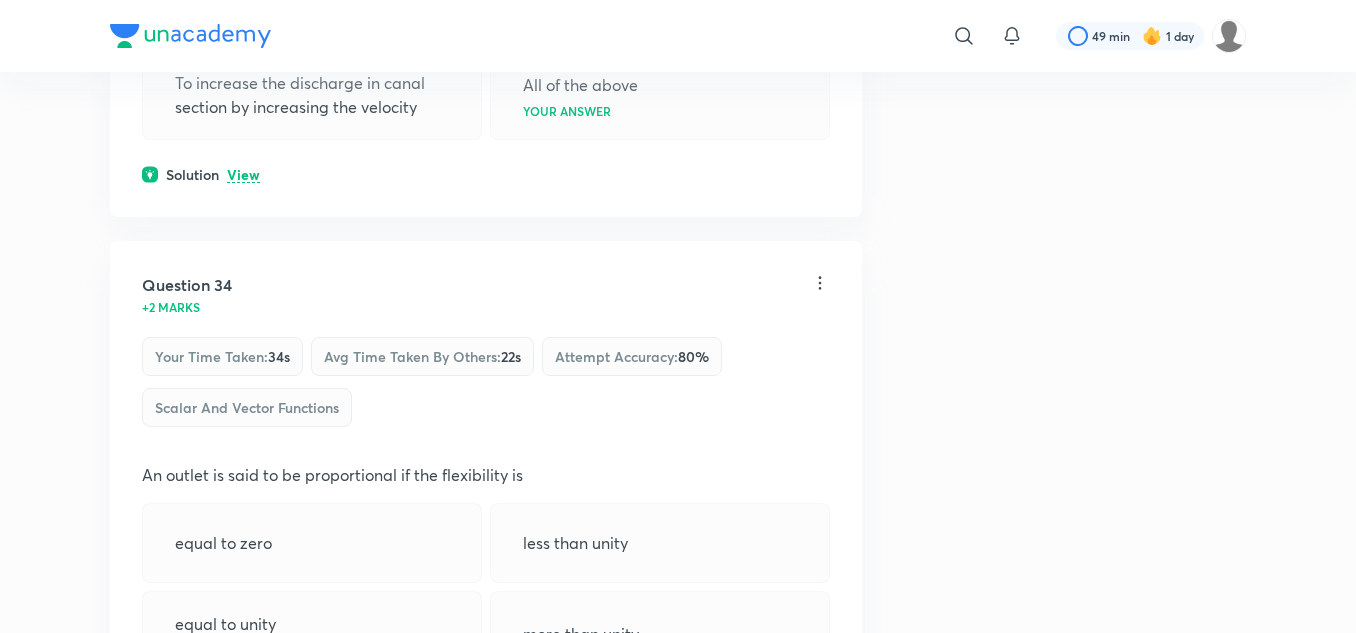 click on "View" at bounding box center (243, -376) 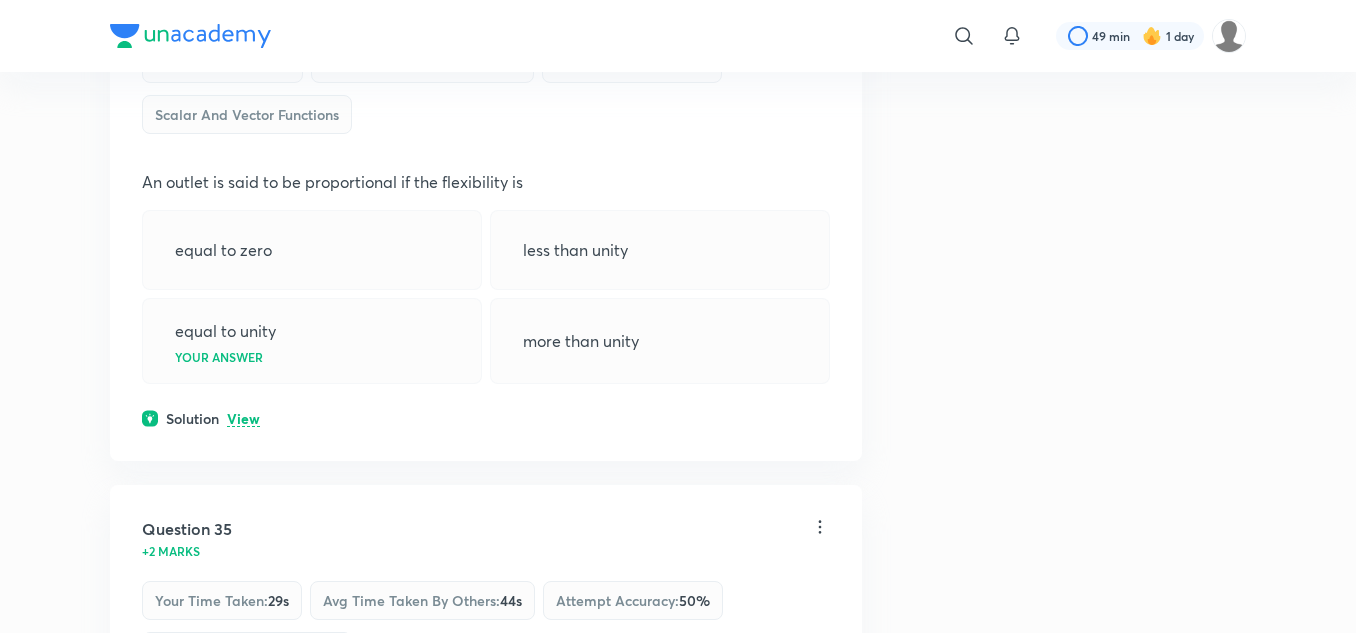 scroll, scrollTop: 22841, scrollLeft: 0, axis: vertical 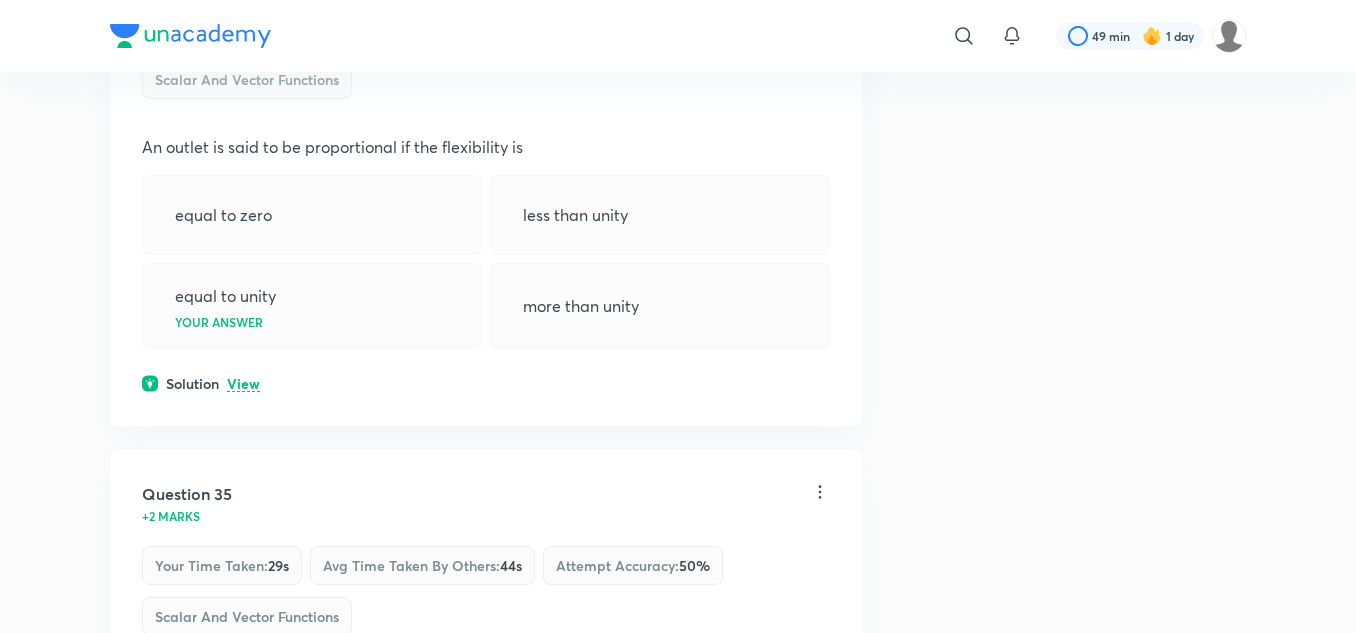 click on "View" at bounding box center [243, -153] 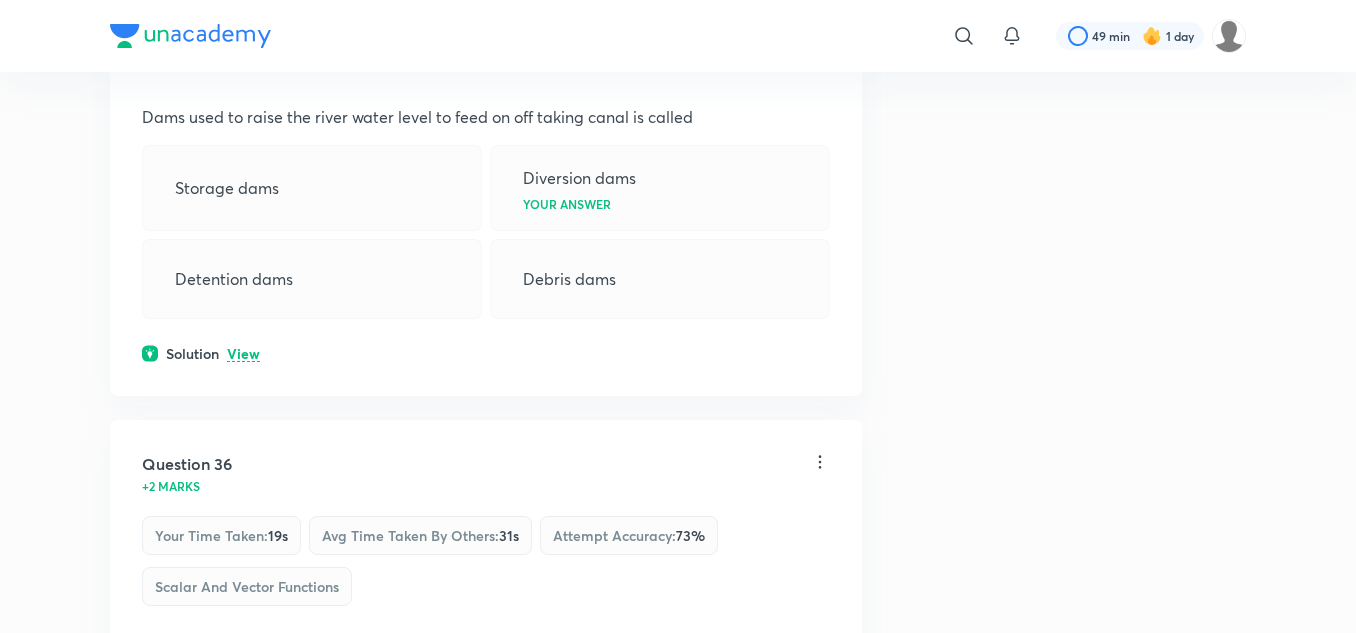 scroll, scrollTop: 23641, scrollLeft: 0, axis: vertical 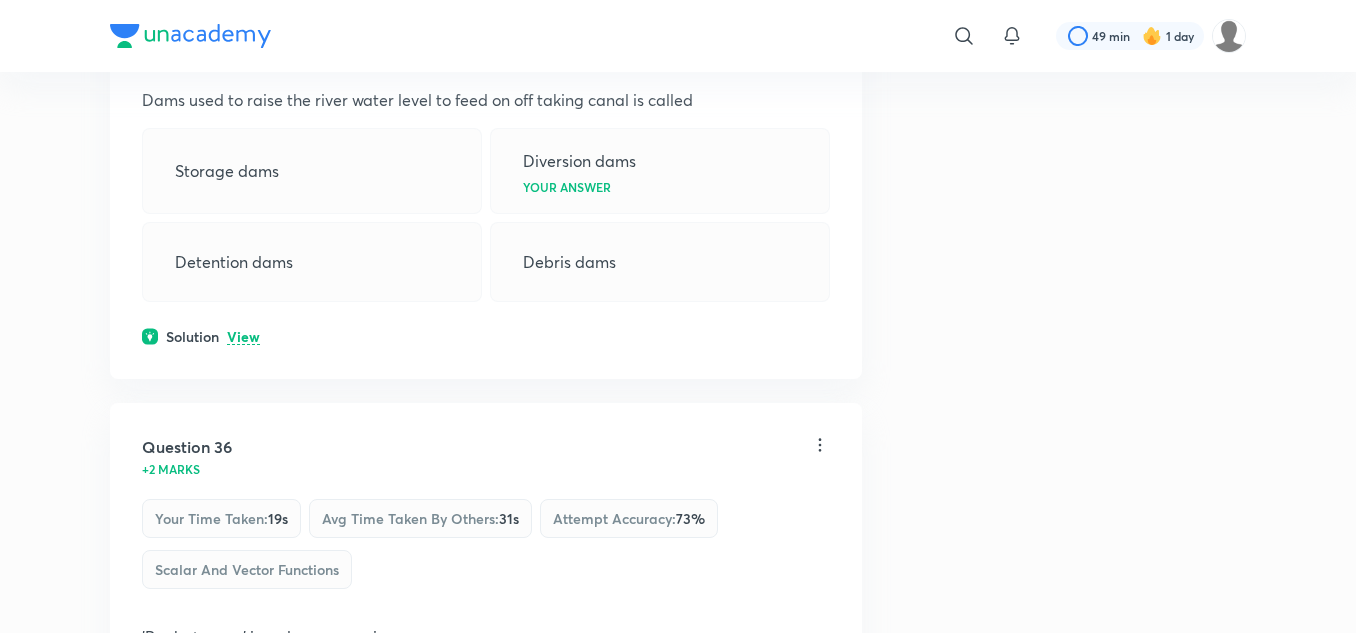 click on "View" at bounding box center [243, -200] 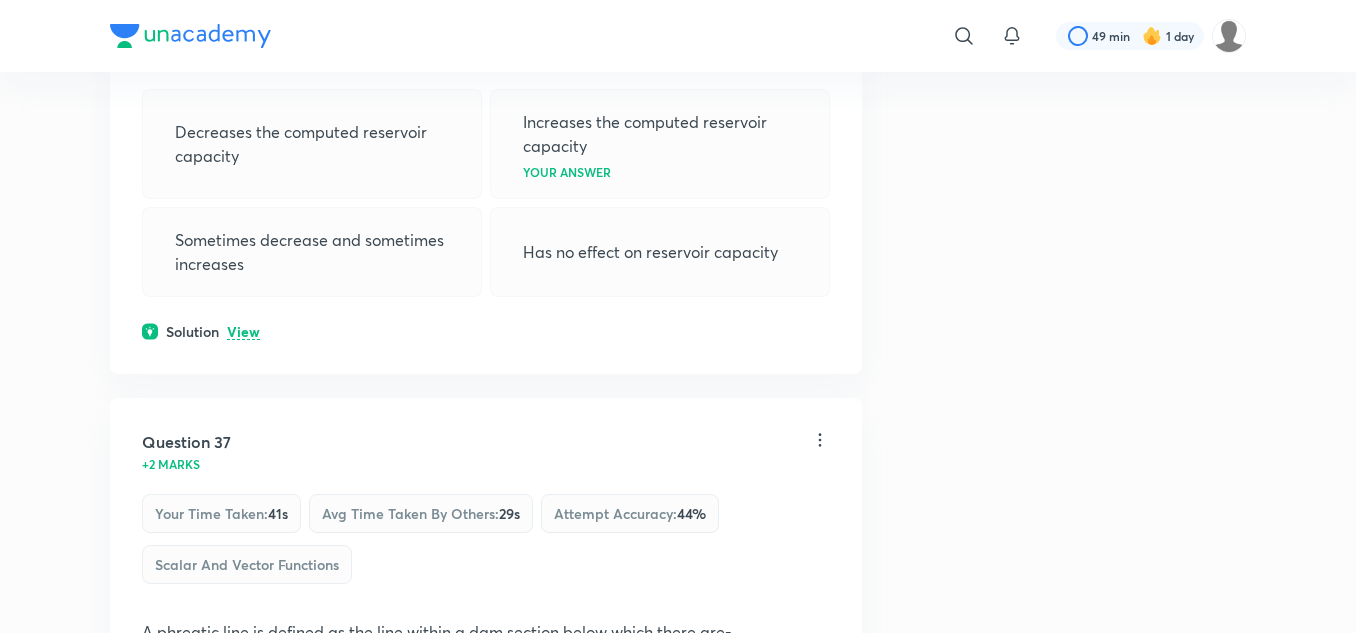 scroll, scrollTop: 24341, scrollLeft: 0, axis: vertical 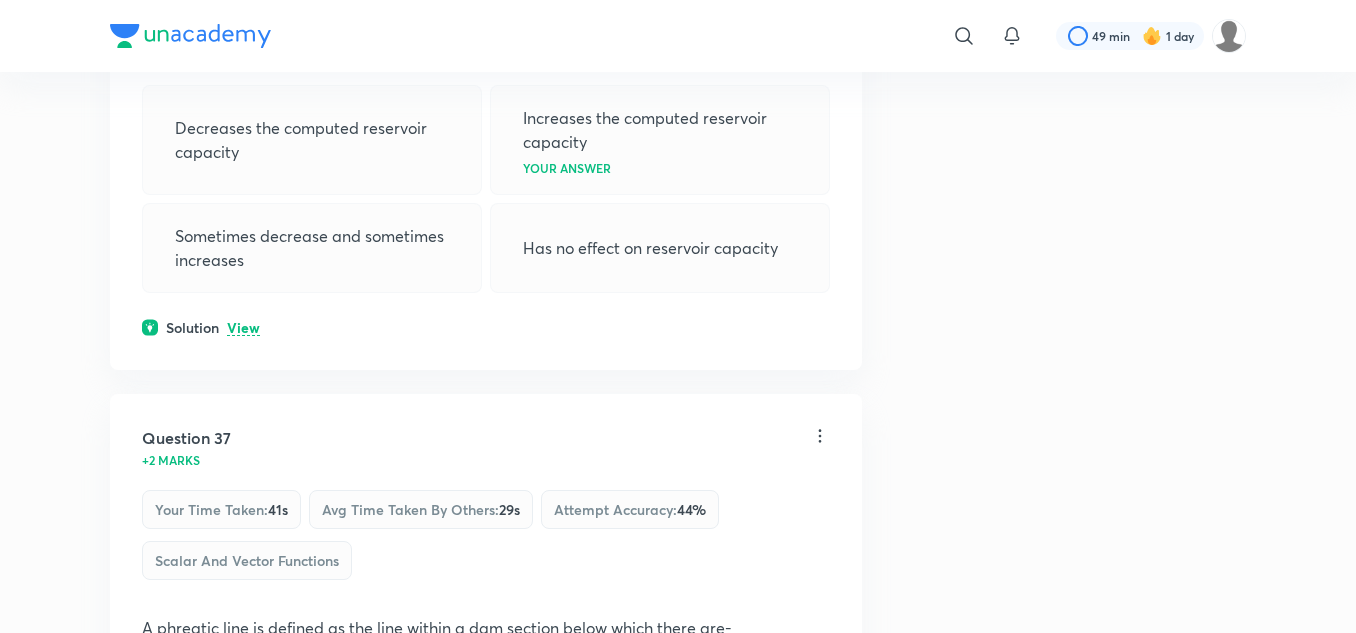 click on "View" at bounding box center (243, -243) 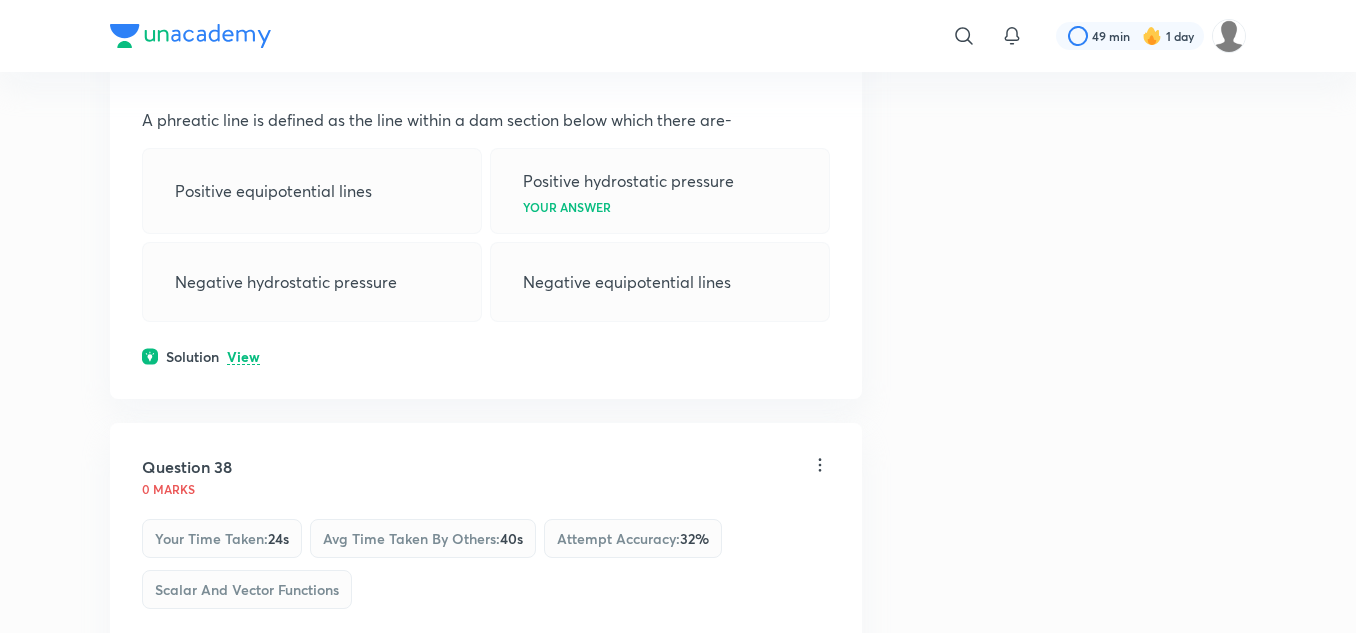scroll, scrollTop: 25041, scrollLeft: 0, axis: vertical 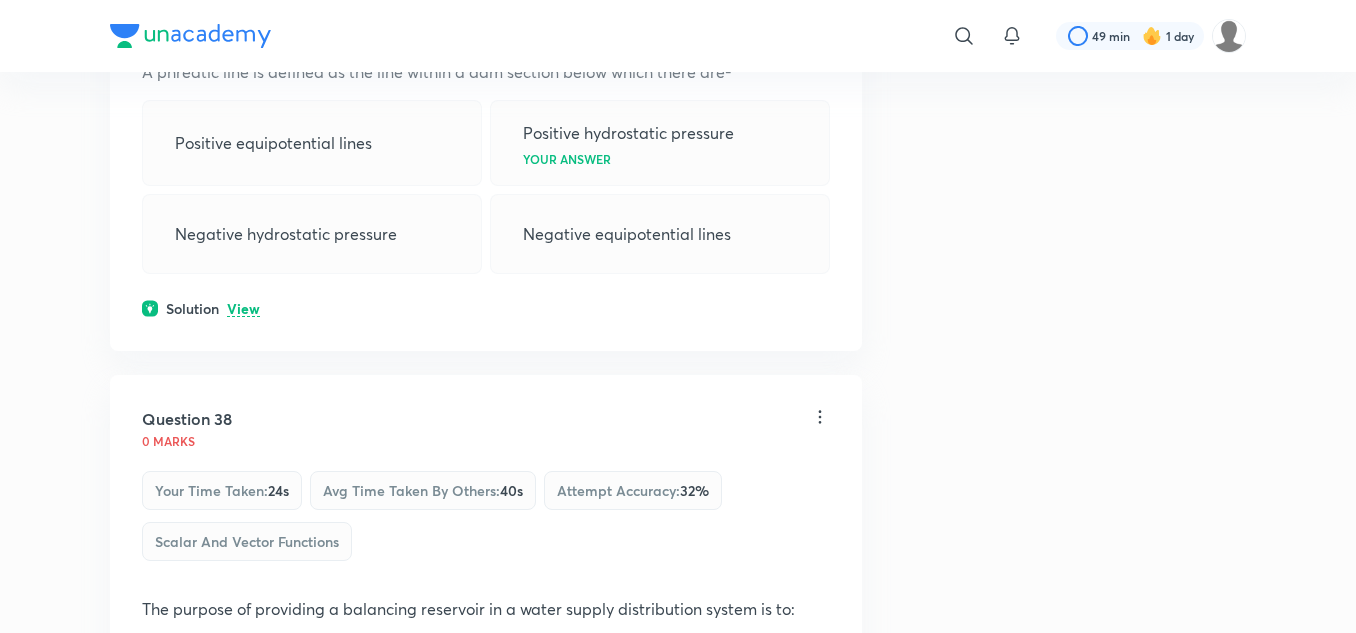 click on "View" at bounding box center (243, -228) 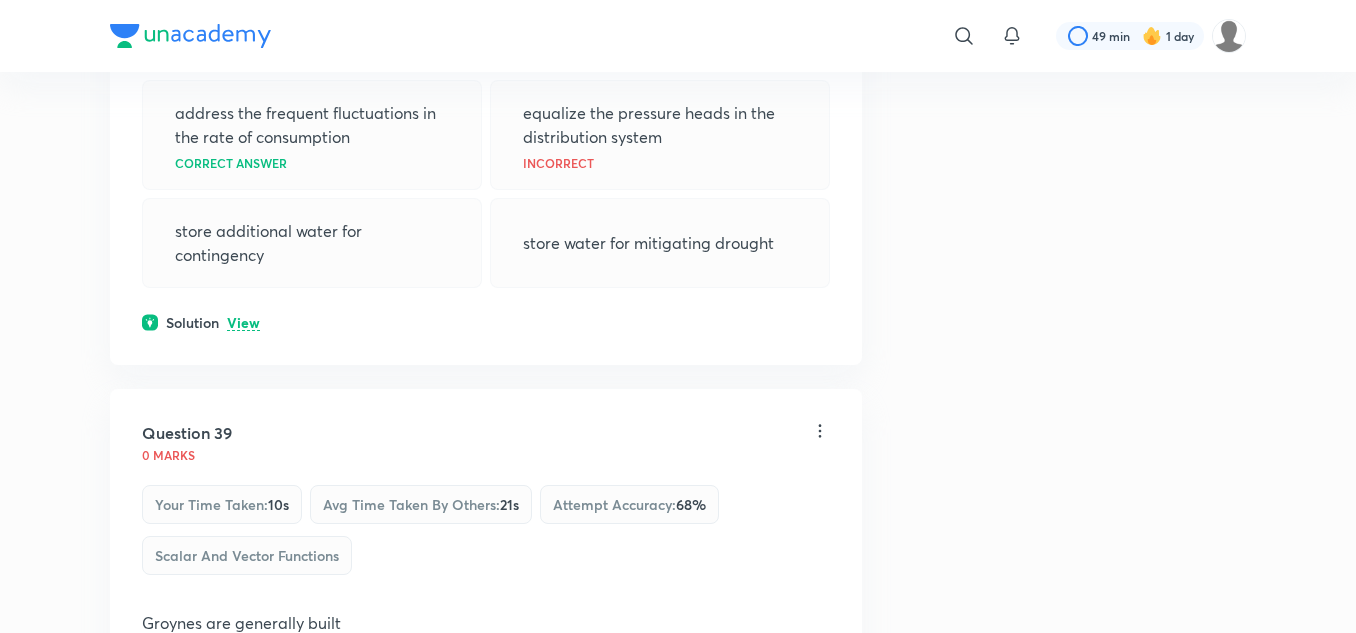 scroll, scrollTop: 25741, scrollLeft: 0, axis: vertical 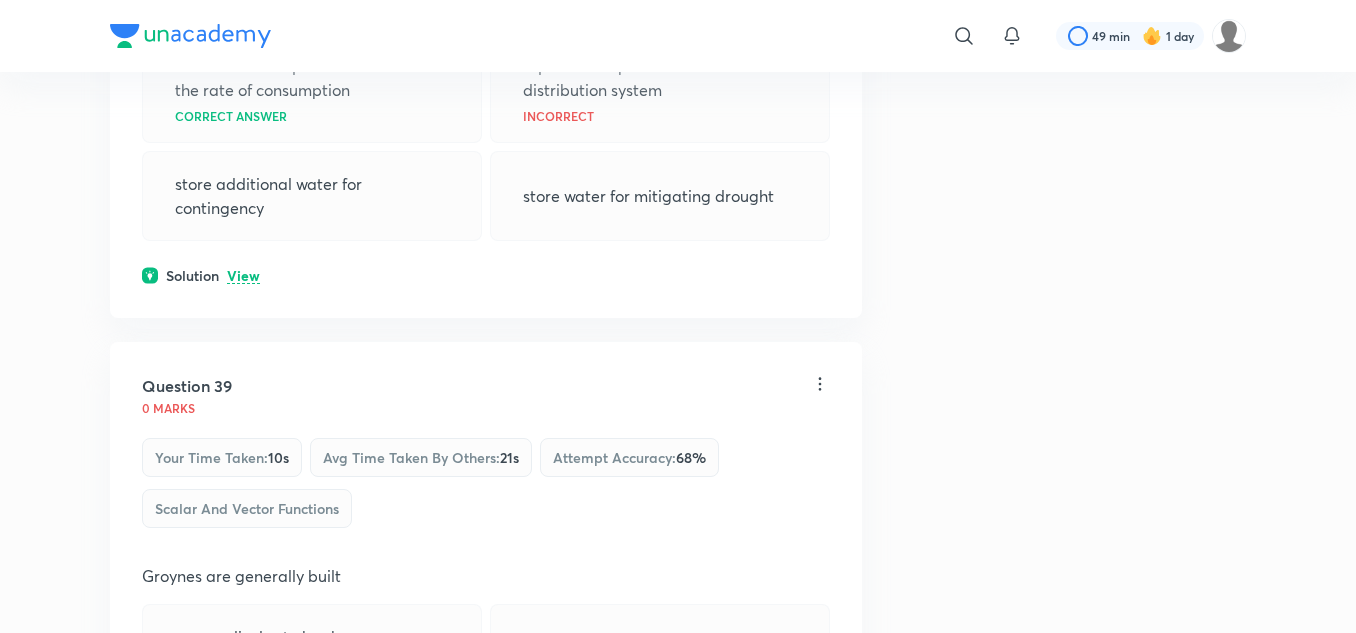 click on "View" at bounding box center [243, -295] 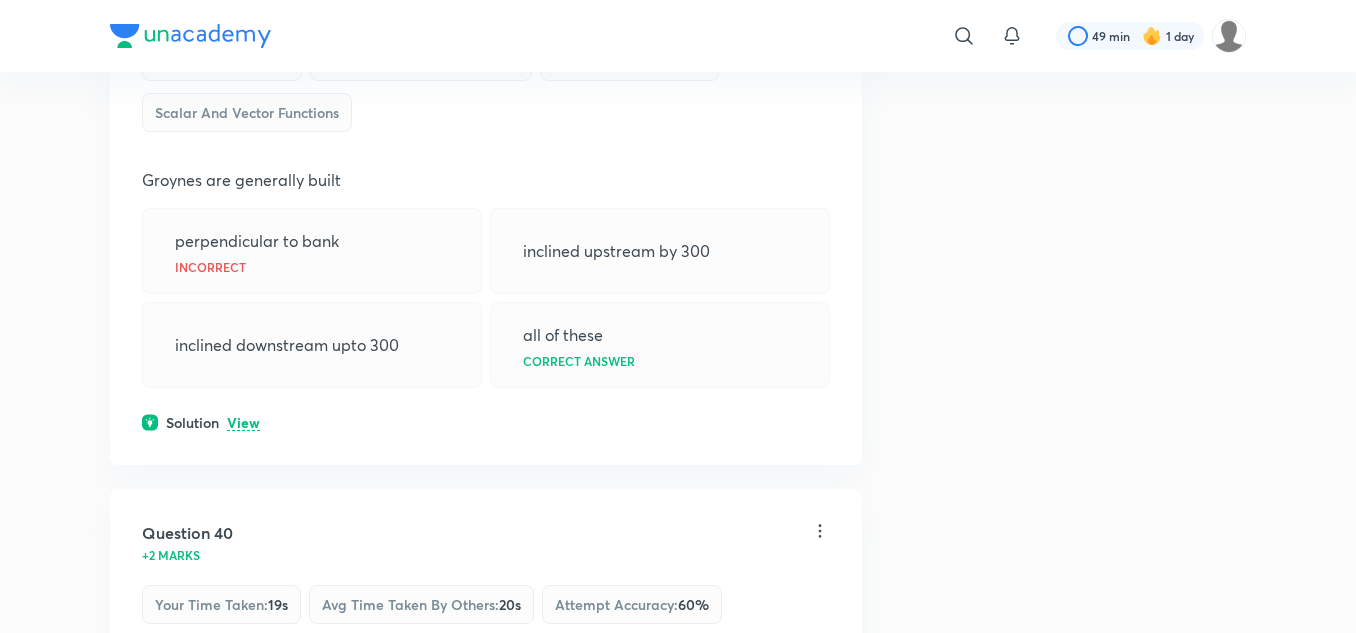 scroll, scrollTop: 26241, scrollLeft: 0, axis: vertical 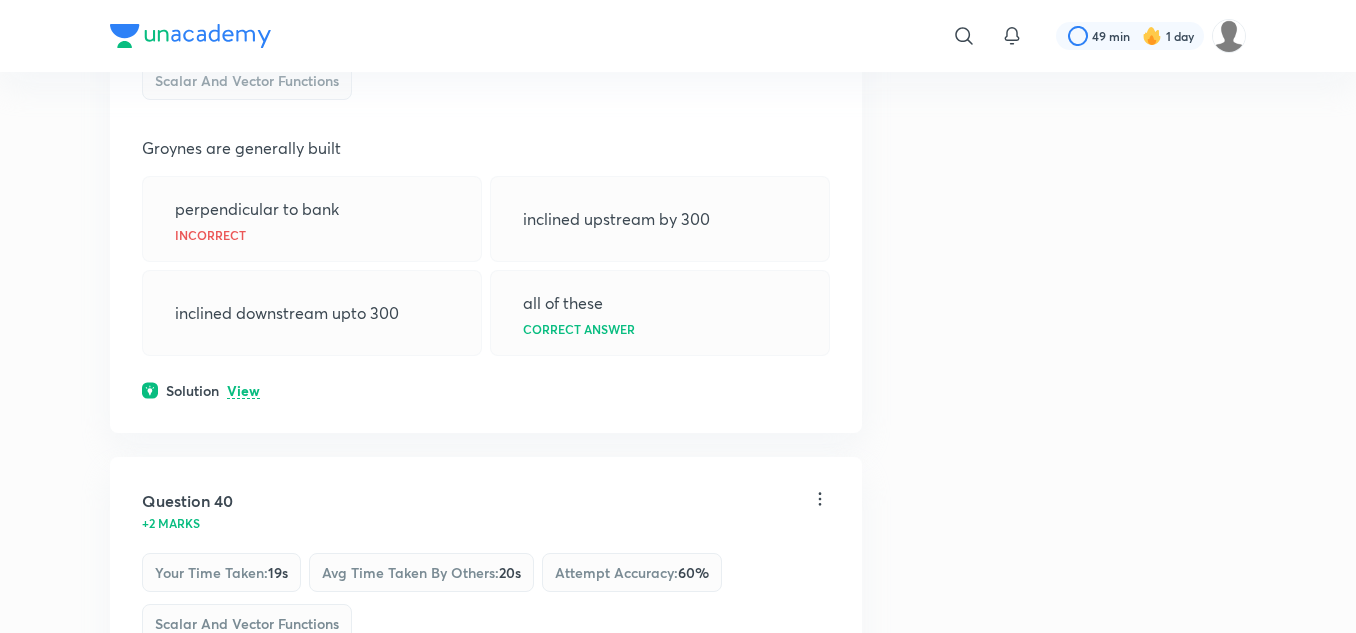 click on "View" at bounding box center [243, -152] 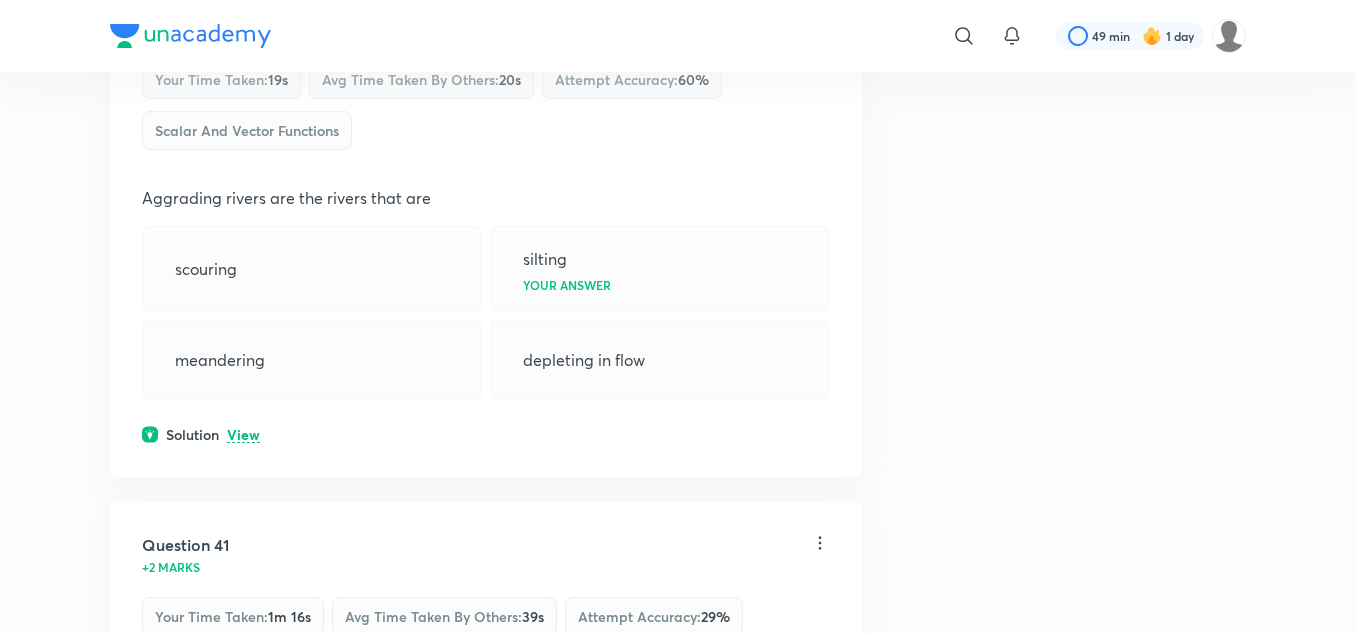 scroll, scrollTop: 26841, scrollLeft: 0, axis: vertical 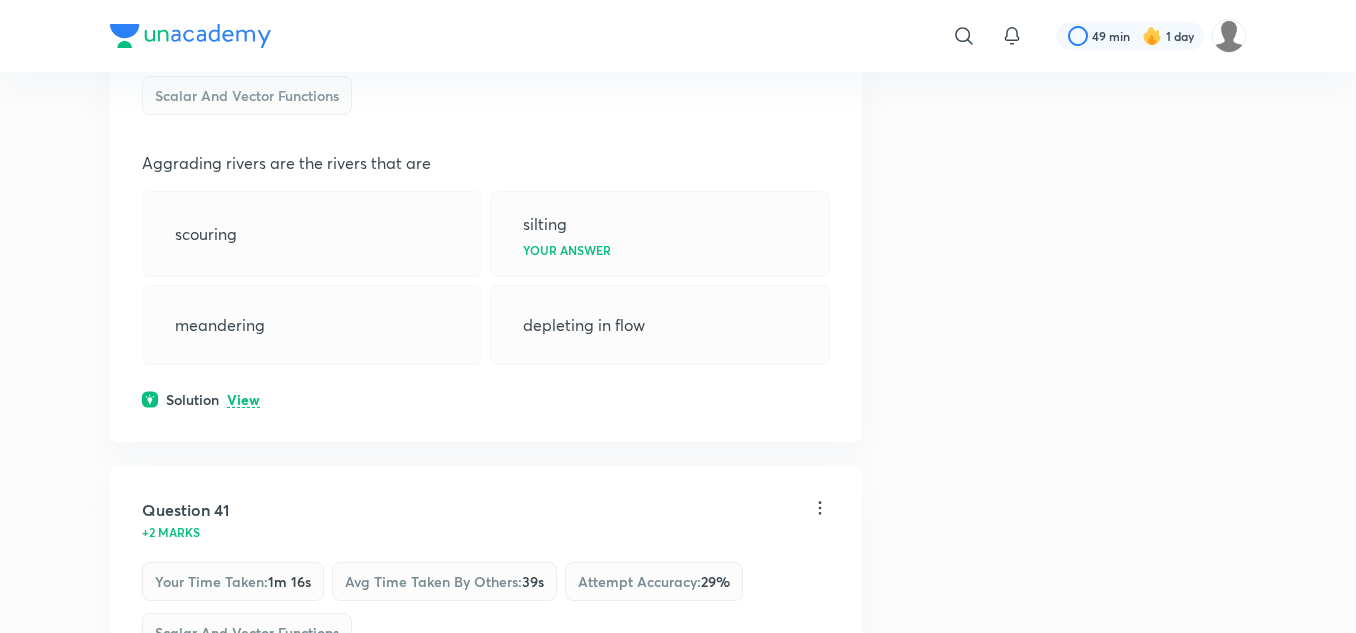 click on "View" at bounding box center [243, -137] 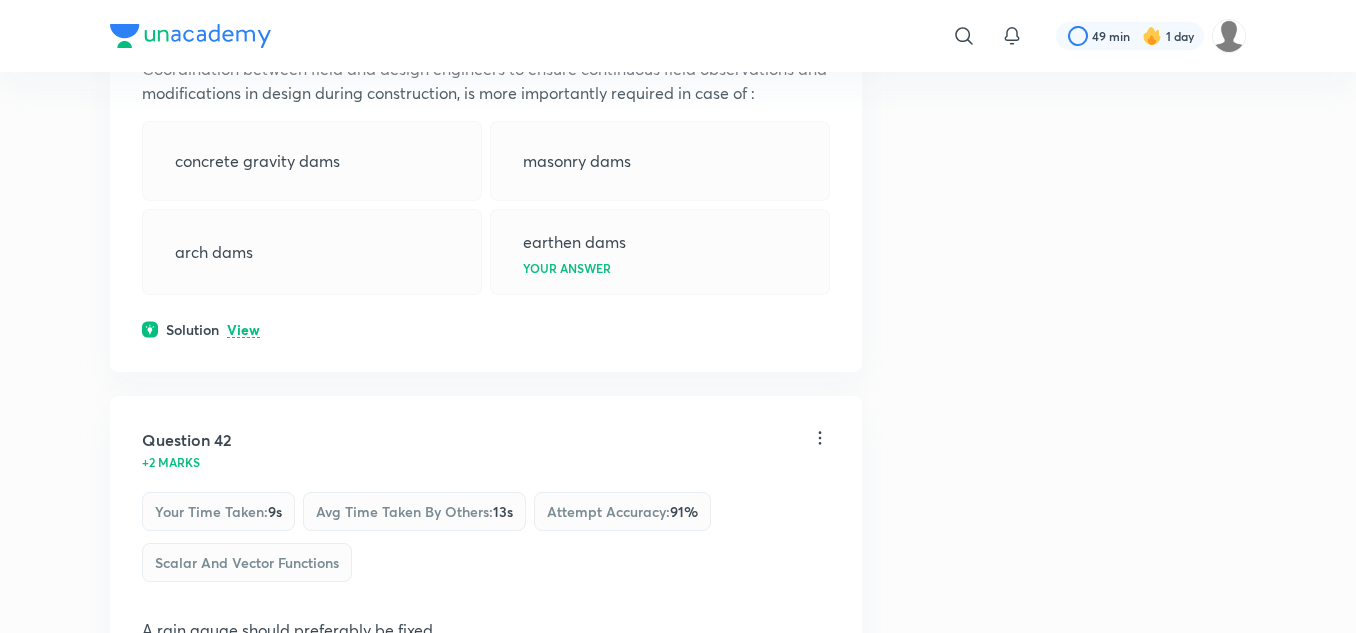 scroll, scrollTop: 27641, scrollLeft: 0, axis: vertical 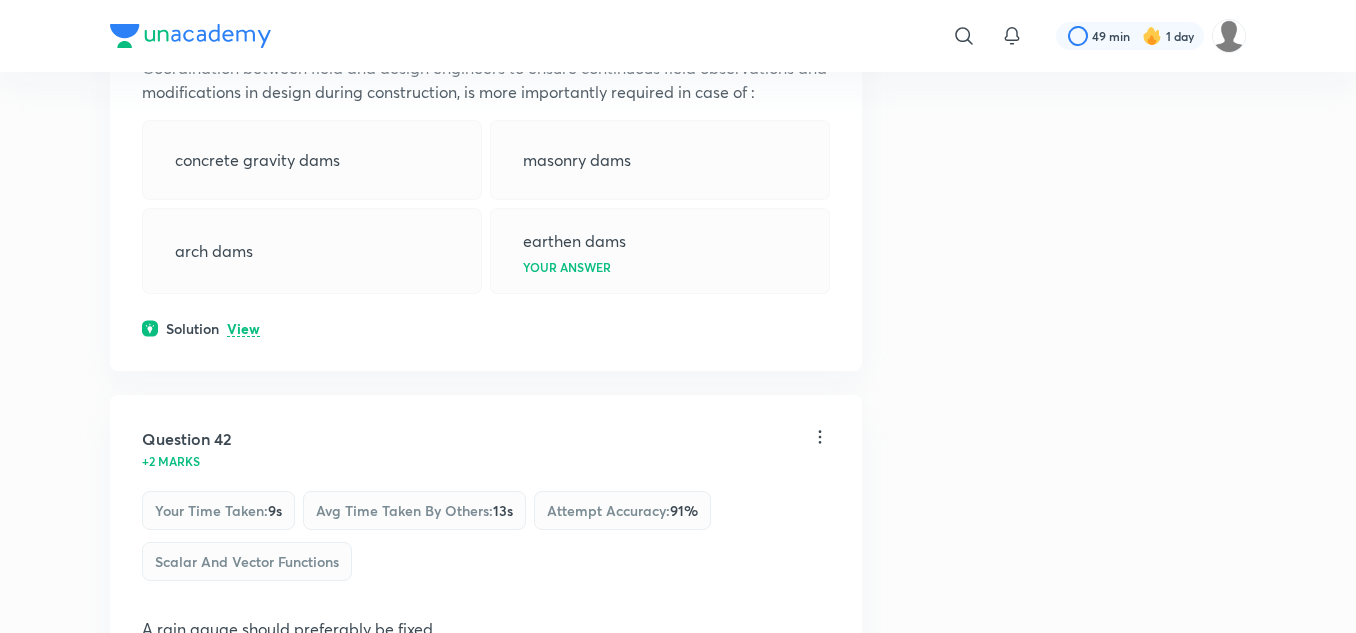 click on "View" at bounding box center [243, -232] 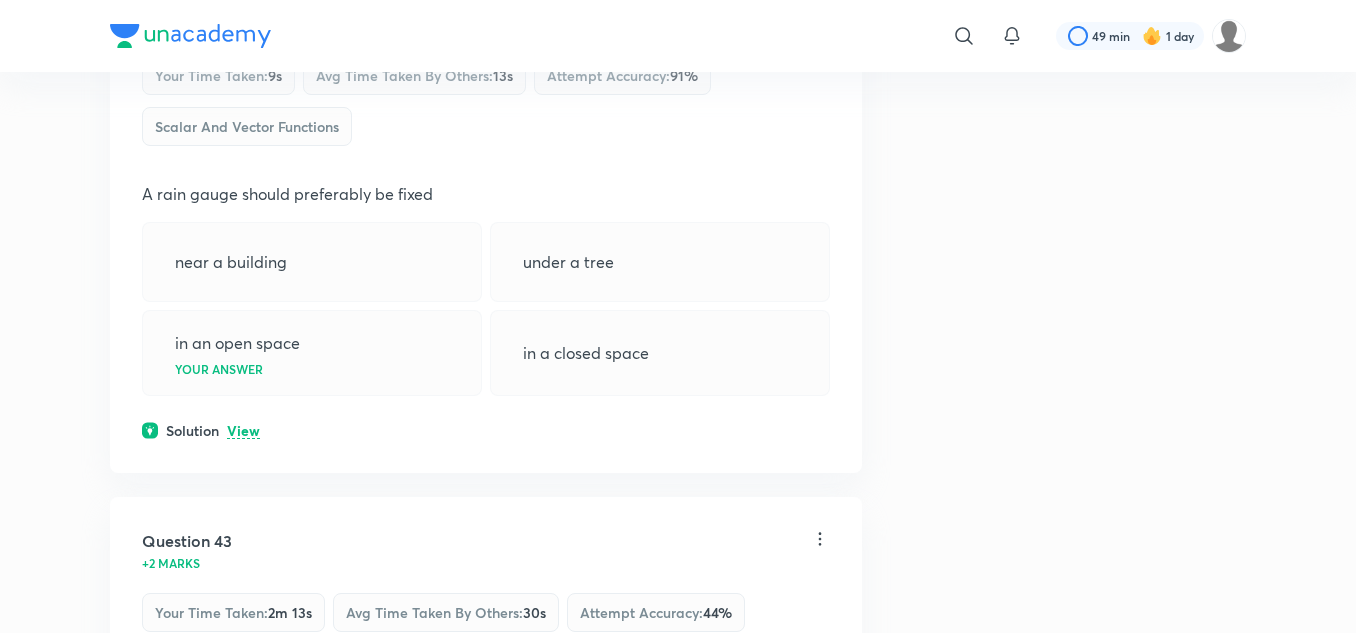 scroll, scrollTop: 28241, scrollLeft: 0, axis: vertical 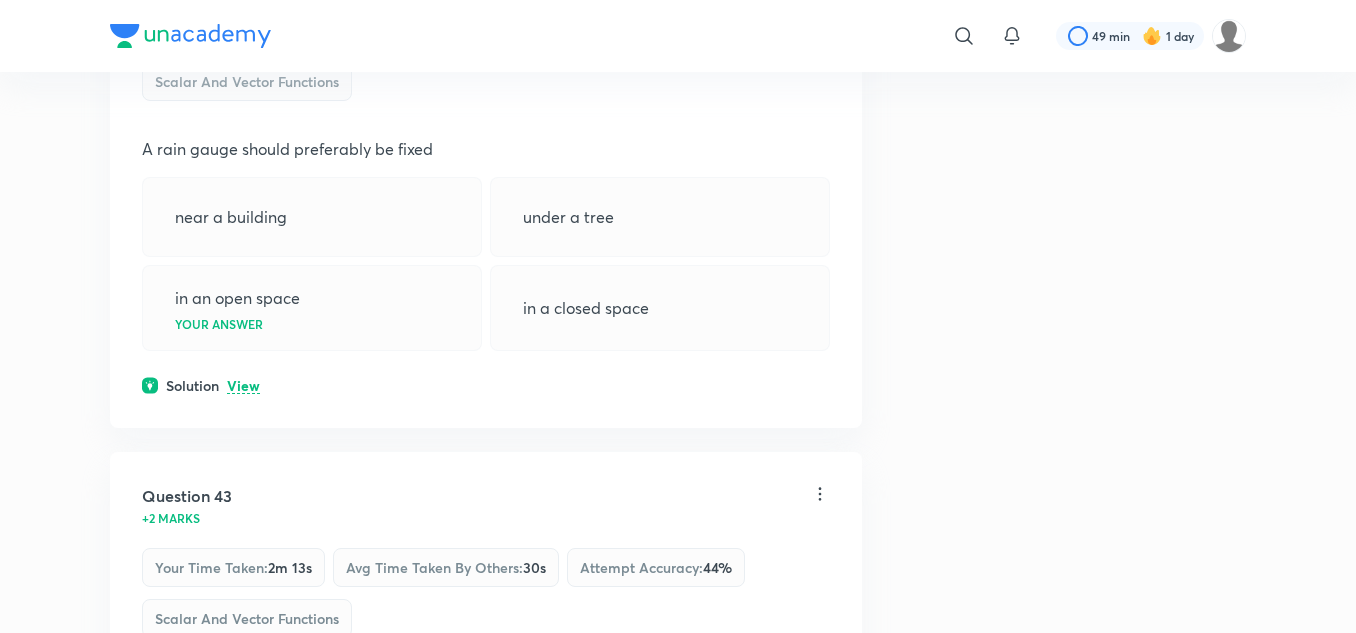 click on "View" at bounding box center [243, -151] 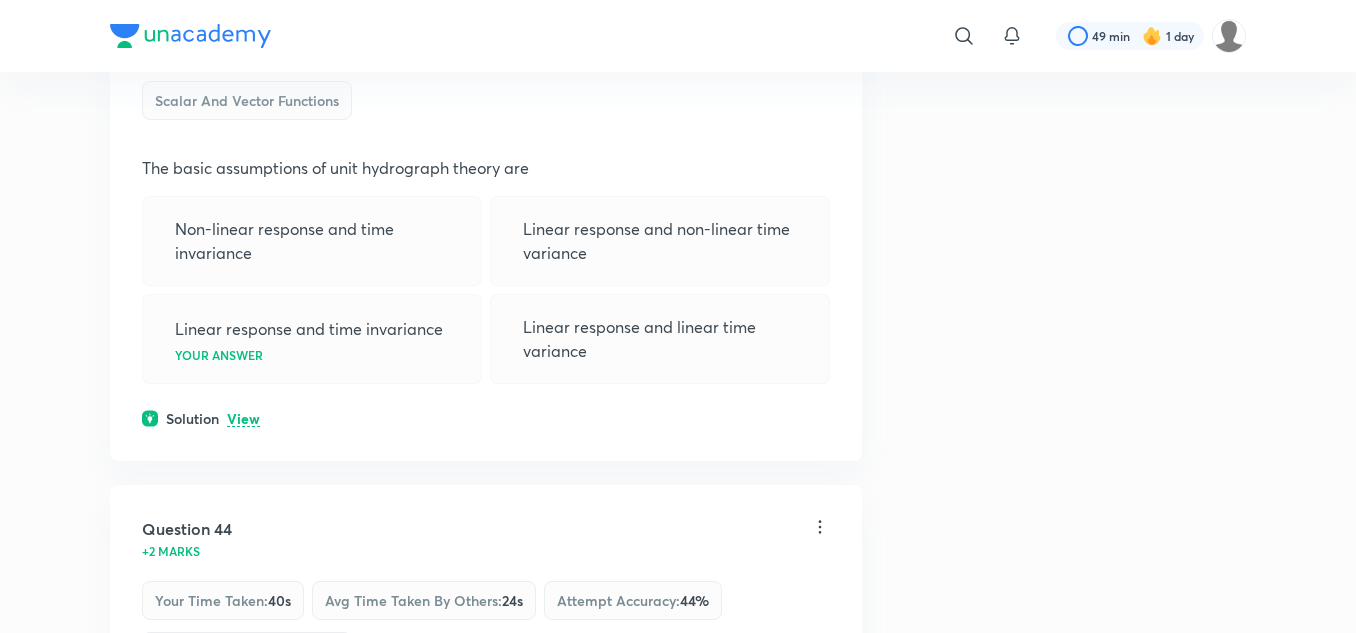 scroll, scrollTop: 28941, scrollLeft: 0, axis: vertical 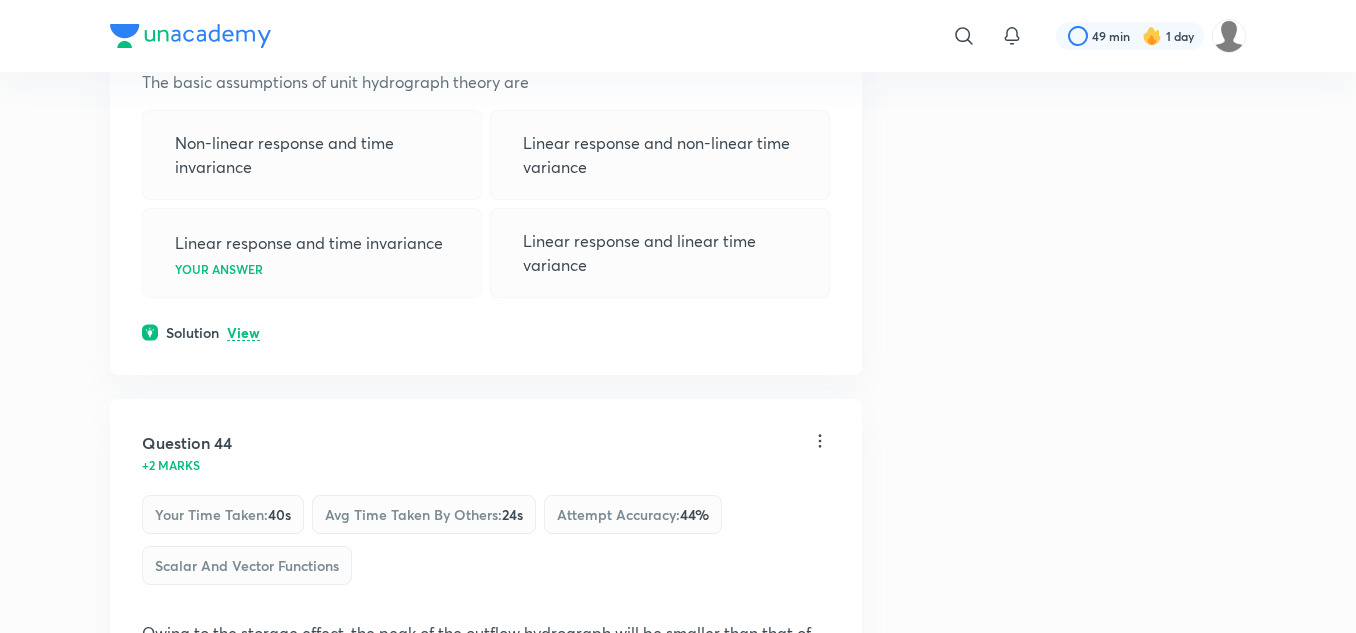 click on "View" at bounding box center (243, -218) 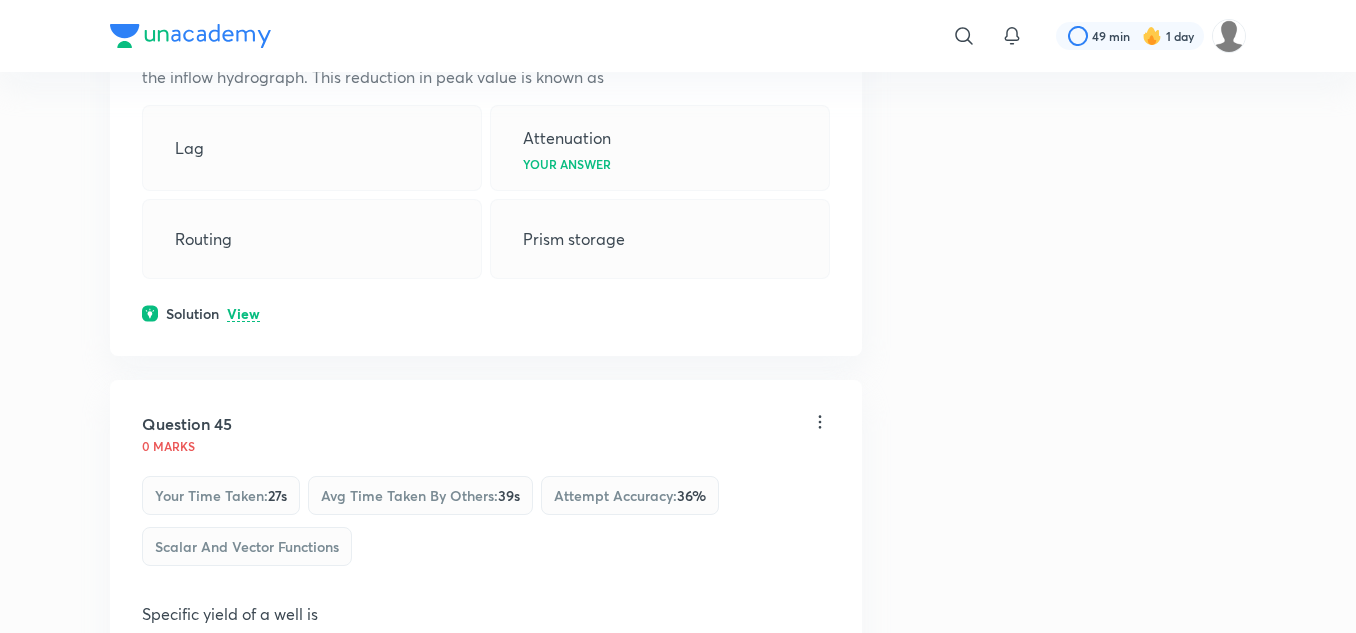 scroll, scrollTop: 29541, scrollLeft: 0, axis: vertical 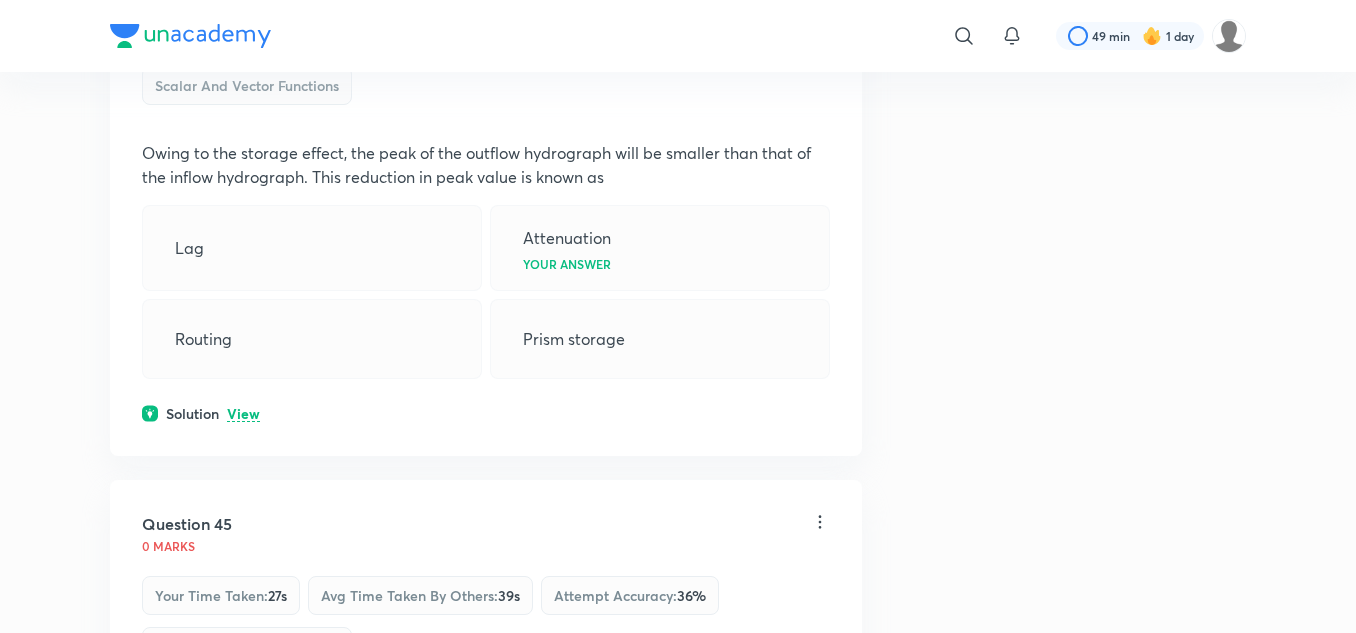 click on "View" at bounding box center (243, -147) 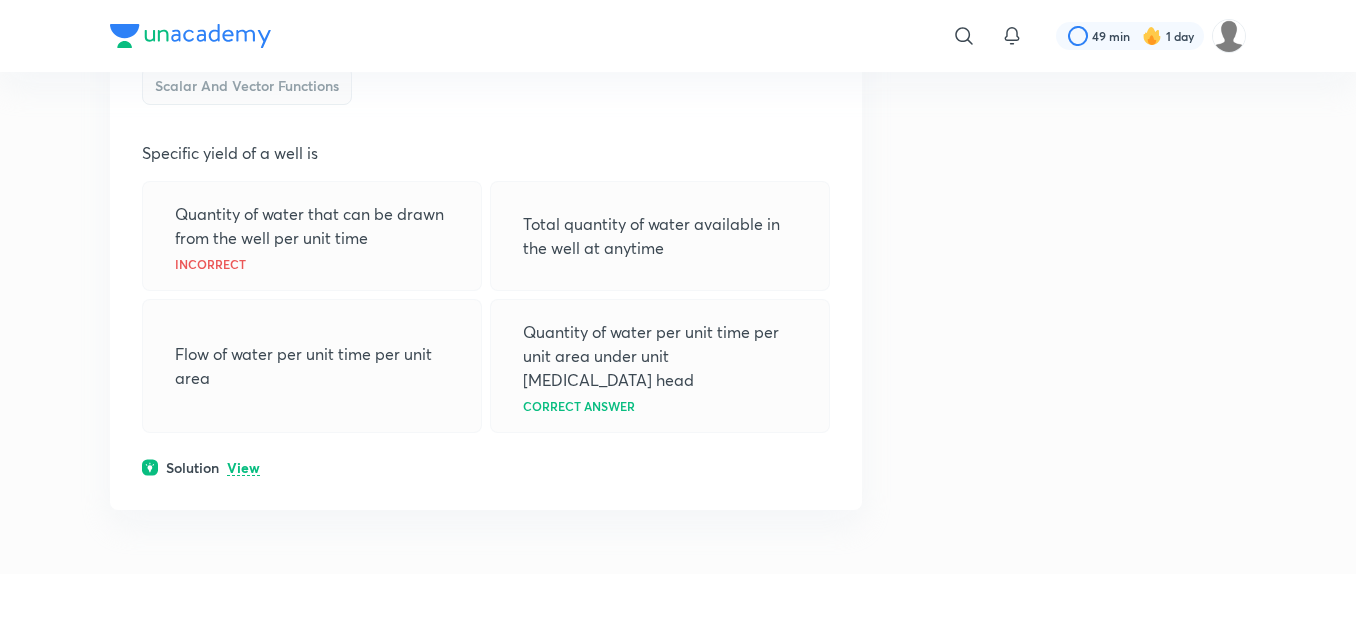 scroll, scrollTop: 30341, scrollLeft: 0, axis: vertical 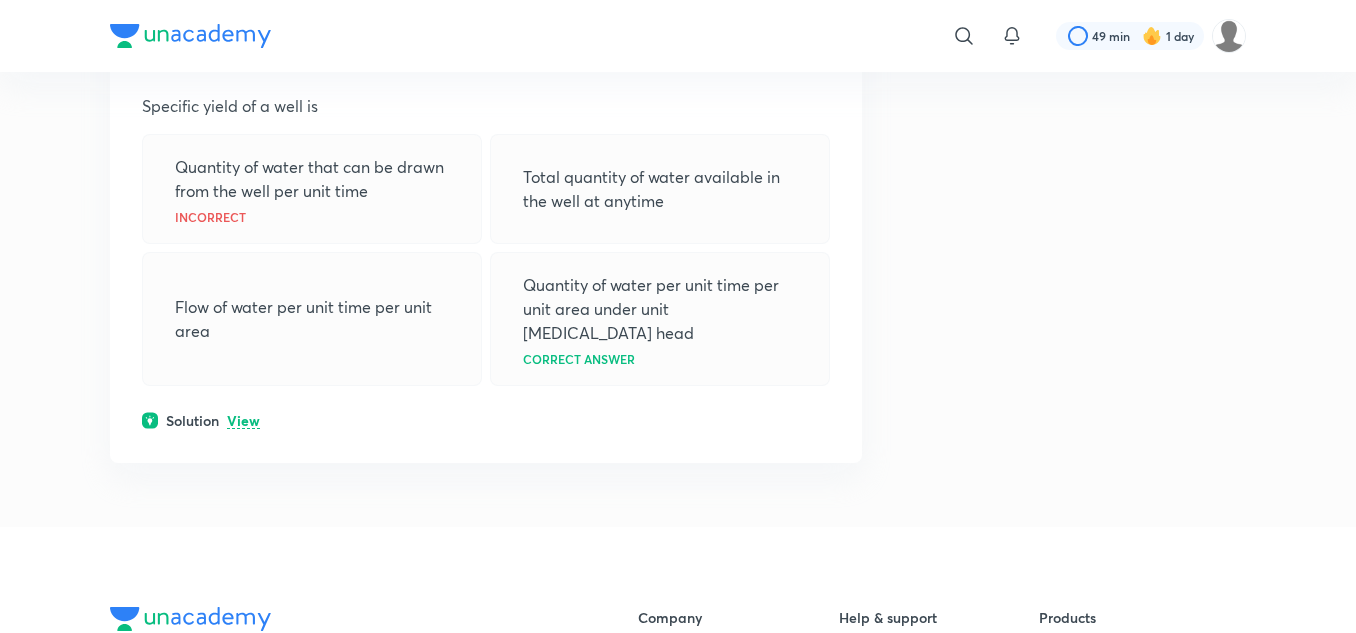 click on "View" at bounding box center [243, -194] 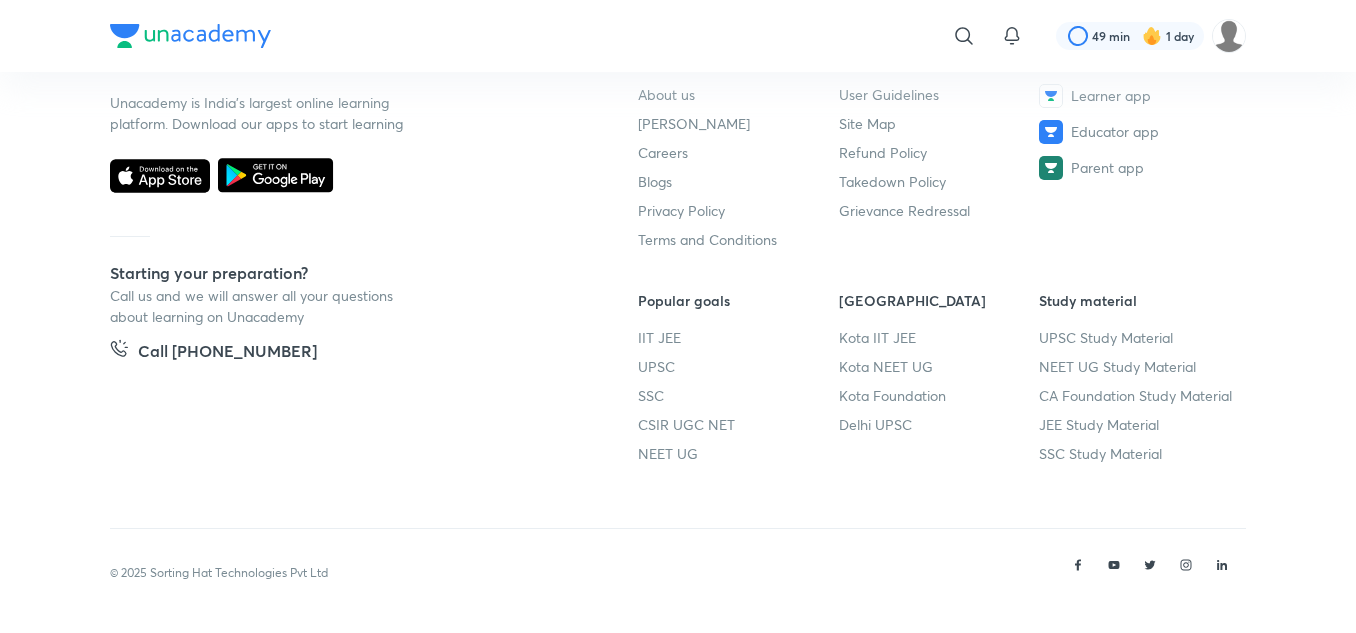 scroll, scrollTop: 31241, scrollLeft: 0, axis: vertical 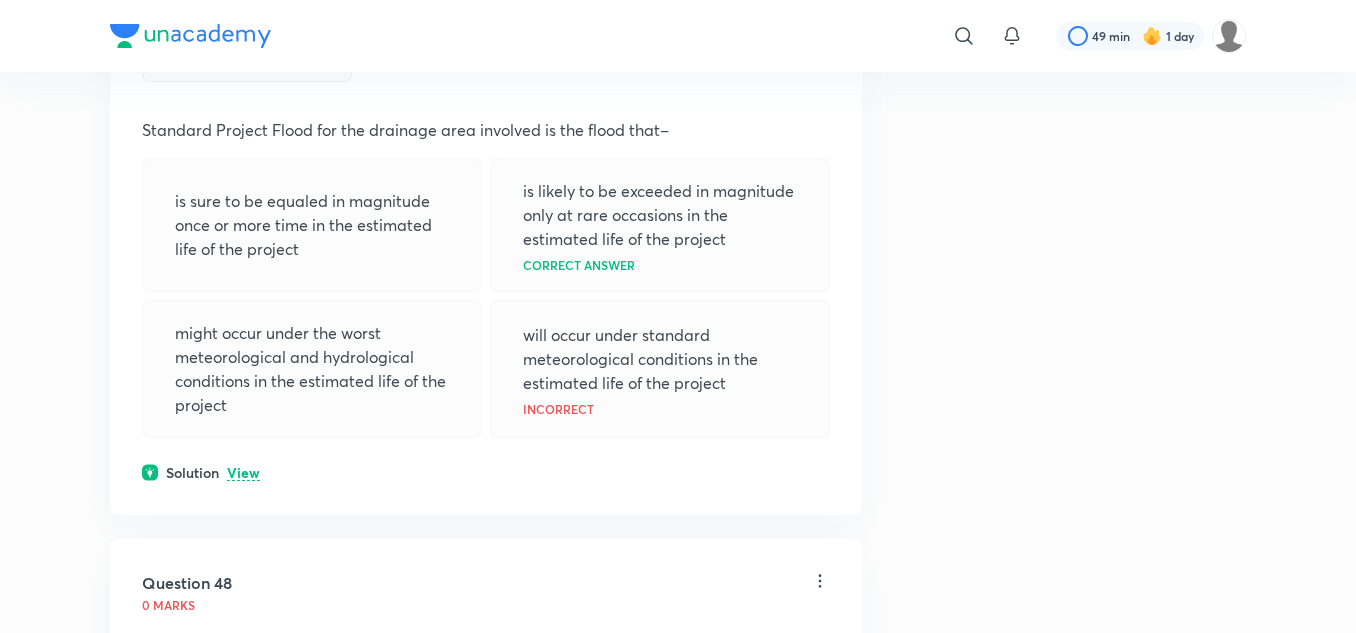 click on "View" at bounding box center [243, -170] 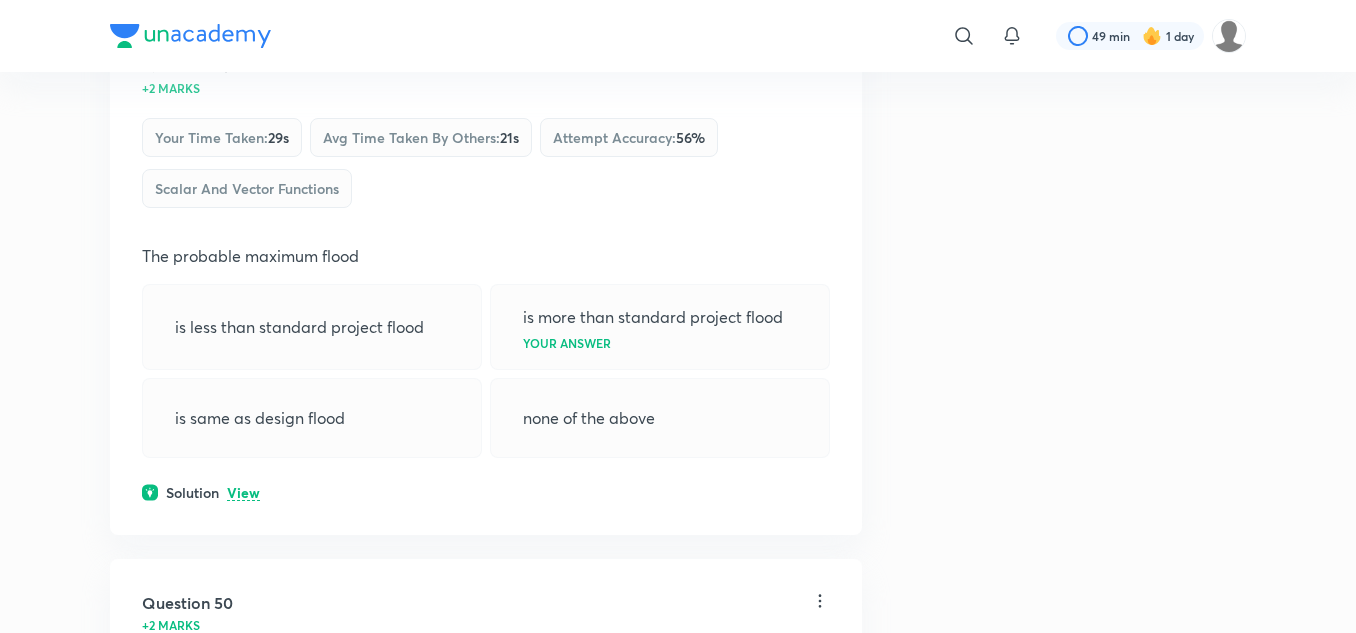 scroll, scrollTop: 32841, scrollLeft: 0, axis: vertical 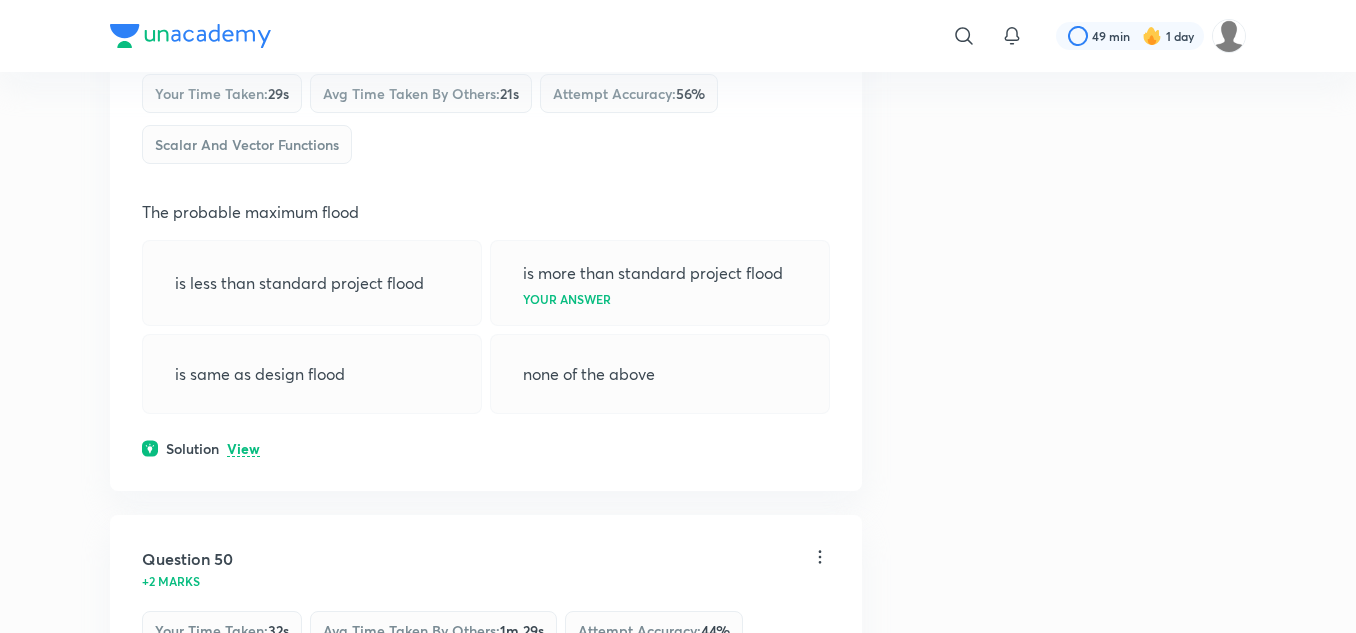 click on "View" at bounding box center (243, -88) 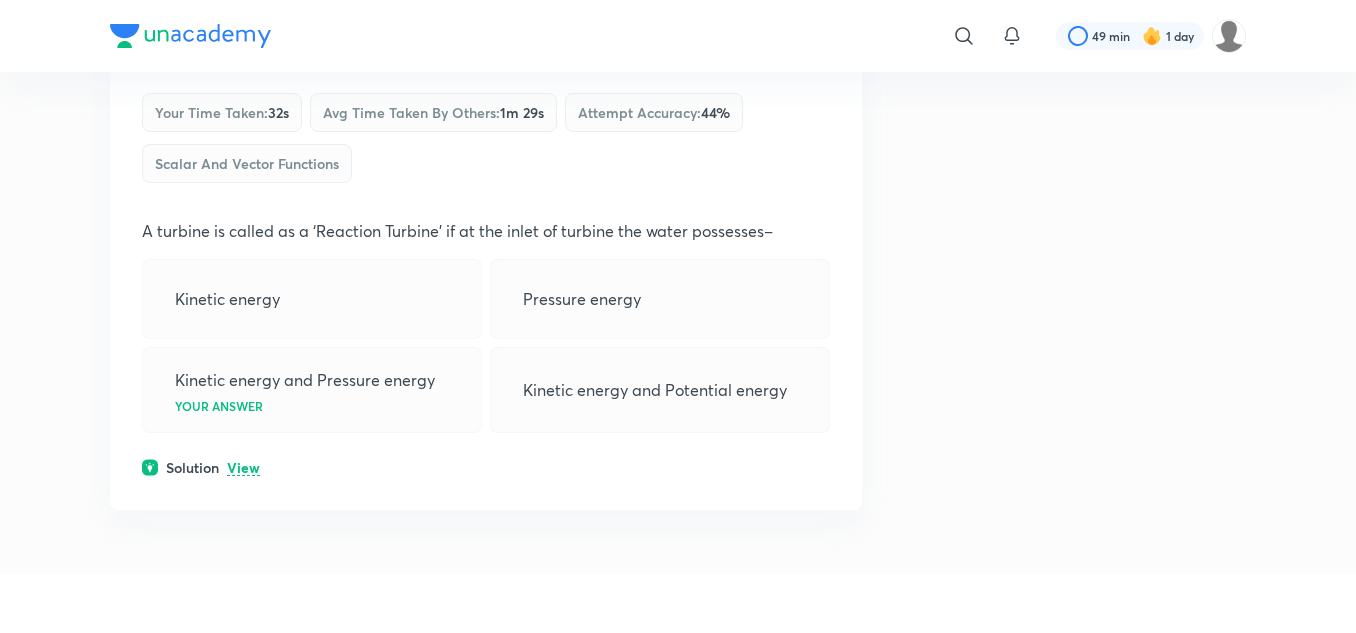 scroll, scrollTop: 33441, scrollLeft: 0, axis: vertical 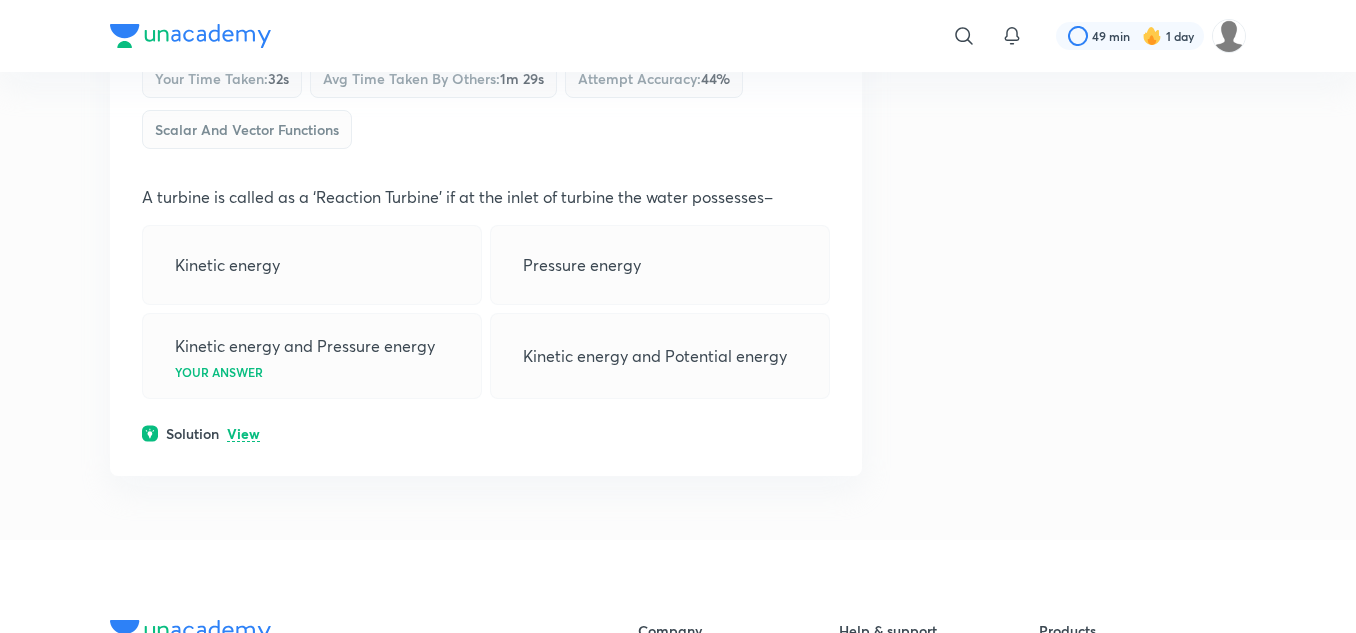 click on "View" at bounding box center (243, -103) 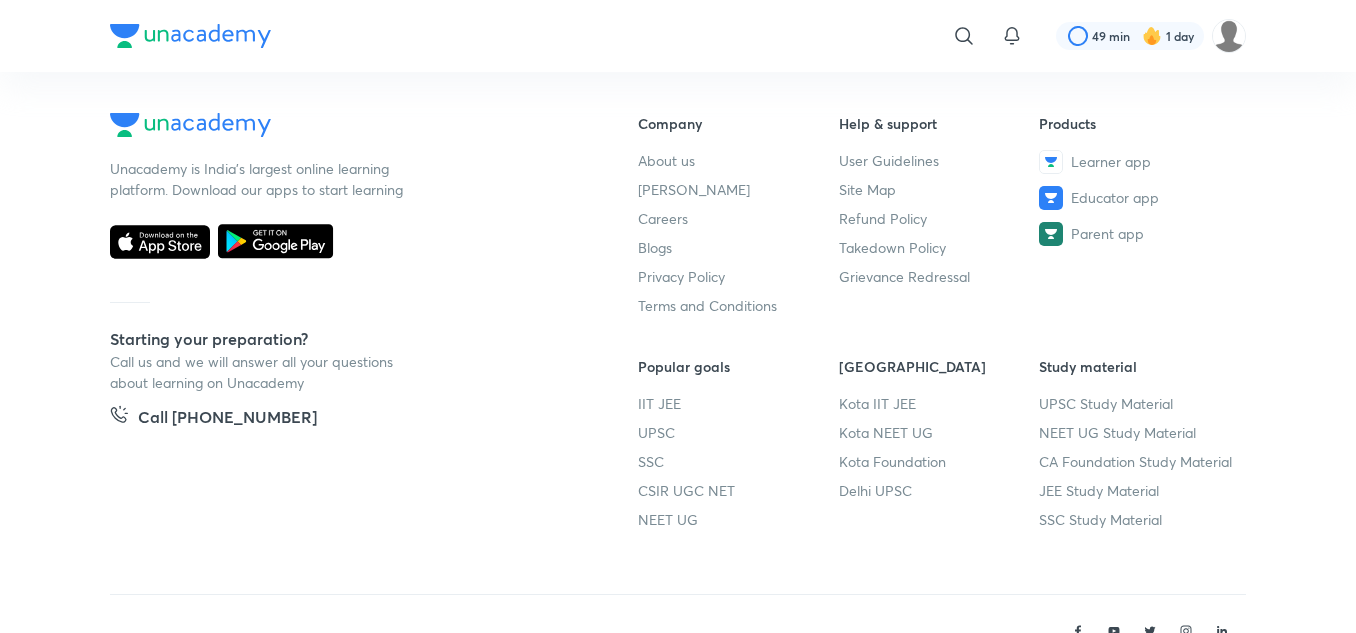 scroll, scrollTop: 34041, scrollLeft: 0, axis: vertical 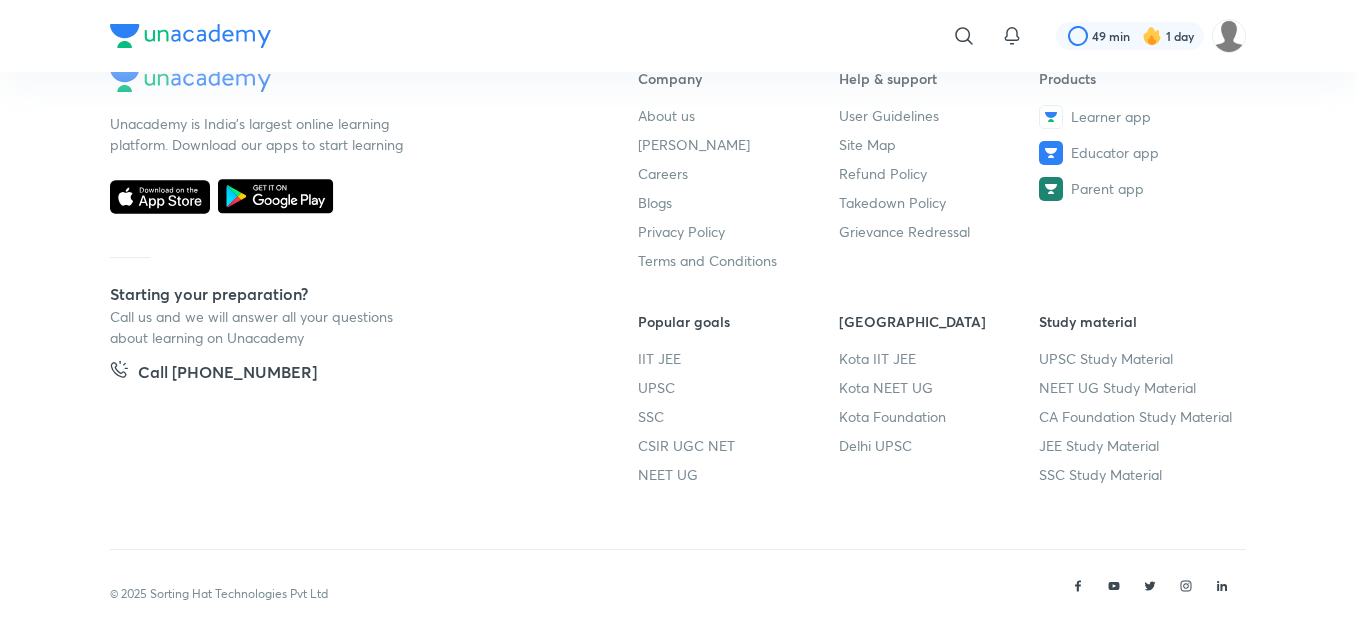click on "View" at bounding box center [243, -118] 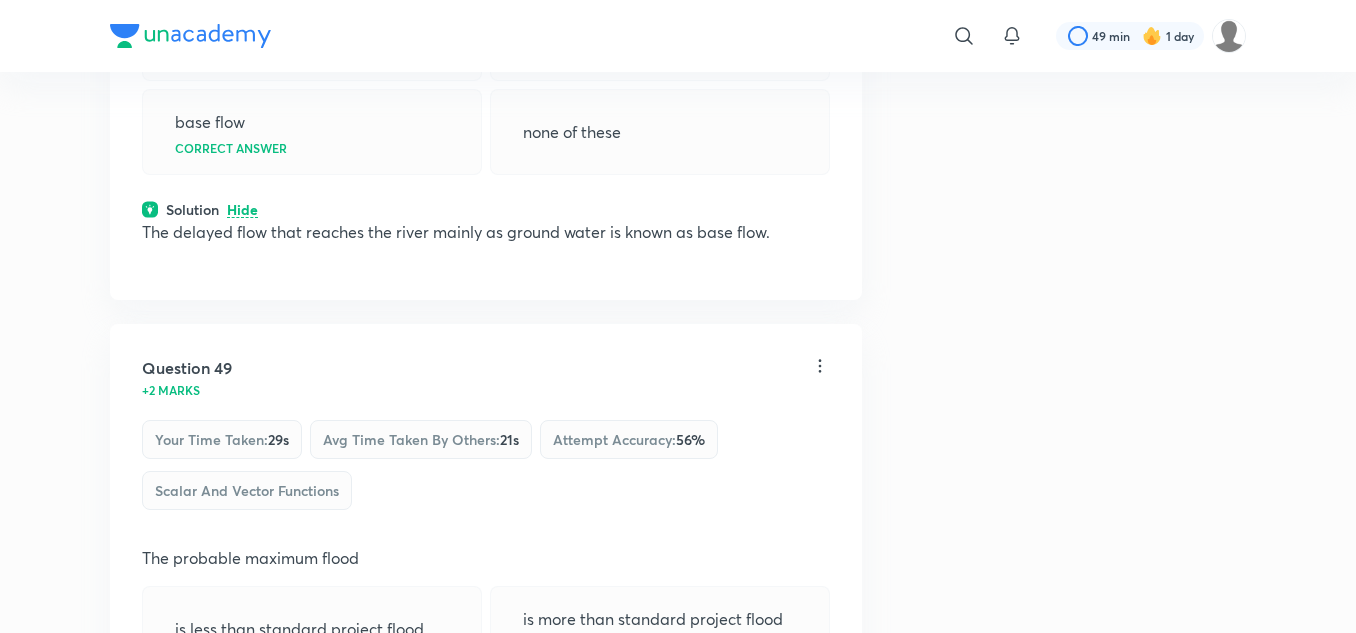 scroll, scrollTop: 31943, scrollLeft: 0, axis: vertical 